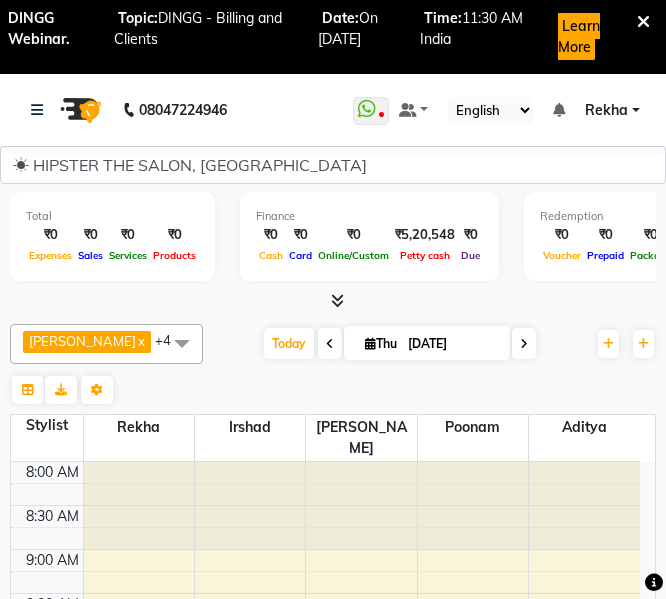 scroll, scrollTop: 0, scrollLeft: 0, axis: both 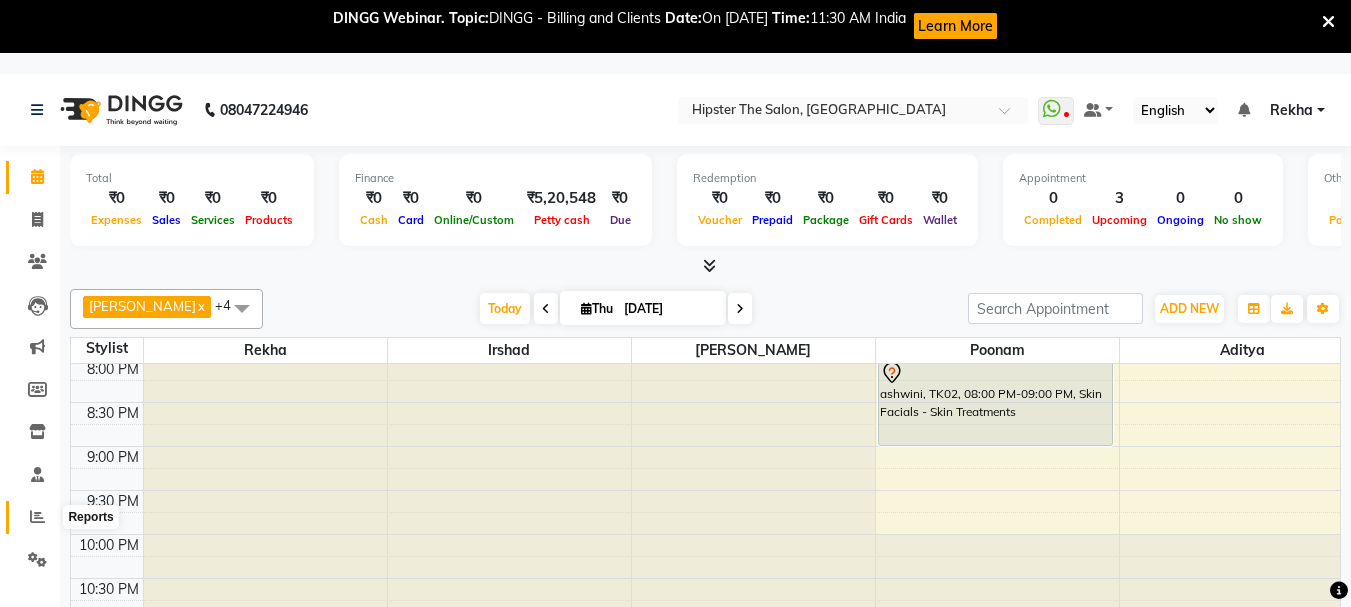 click 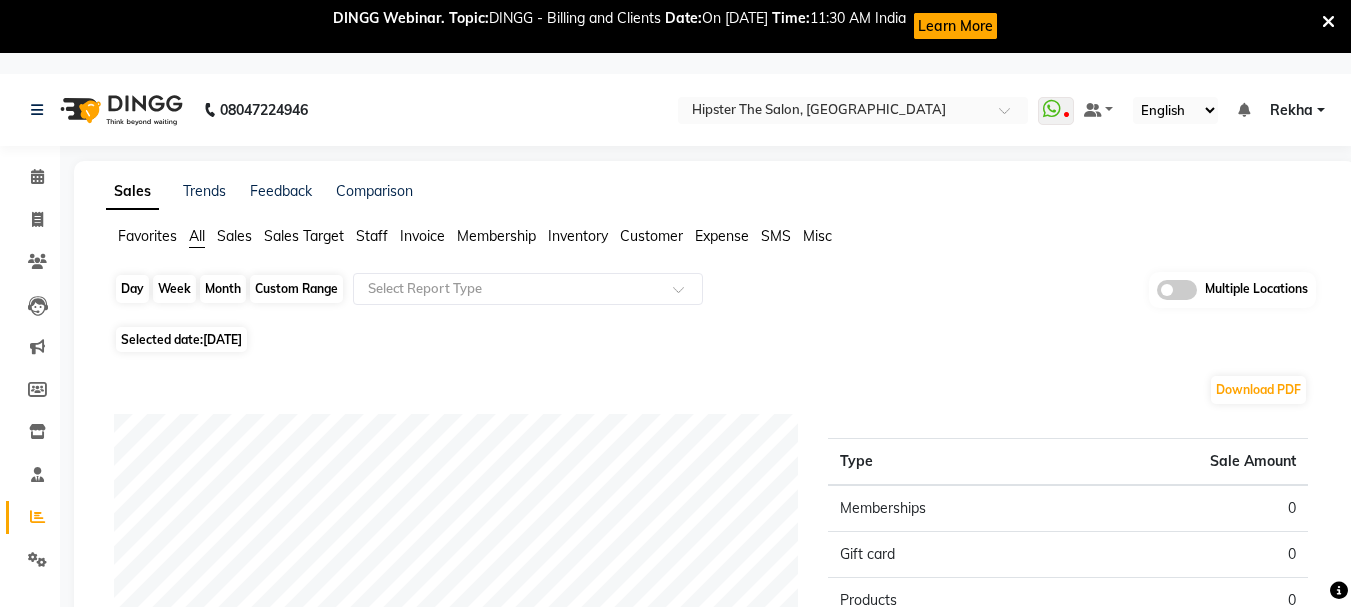 click on "Day" 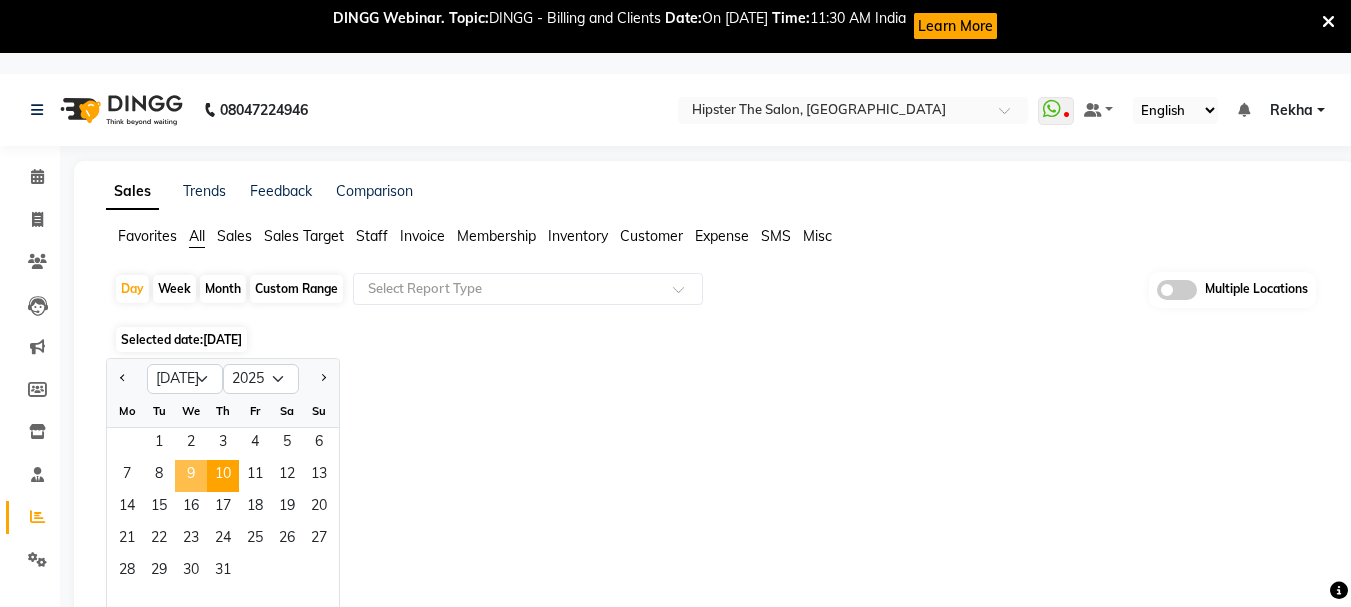 click on "9" 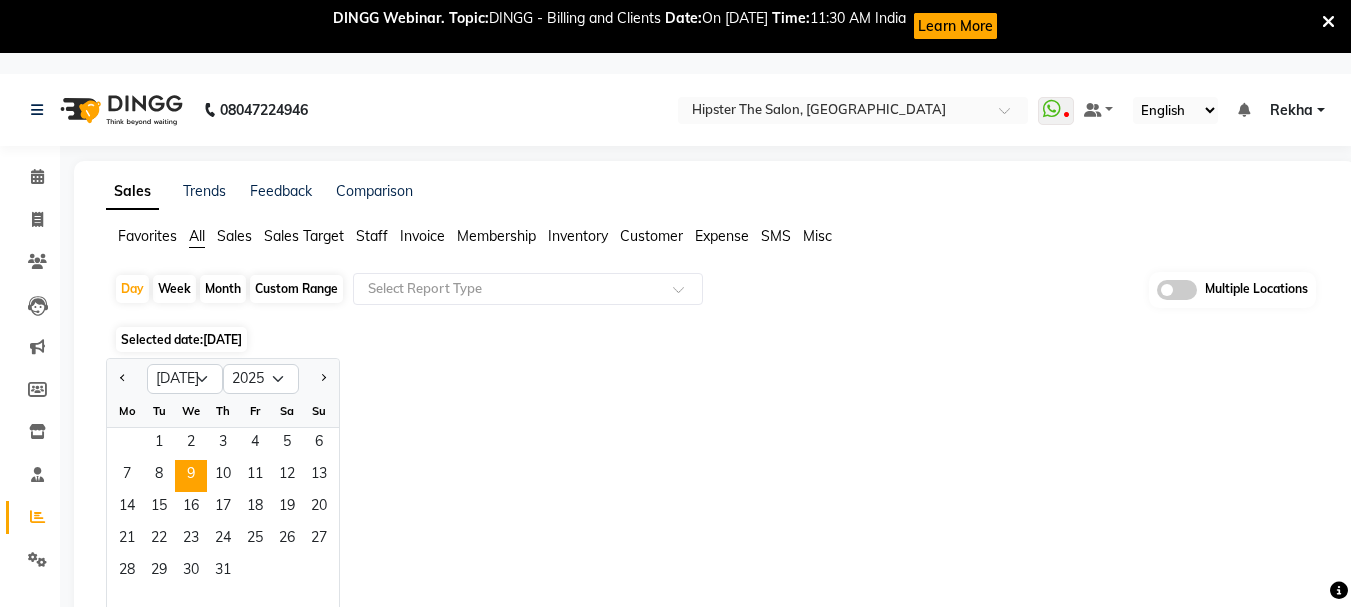 click on "Staff" 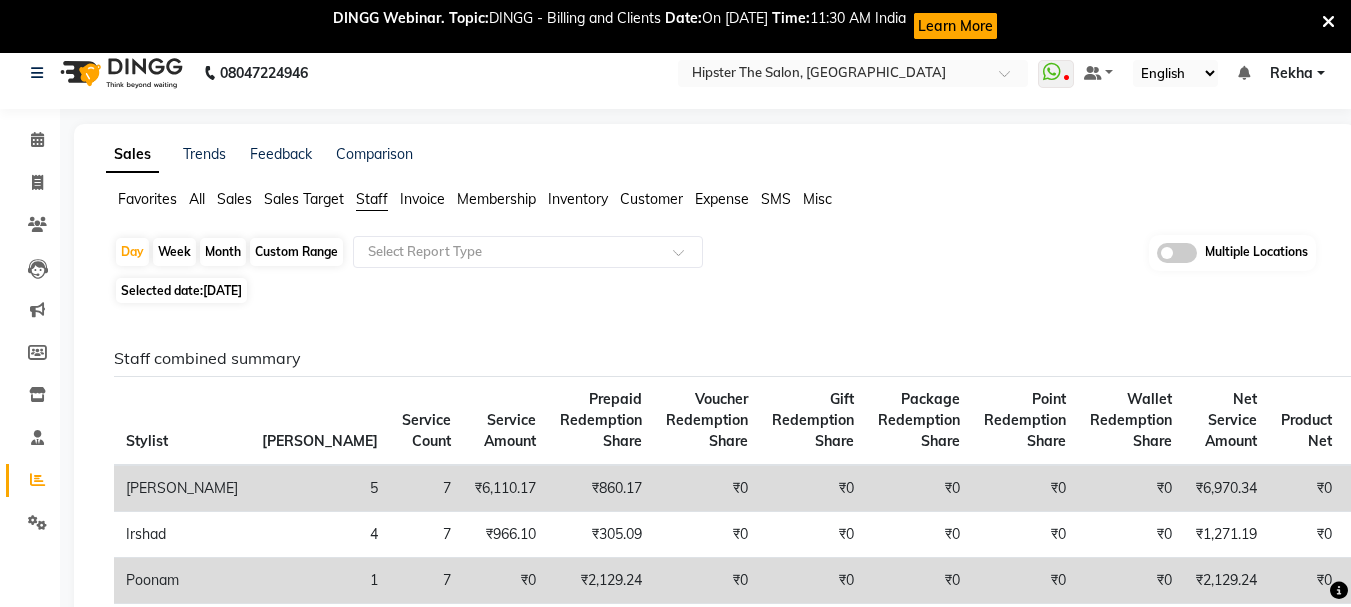 scroll, scrollTop: 3, scrollLeft: 0, axis: vertical 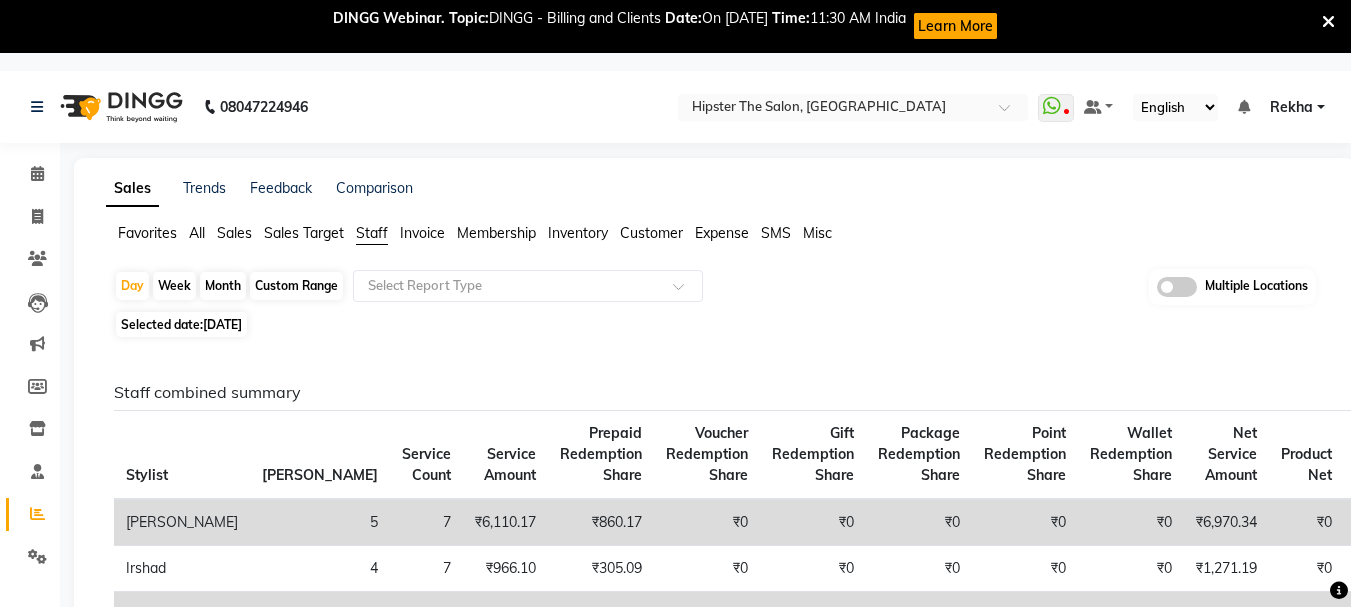 click on "Custom Range" 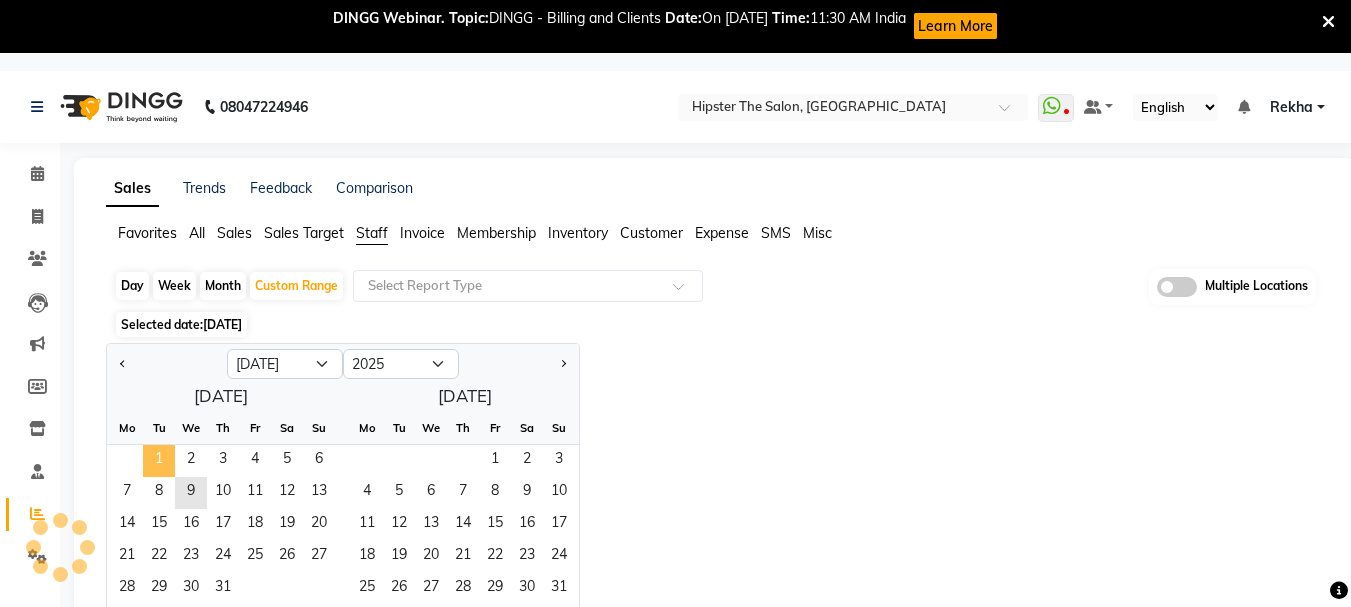 click on "1" 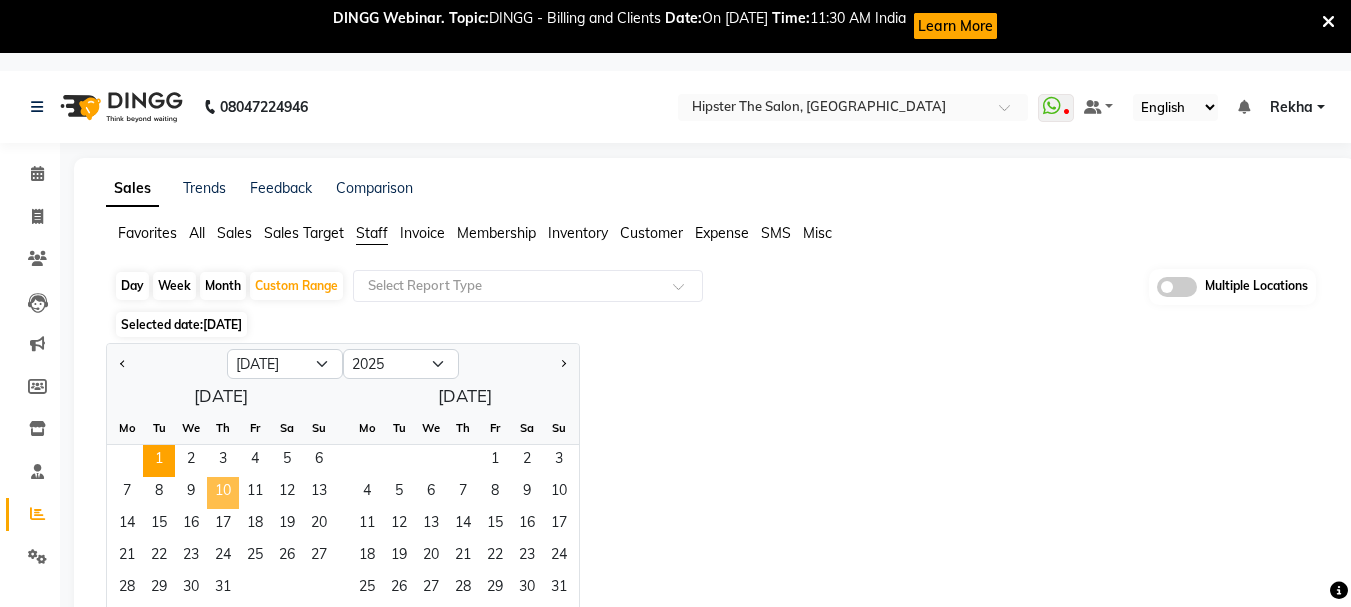 click on "10" 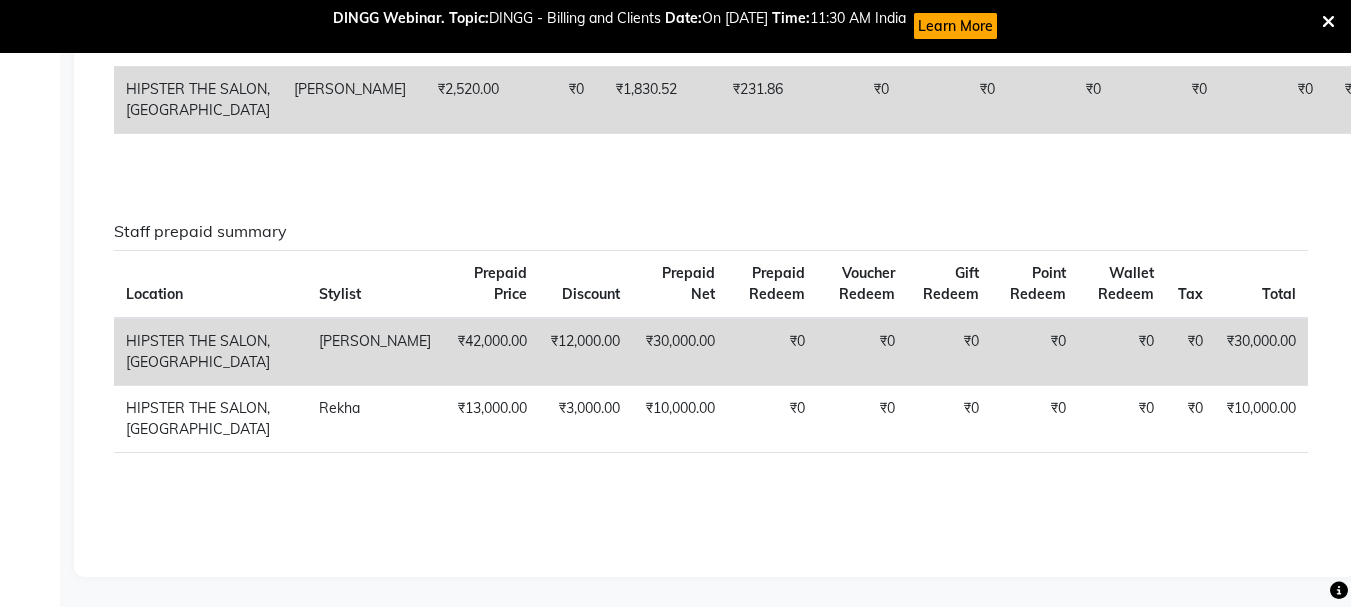 scroll, scrollTop: 2130, scrollLeft: 0, axis: vertical 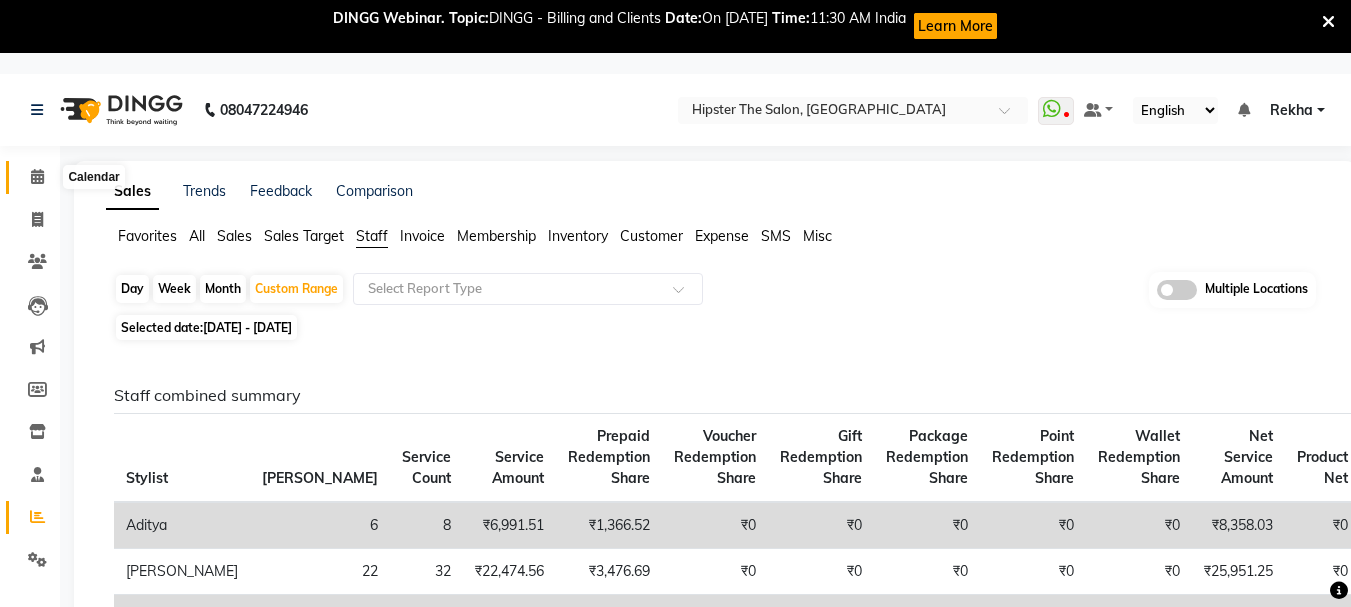 click 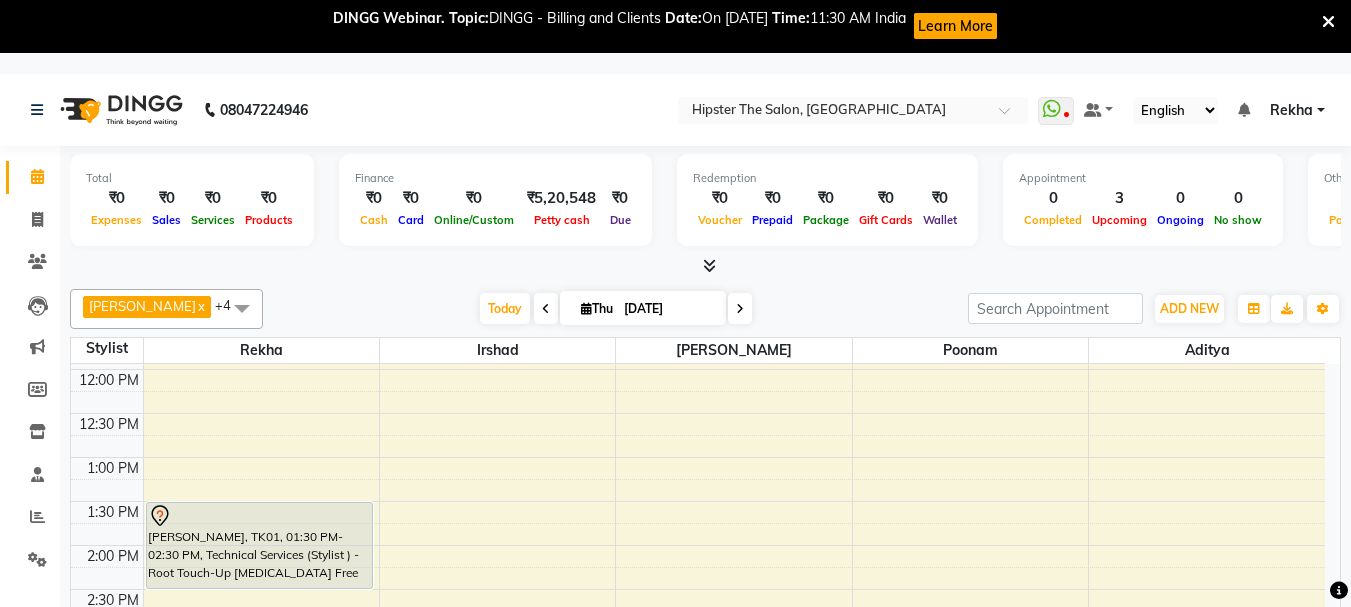 scroll, scrollTop: 347, scrollLeft: 0, axis: vertical 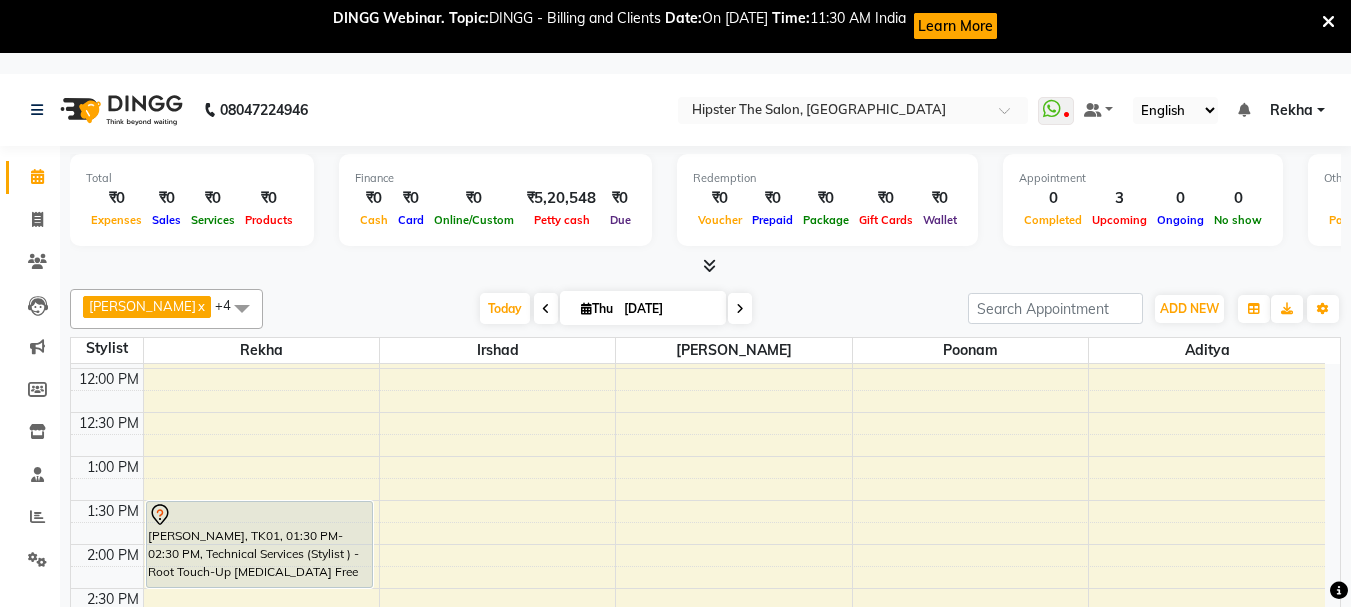 click at bounding box center (546, 309) 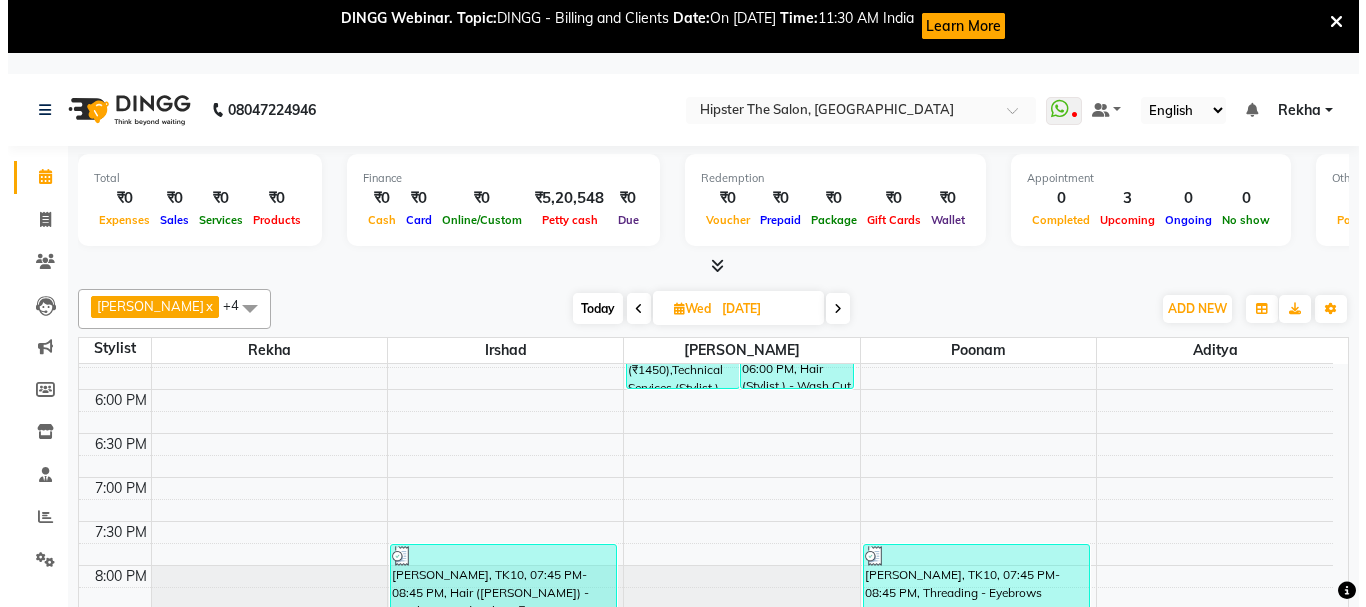 scroll, scrollTop: 1061, scrollLeft: 0, axis: vertical 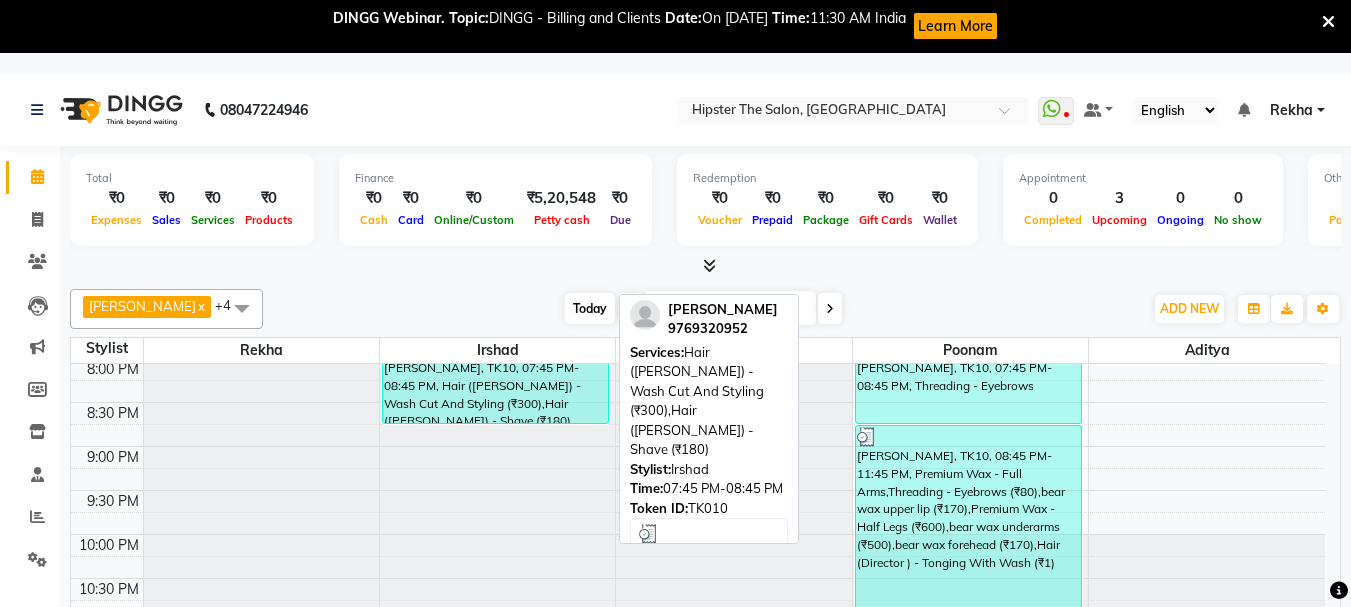 click on "[PERSON_NAME], TK10, 07:45 PM-08:45 PM, Hair ([PERSON_NAME]) - Wash Cut And Styling (₹300),Hair ([PERSON_NAME]) - Shave (₹180)" at bounding box center (496, 380) 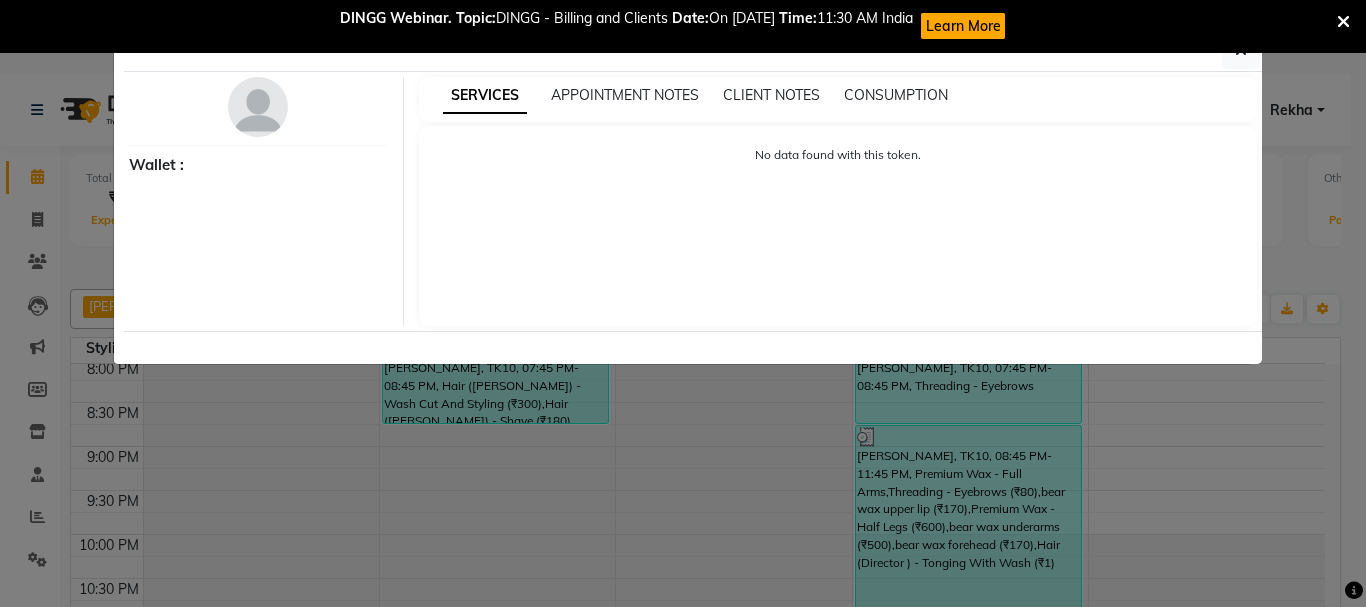 select on "3" 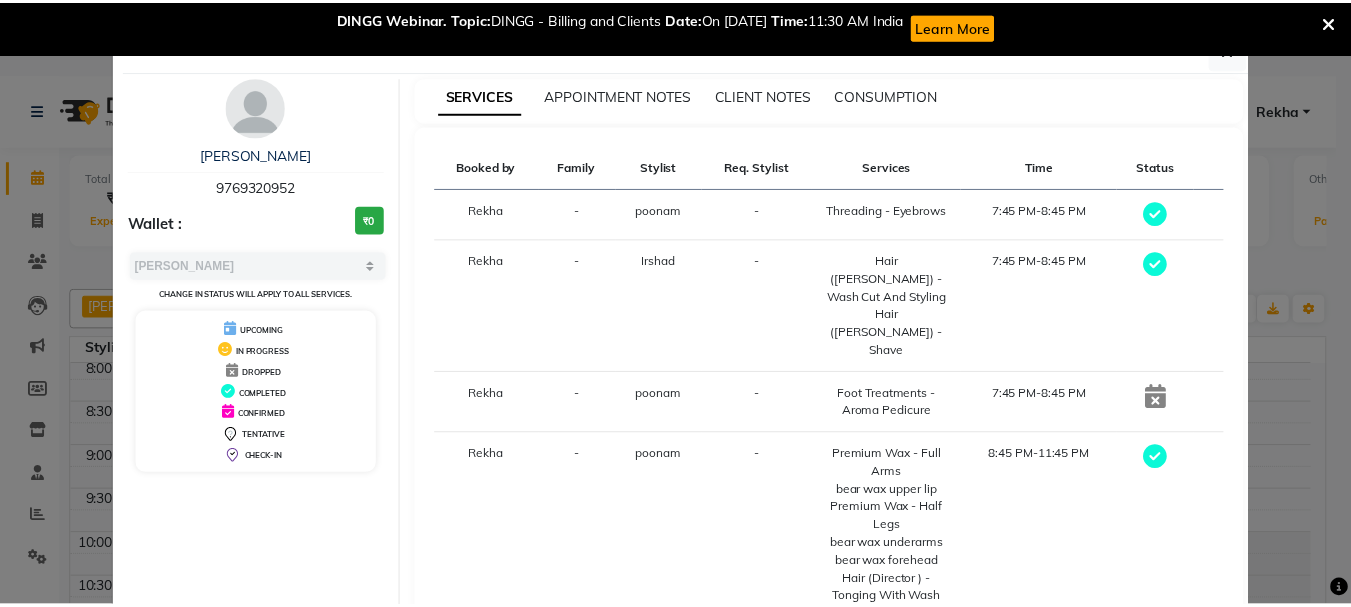 scroll, scrollTop: 102, scrollLeft: 0, axis: vertical 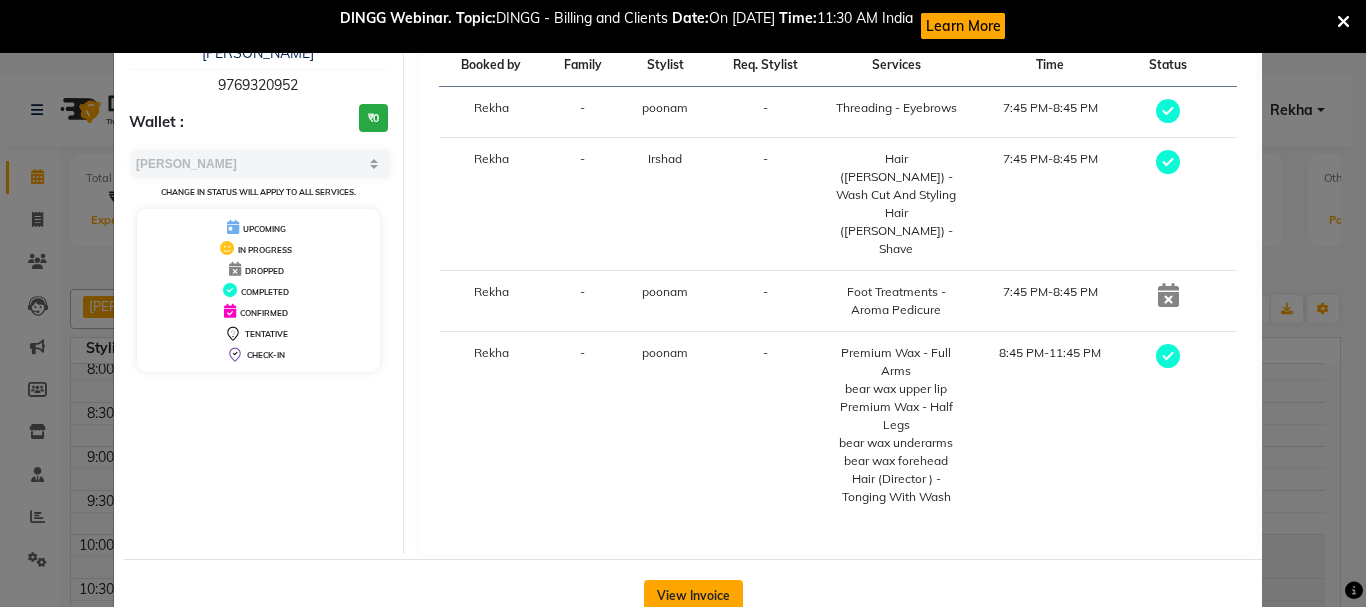 click on "View Invoice" 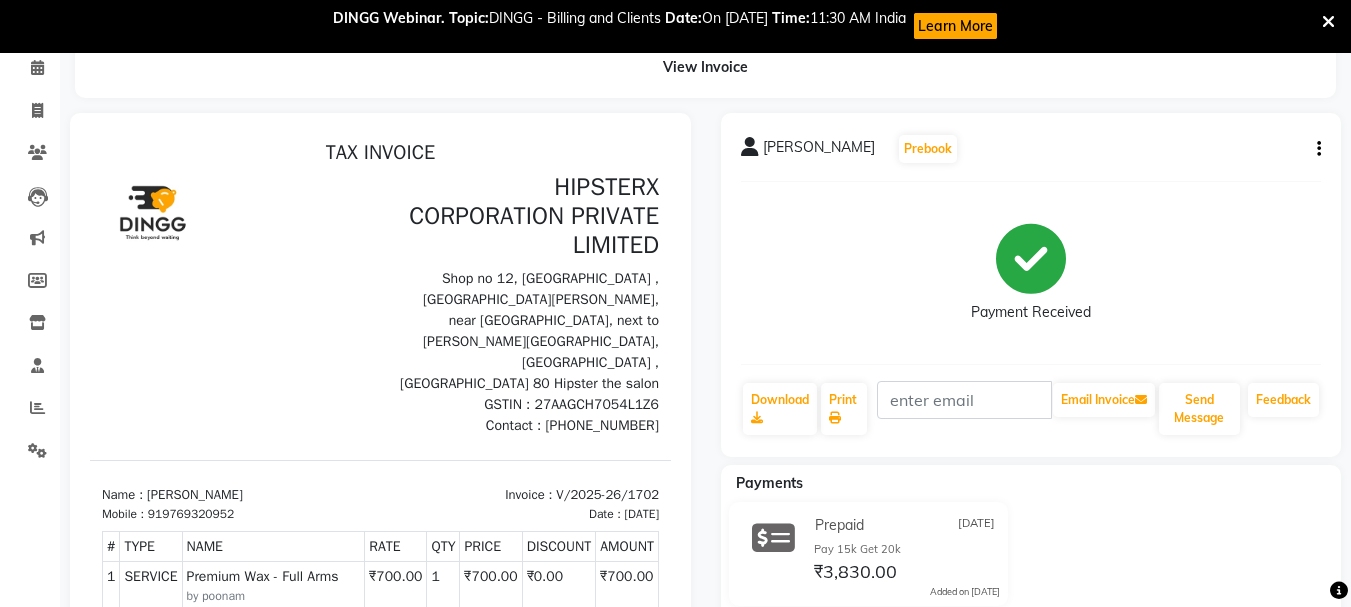 scroll, scrollTop: 0, scrollLeft: 0, axis: both 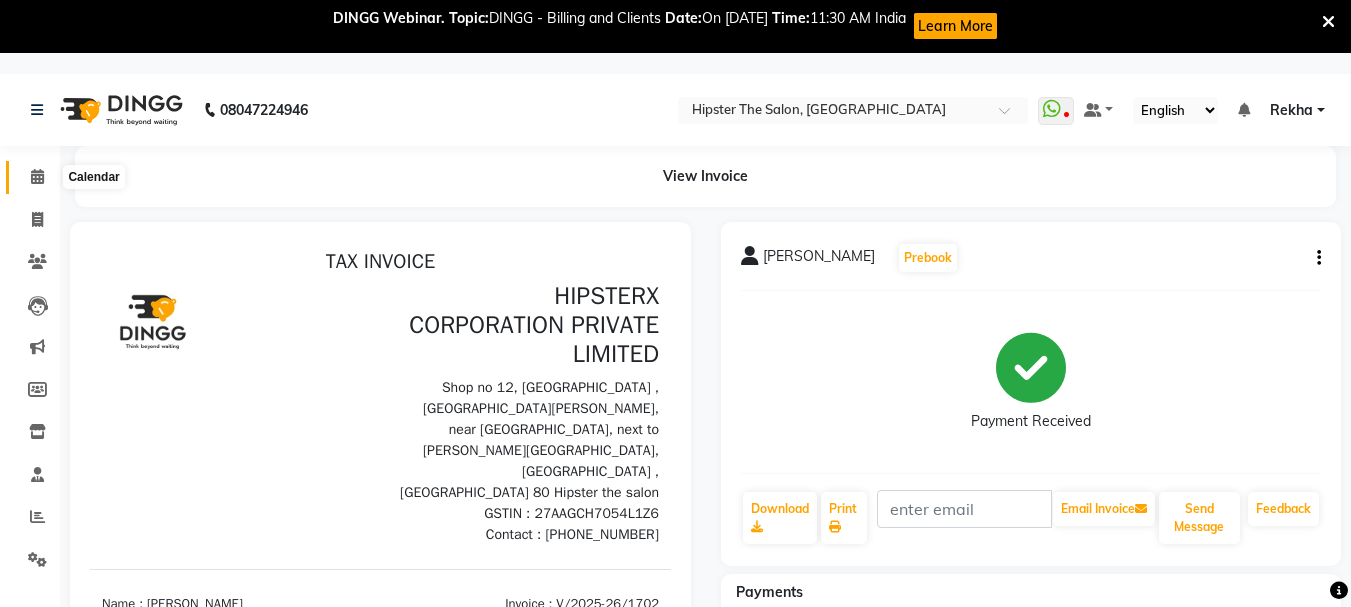 click 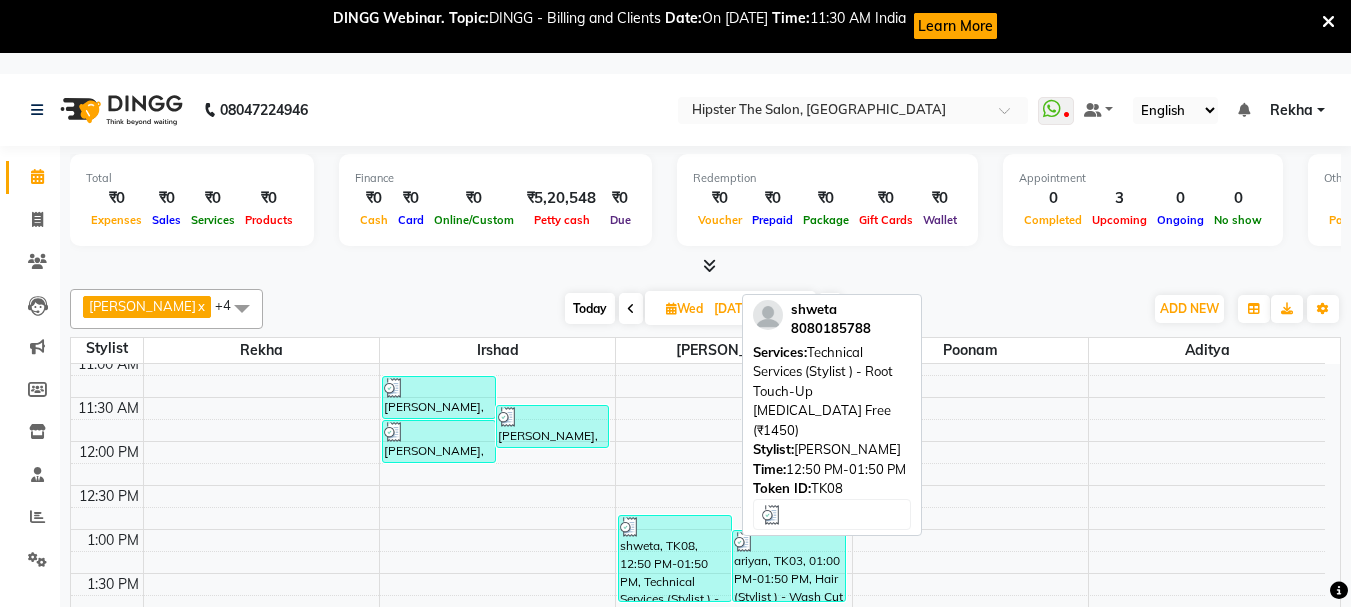 scroll, scrollTop: 230, scrollLeft: 0, axis: vertical 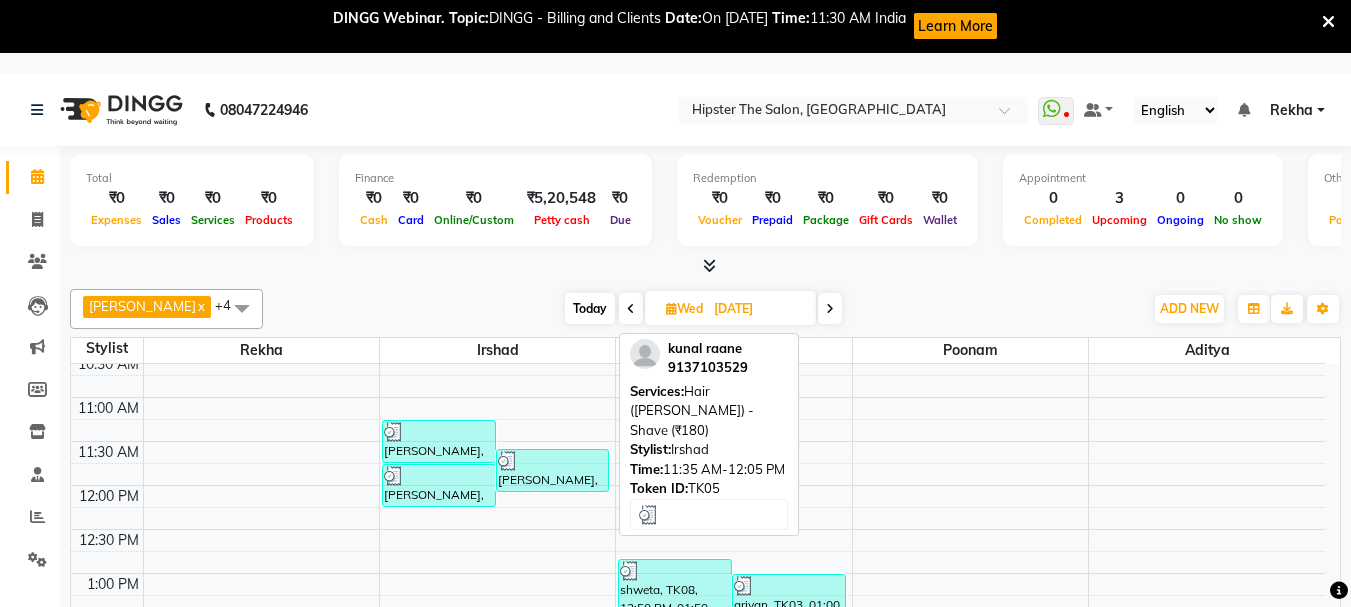 click at bounding box center (553, 461) 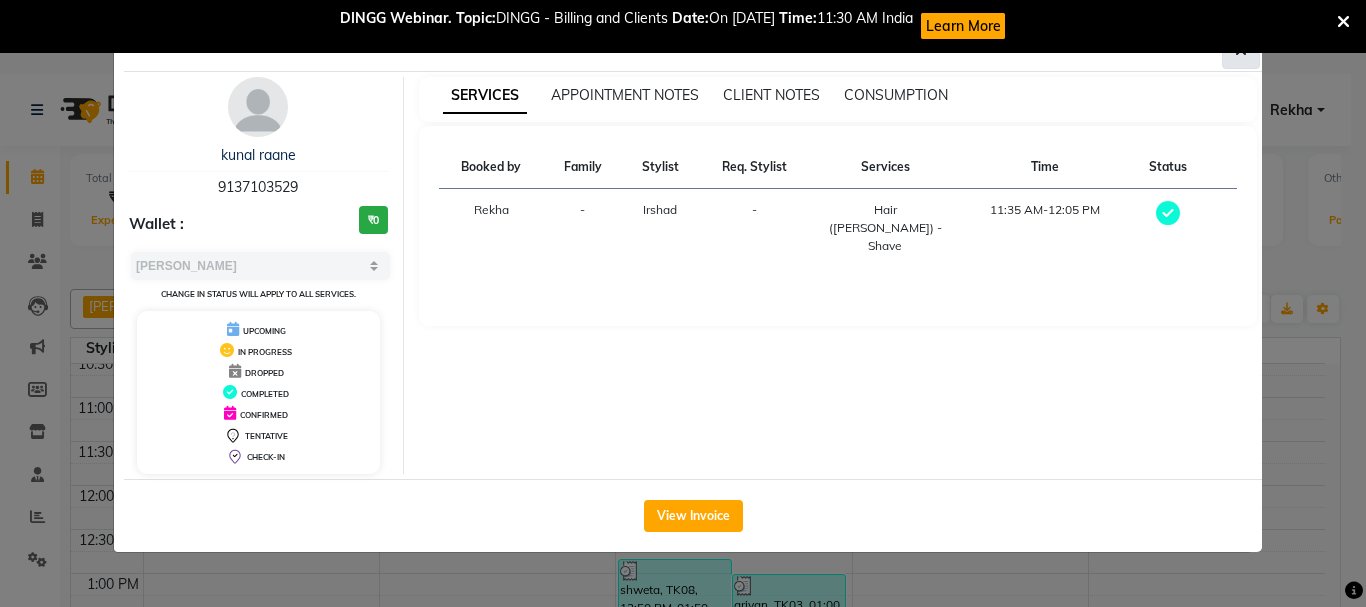 click 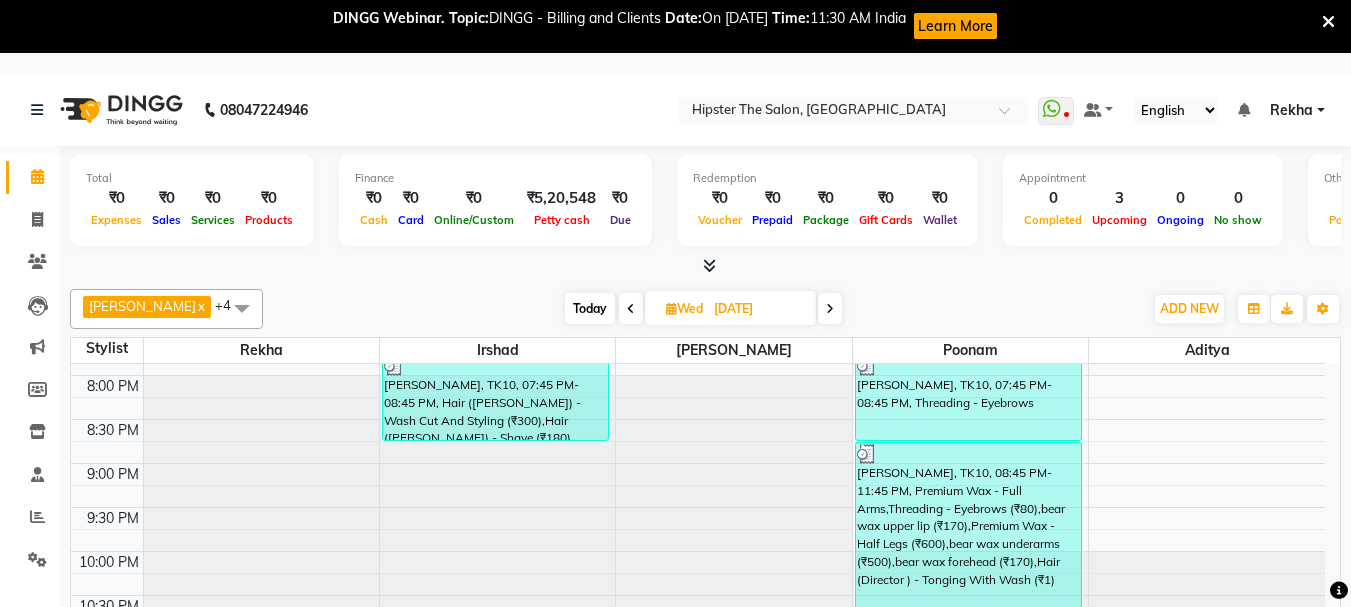 scroll, scrollTop: 1061, scrollLeft: 0, axis: vertical 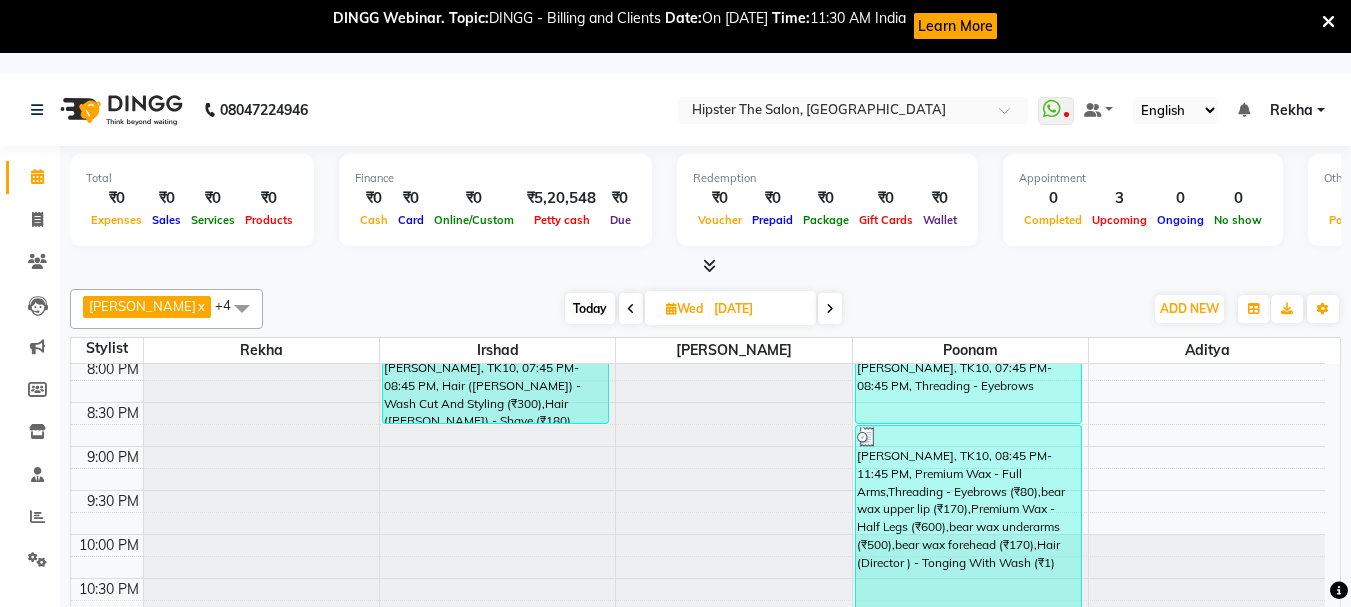 click on "Today" at bounding box center [590, 308] 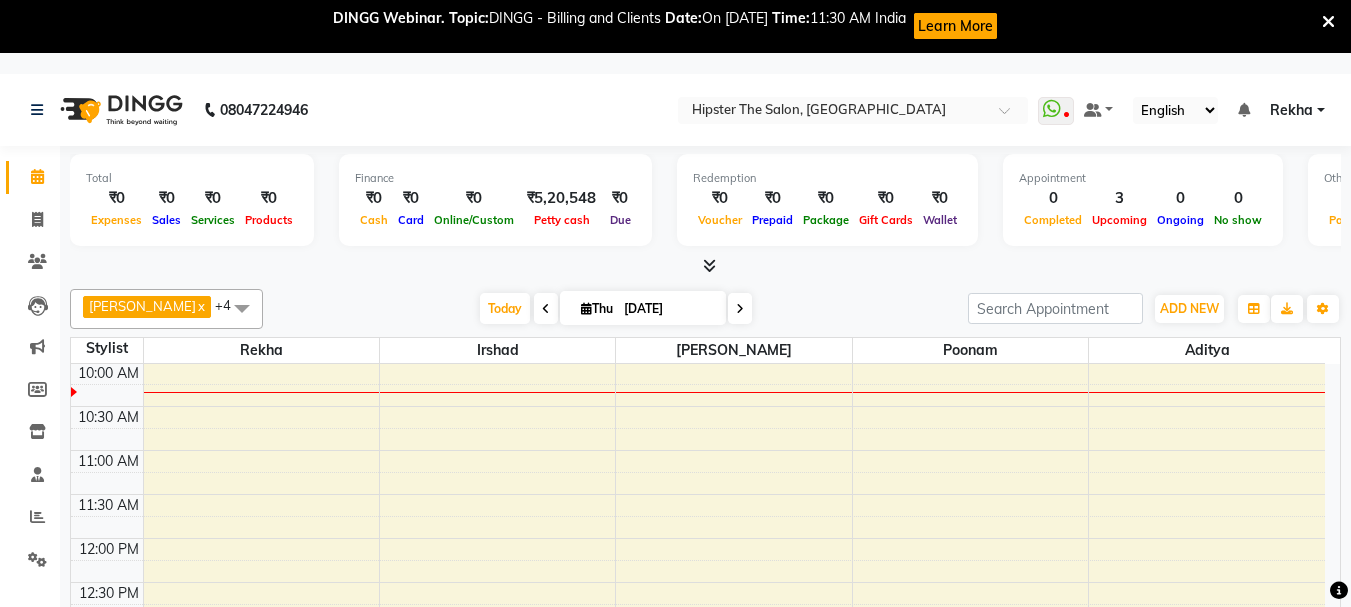 click at bounding box center (740, 309) 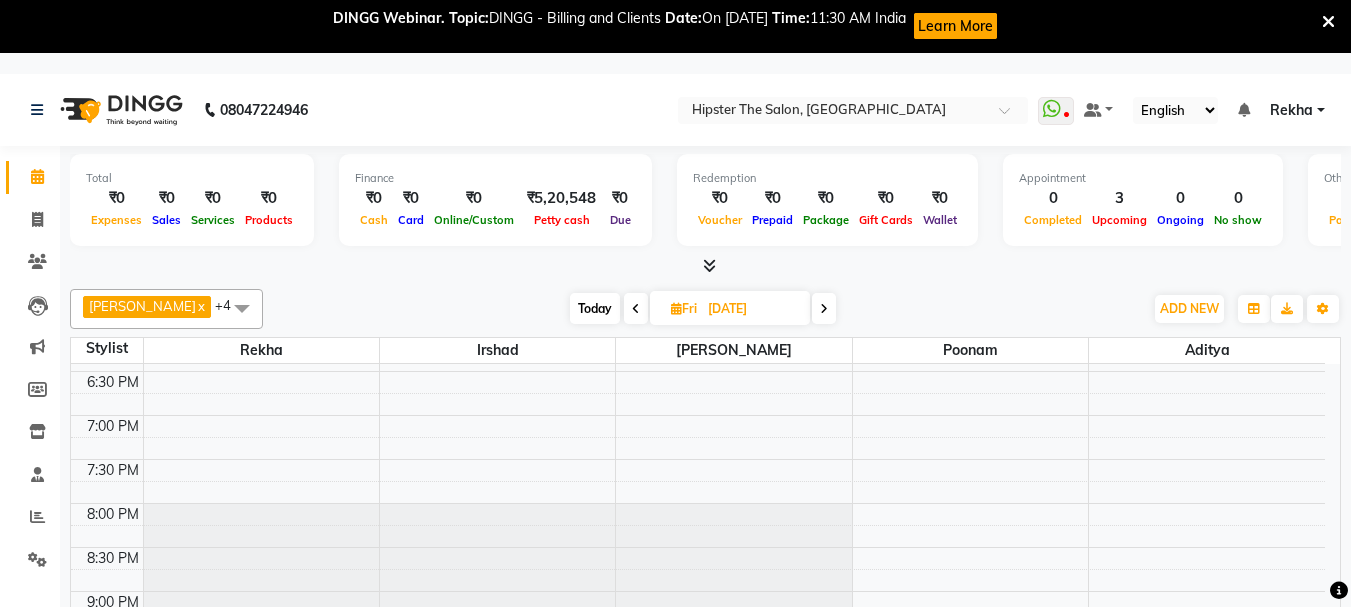 scroll, scrollTop: 1061, scrollLeft: 0, axis: vertical 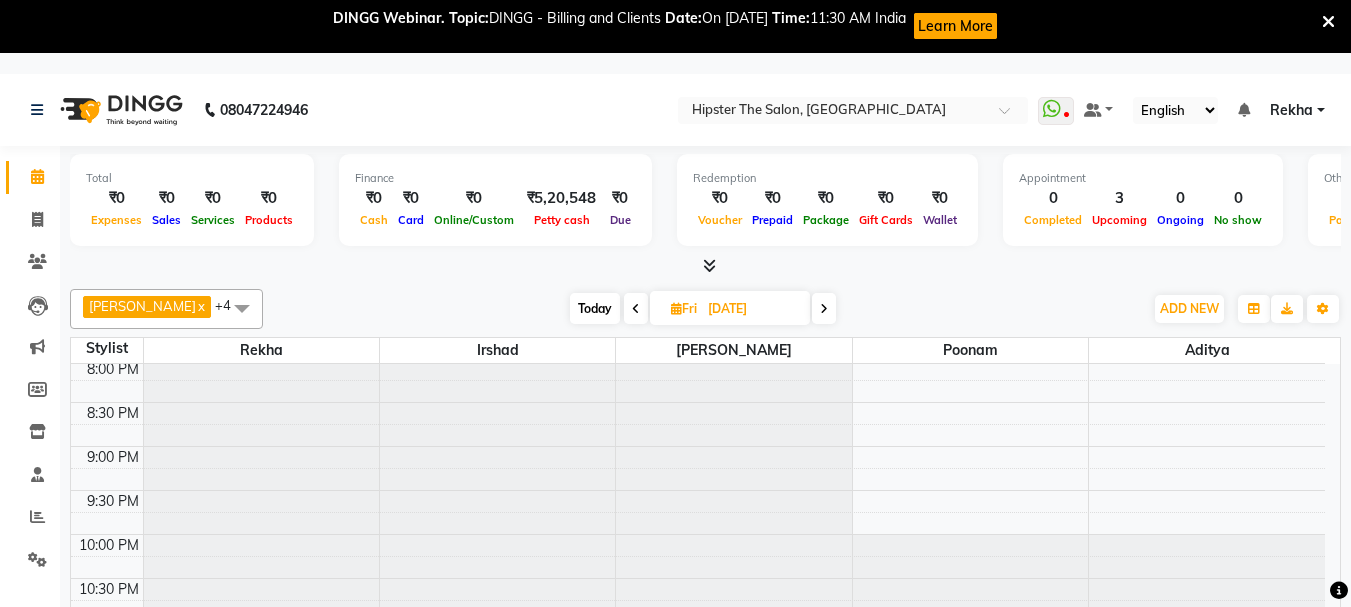 click on "Today" at bounding box center (595, 308) 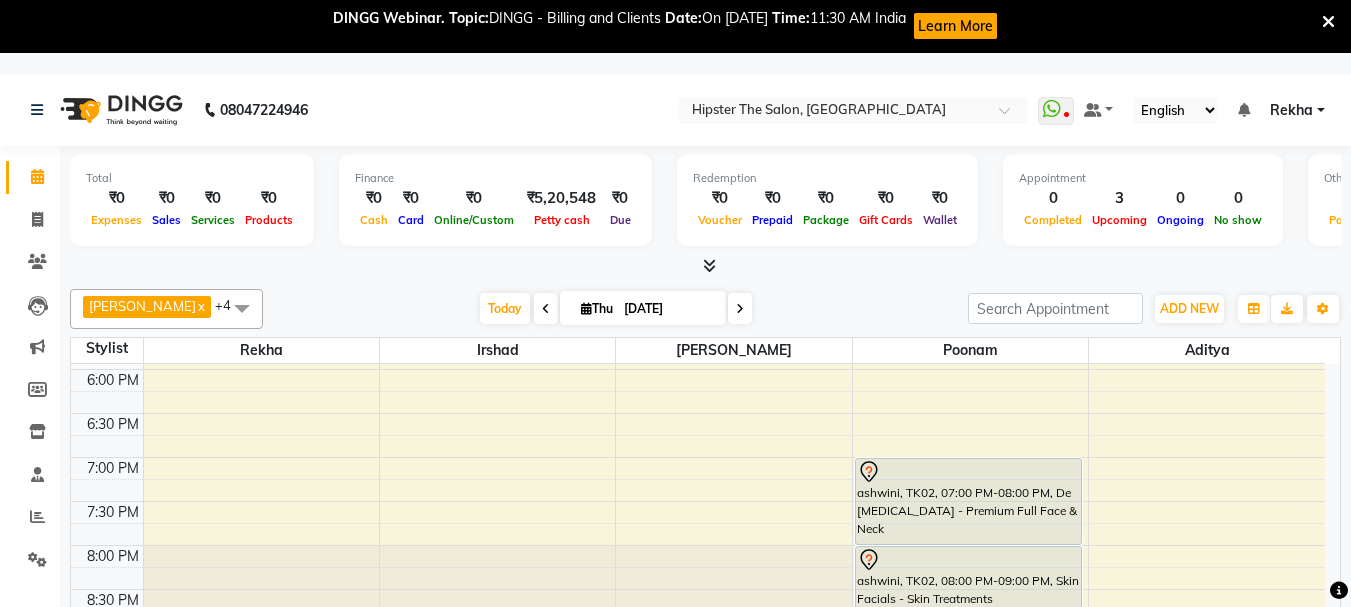 scroll, scrollTop: 0, scrollLeft: 0, axis: both 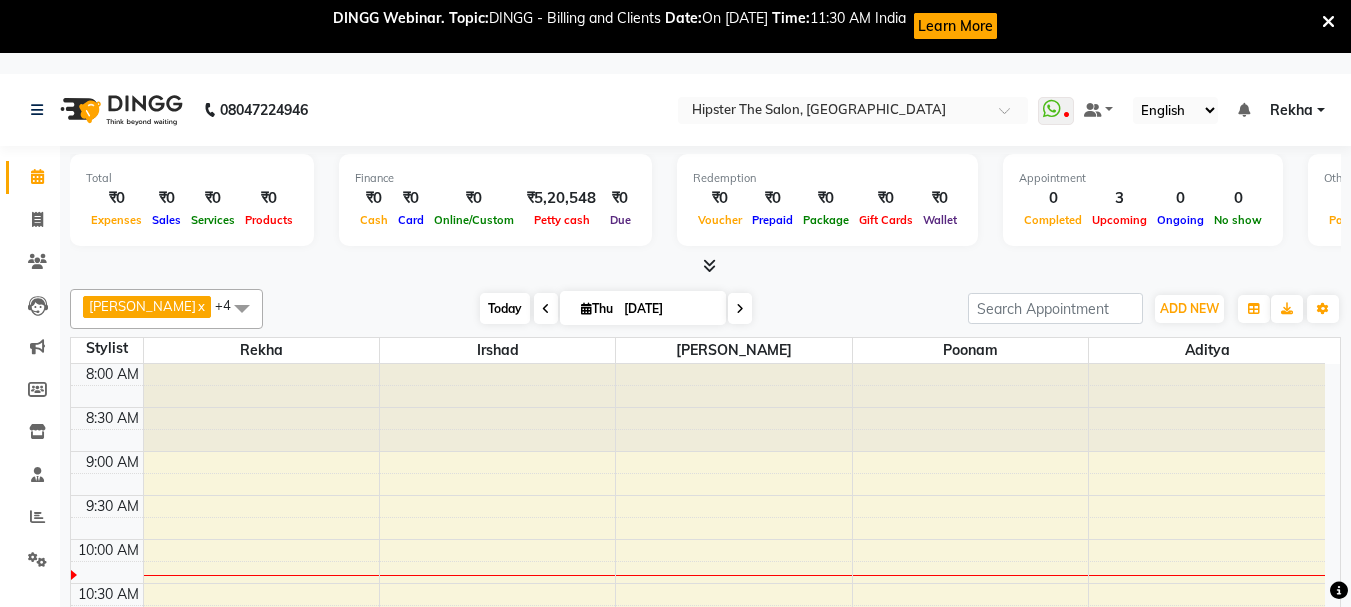 click on "Today" at bounding box center (505, 308) 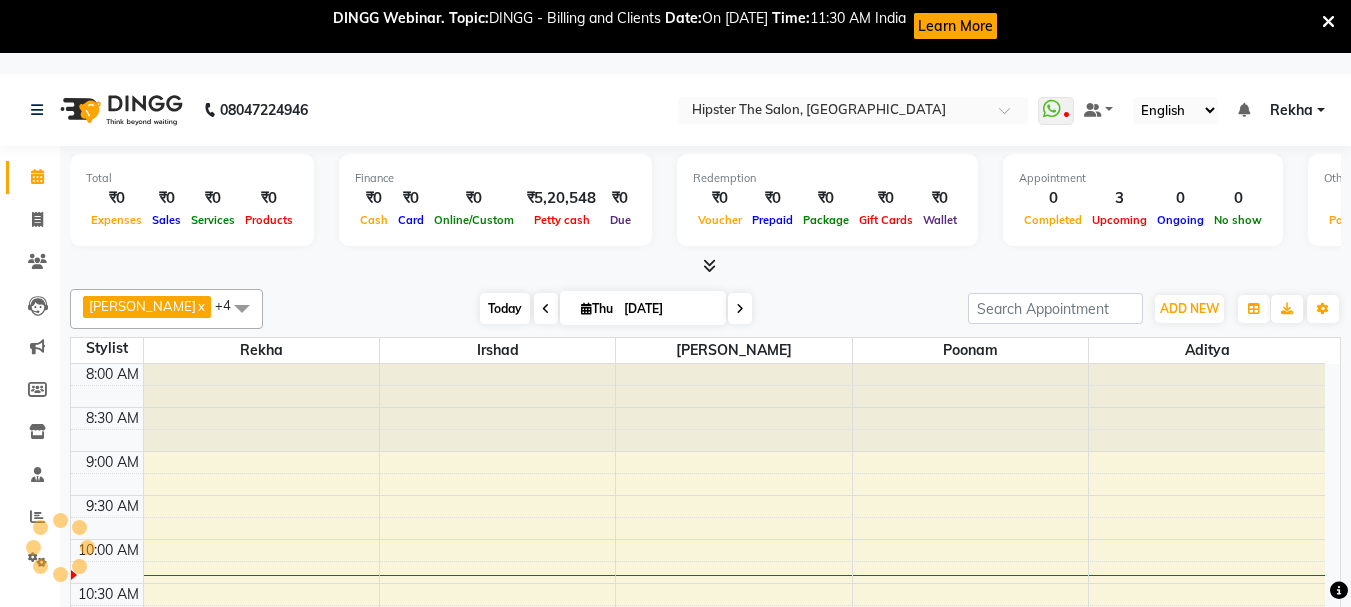 scroll, scrollTop: 177, scrollLeft: 0, axis: vertical 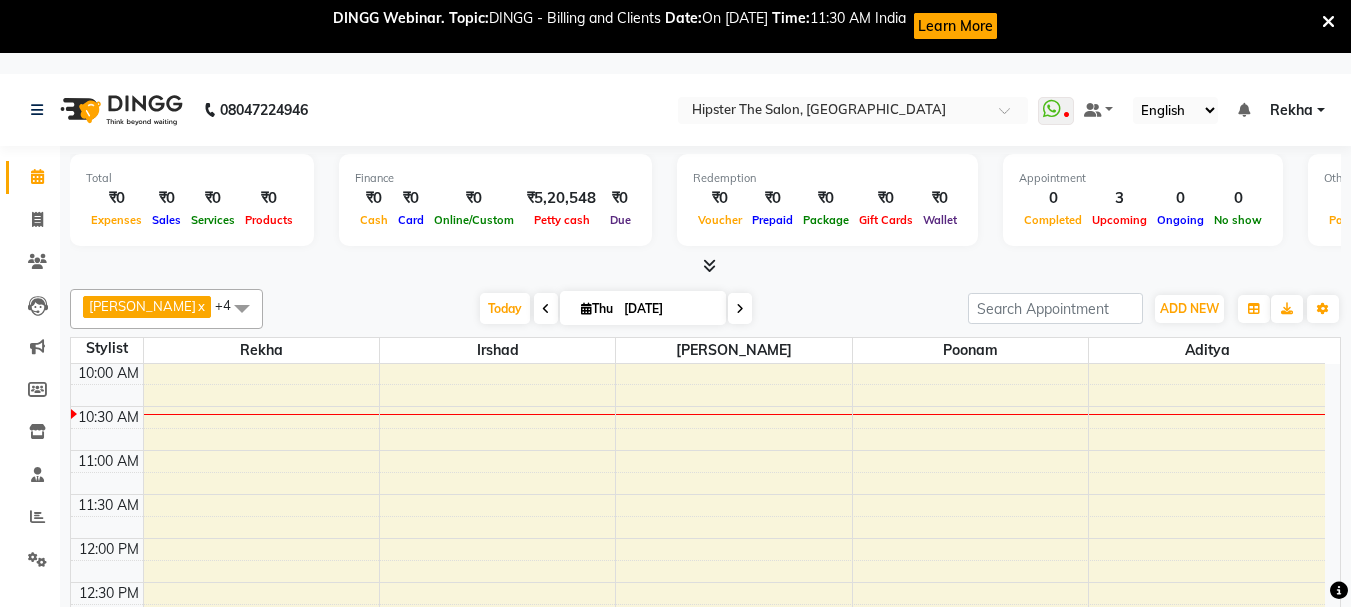 click on "Today" at bounding box center (505, 308) 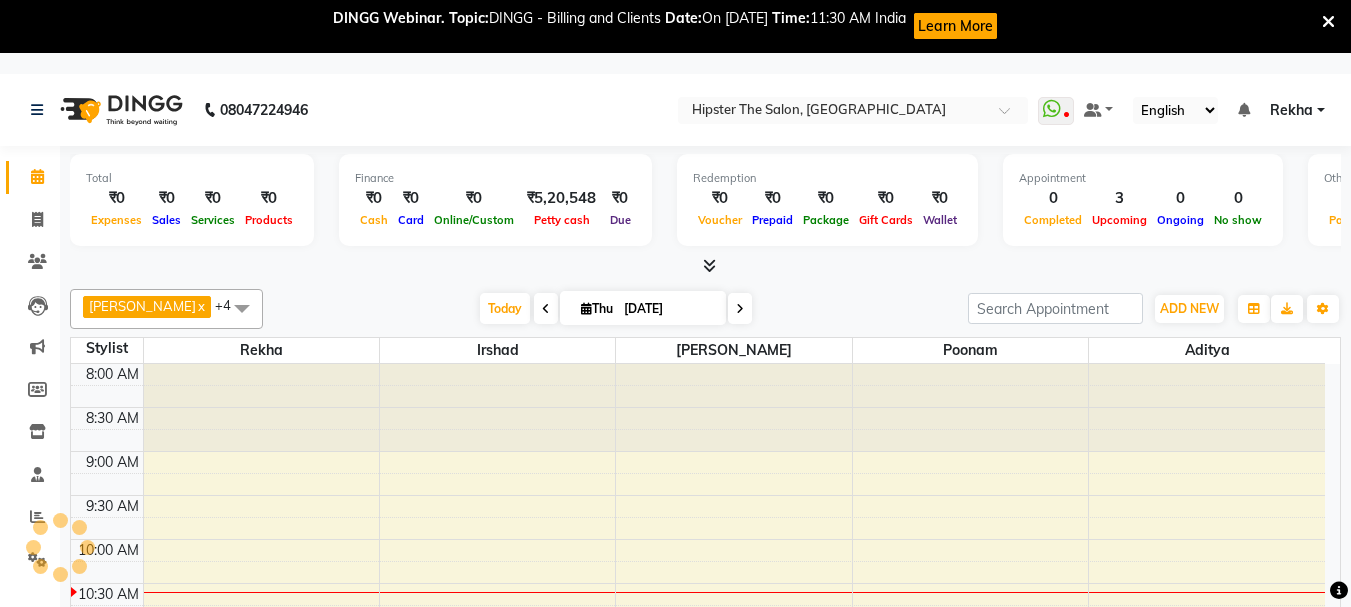 scroll, scrollTop: 177, scrollLeft: 0, axis: vertical 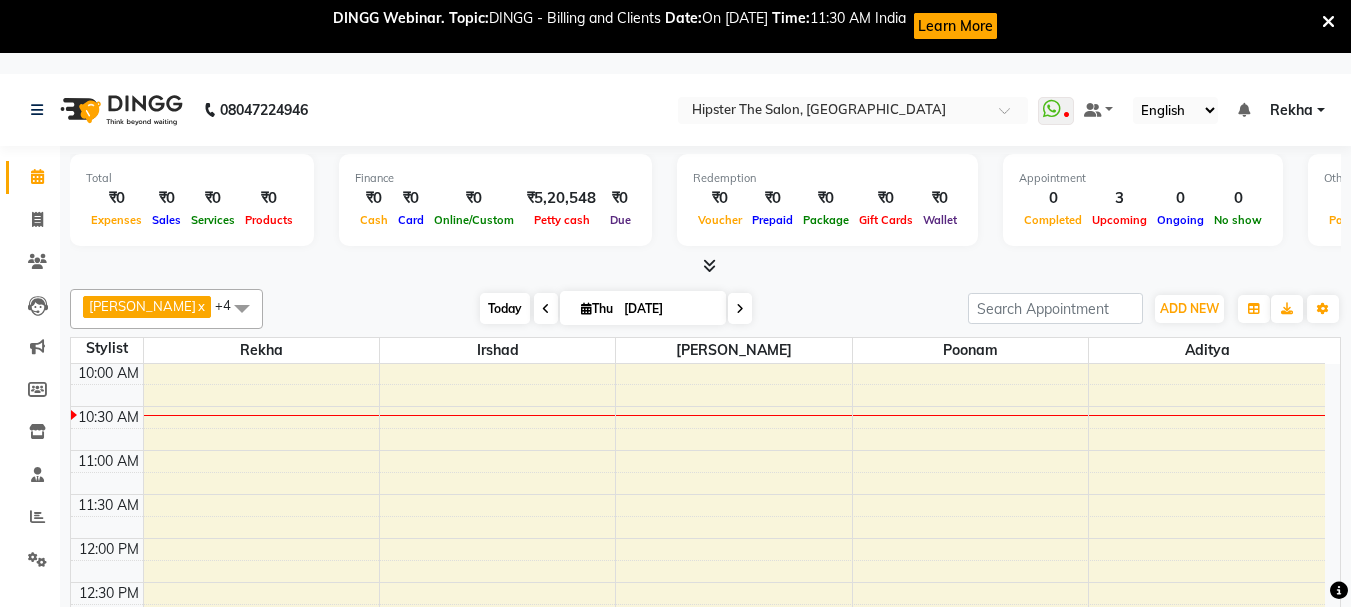 click on "Today" at bounding box center [505, 308] 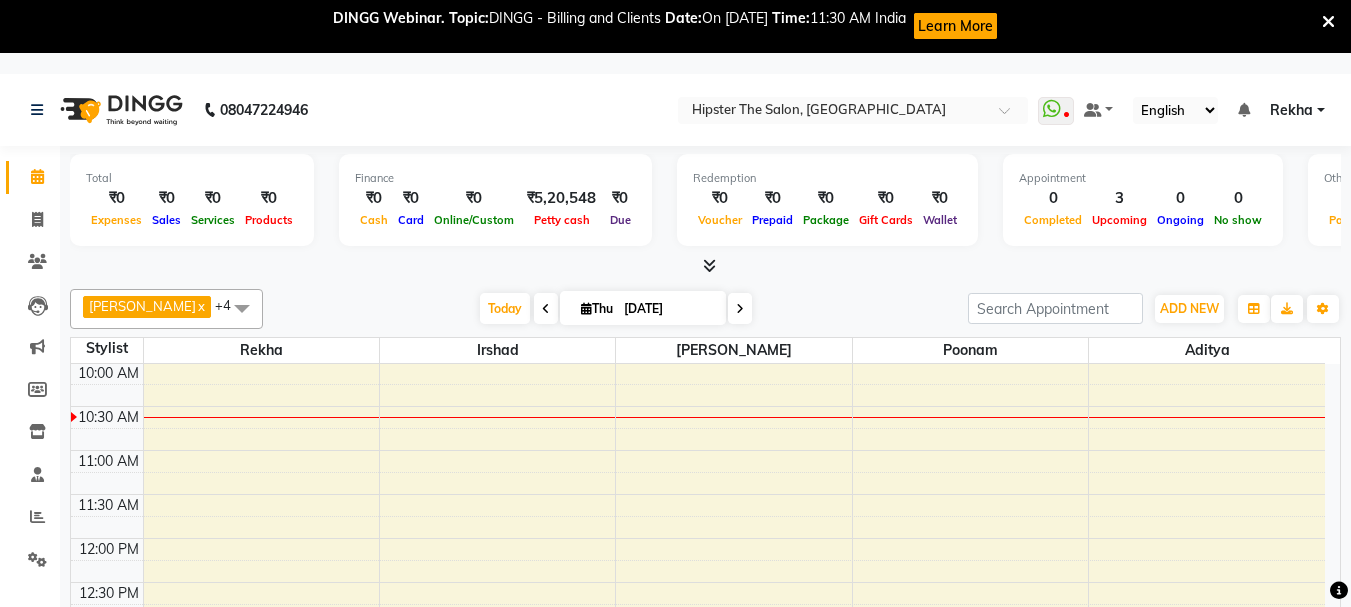 click at bounding box center [1328, 22] 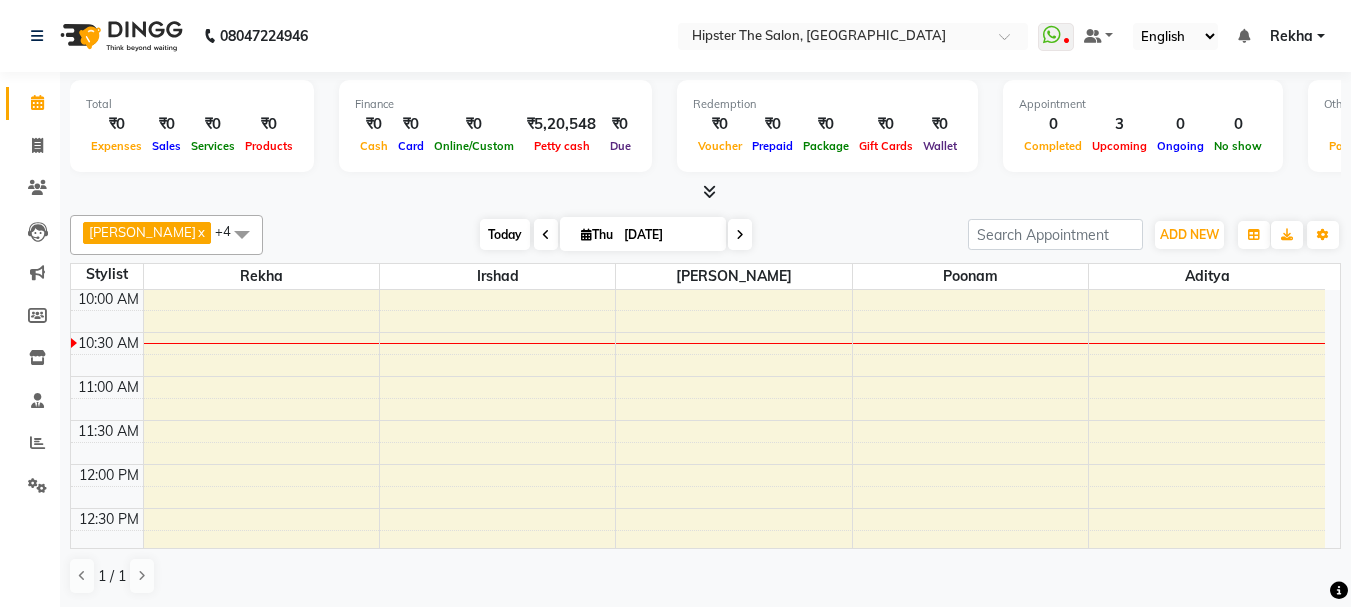 click on "Today" at bounding box center (505, 234) 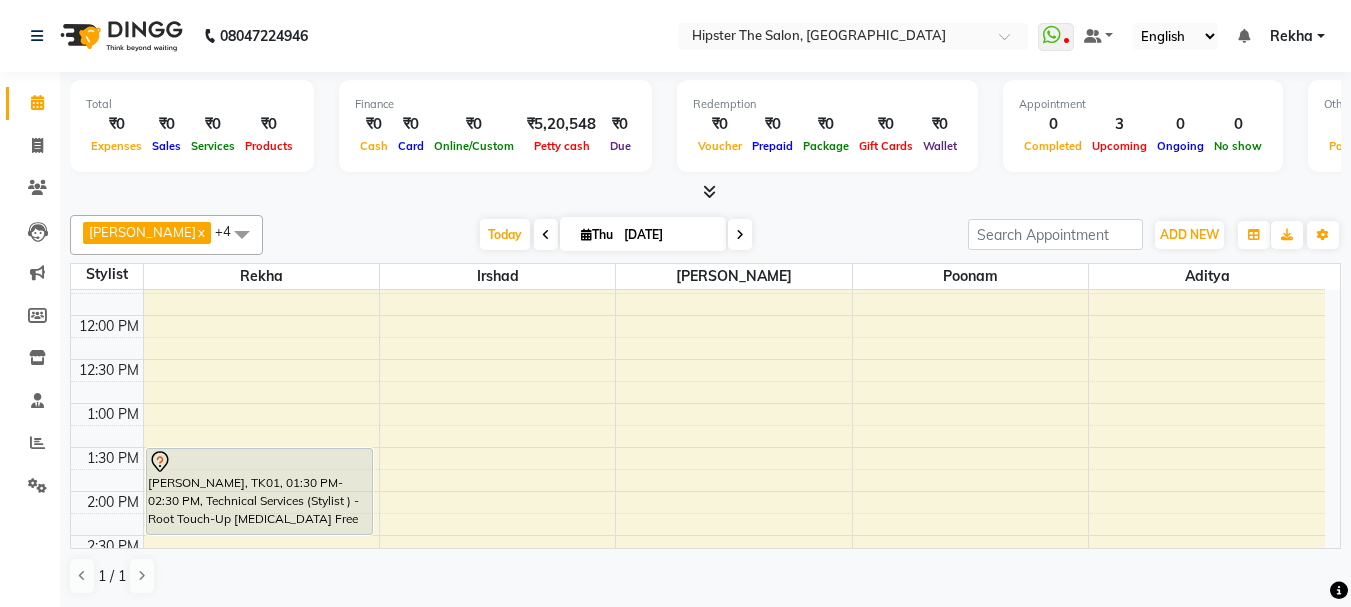scroll, scrollTop: 370, scrollLeft: 0, axis: vertical 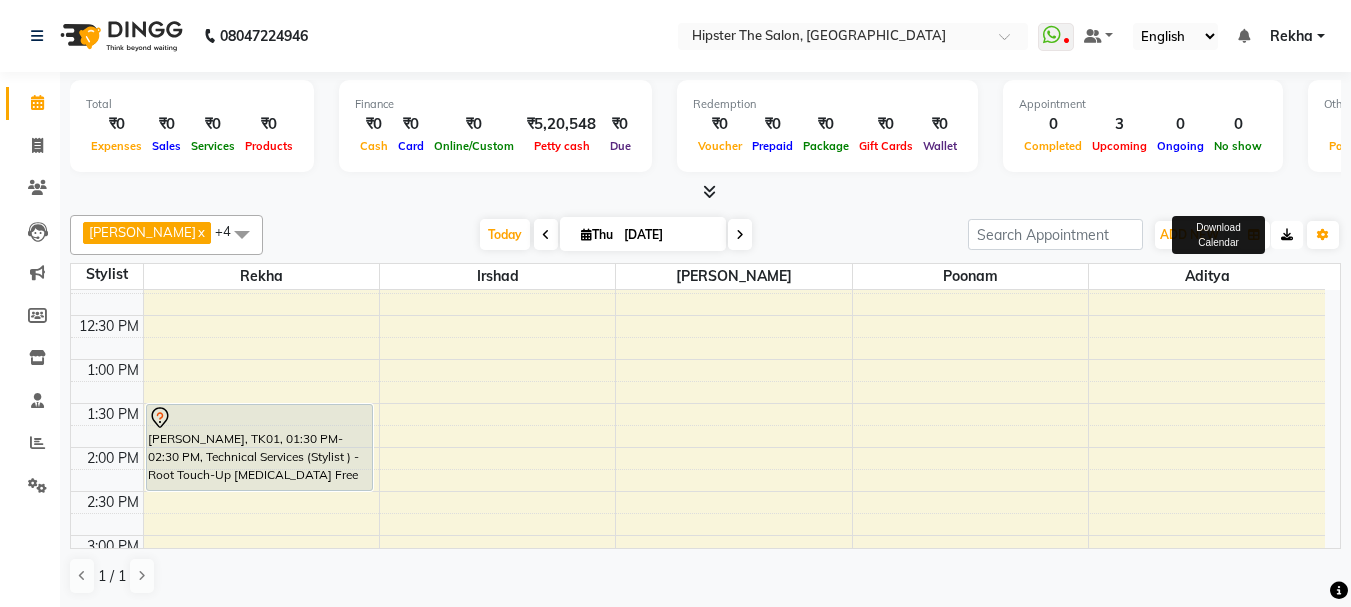click at bounding box center (1287, 235) 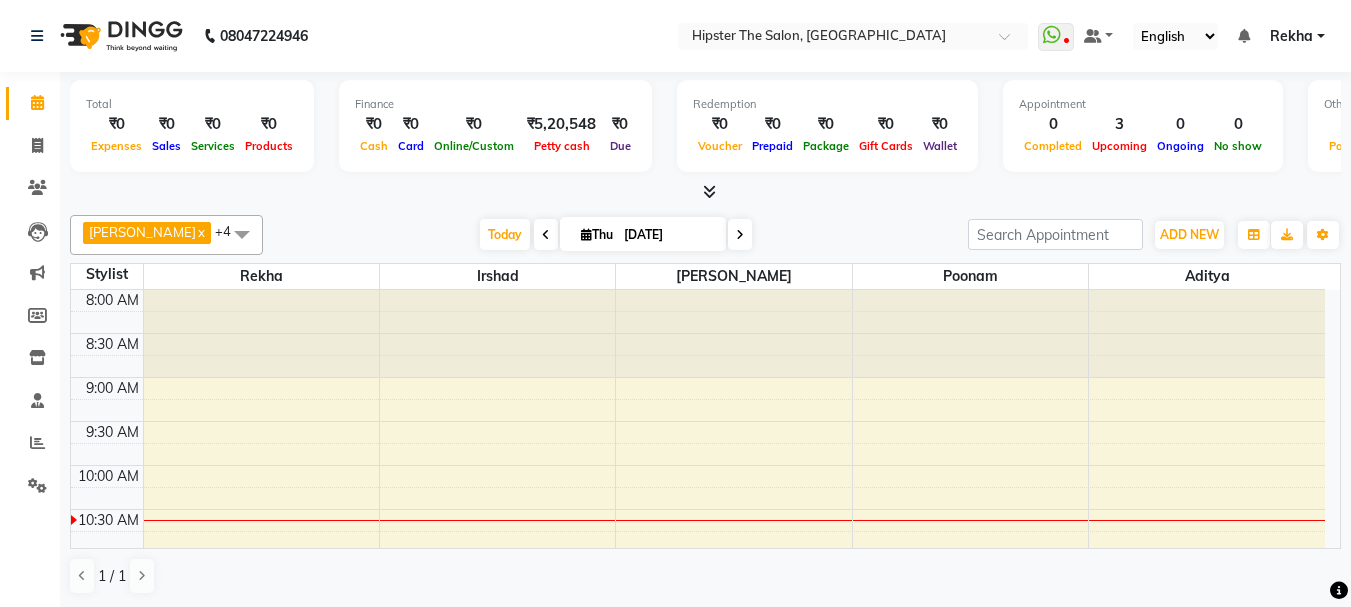 scroll, scrollTop: 0, scrollLeft: 0, axis: both 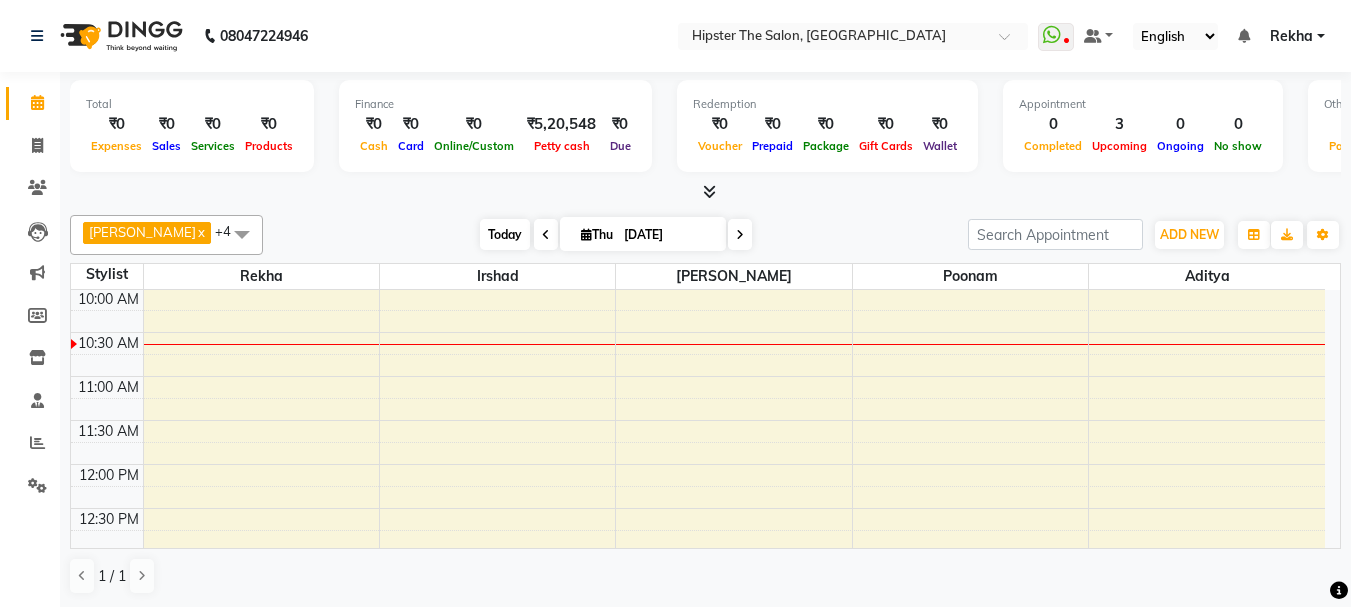 click on "Today" at bounding box center [505, 234] 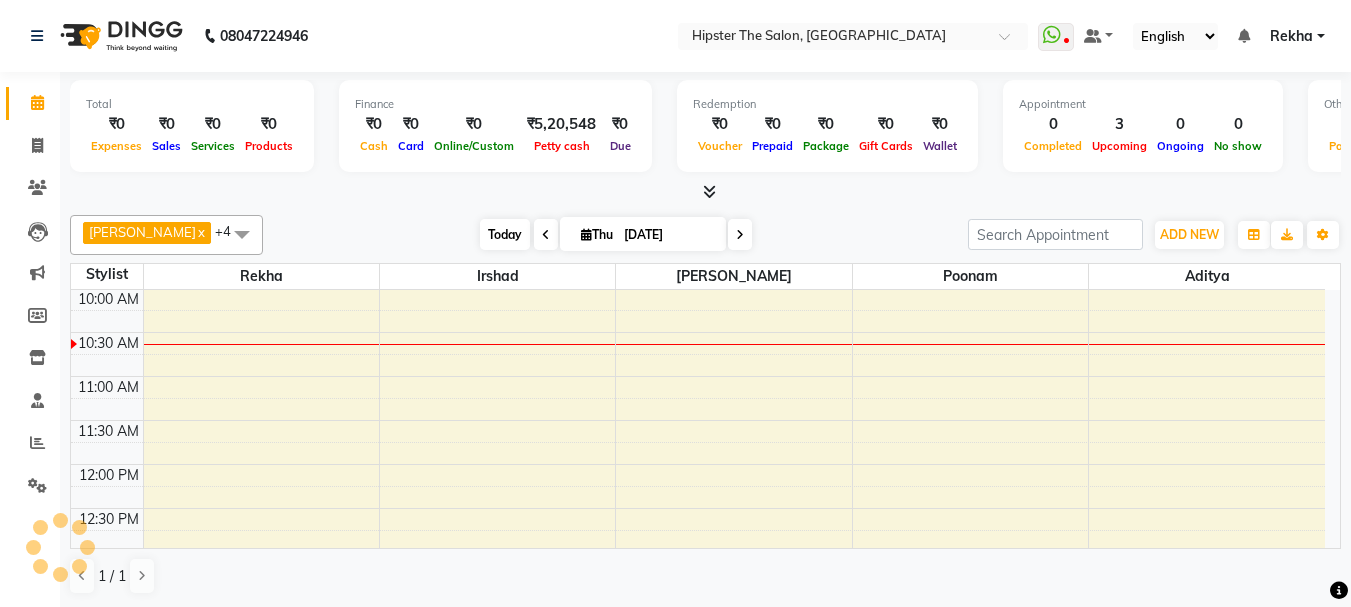 scroll, scrollTop: 177, scrollLeft: 0, axis: vertical 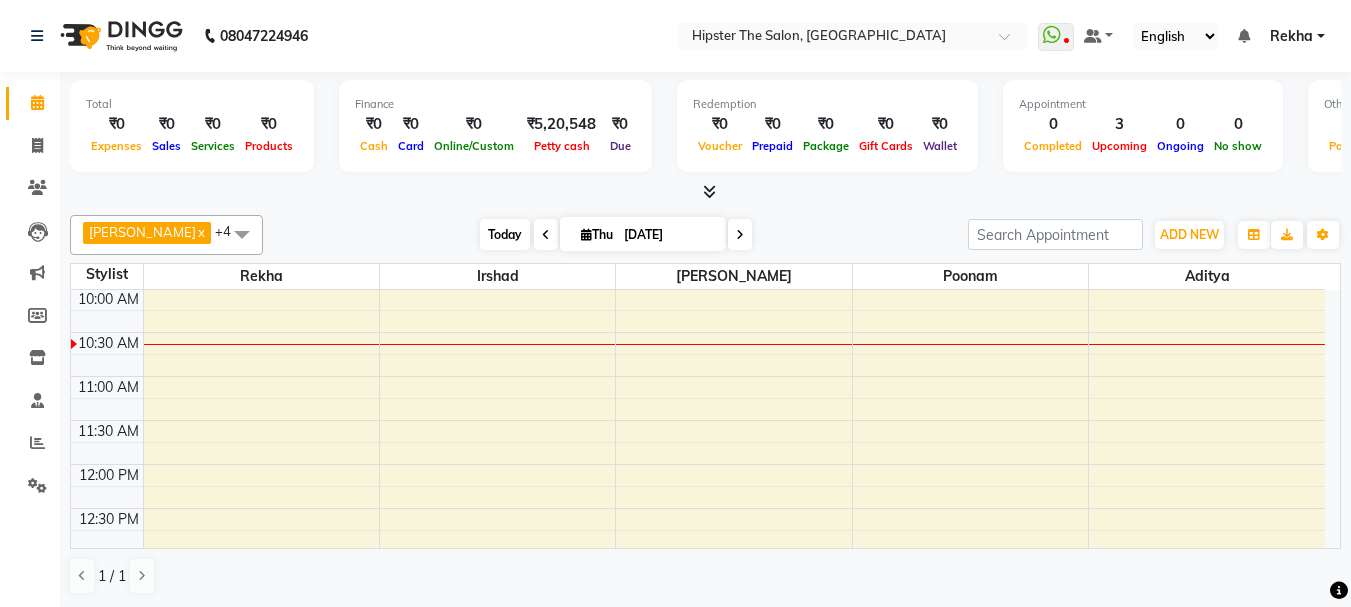 click on "Today" at bounding box center [505, 234] 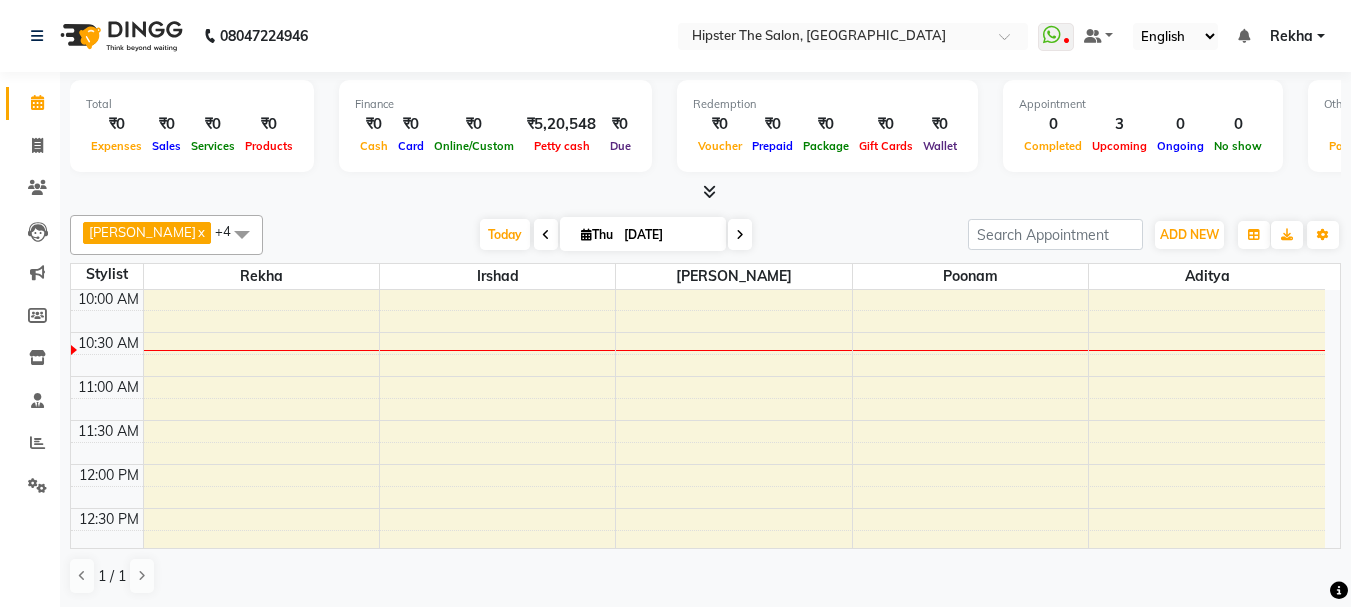 click on "1 / 1" at bounding box center [120, 576] 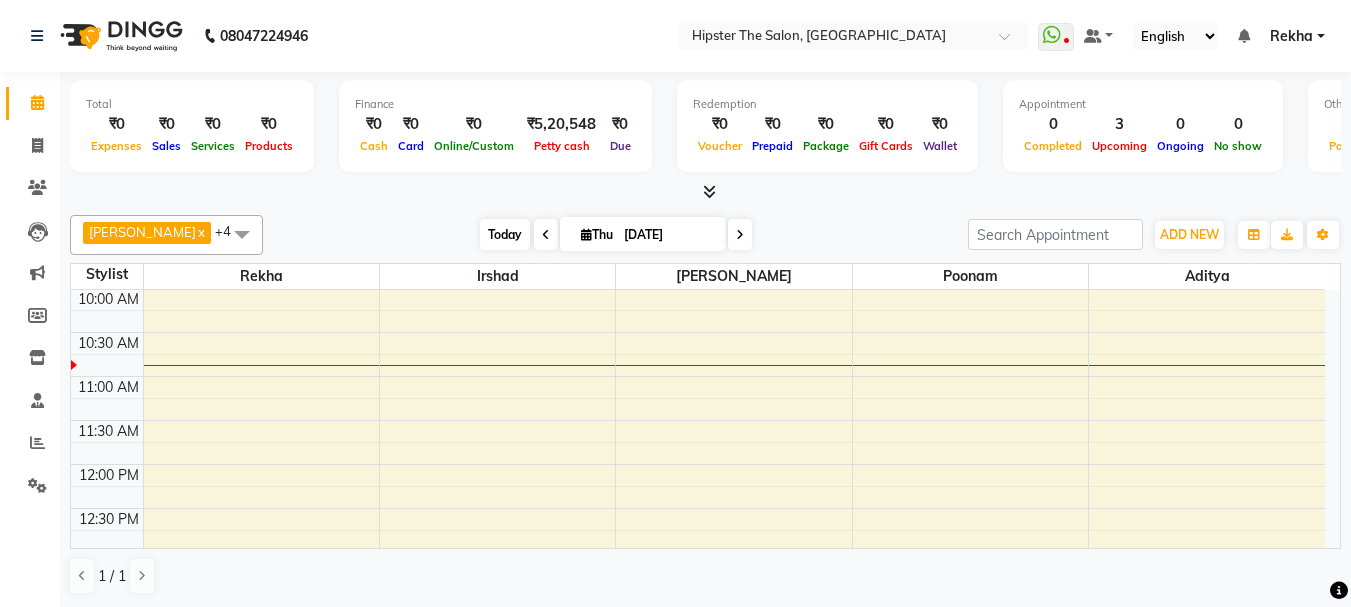 click on "Today" at bounding box center (505, 234) 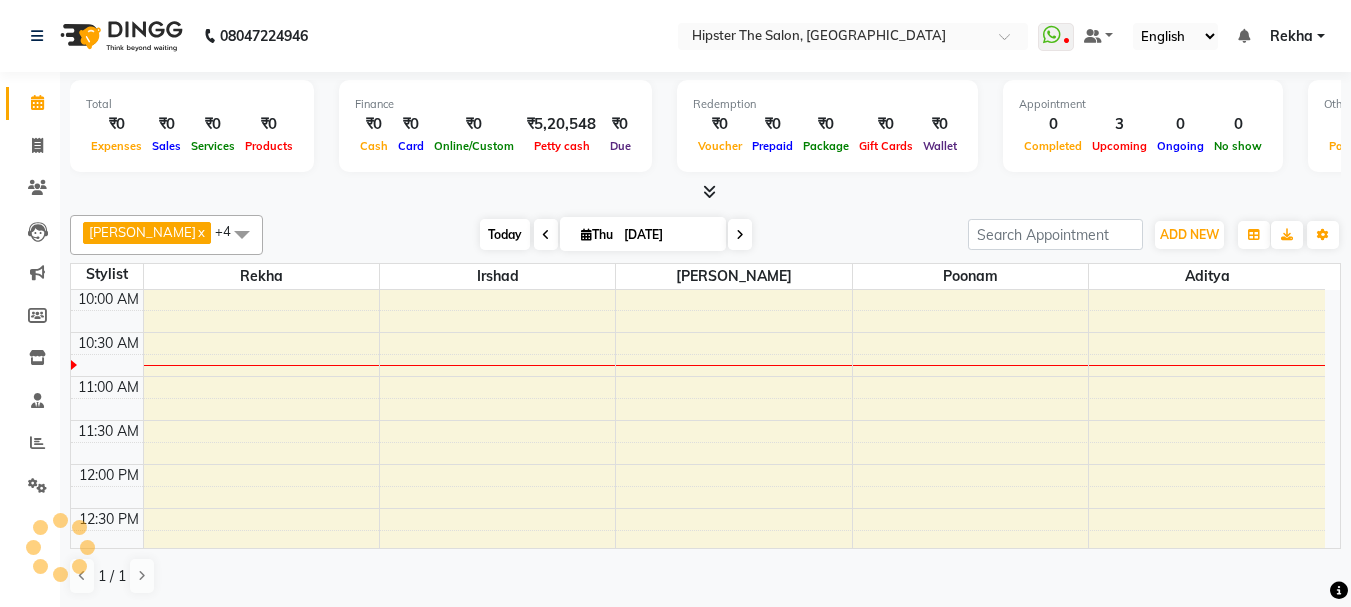scroll, scrollTop: 177, scrollLeft: 0, axis: vertical 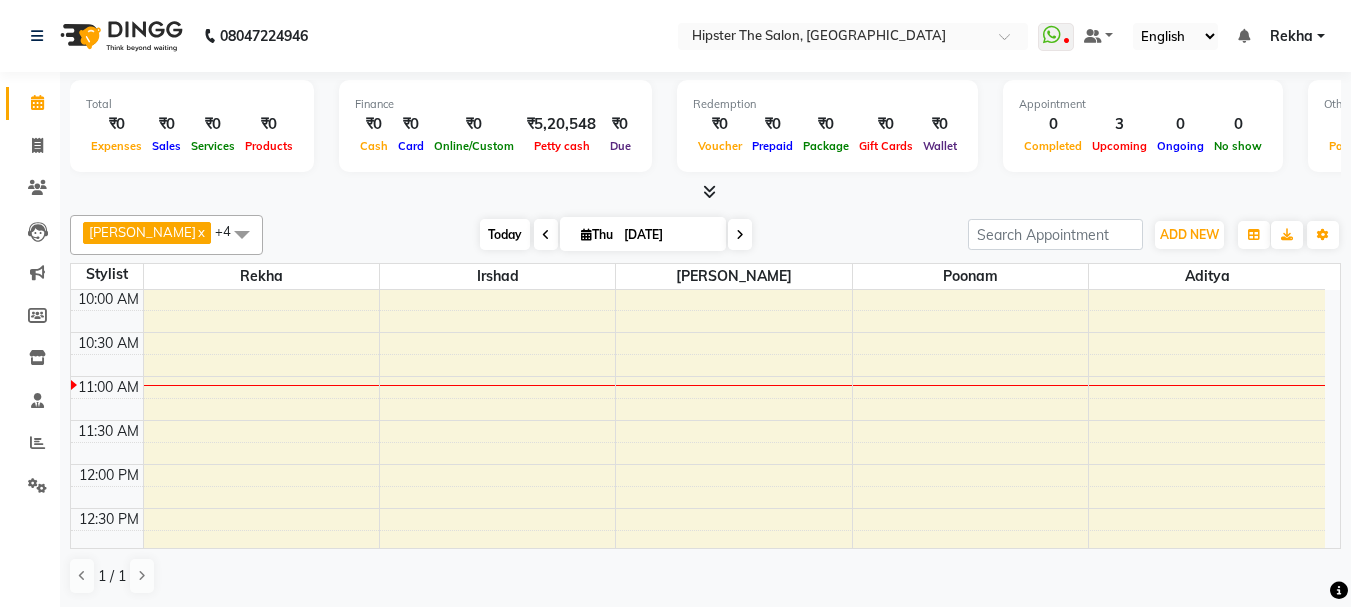 click on "Today" at bounding box center [505, 234] 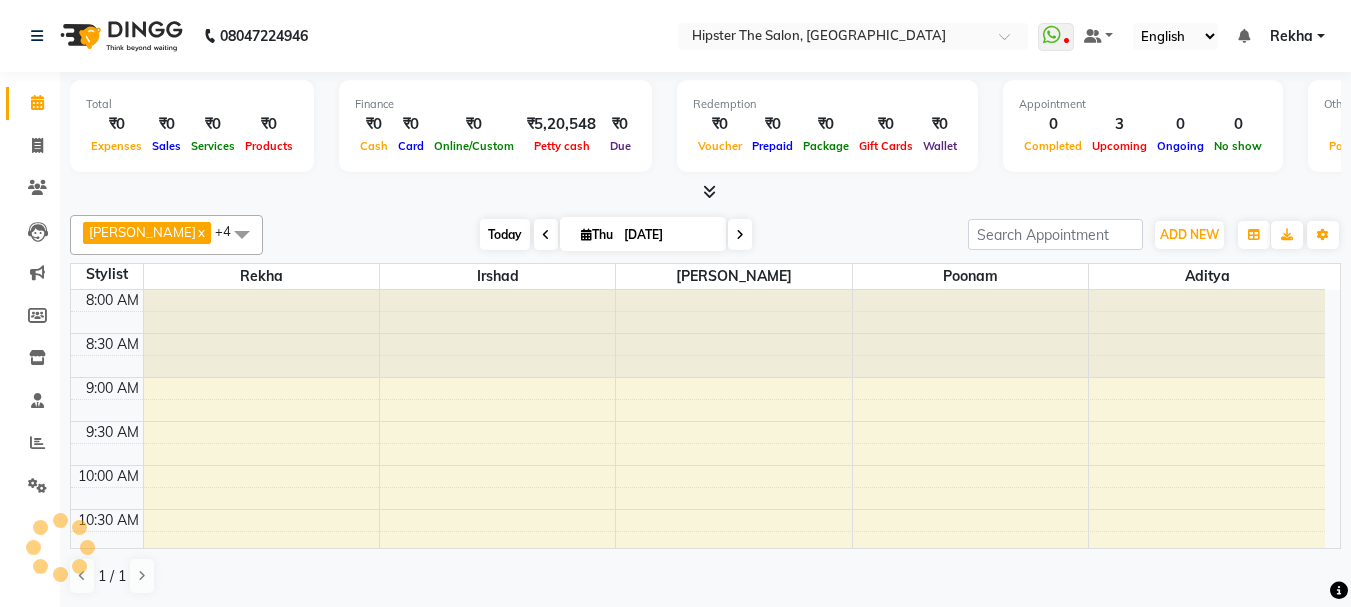 scroll, scrollTop: 265, scrollLeft: 0, axis: vertical 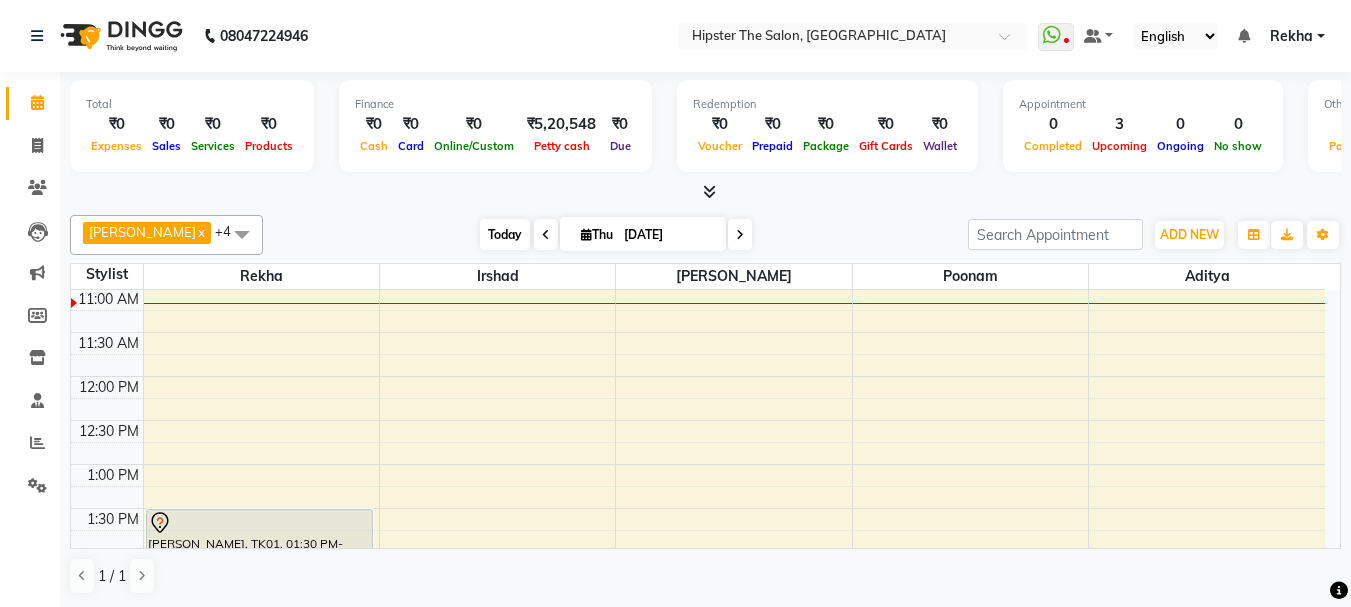click on "Today" at bounding box center [505, 234] 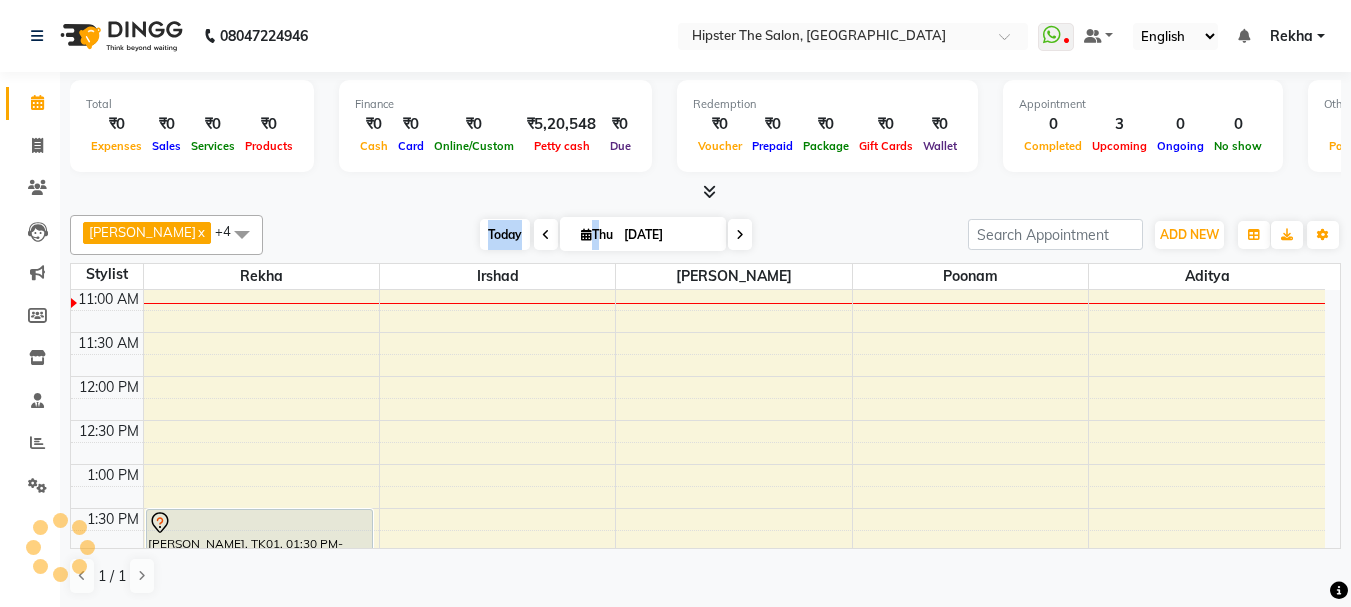 click on "Today" at bounding box center [505, 234] 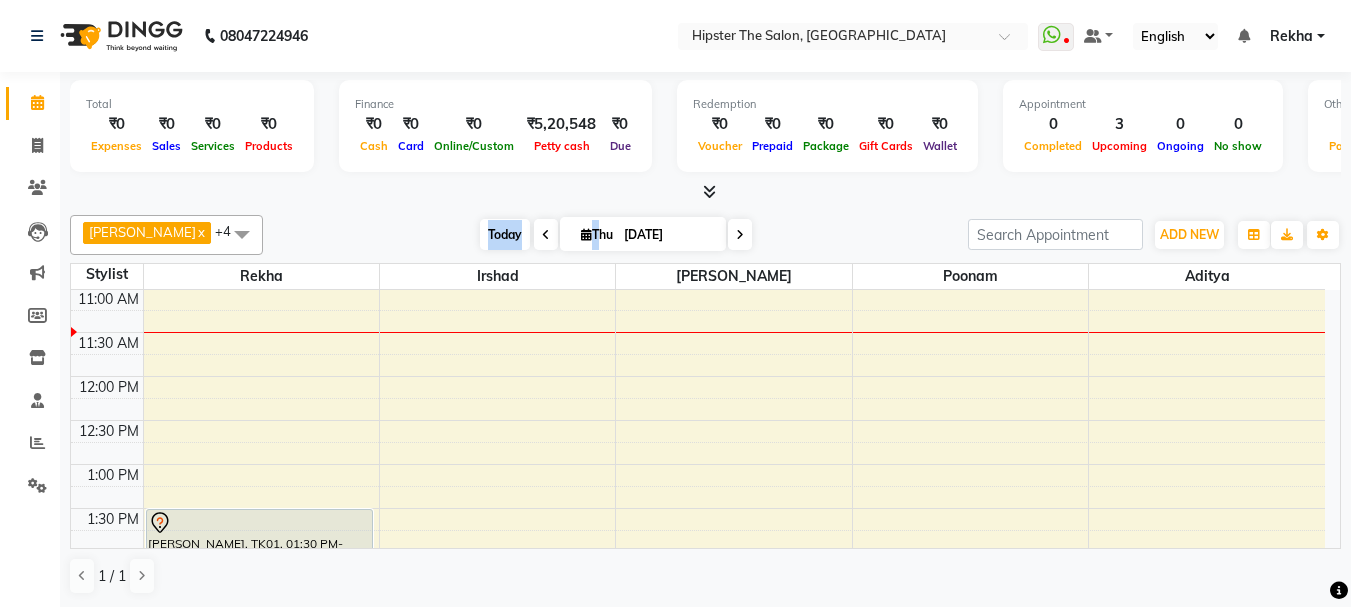 click on "Today" at bounding box center [505, 234] 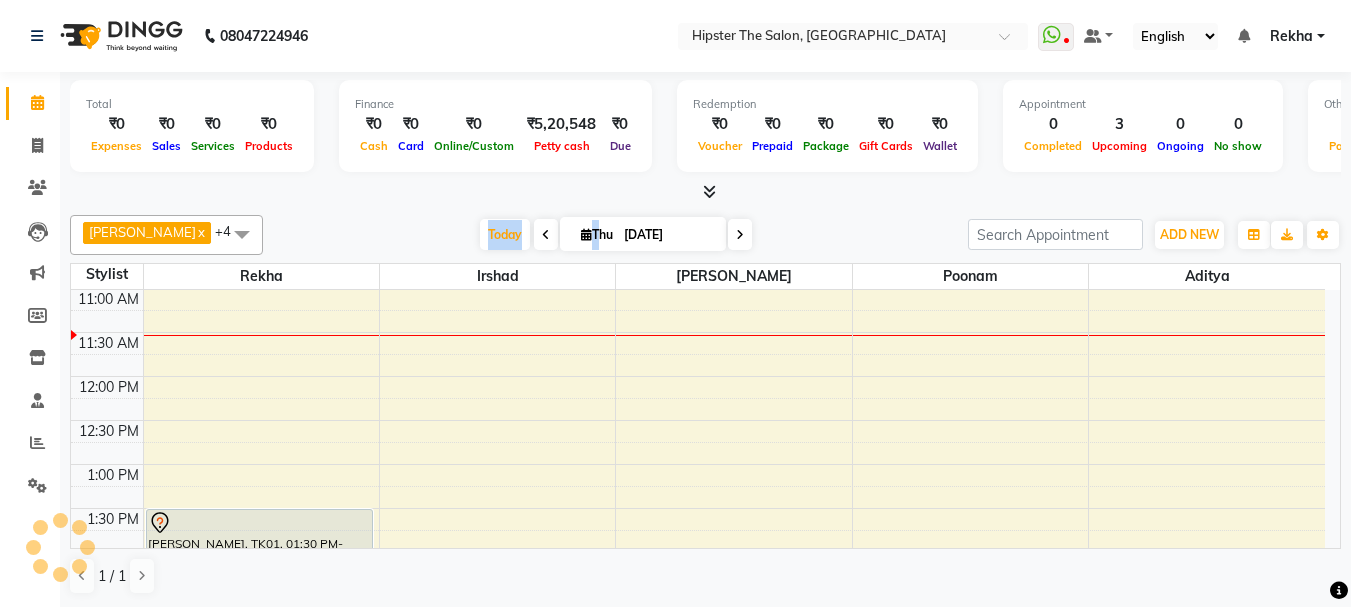 scroll, scrollTop: 265, scrollLeft: 0, axis: vertical 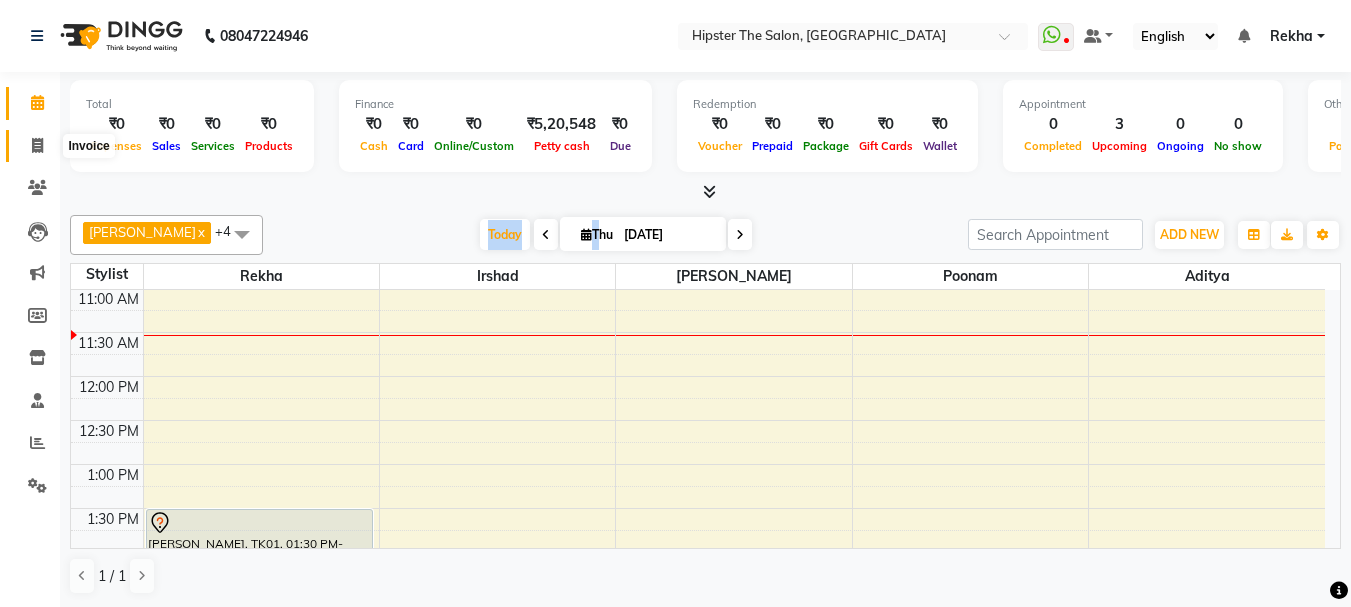 click 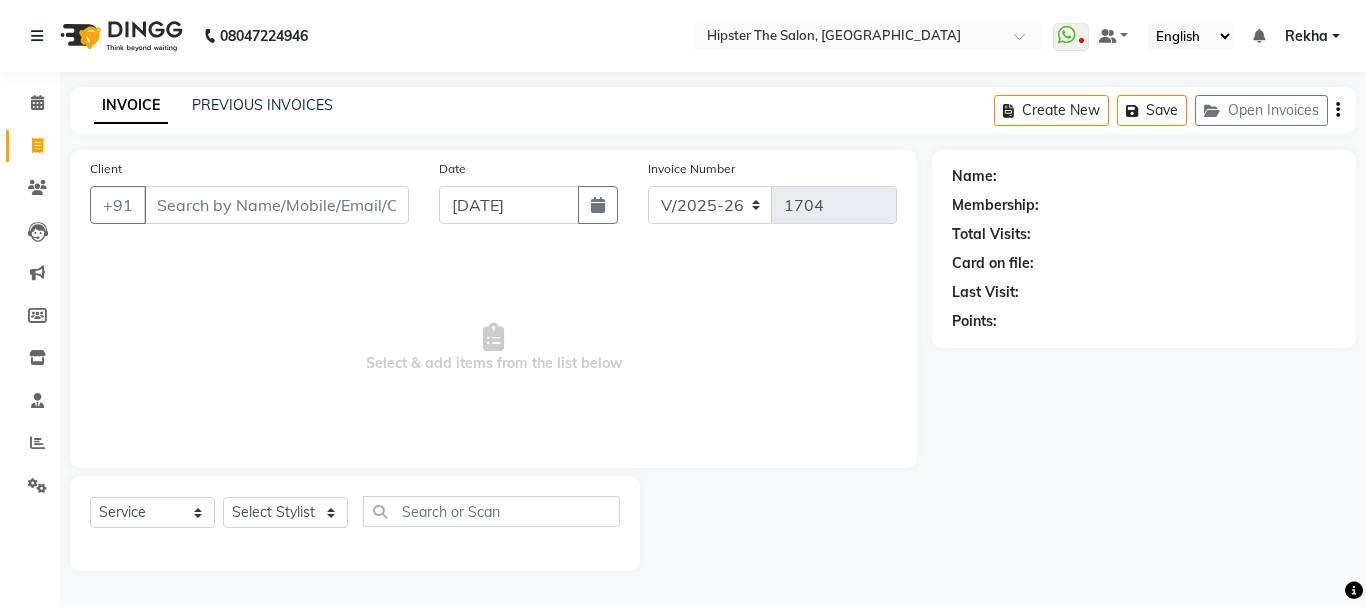 click on "Client" at bounding box center [276, 205] 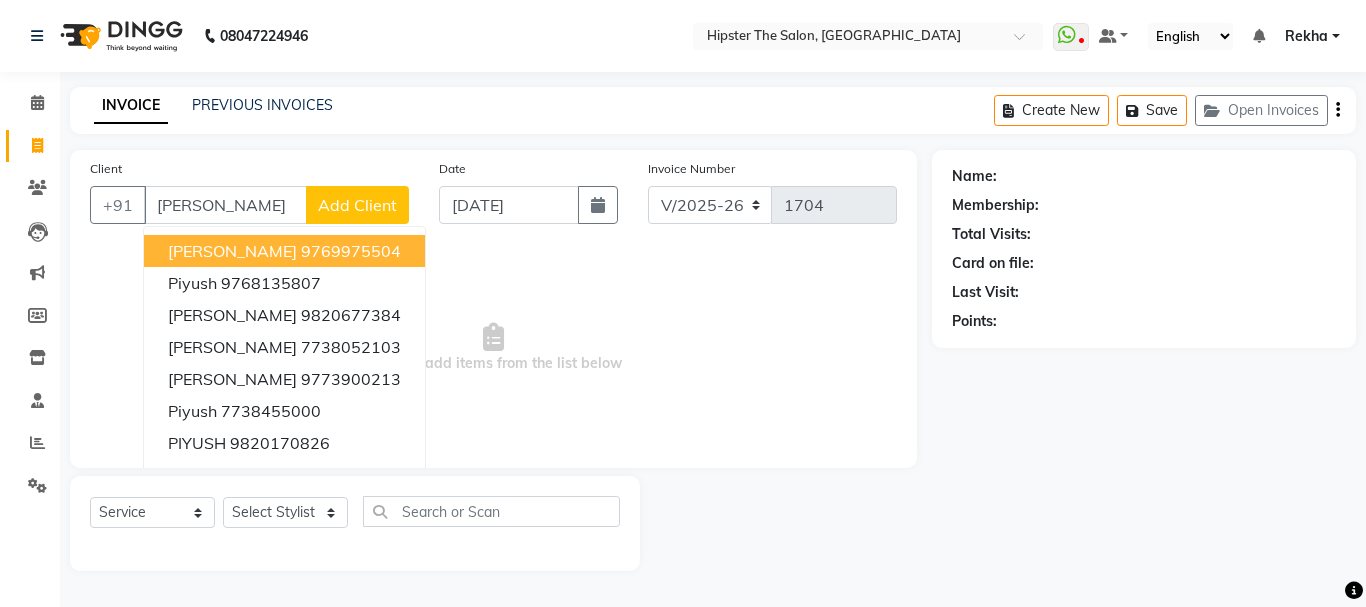 click on "[PERSON_NAME]  9769975504" at bounding box center [284, 251] 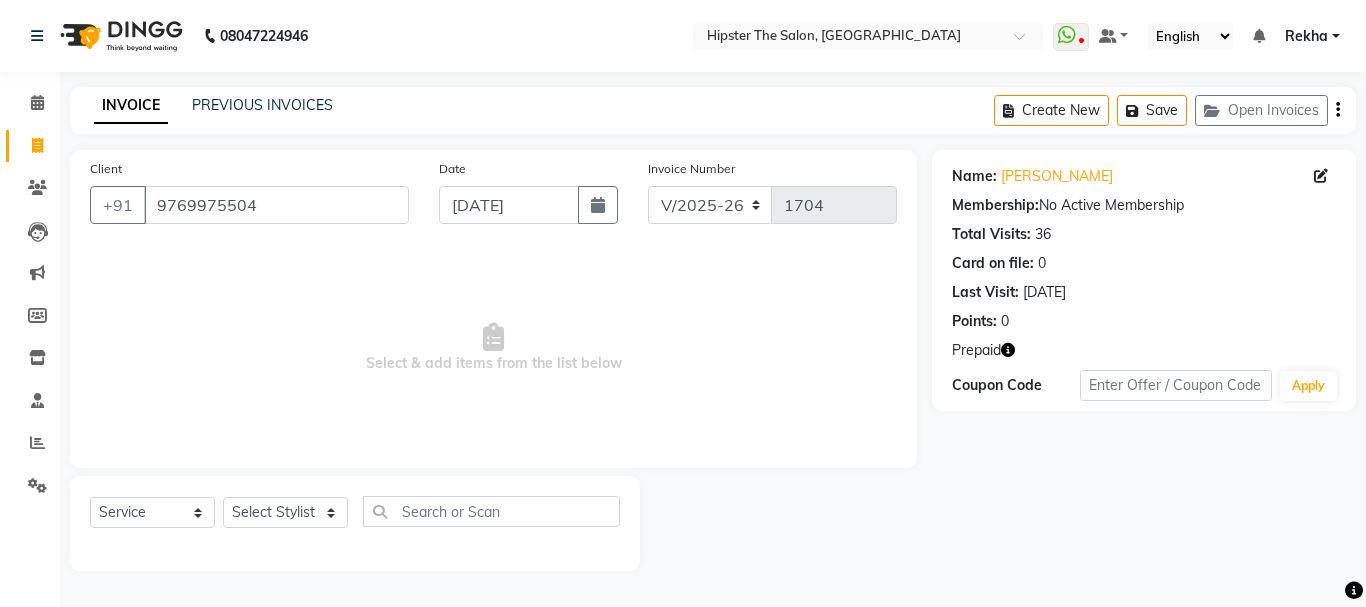 click 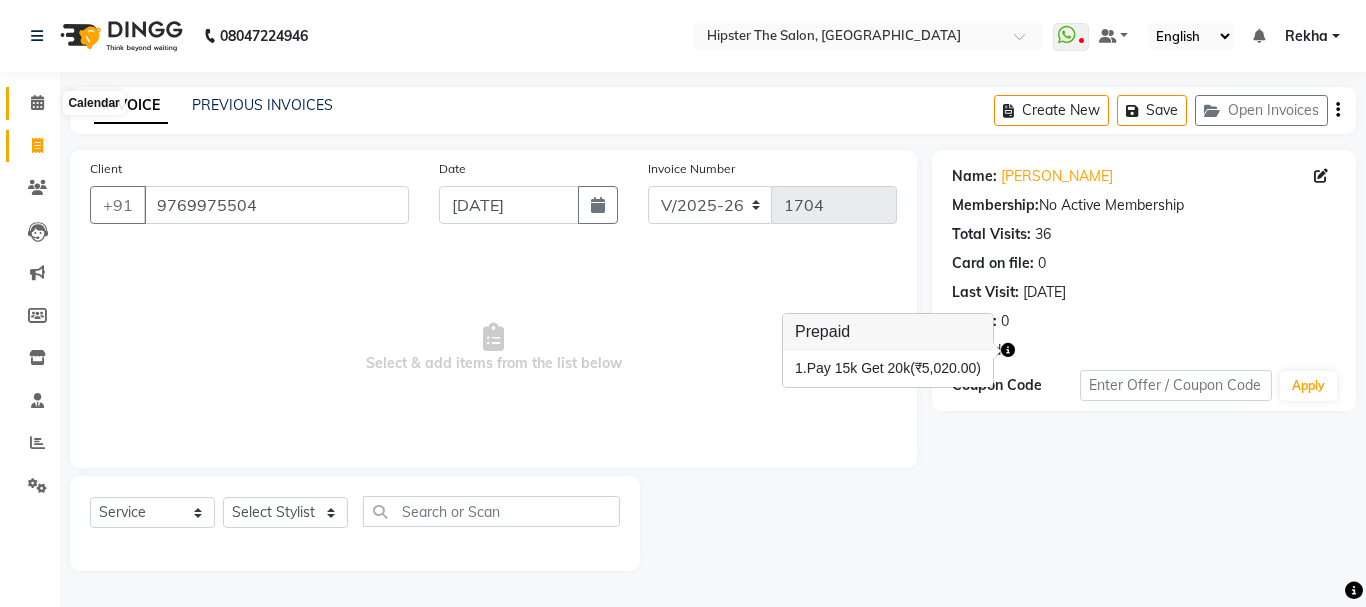 click 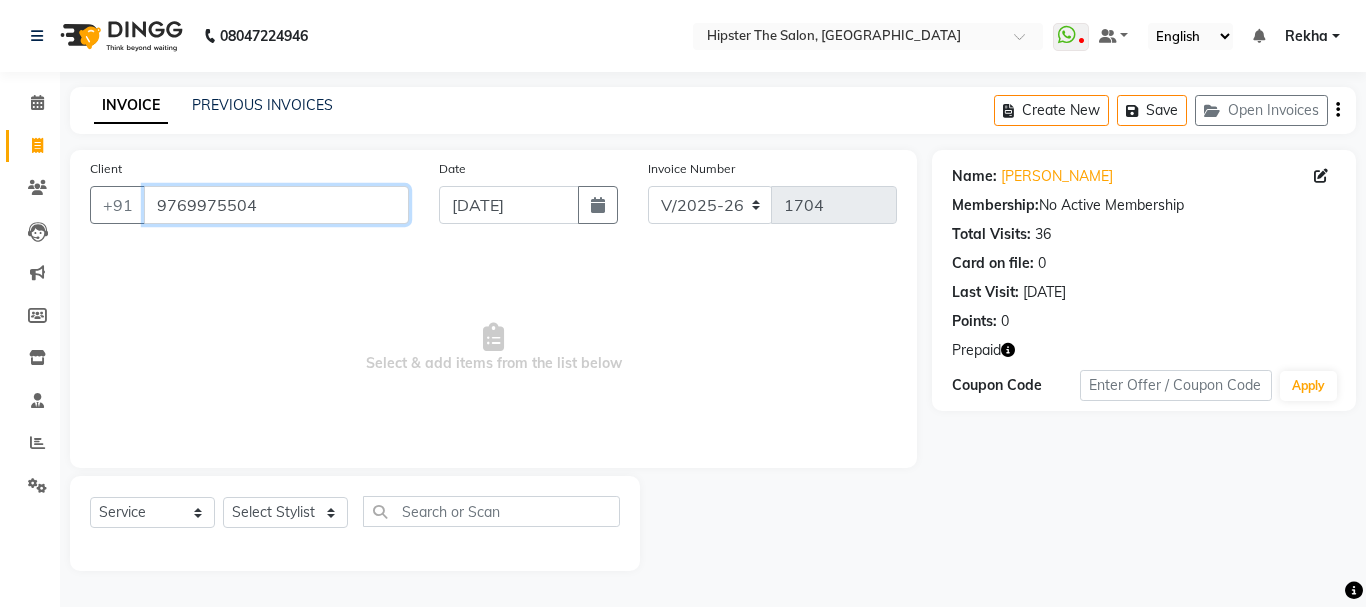 click on "9769975504" at bounding box center [276, 205] 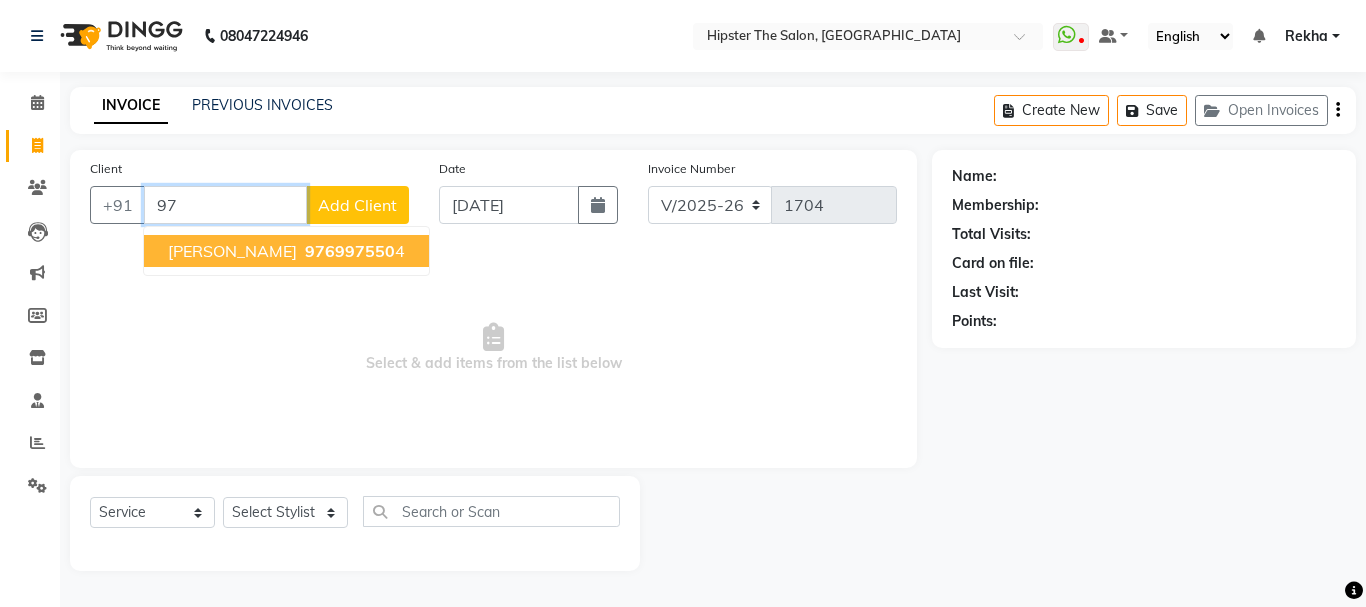 type on "9" 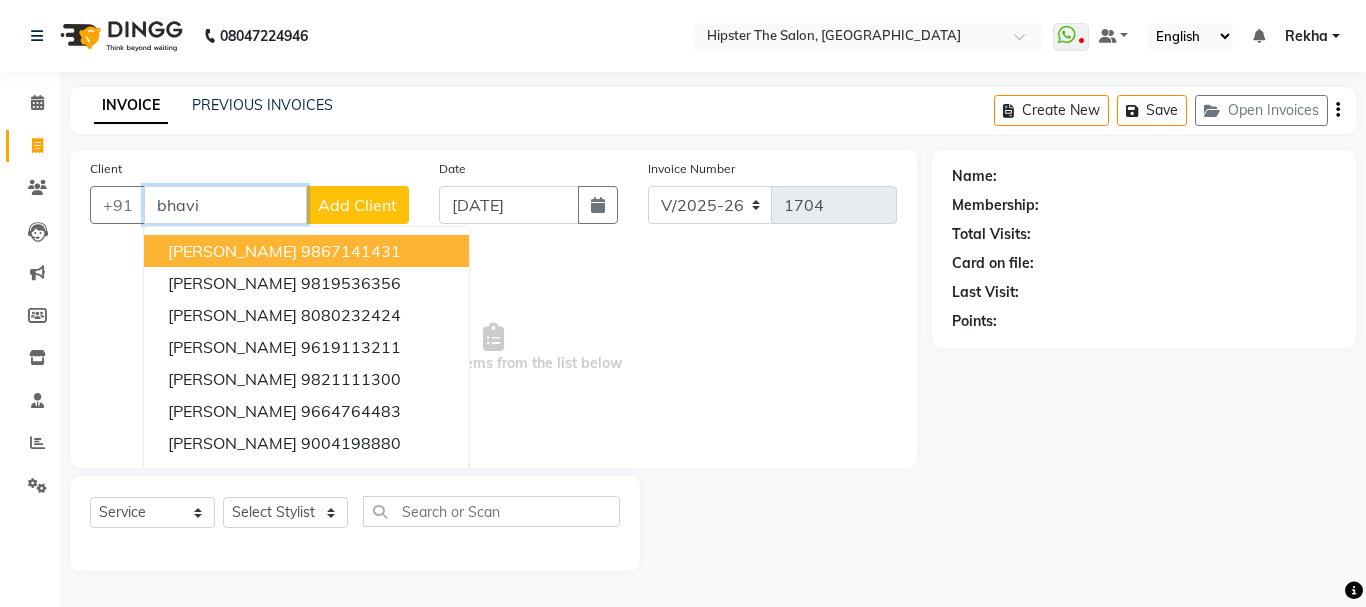 click on "[PERSON_NAME]" at bounding box center (232, 251) 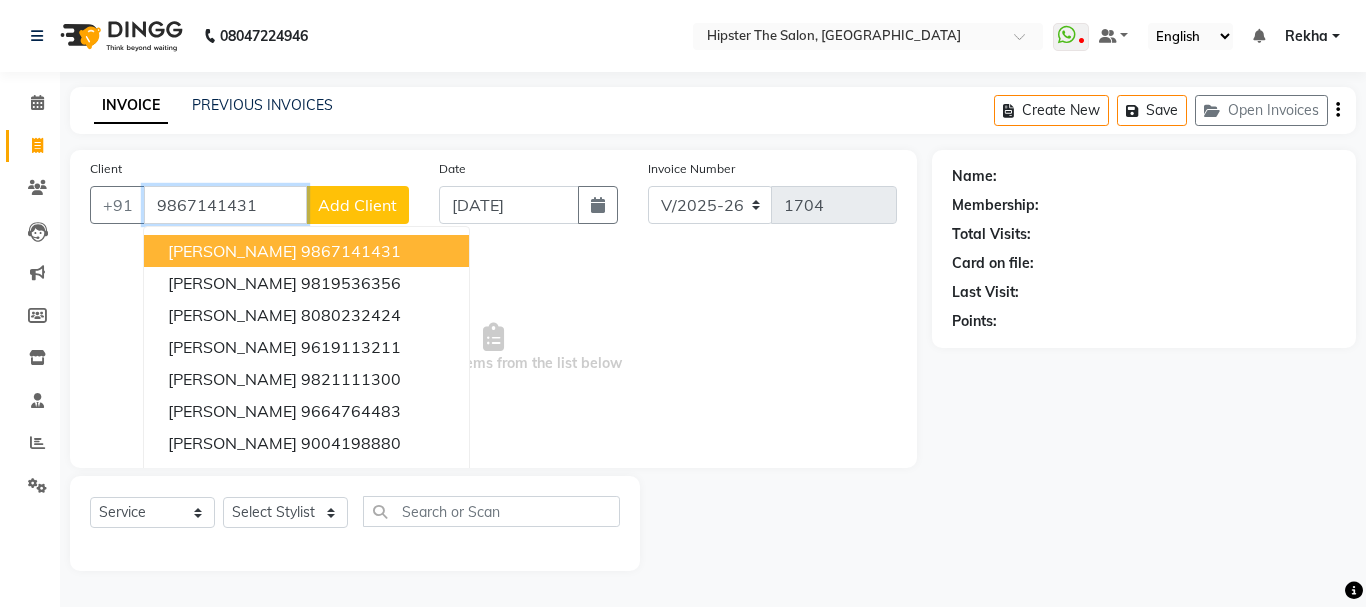 type on "9867141431" 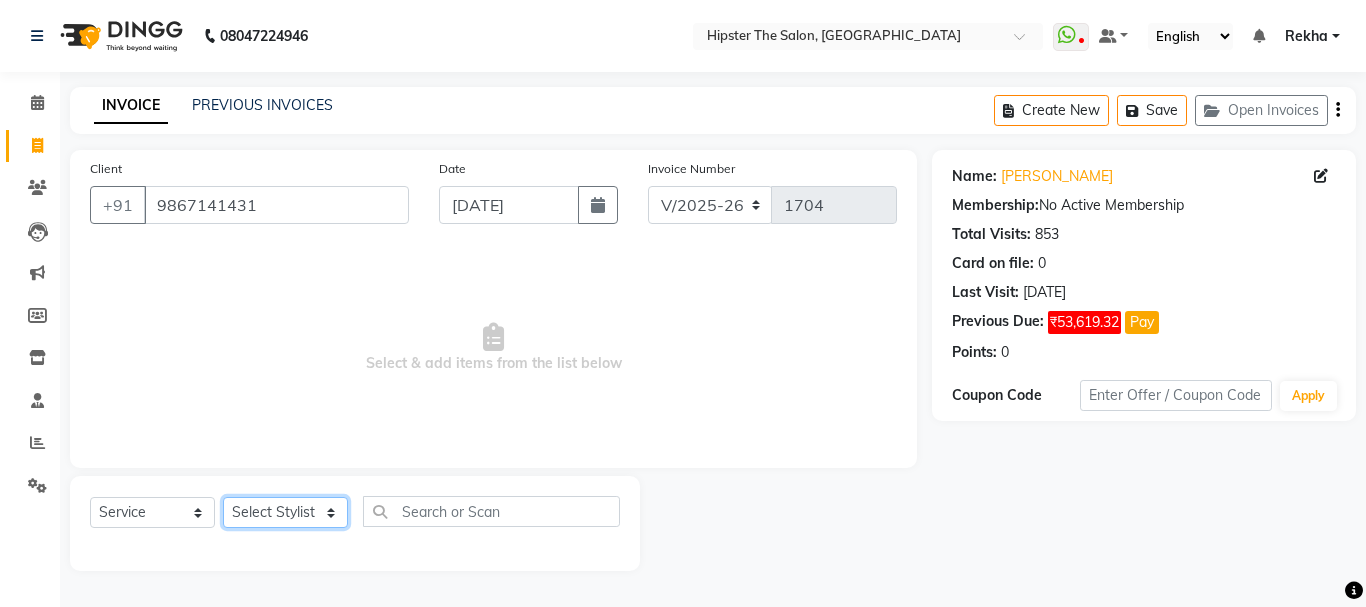 click on "Select Stylist Aditya [PERSON_NAME] [PERSON_NAME] Anup [PERSON_NAME] [PERSON_NAME] Lucky [PERSON_NAME]  [PERSON_NAME] [PERSON_NAME] [PERSON_NAME] Rekha saif [PERSON_NAME] [PERSON_NAME]  umroy [PERSON_NAME] [PERSON_NAME]" 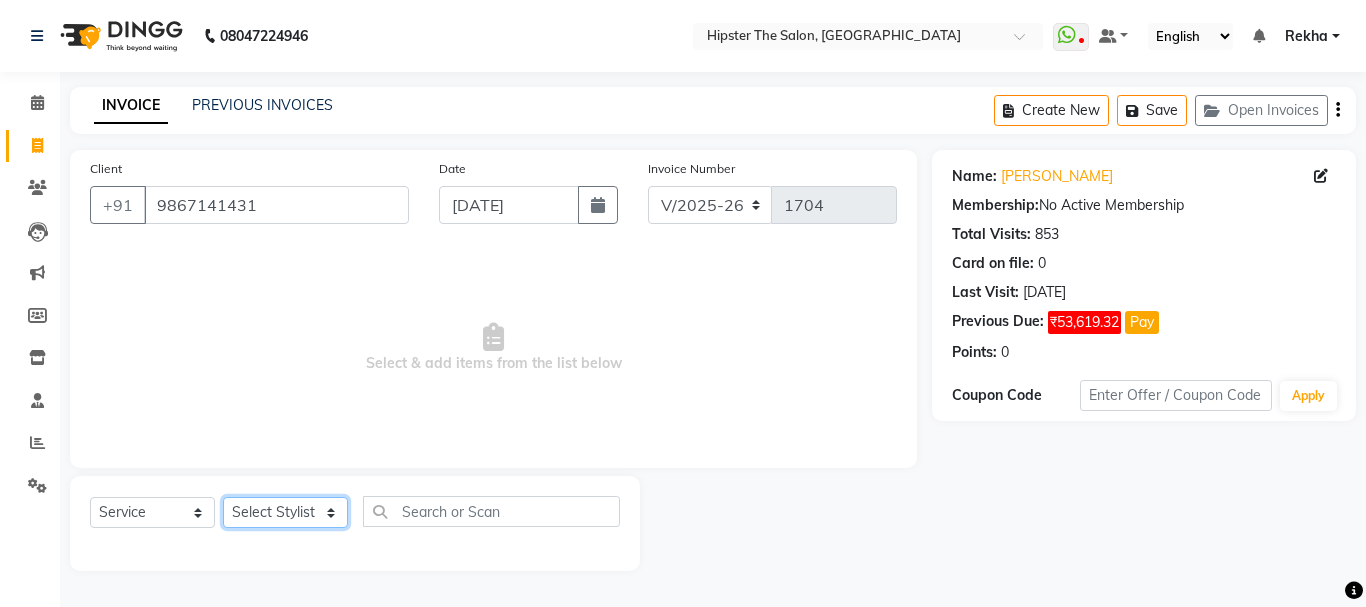select on "32387" 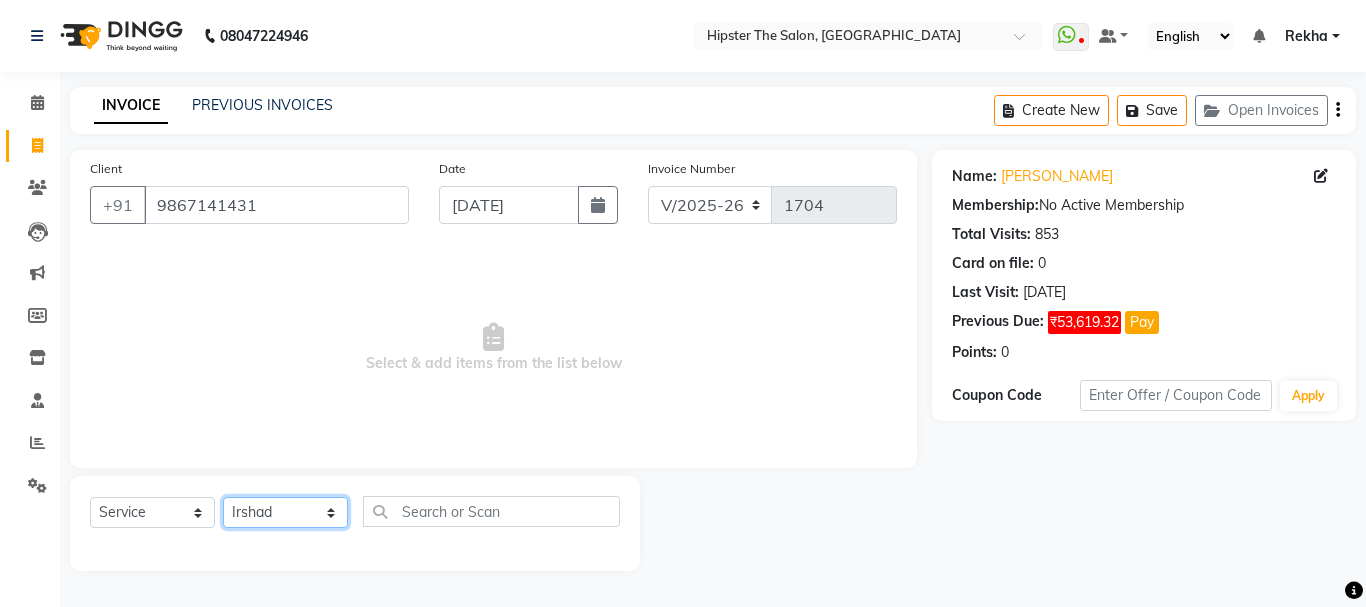 click on "Select Stylist Aditya [PERSON_NAME] [PERSON_NAME] Anup [PERSON_NAME] [PERSON_NAME] Lucky [PERSON_NAME]  [PERSON_NAME] [PERSON_NAME] [PERSON_NAME] Rekha saif [PERSON_NAME] [PERSON_NAME]  umroy [PERSON_NAME] [PERSON_NAME]" 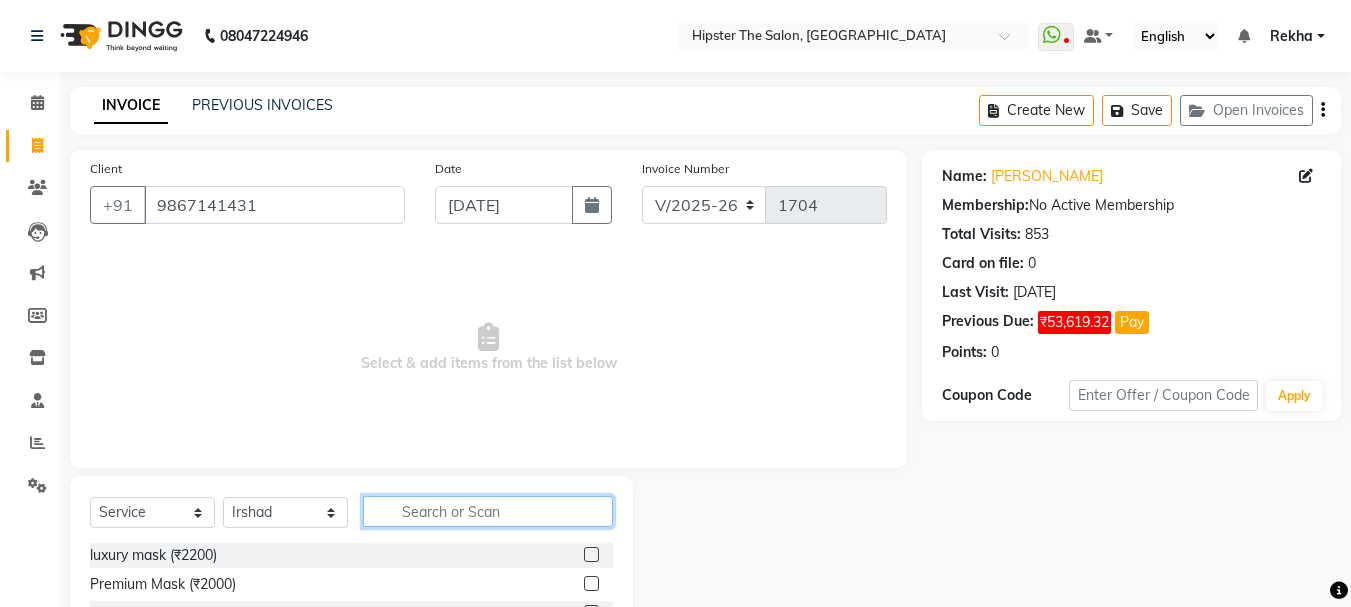 click 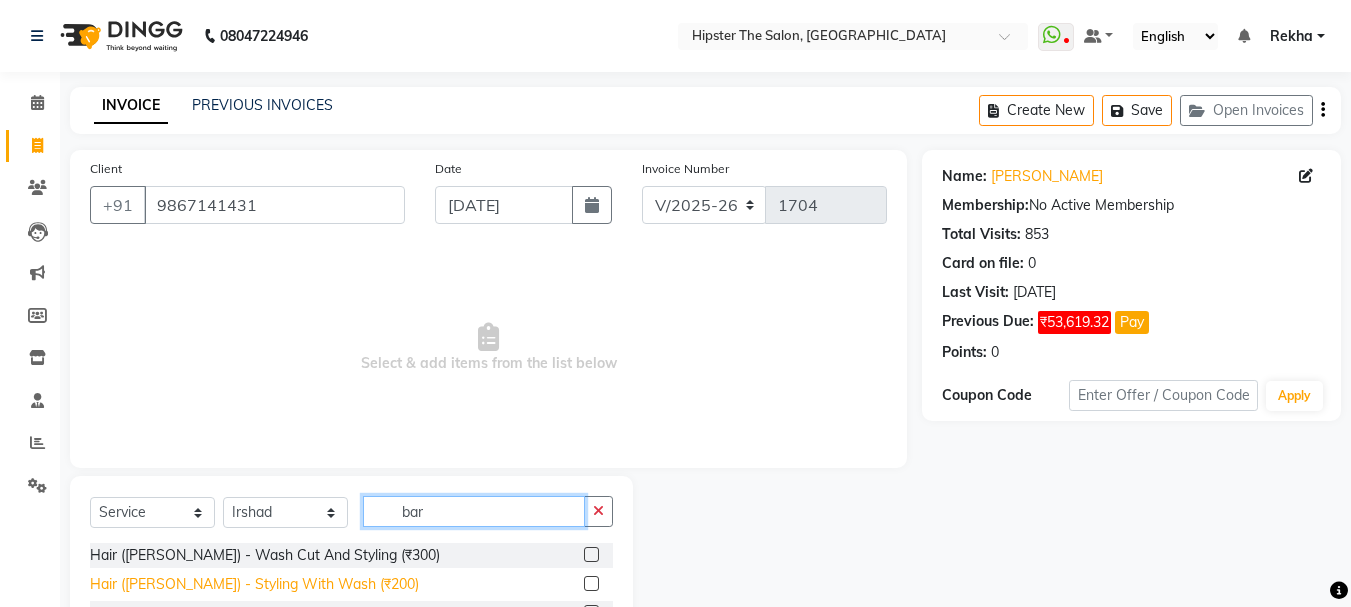 scroll, scrollTop: 81, scrollLeft: 0, axis: vertical 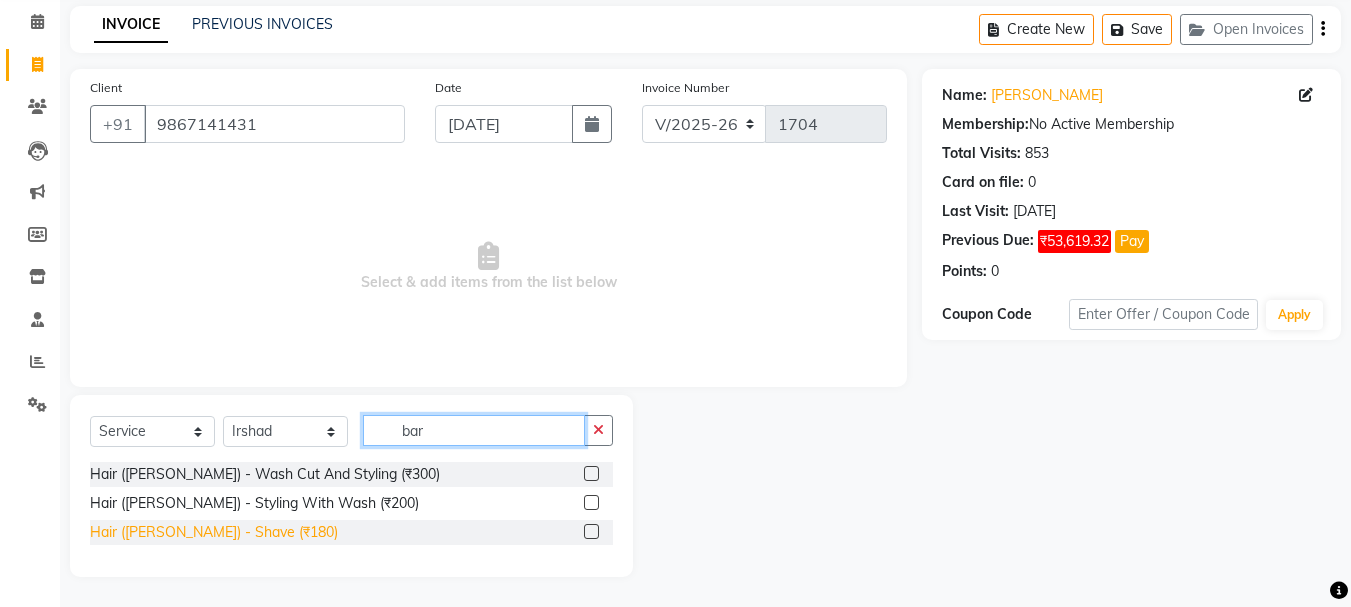 type on "bar" 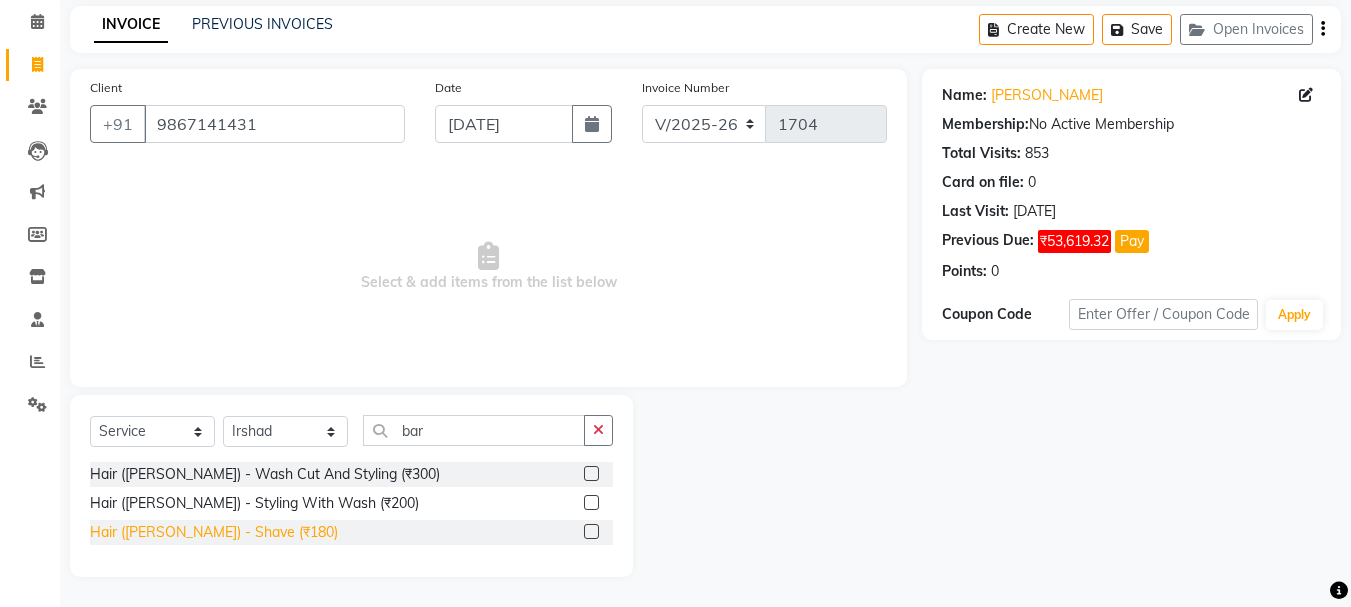 click on "Hair ([PERSON_NAME]) - Shave (₹180)" 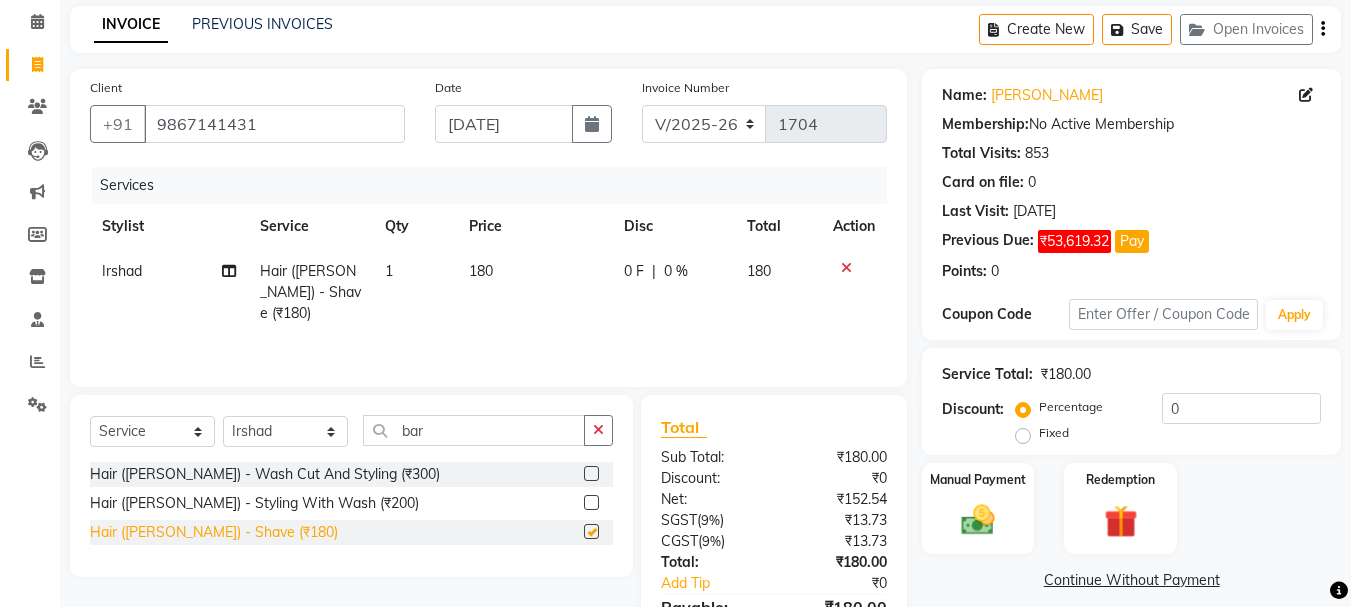 checkbox on "false" 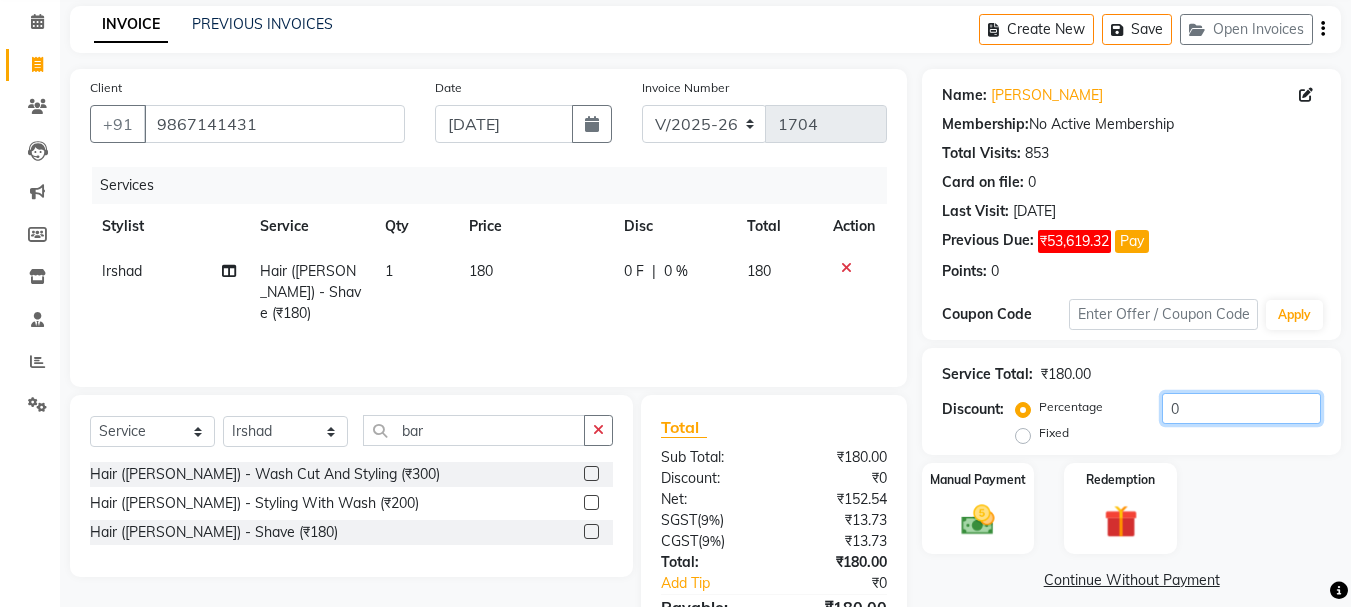 click on "0" 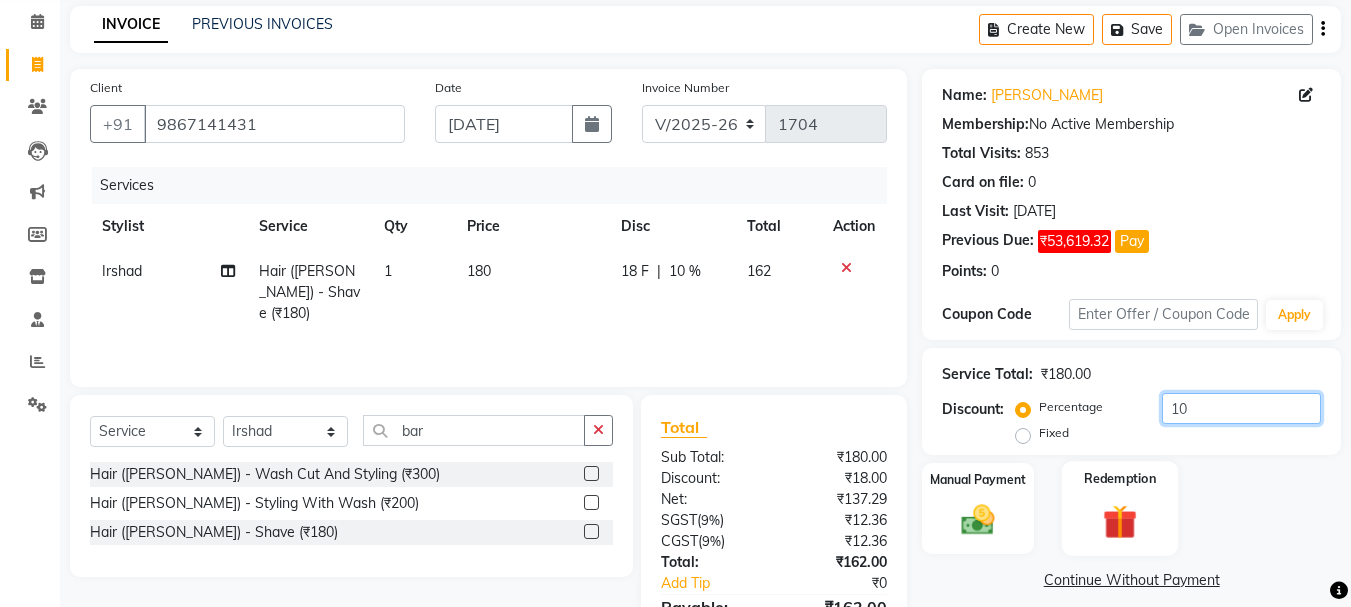 type on "10" 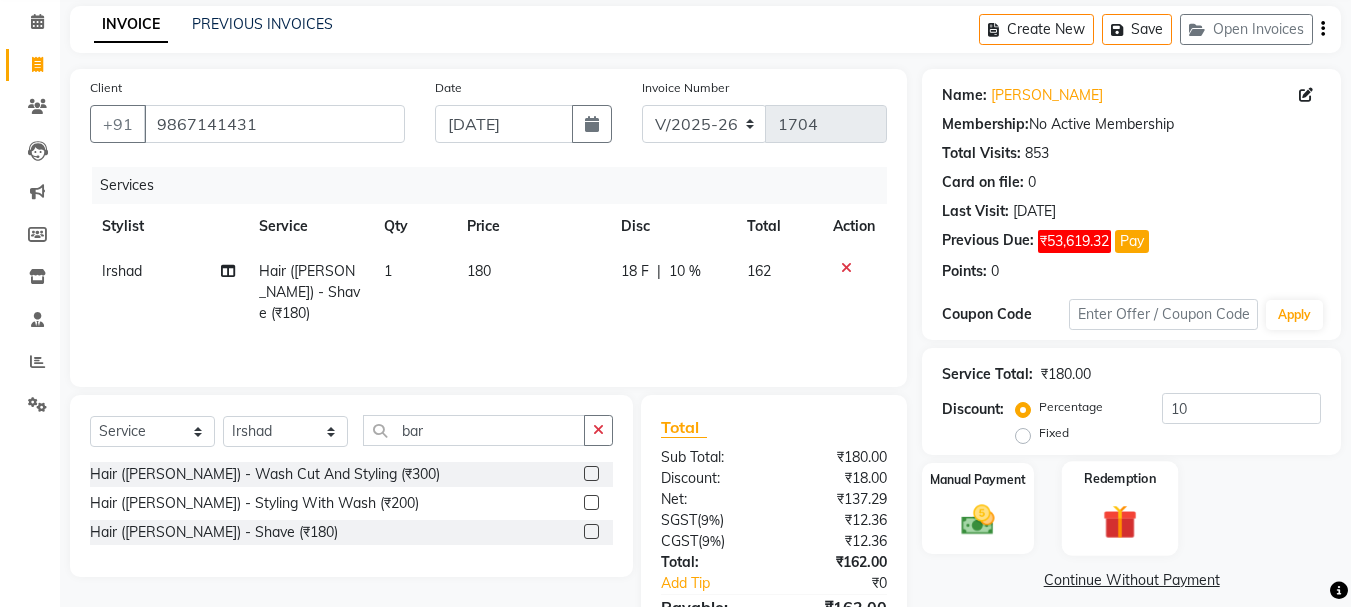 click on "Redemption" 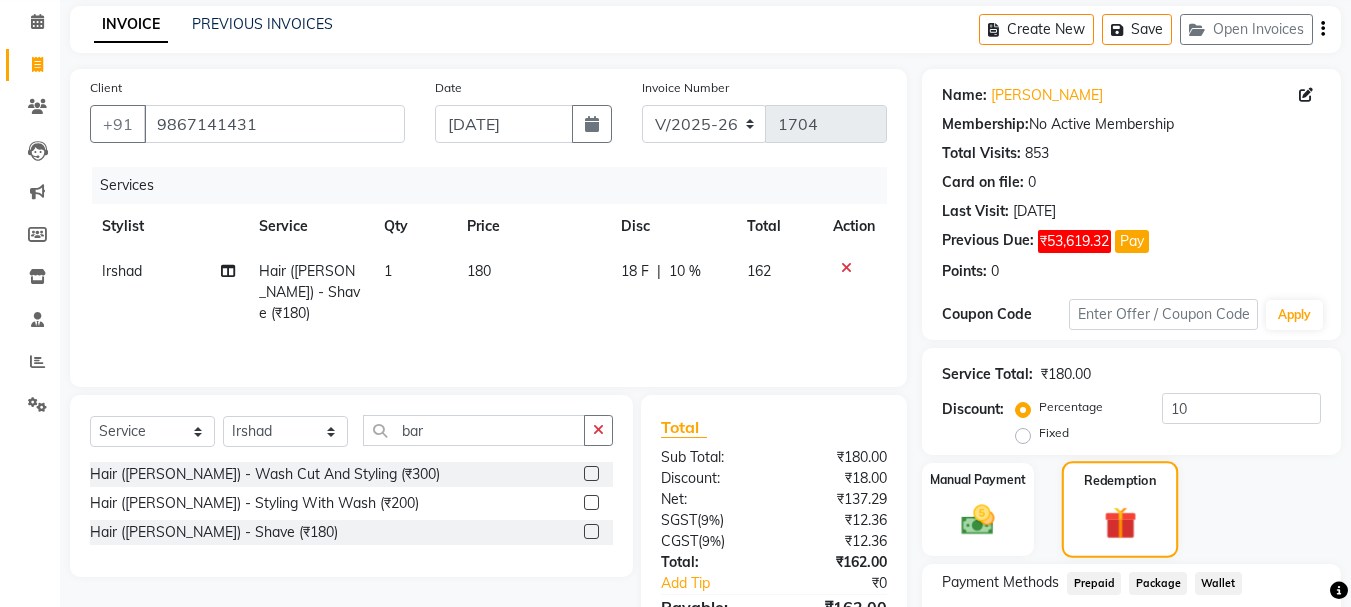 scroll, scrollTop: 229, scrollLeft: 0, axis: vertical 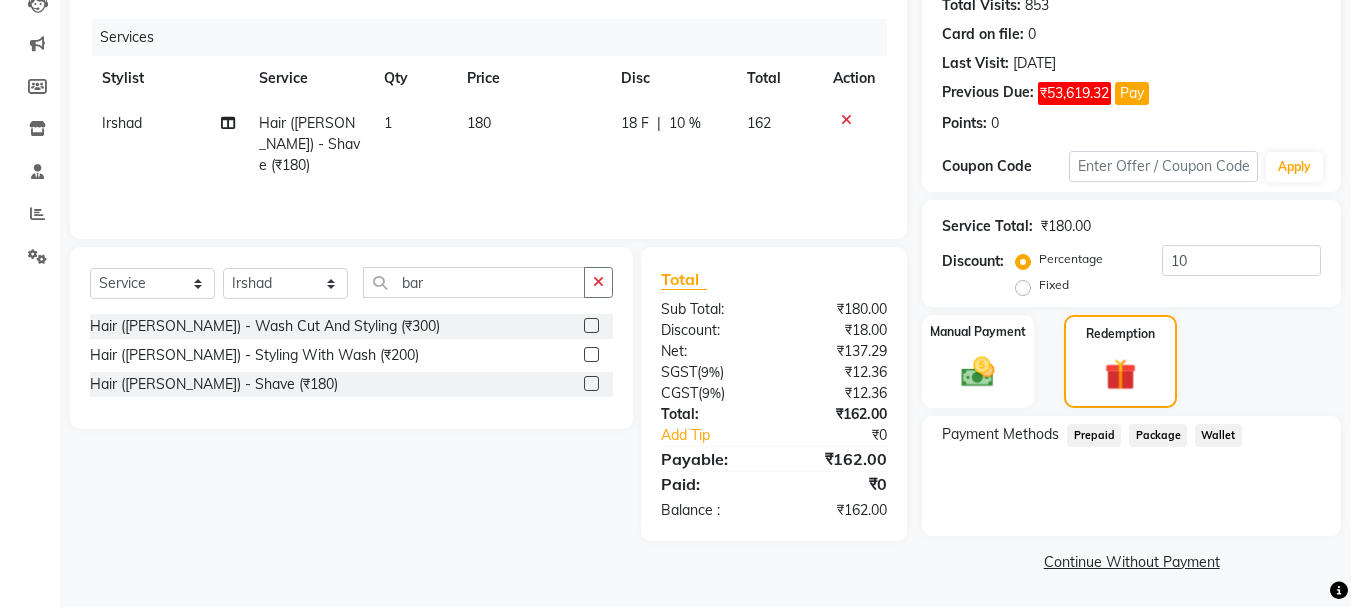 click on "Prepaid" 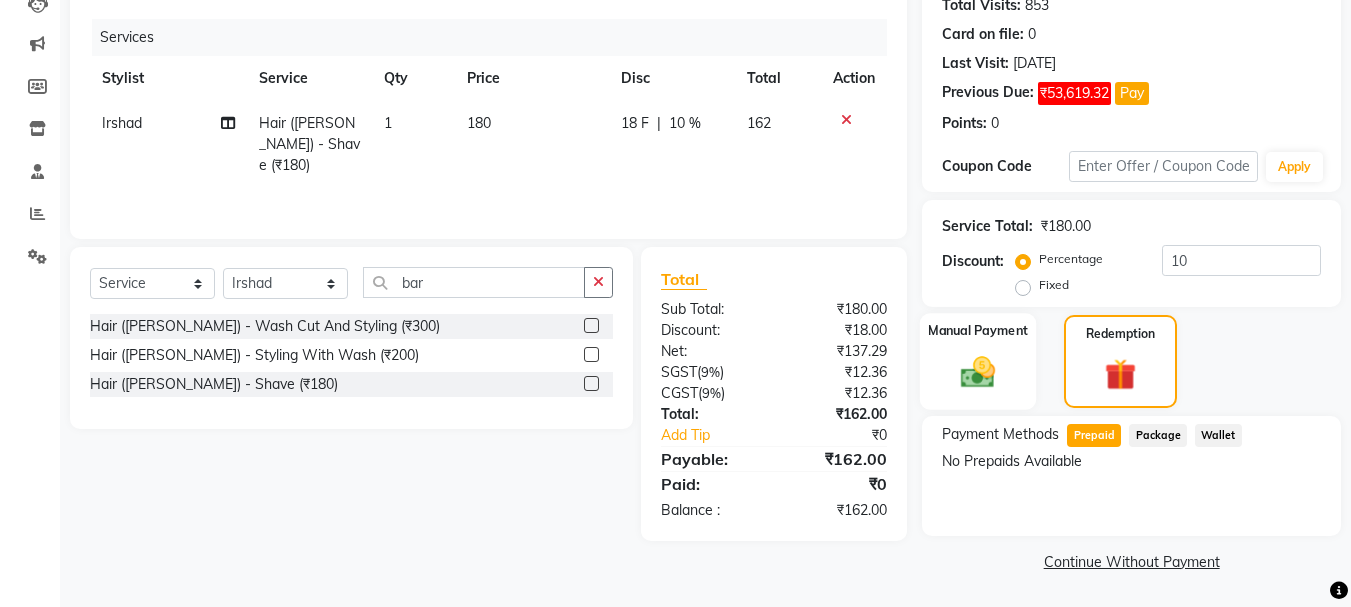 click 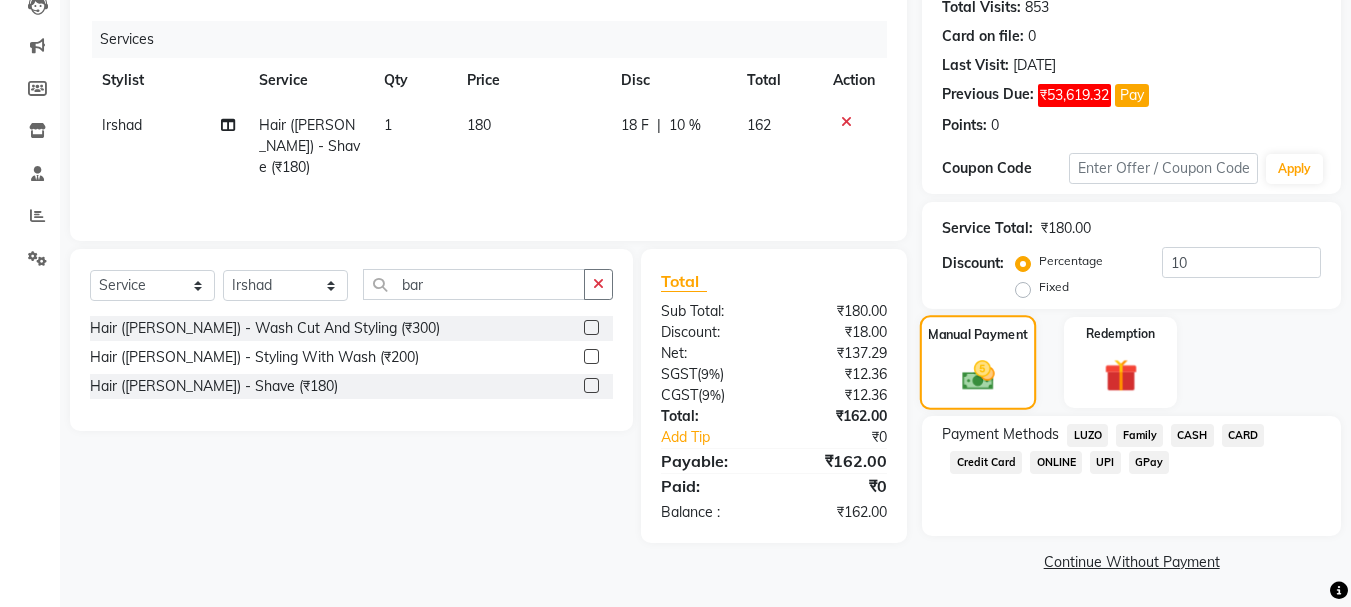 scroll, scrollTop: 227, scrollLeft: 0, axis: vertical 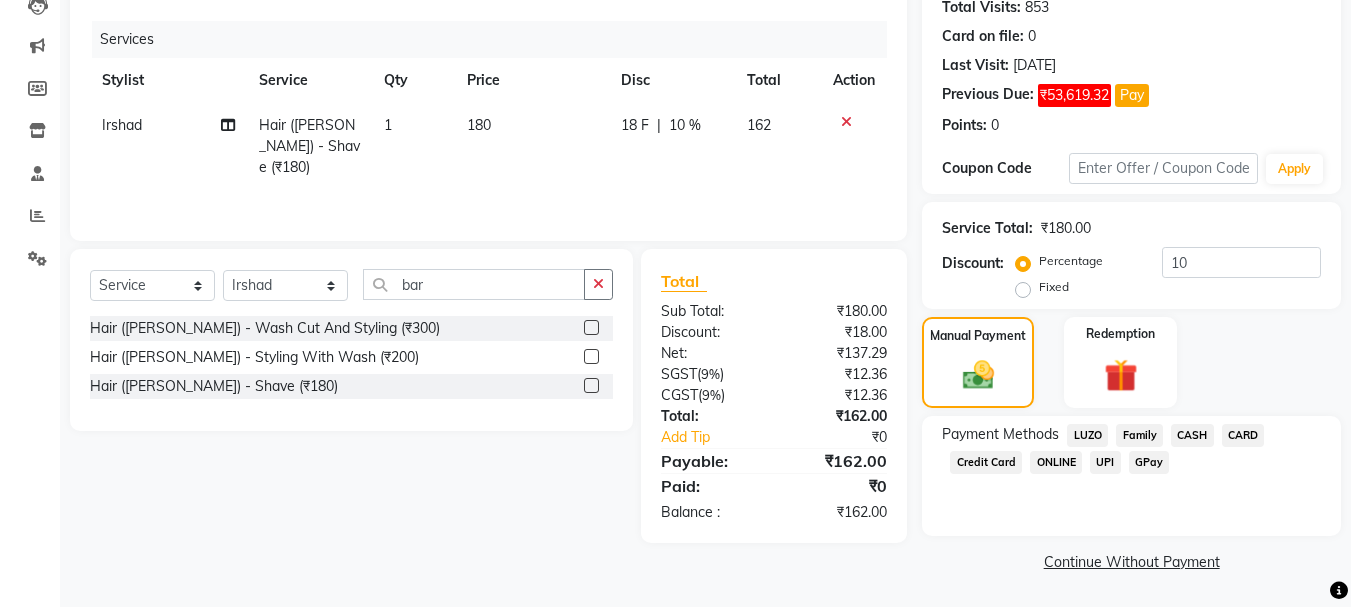 click on "CASH" 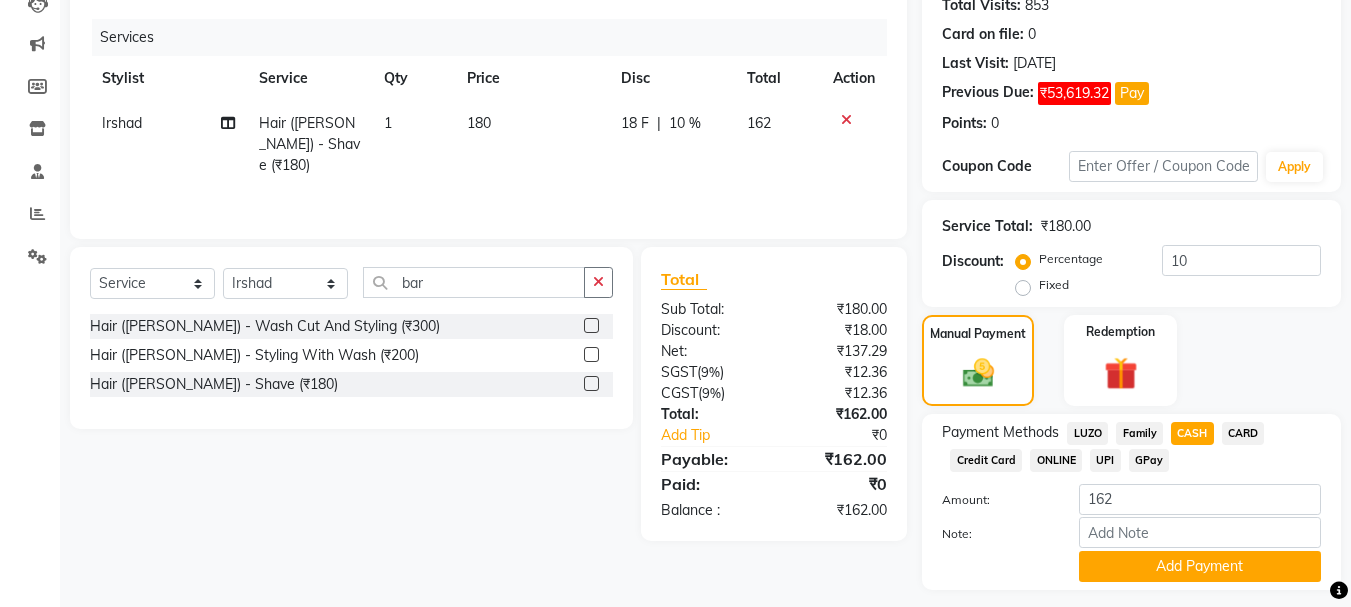 scroll, scrollTop: 283, scrollLeft: 0, axis: vertical 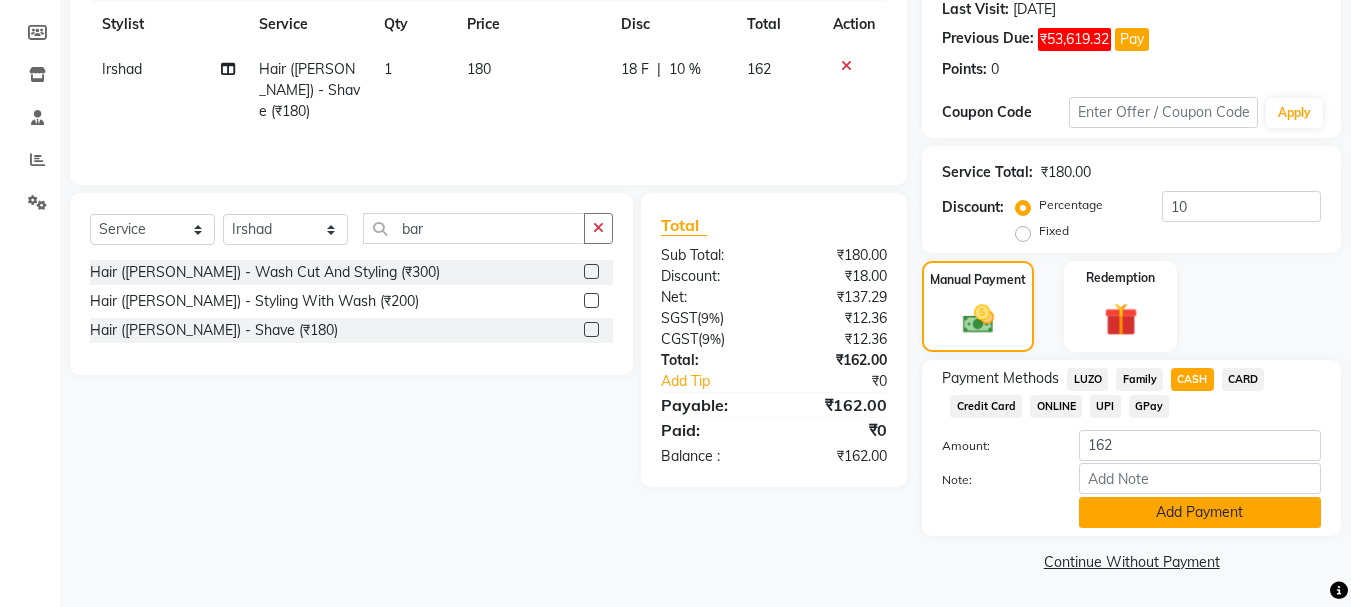 click on "Add Payment" 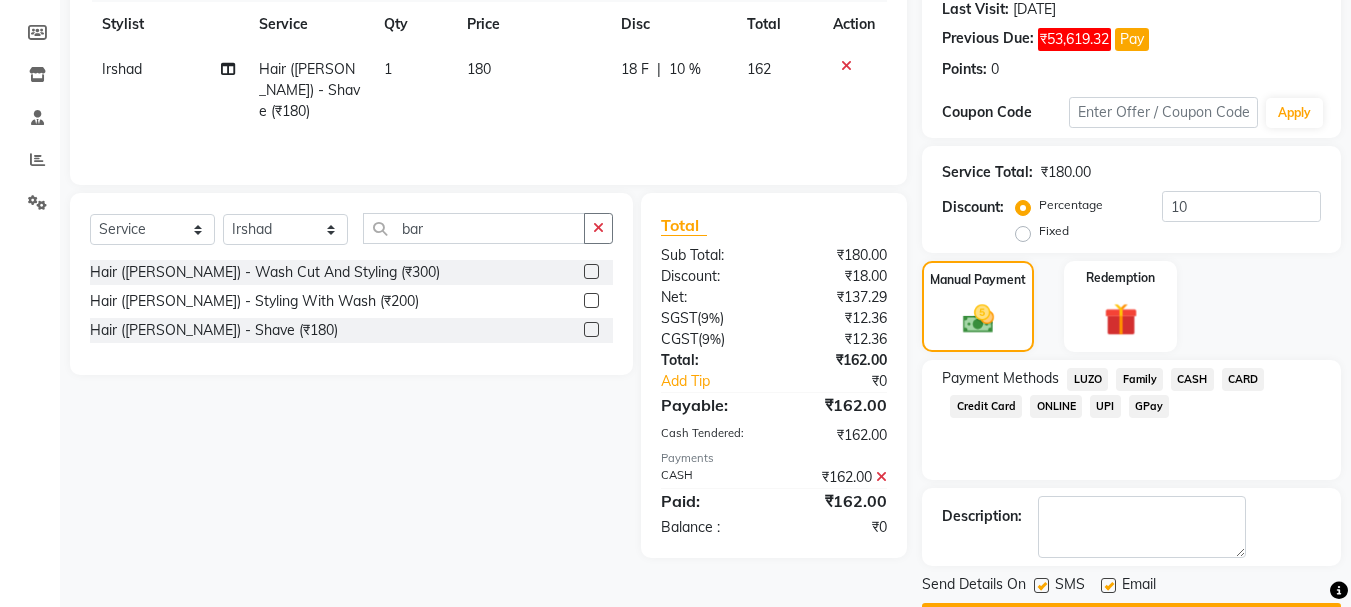 scroll, scrollTop: 340, scrollLeft: 0, axis: vertical 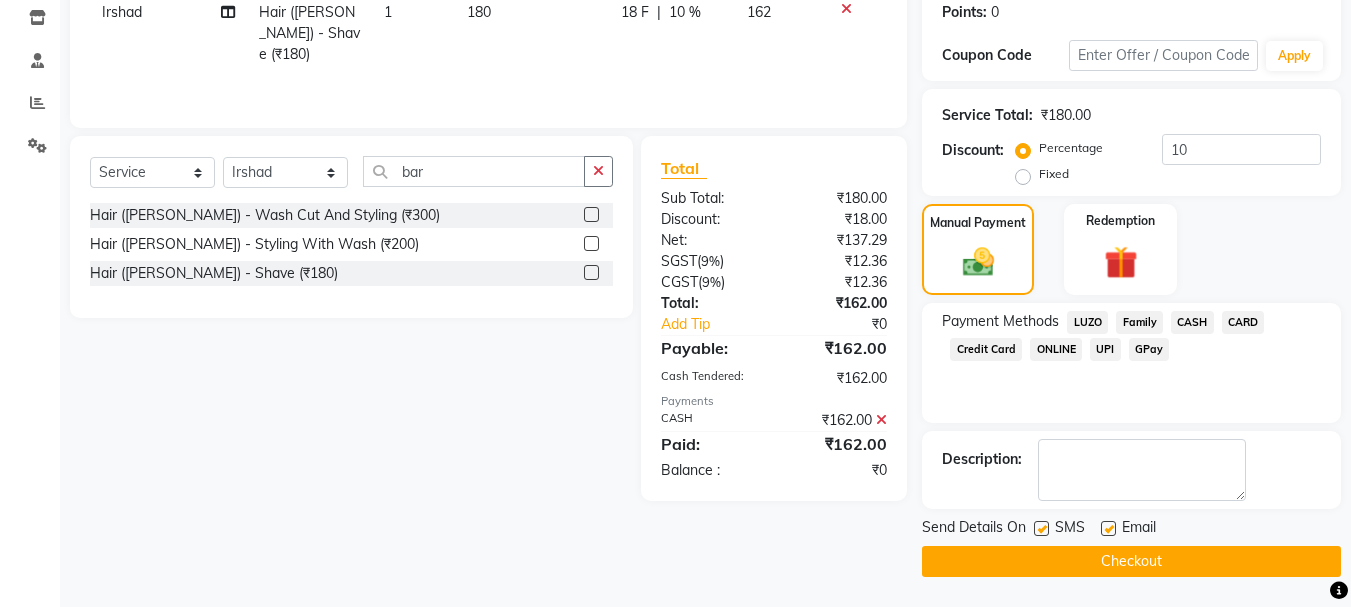 click 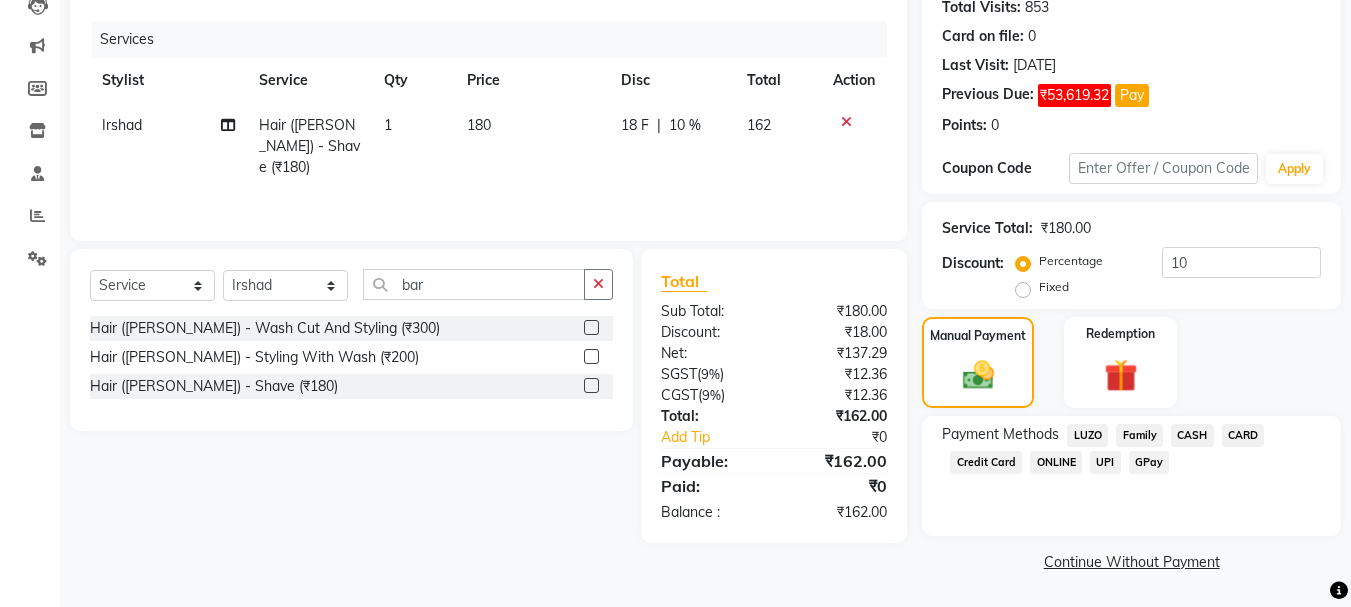 scroll, scrollTop: 227, scrollLeft: 0, axis: vertical 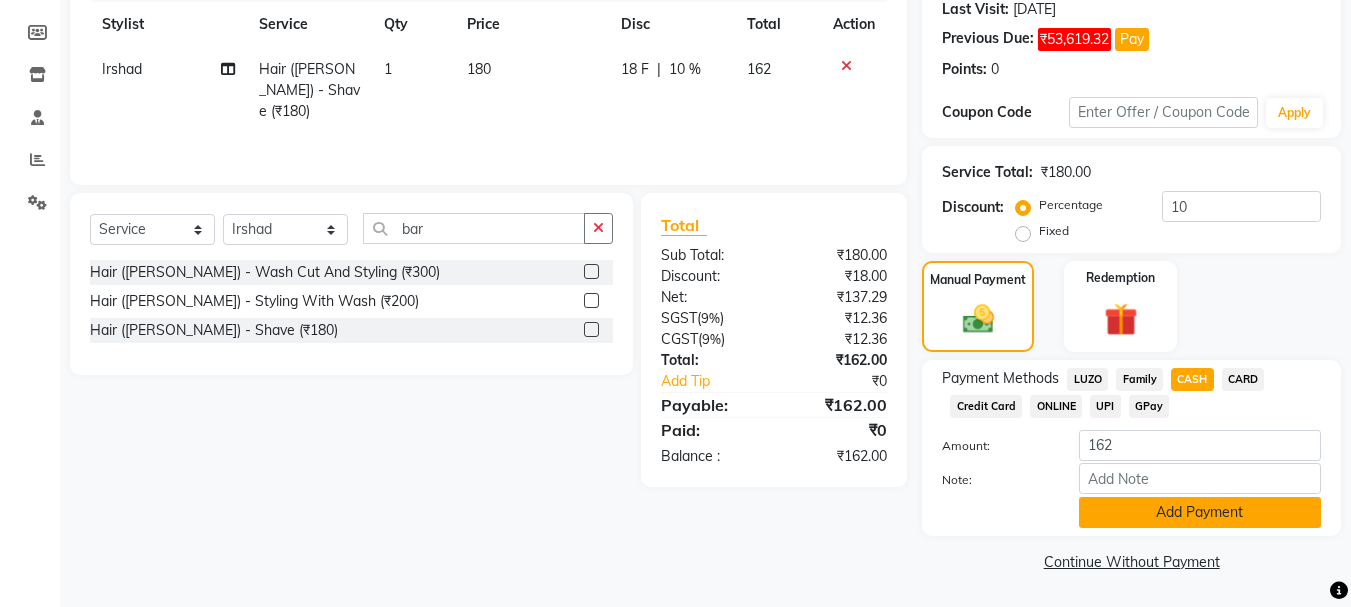 click on "Add Payment" 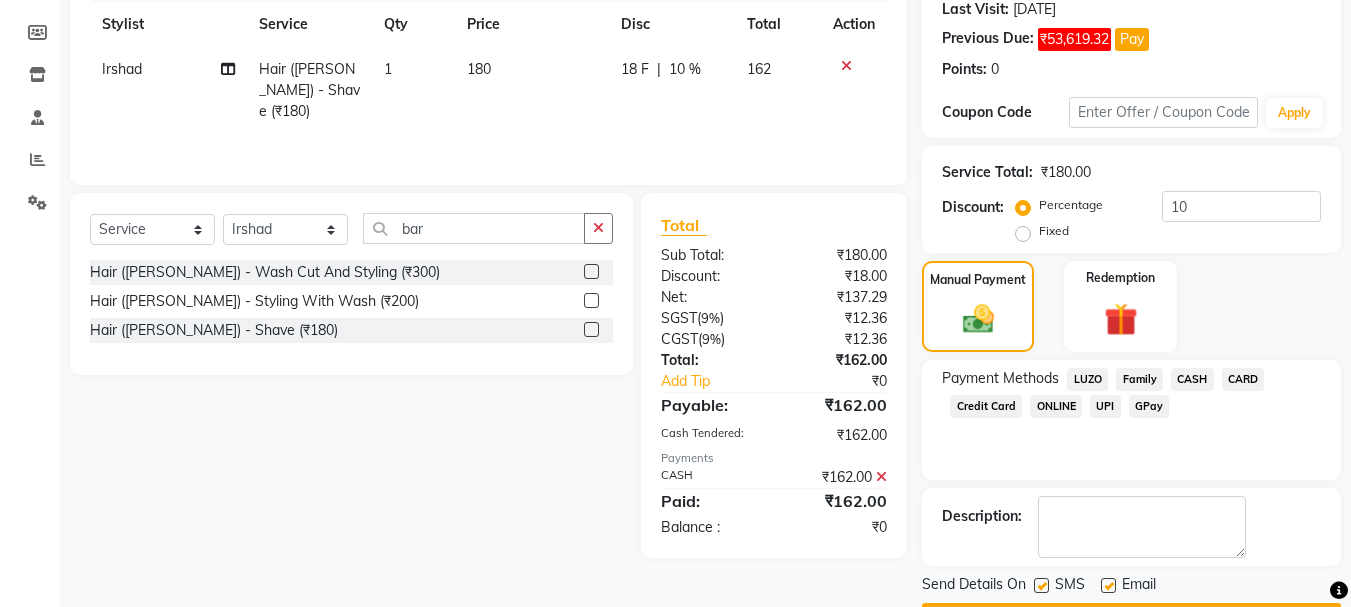 scroll, scrollTop: 340, scrollLeft: 0, axis: vertical 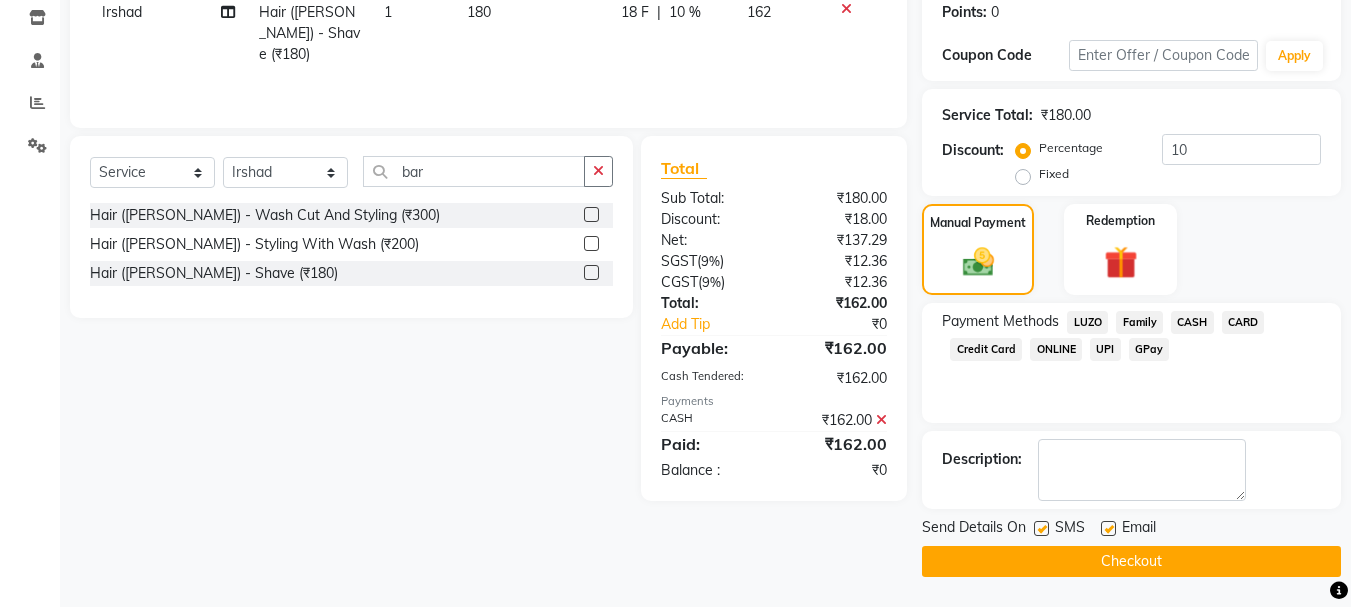 click on "Checkout" 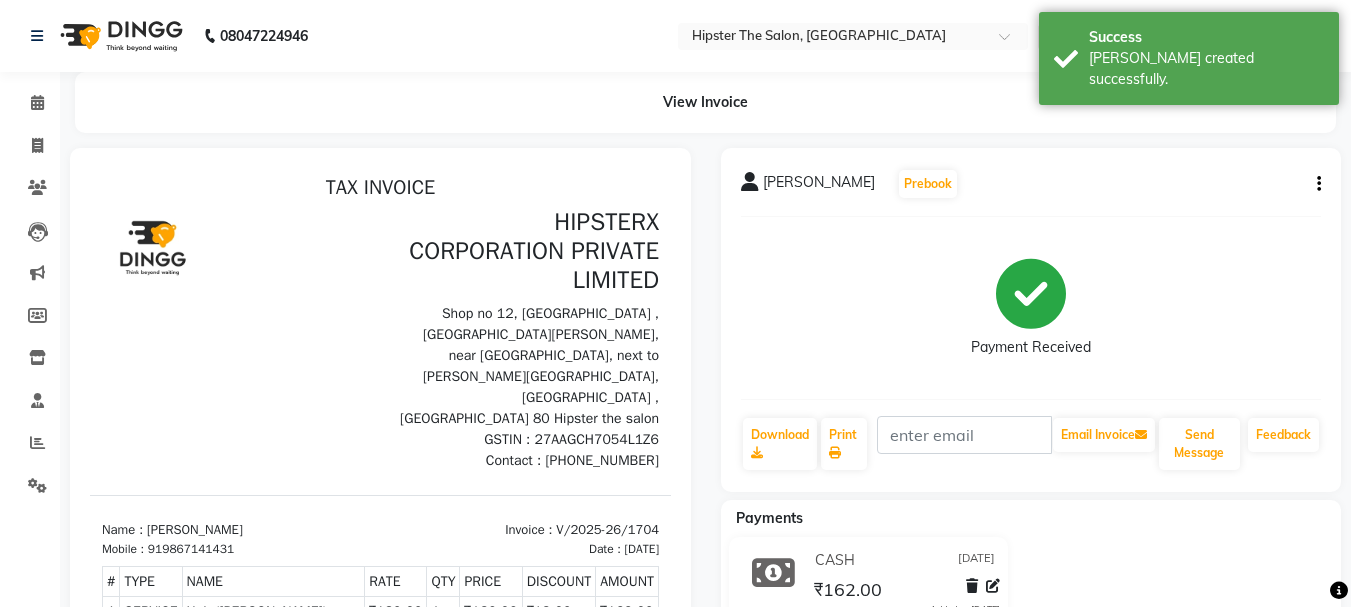 scroll, scrollTop: 0, scrollLeft: 0, axis: both 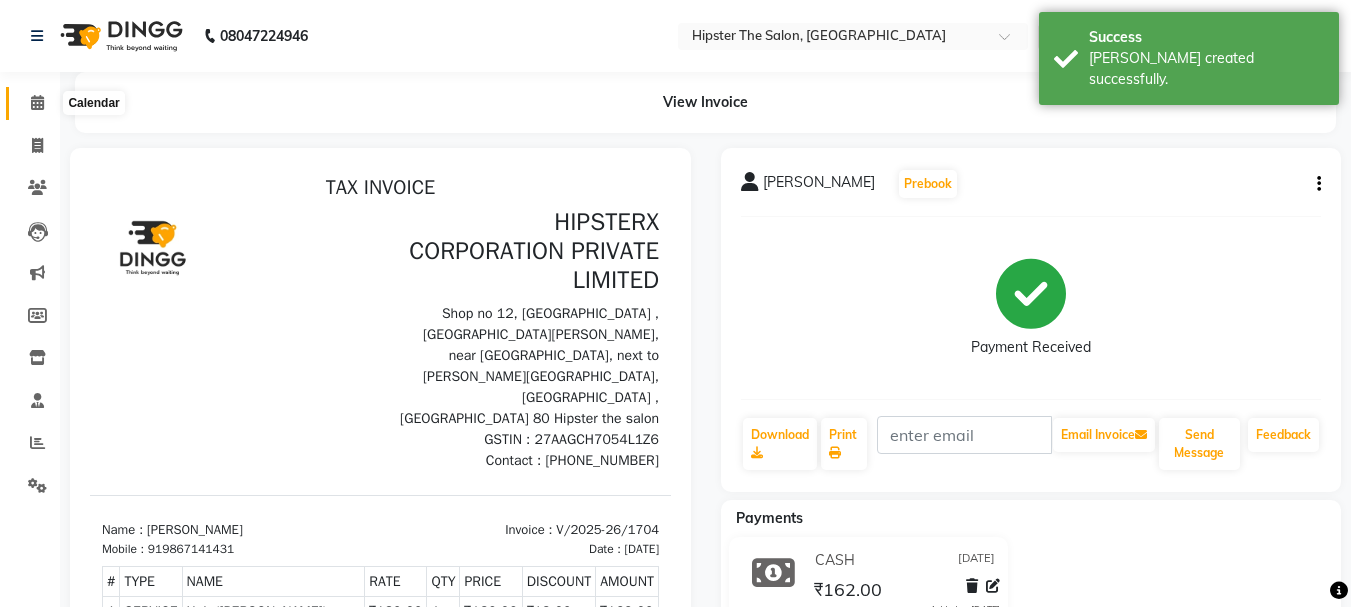 click 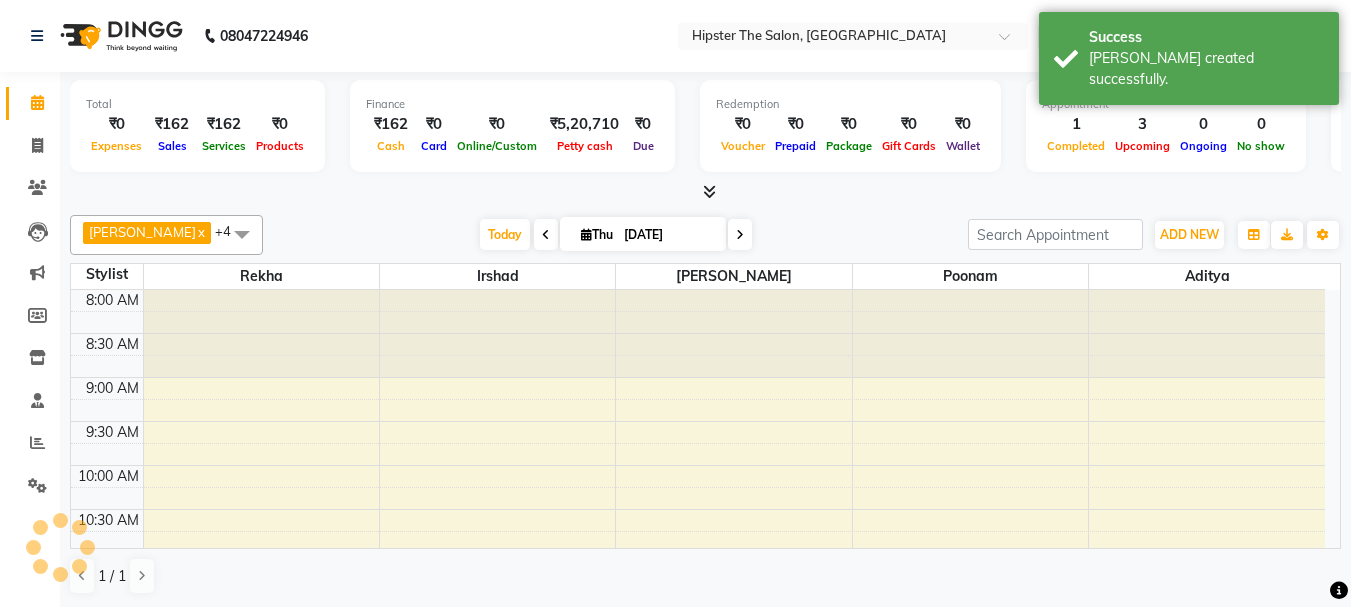 scroll, scrollTop: 0, scrollLeft: 0, axis: both 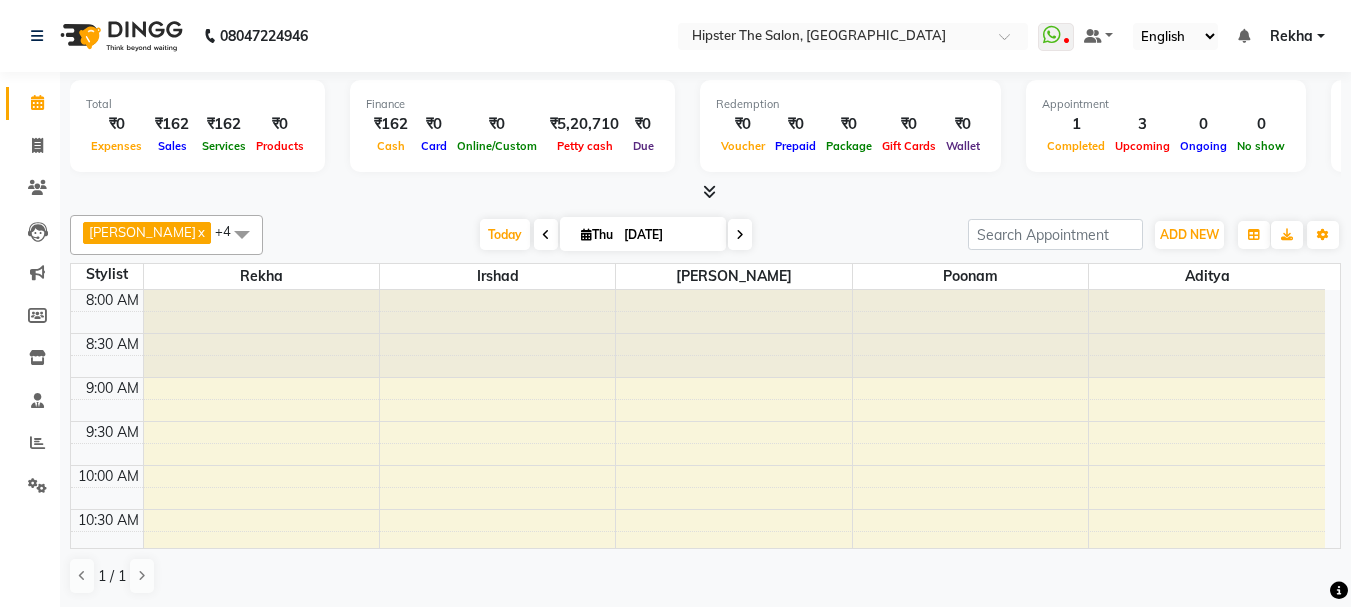 click 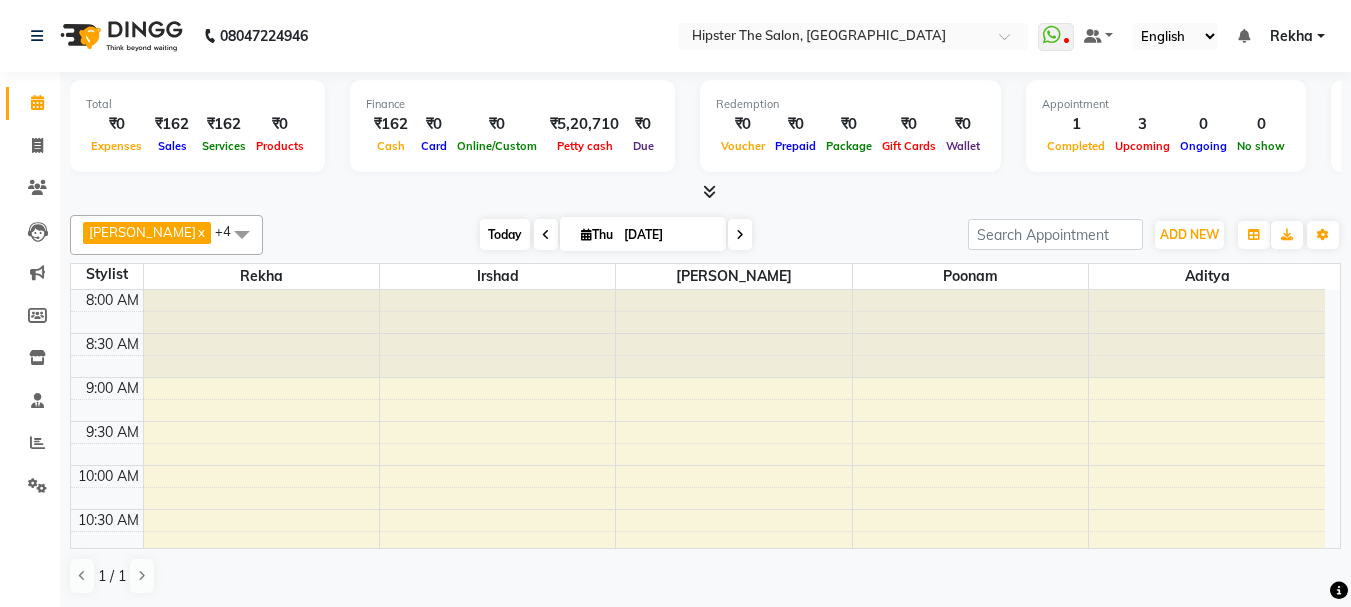 click on "Today" at bounding box center (505, 234) 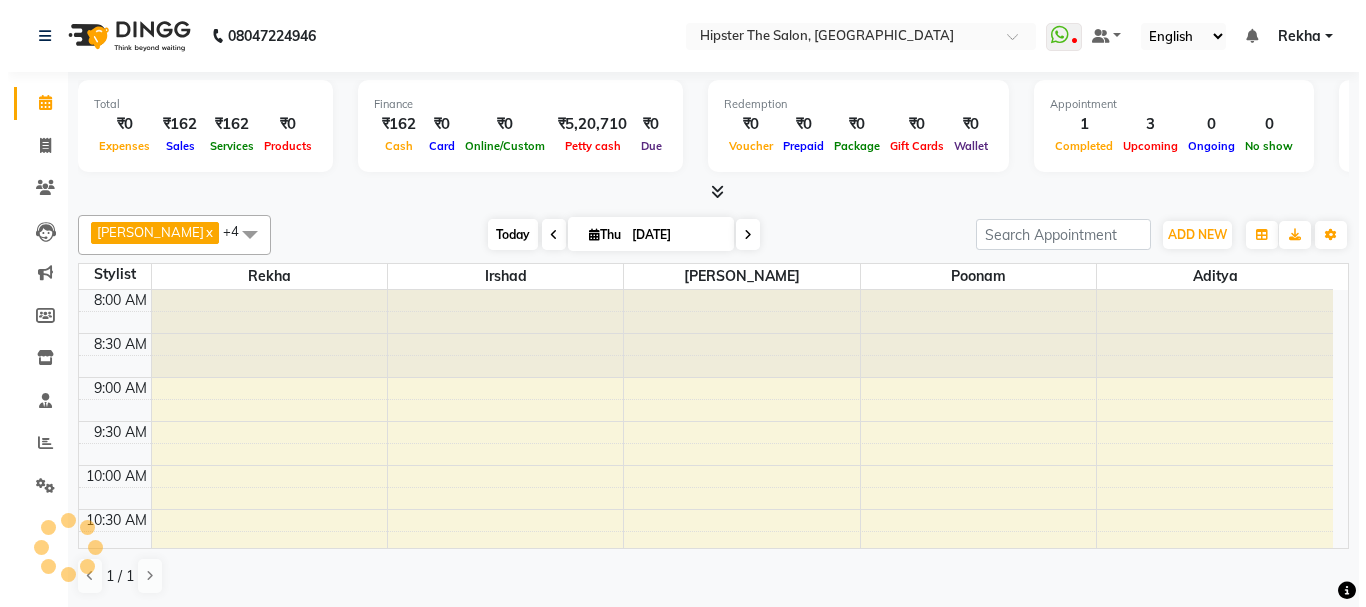scroll, scrollTop: 265, scrollLeft: 0, axis: vertical 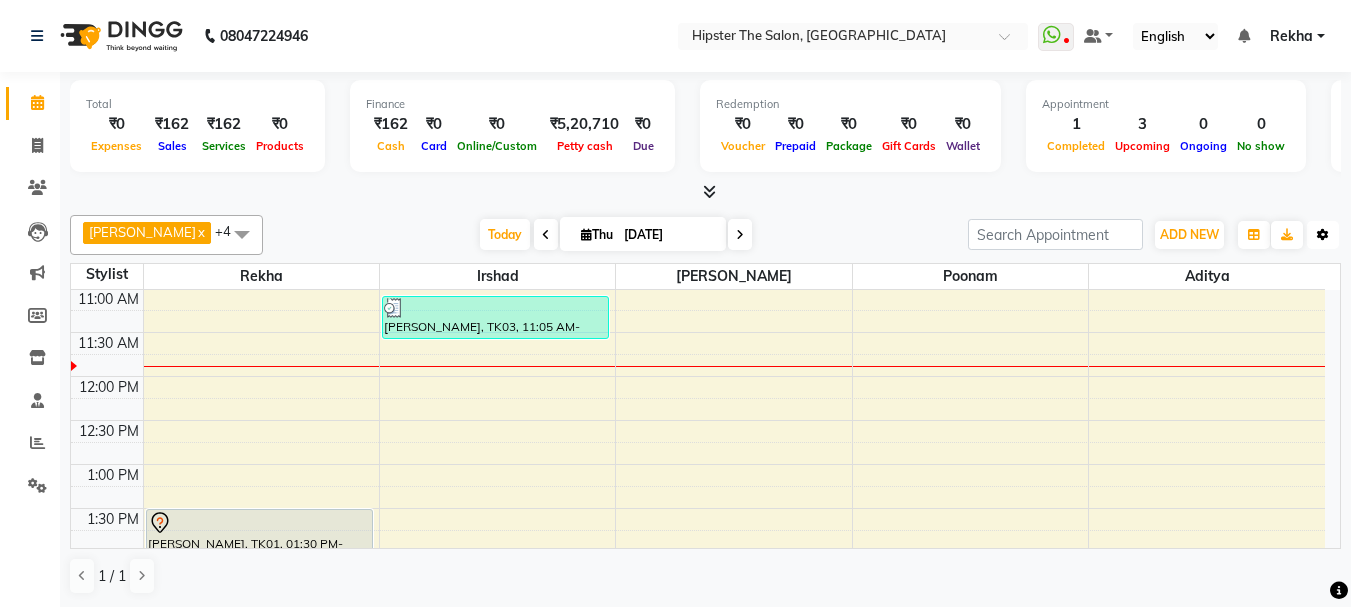 click at bounding box center [1323, 235] 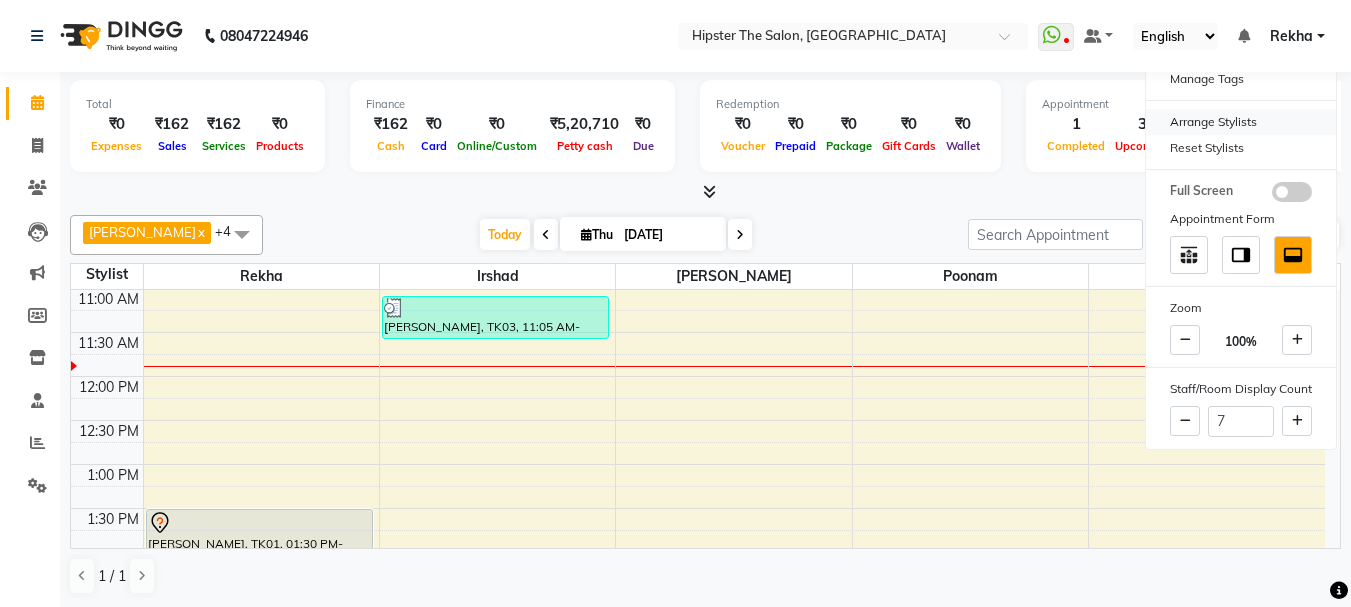 click on "Arrange Stylists" at bounding box center (1241, 122) 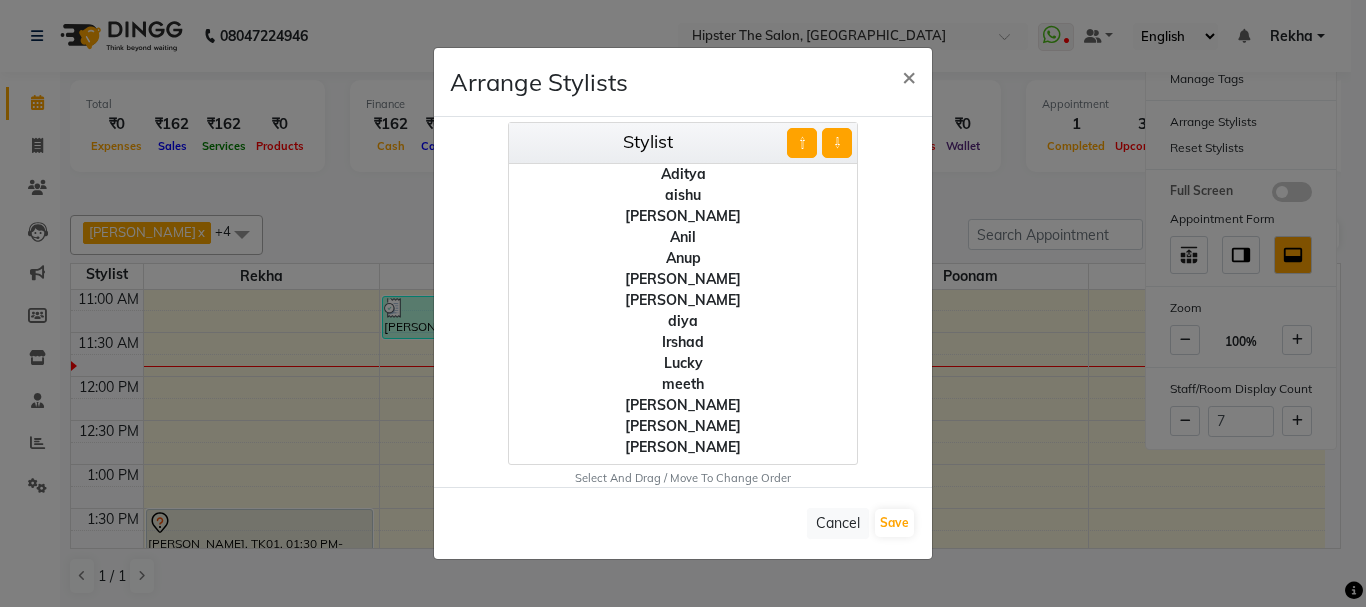 click on "Irshad" 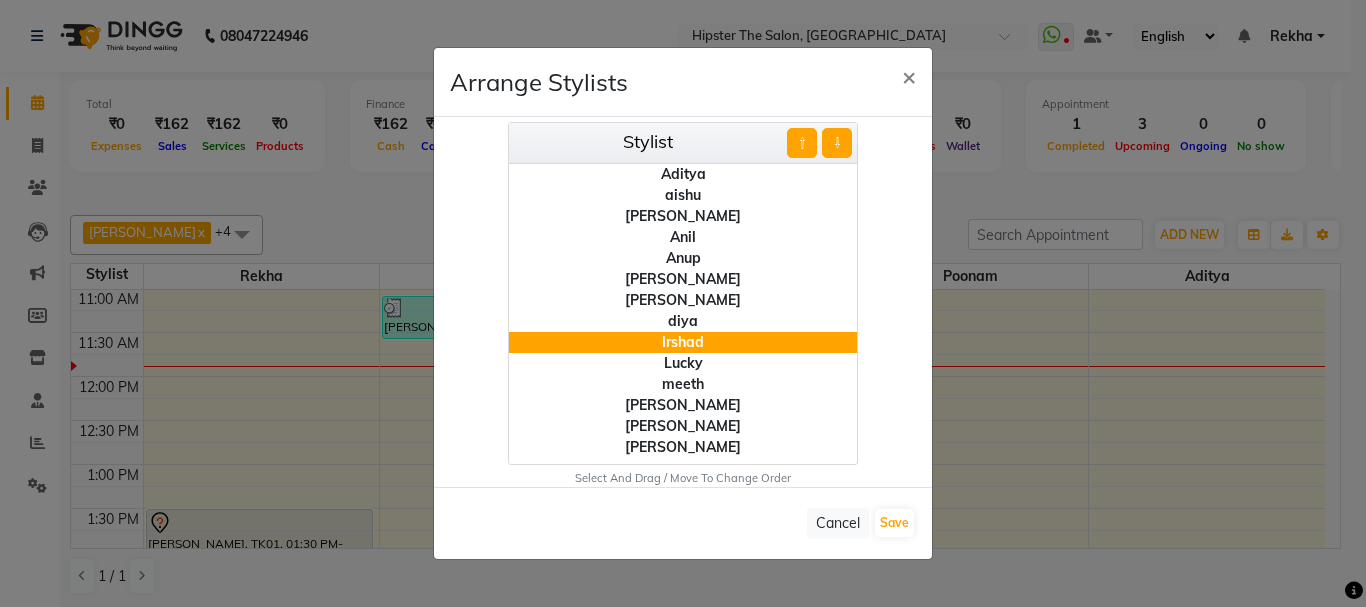 click on "⇧" 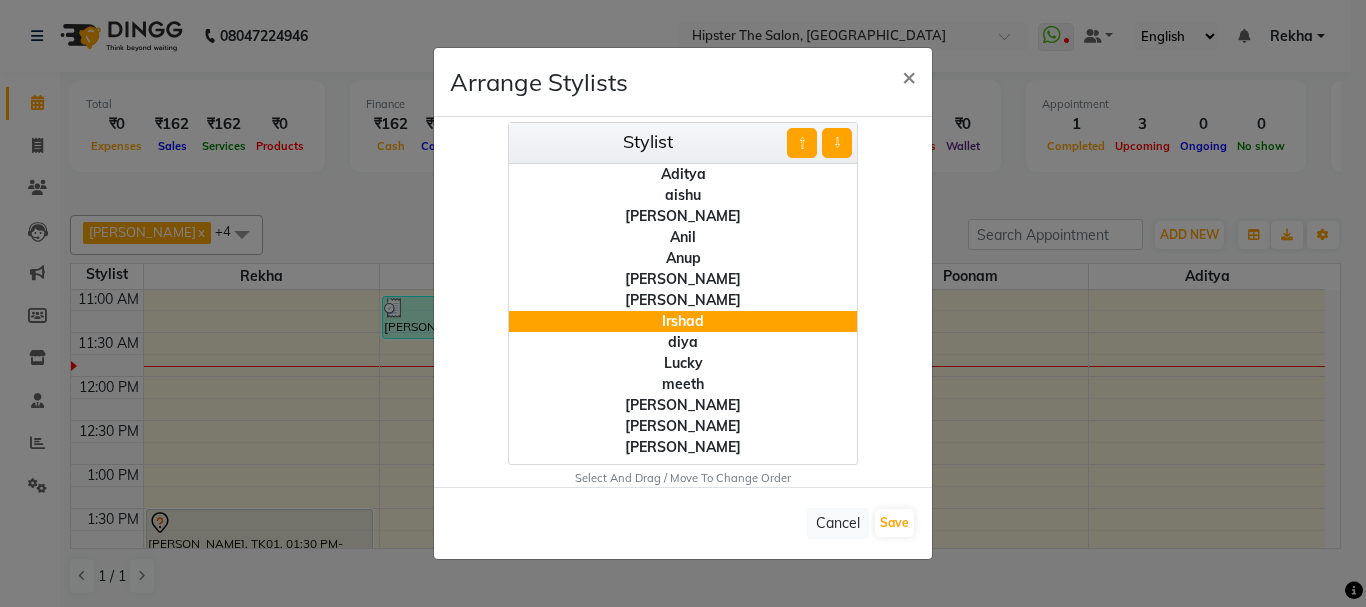 click on "⇧" 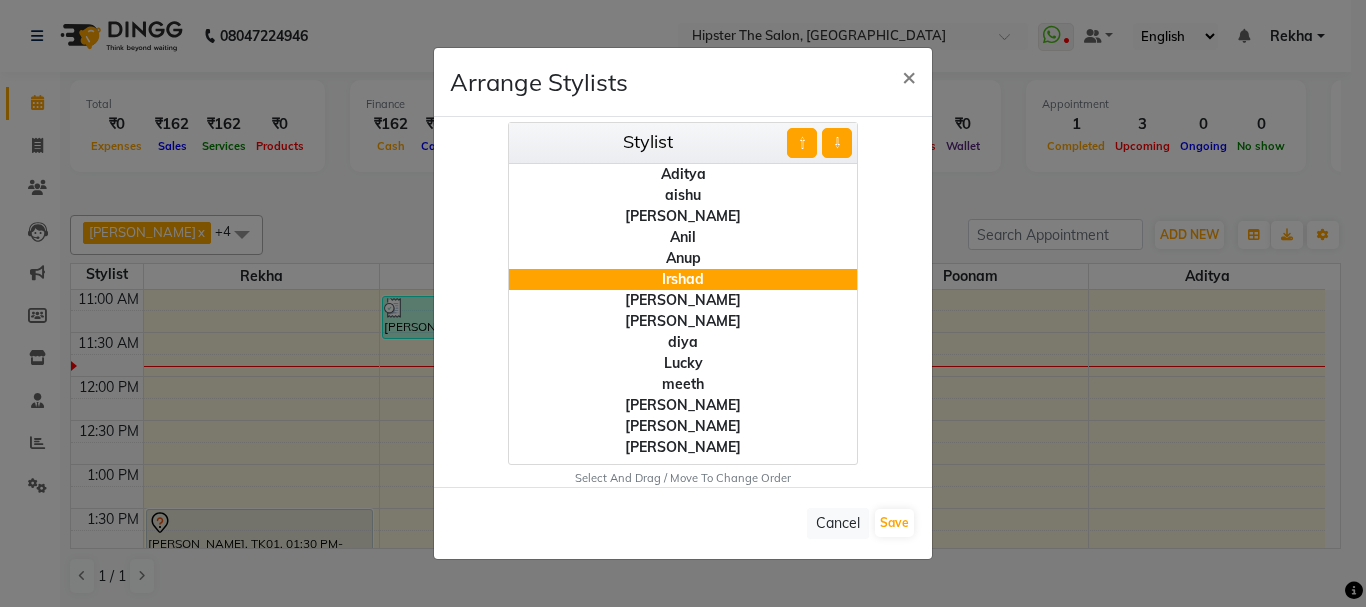 click on "⇧" 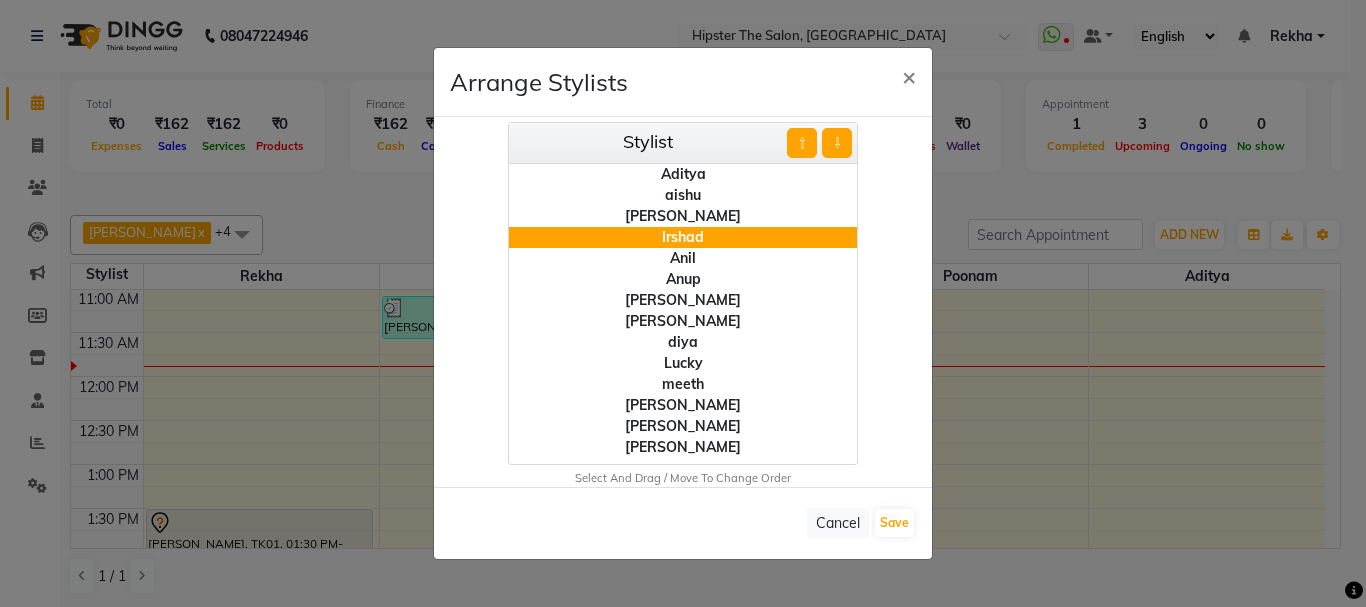 click on "⇧" 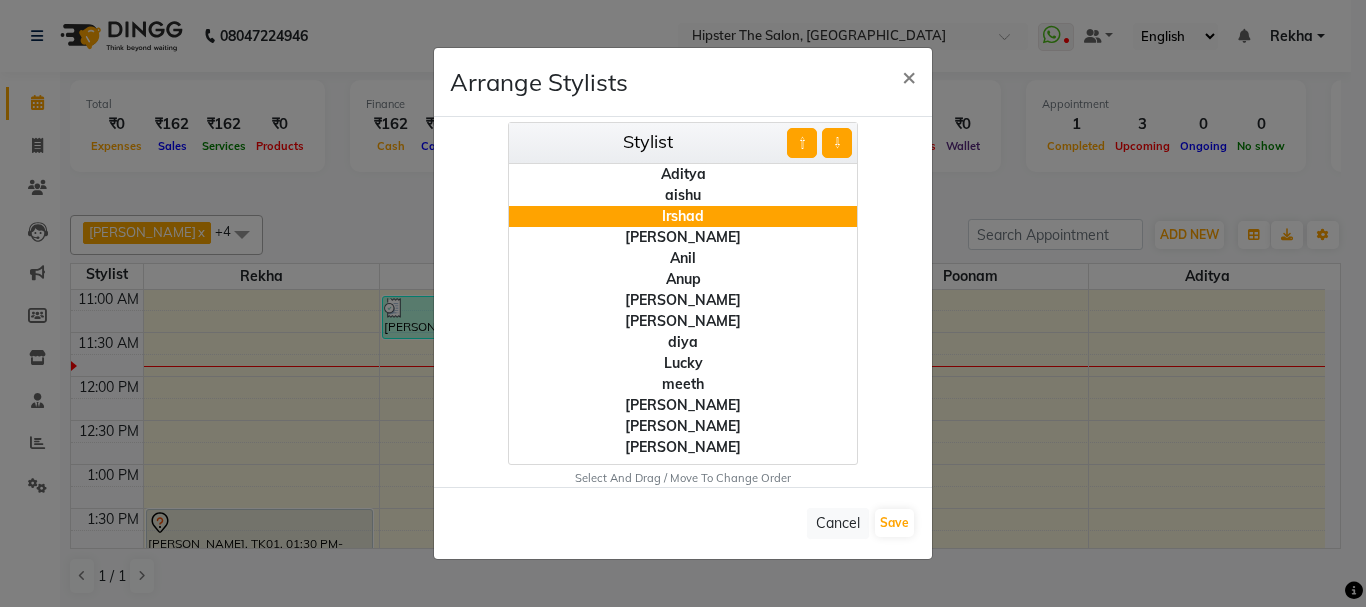 click on "⇧" 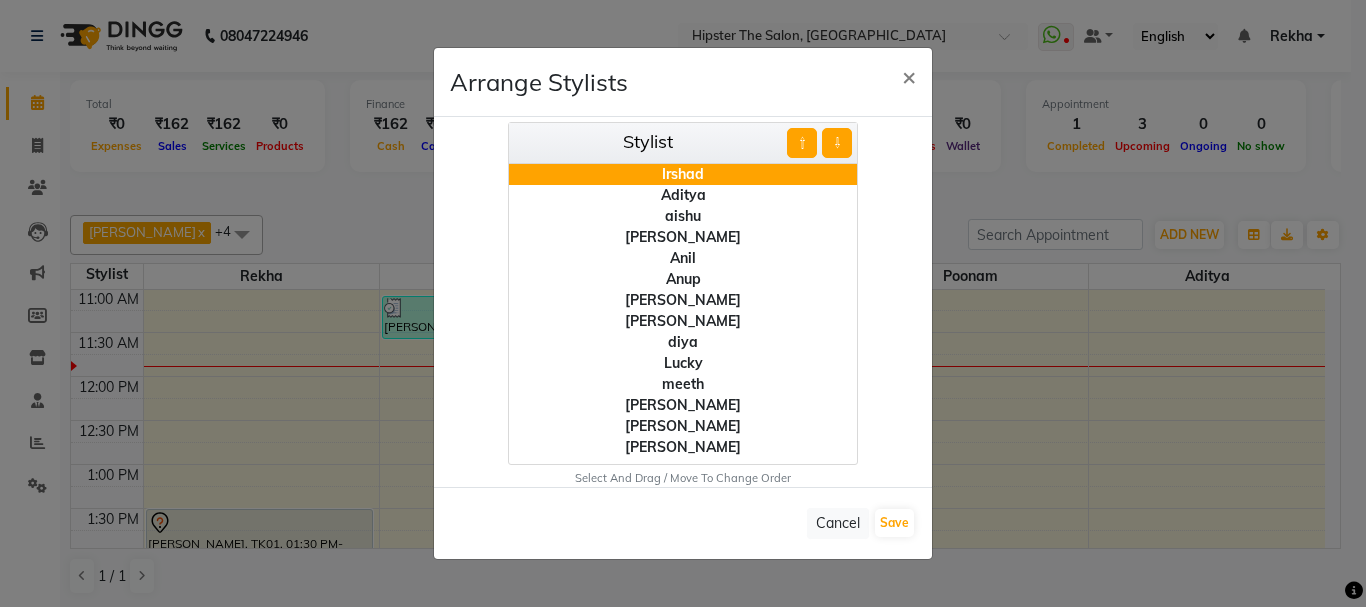 click on "⇧" 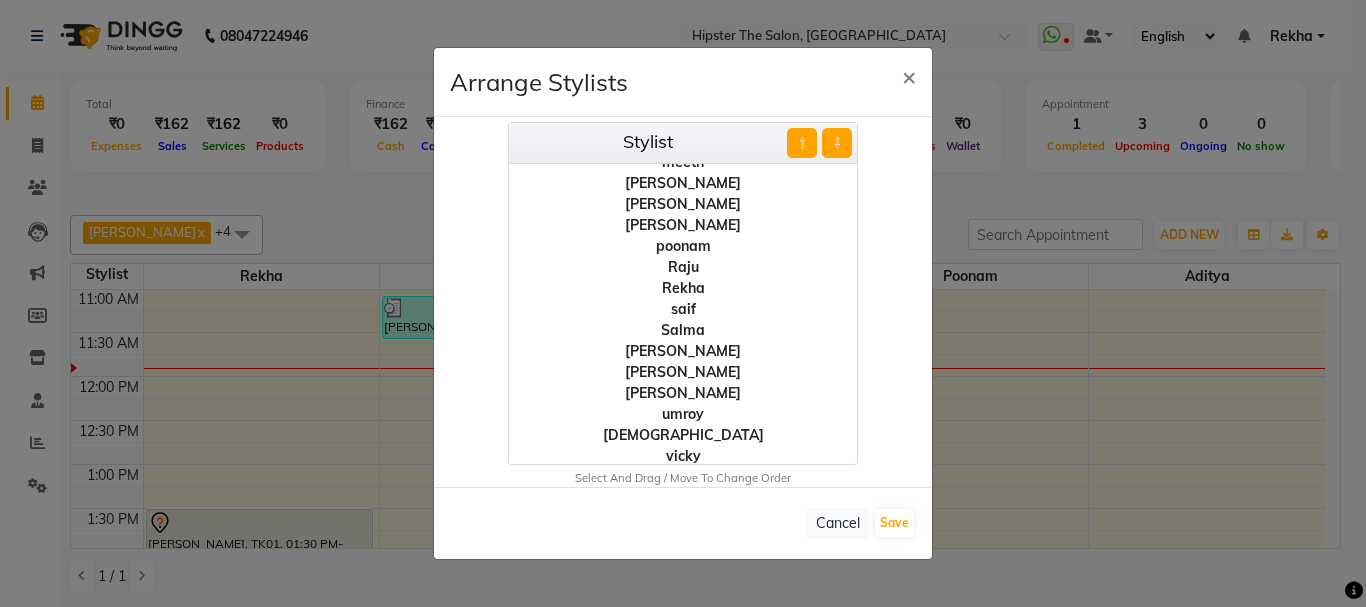 scroll, scrollTop: 225, scrollLeft: 0, axis: vertical 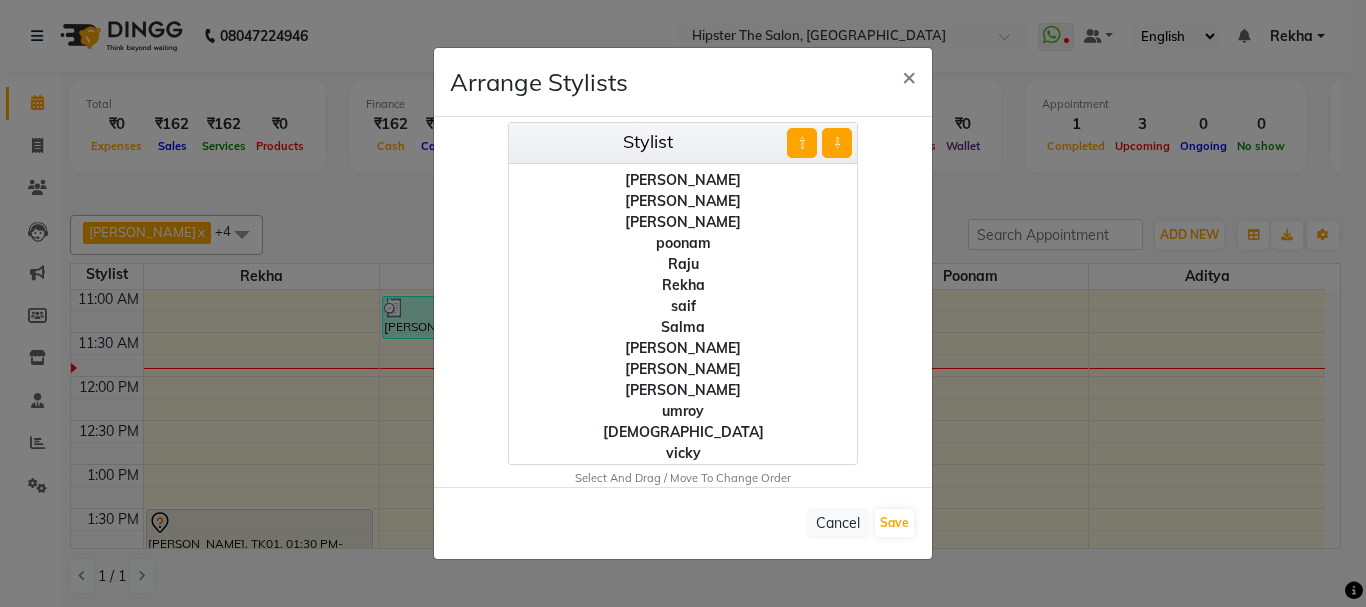 click on "Rekha" 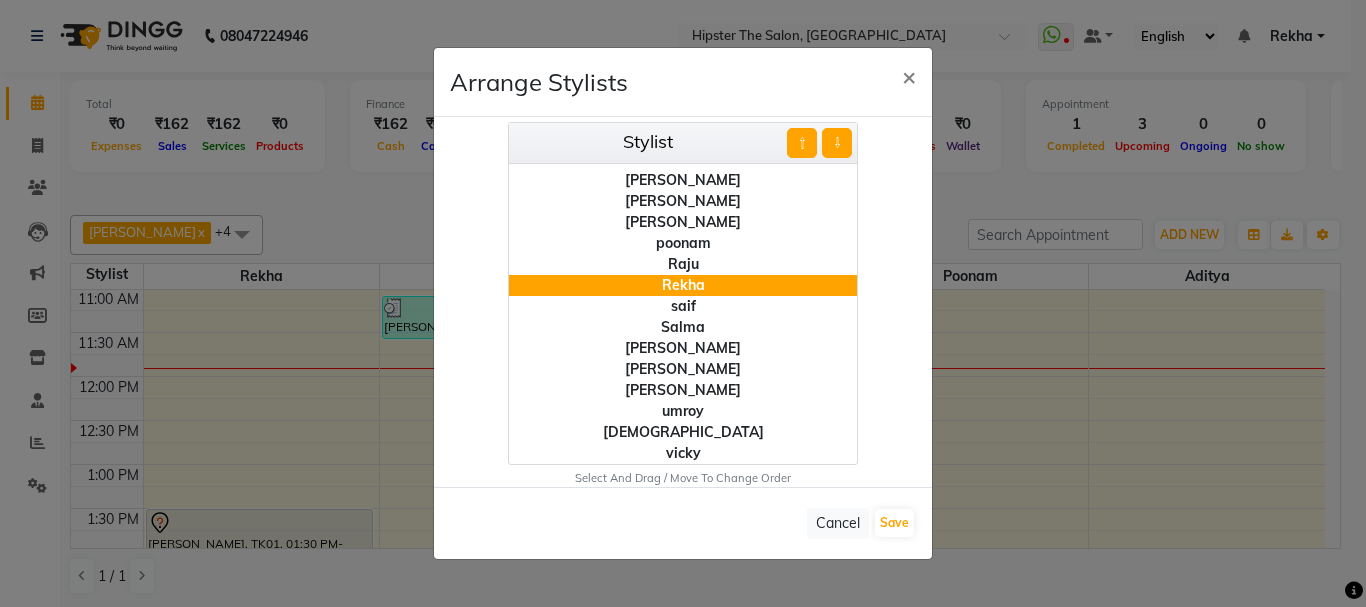 click on "⇧" 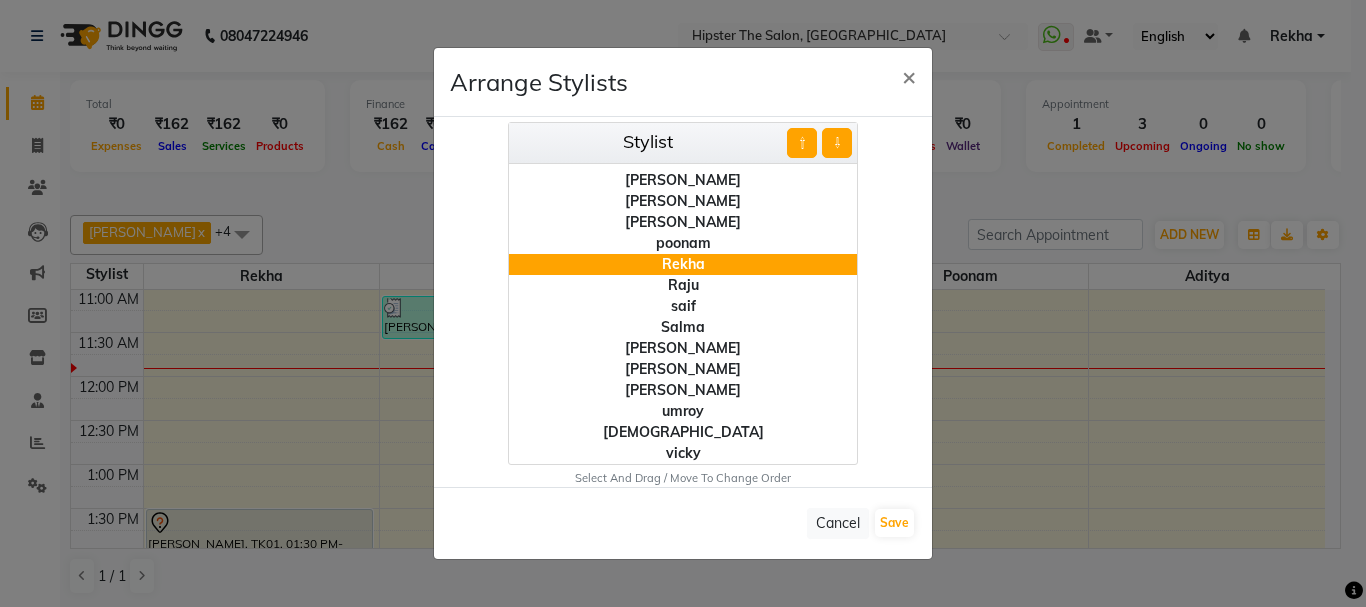 click on "⇧" 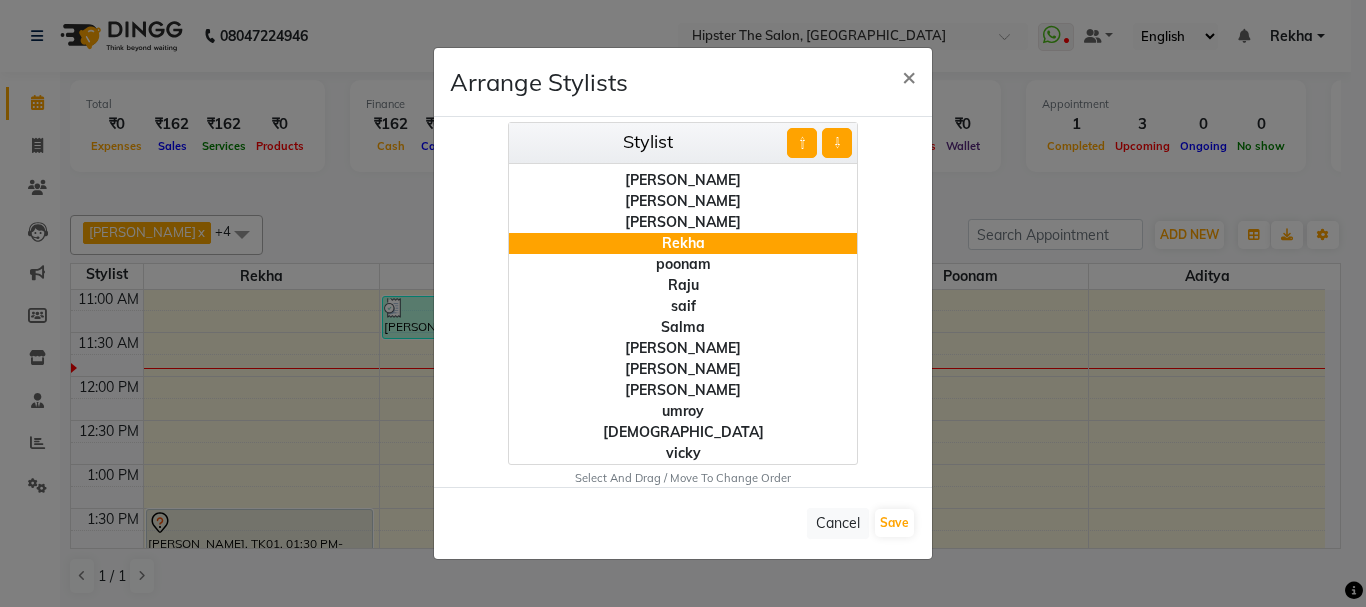 click on "⇧" 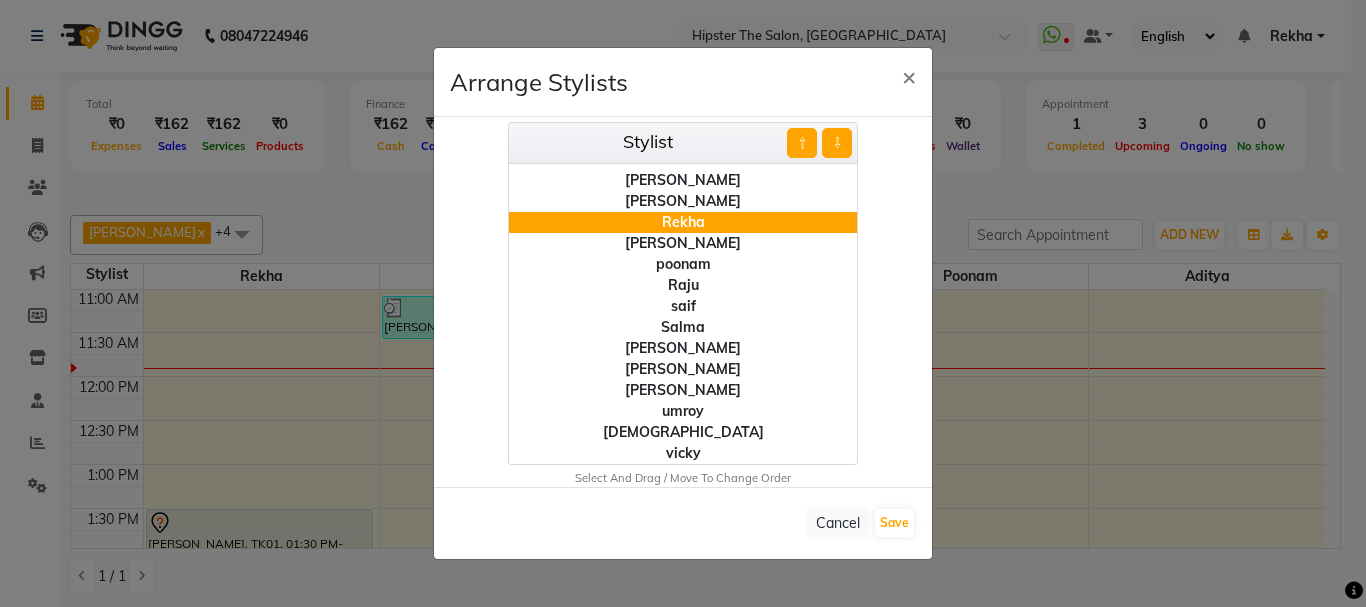 click on "⇧" 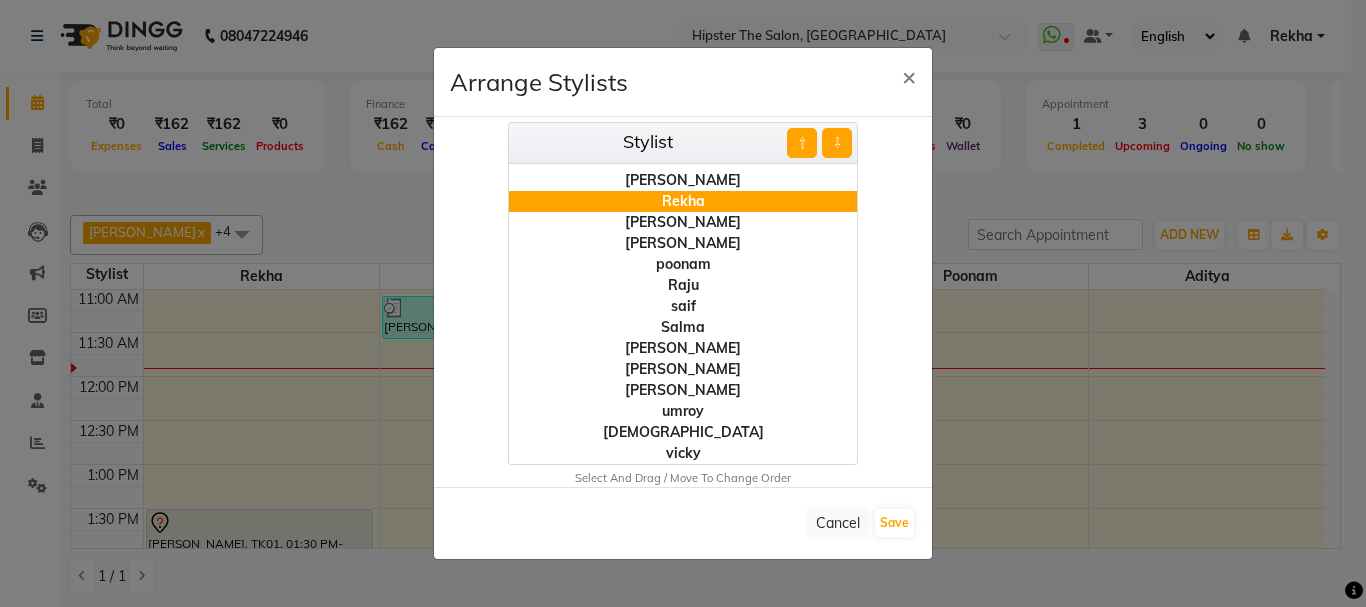 click on "⇧" 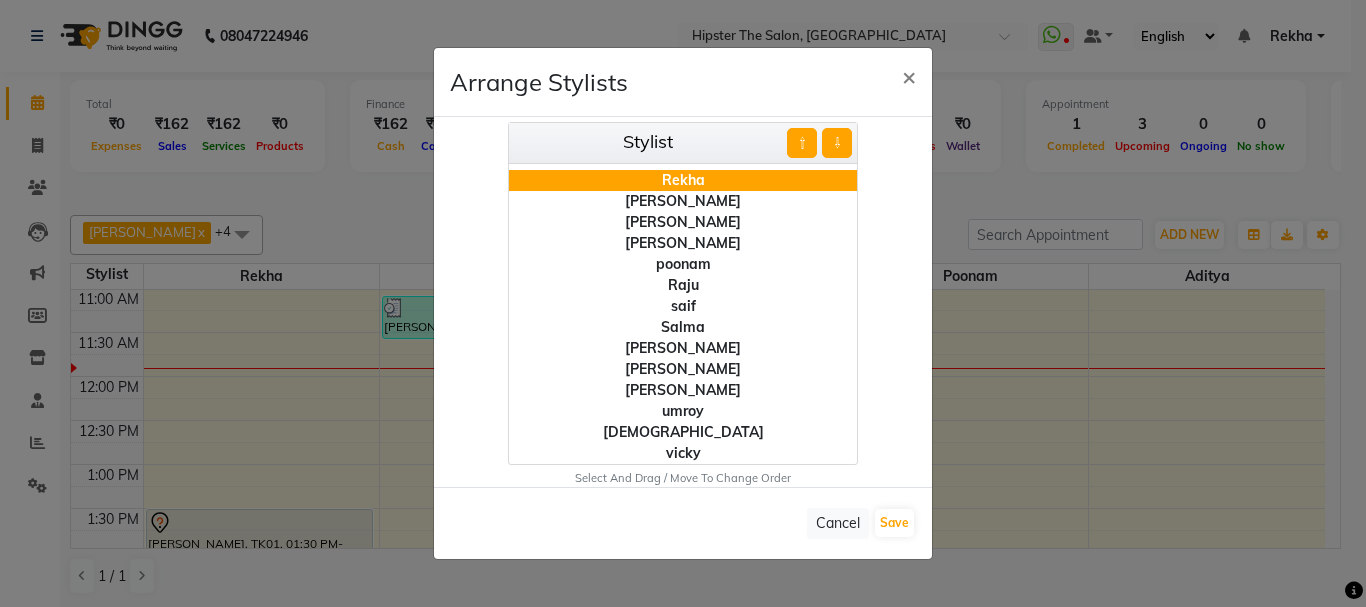 click on "⇧" 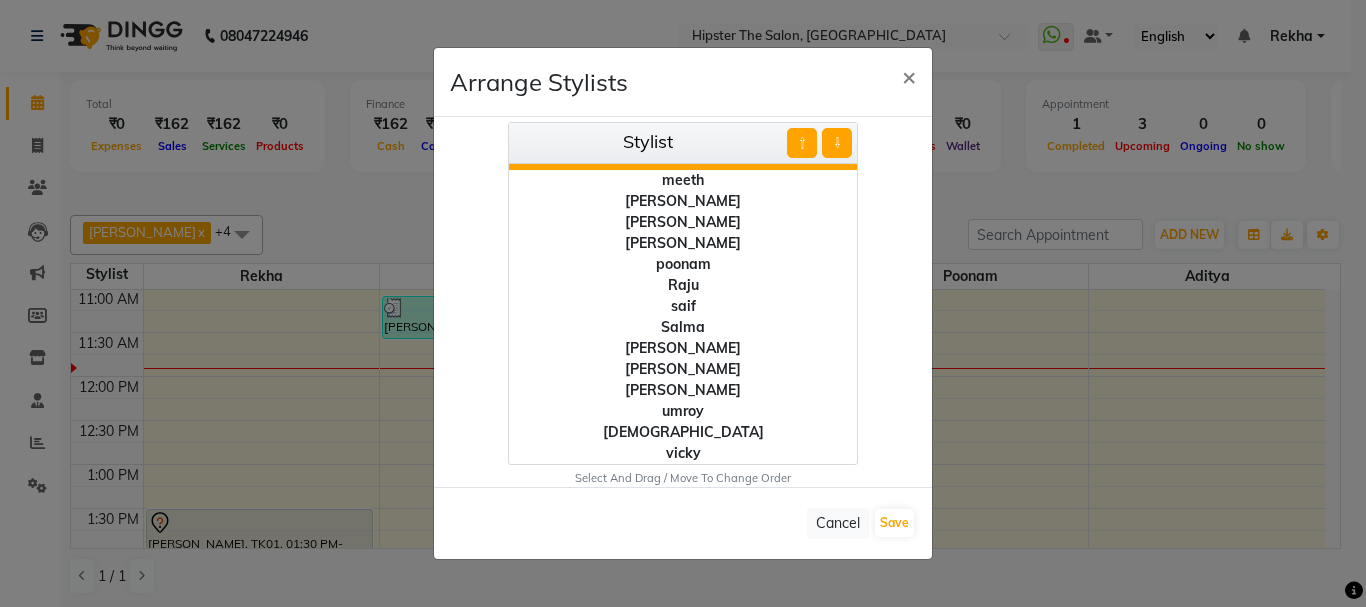 click on "⇧" 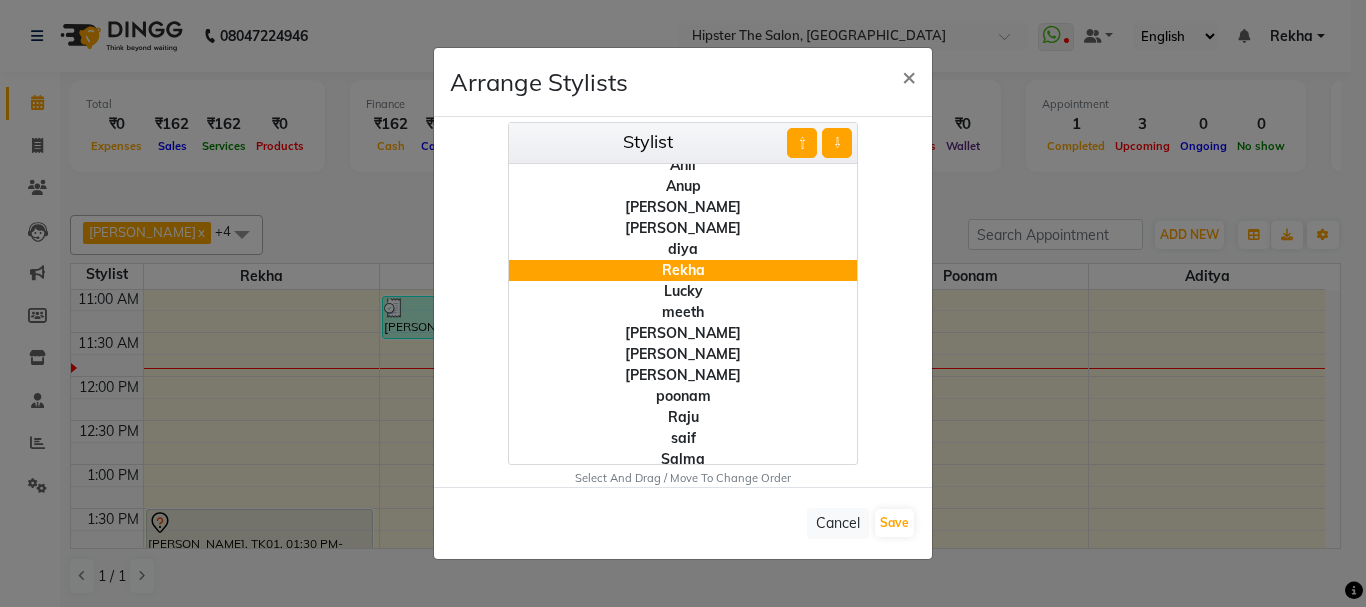 scroll, scrollTop: 85, scrollLeft: 0, axis: vertical 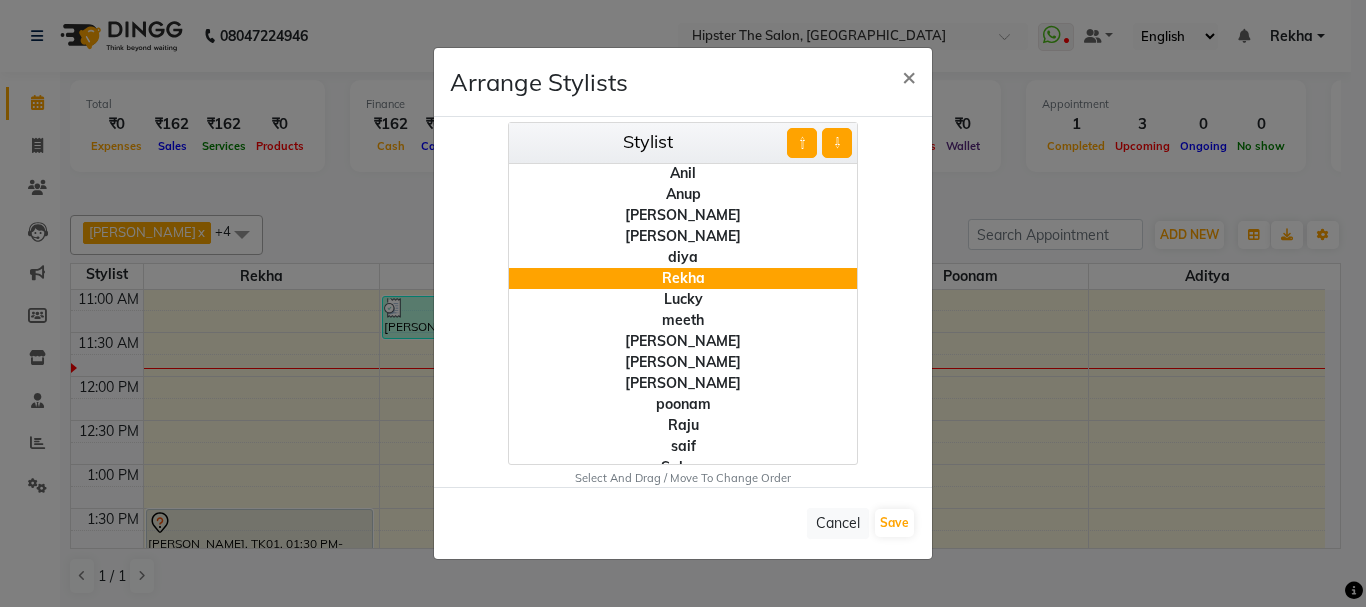 click on "⇧" 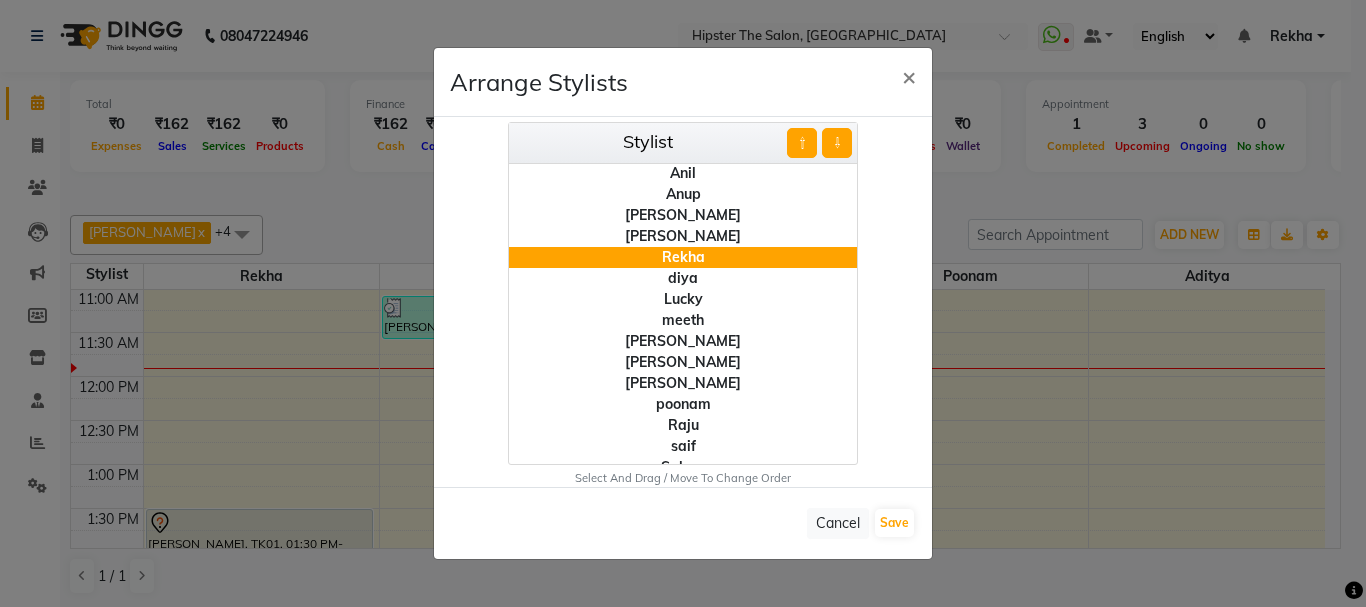 click on "⇧" 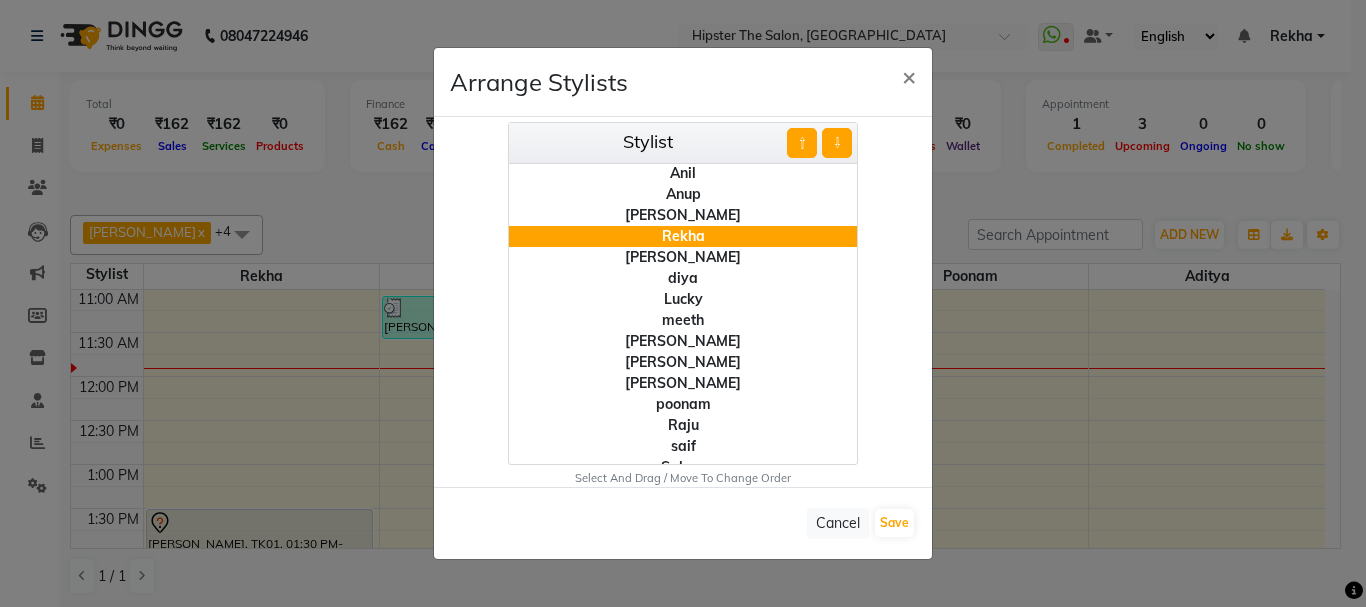 click on "⇧" 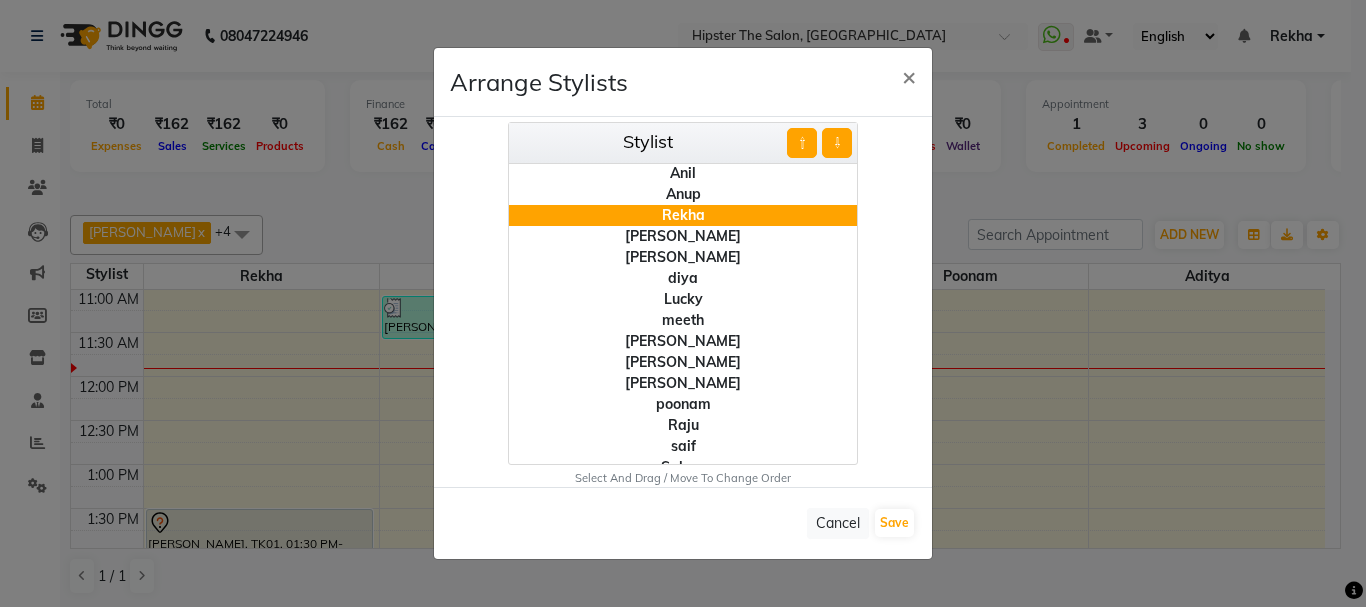 click on "⇧" 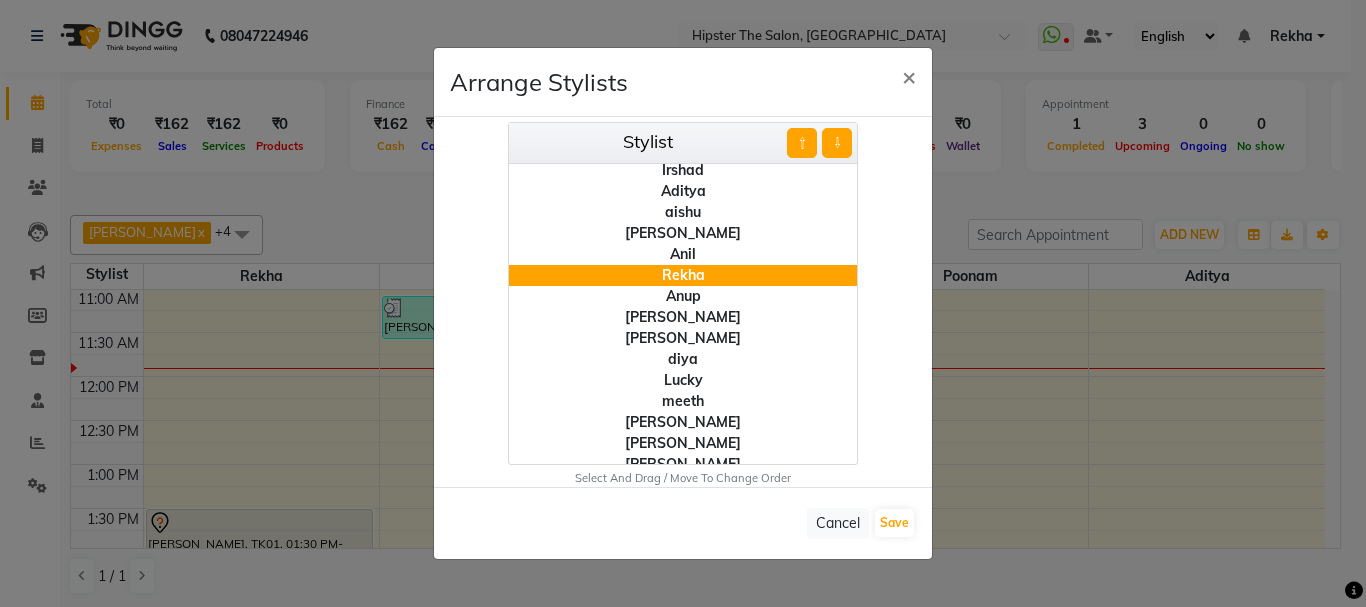 scroll, scrollTop: 0, scrollLeft: 0, axis: both 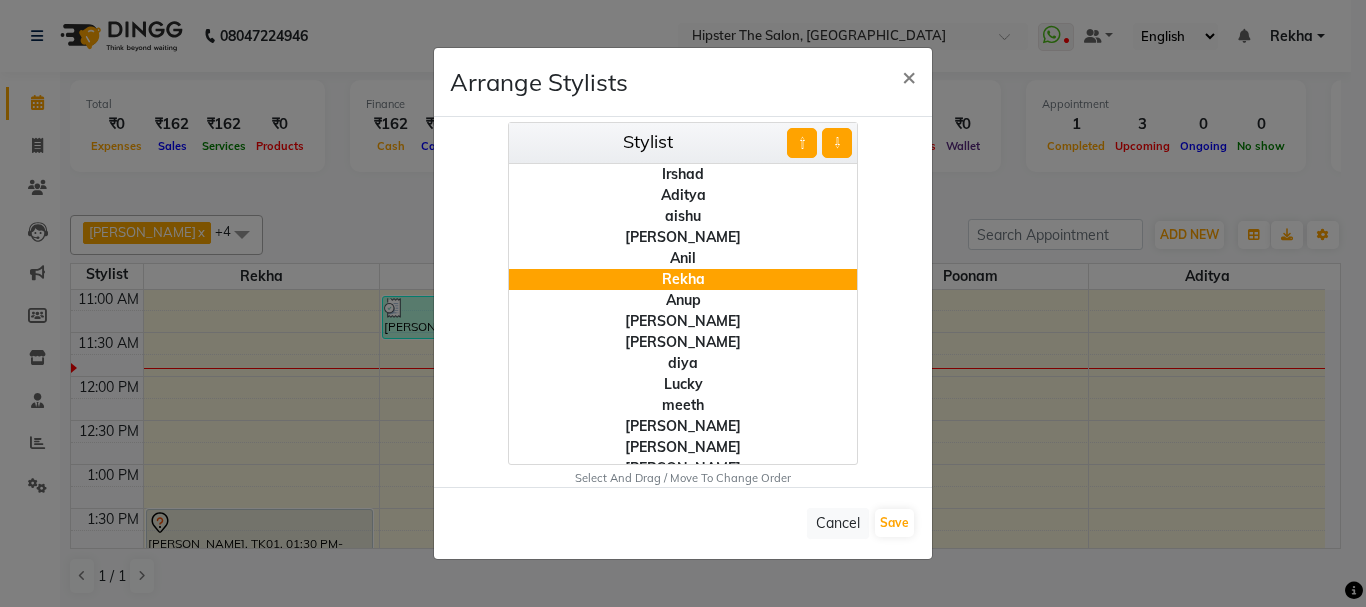 click on "⇧" 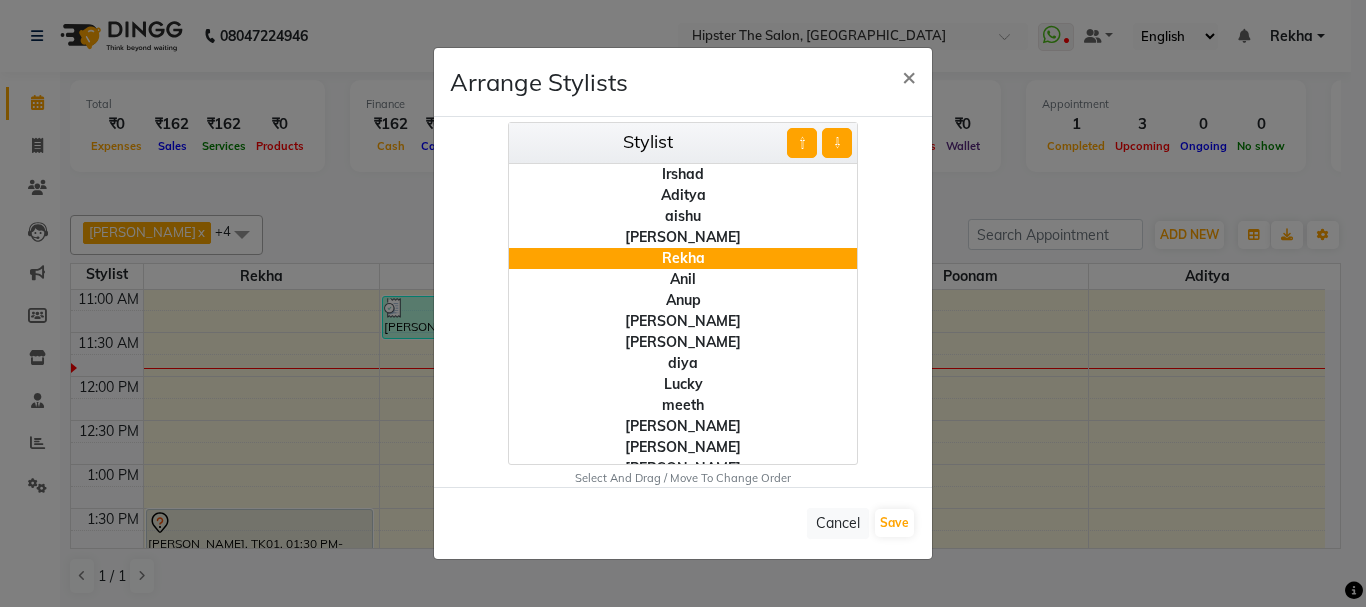 click on "⇧" 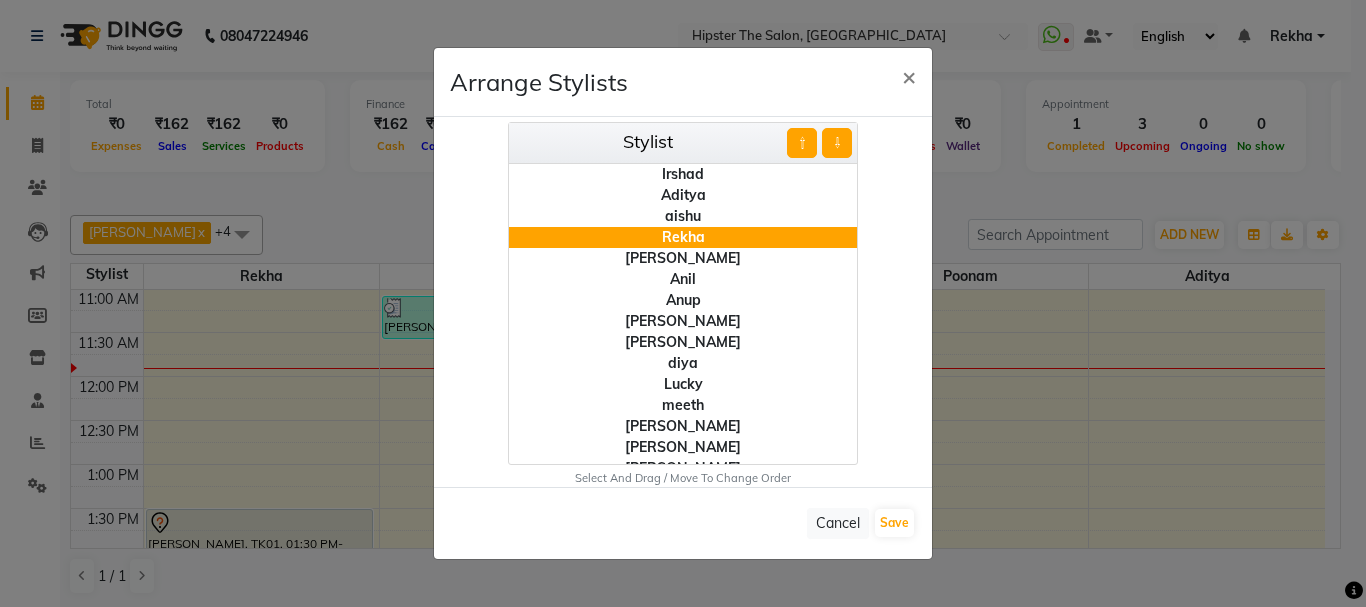 click on "⇧" 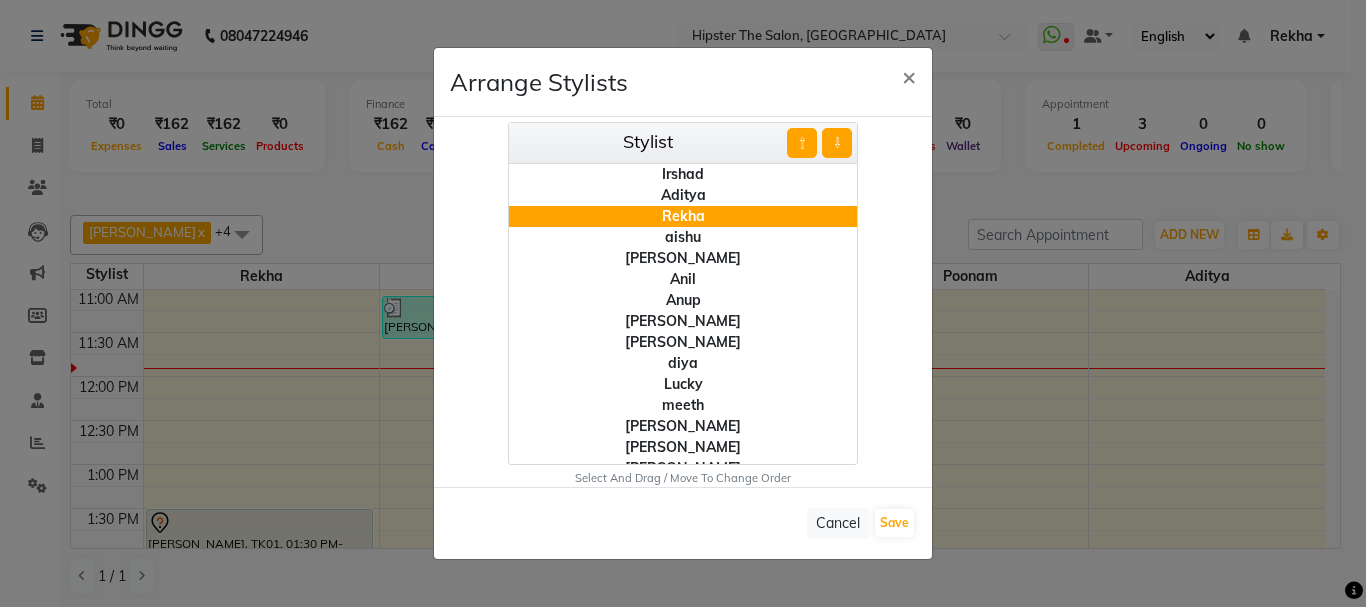 click on "⇧" 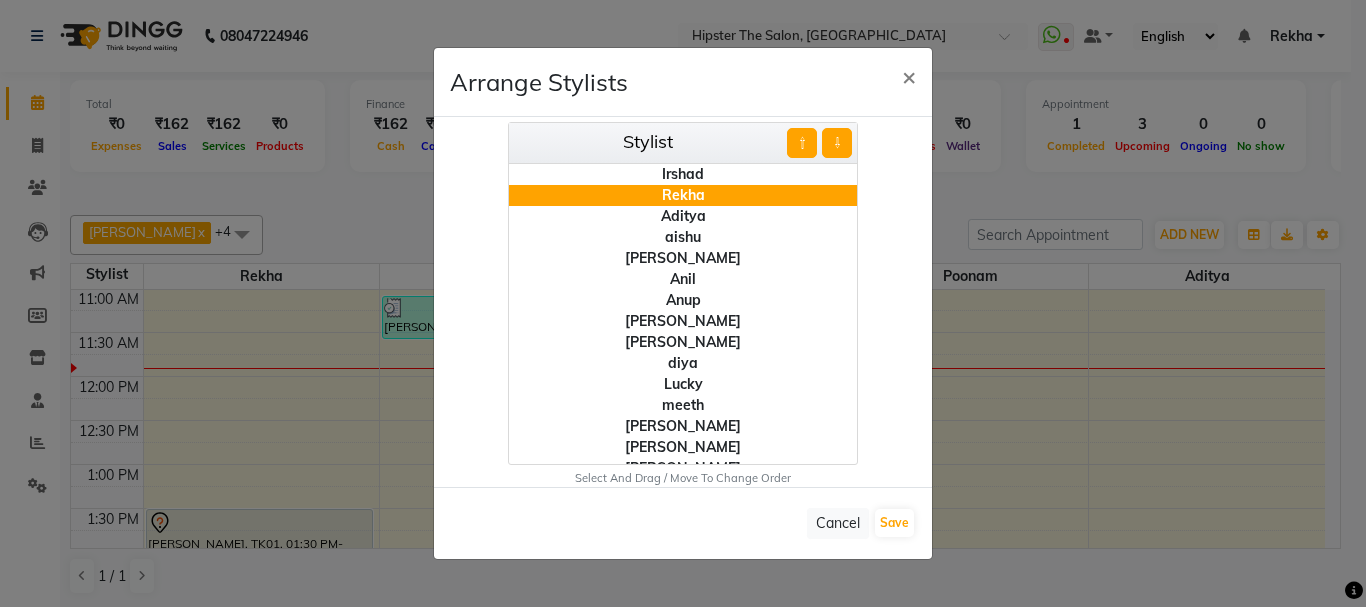 click on "⇧" 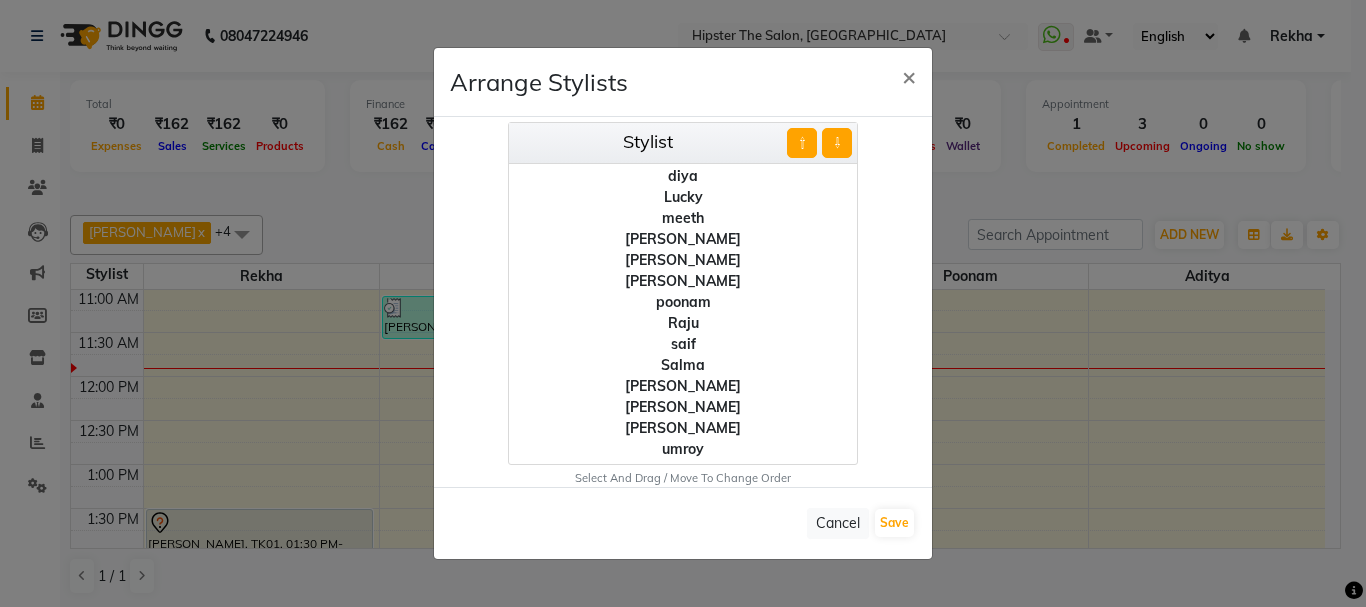 scroll, scrollTop: 200, scrollLeft: 0, axis: vertical 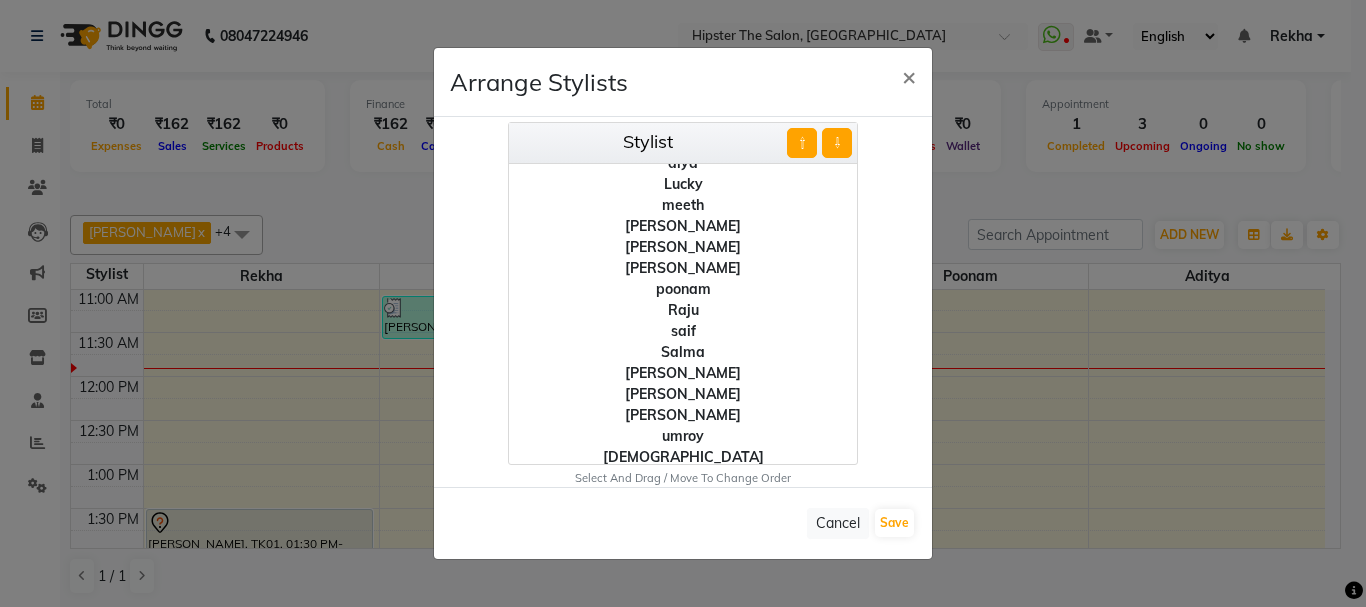 click on "poonam" 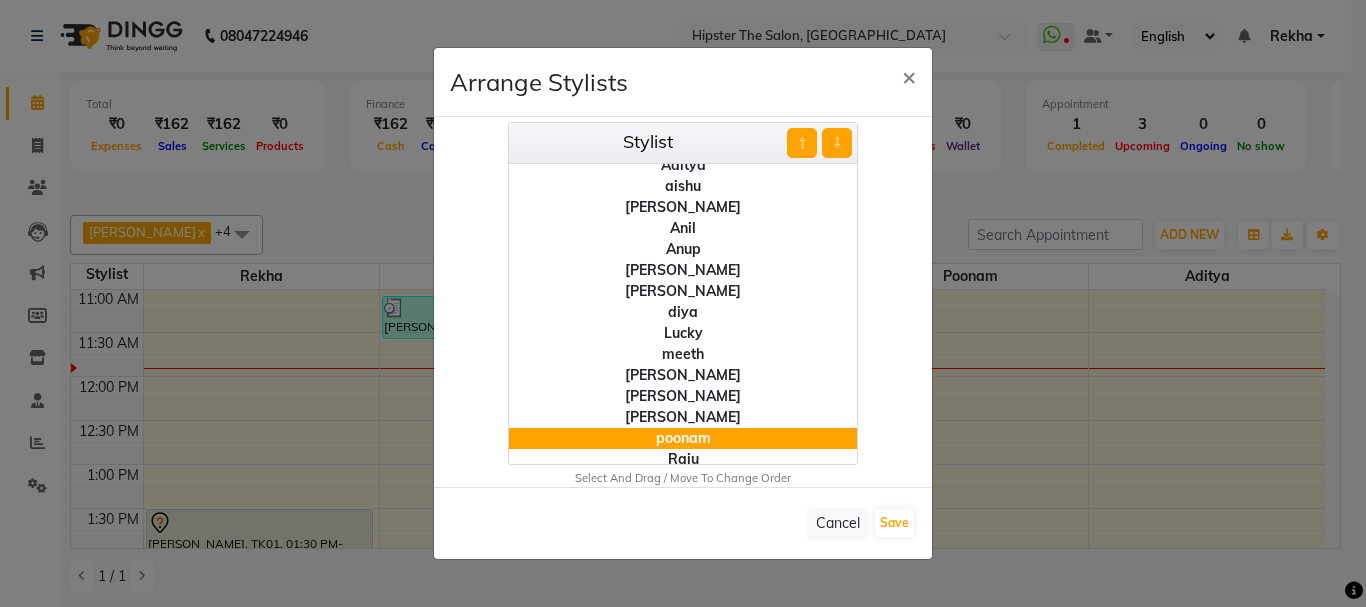 scroll, scrollTop: 0, scrollLeft: 0, axis: both 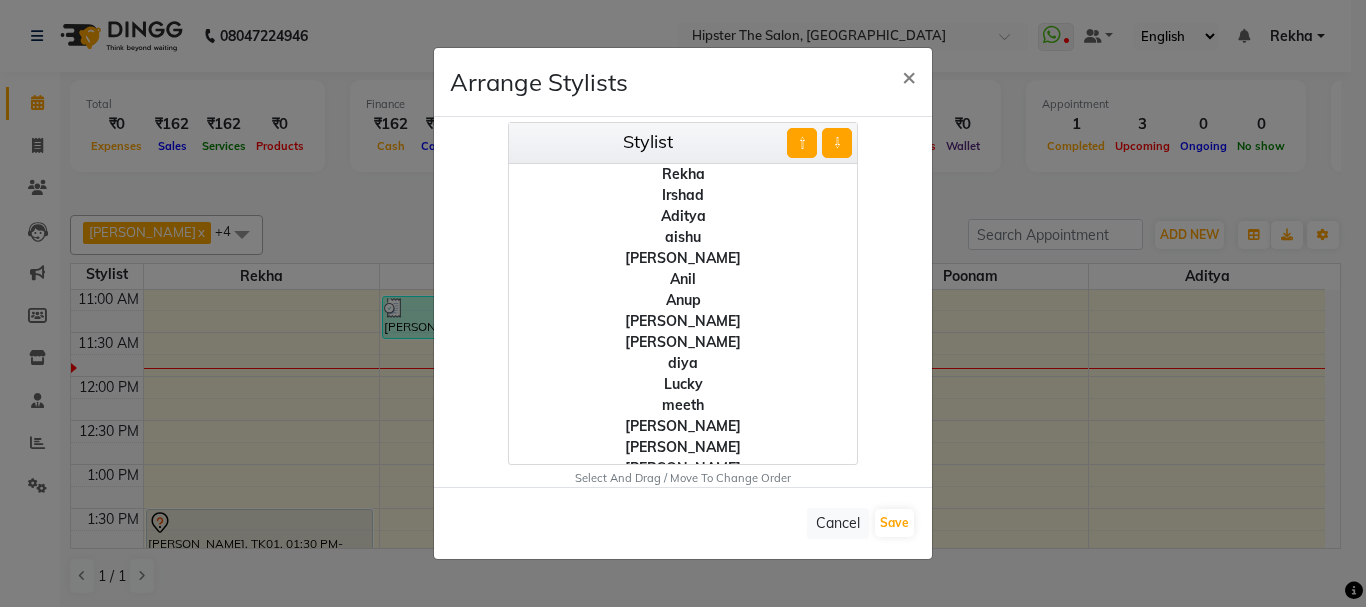 click on "⇧" 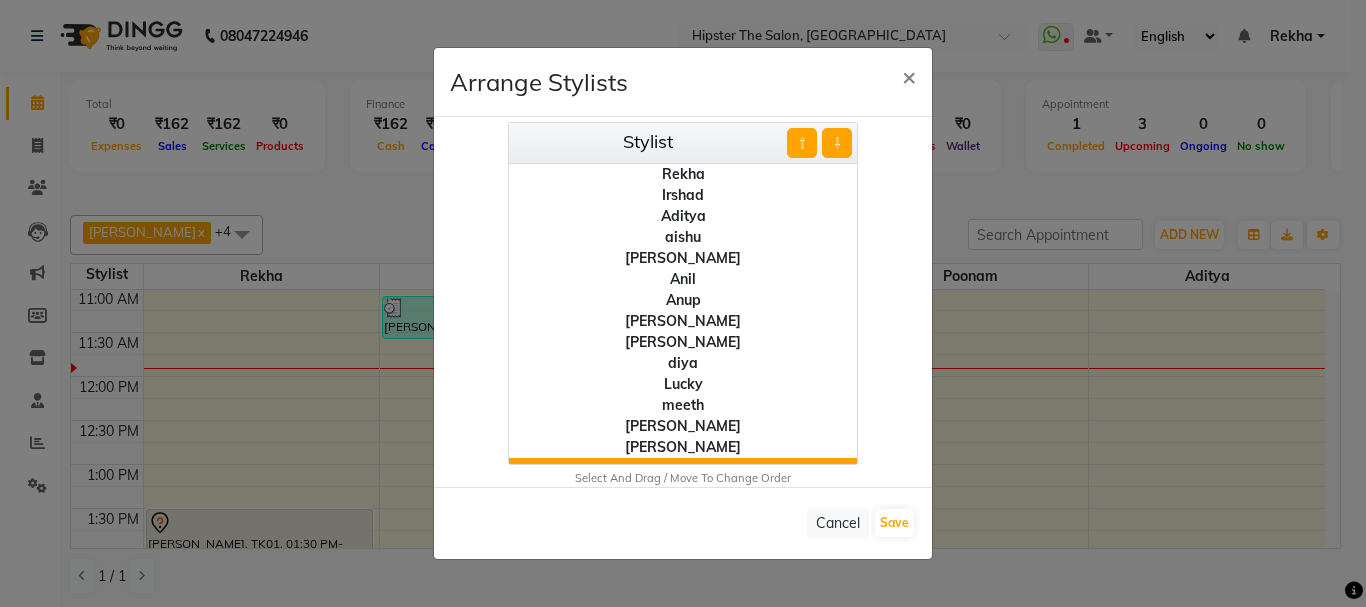 click on "⇧" 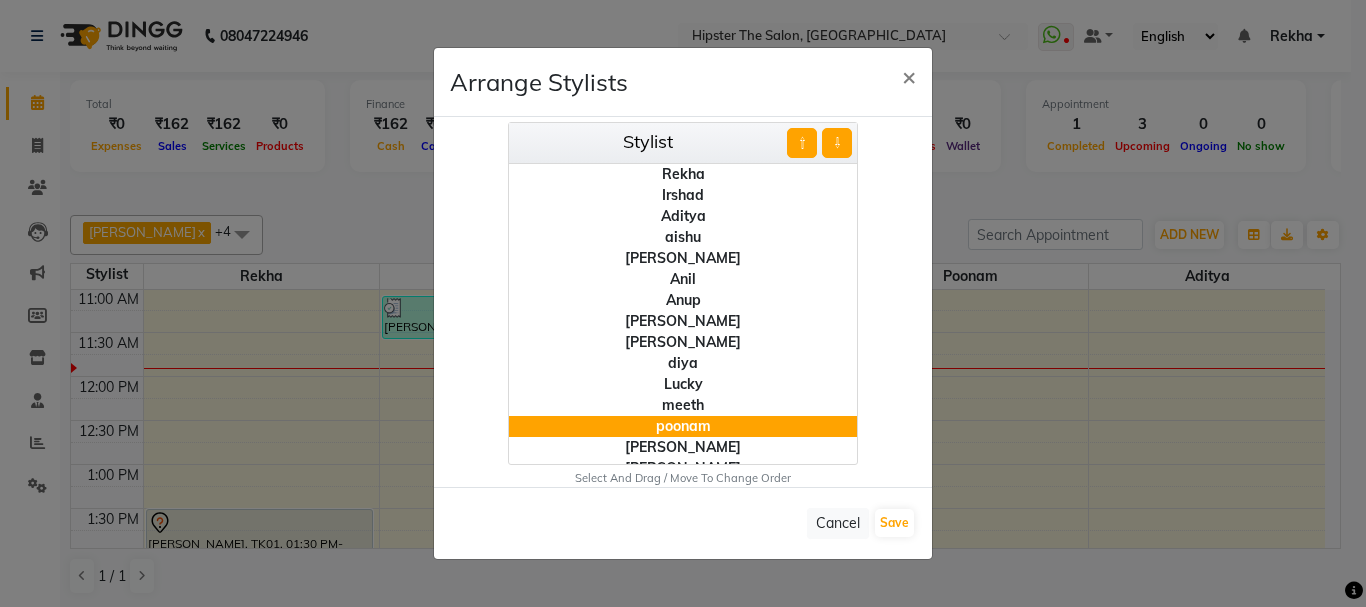 click on "⇧" 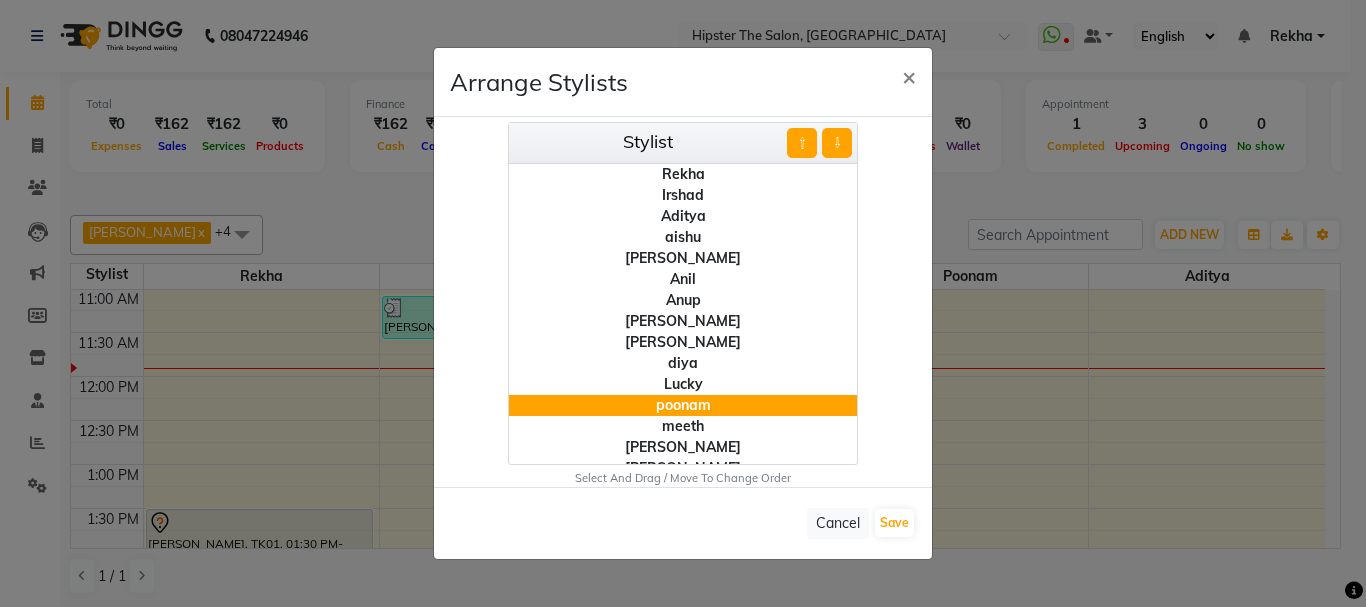 click on "⇧" 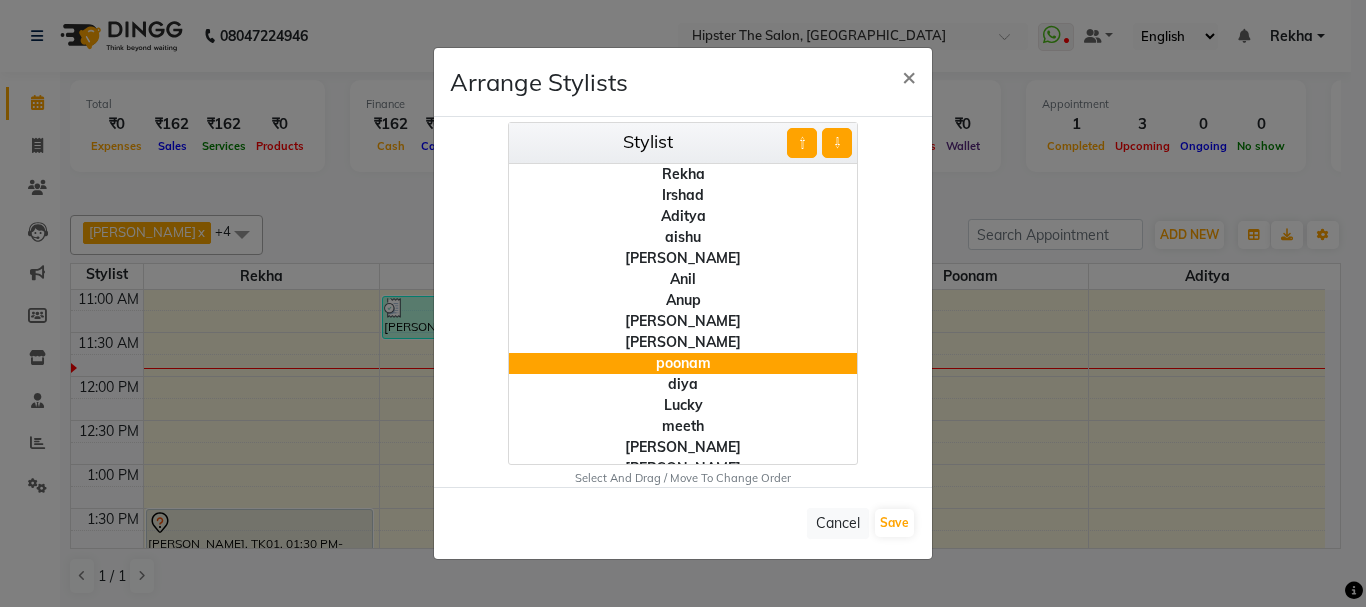 click on "⇧" 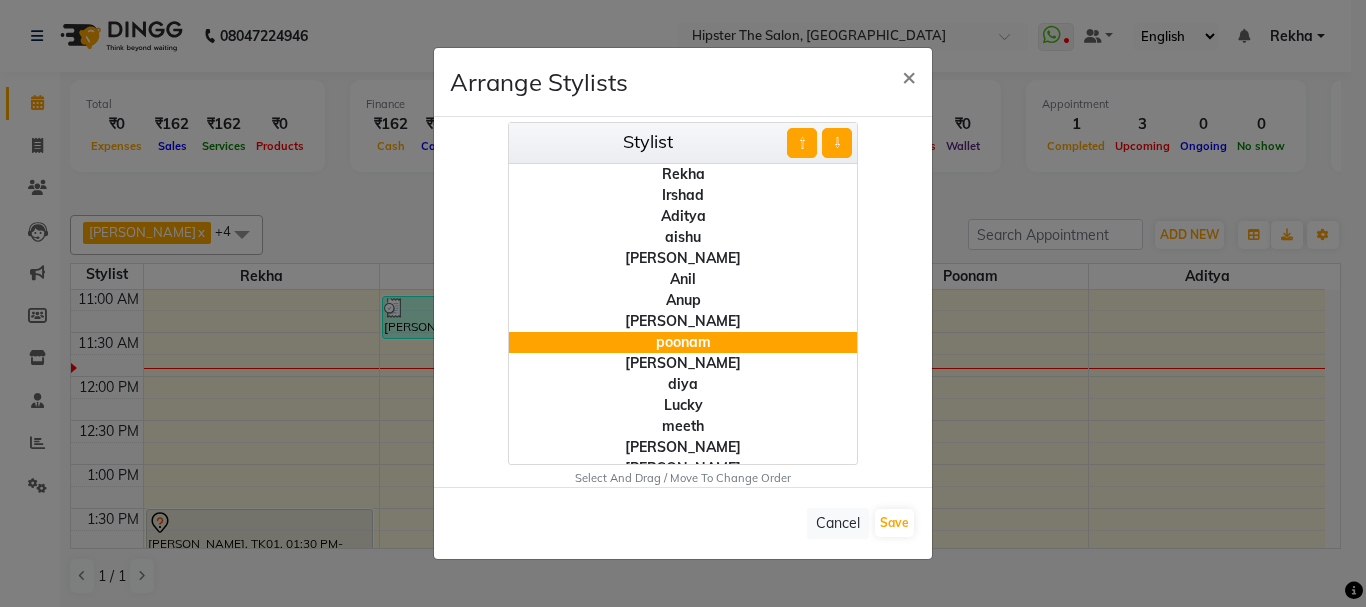click on "⇧" 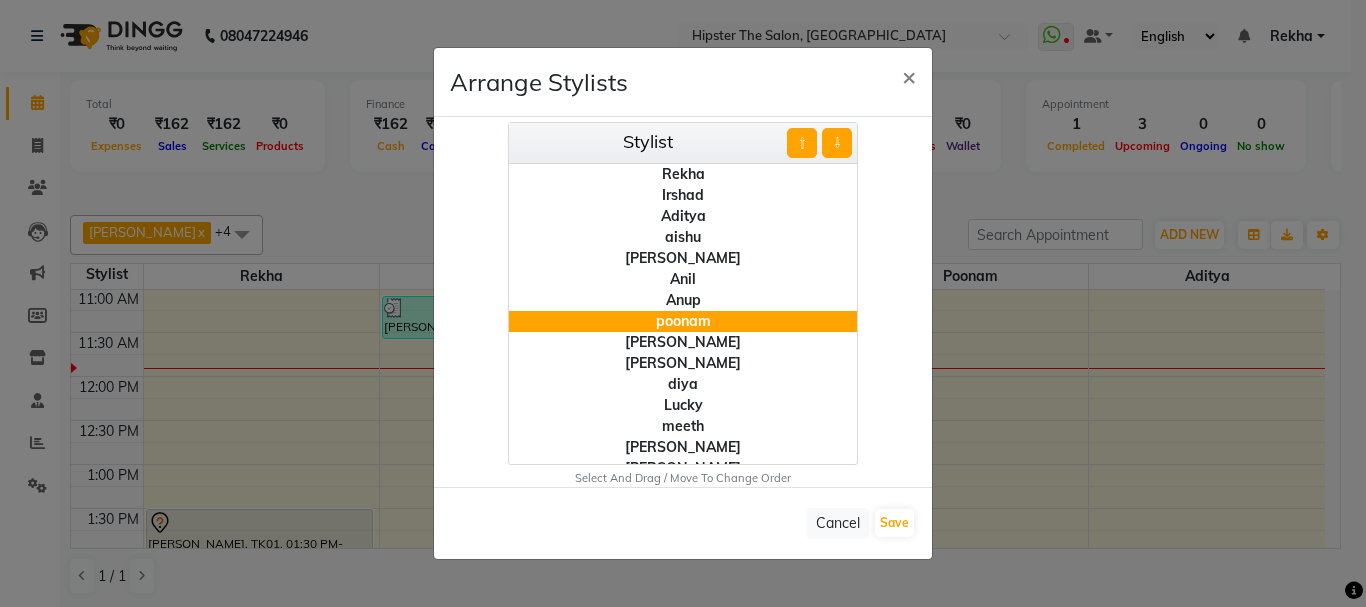 click on "⇧" 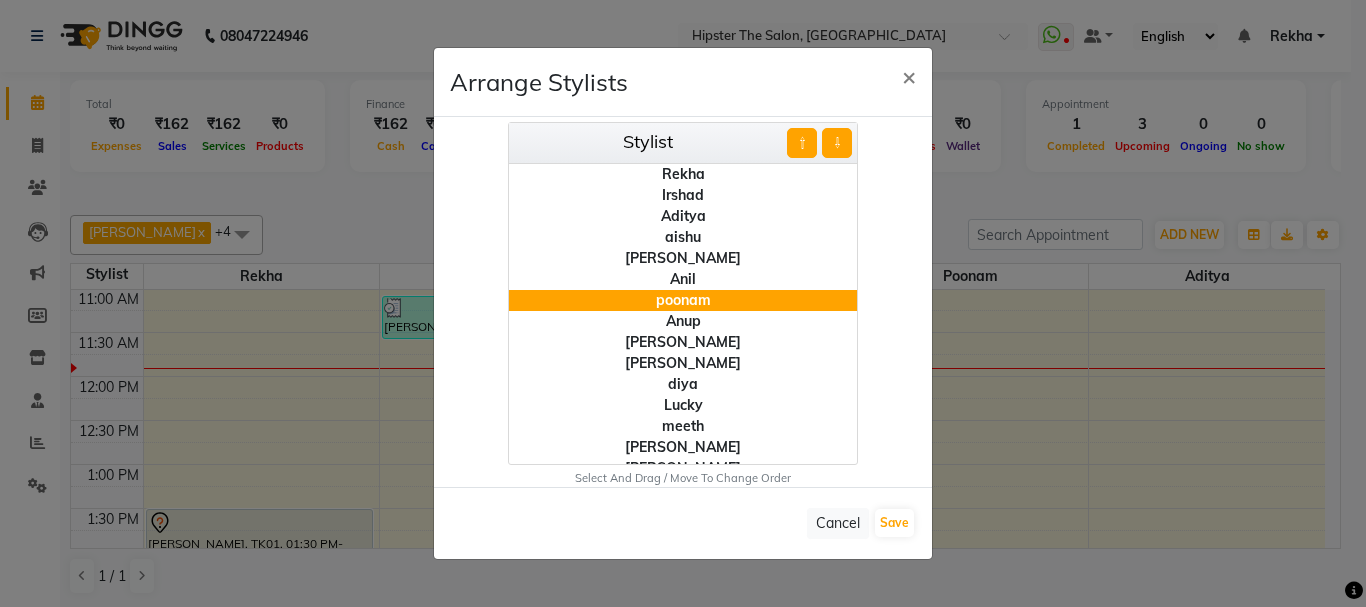 click on "⇧" 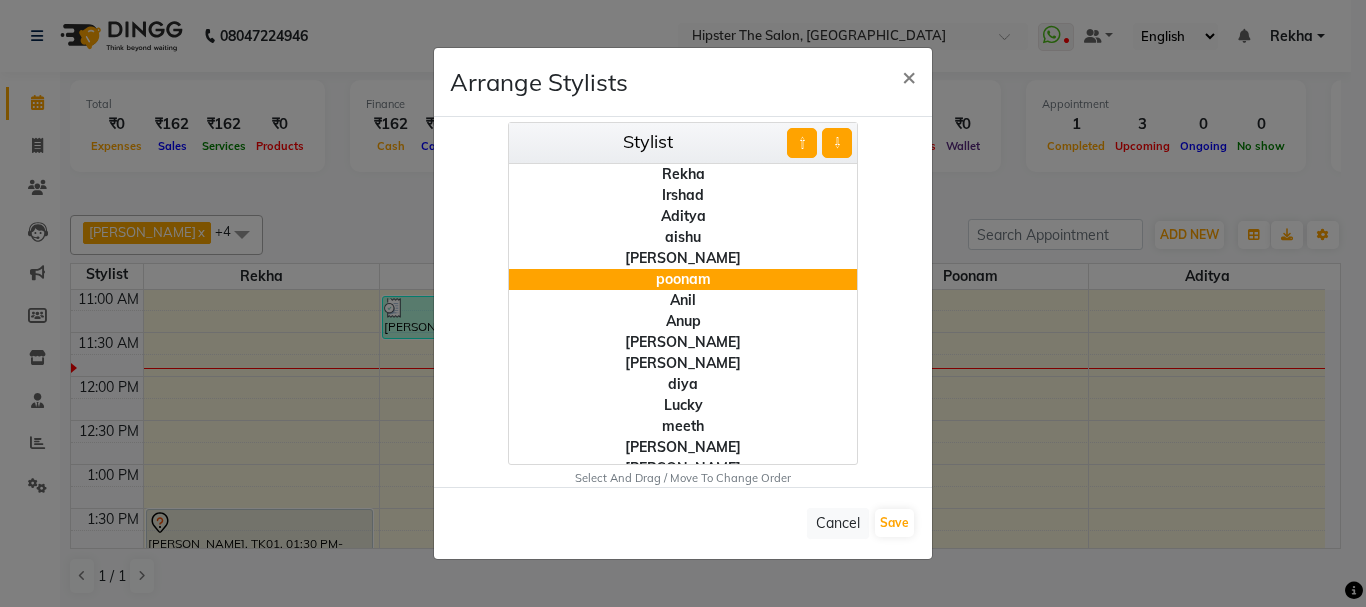 click on "⇧" 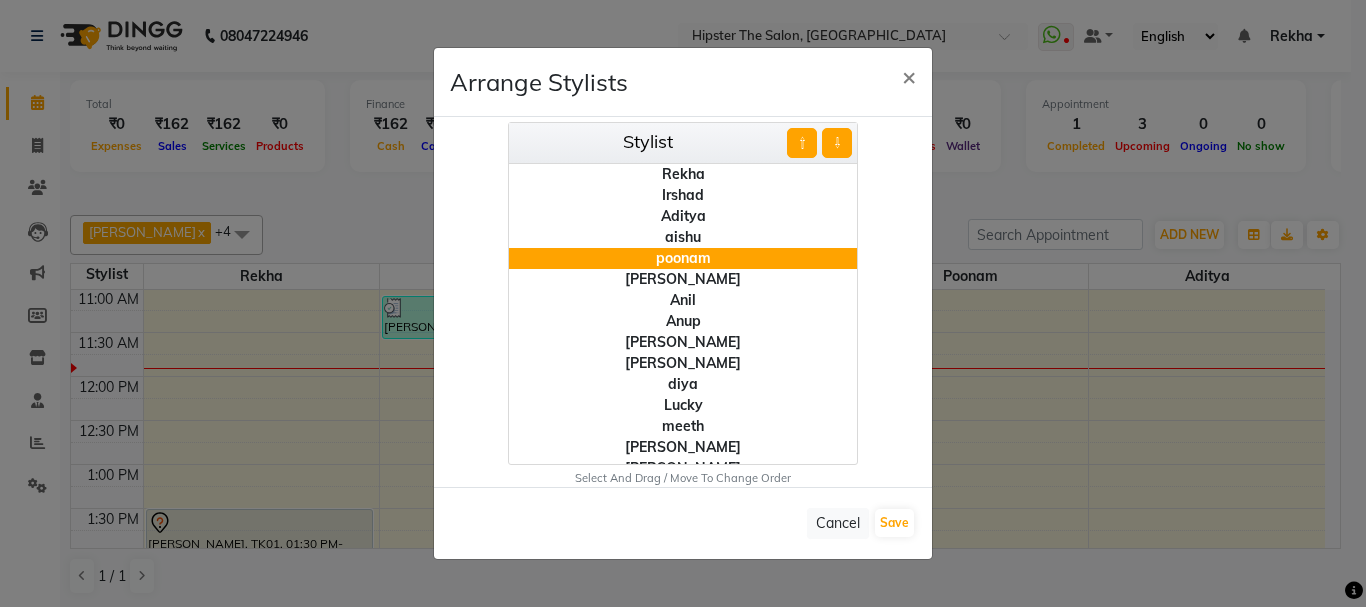 click on "⇧" 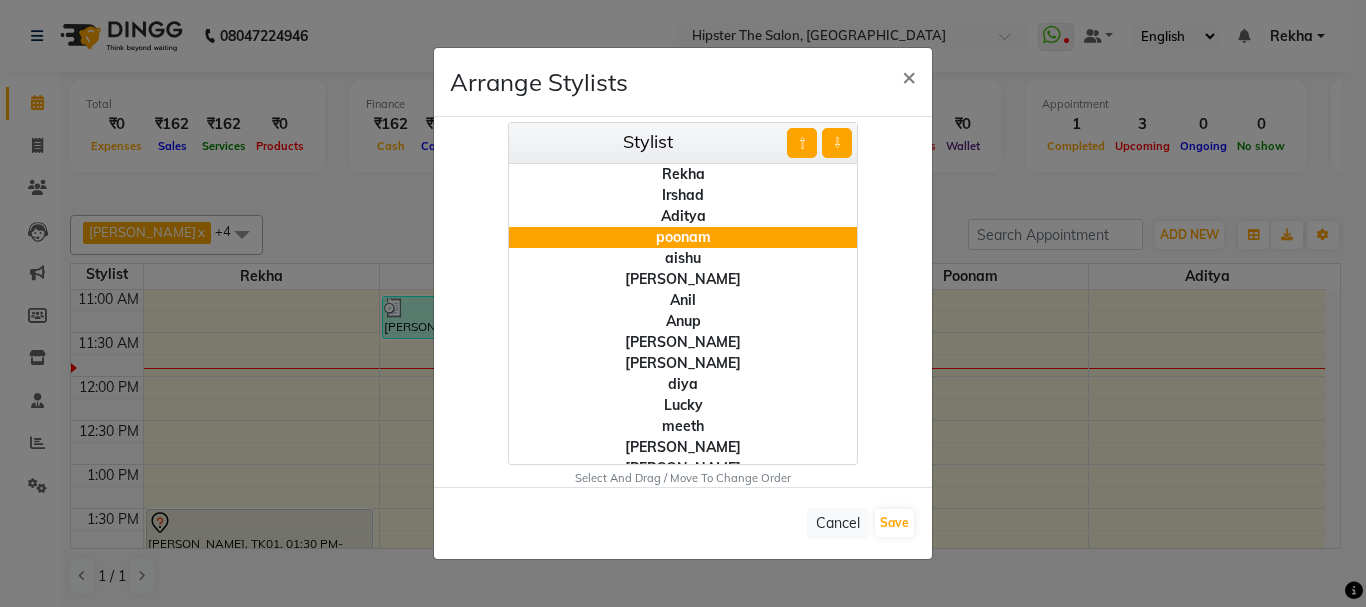drag, startPoint x: 798, startPoint y: 138, endPoint x: 783, endPoint y: 214, distance: 77.46612 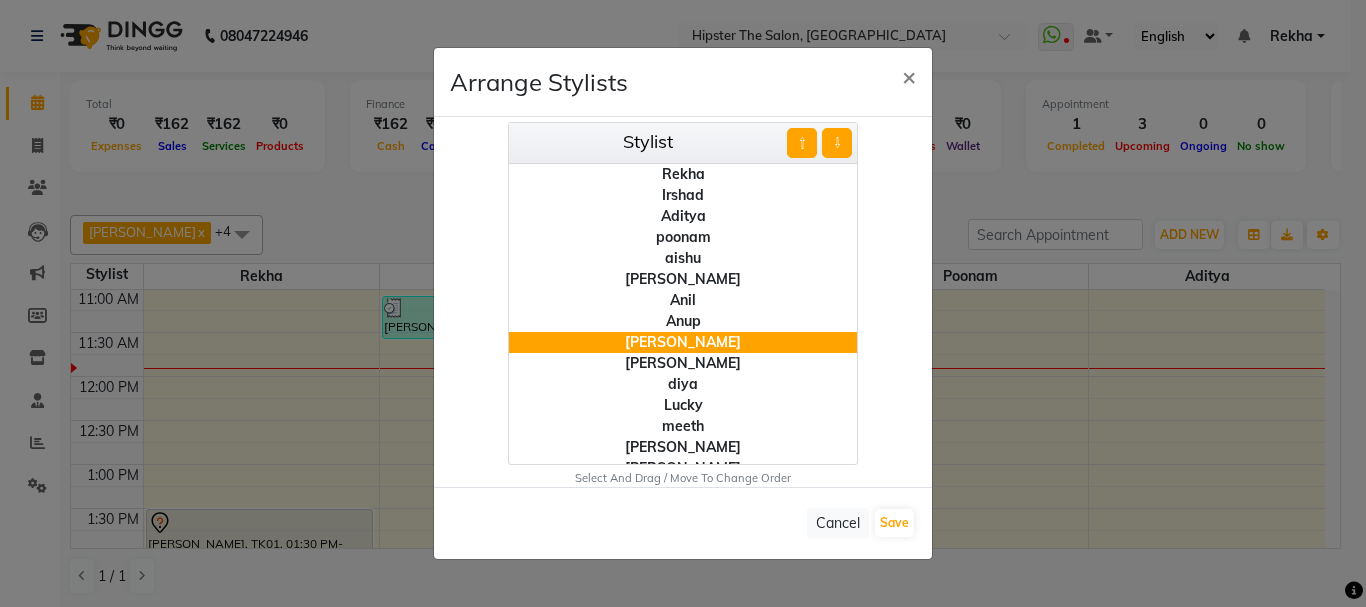 click on "⇧" 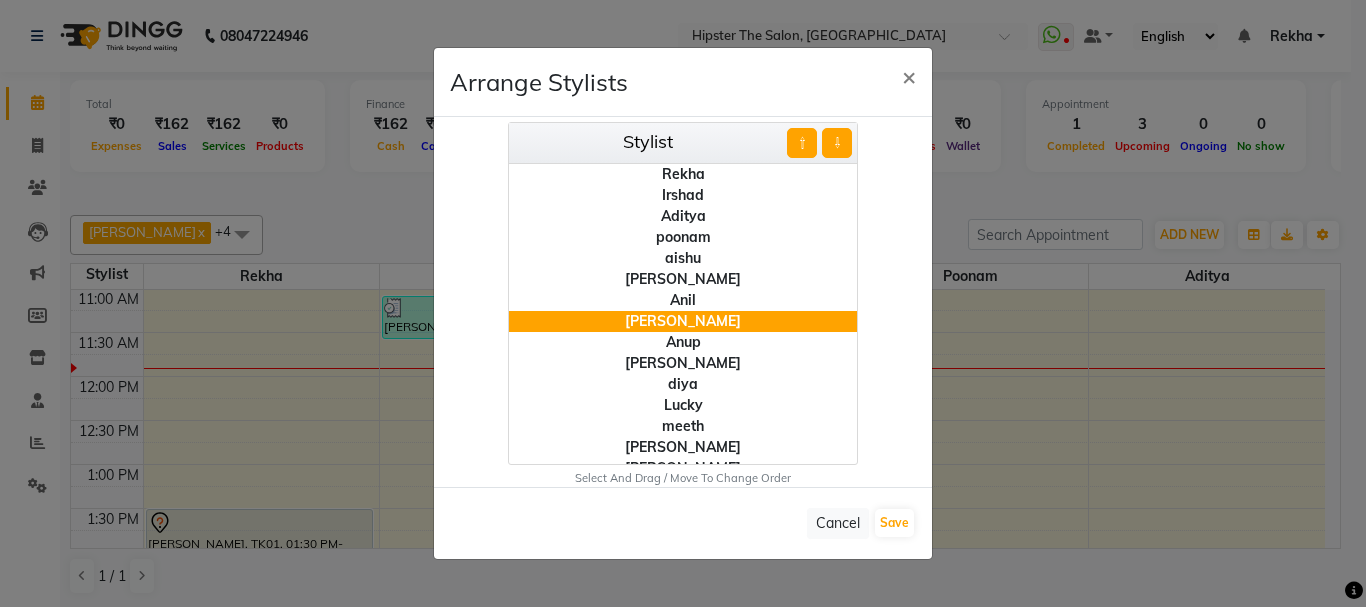 click on "⇧" 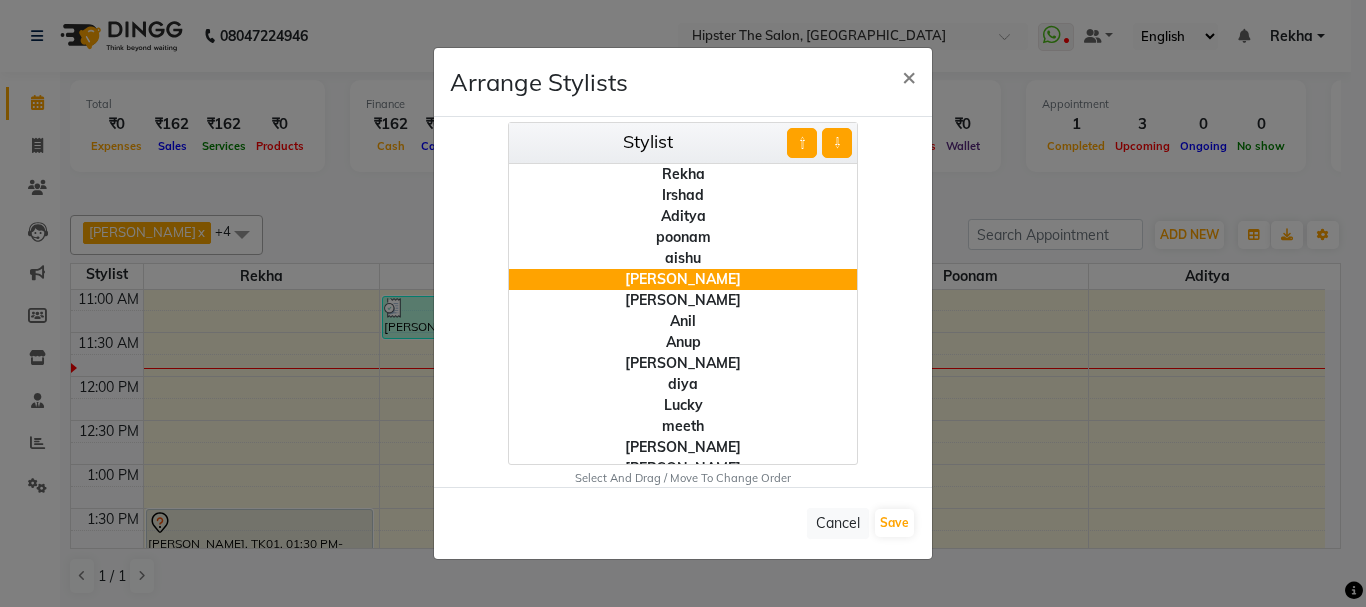 click on "⇧" 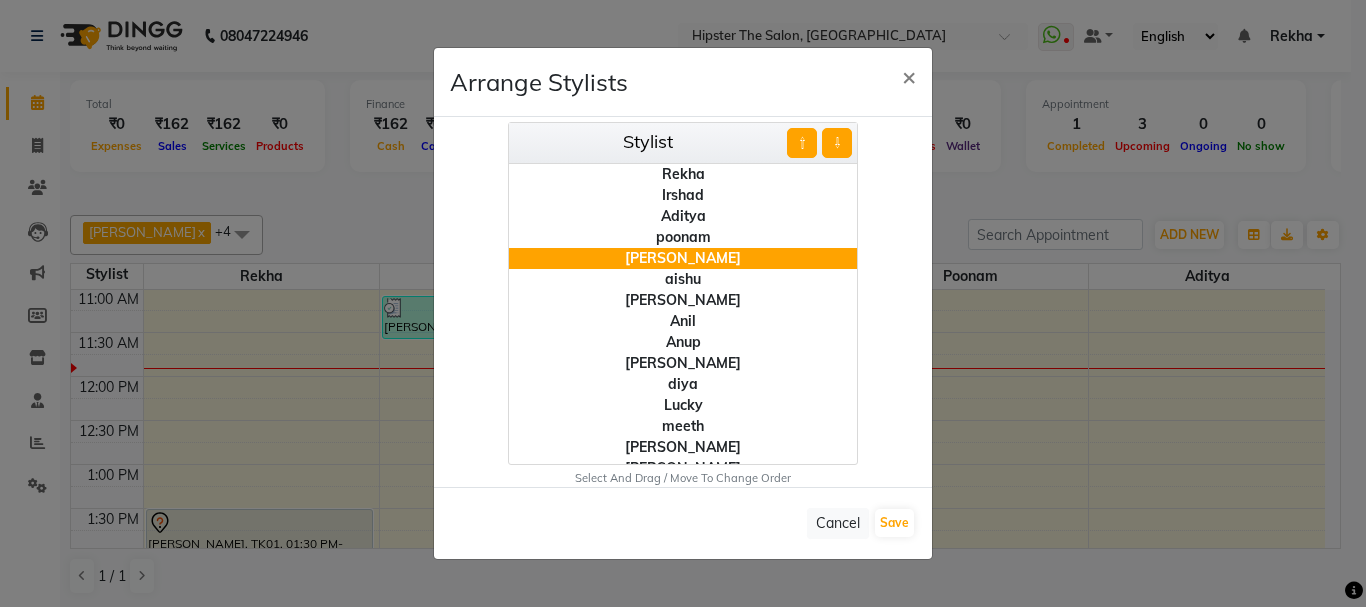 click on "⇧" 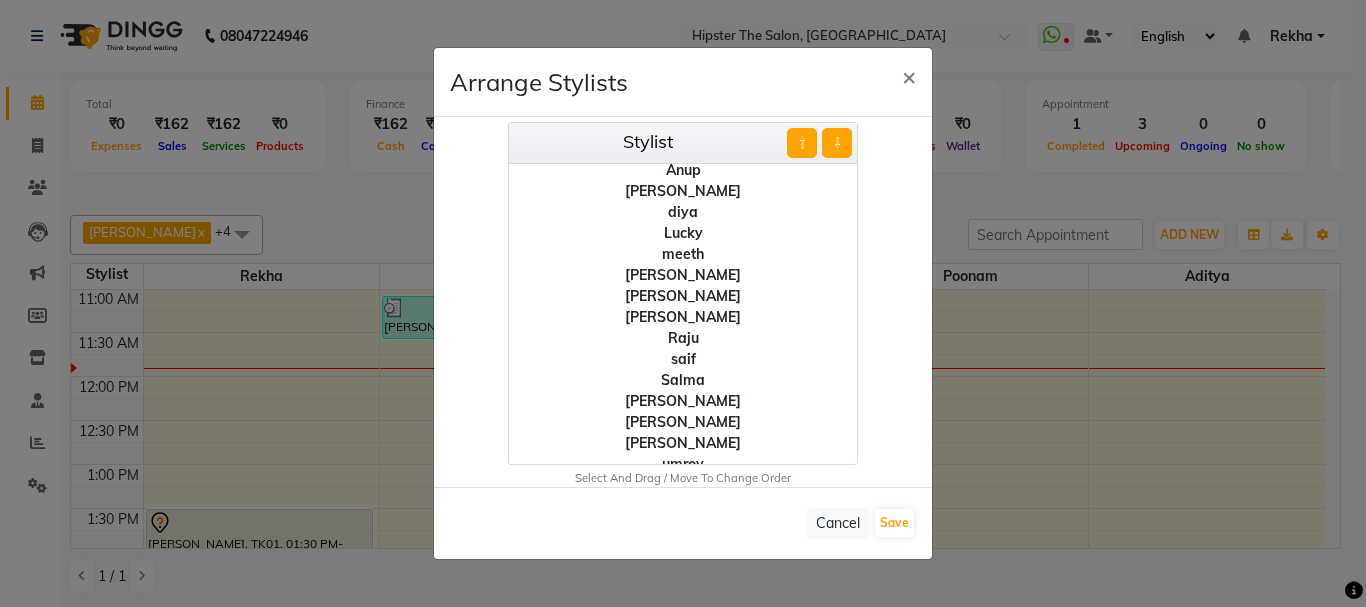 scroll, scrollTop: 173, scrollLeft: 0, axis: vertical 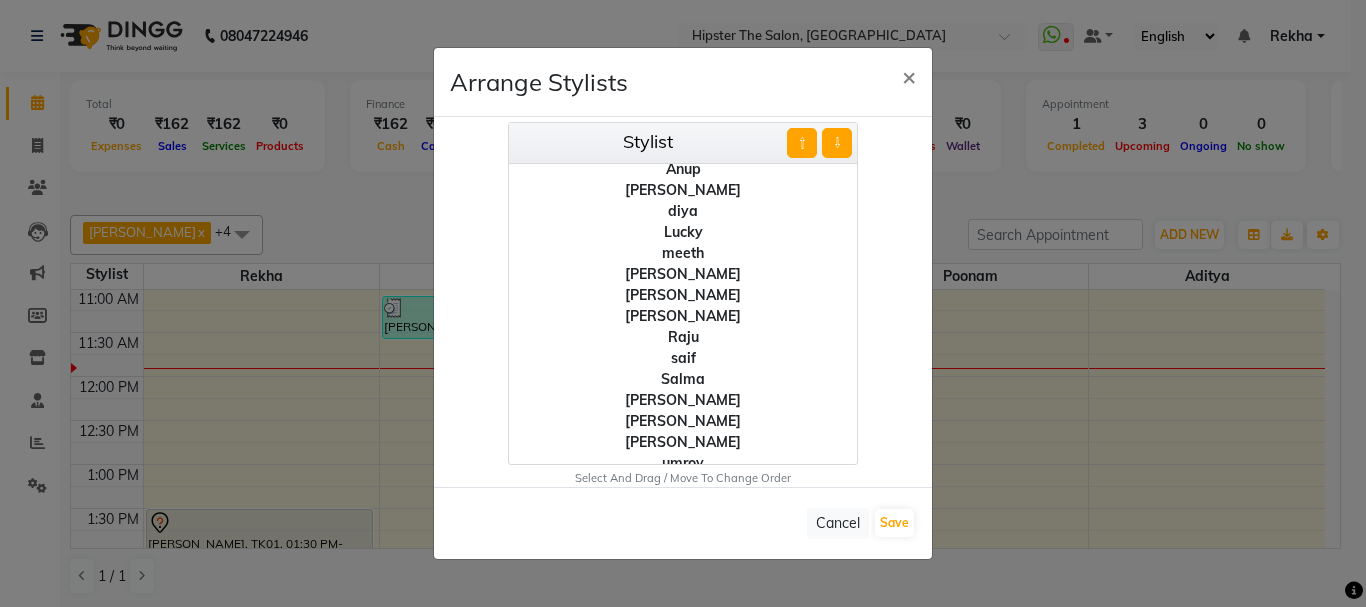 click on "saif" 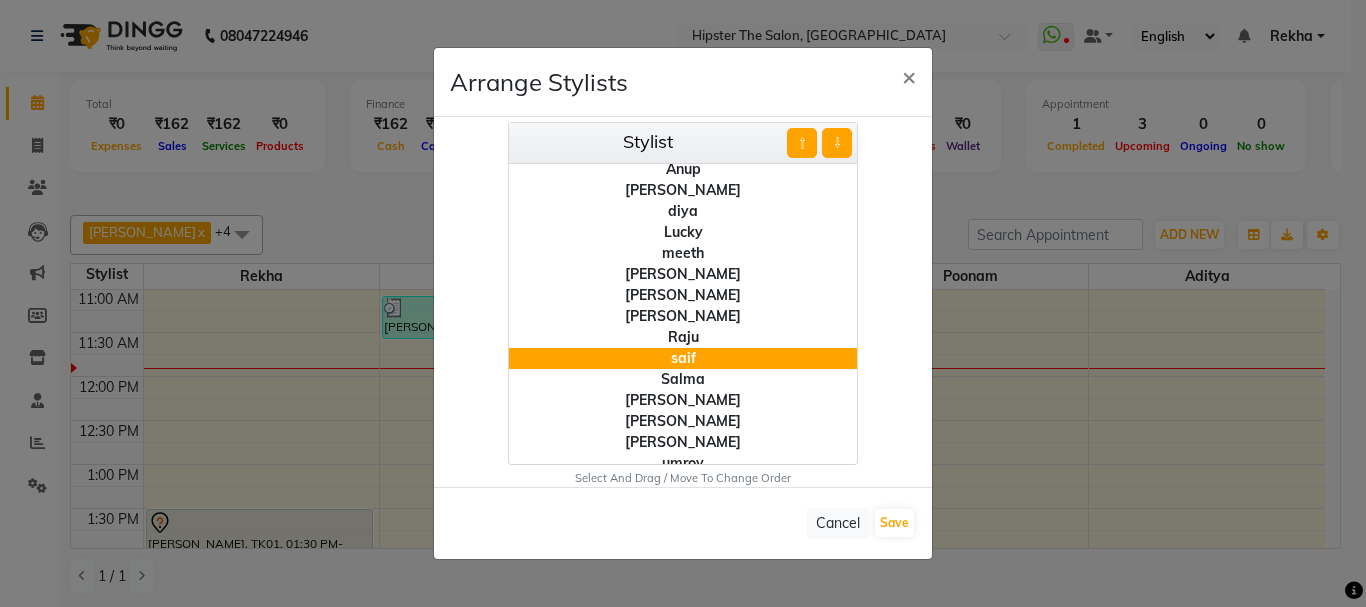 click on "⇧" 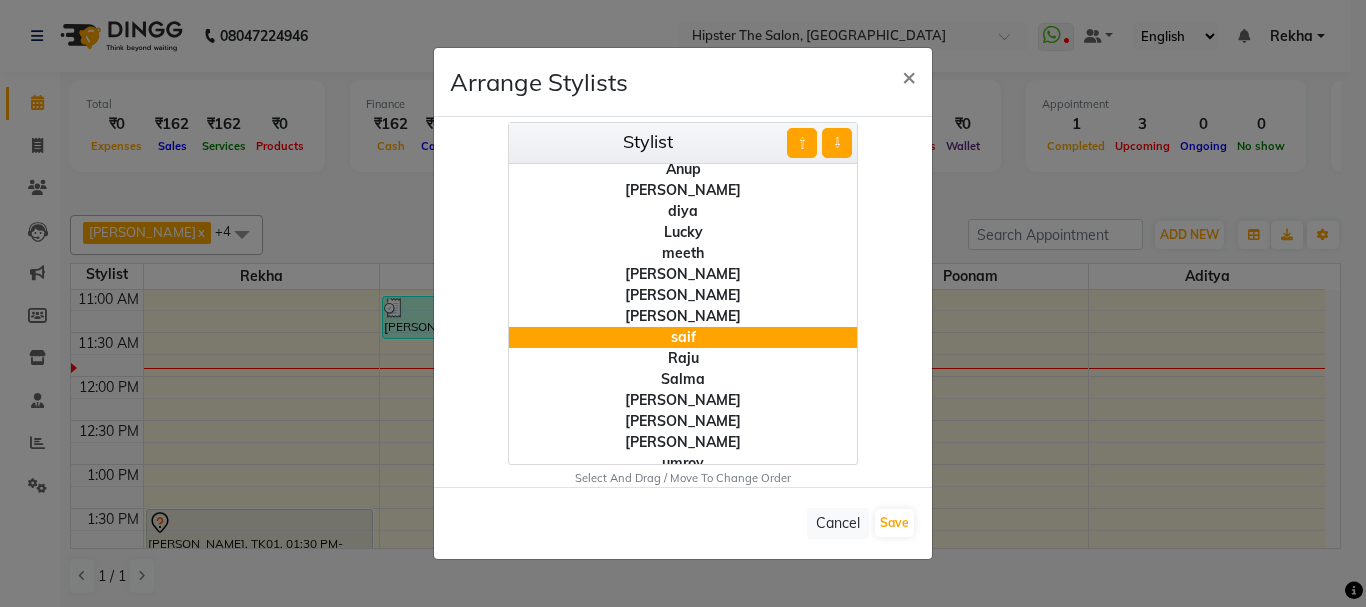click on "⇧" 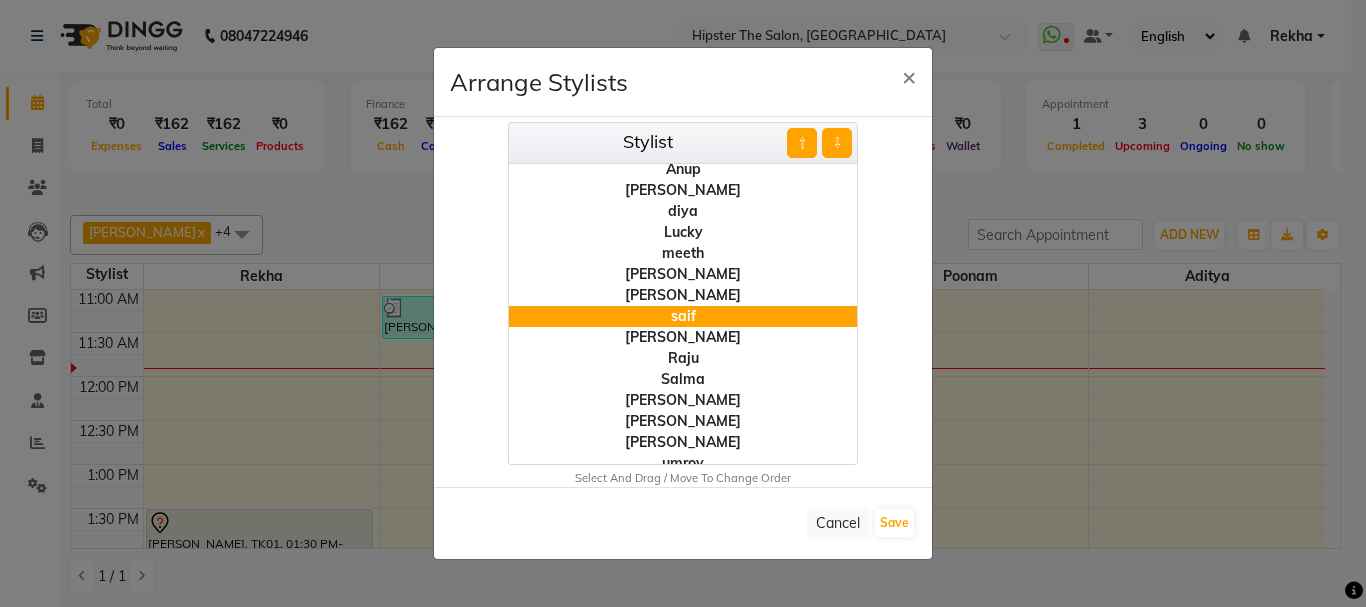 click on "⇧" 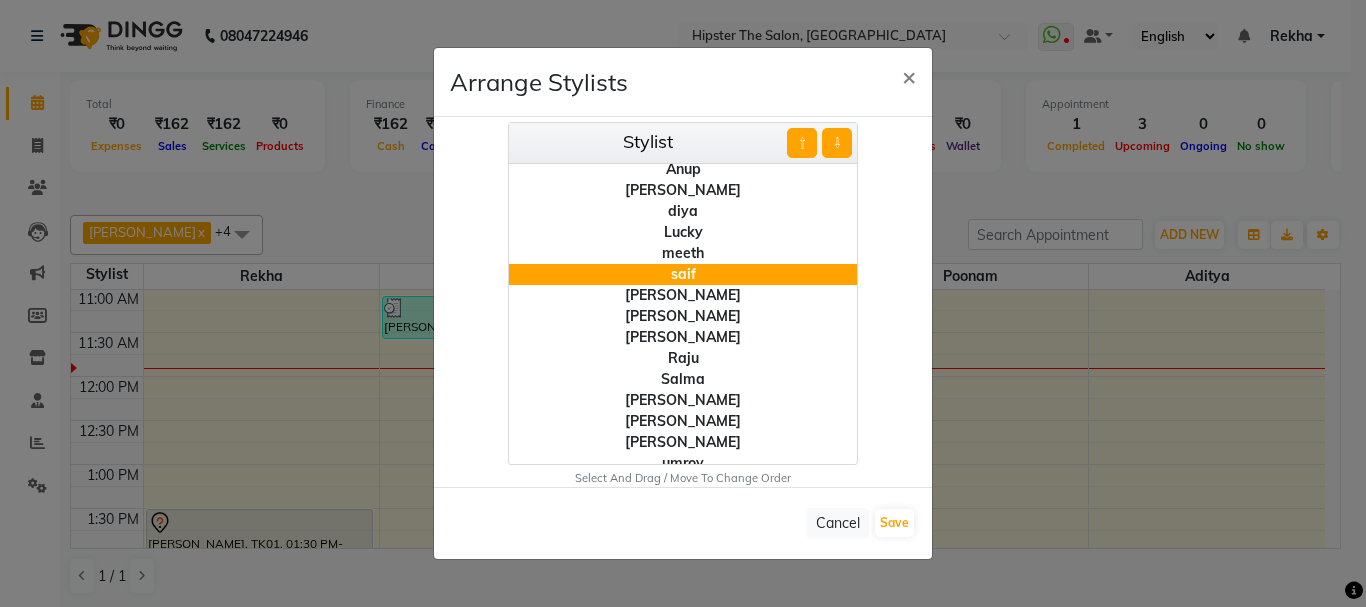 click on "⇧" 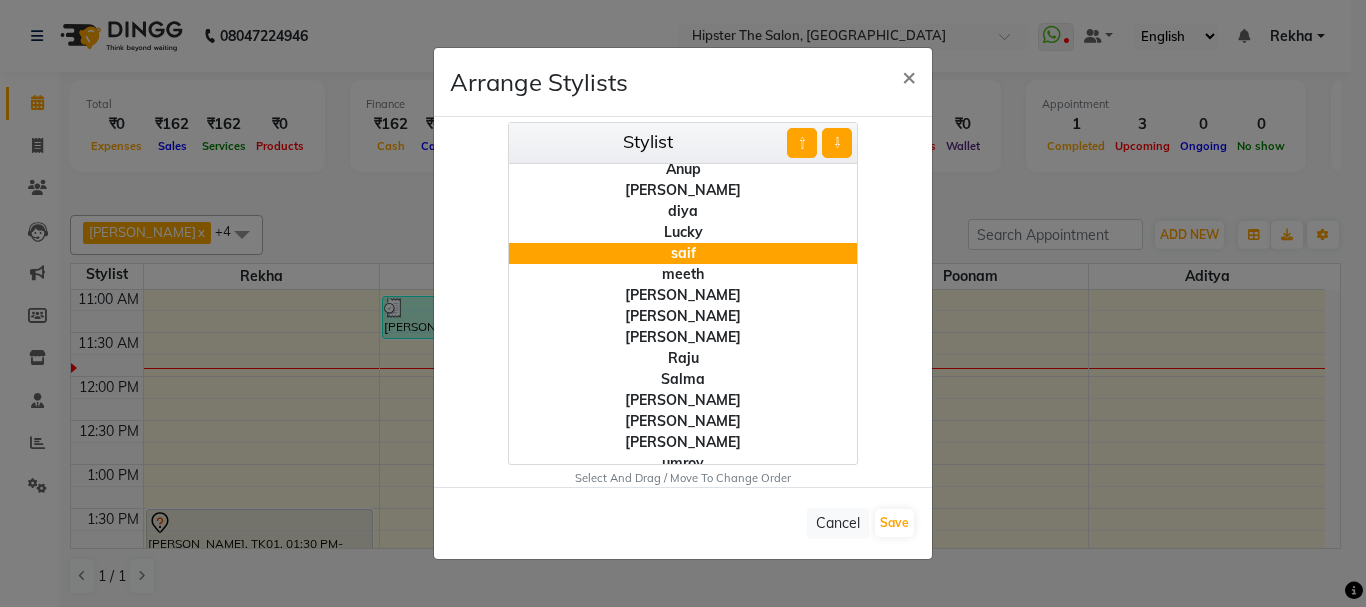 click on "⇧" 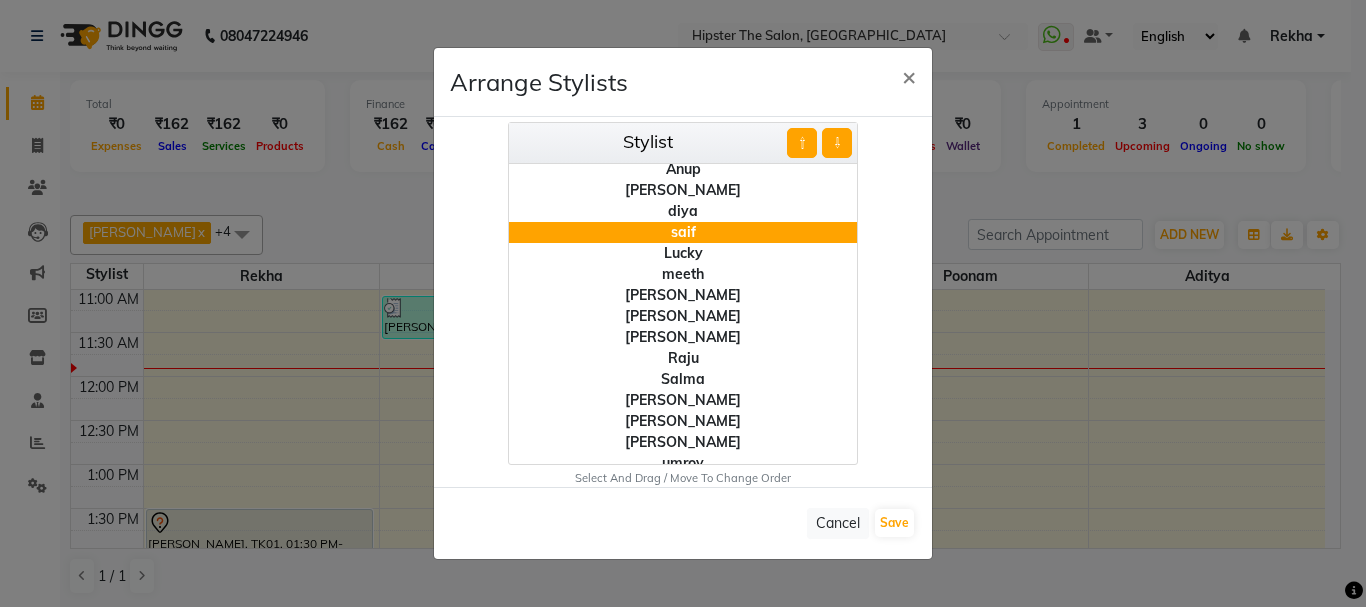 click on "⇧" 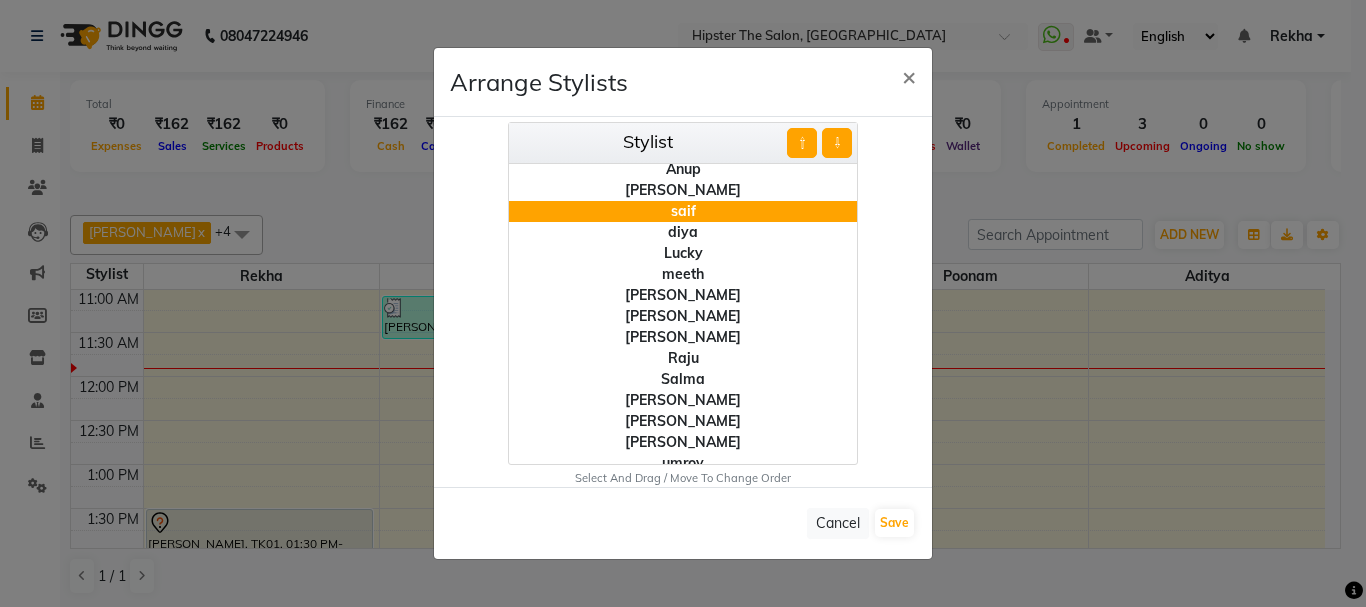 click on "⇧" 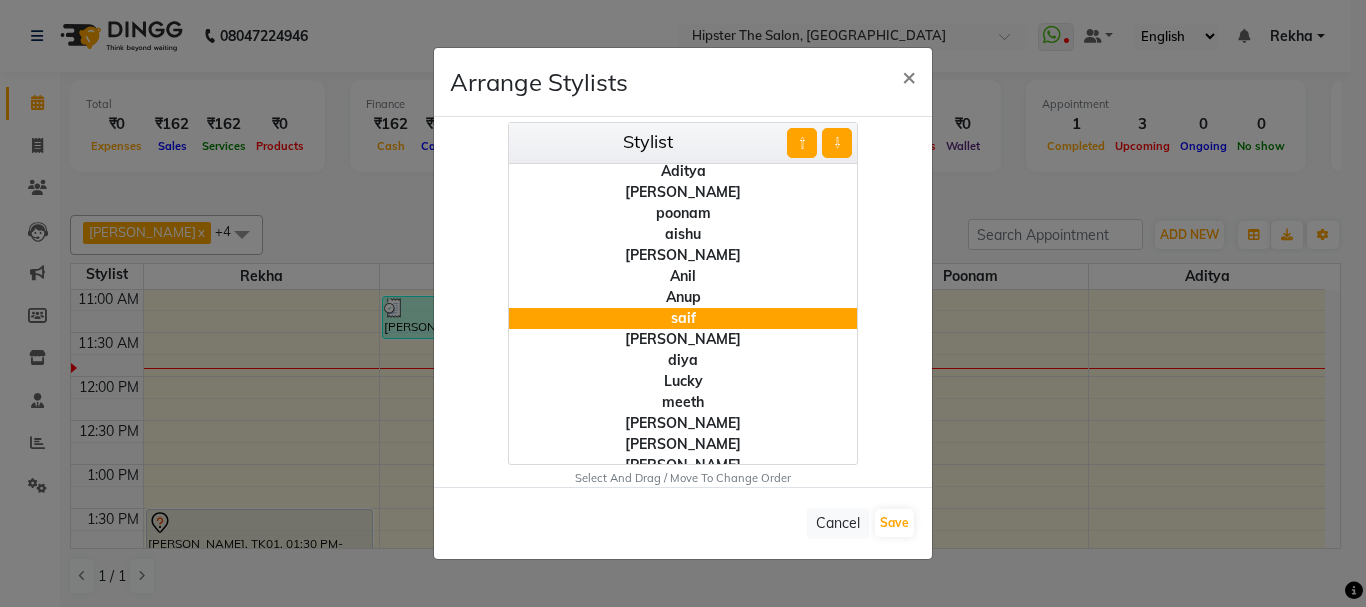 scroll, scrollTop: 40, scrollLeft: 0, axis: vertical 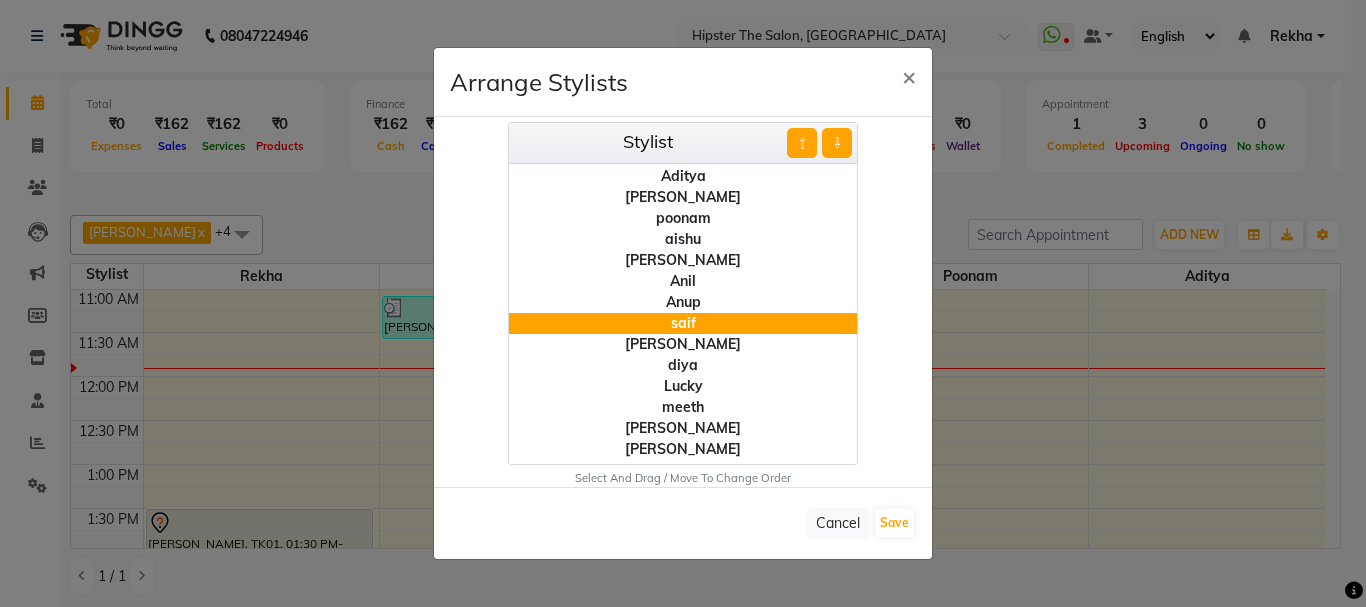 click on "⇧" 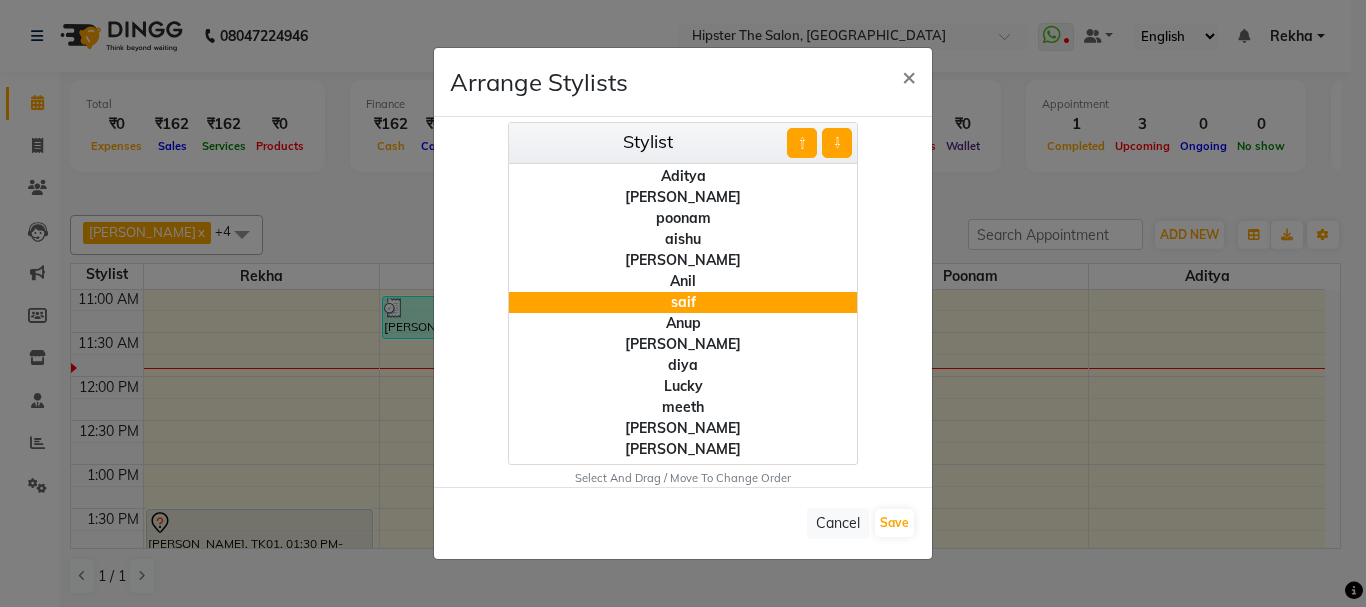 click on "⇧" 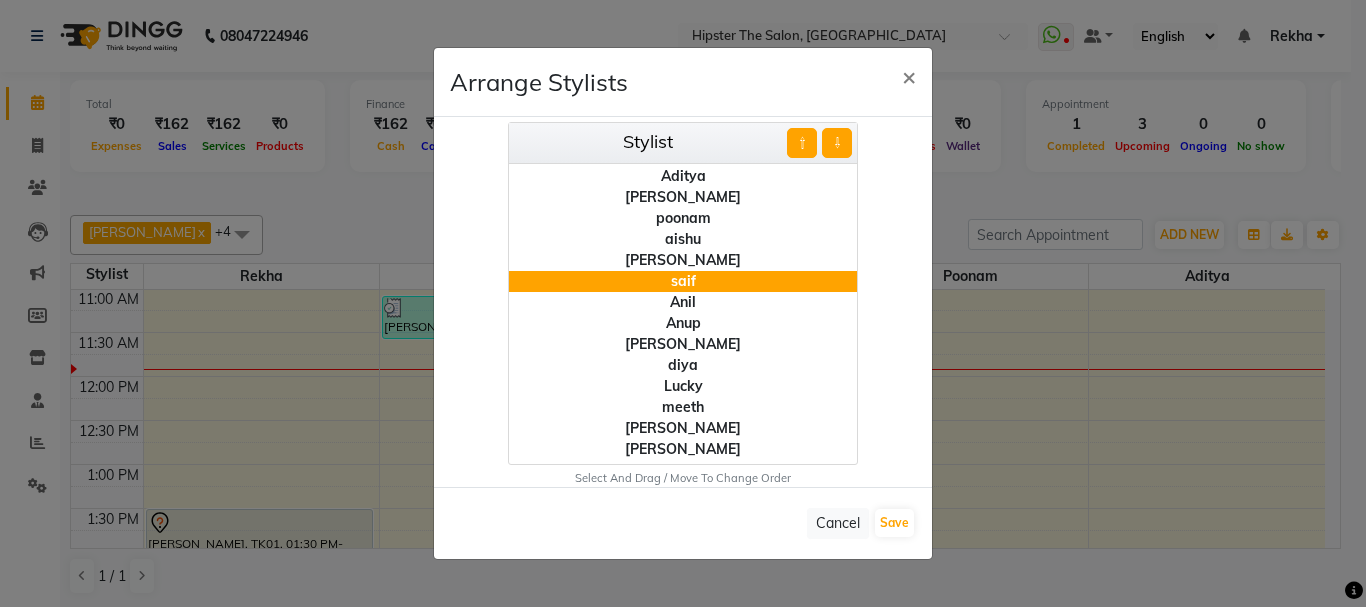 click on "⇧" 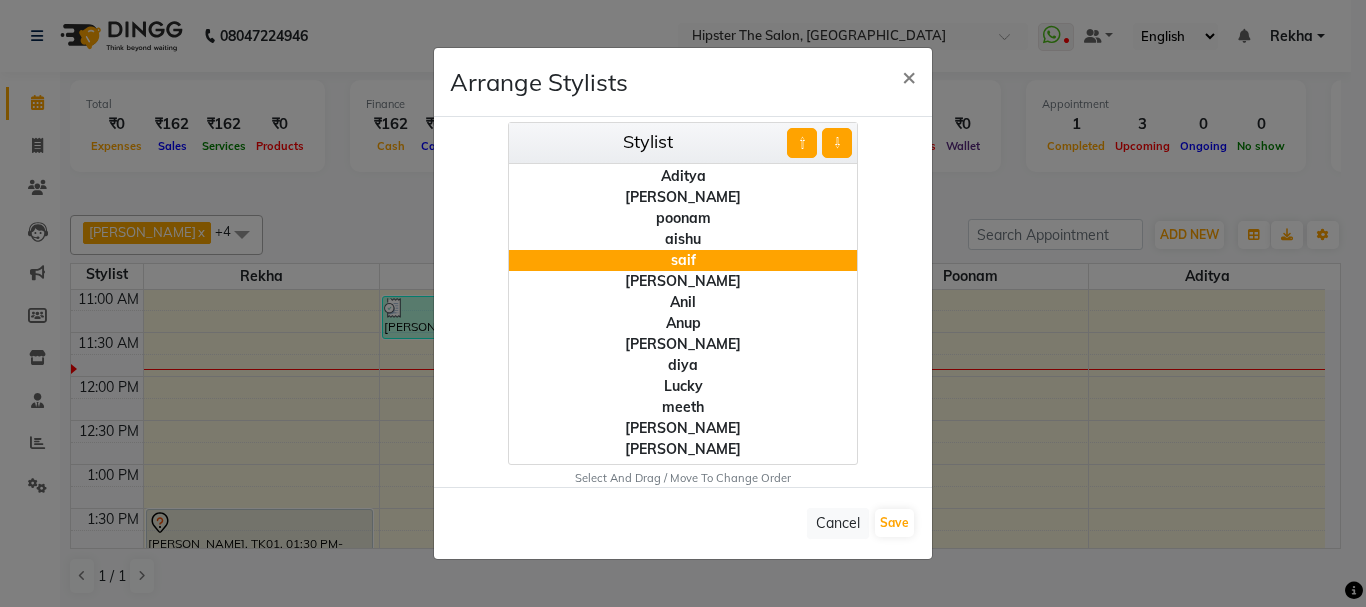 click on "⇧" 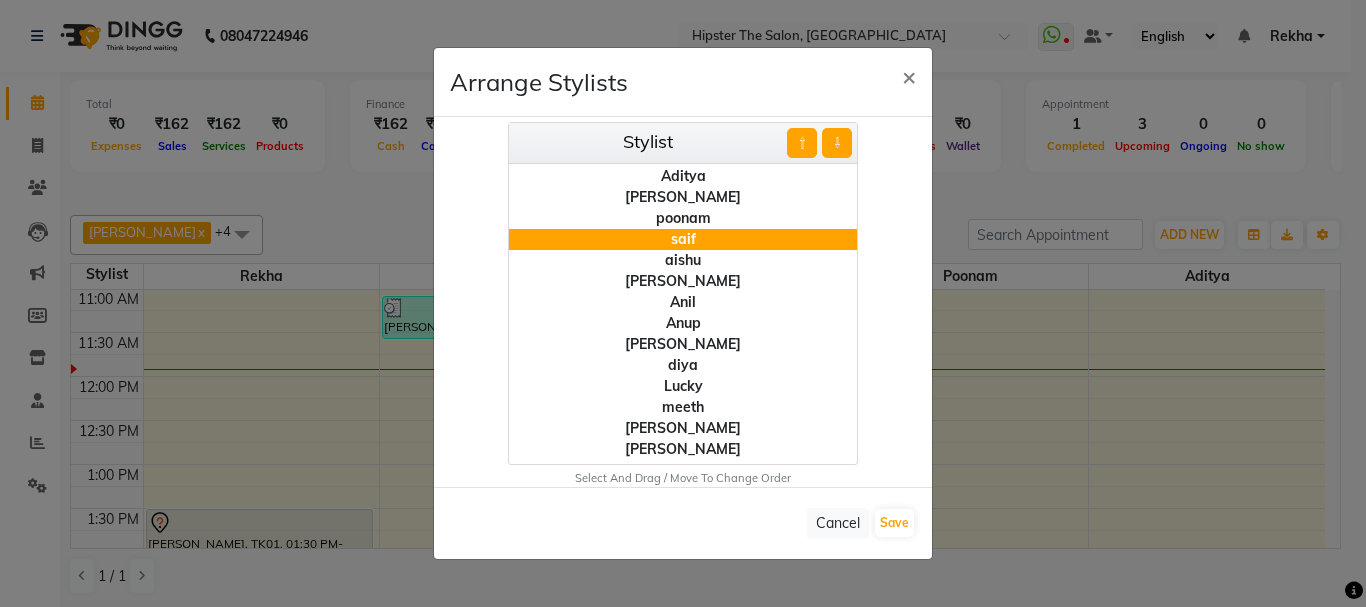 click on "⇧" 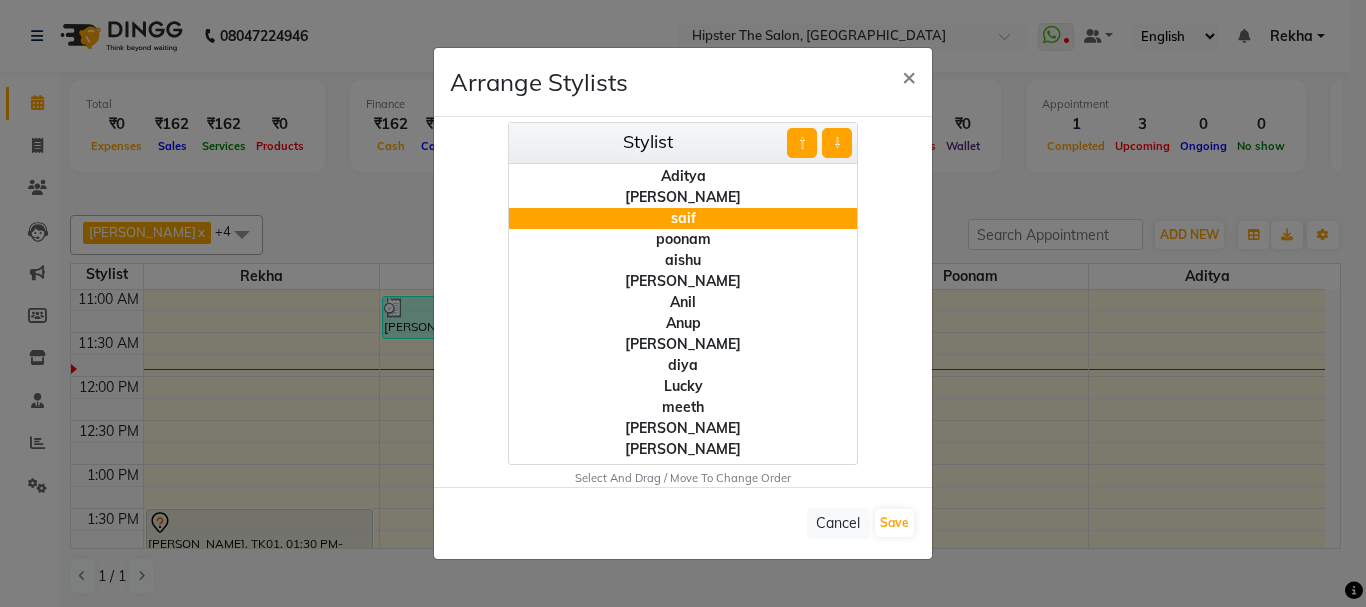 click on "⇧" 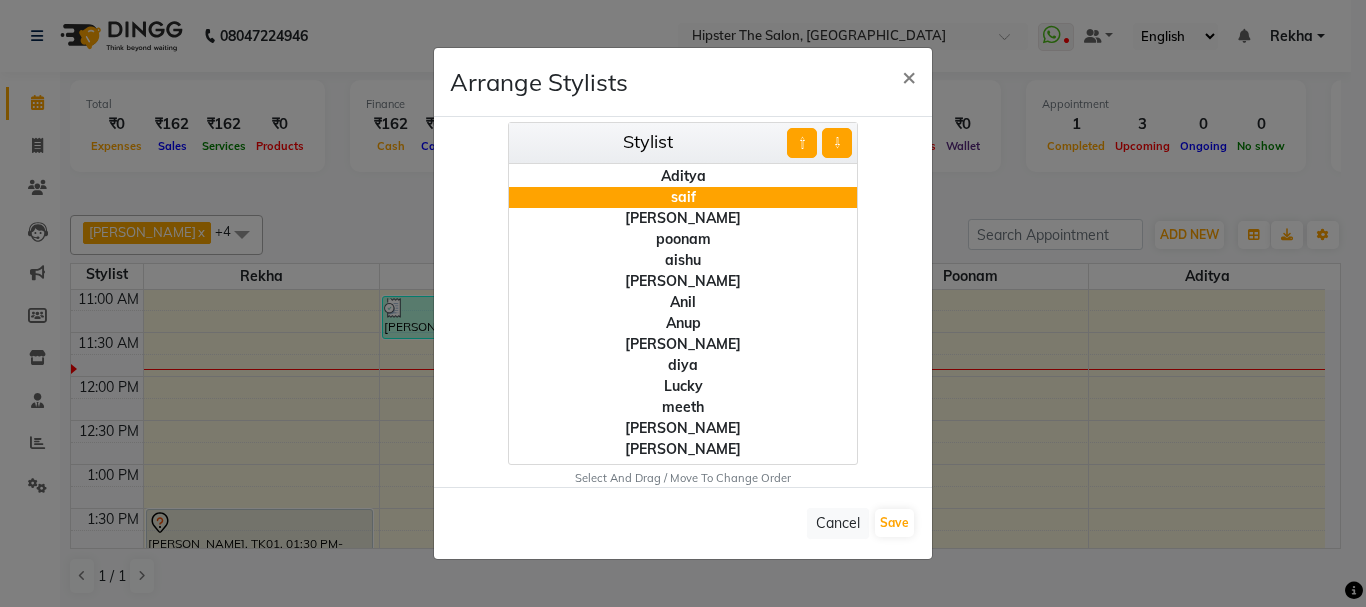 click on "⇧" 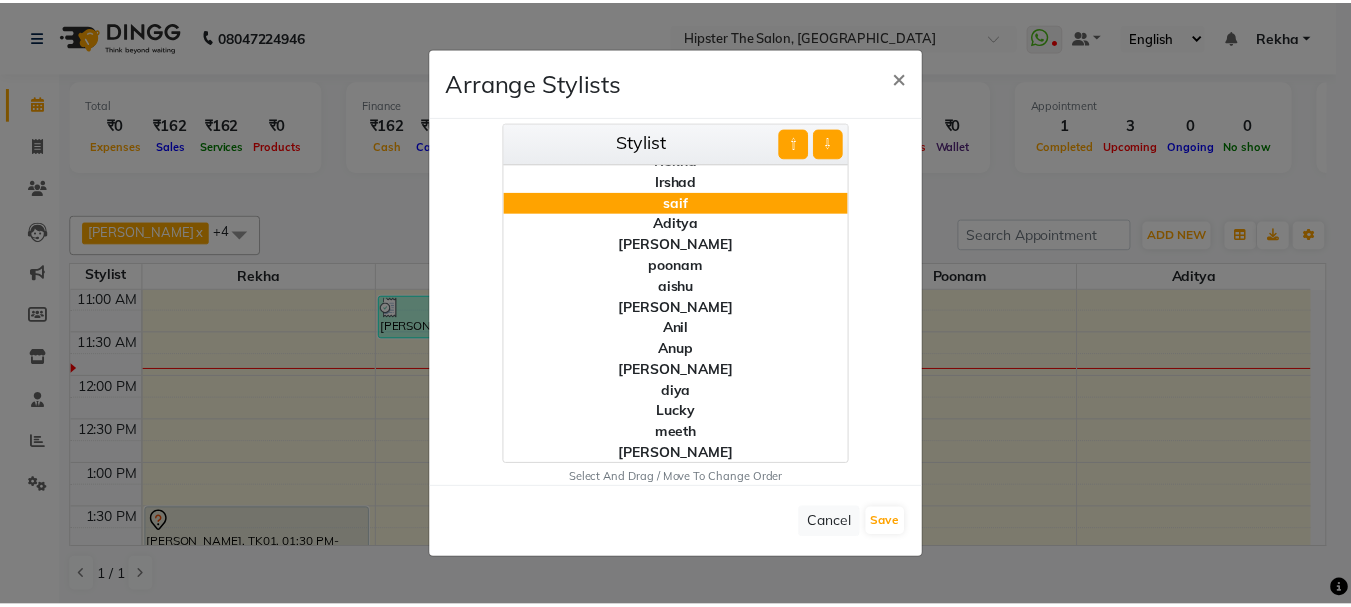scroll, scrollTop: 0, scrollLeft: 0, axis: both 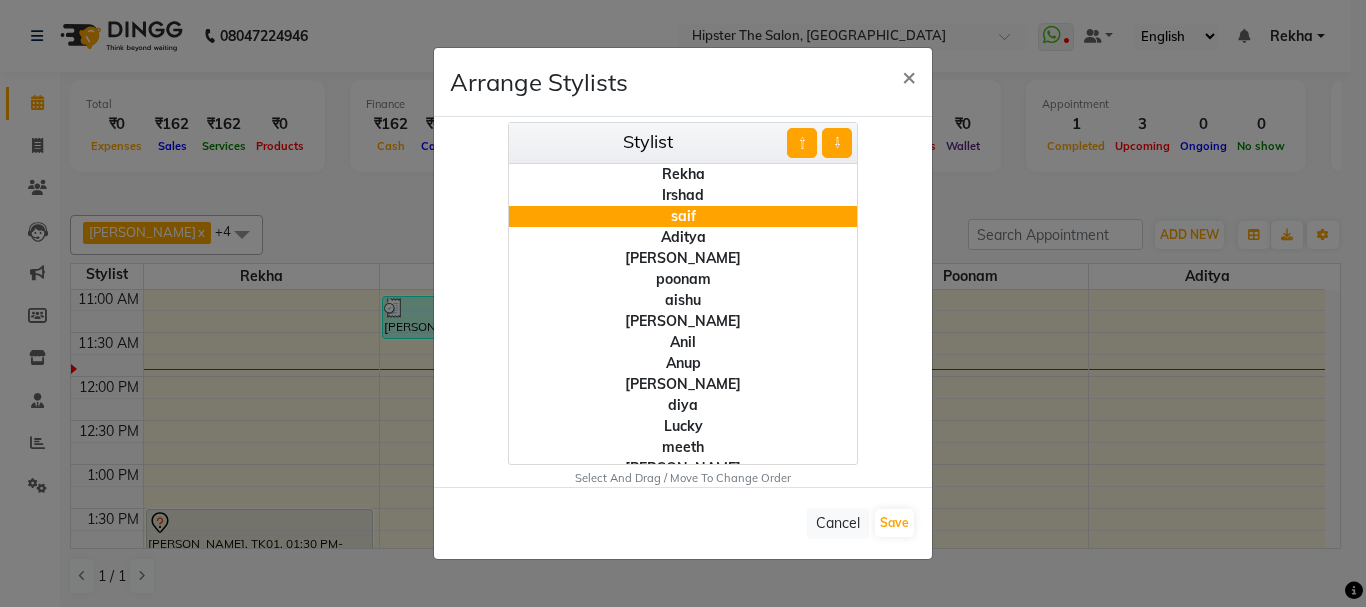 click on "Irshad" 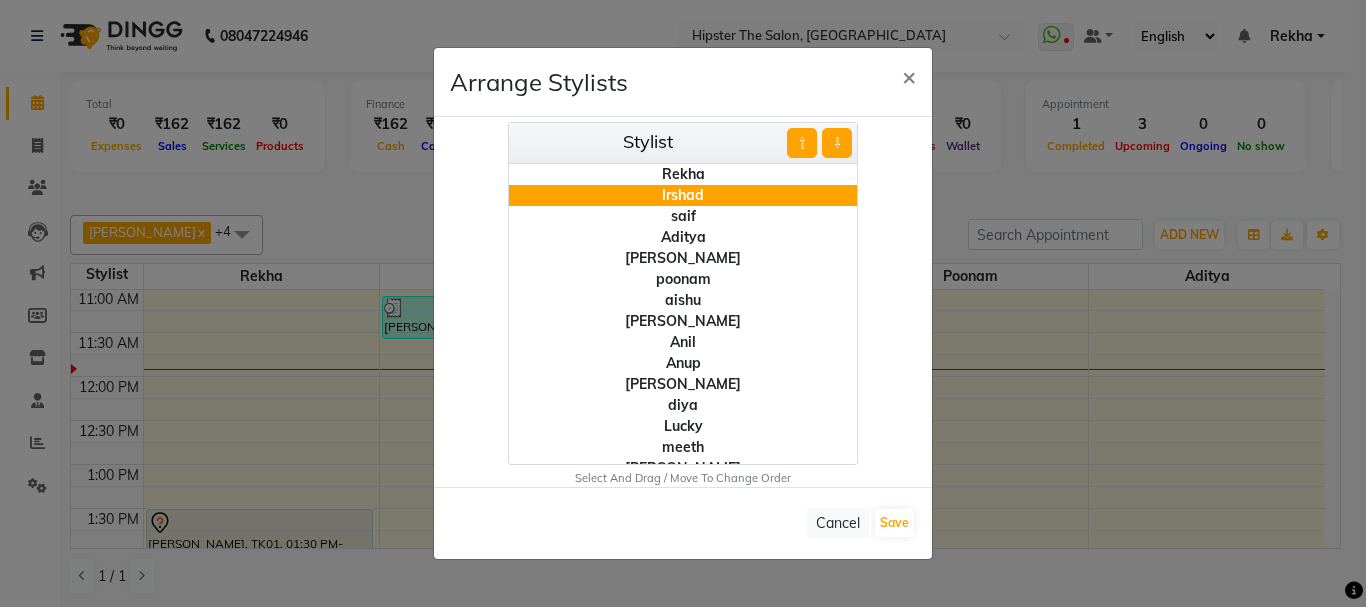 click on "⇧" 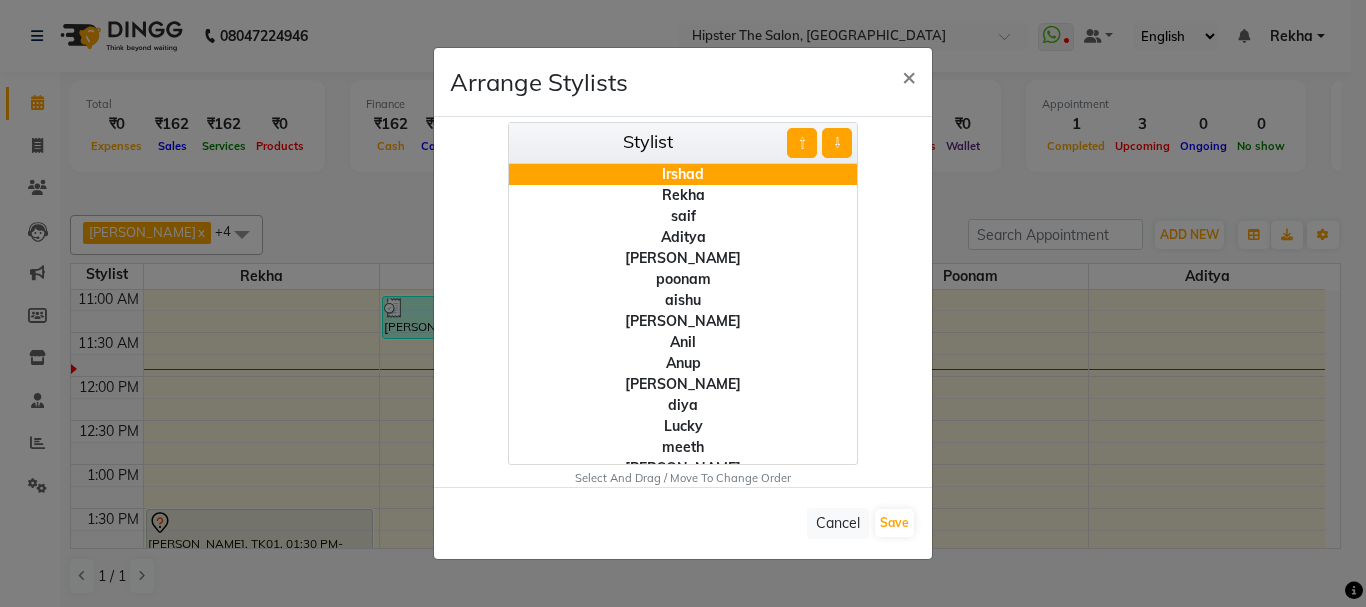 click on "Aditya" 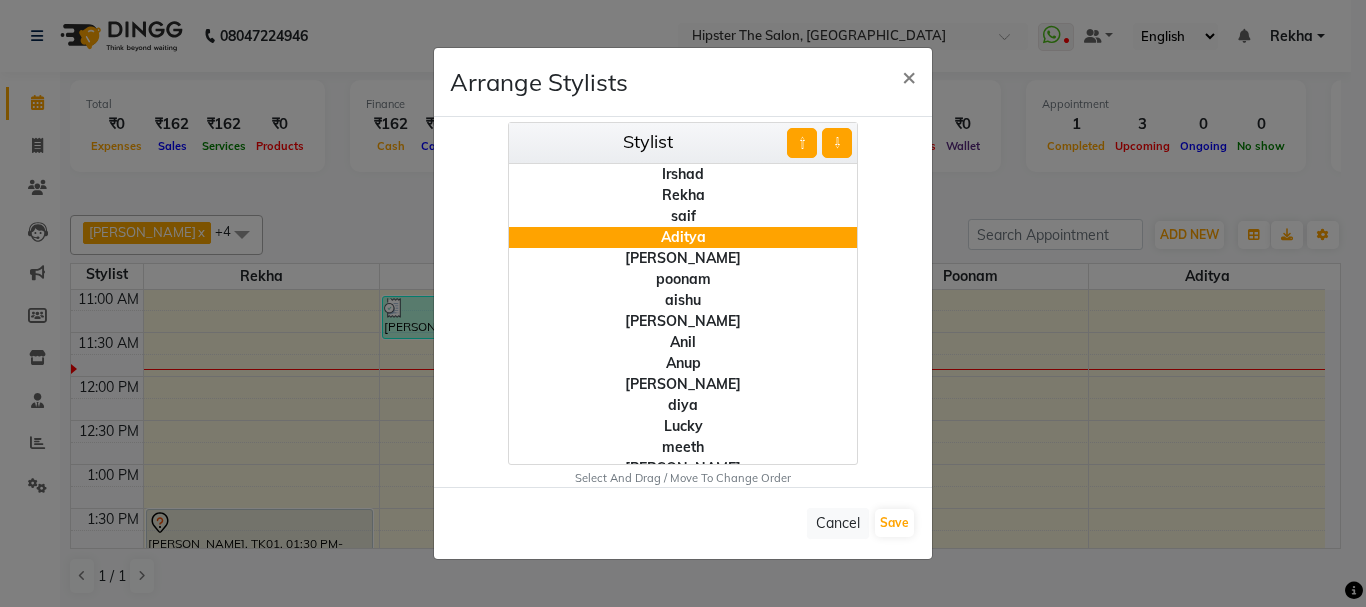 click on "poonam" 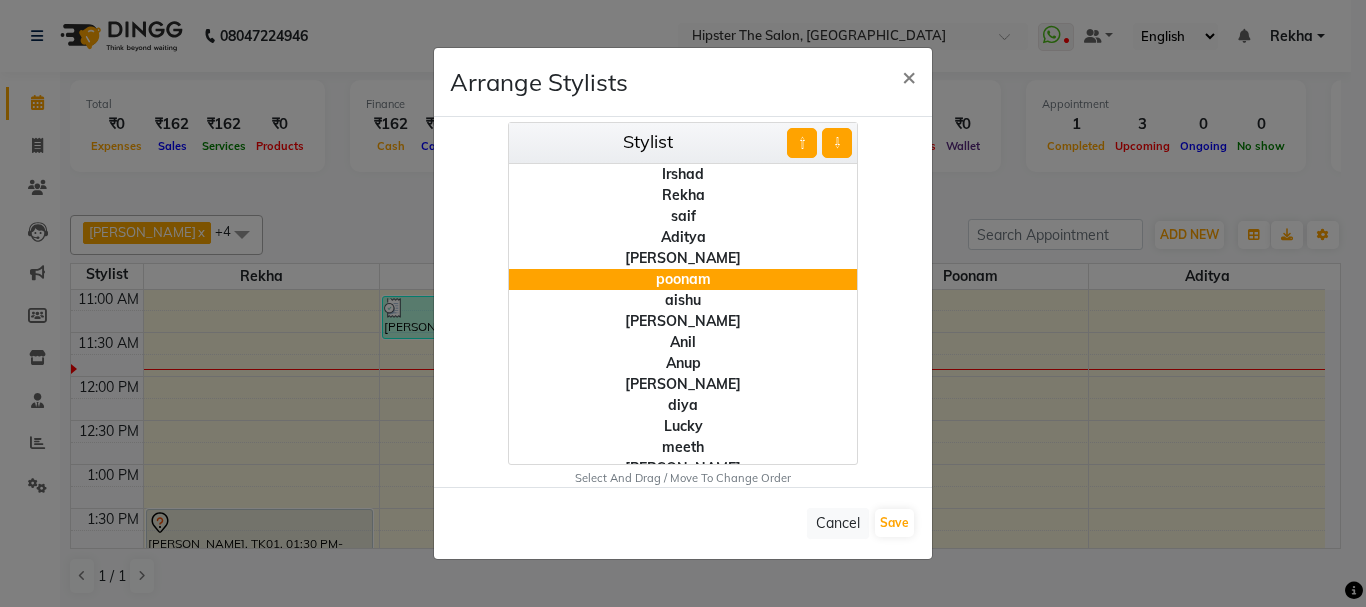 click on "⇧" 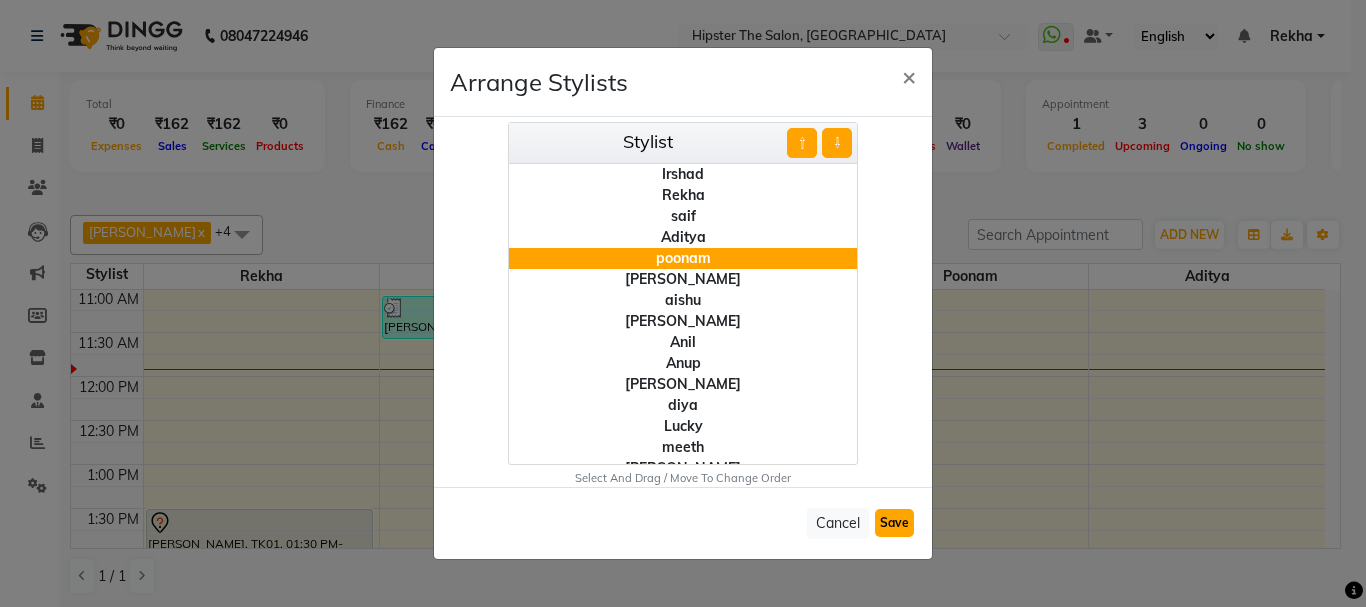 click on "Save" 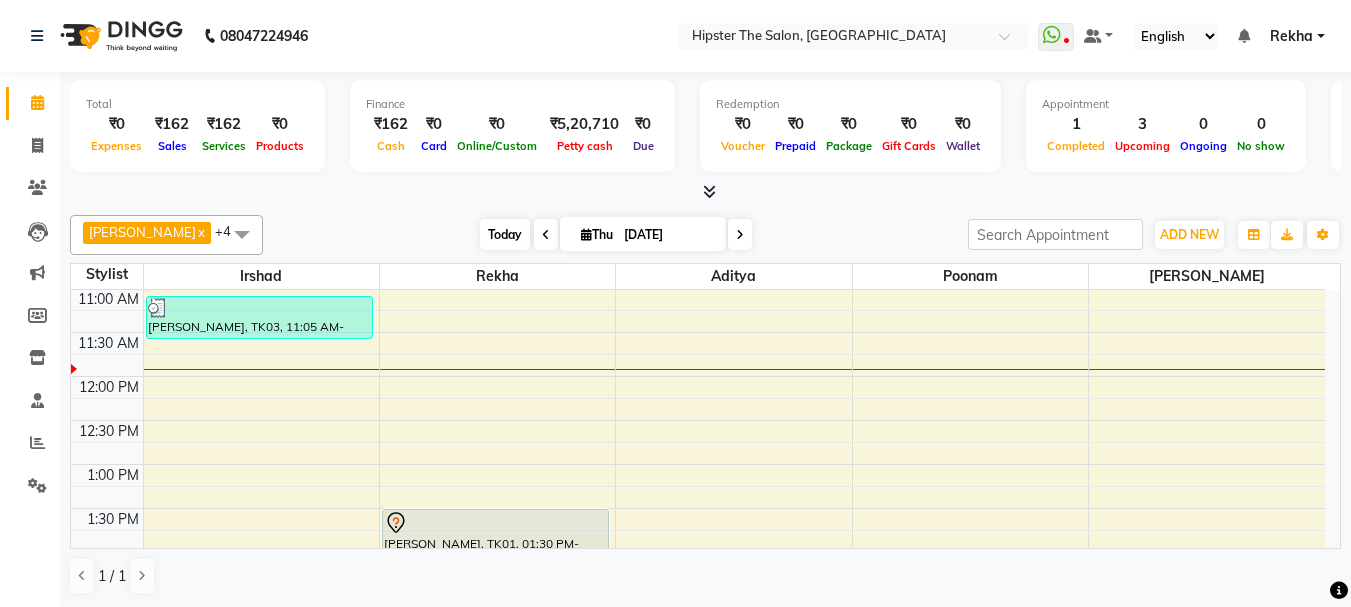 click on "Today" at bounding box center (505, 234) 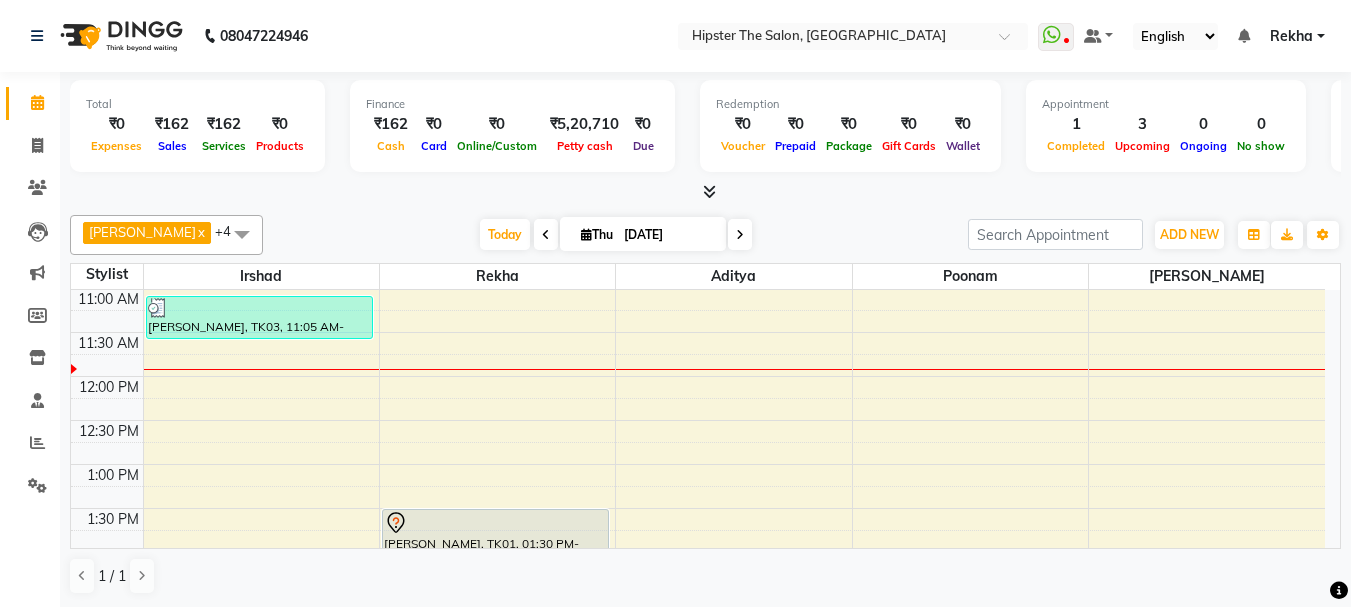 click at bounding box center [242, 234] 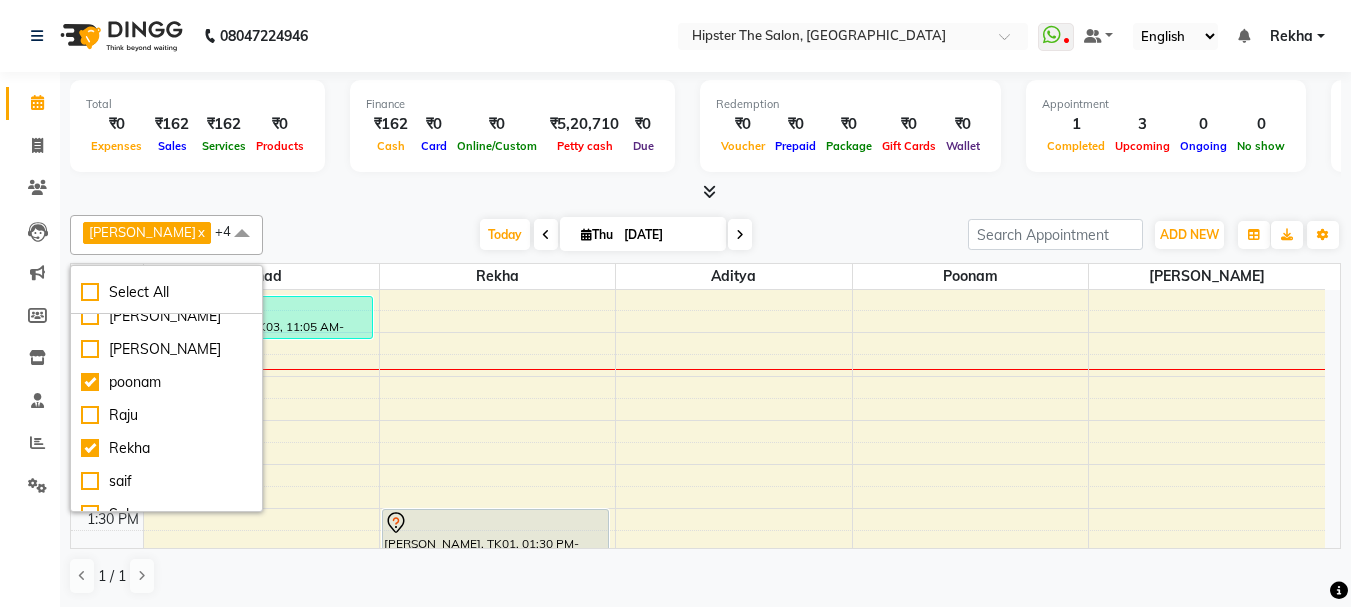 scroll, scrollTop: 393, scrollLeft: 0, axis: vertical 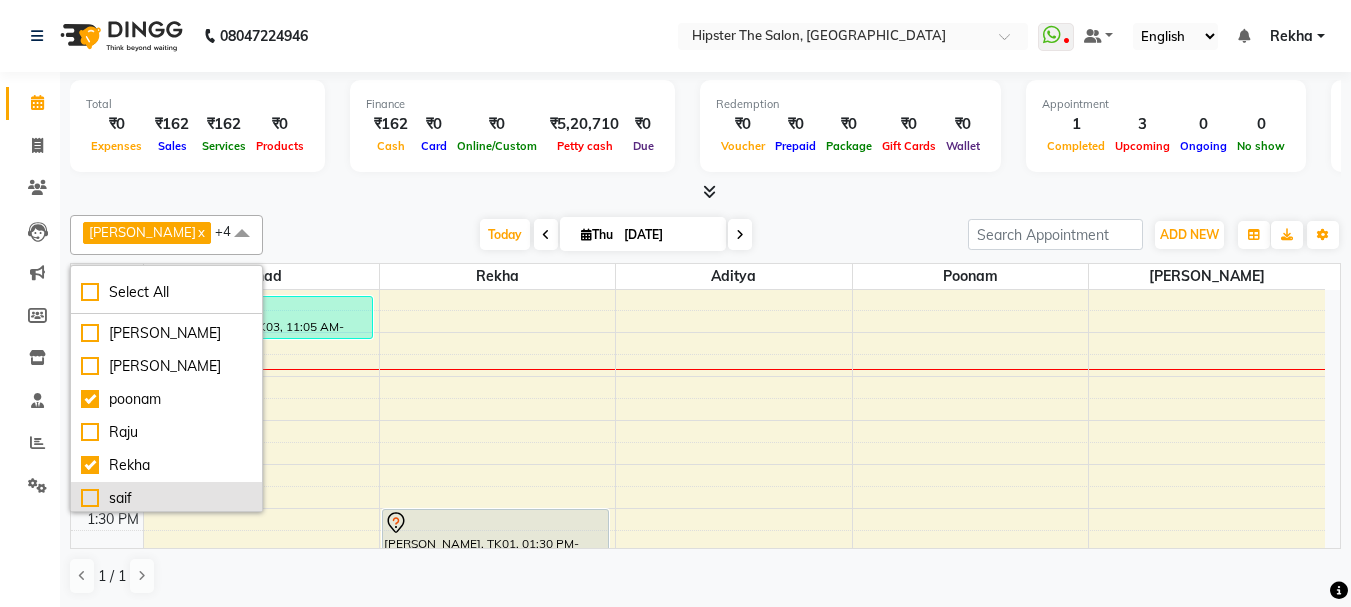 click on "saif" at bounding box center [166, 498] 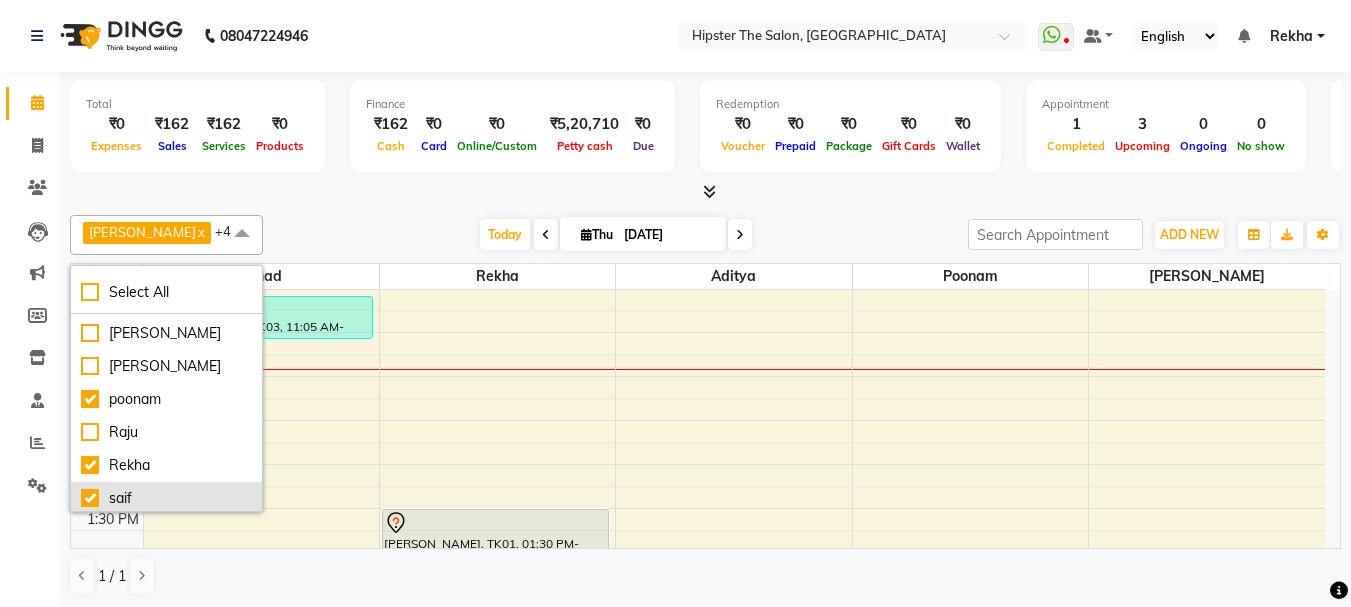 checkbox on "true" 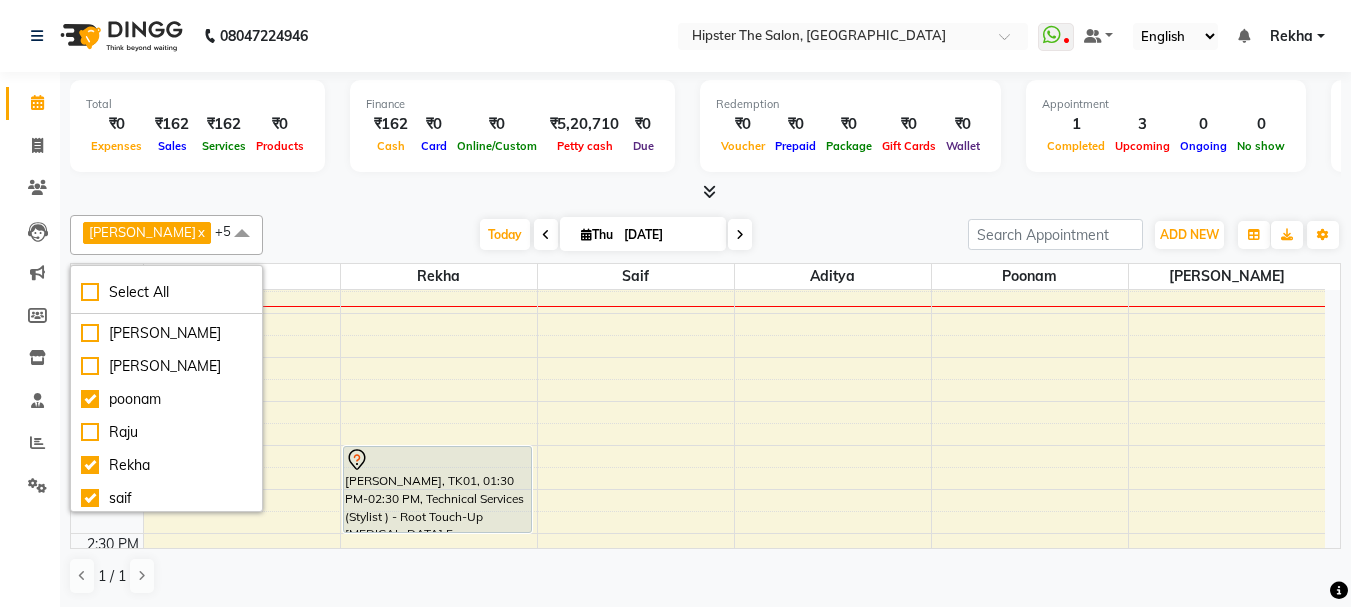 scroll, scrollTop: 318, scrollLeft: 0, axis: vertical 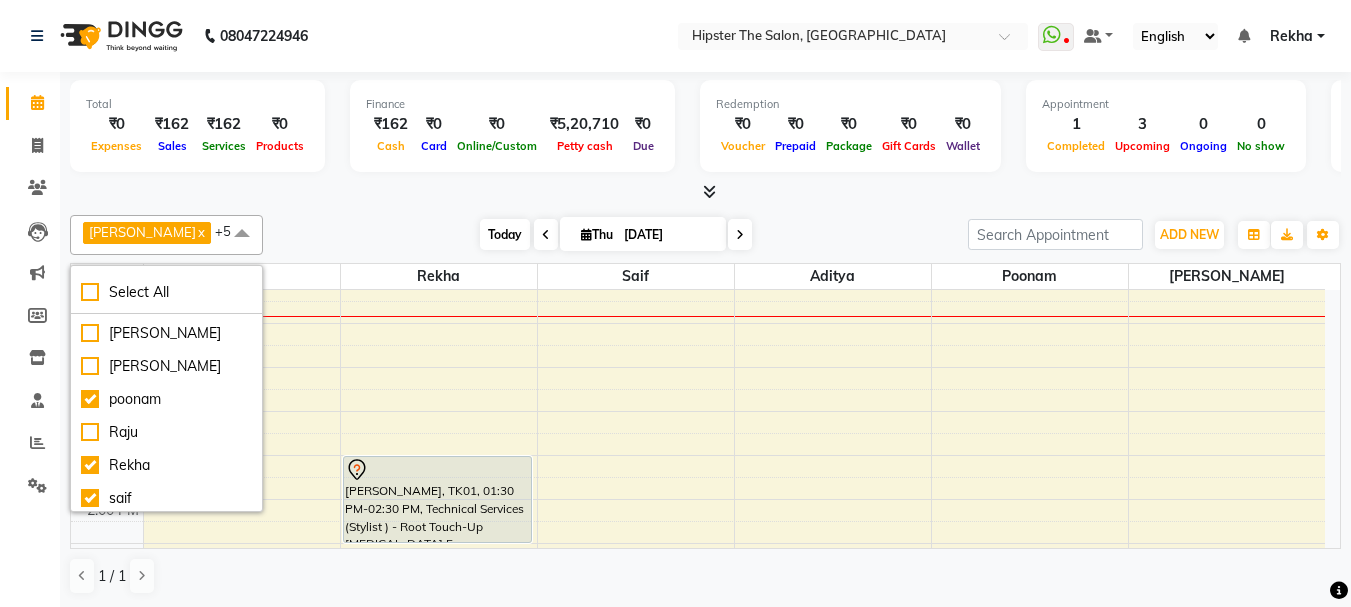 click on "Today" at bounding box center (505, 234) 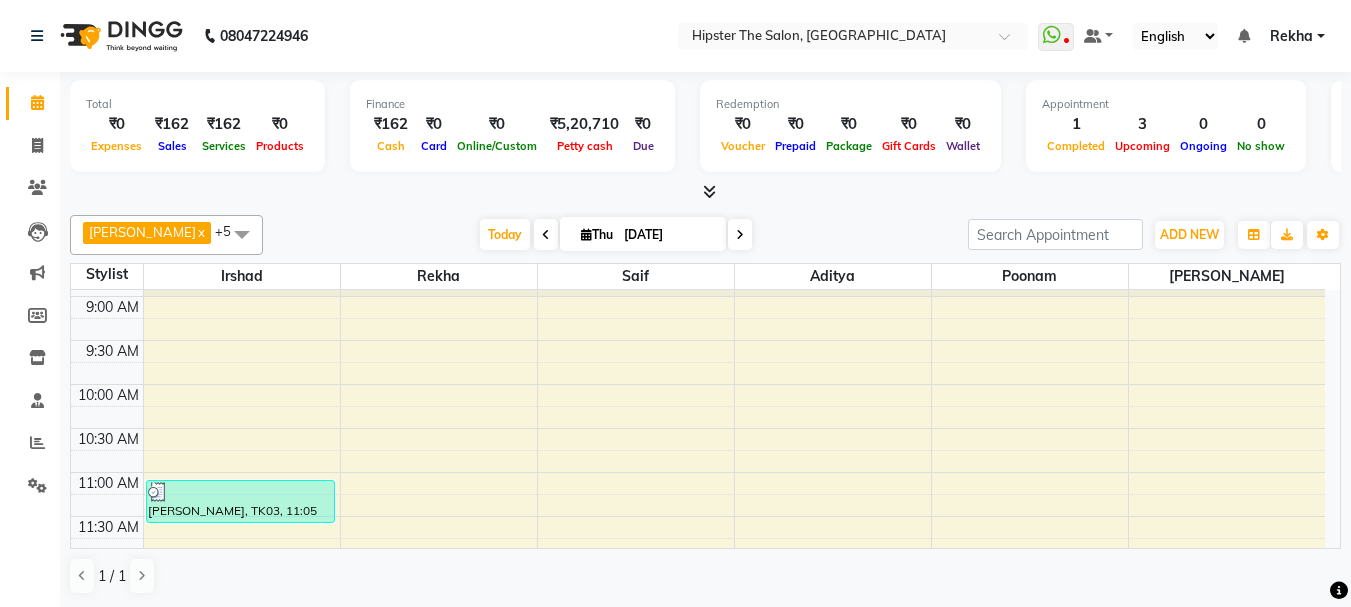 scroll, scrollTop: 72, scrollLeft: 0, axis: vertical 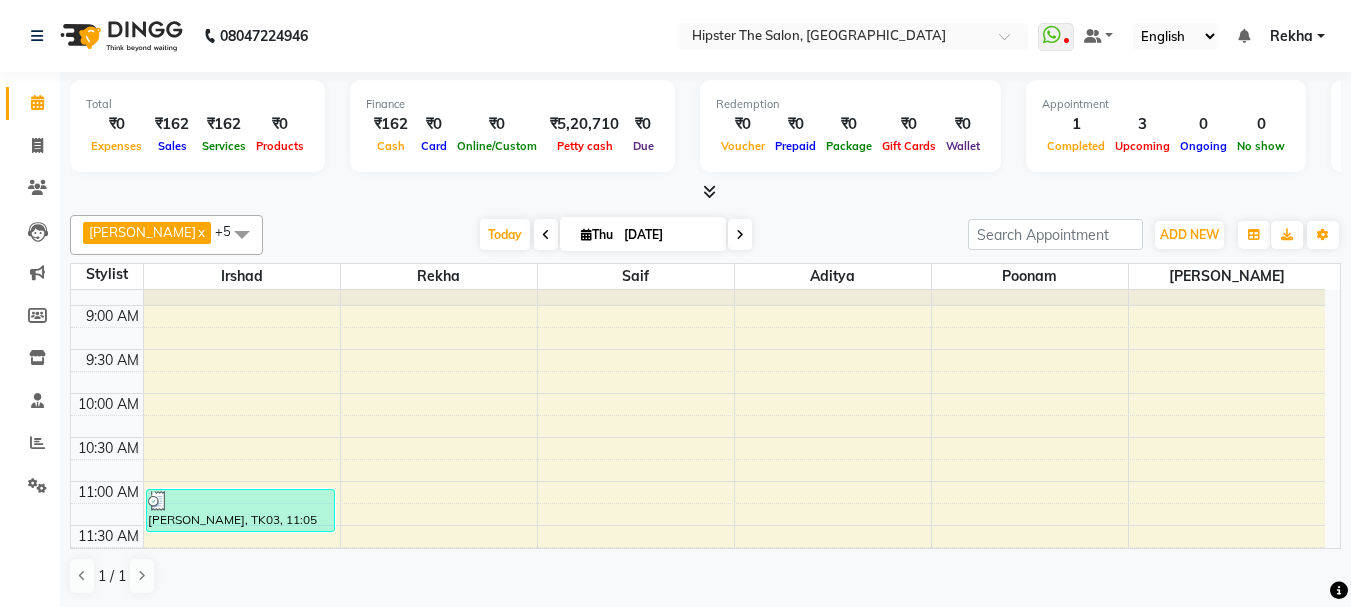 click on "8:00 AM 8:30 AM 9:00 AM 9:30 AM 10:00 AM 10:30 AM 11:00 AM 11:30 AM 12:00 PM 12:30 PM 1:00 PM 1:30 PM 2:00 PM 2:30 PM 3:00 PM 3:30 PM 4:00 PM 4:30 PM 5:00 PM 5:30 PM 6:00 PM 6:30 PM 7:00 PM 7:30 PM 8:00 PM 8:30 PM 9:00 PM 9:30 PM 10:00 PM 10:30 PM     Bhavin Chudasma, TK03, 11:05 AM-11:35 AM, Hair (Barber) - Shave (₹180)             pooja sharma, TK01, 01:30 PM-02:30 PM, Technical Services (Stylist ) - Root Touch-Up Ammonia Free             ashwini, TK02, 07:00 PM-08:00 PM, De Tanning - Premium Full Face & Neck             ashwini, TK02, 08:00 PM-09:00 PM, Skin Facials - Skin Treatments" at bounding box center (698, 877) 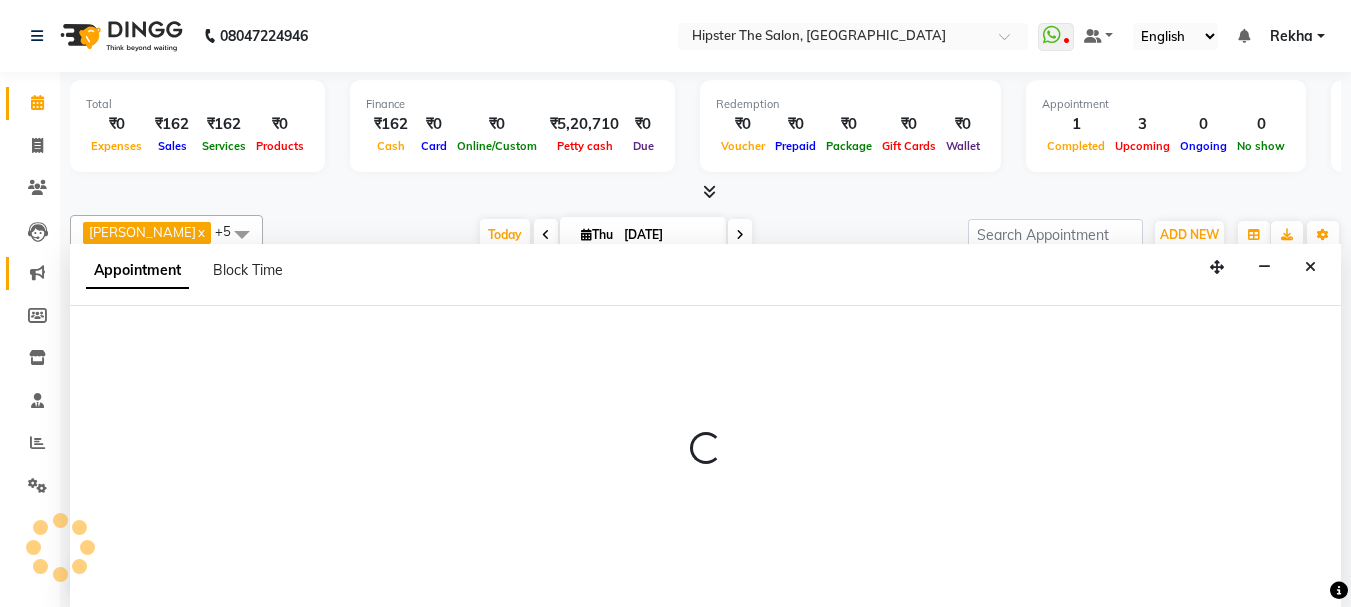 scroll, scrollTop: 1, scrollLeft: 0, axis: vertical 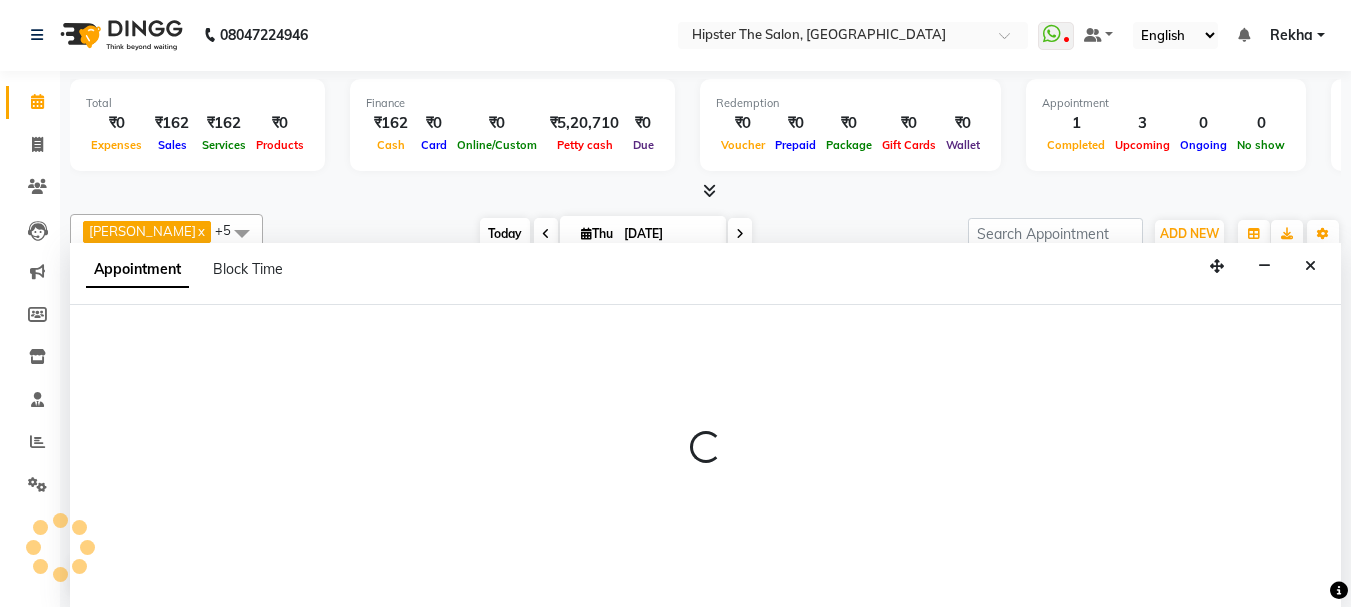 select on "85771" 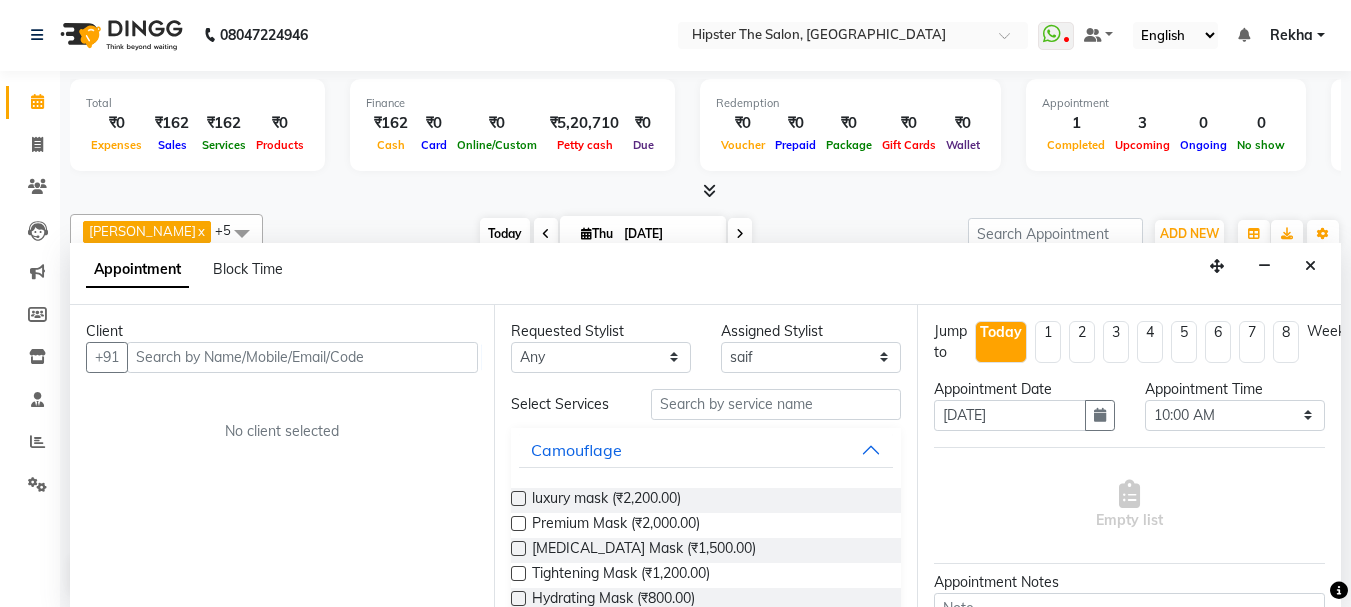 click on "Today" at bounding box center [505, 233] 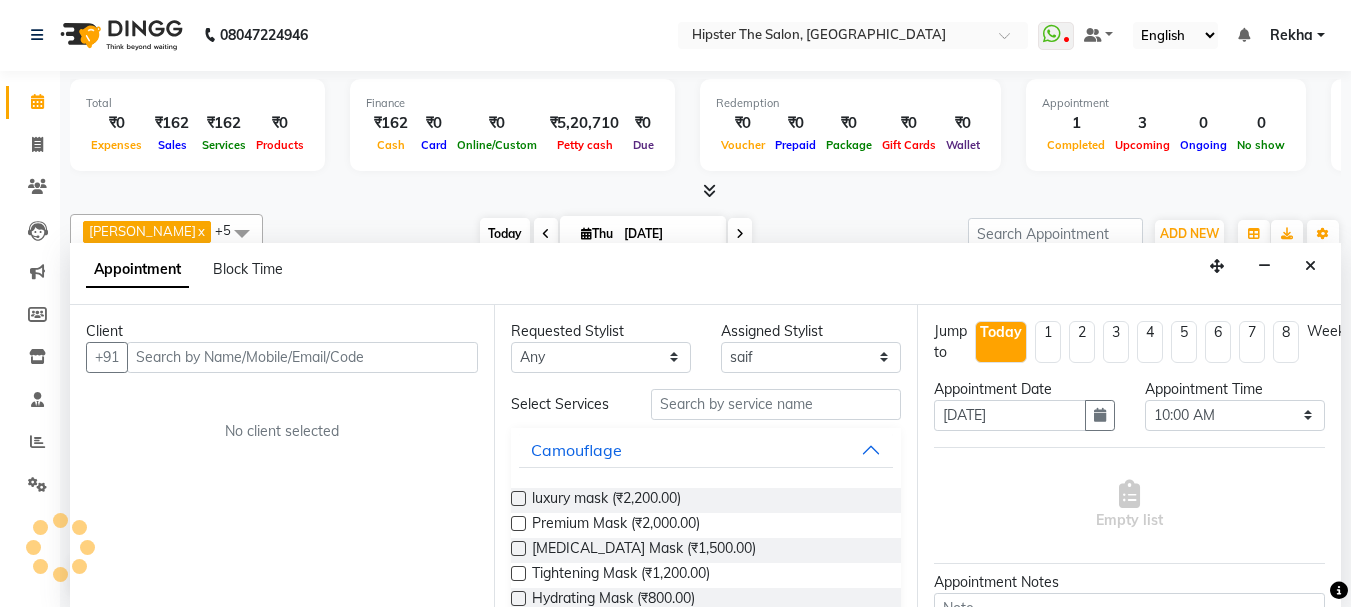 scroll, scrollTop: 353, scrollLeft: 0, axis: vertical 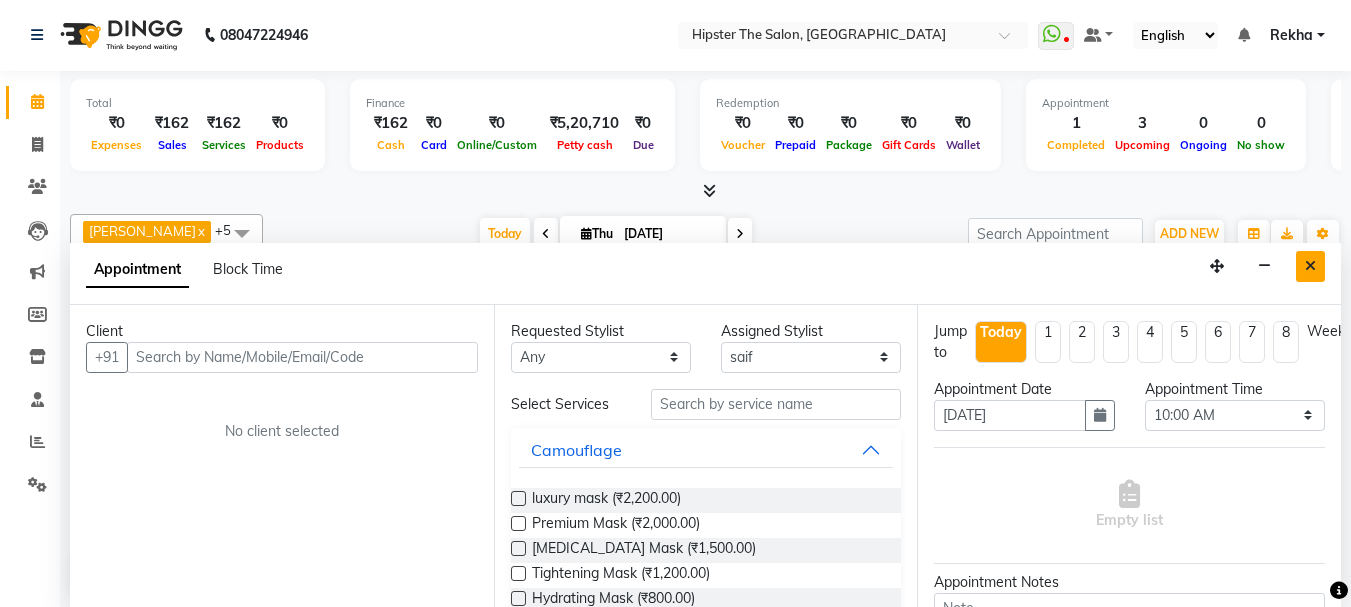 click at bounding box center [1310, 266] 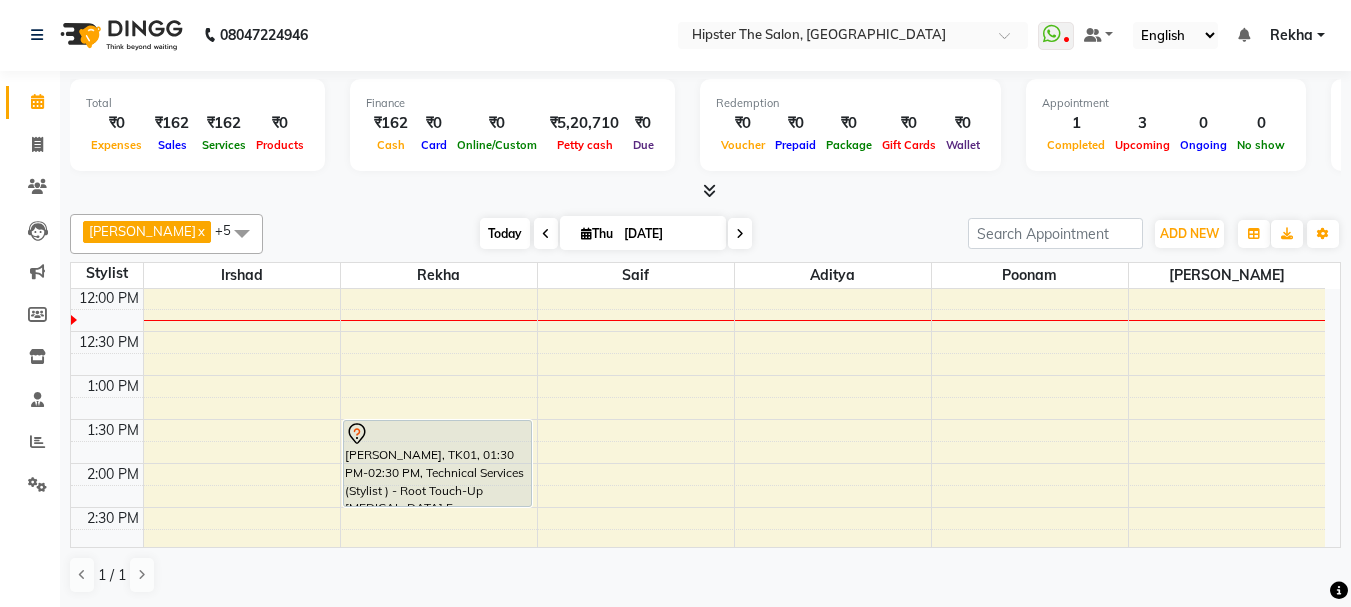 click on "Today" at bounding box center [505, 233] 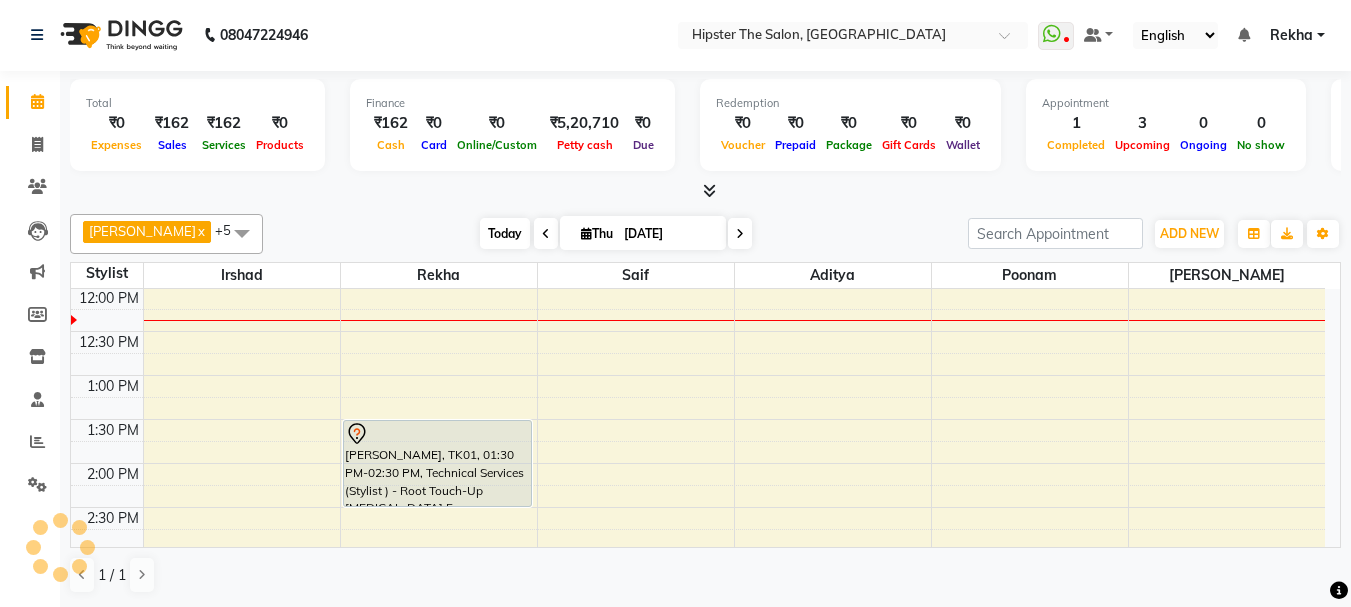 scroll, scrollTop: 353, scrollLeft: 0, axis: vertical 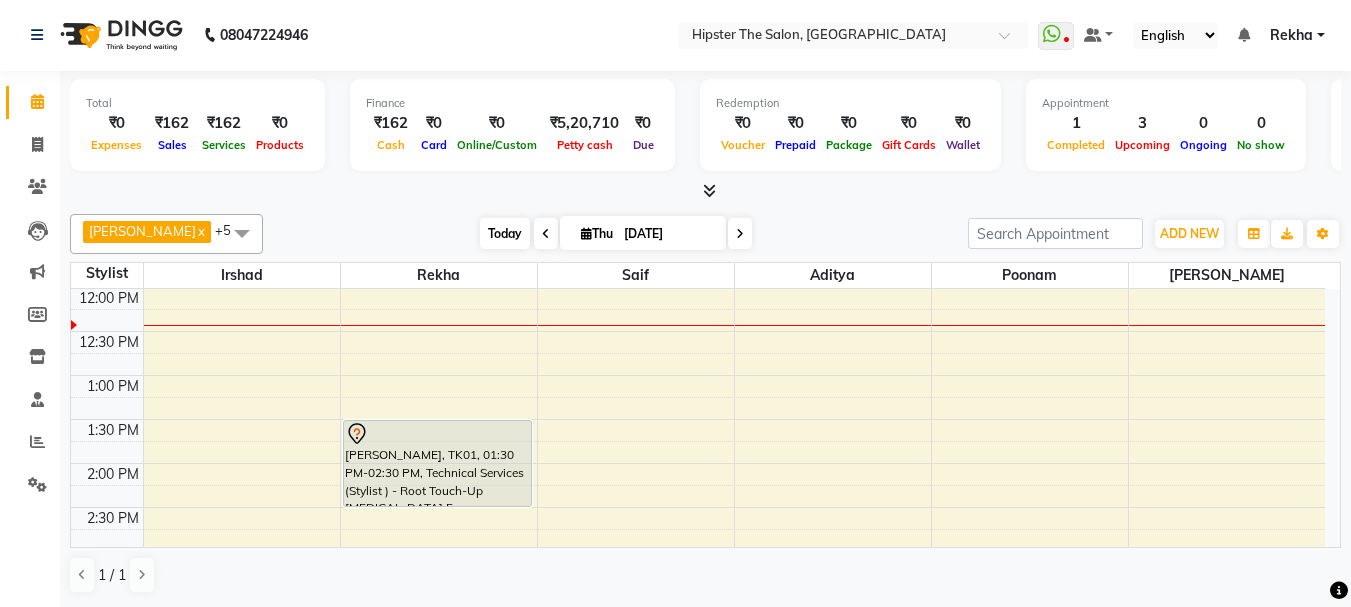click on "Today" at bounding box center [505, 233] 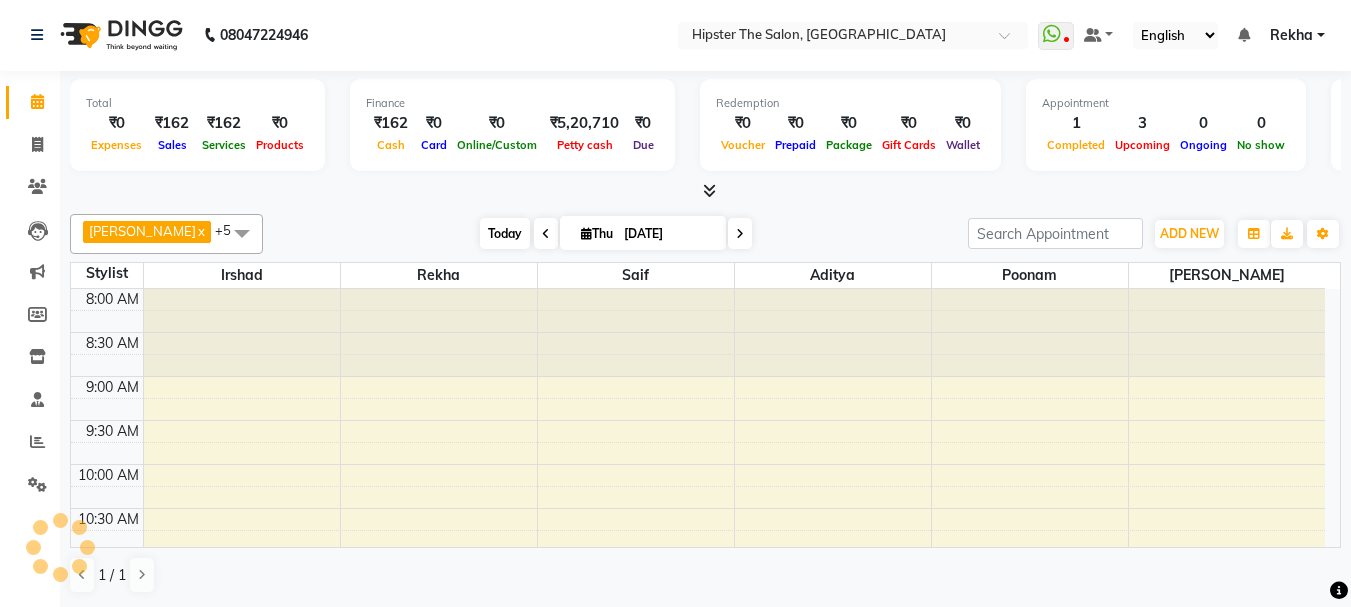 scroll, scrollTop: 353, scrollLeft: 0, axis: vertical 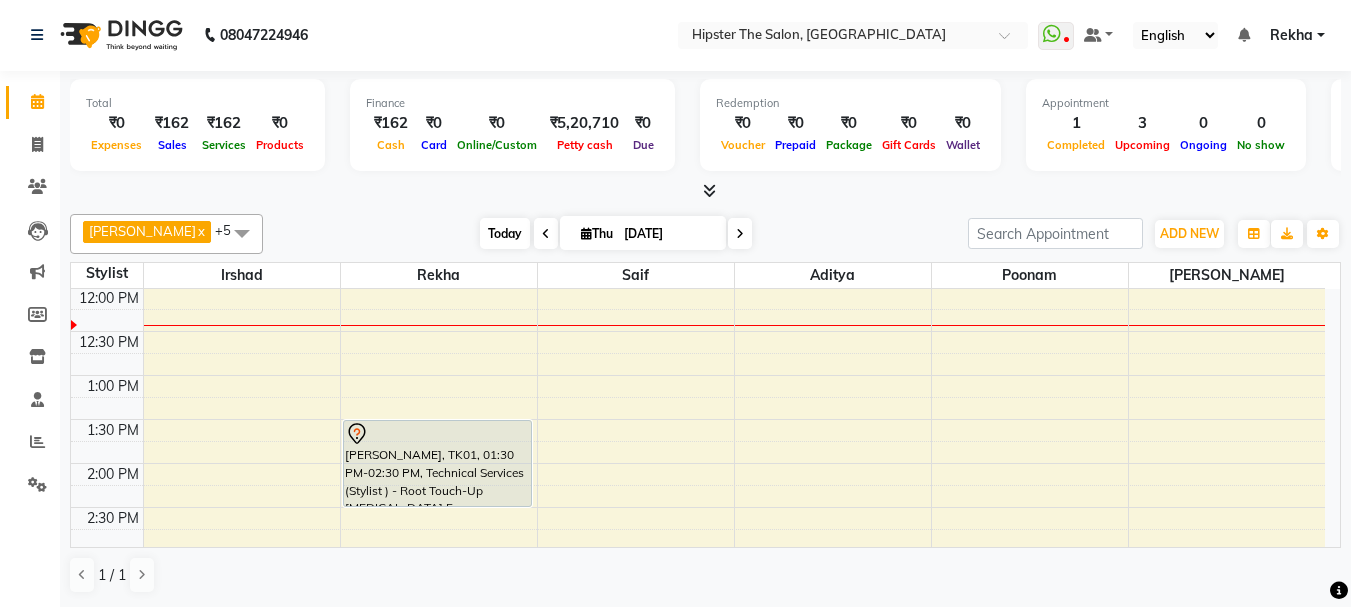 click on "Today" at bounding box center [505, 233] 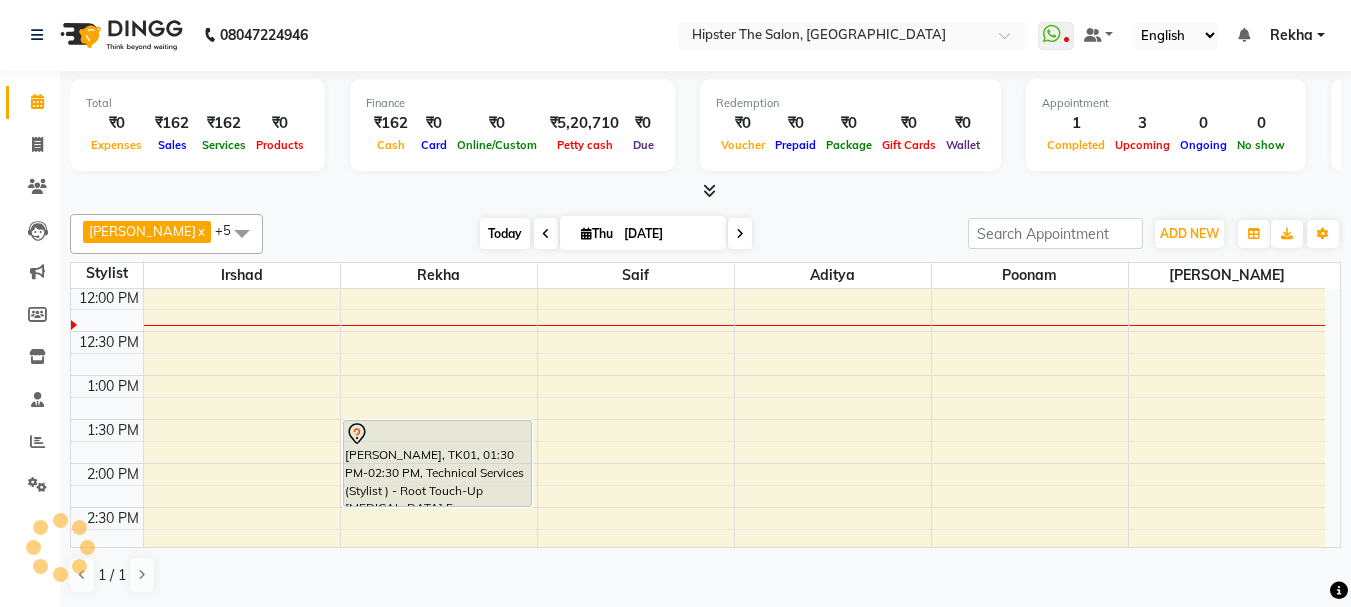 scroll, scrollTop: 353, scrollLeft: 0, axis: vertical 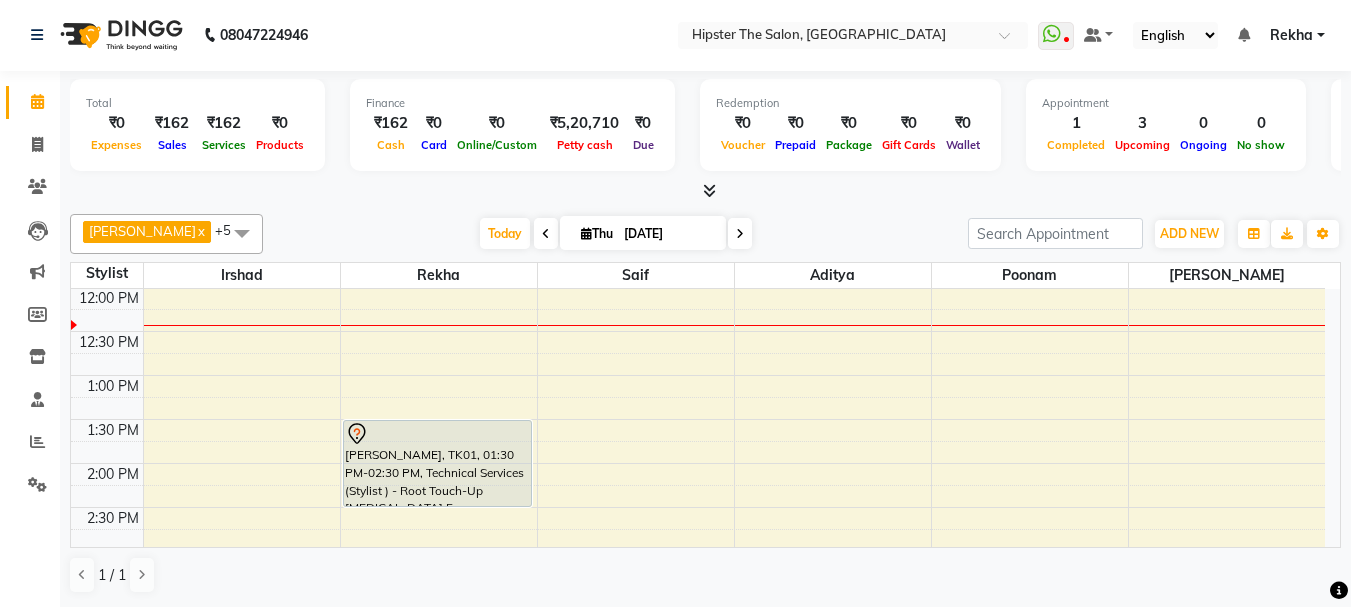 click on "Ashik  x Rekha  x poonam  x Irshad  x Aditya  x saif  x +5 Select All Aditya aishu Akansha Anil Anup Ashik Bhavin diya Irshad Lucky meeth minaz  Namrata Neelam poonam Raju Rekha saif Salma salman Saneef sweta  umroy Vaibhav vicky  Today  Thu 10-07-2025 Toggle Dropdown Add Appointment Add Invoice Add Expense Add Attendance Add Client Add Transaction Toggle Dropdown Add Appointment Add Invoice Add Expense Add Attendance Add Client ADD NEW Toggle Dropdown Add Appointment Add Invoice Add Expense Add Attendance Add Client Add Transaction Ashik  x Rekha  x poonam  x Irshad  x Aditya  x saif  x +5 Select All Aditya aishu Akansha Anil Anup Ashik Bhavin diya Irshad Lucky meeth minaz  Namrata Neelam poonam Raju Rekha saif Salma salman Saneef sweta  umroy Vaibhav vicky  Group By  Staff View   Room View  View as Vertical  Vertical - Week View  Horizontal  Horizontal - Week View  List  Toggle Dropdown Calendar Settings Manage Tags   Arrange Stylists   Reset Stylists  Full Screen Appointment Form Zoom 100% 7" at bounding box center [705, 234] 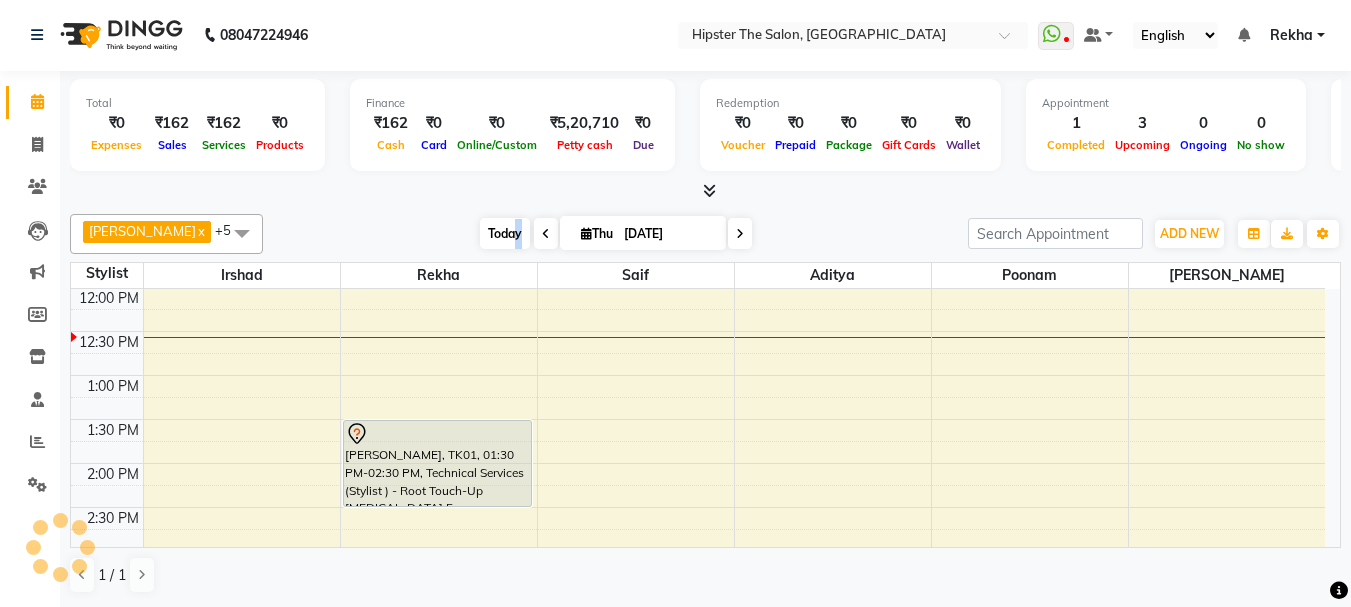 drag, startPoint x: 492, startPoint y: 214, endPoint x: 486, endPoint y: 236, distance: 22.803509 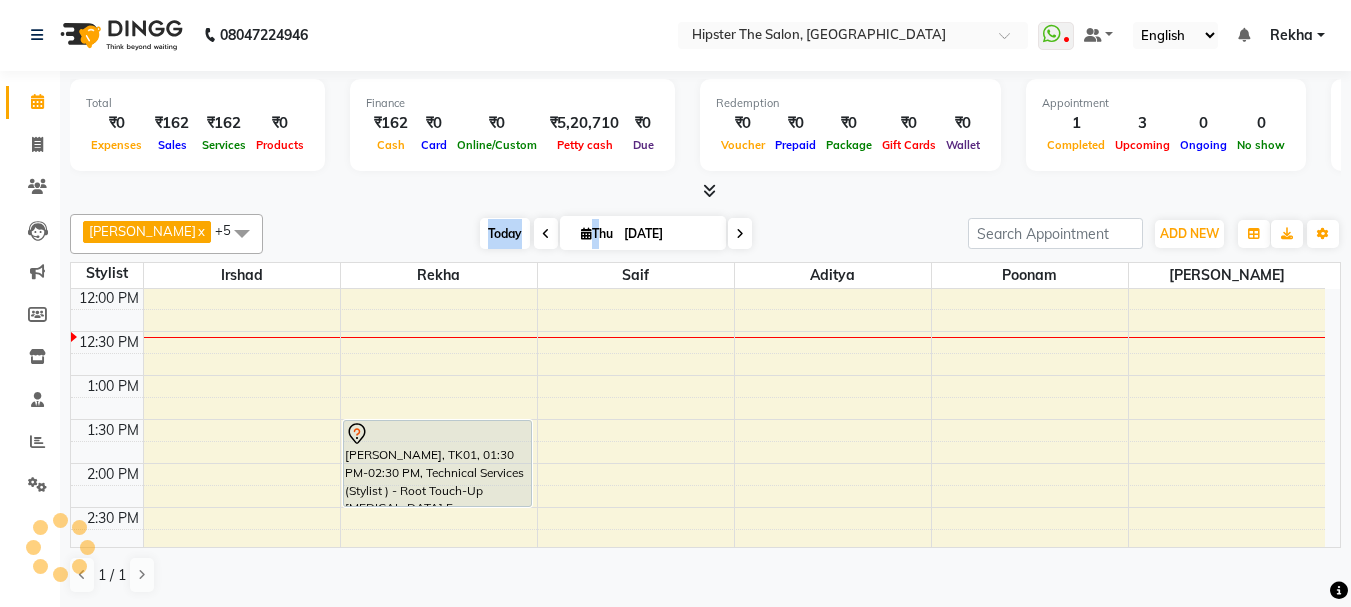 click on "Today" at bounding box center [505, 233] 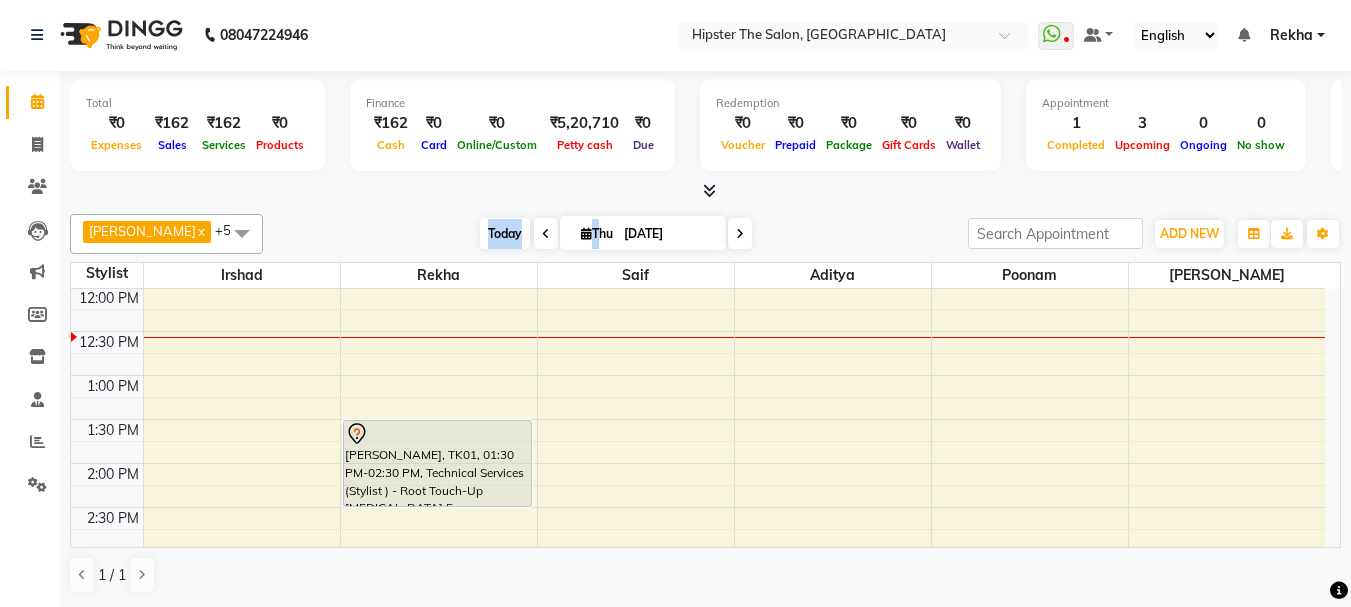 scroll, scrollTop: 353, scrollLeft: 0, axis: vertical 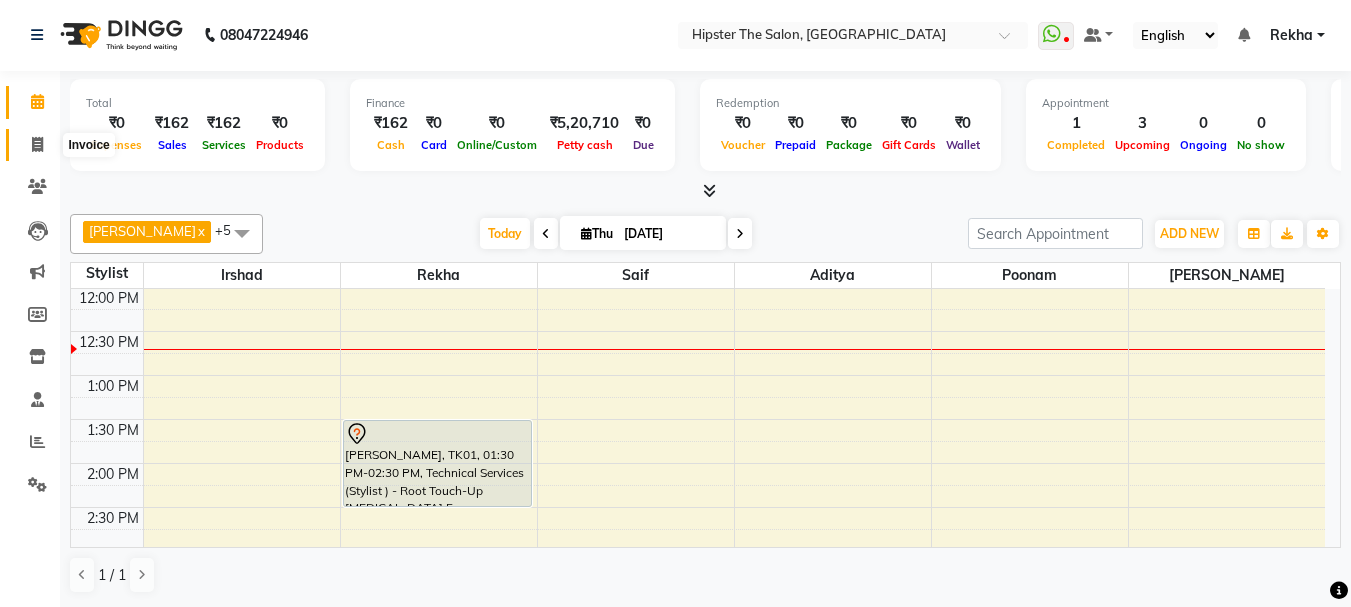 click 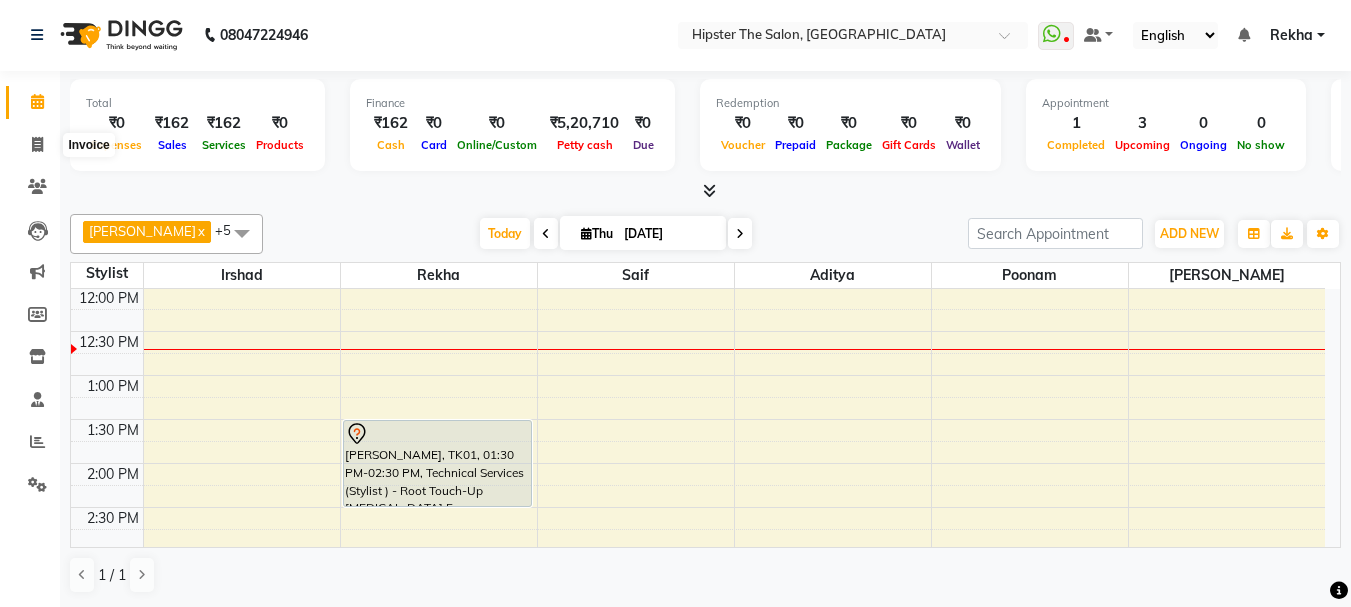 select on "service" 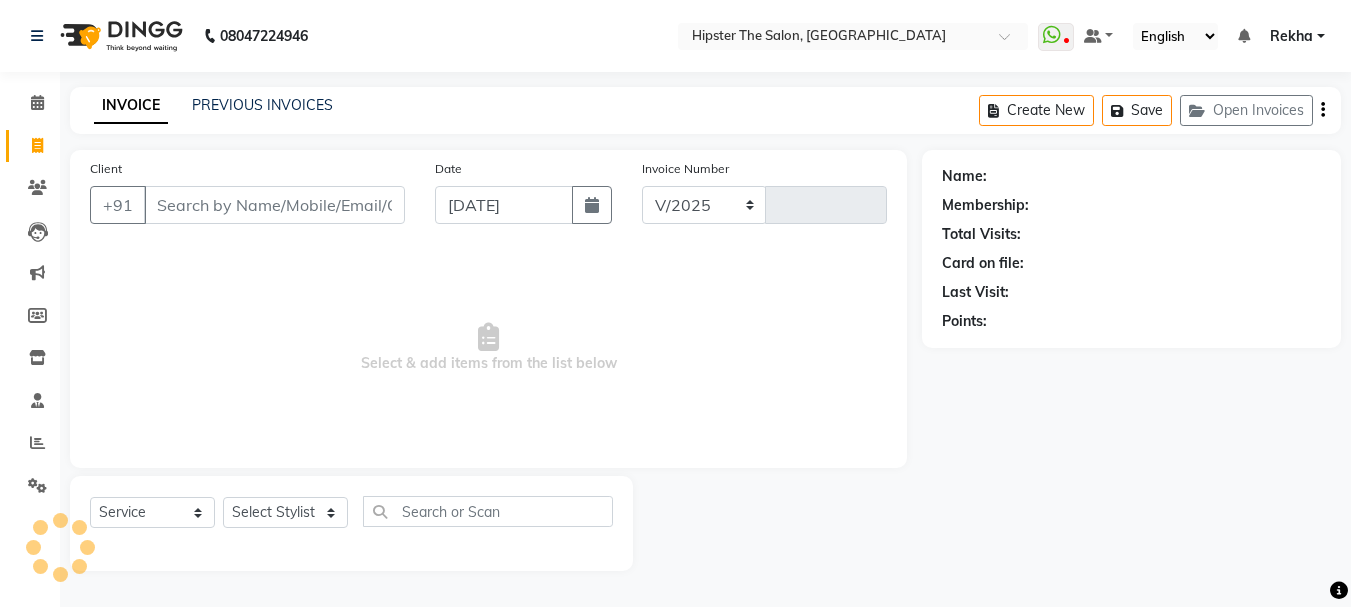 select on "5125" 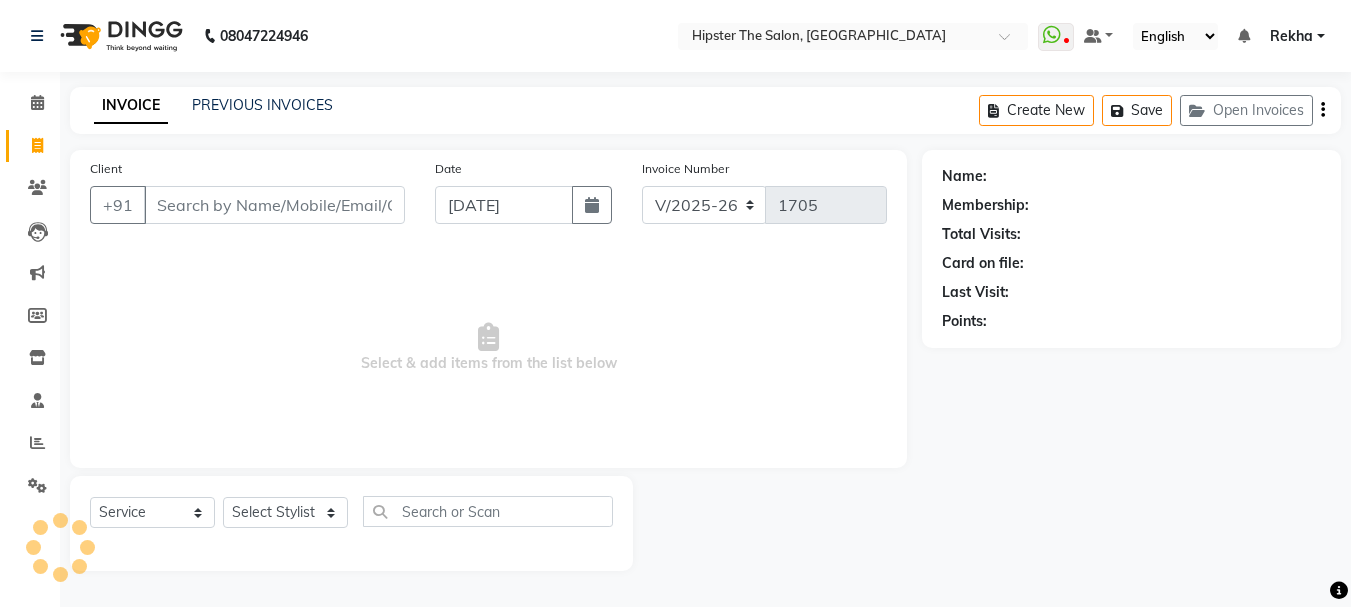scroll, scrollTop: 0, scrollLeft: 0, axis: both 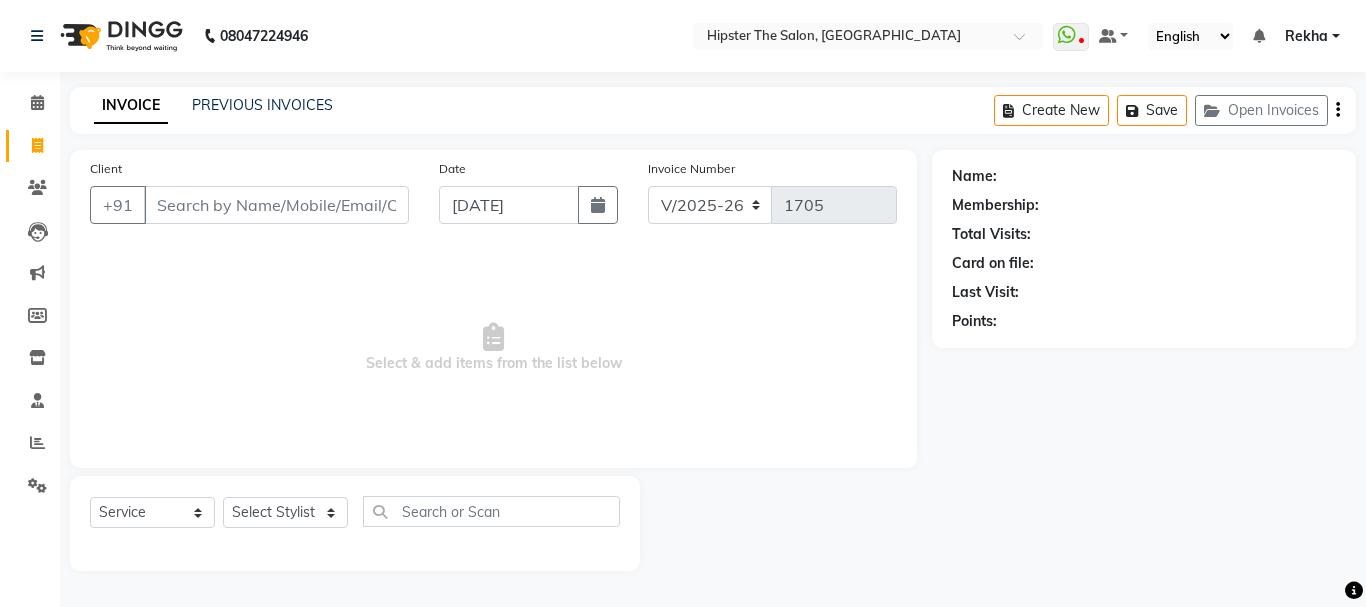 click on "Client" at bounding box center (276, 205) 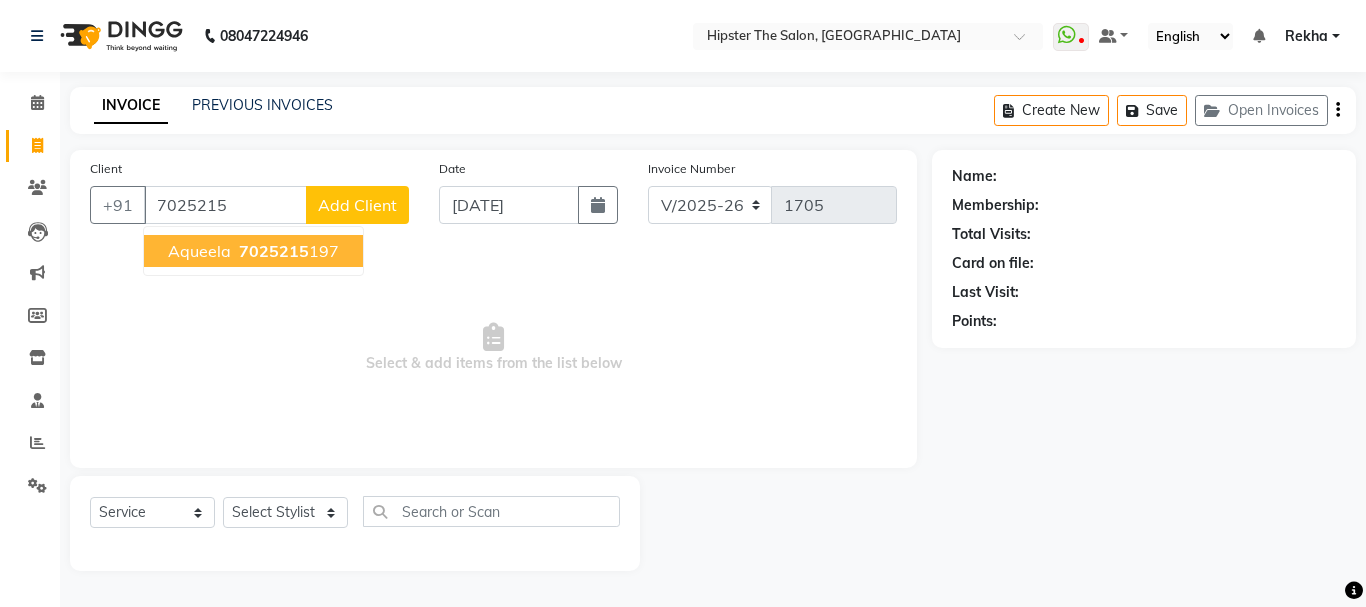 click on "aqueela" at bounding box center [199, 251] 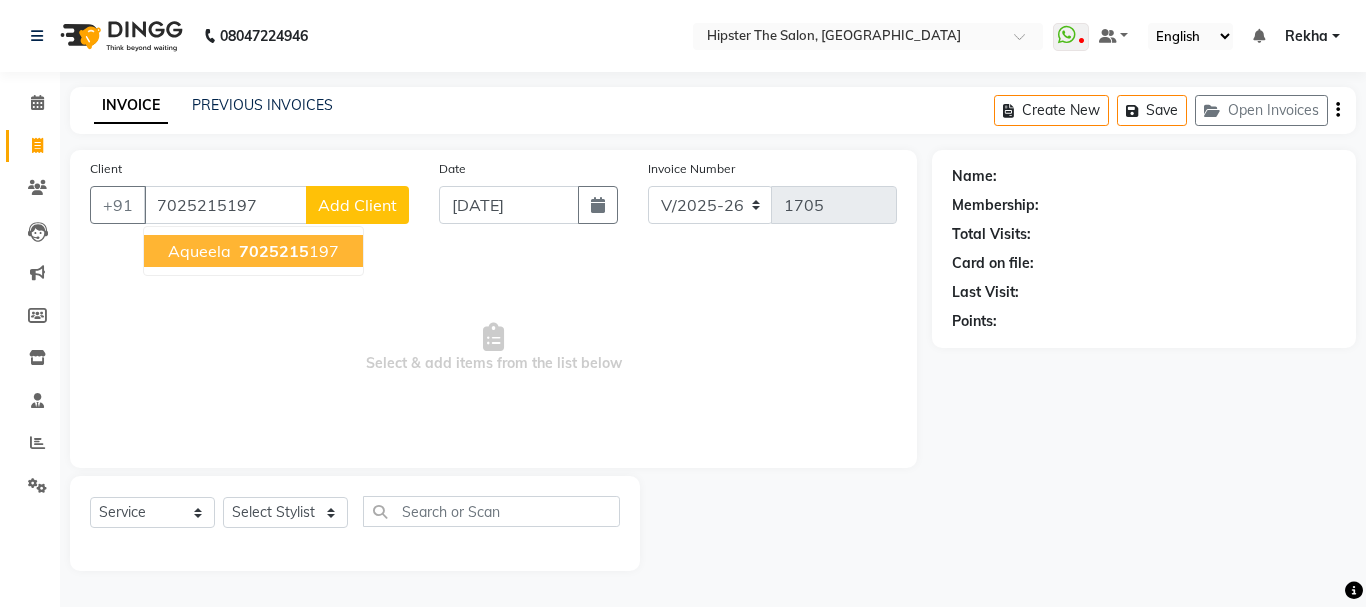 type on "7025215197" 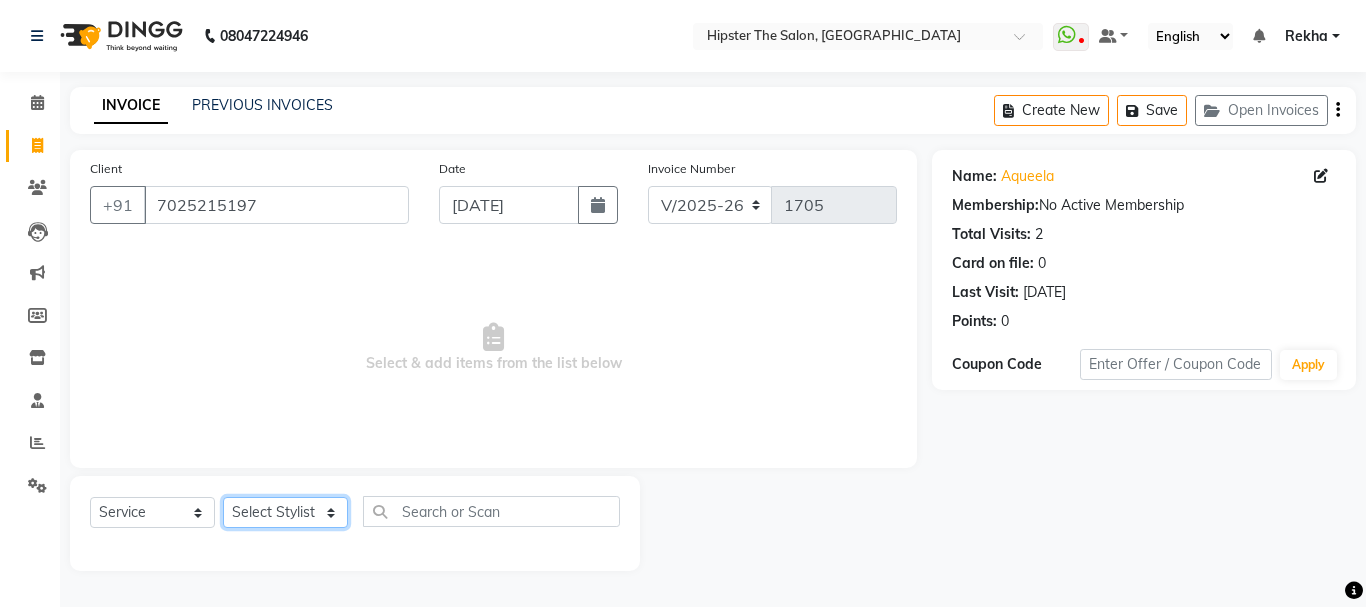 click on "Select Stylist Aditya aishu Akansha Anil Anup Ashik Bhavin diya Irshad Lucky meeth minaz  Namrata Neelam poonam Raju Rekha saif Salma salman Saneef sweta  umroy Vaibhav vicky" 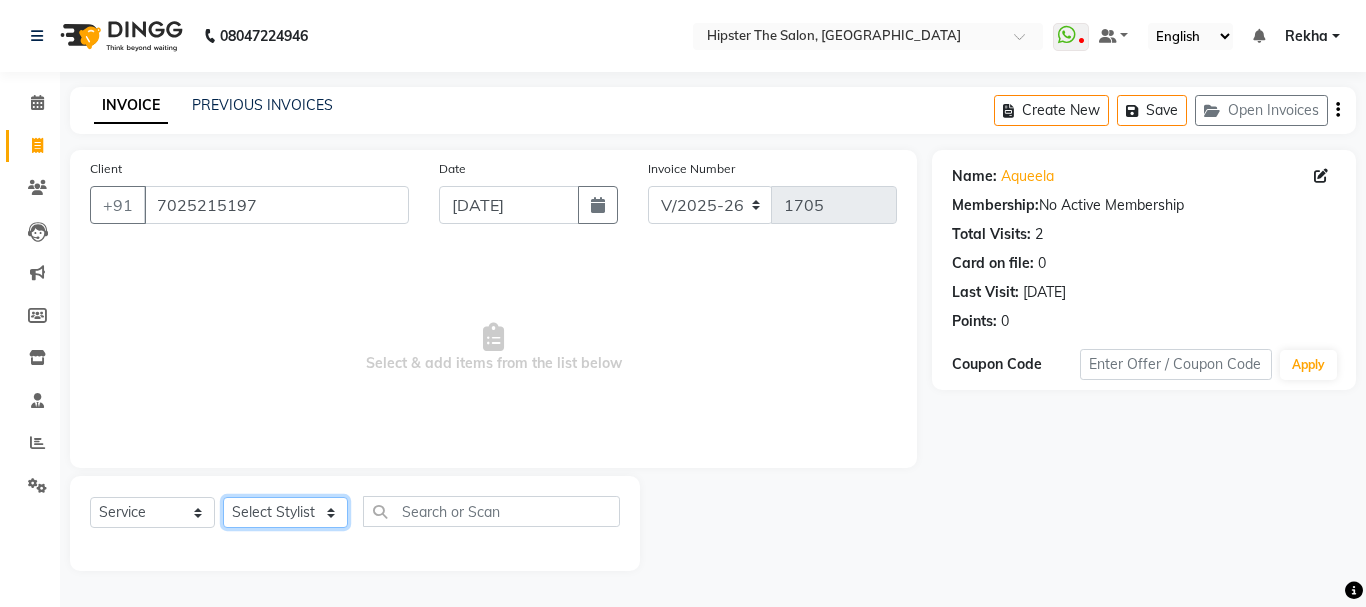 select on "32387" 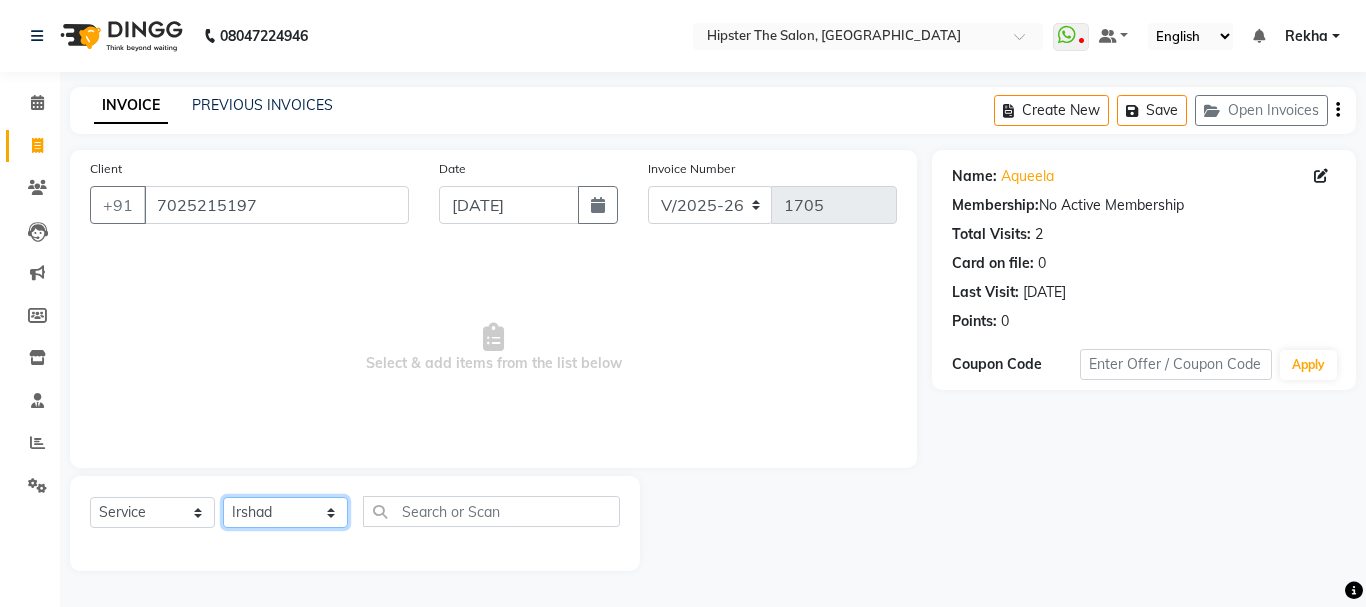 click on "Select Stylist Aditya aishu Akansha Anil Anup Ashik Bhavin diya Irshad Lucky meeth minaz  Namrata Neelam poonam Raju Rekha saif Salma salman Saneef sweta  umroy Vaibhav vicky" 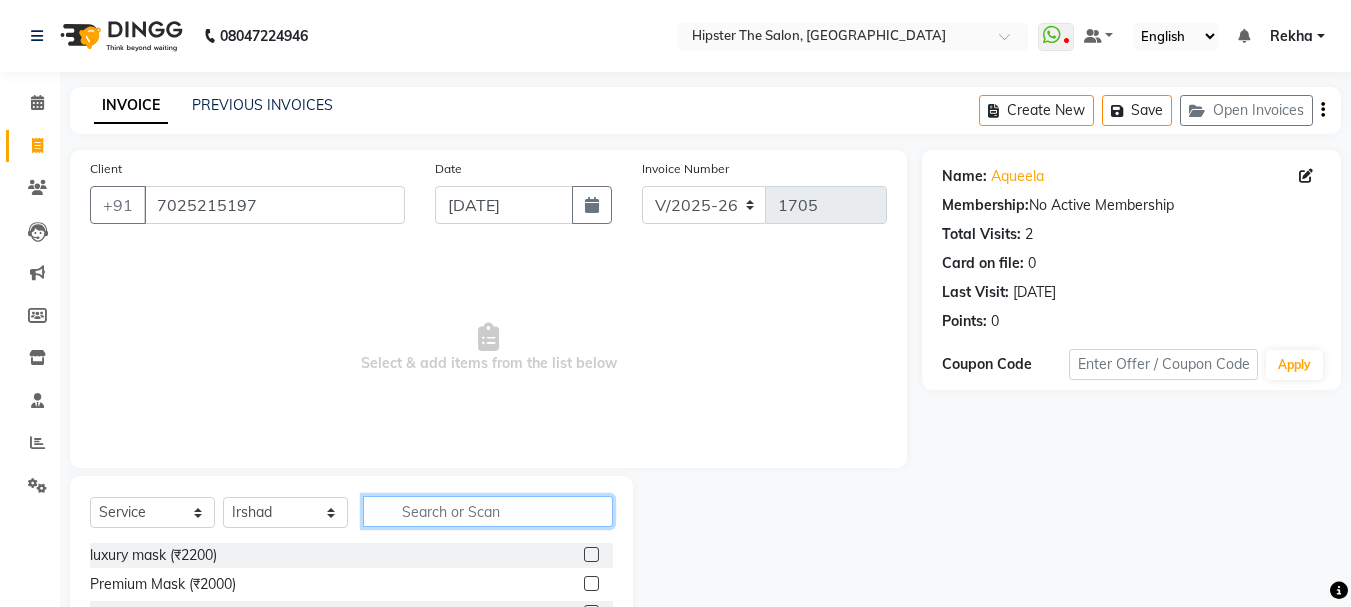 click 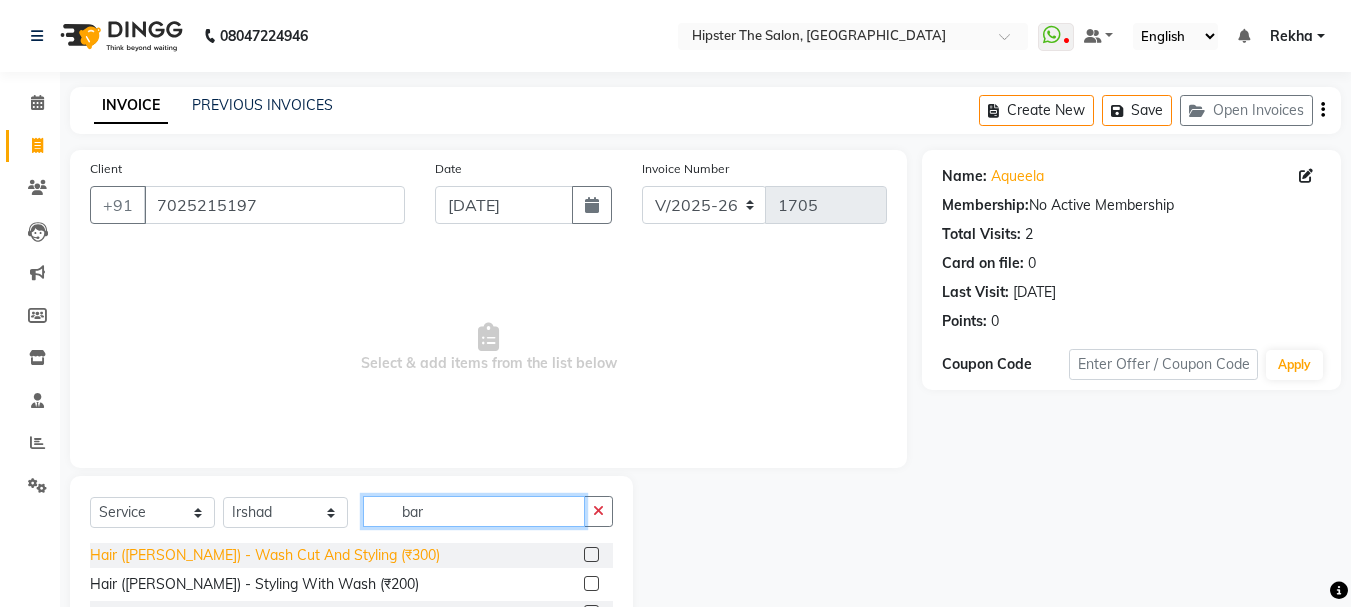 type on "bar" 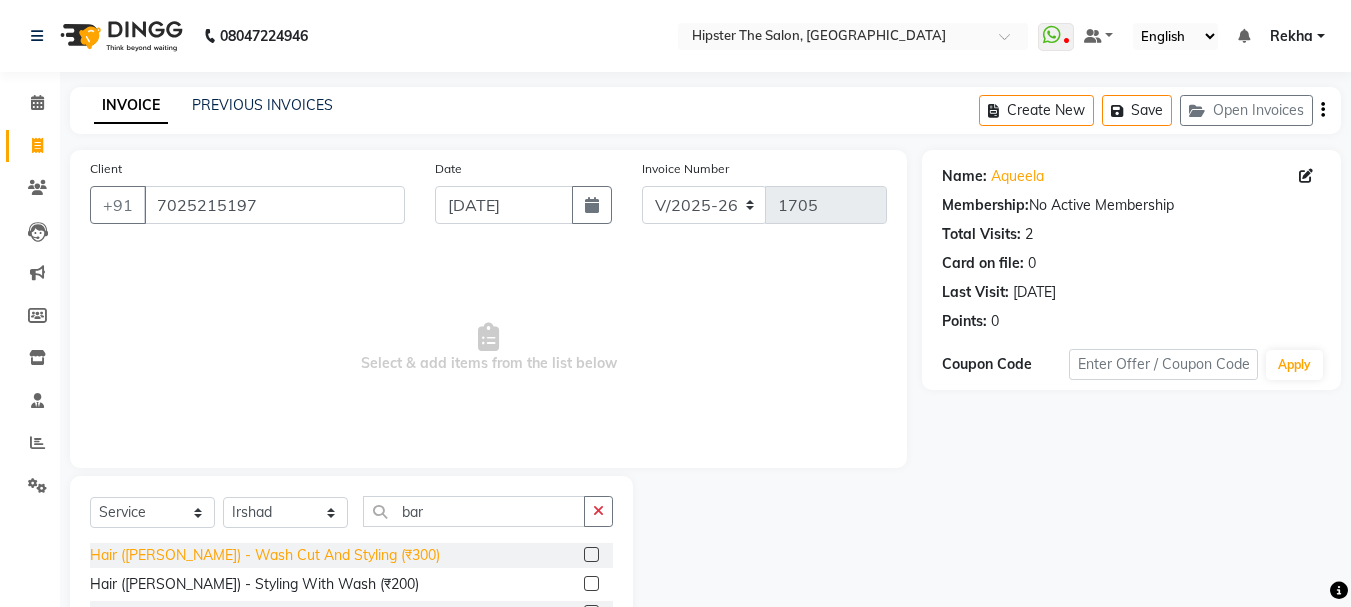 click on "Hair (Barber) - Wash Cut And Styling (₹300)" 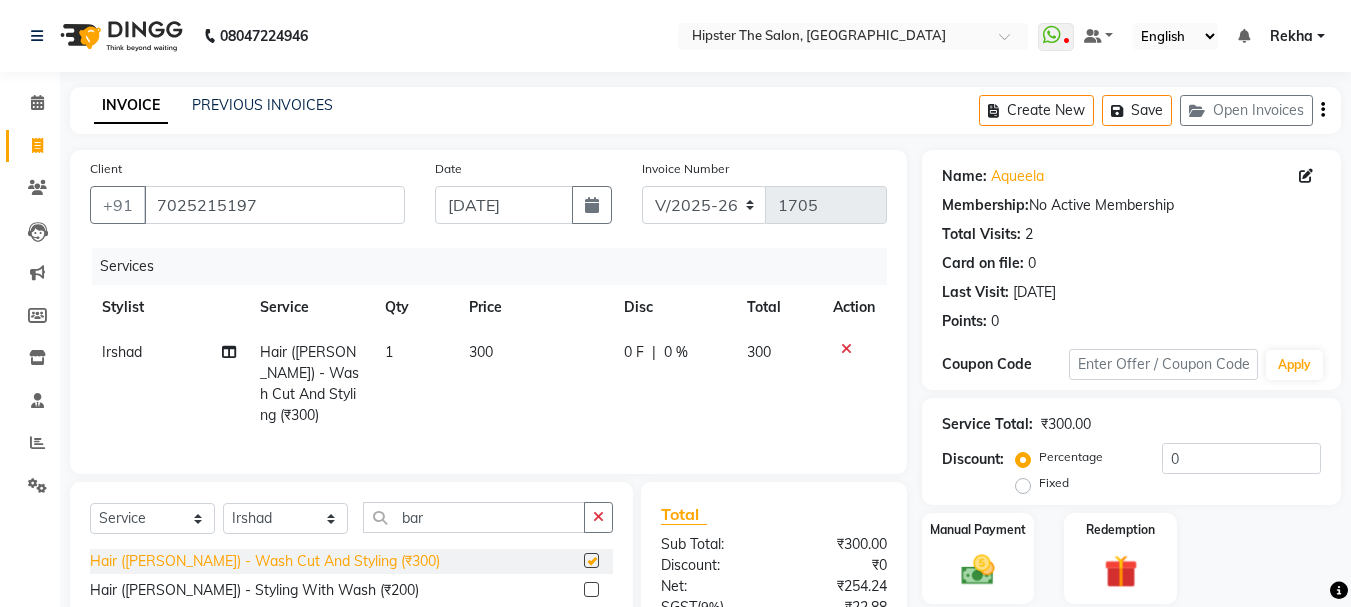 checkbox on "false" 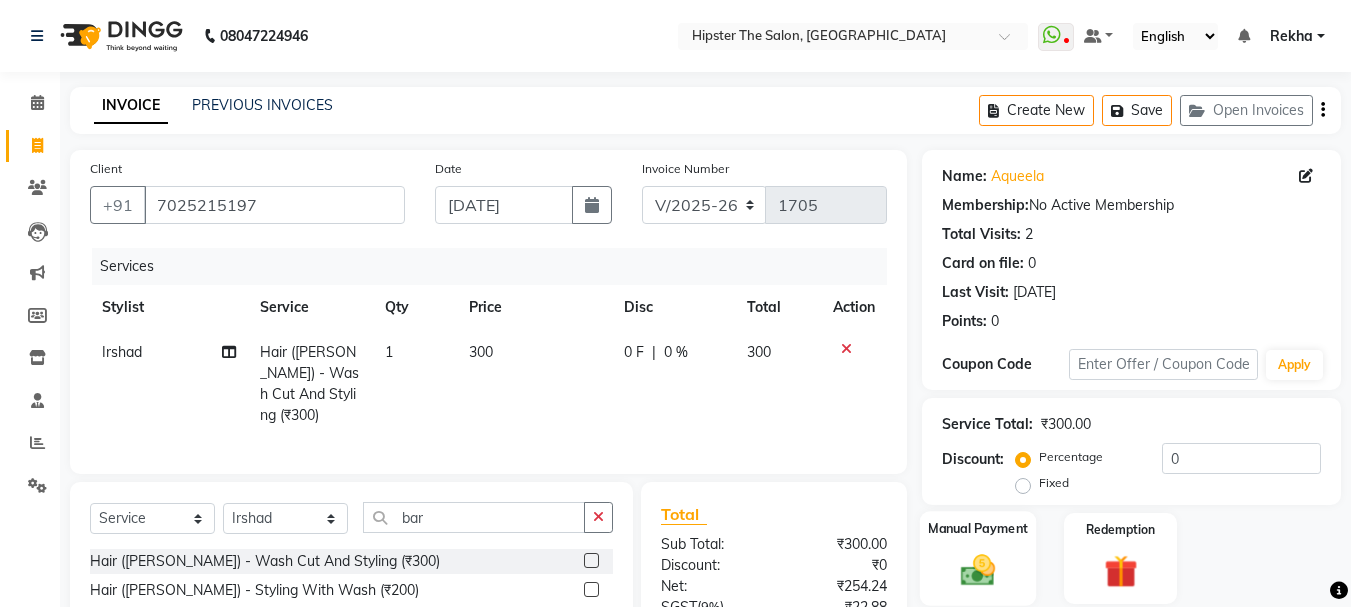 click on "Manual Payment" 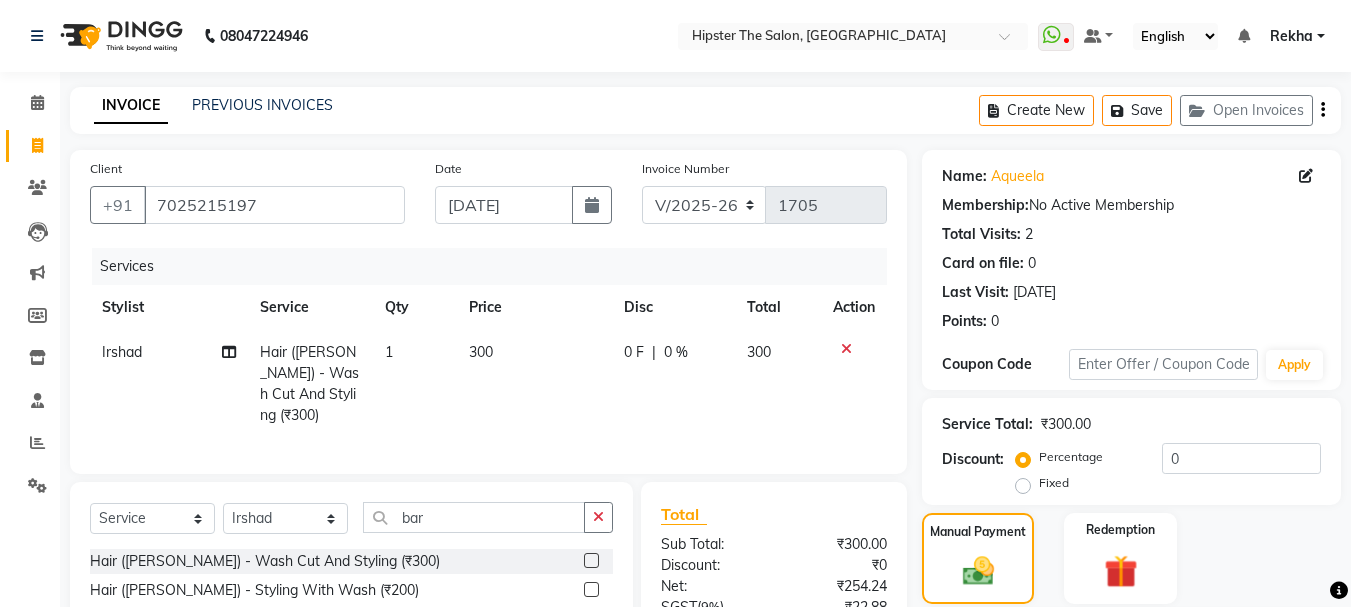 scroll, scrollTop: 196, scrollLeft: 0, axis: vertical 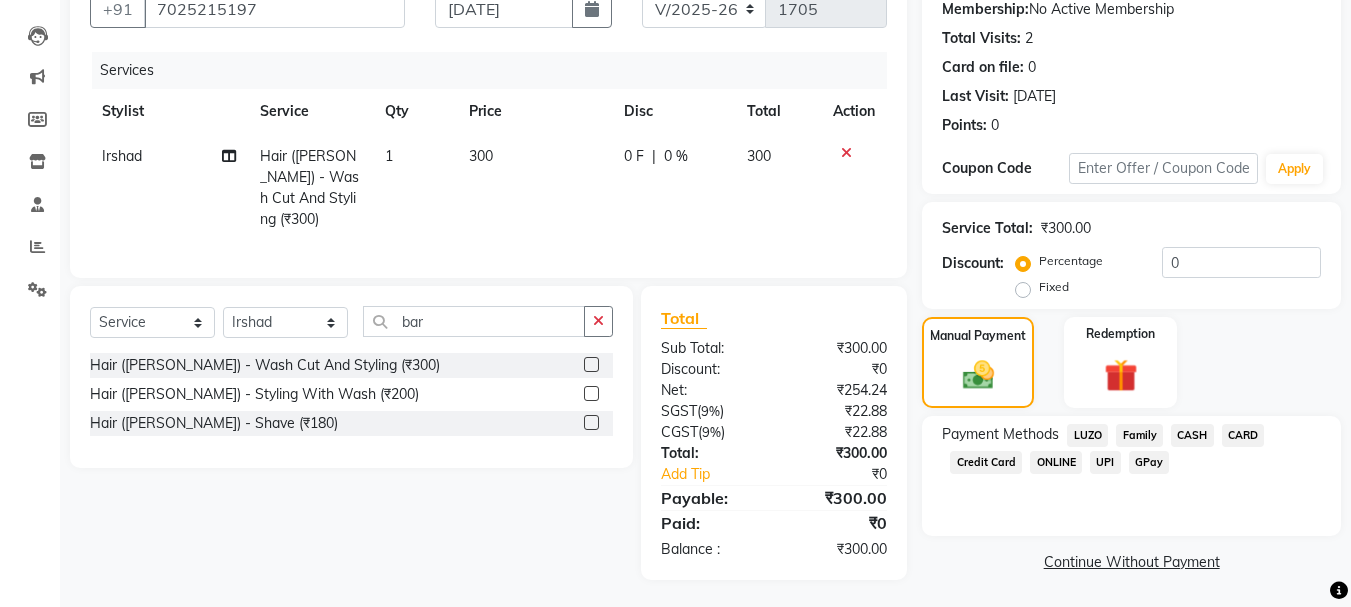 click on "GPay" 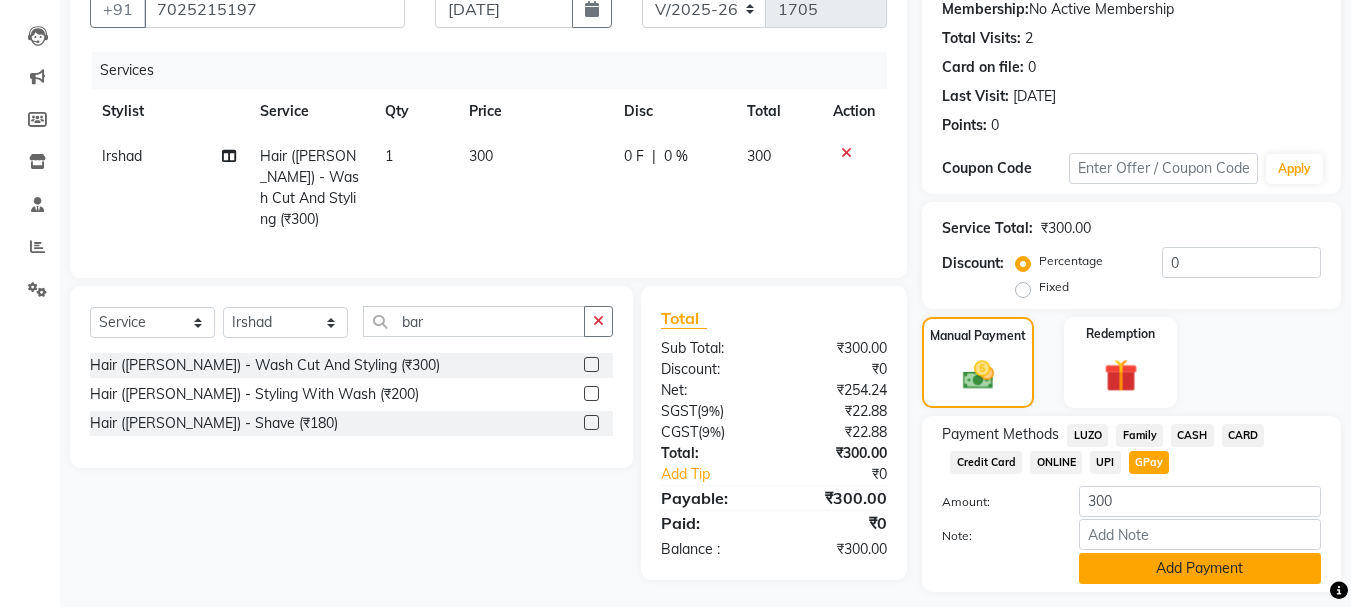 scroll, scrollTop: 252, scrollLeft: 0, axis: vertical 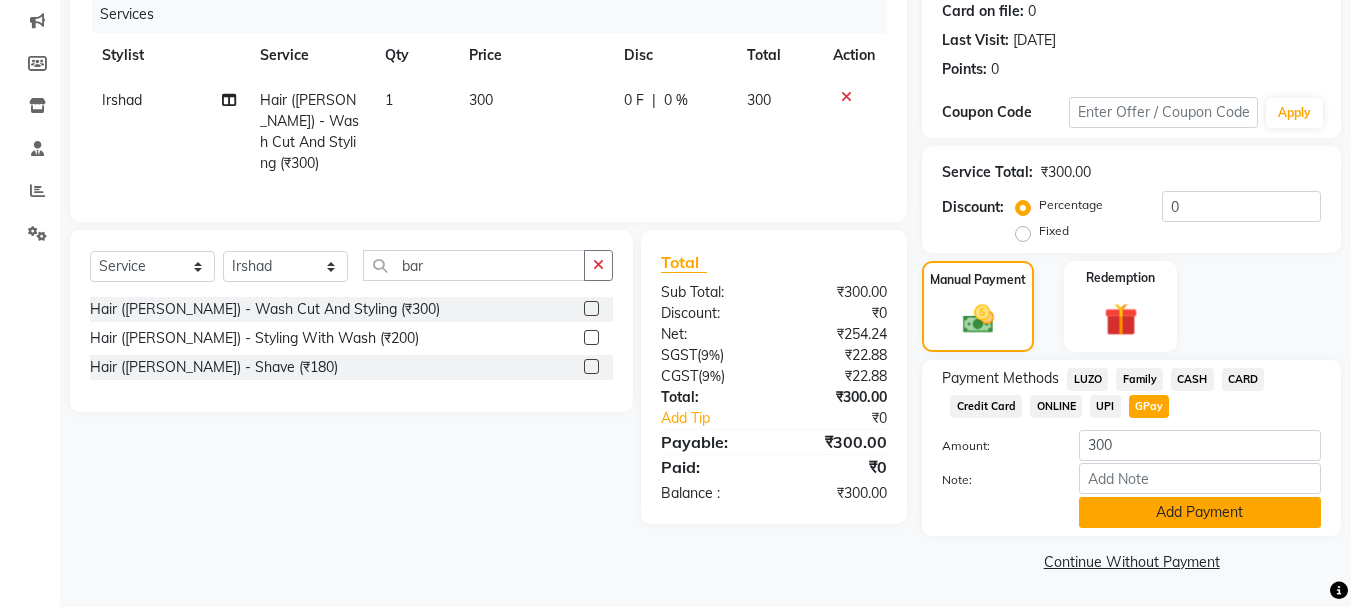 click on "Add Payment" 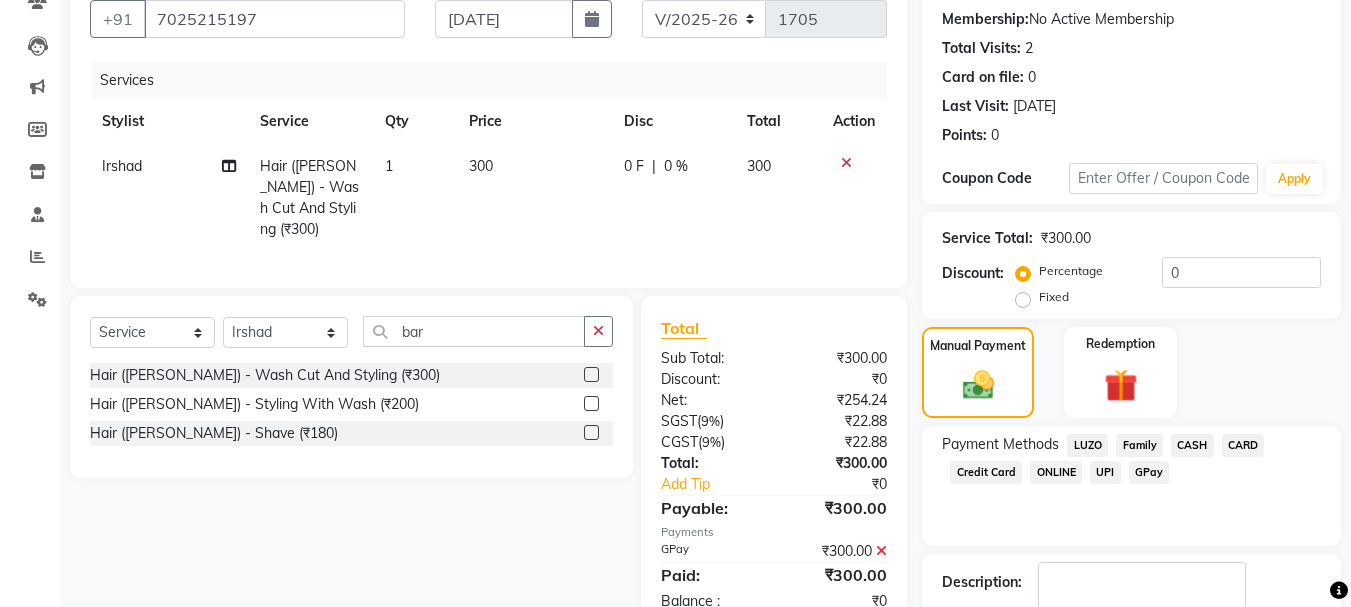 scroll, scrollTop: 309, scrollLeft: 0, axis: vertical 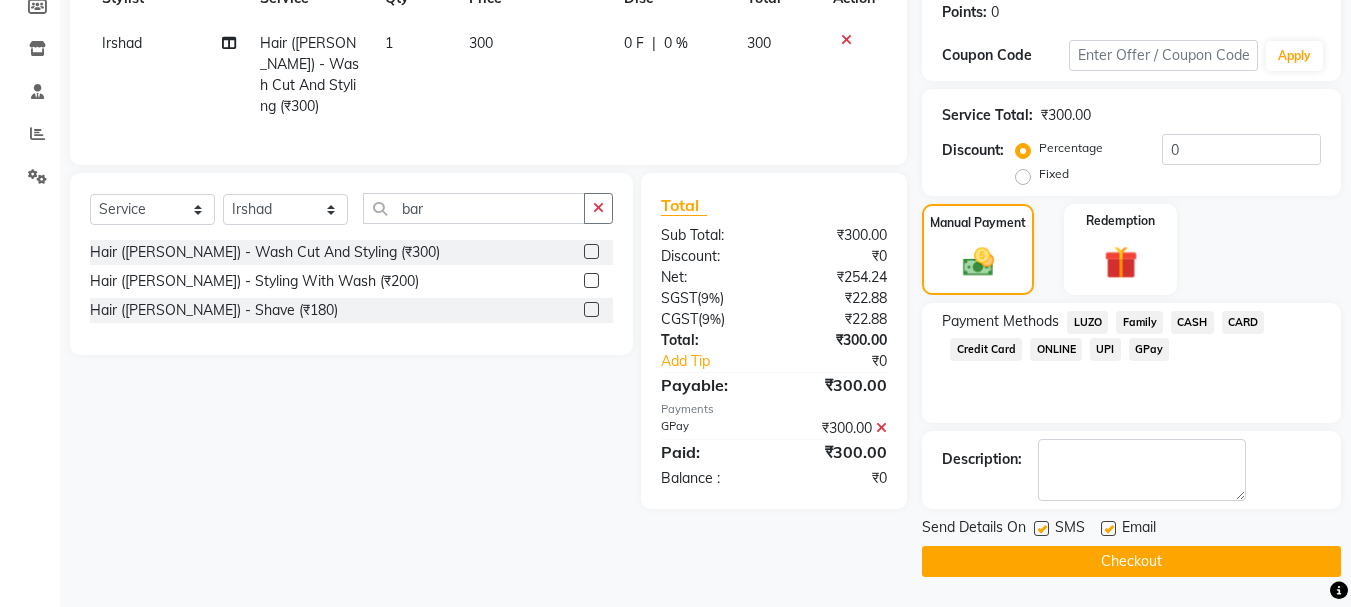 click on "Checkout" 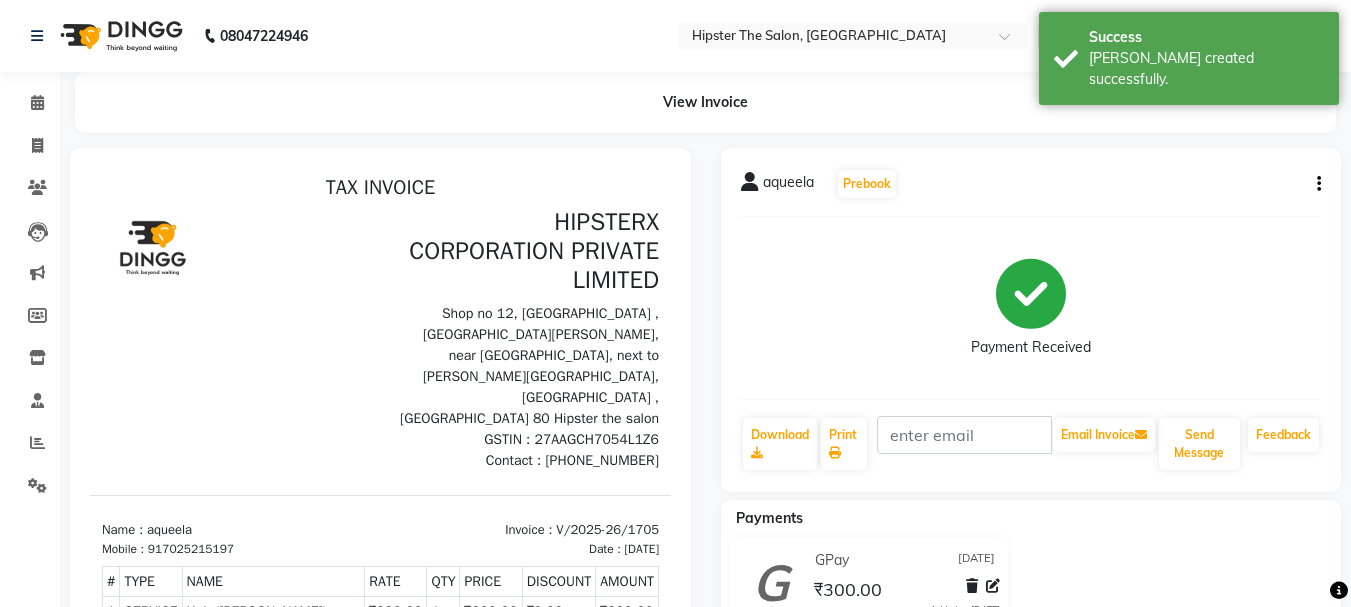 scroll, scrollTop: 0, scrollLeft: 0, axis: both 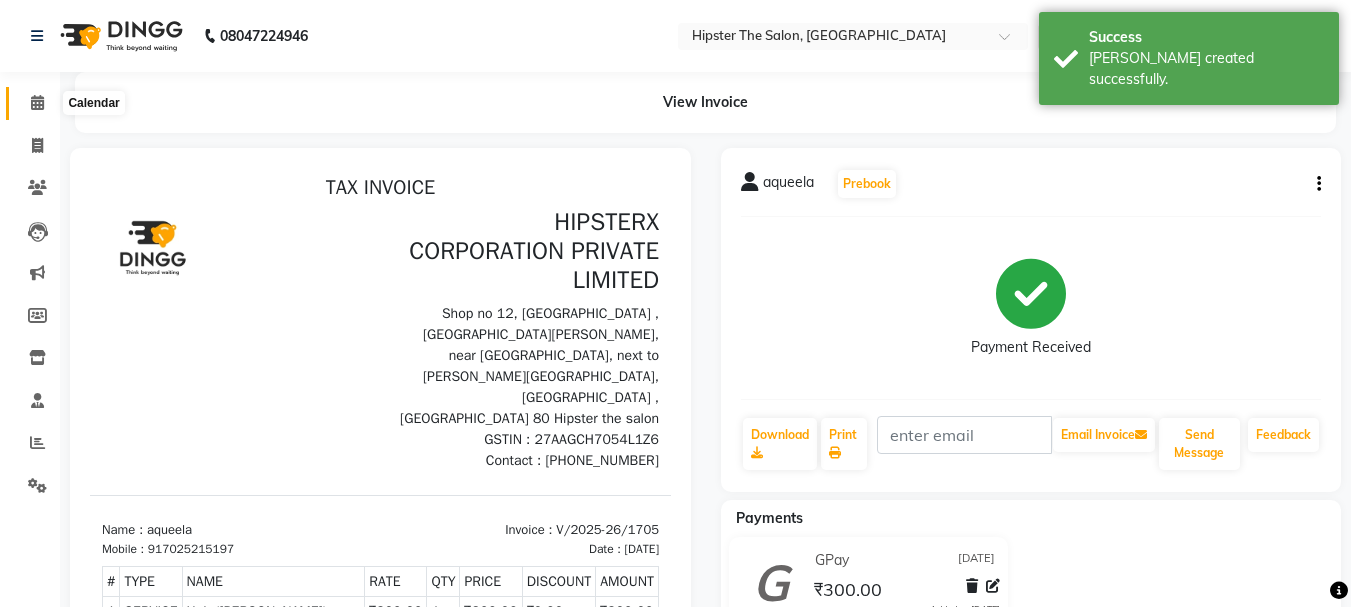 click 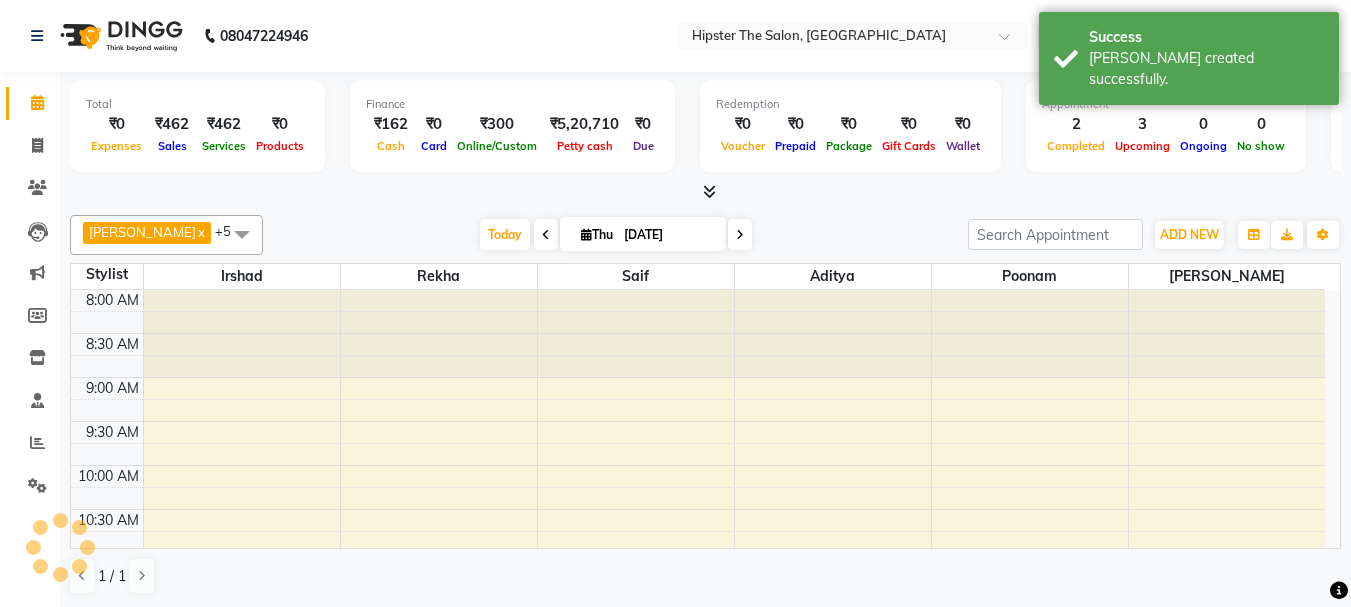 scroll, scrollTop: 0, scrollLeft: 0, axis: both 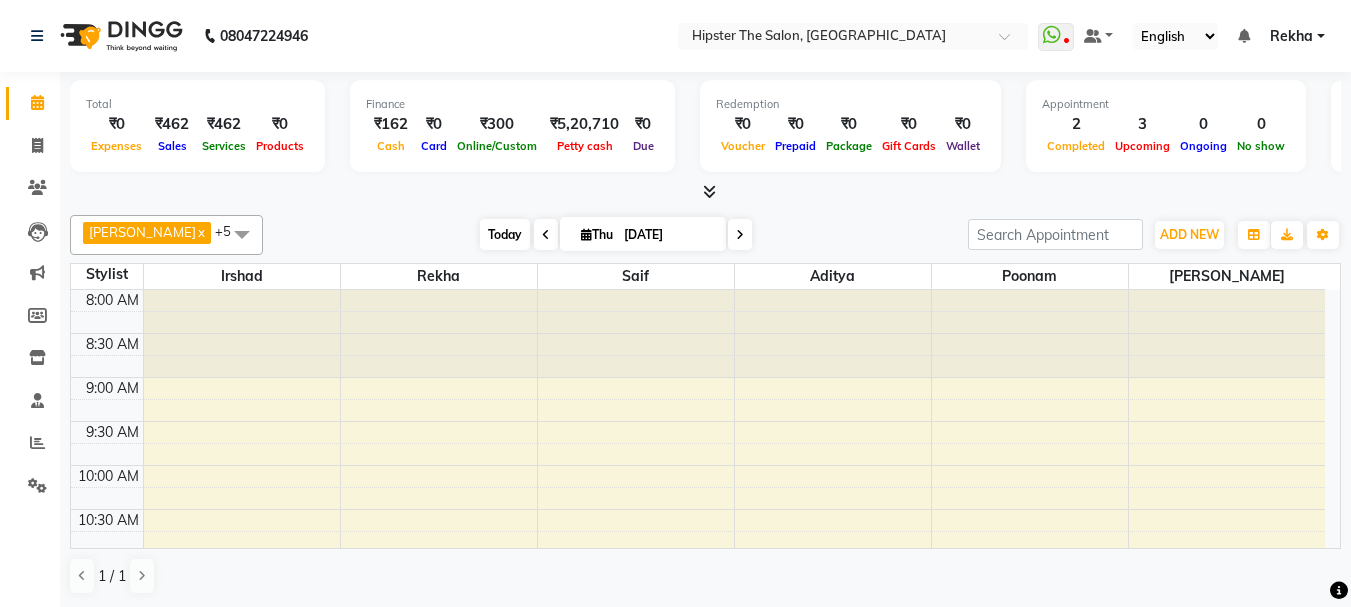 click on "Today" at bounding box center (505, 234) 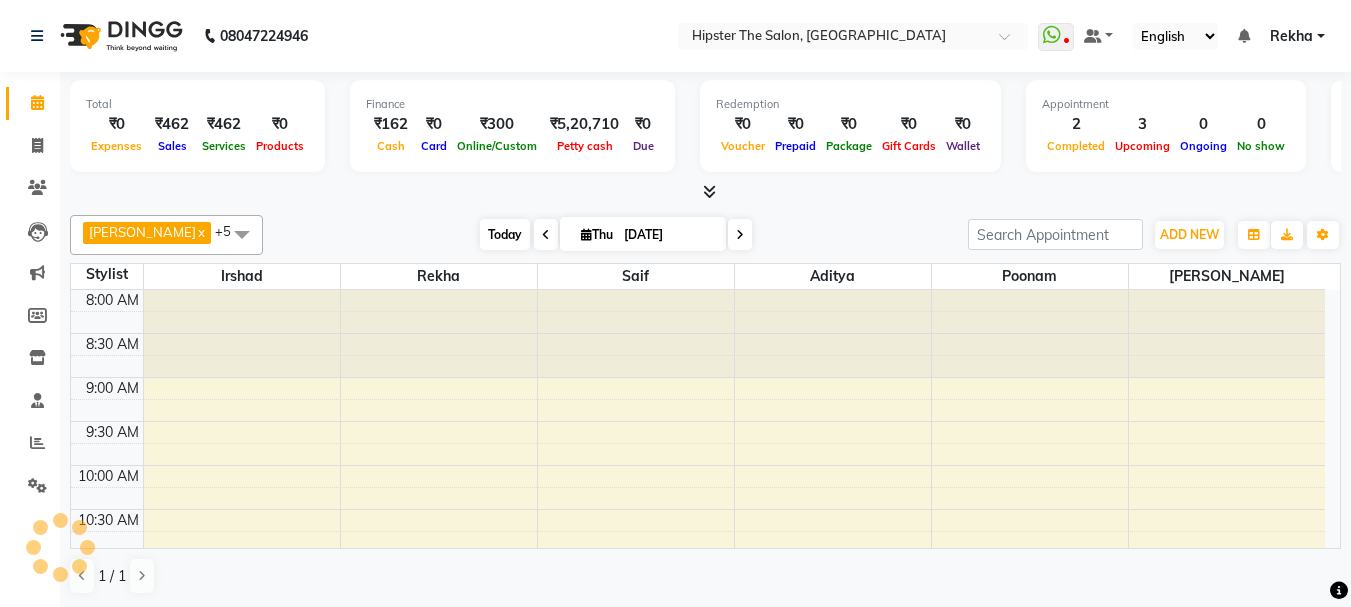 scroll, scrollTop: 353, scrollLeft: 0, axis: vertical 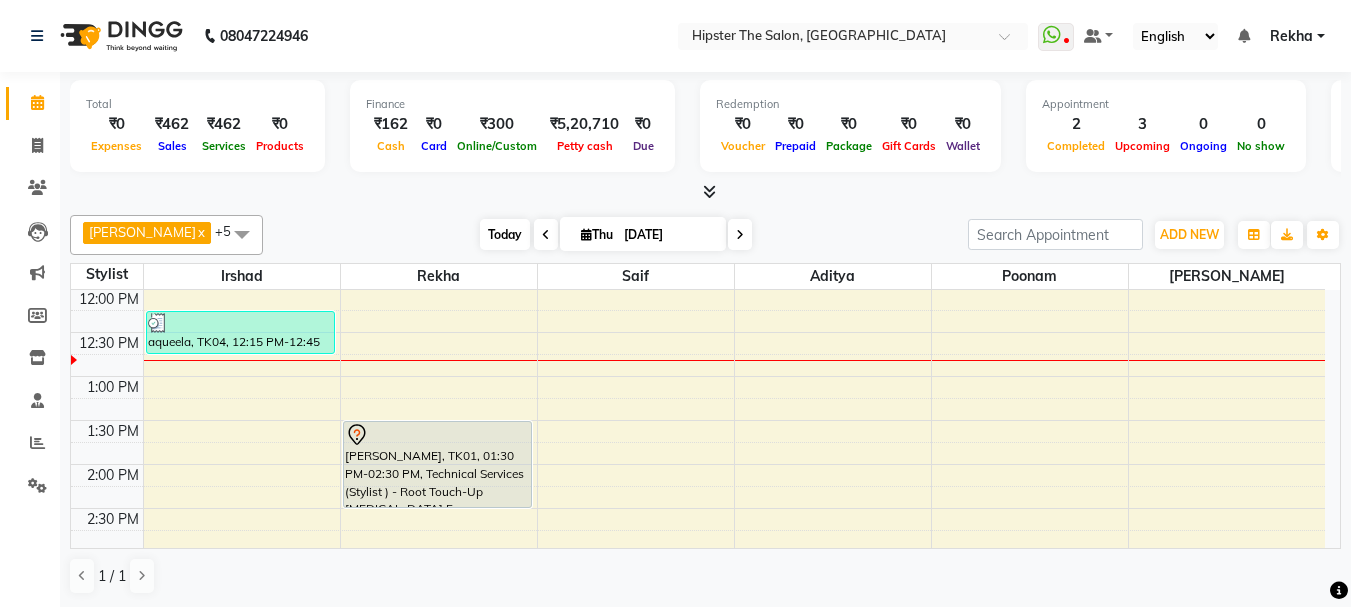 click on "Today" at bounding box center (505, 234) 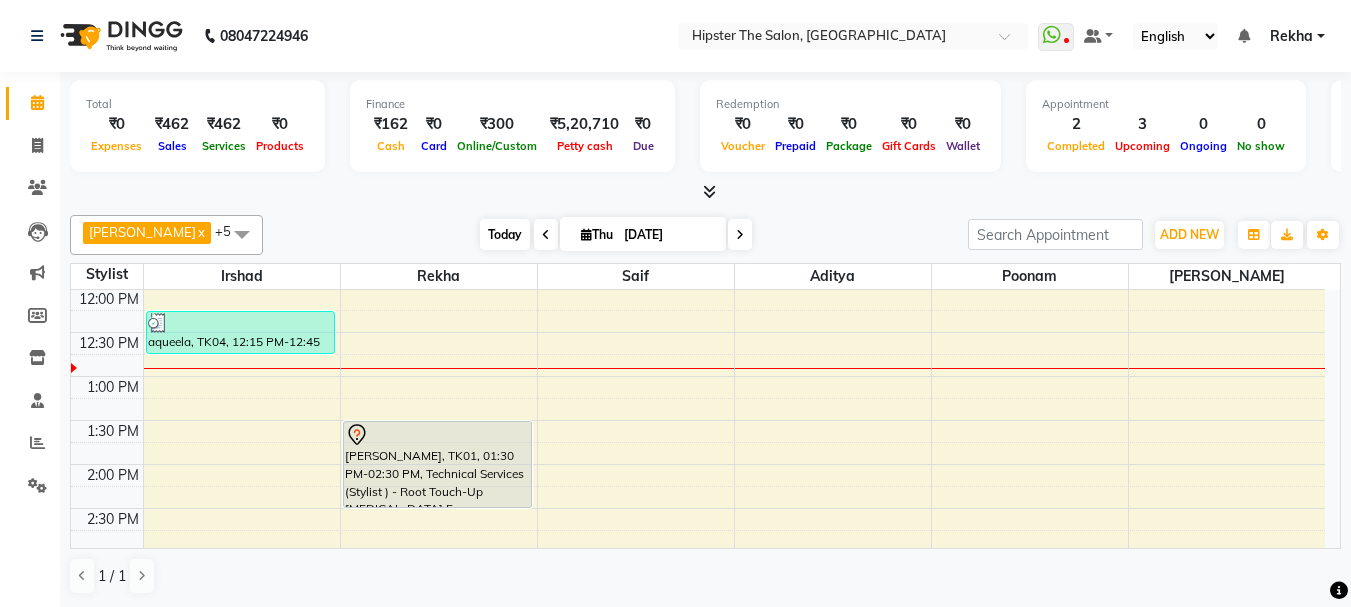 click on "Today" at bounding box center (505, 234) 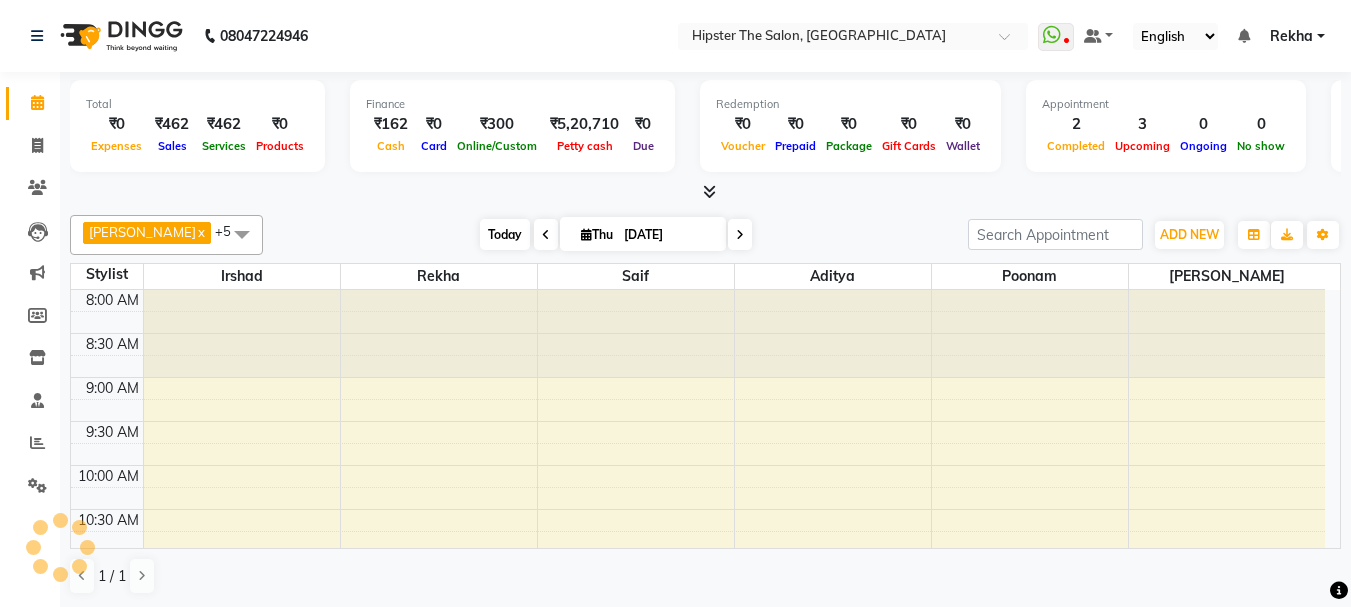 scroll, scrollTop: 353, scrollLeft: 0, axis: vertical 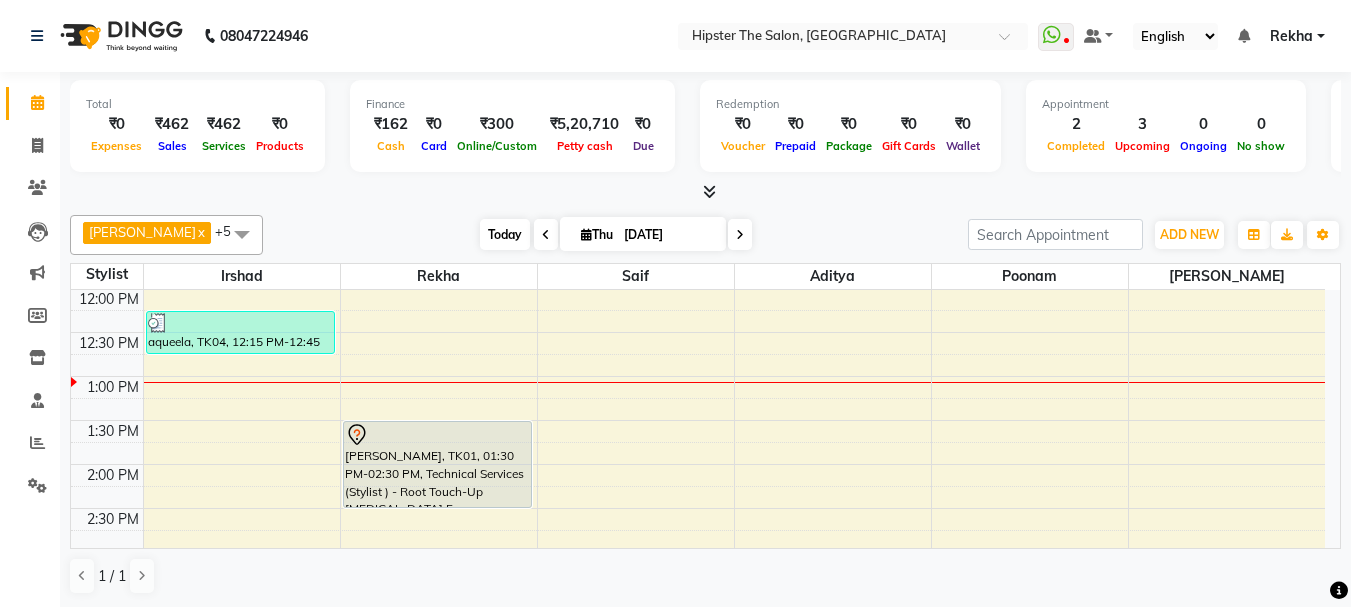 click on "Today" at bounding box center [505, 234] 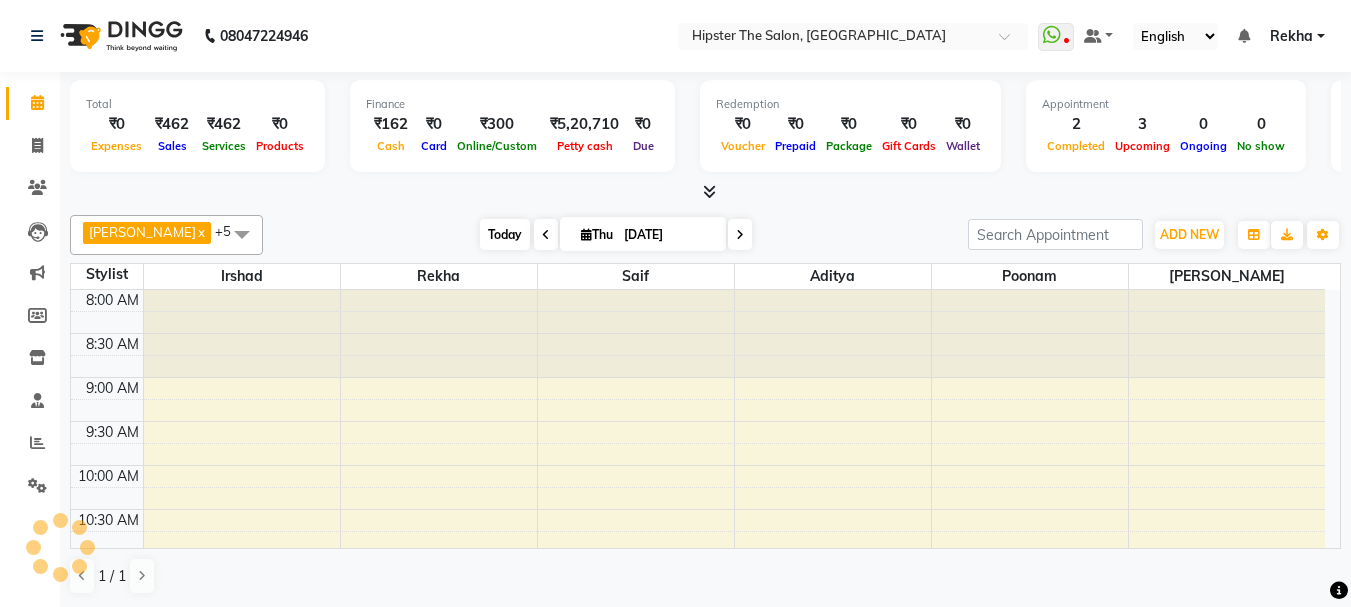 scroll, scrollTop: 441, scrollLeft: 0, axis: vertical 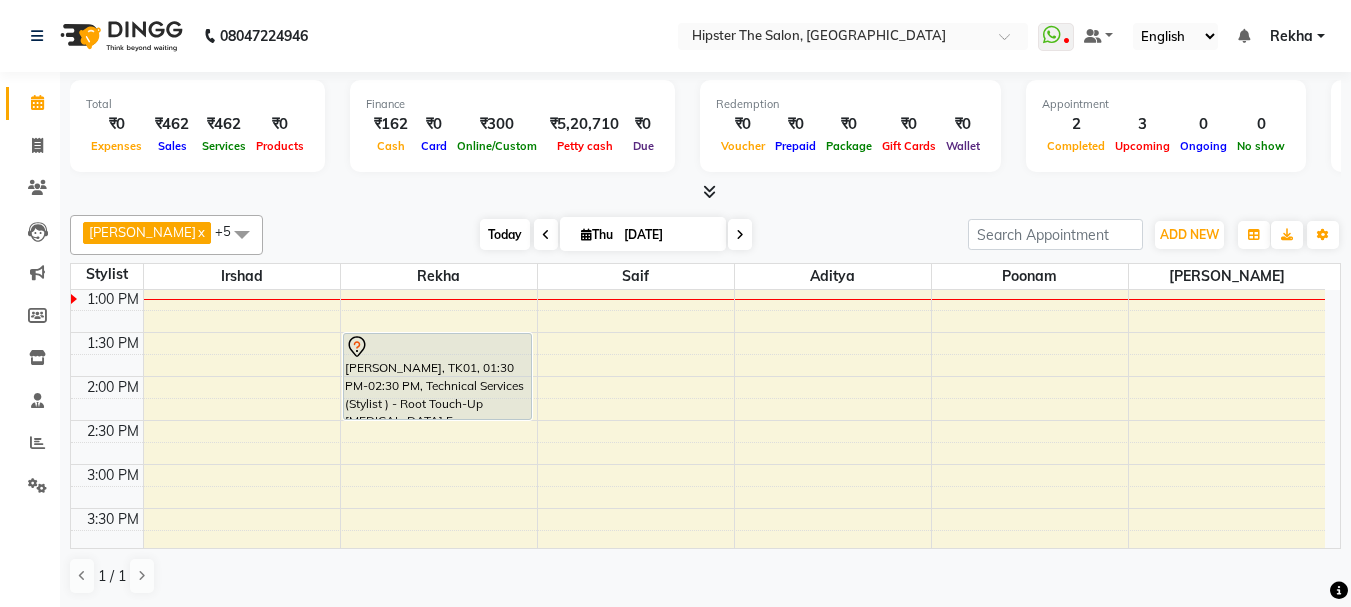 click on "Today" at bounding box center [505, 234] 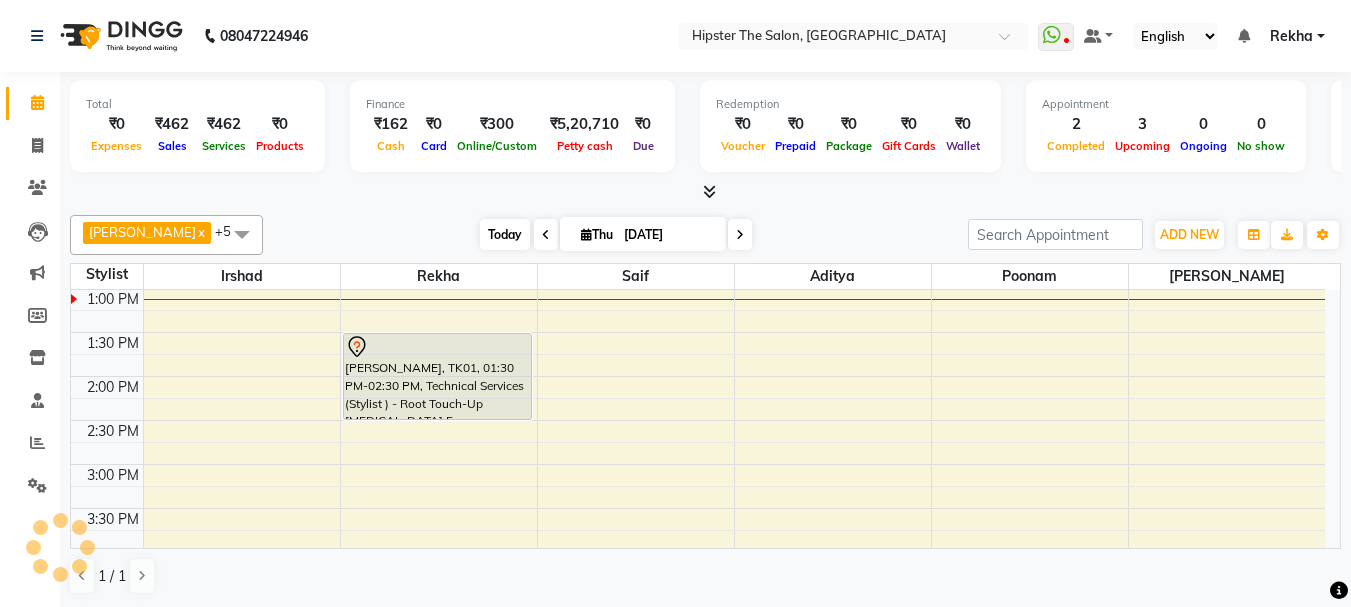 scroll, scrollTop: 441, scrollLeft: 0, axis: vertical 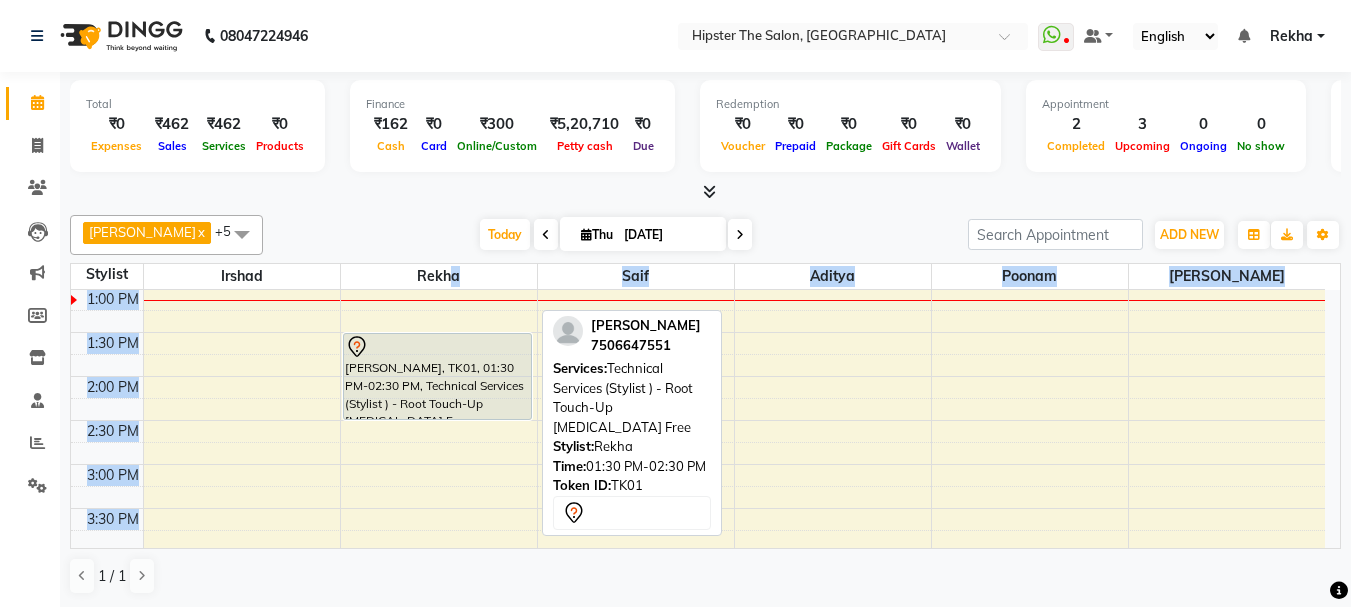 drag, startPoint x: 448, startPoint y: 281, endPoint x: 462, endPoint y: 349, distance: 69.426216 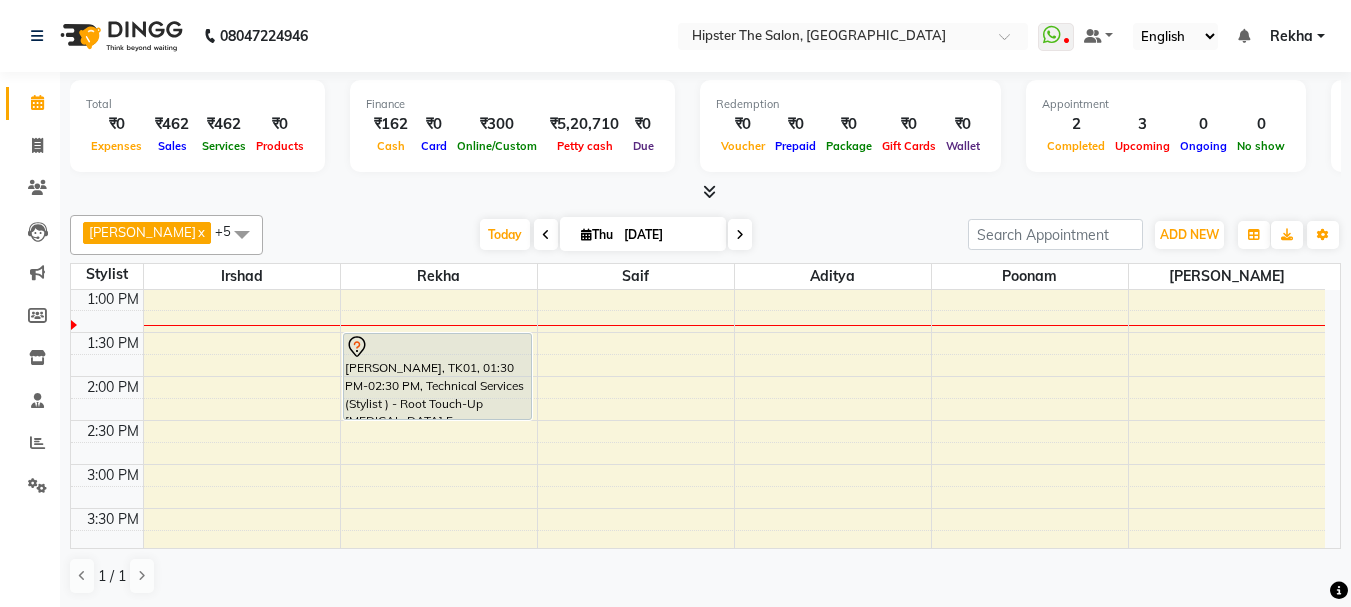 click at bounding box center [740, 234] 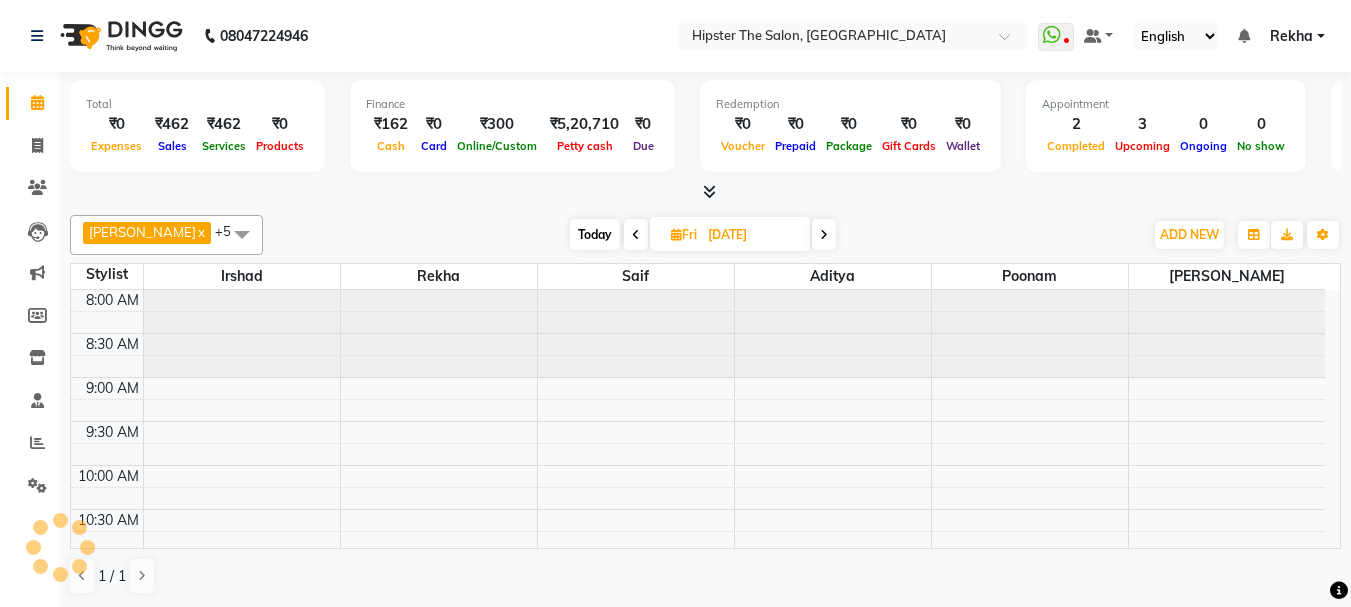 scroll, scrollTop: 441, scrollLeft: 0, axis: vertical 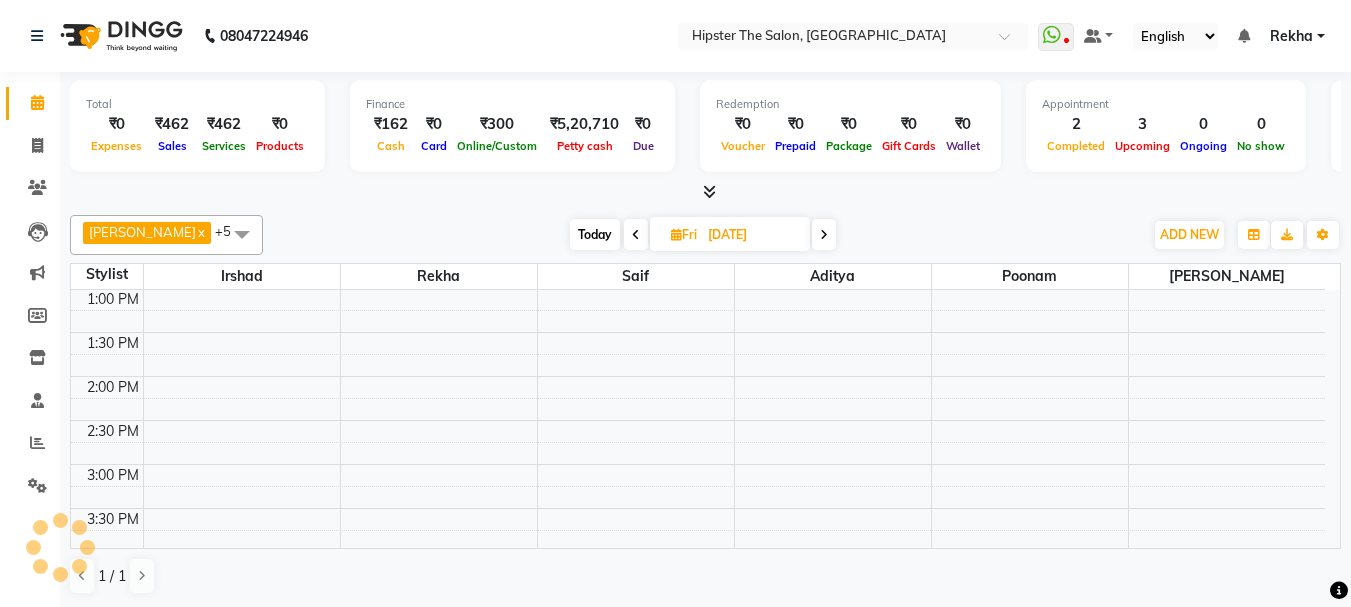 click on "[DATE]" at bounding box center (752, 235) 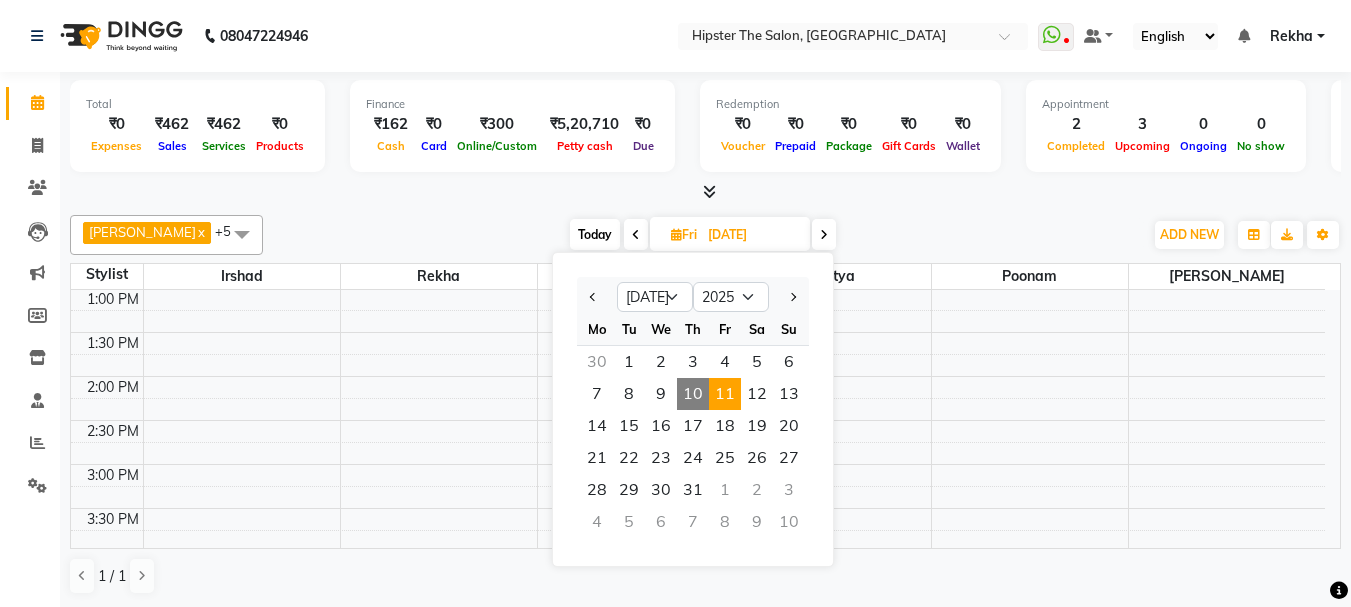 click at bounding box center (824, 235) 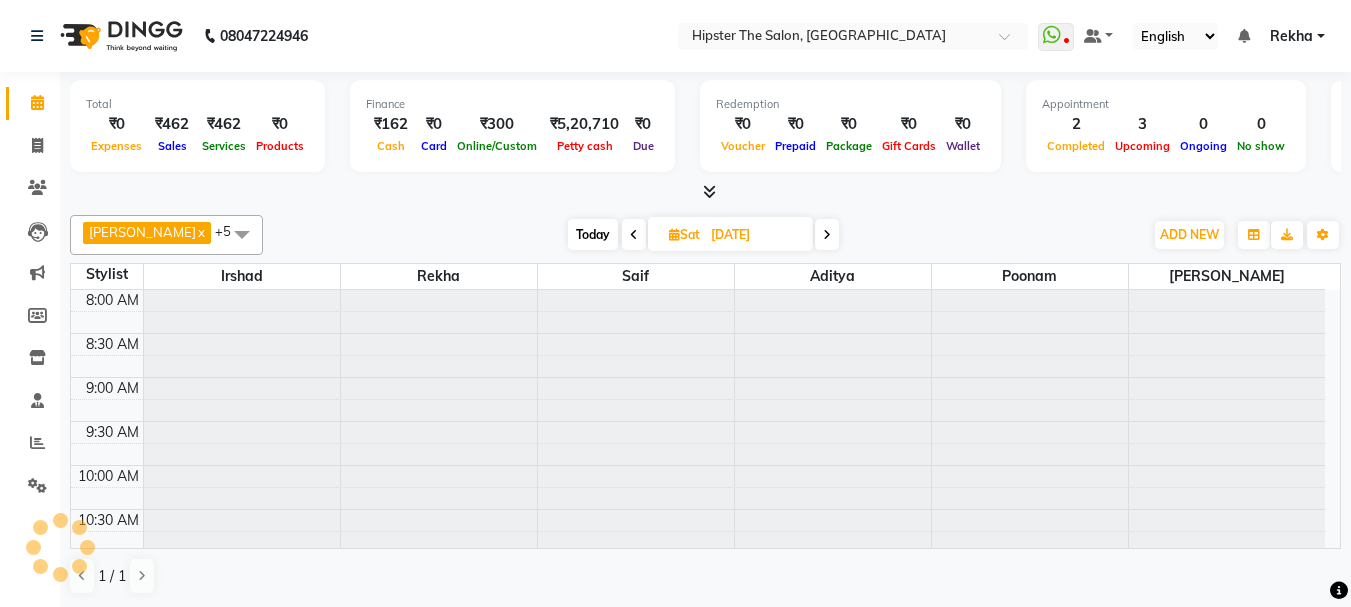 drag, startPoint x: 584, startPoint y: 397, endPoint x: 774, endPoint y: 338, distance: 198.94974 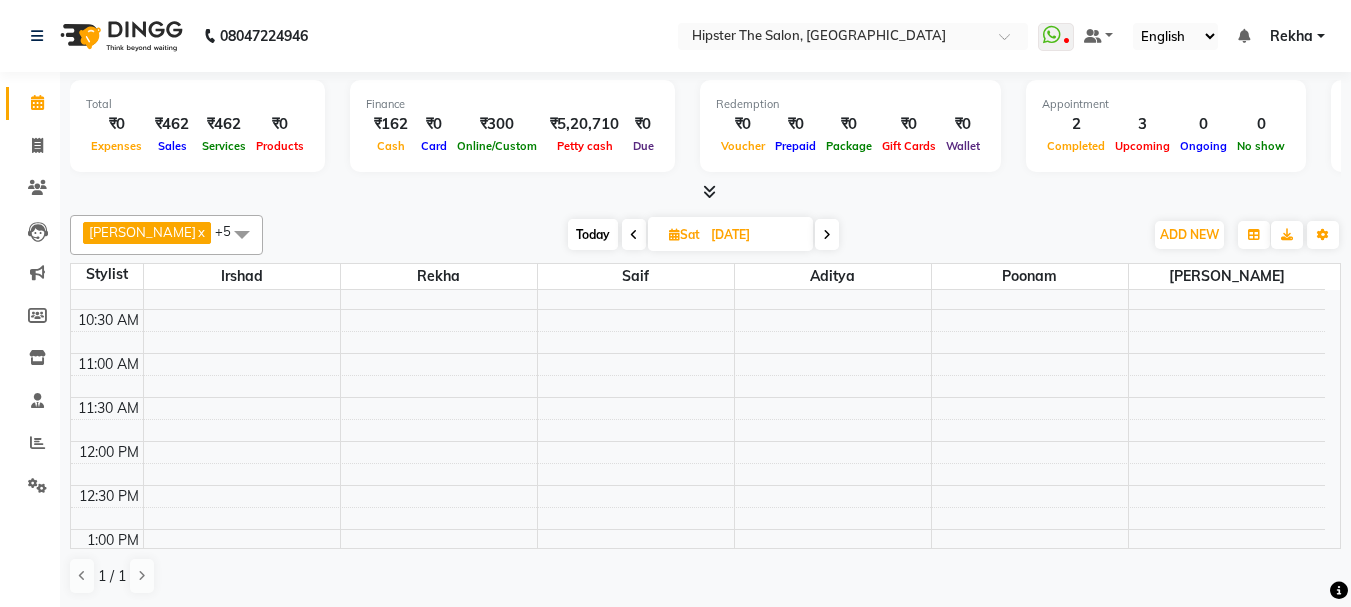 scroll, scrollTop: 233, scrollLeft: 0, axis: vertical 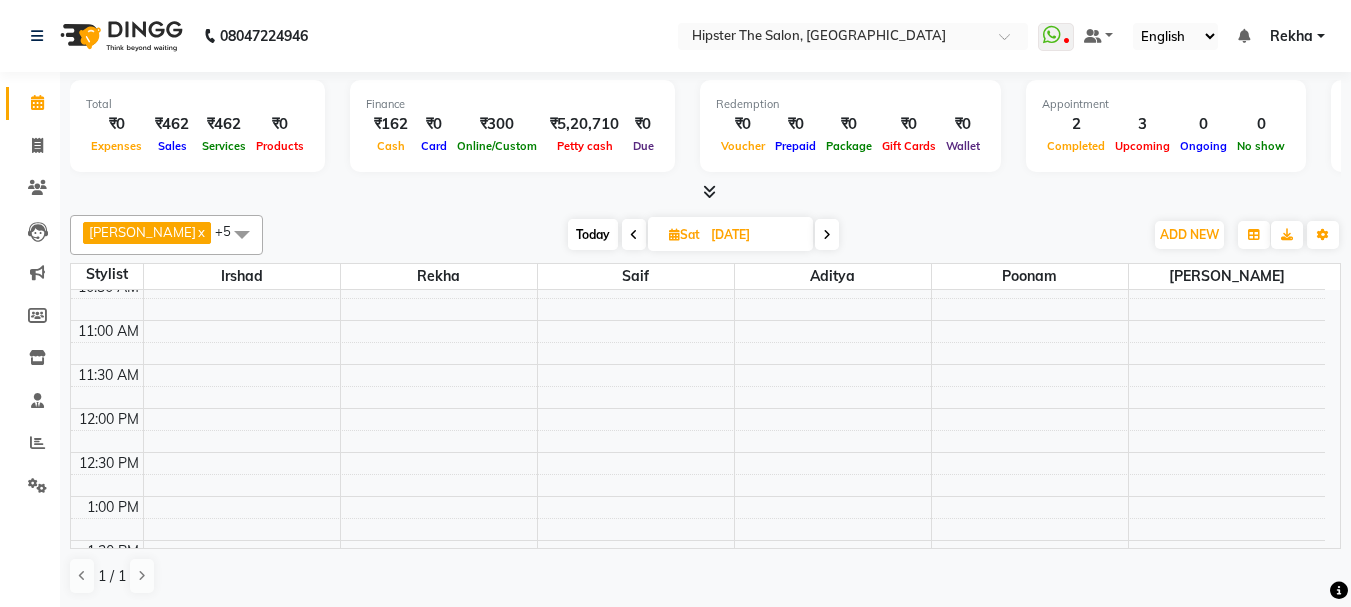 click on "8:00 AM 8:30 AM 9:00 AM 9:30 AM 10:00 AM 10:30 AM 11:00 AM 11:30 AM 12:00 PM 12:30 PM 1:00 PM 1:30 PM 2:00 PM 2:30 PM 3:00 PM 3:30 PM 4:00 PM 4:30 PM 5:00 PM 5:30 PM 6:00 PM 6:30 PM 7:00 PM 7:30 PM 8:00 PM 8:30 PM 9:00 PM 9:30 PM 10:00 PM 10:30 PM" at bounding box center (698, 716) 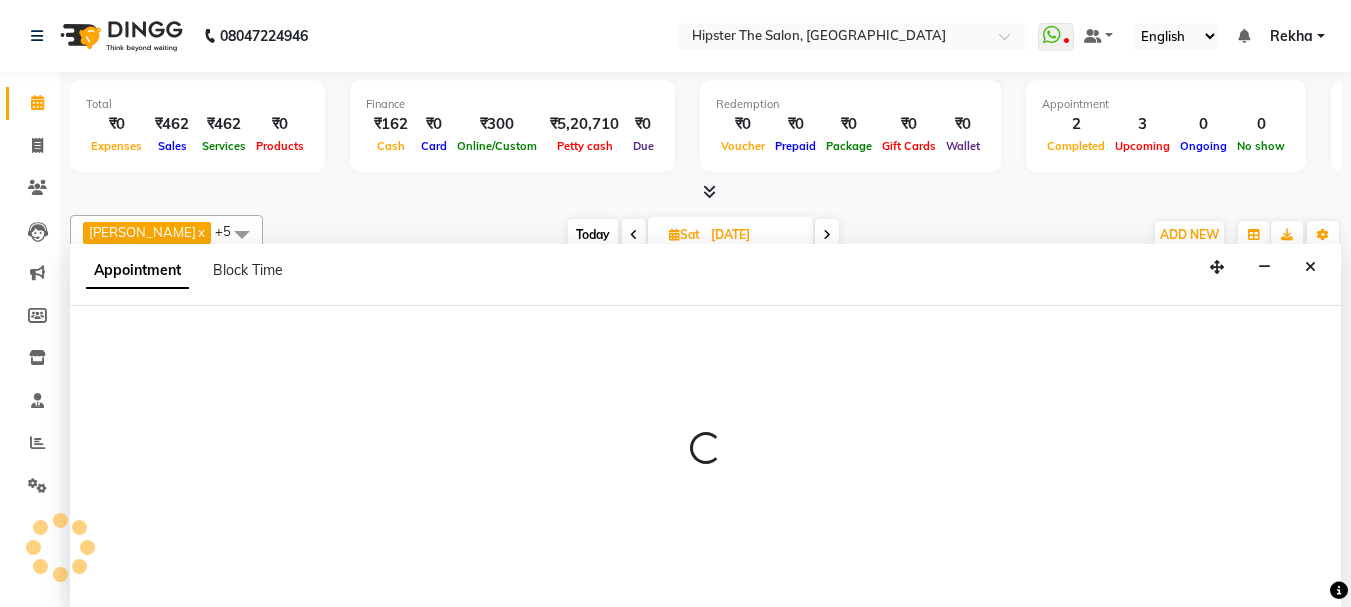scroll, scrollTop: 1, scrollLeft: 0, axis: vertical 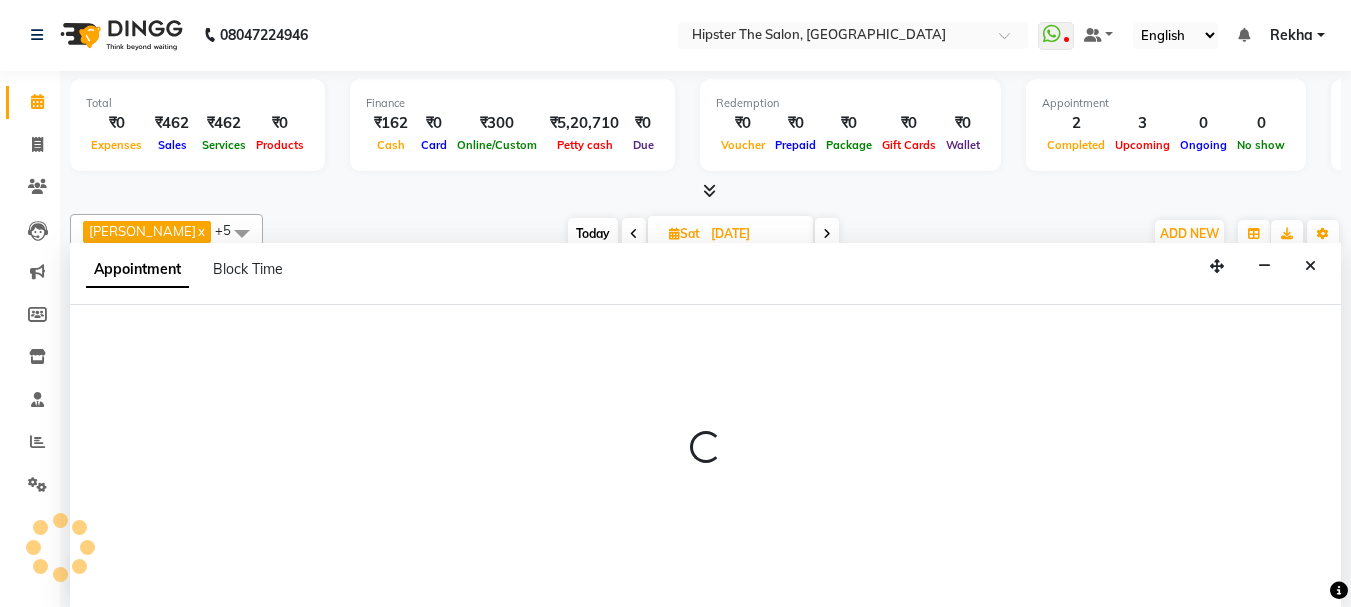select on "32401" 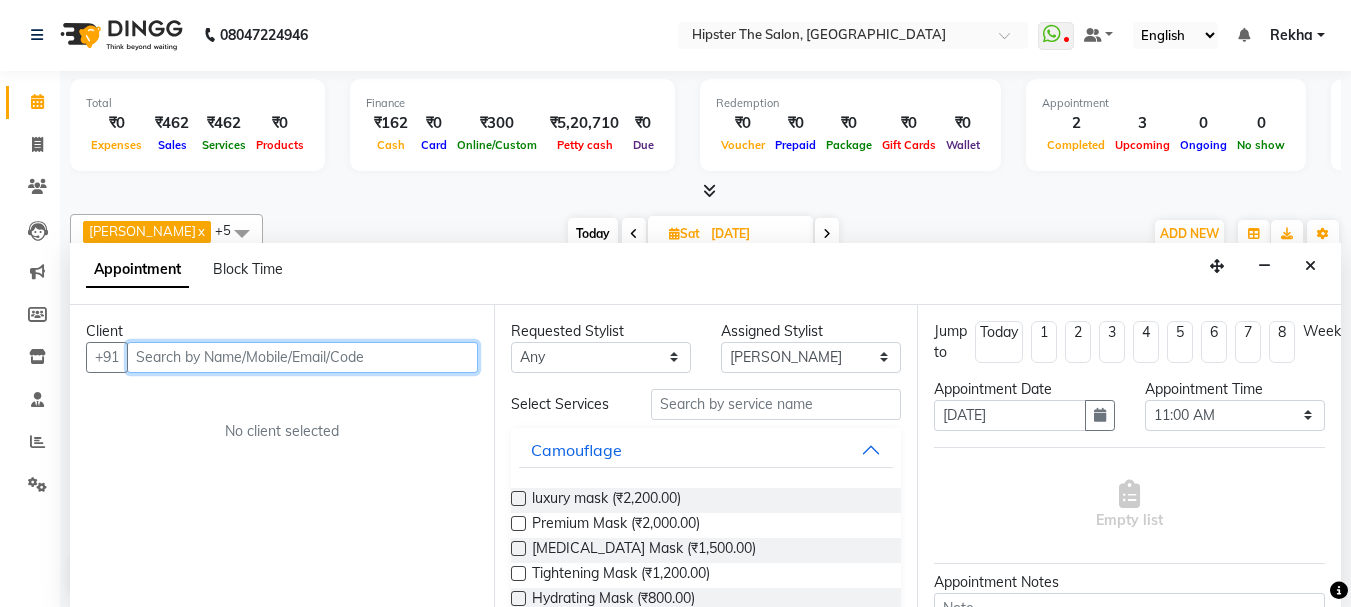 click at bounding box center (302, 357) 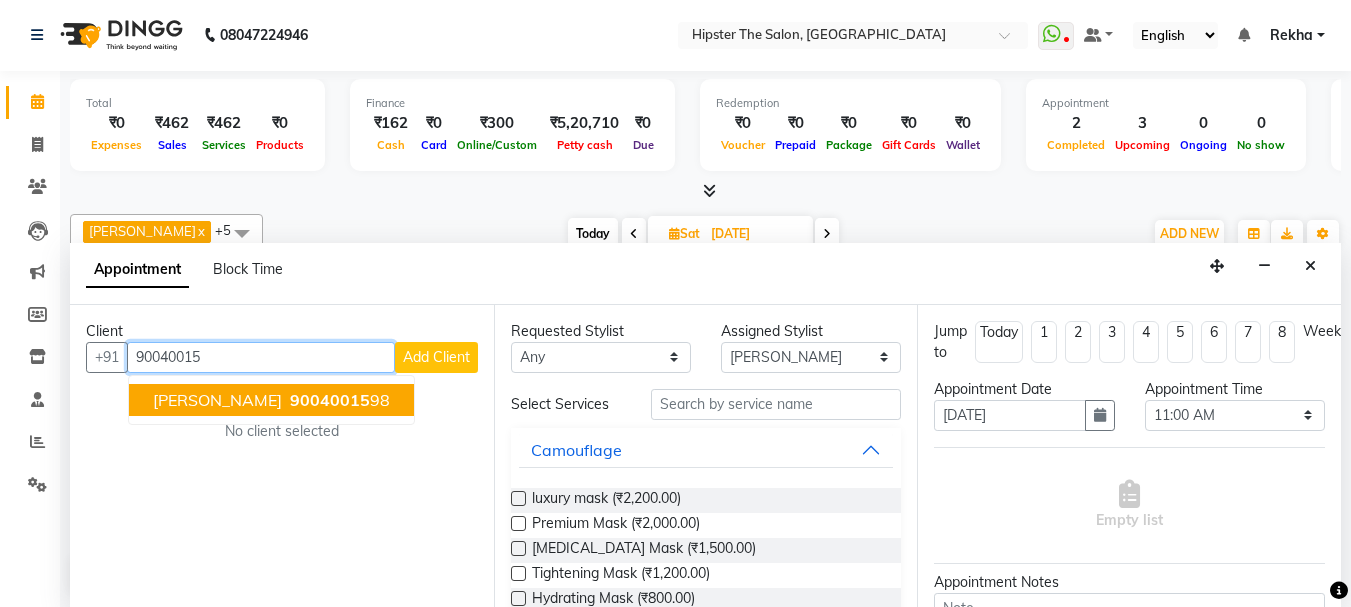 click on "hoshang" at bounding box center (217, 400) 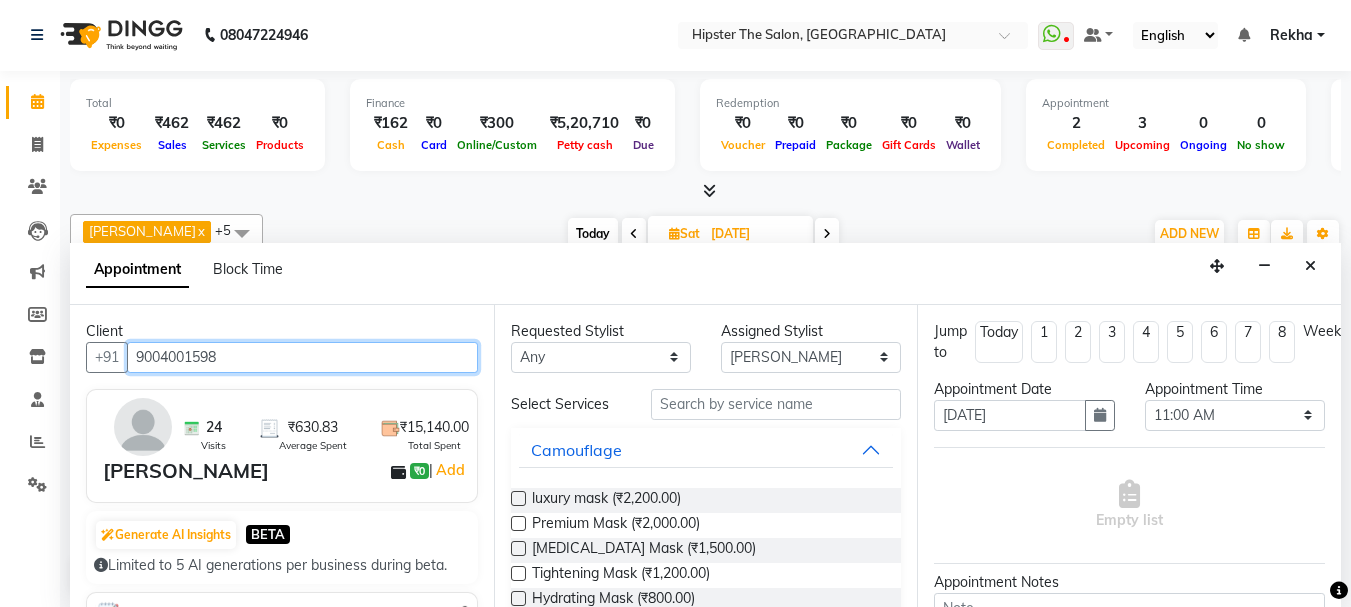 type on "9004001598" 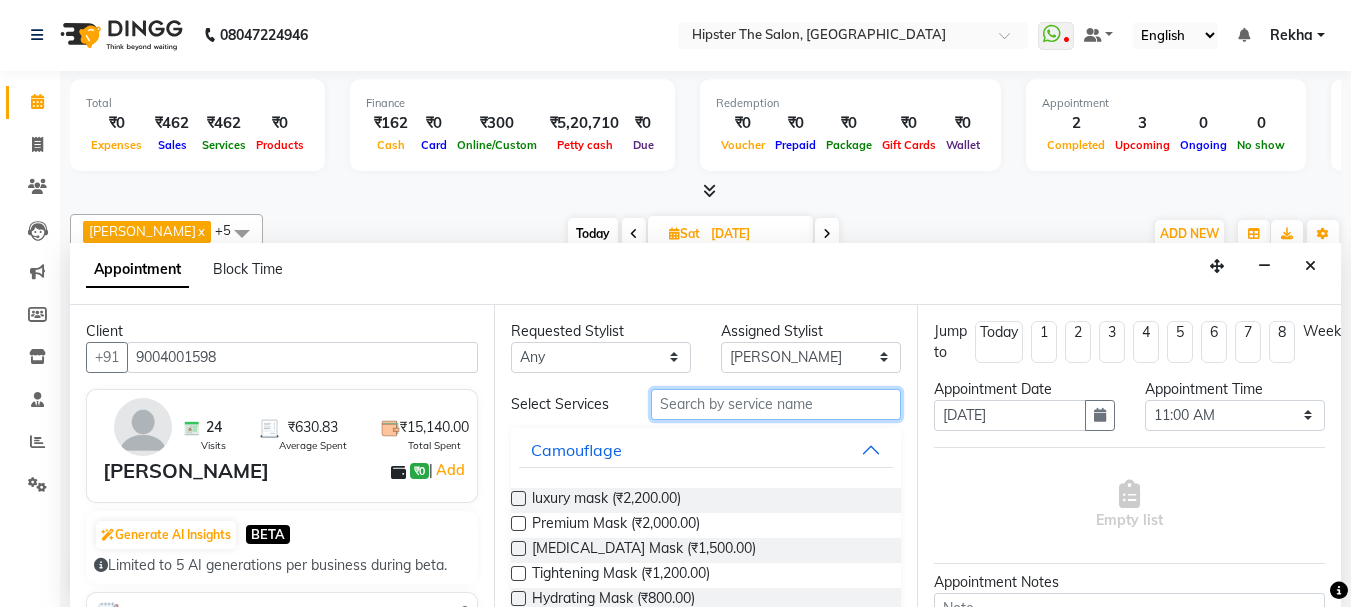click at bounding box center (776, 404) 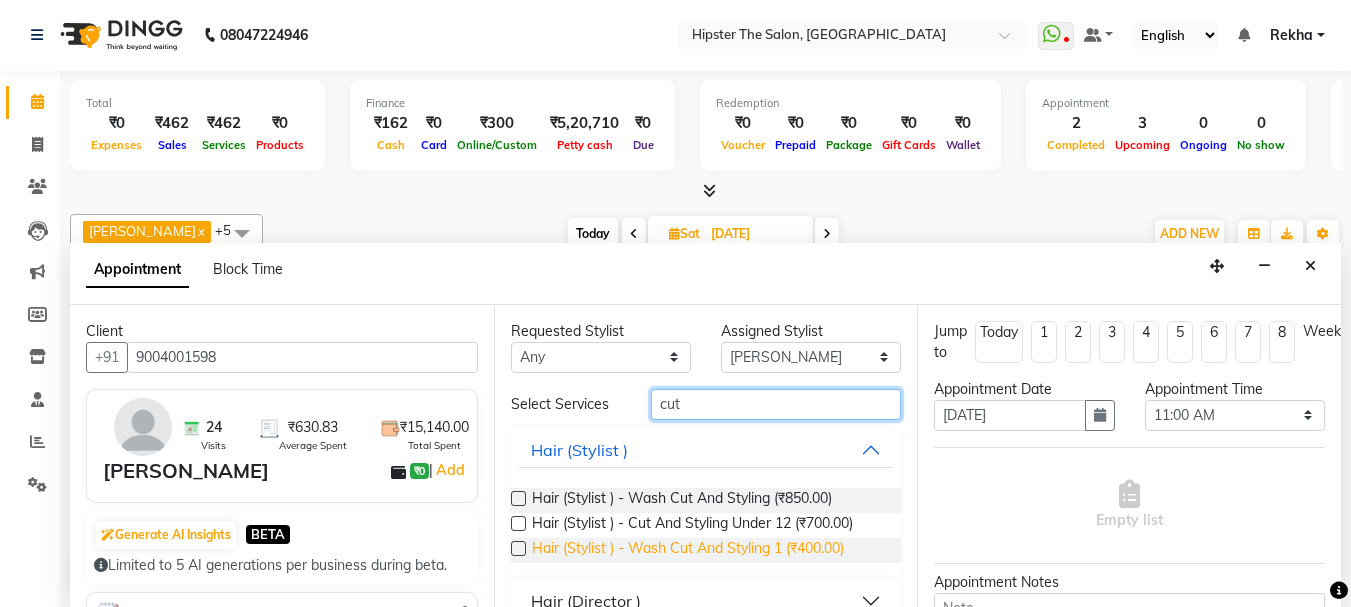 type on "cut" 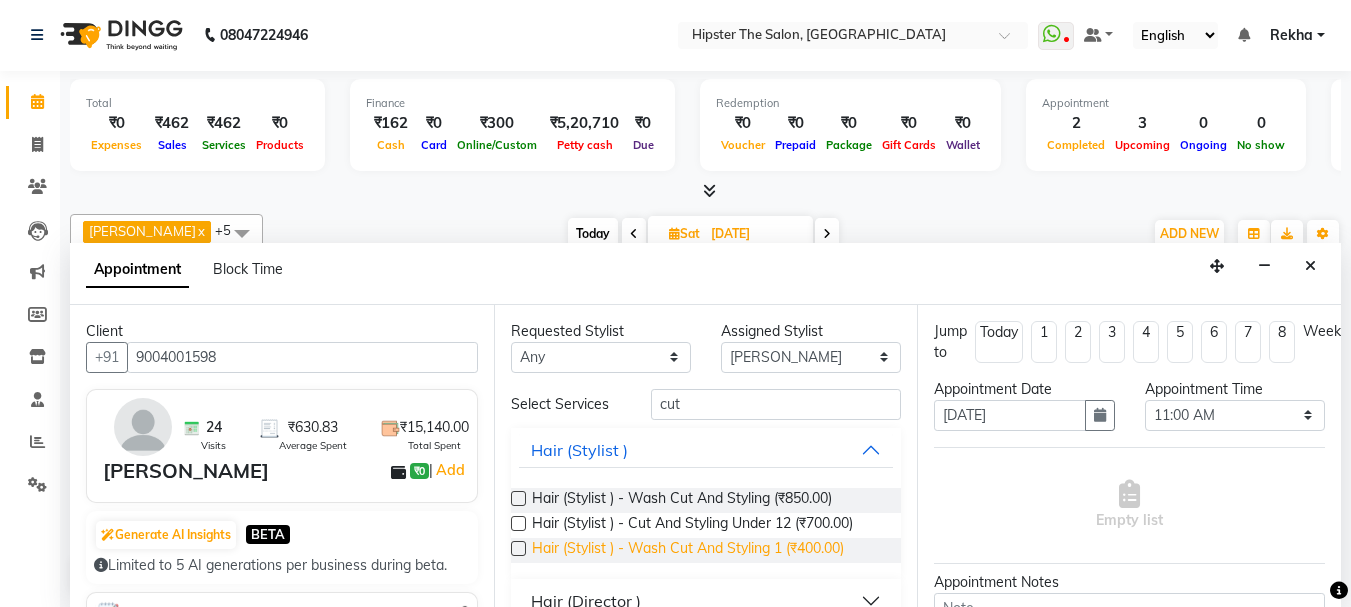 click on "Hair (Stylist ) - Wash Cut And Styling 1 (₹400.00)" at bounding box center [688, 550] 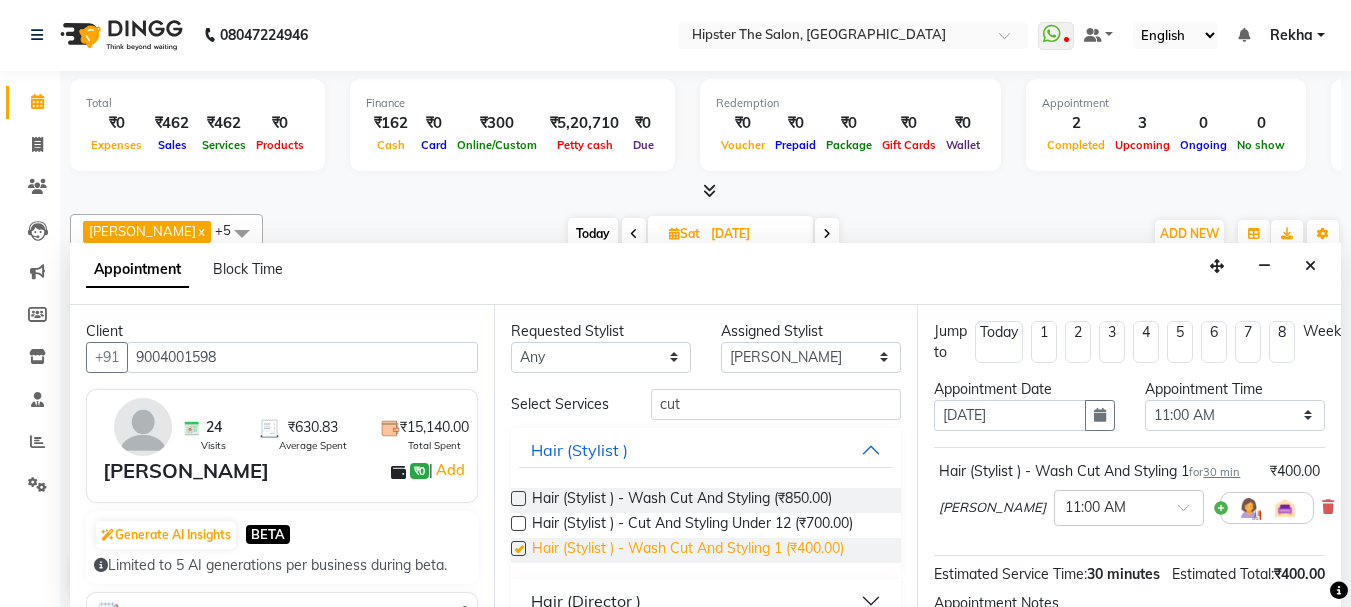 checkbox on "false" 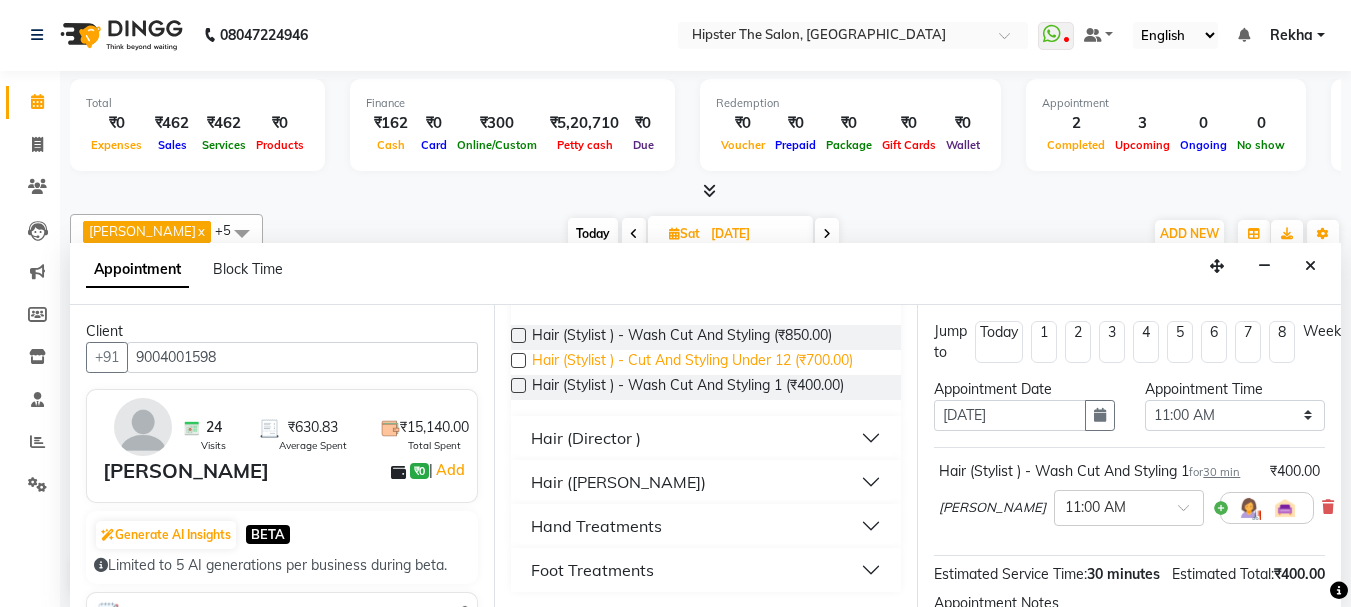 scroll, scrollTop: 164, scrollLeft: 0, axis: vertical 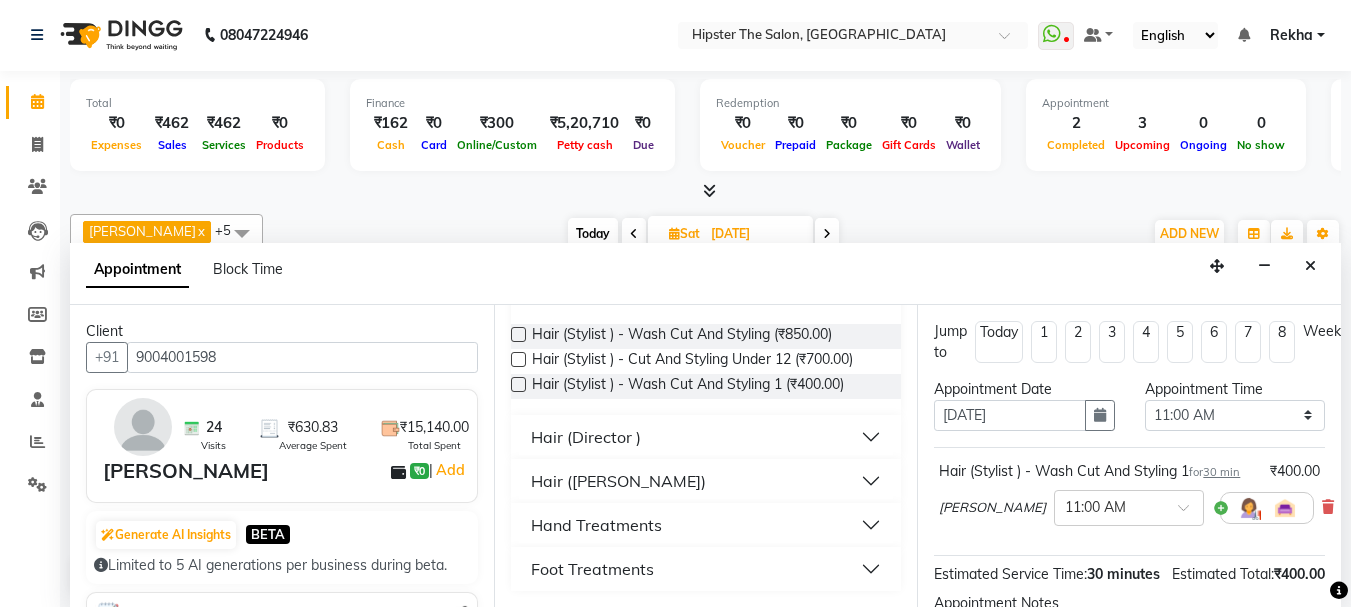 click on "Hair (Director )" at bounding box center [706, 437] 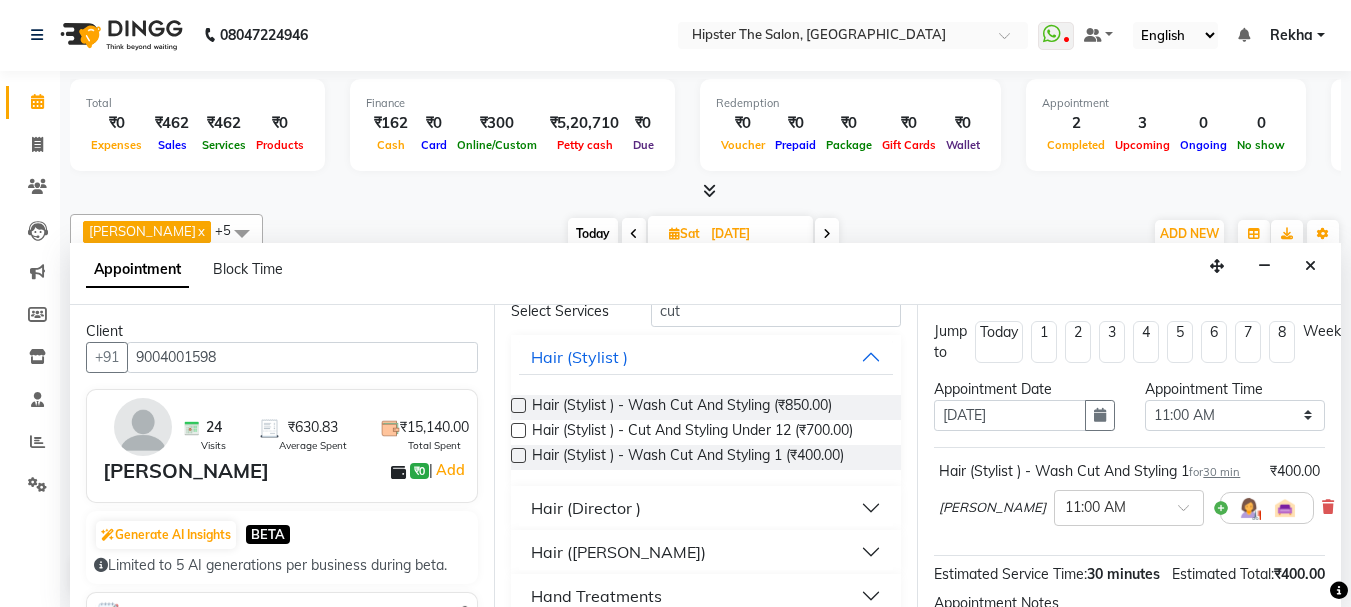 scroll, scrollTop: 0, scrollLeft: 0, axis: both 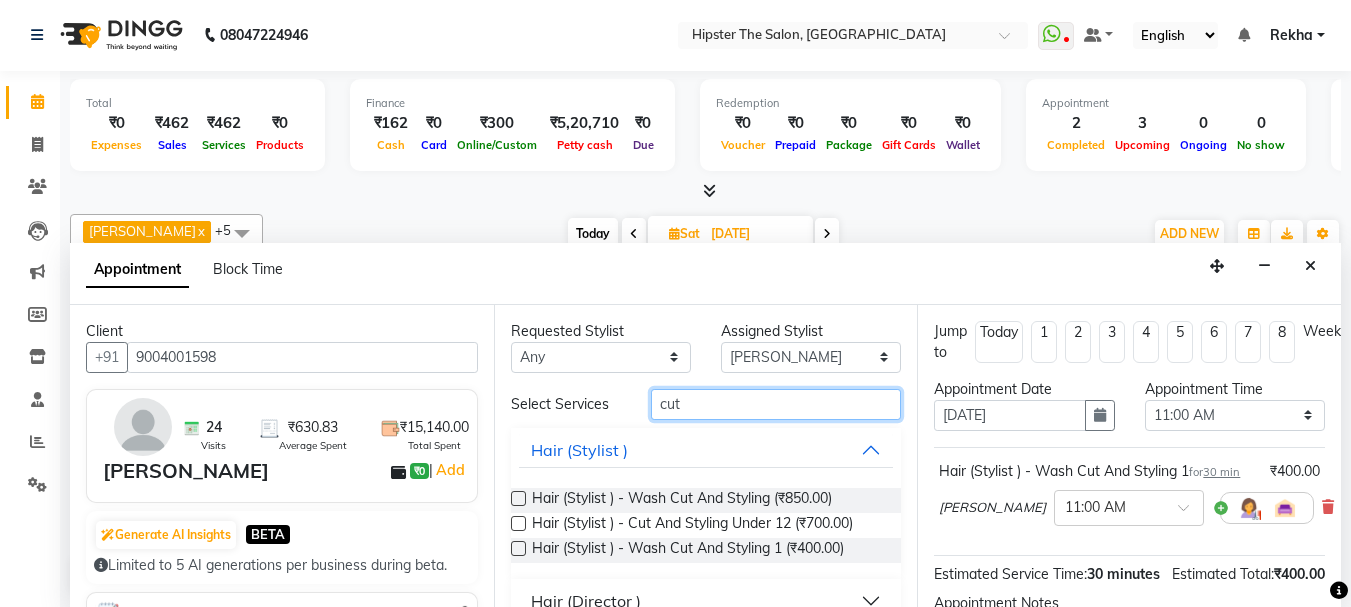 click on "cut" at bounding box center [776, 404] 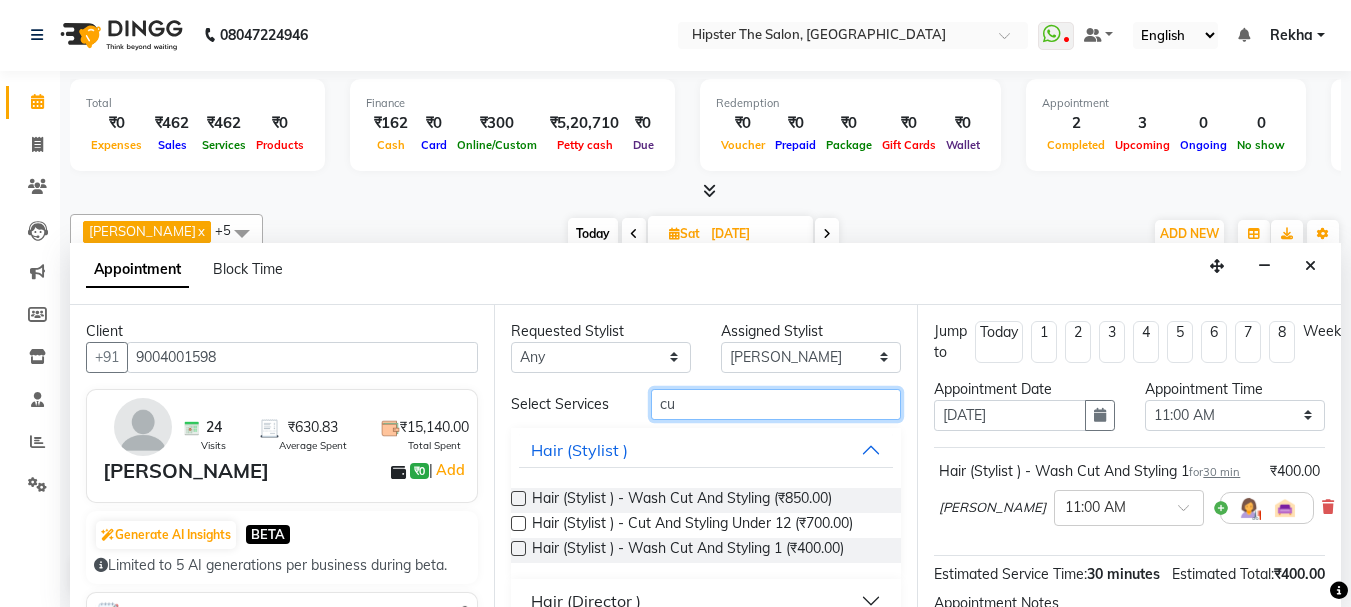 type on "c" 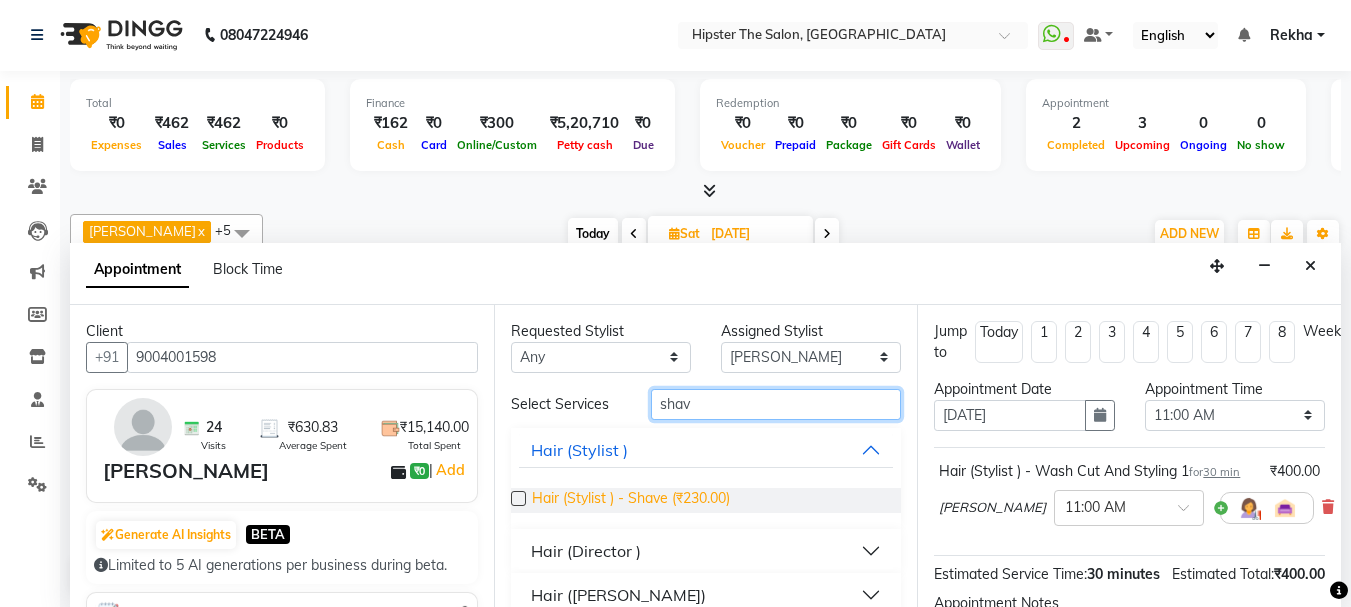 type on "shav" 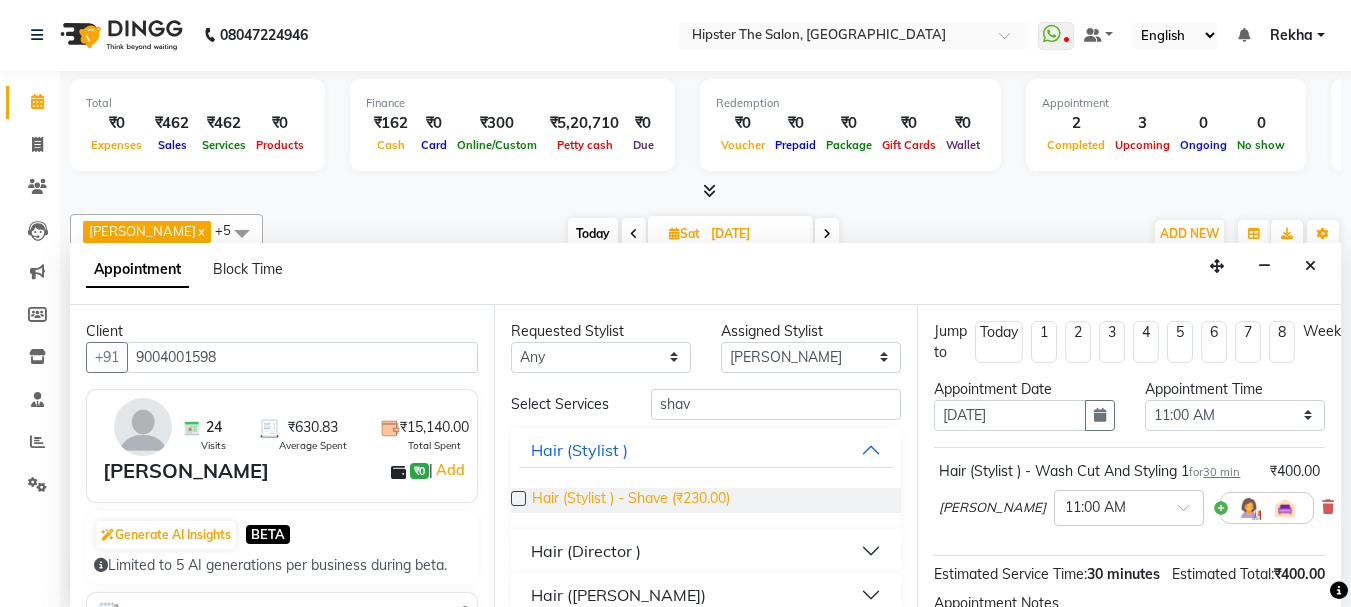 click on "Hair (Stylist ) - Shave (₹230.00)" at bounding box center (631, 500) 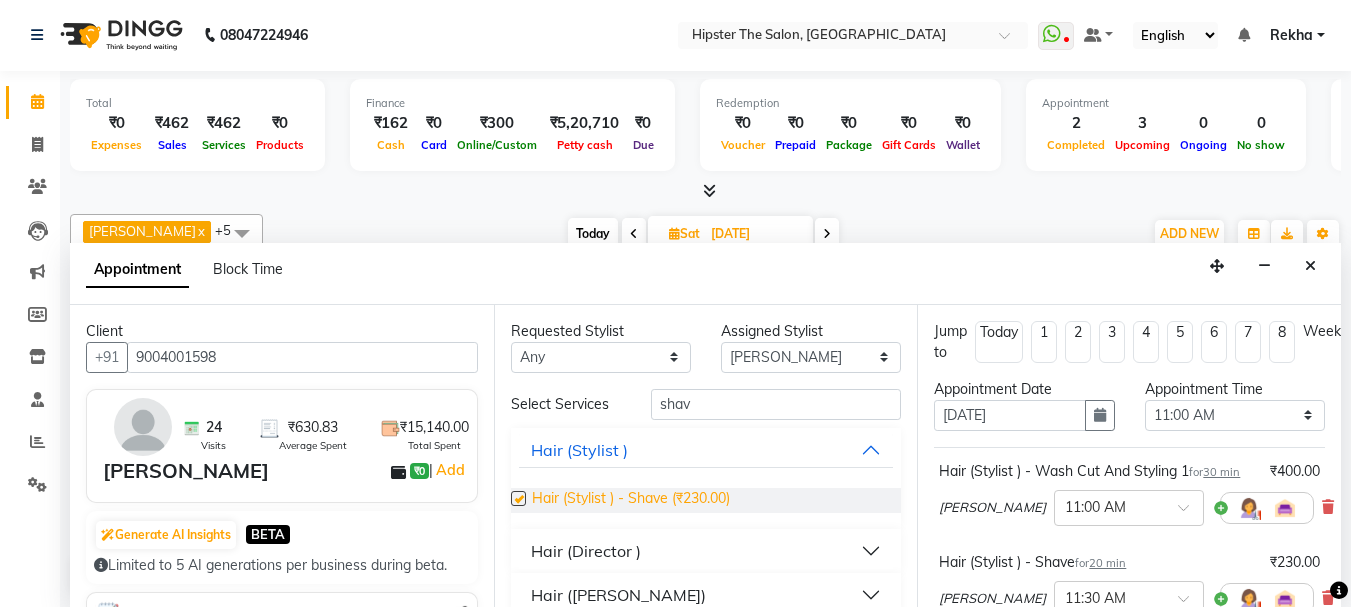 checkbox on "false" 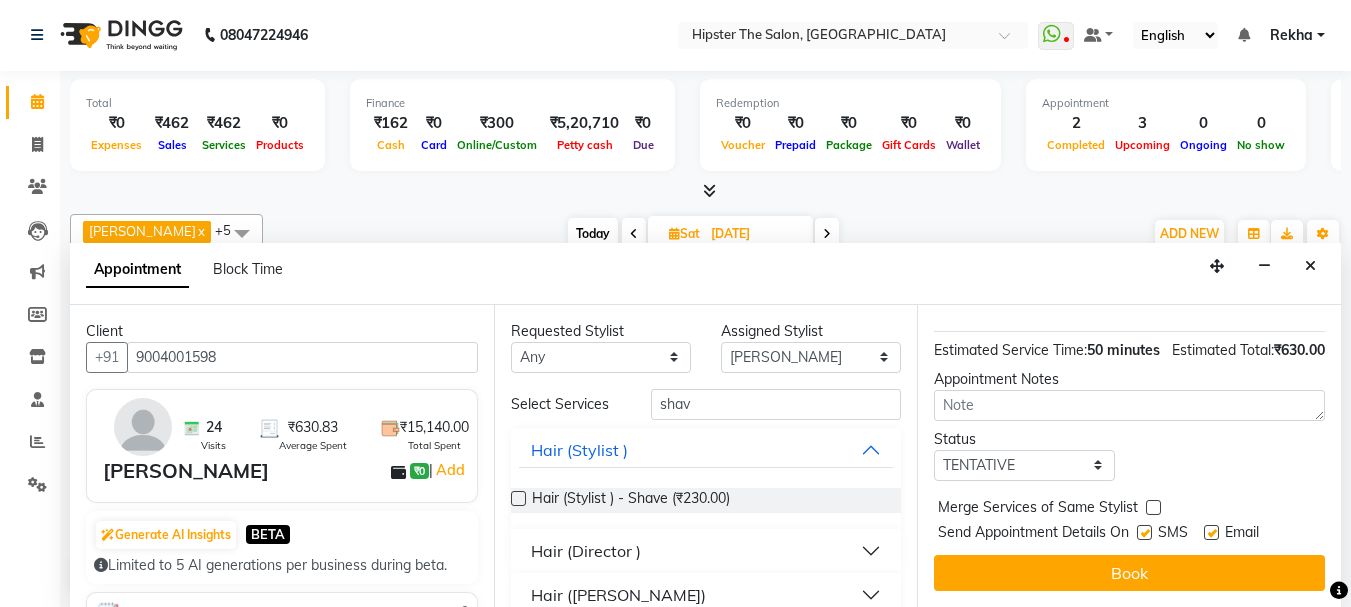scroll, scrollTop: 372, scrollLeft: 0, axis: vertical 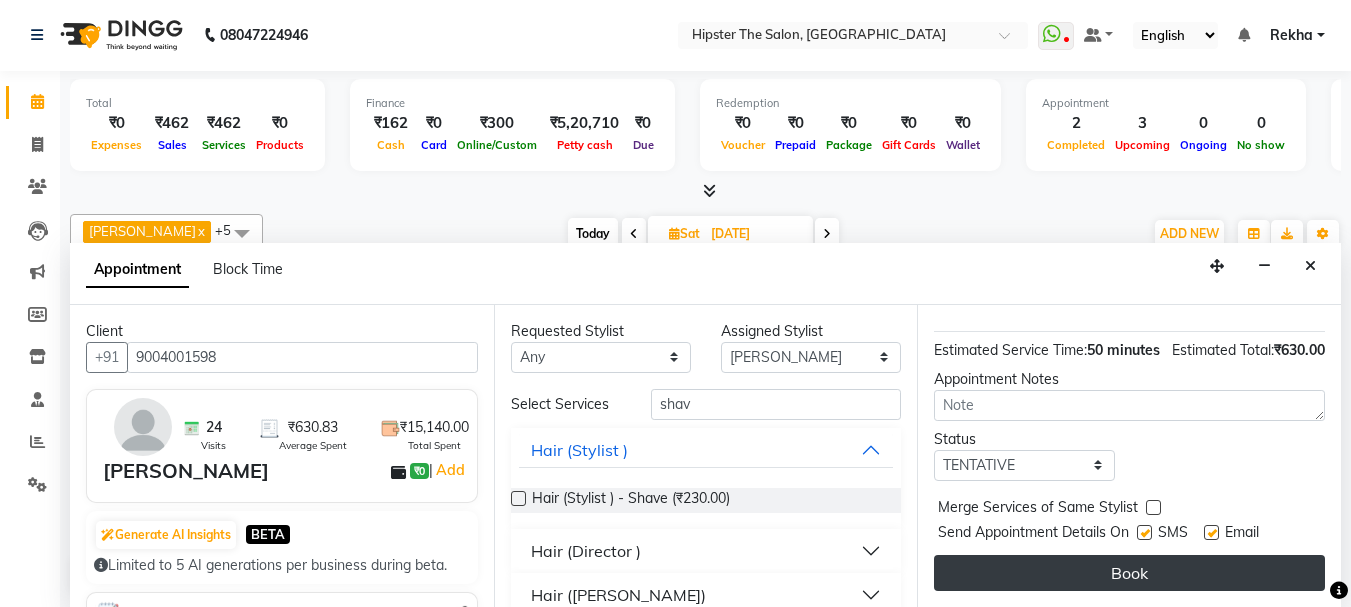 click on "Book" at bounding box center (1129, 573) 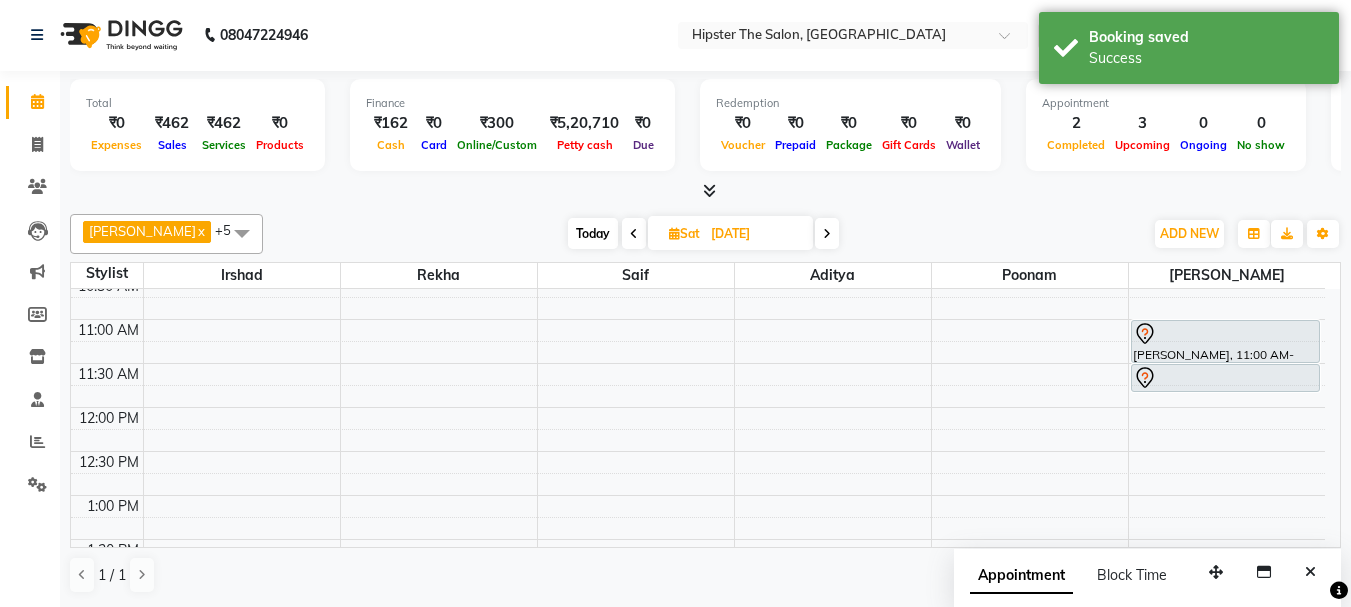 scroll, scrollTop: 0, scrollLeft: 0, axis: both 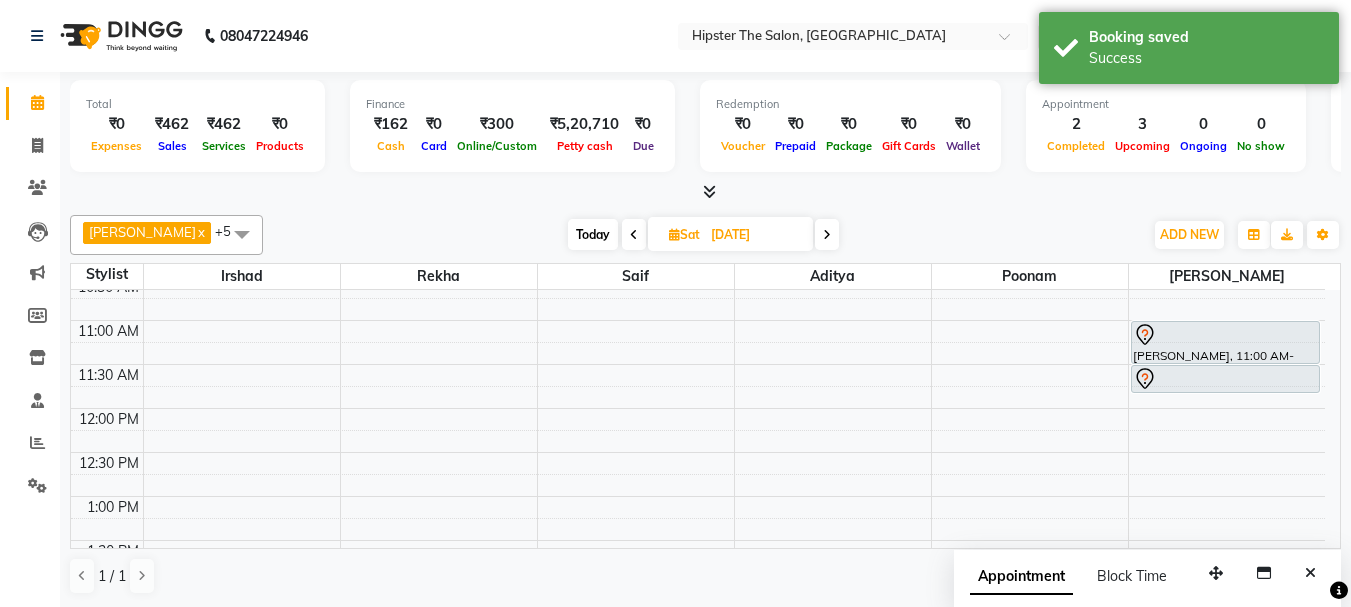 click on "Today" at bounding box center (593, 234) 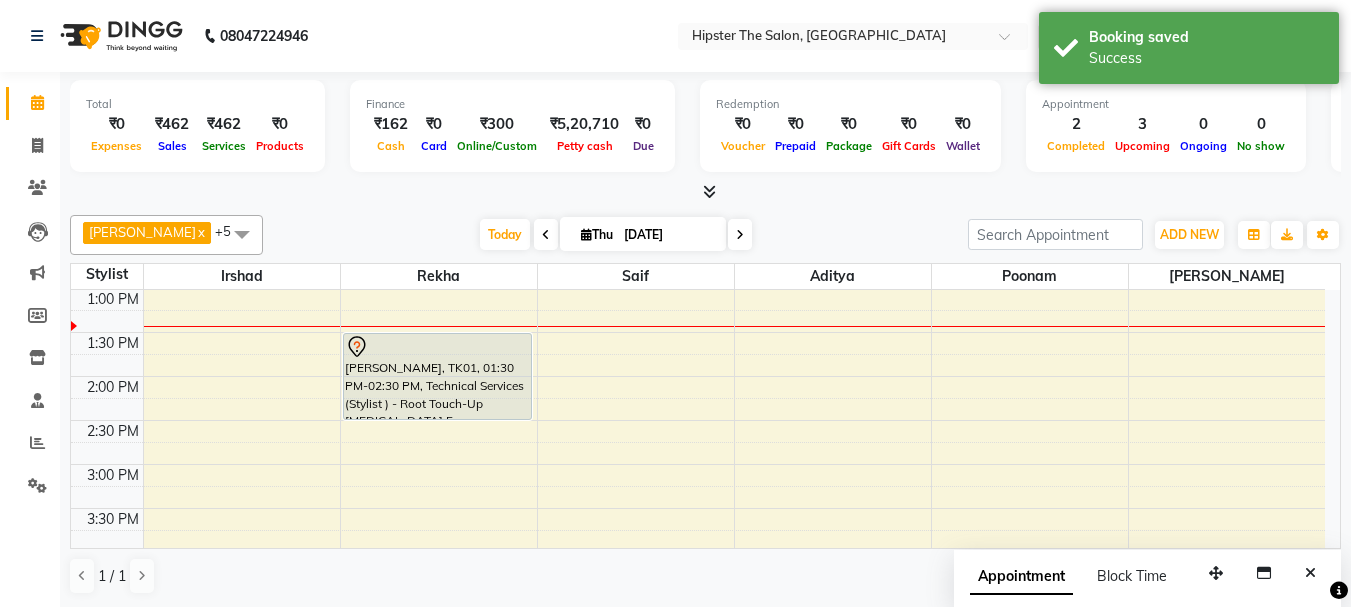 click at bounding box center (586, 234) 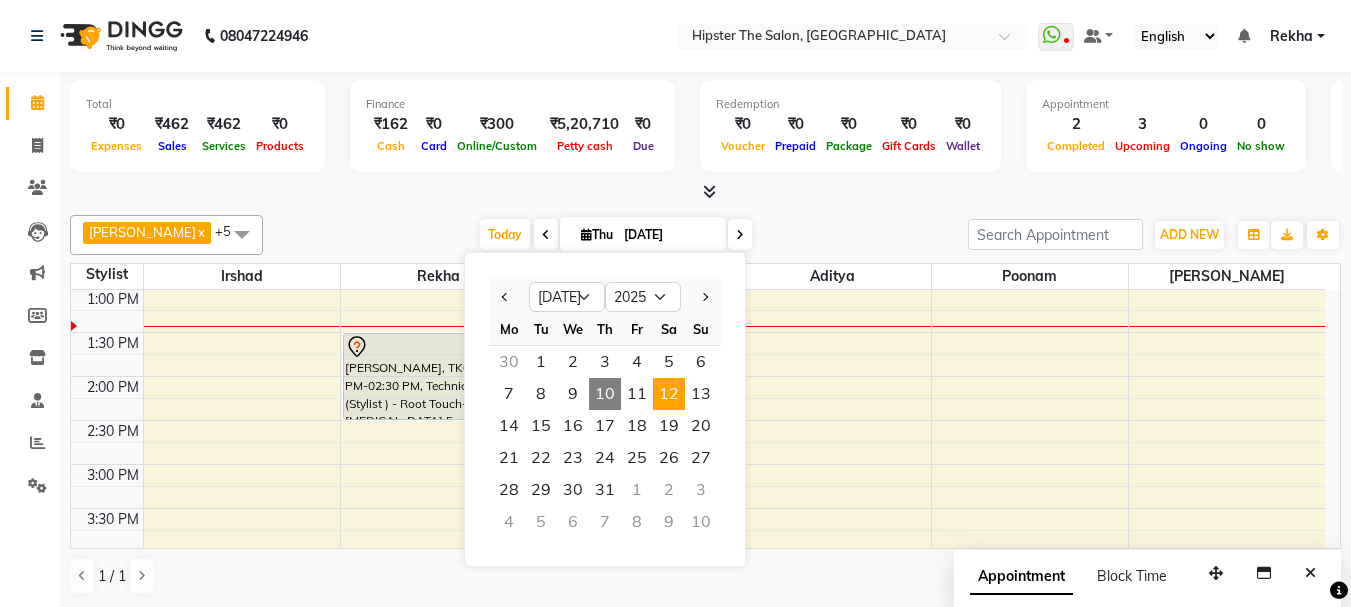 click on "12" at bounding box center [669, 394] 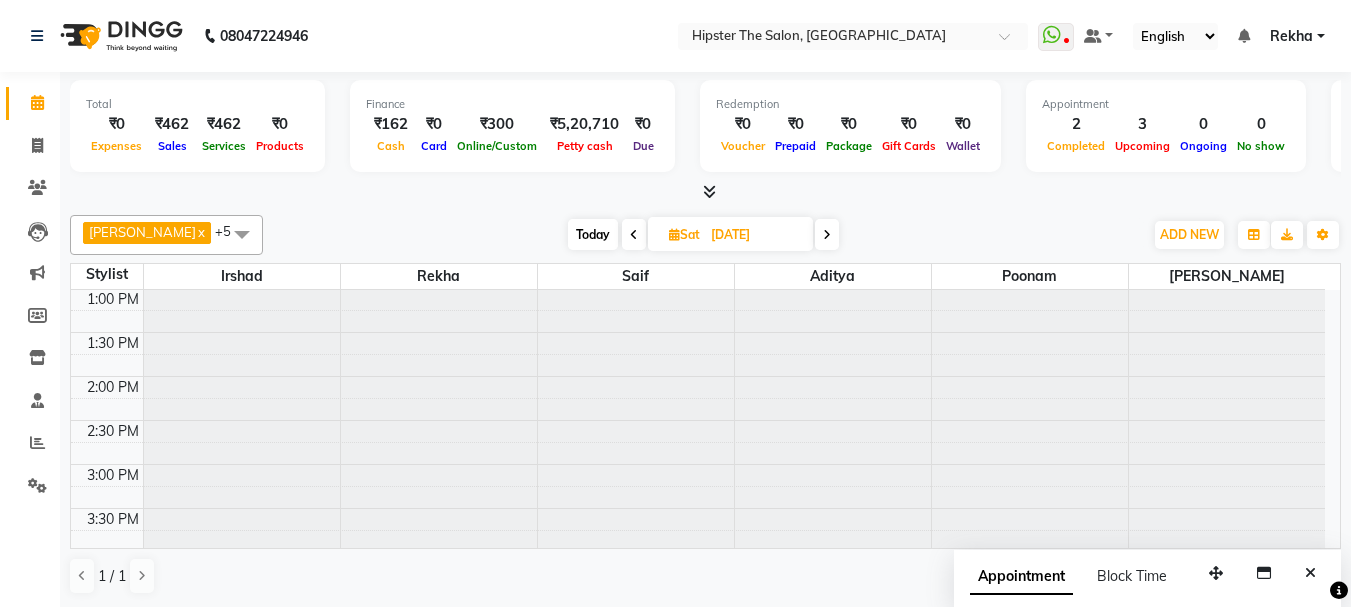 scroll, scrollTop: 441, scrollLeft: 0, axis: vertical 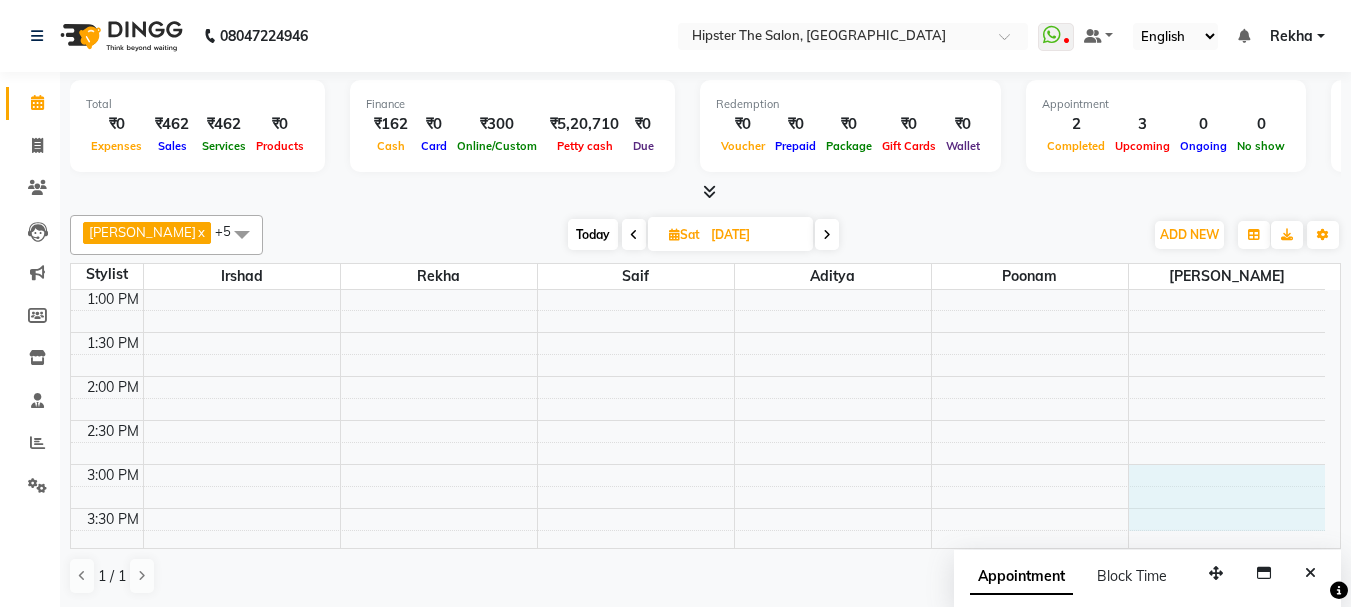 drag, startPoint x: 1135, startPoint y: 521, endPoint x: 1231, endPoint y: 475, distance: 106.451866 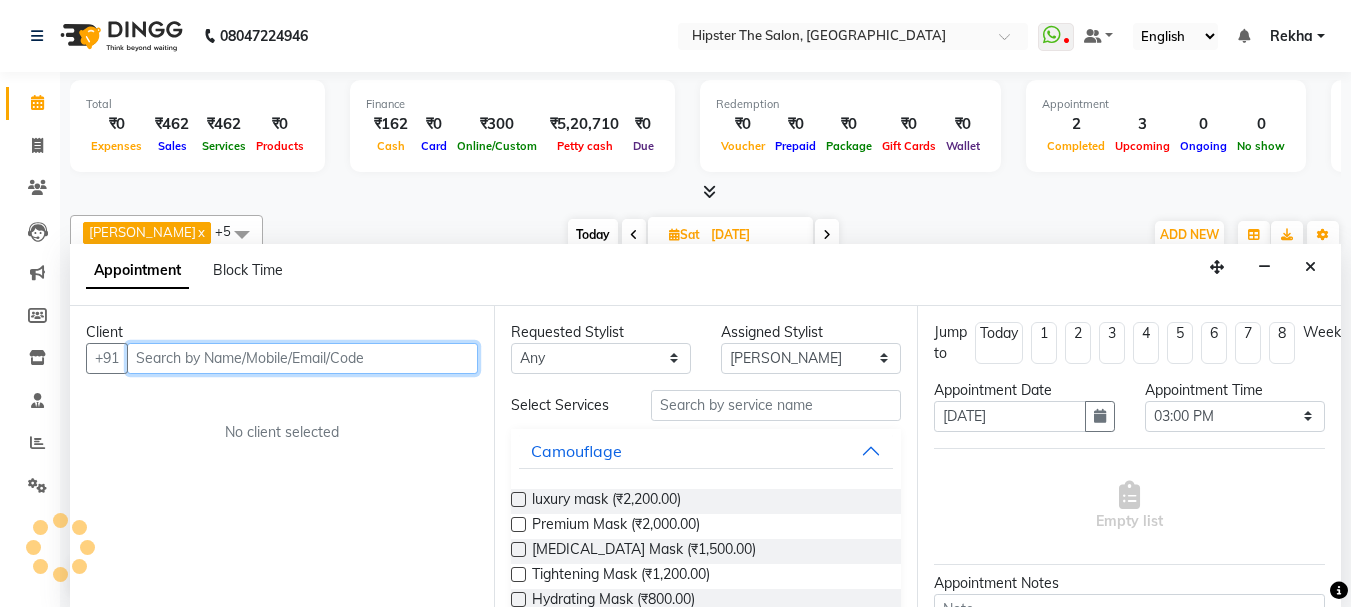 scroll, scrollTop: 1, scrollLeft: 0, axis: vertical 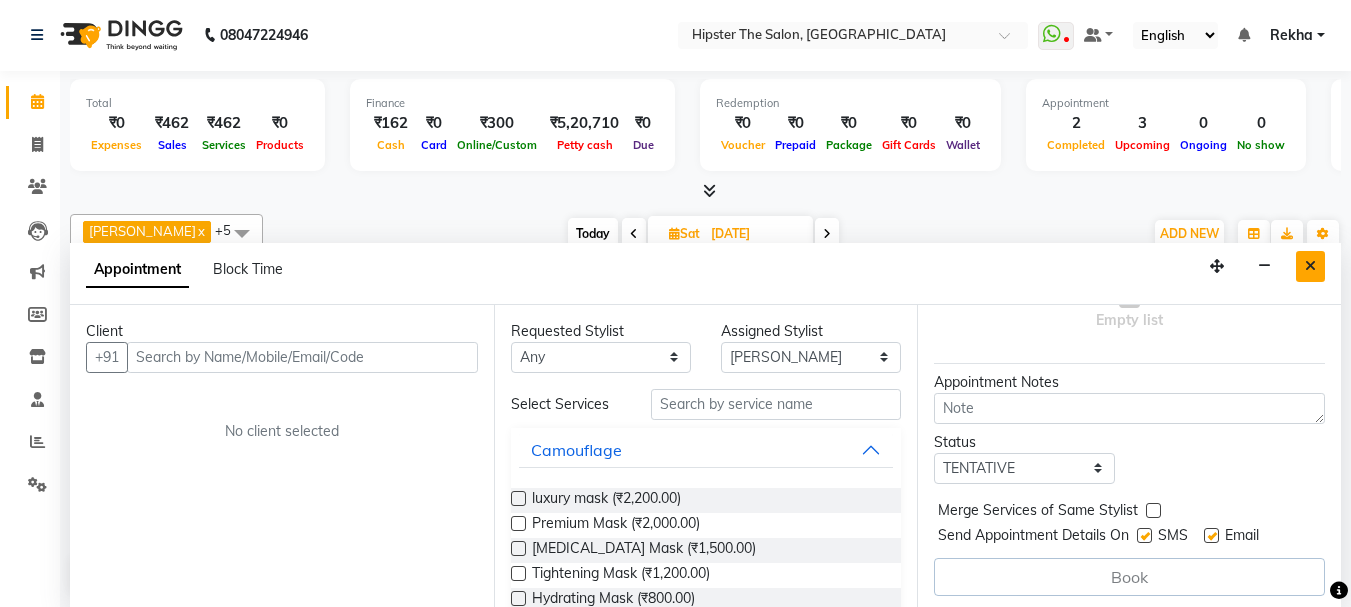 click at bounding box center (1310, 266) 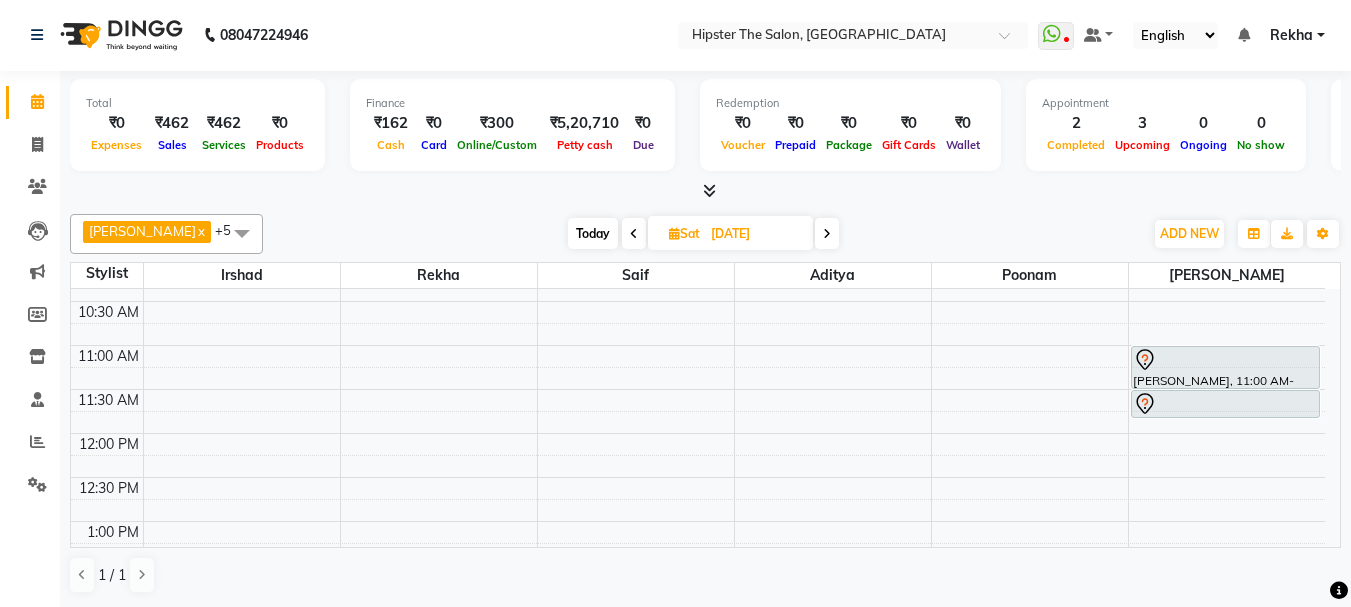 scroll, scrollTop: 234, scrollLeft: 0, axis: vertical 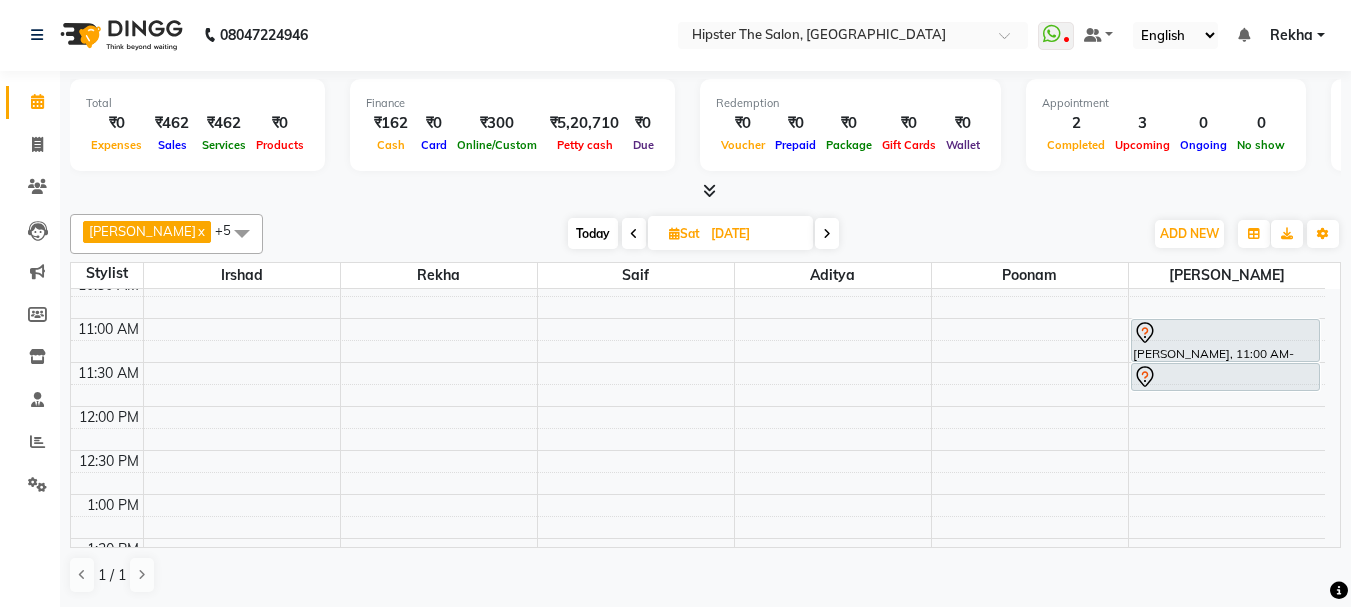click on "Today" at bounding box center (593, 233) 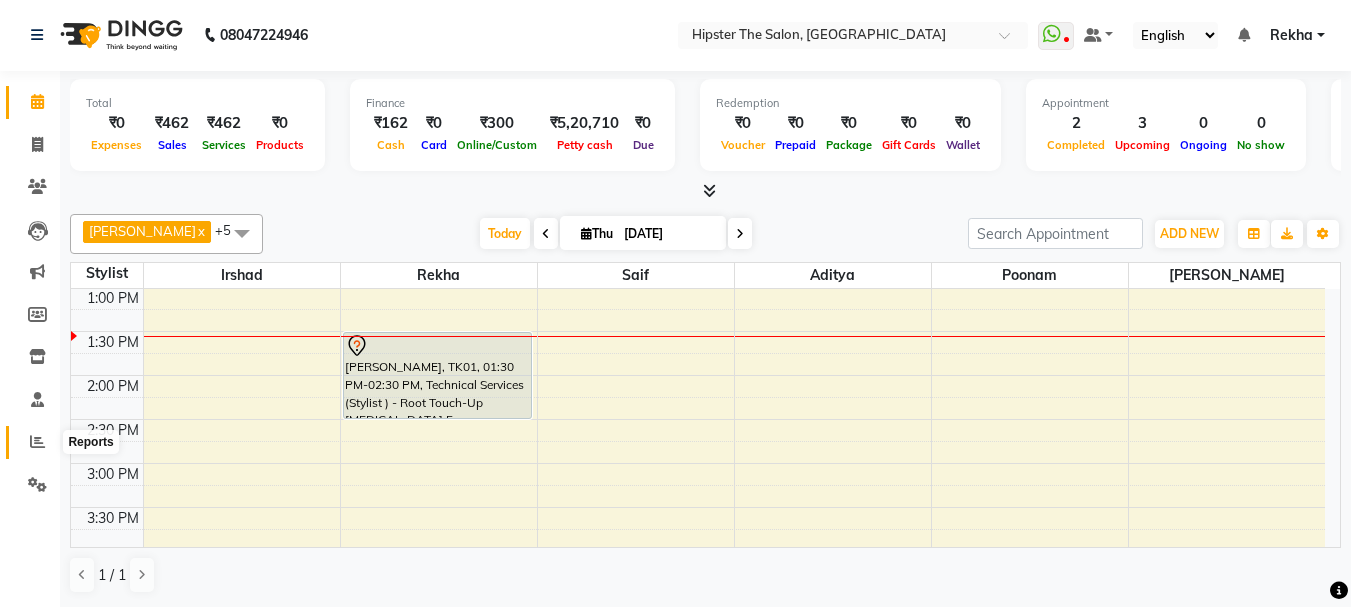 click 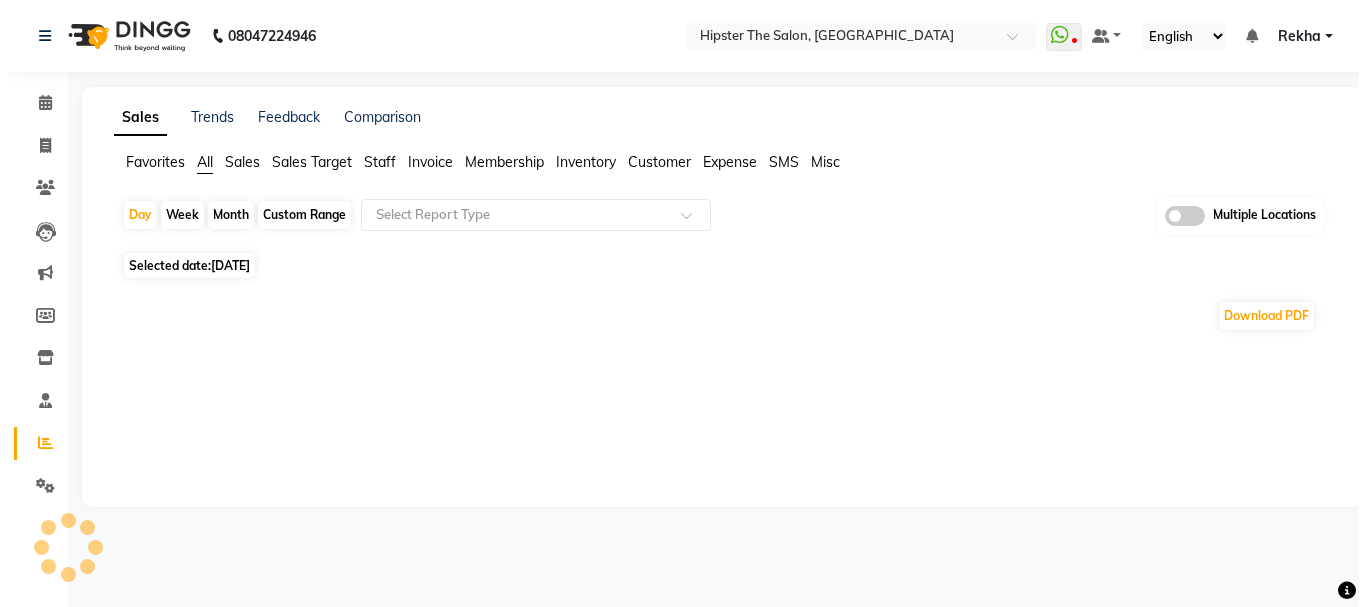 scroll, scrollTop: 0, scrollLeft: 0, axis: both 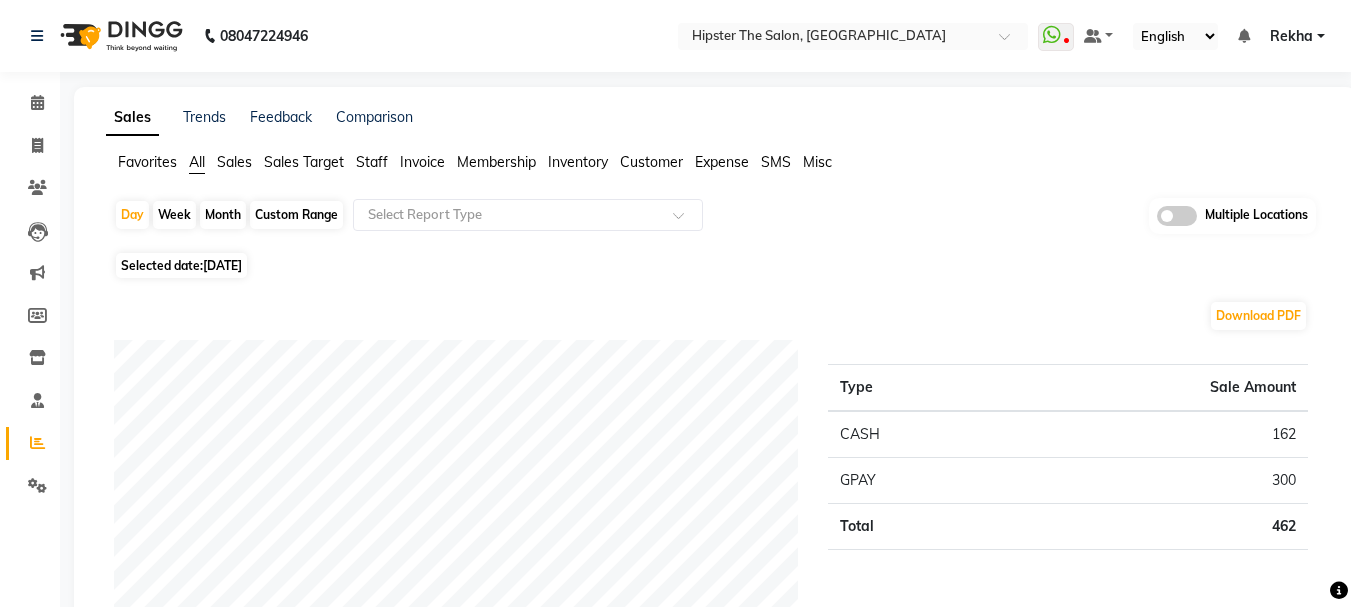 click on "Custom Range" 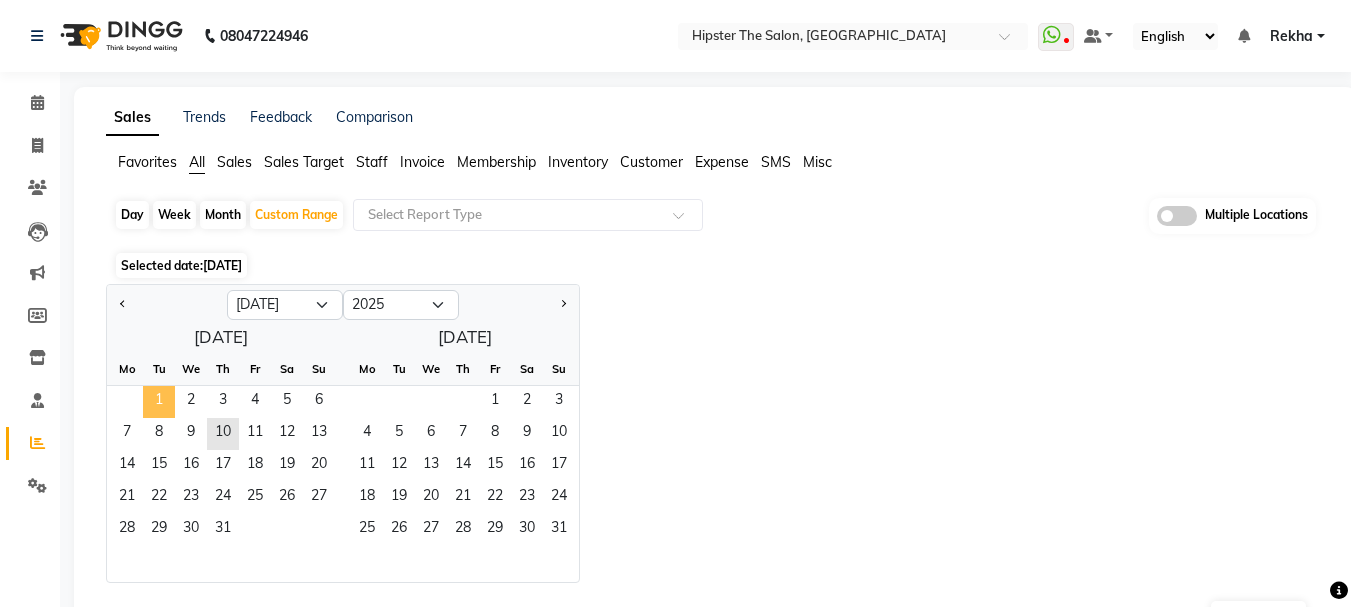 click on "1" 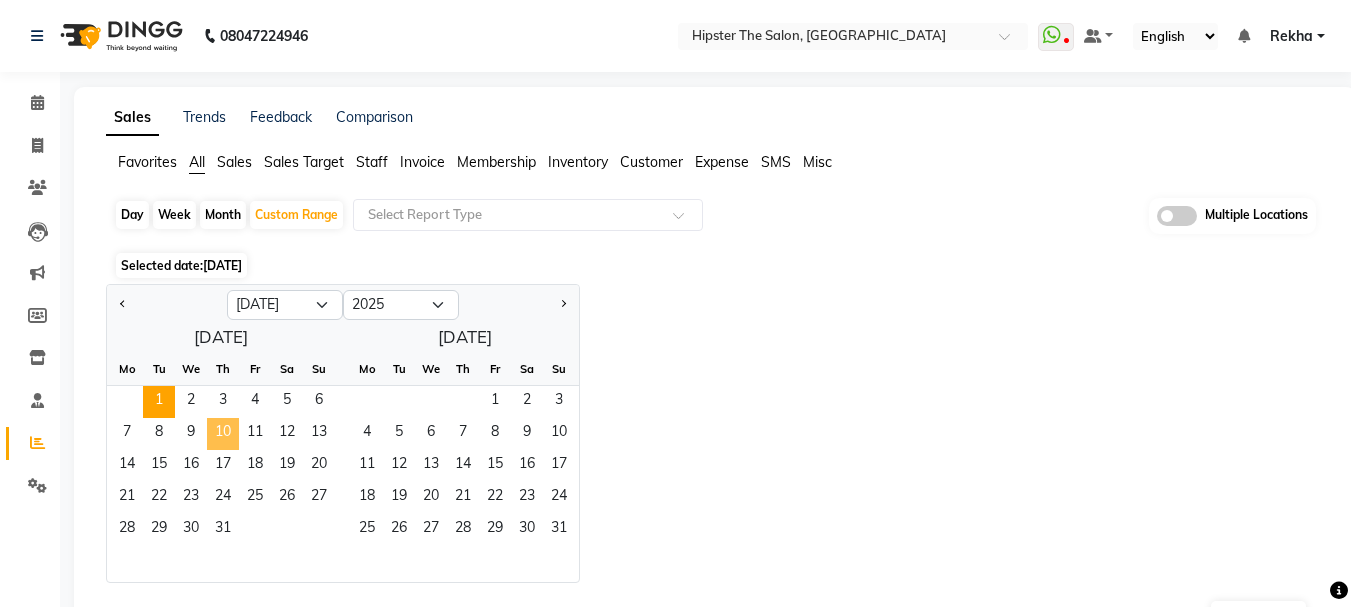 click on "10" 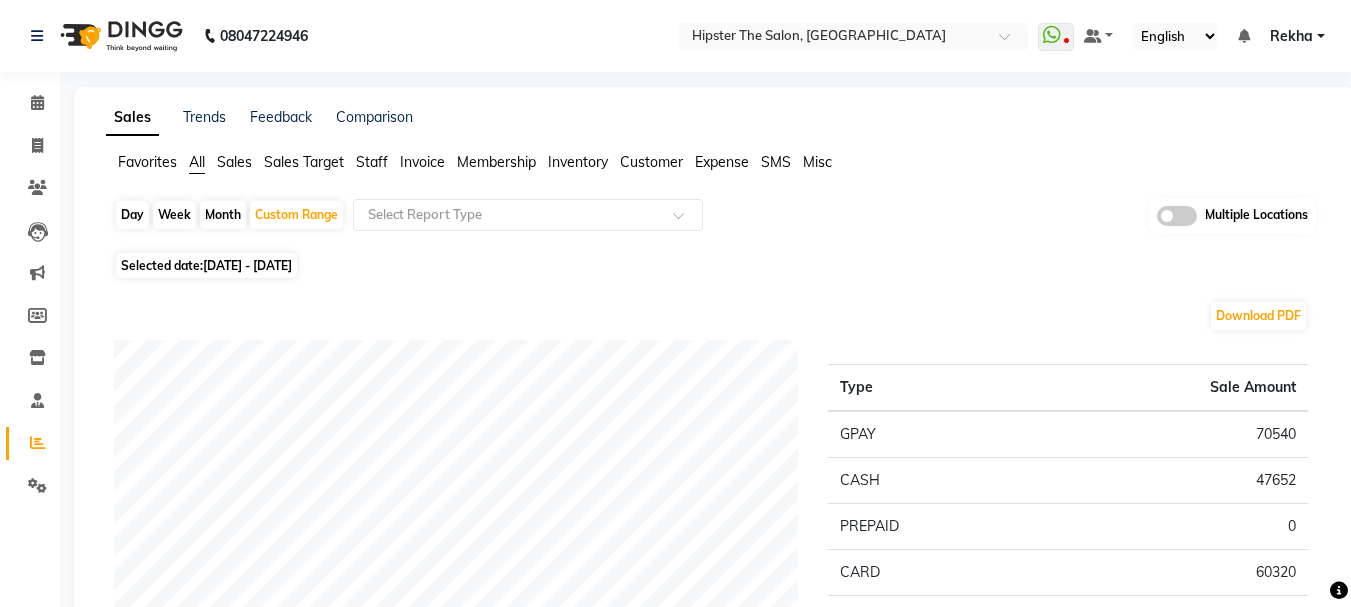 click on "Sales Target" 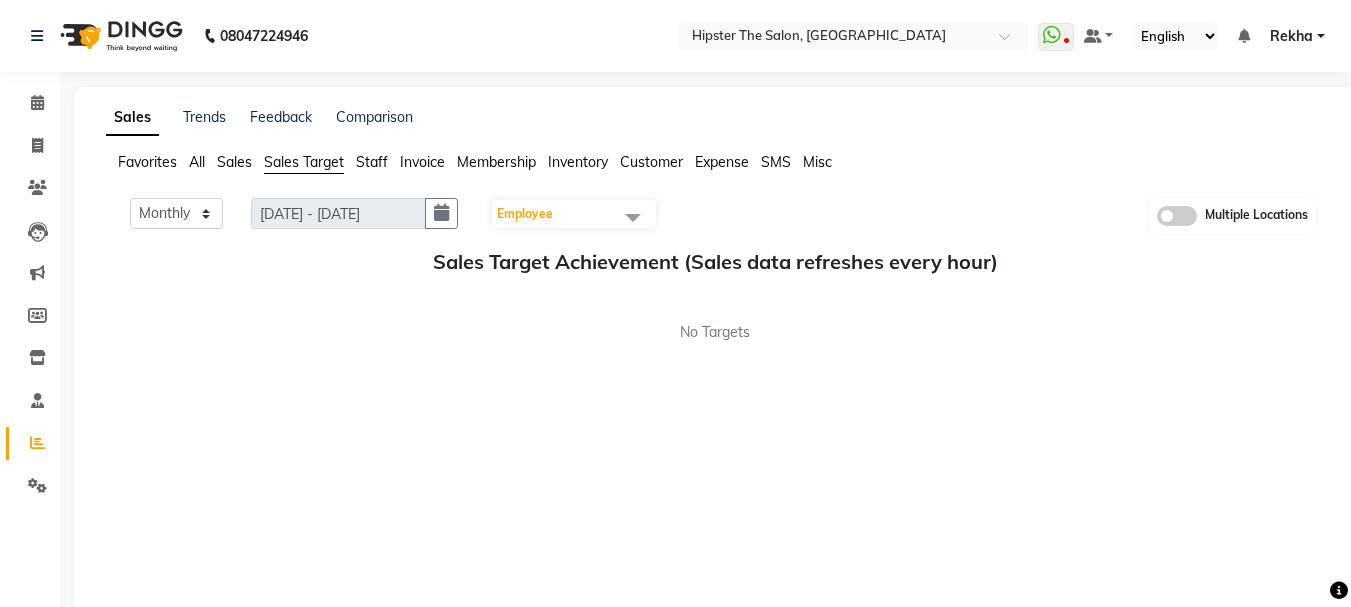 click on "Sales" 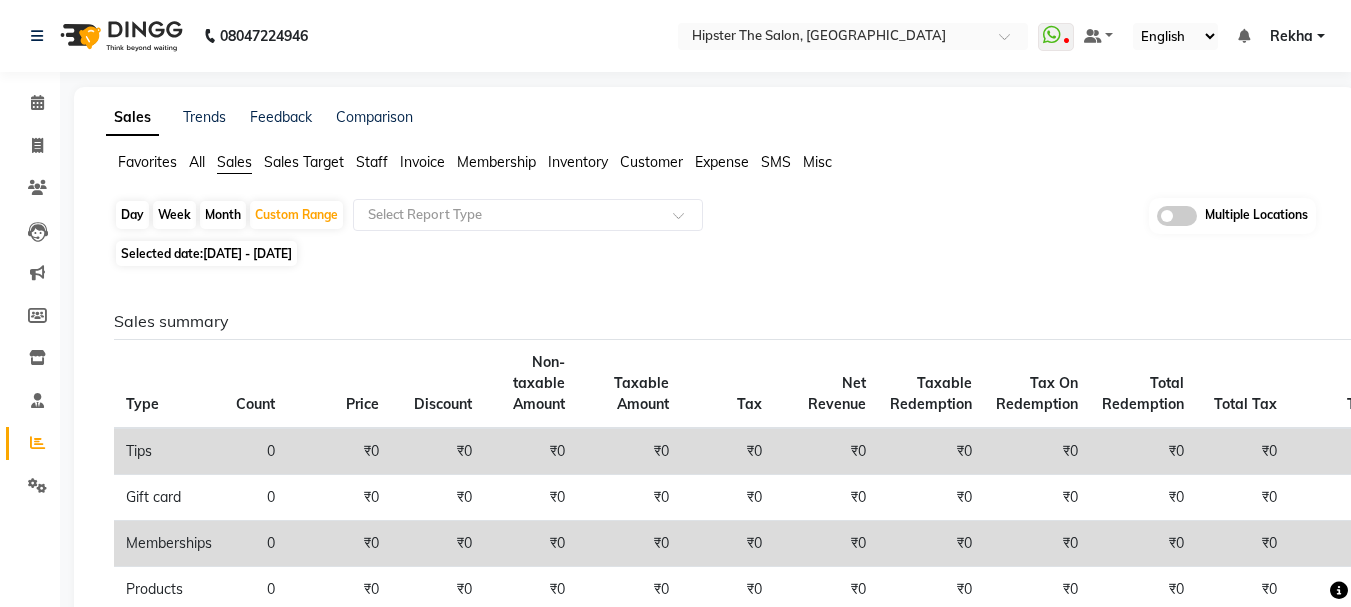 click on "Invoice" 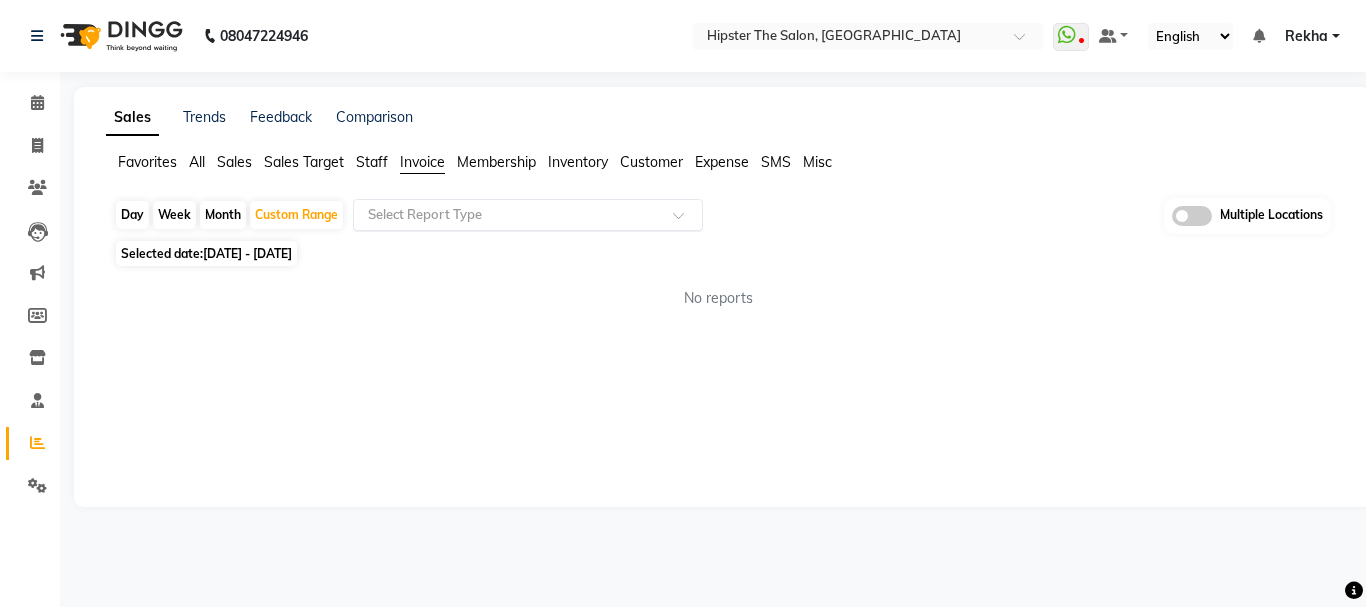 click 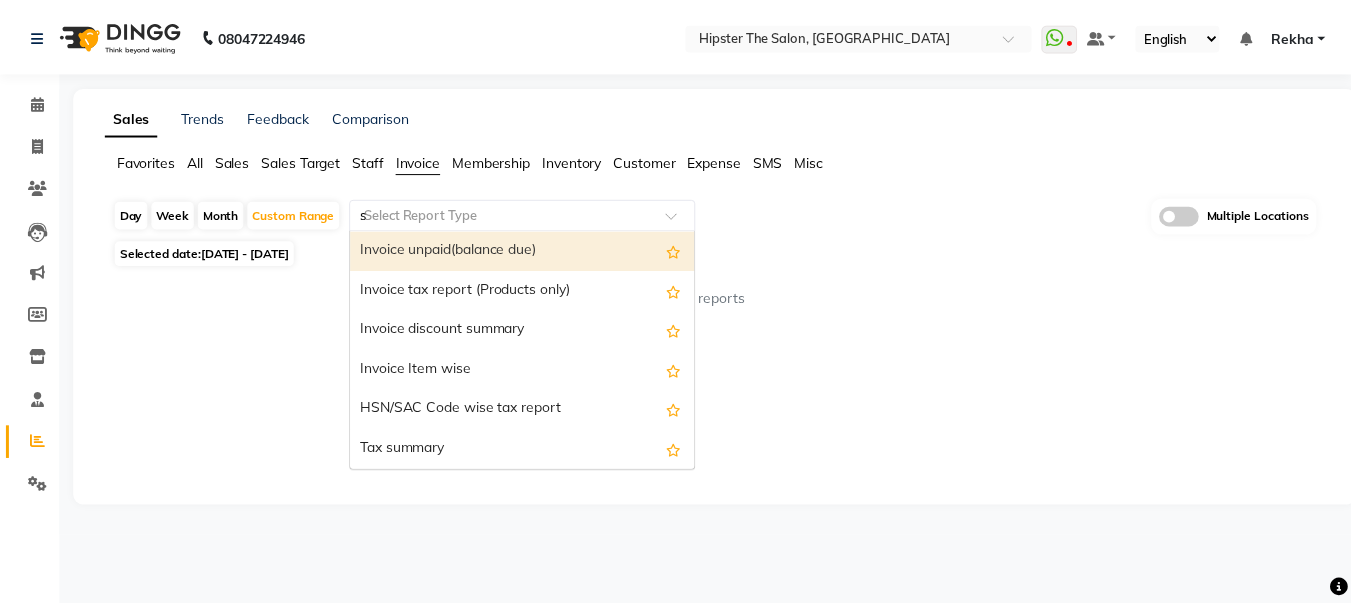 scroll, scrollTop: 0, scrollLeft: 0, axis: both 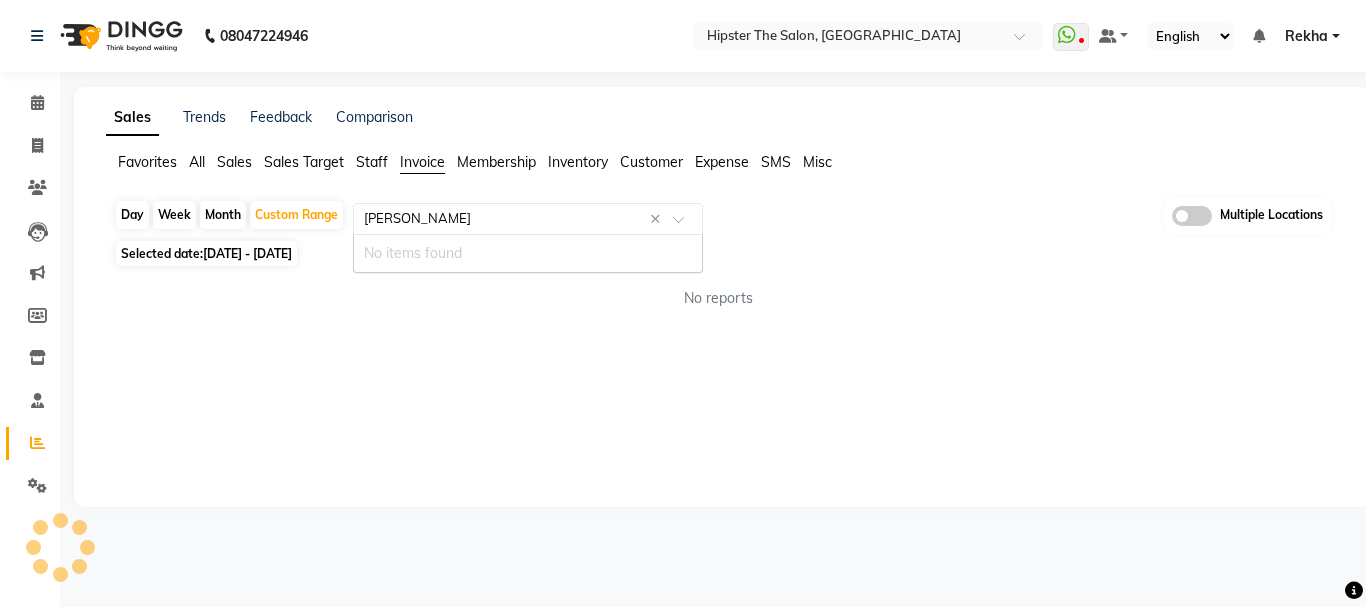 type on "sale" 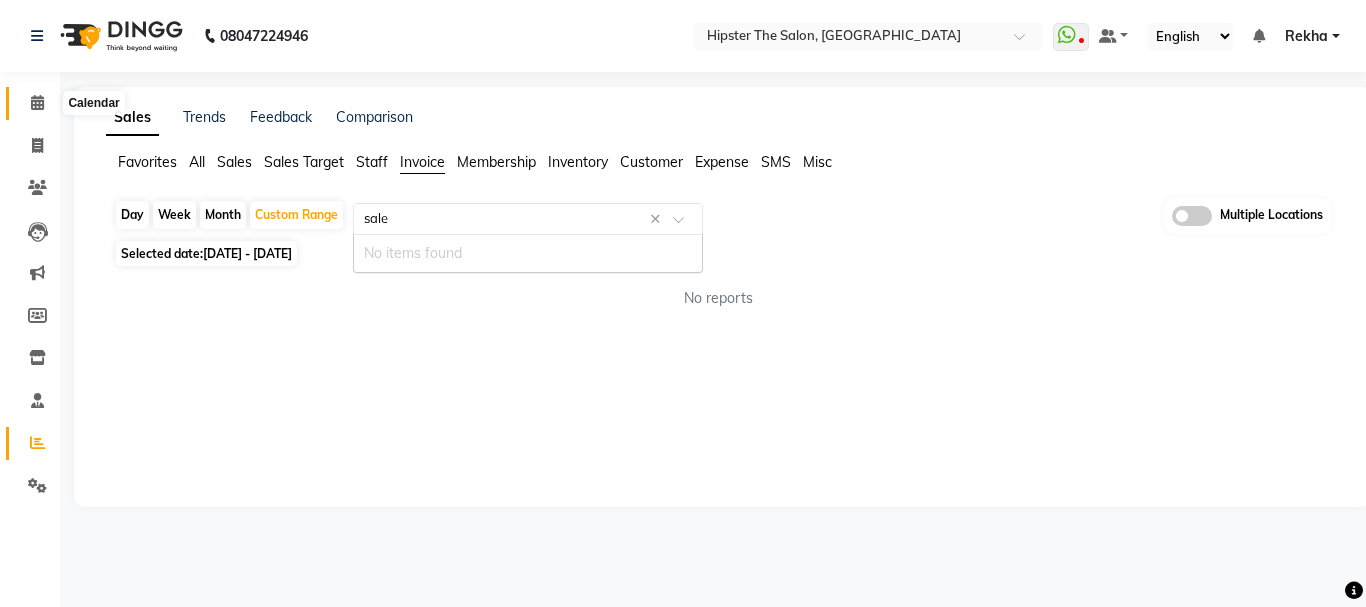 type 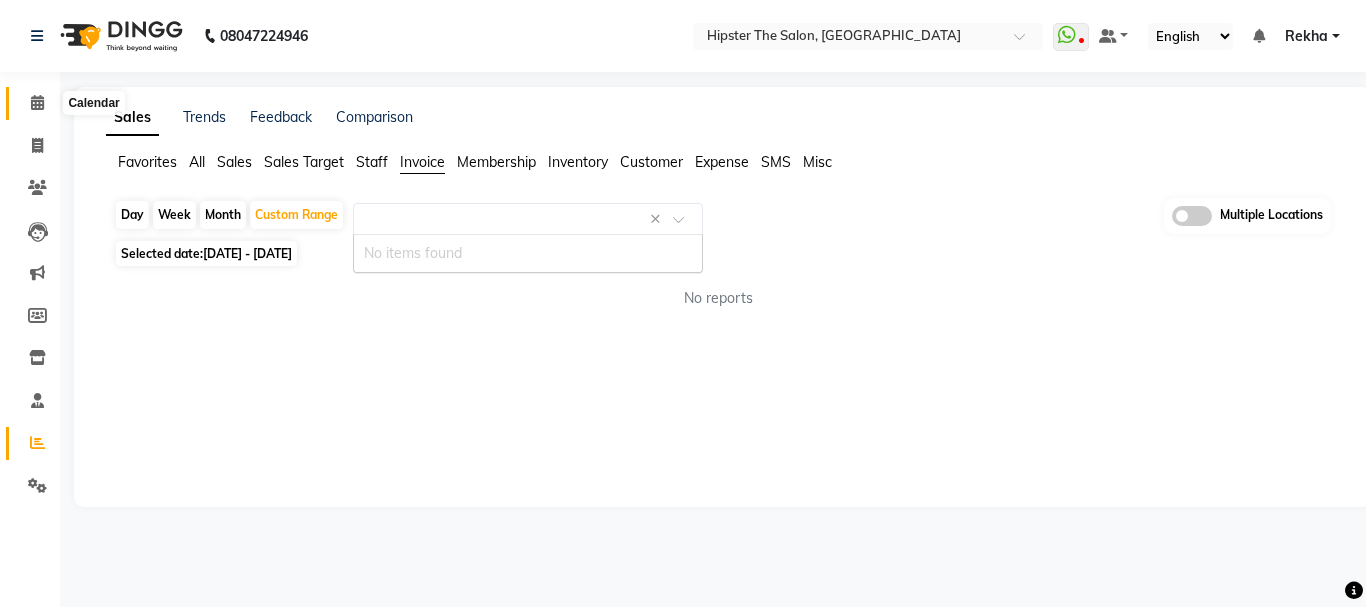 click 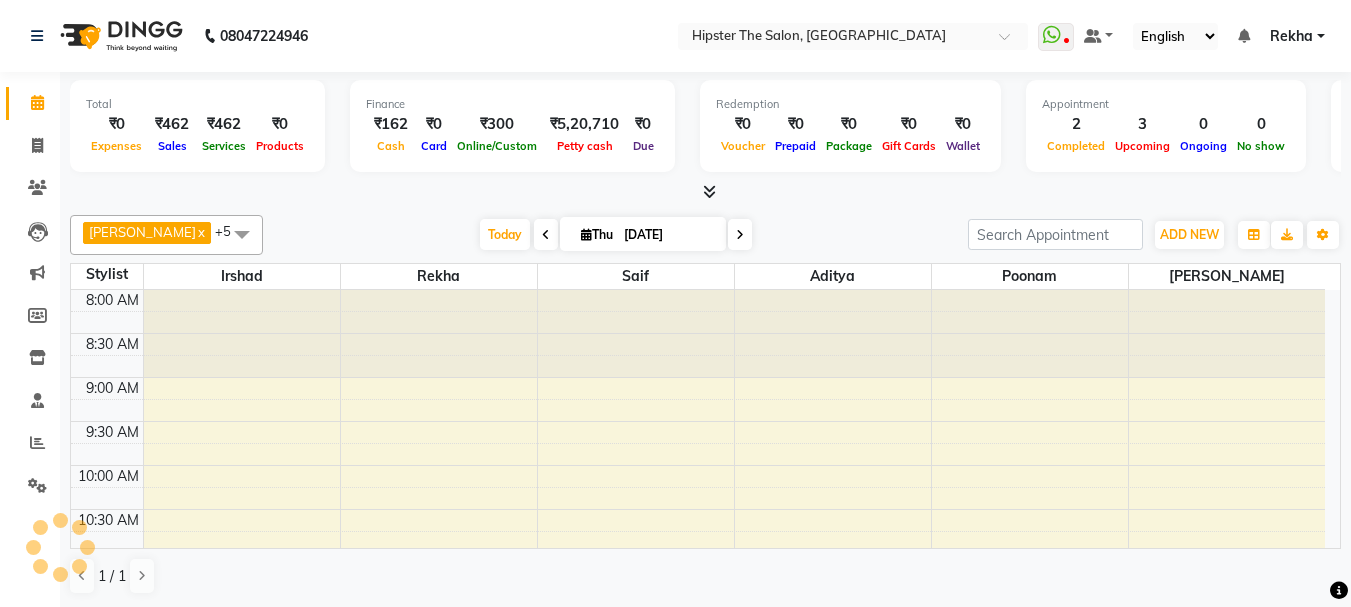 scroll, scrollTop: 0, scrollLeft: 0, axis: both 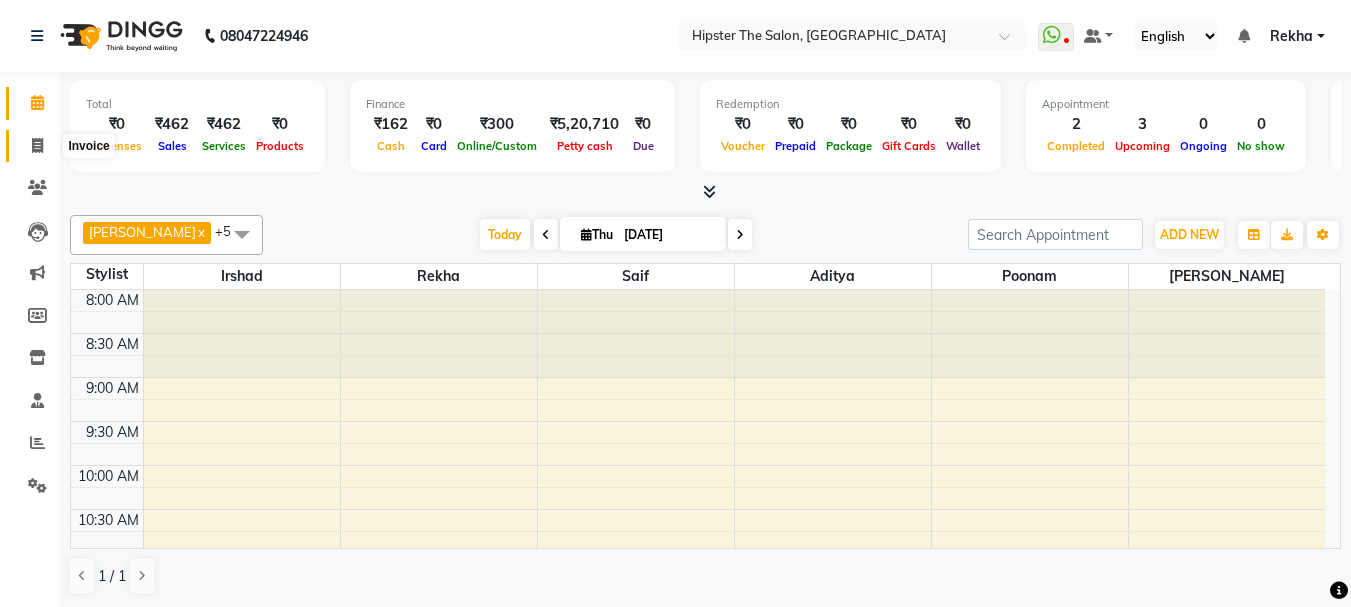 click 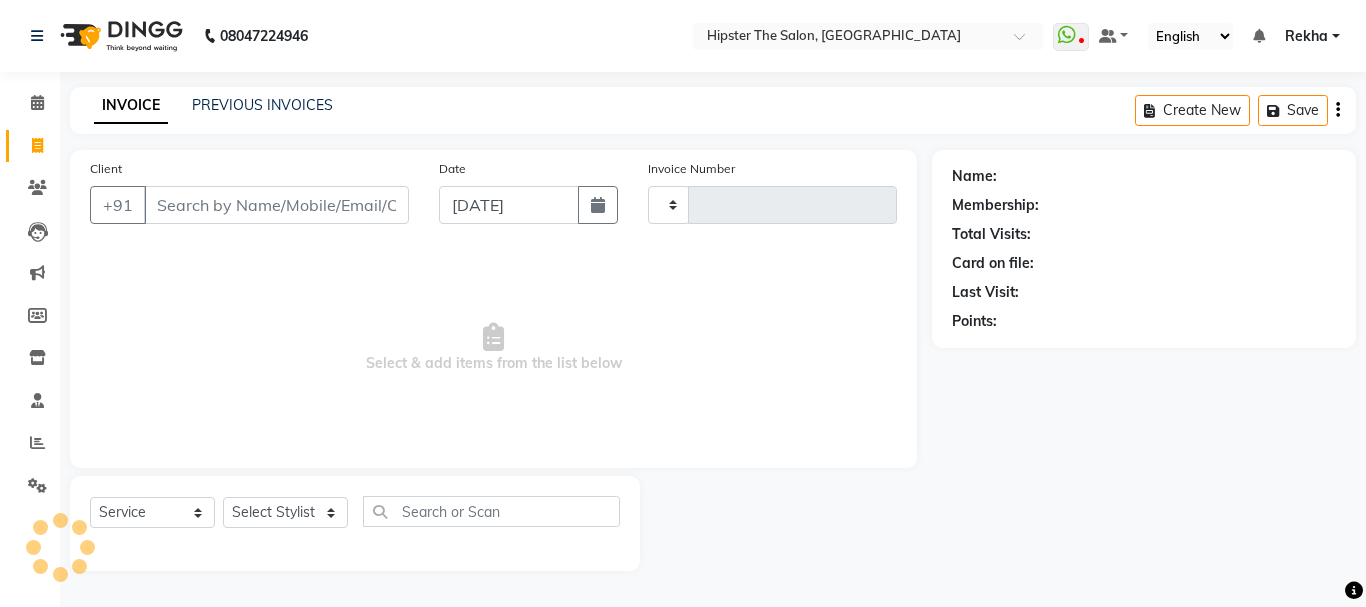 type on "1706" 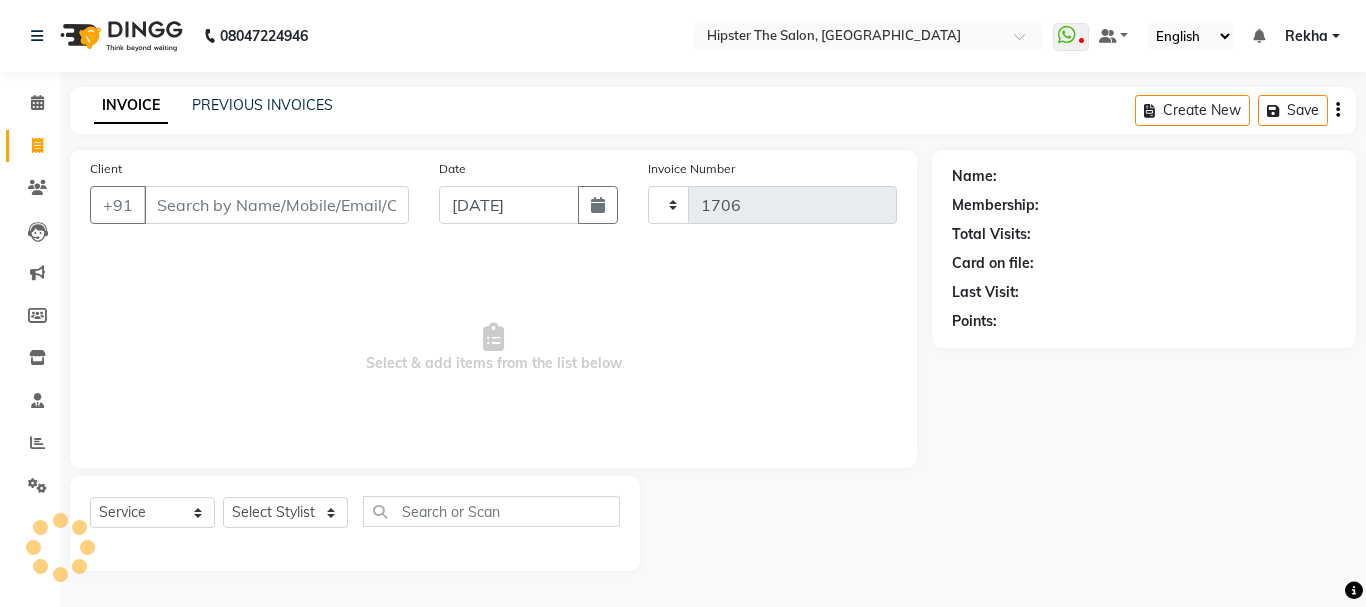 select on "5125" 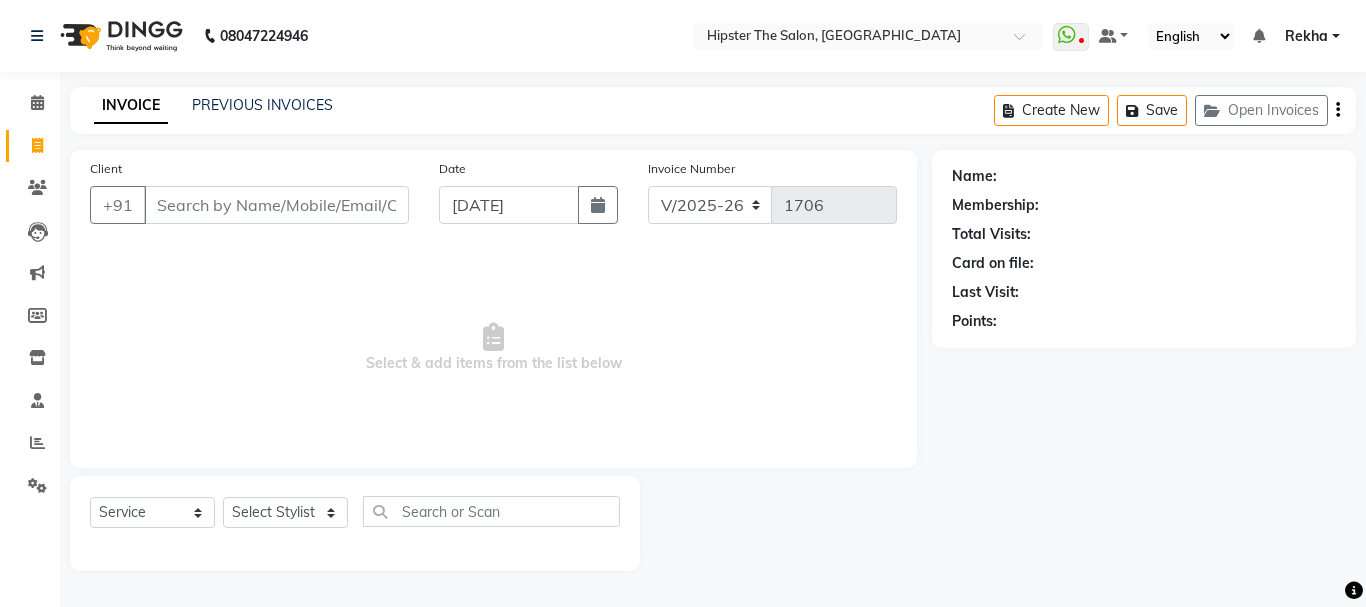 click on "Client" at bounding box center [276, 205] 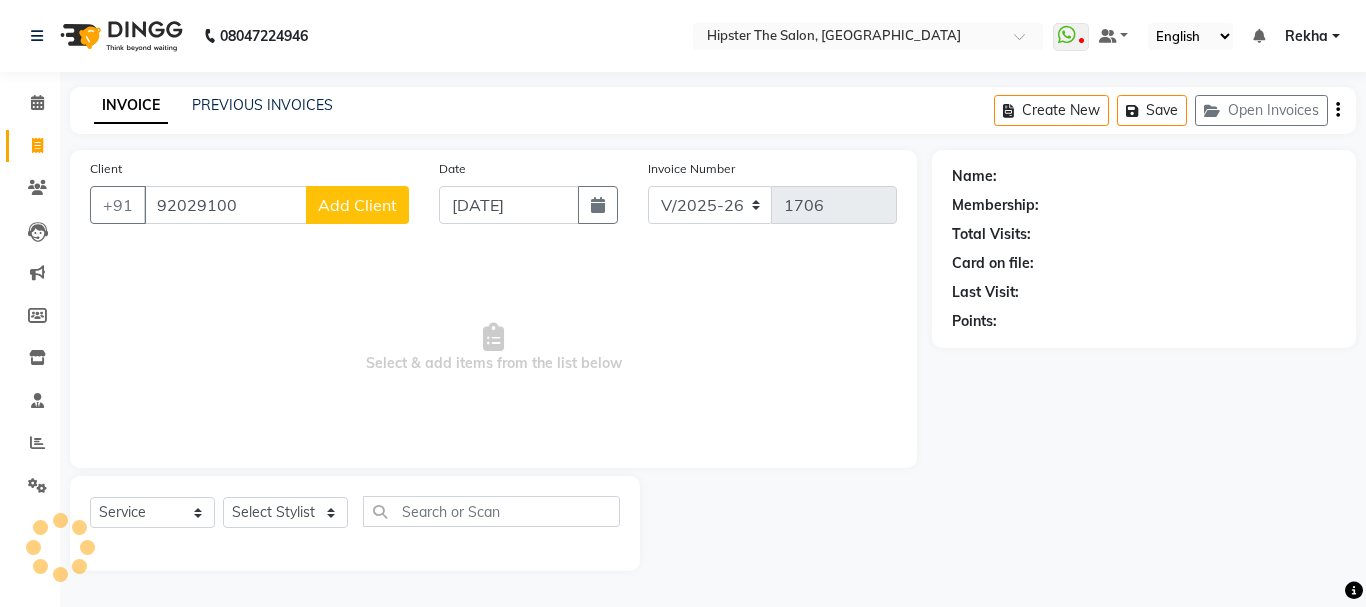 click on "Client +91 92029100 Add Client Date 10-07-2025 Invoice Number V/2025 V/2025-26 1706  Select & add items from the list below" 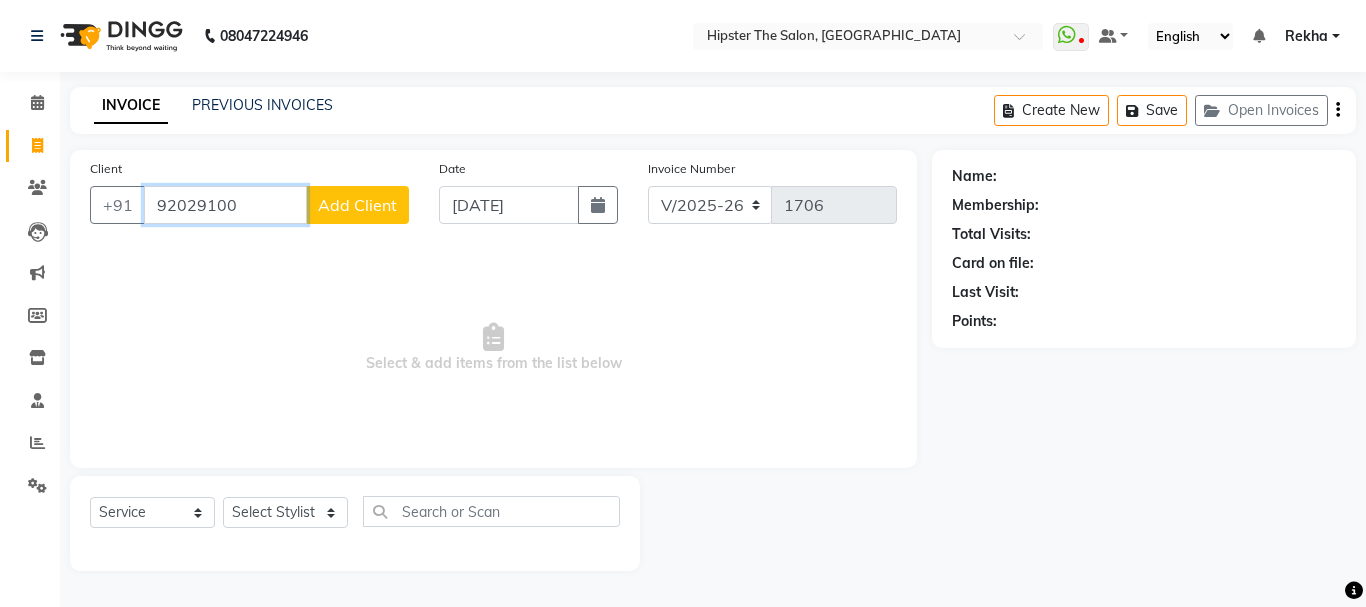 click on "92029100" at bounding box center [225, 205] 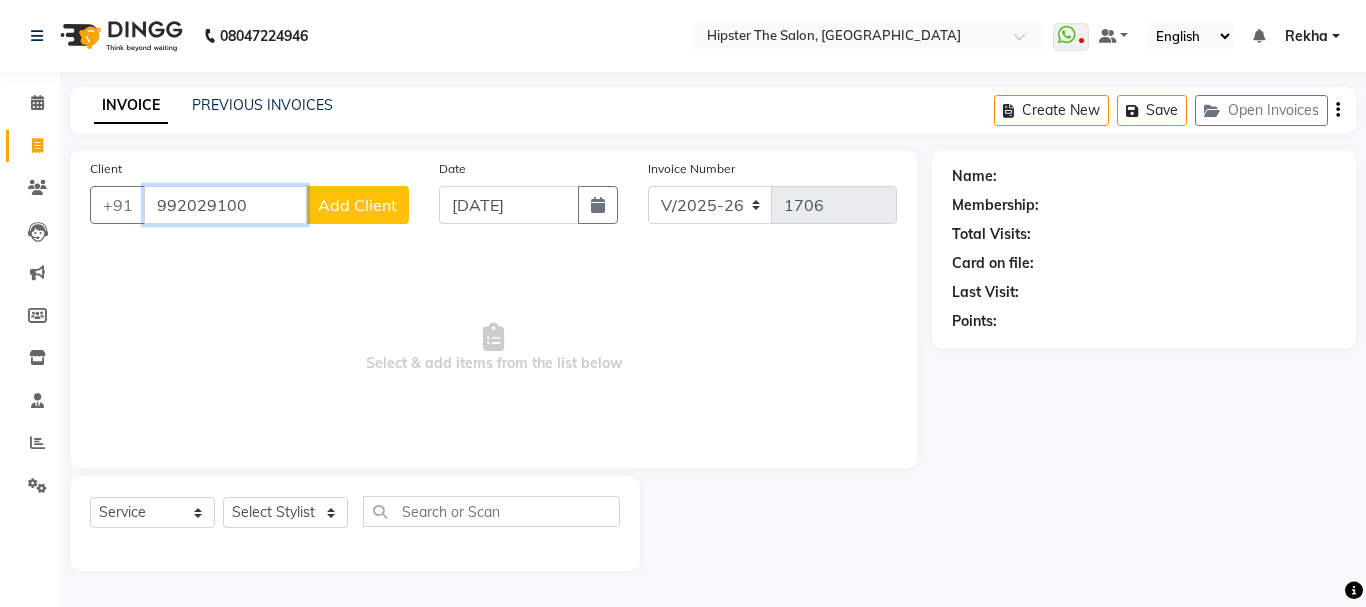click on "992029100" at bounding box center (225, 205) 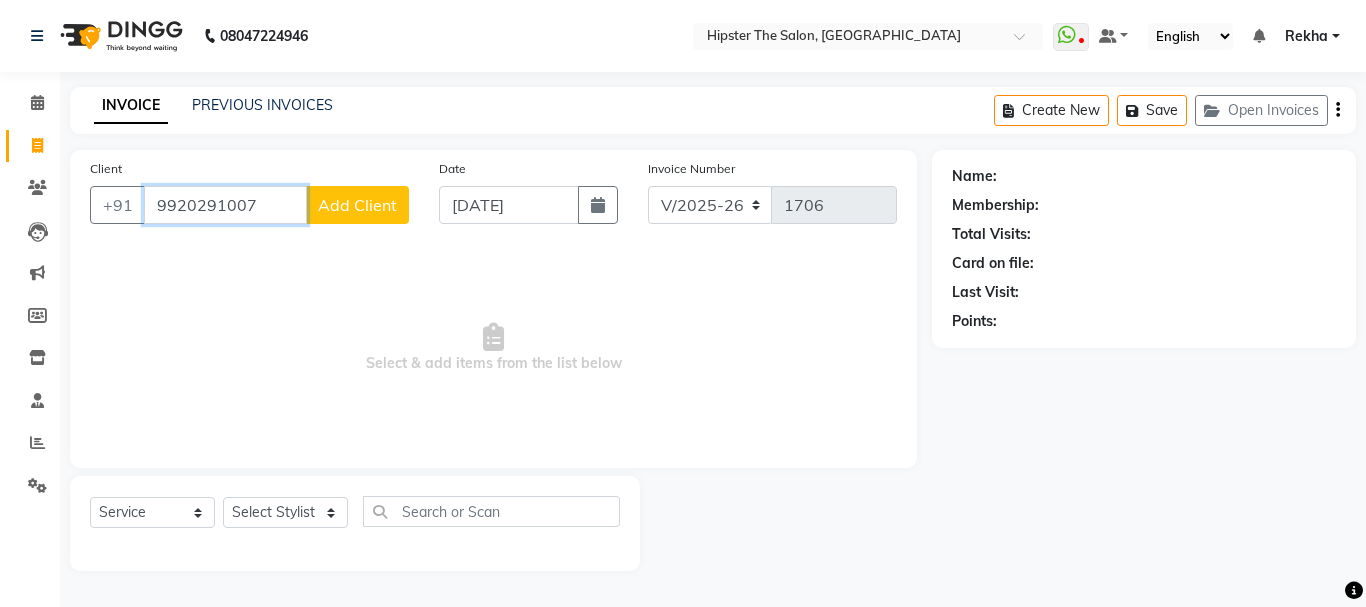 click on "9920291007" at bounding box center [225, 205] 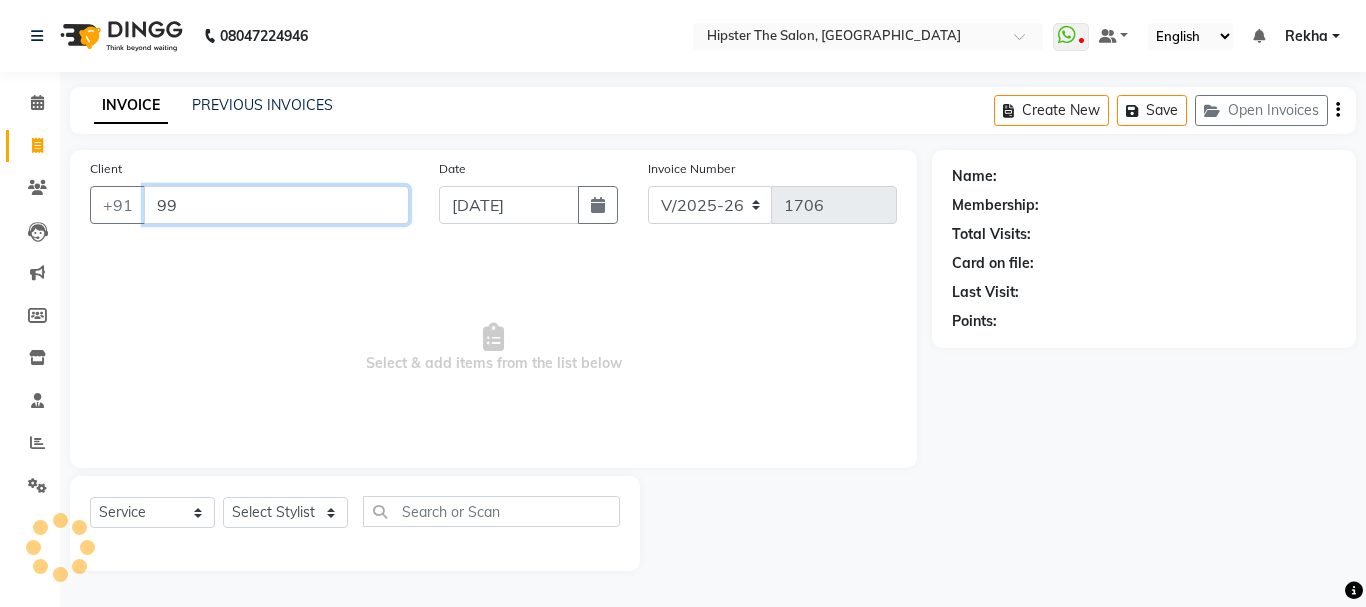type on "9" 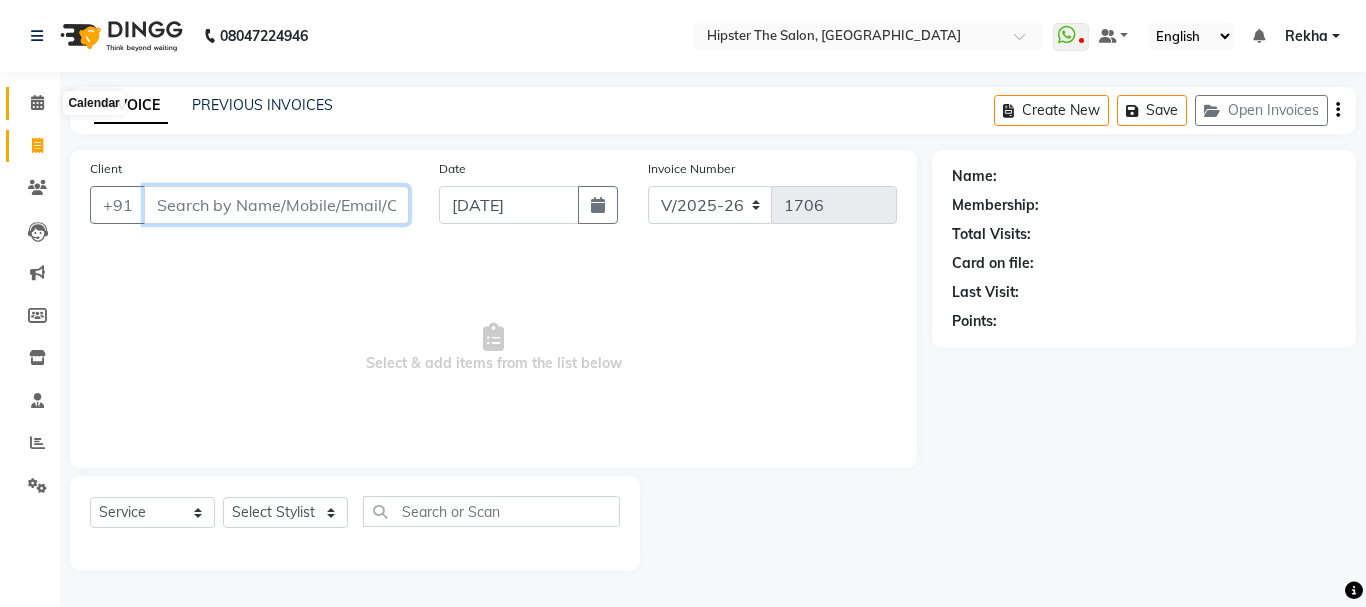 type 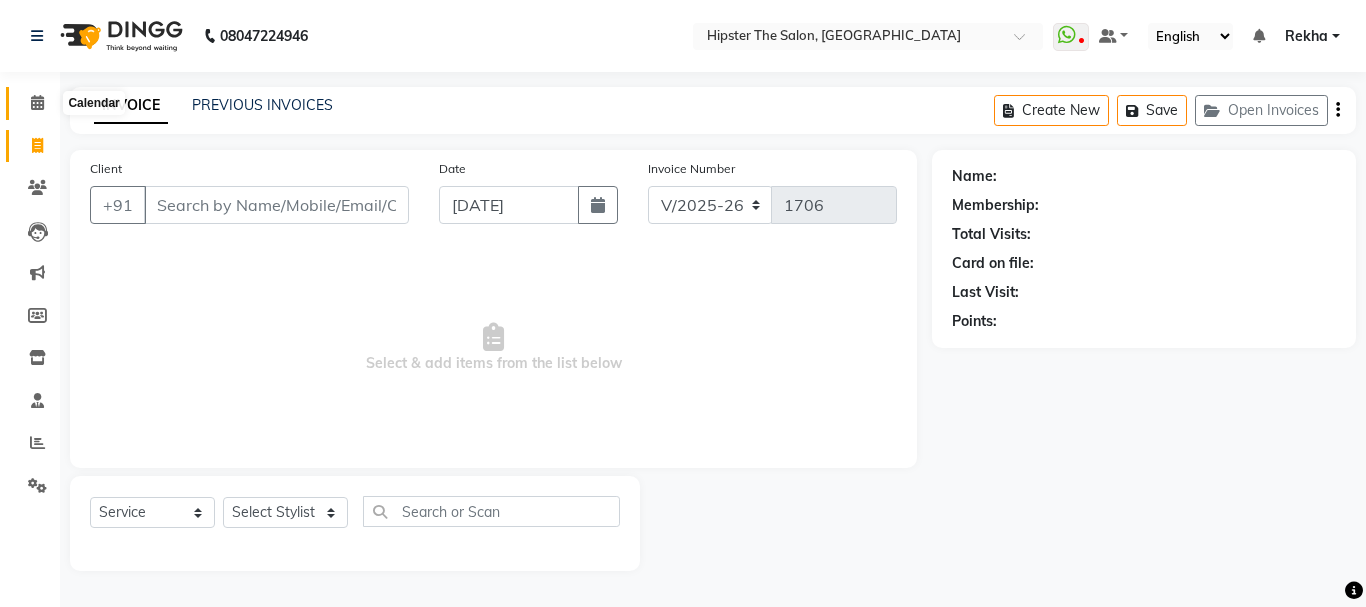click 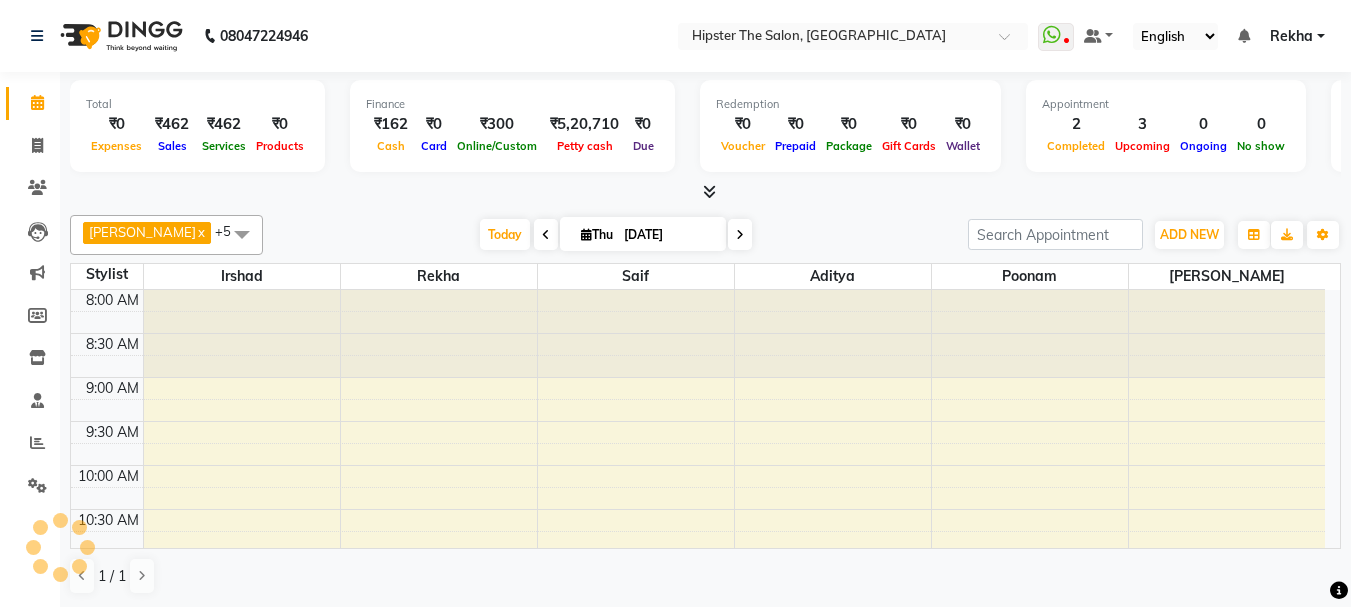 scroll, scrollTop: 0, scrollLeft: 0, axis: both 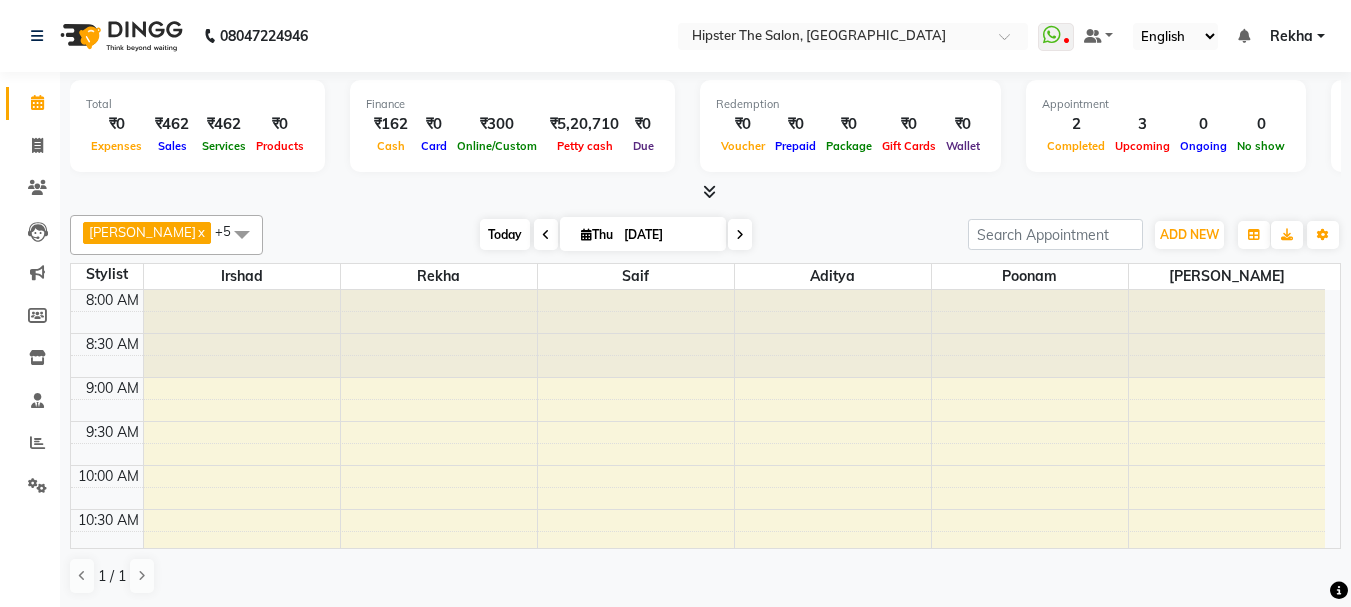 click on "Today" at bounding box center (505, 234) 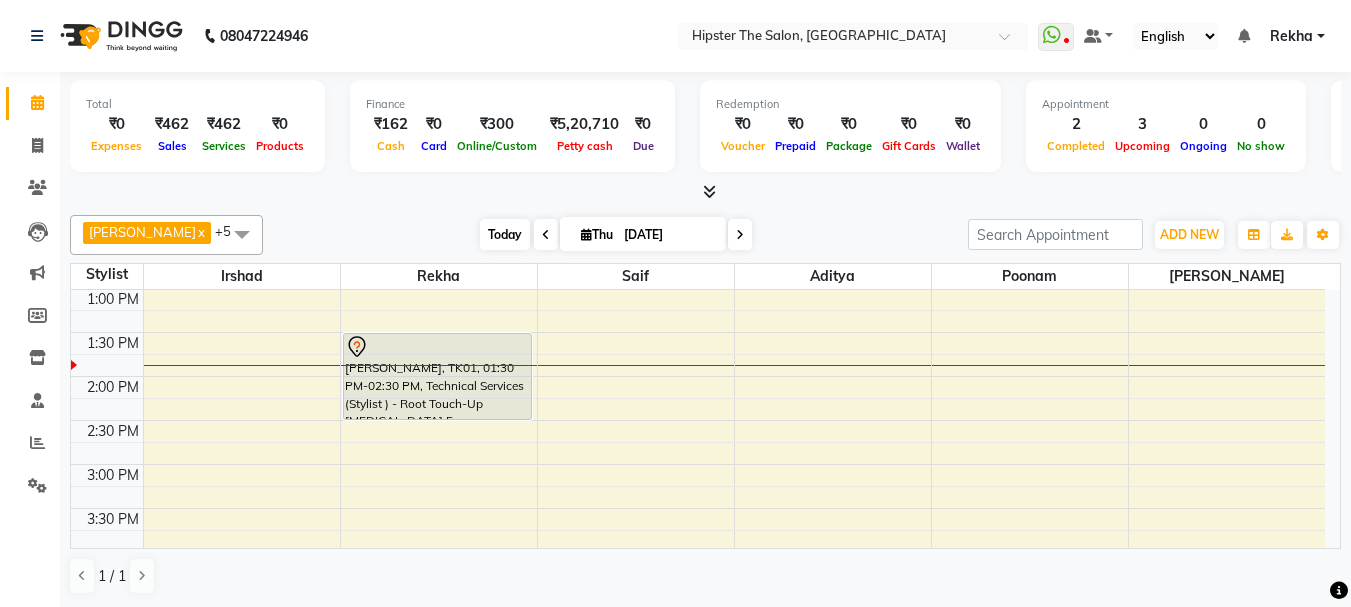 click on "Today" at bounding box center (505, 234) 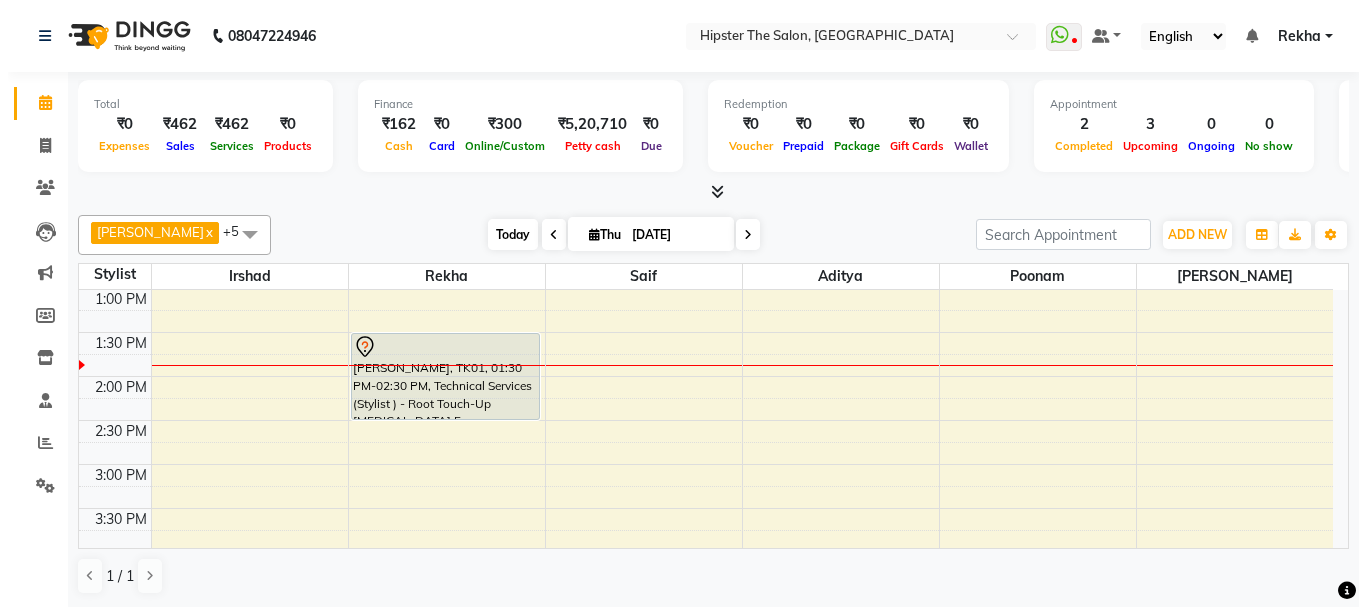 scroll, scrollTop: 441, scrollLeft: 0, axis: vertical 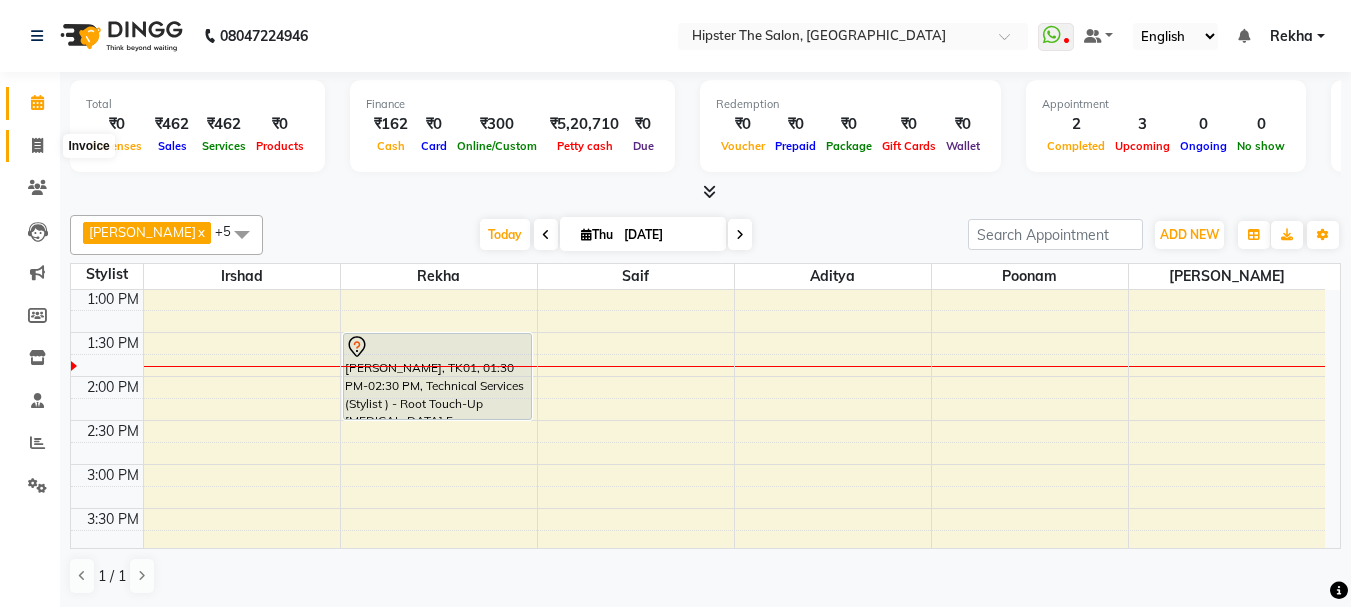 click 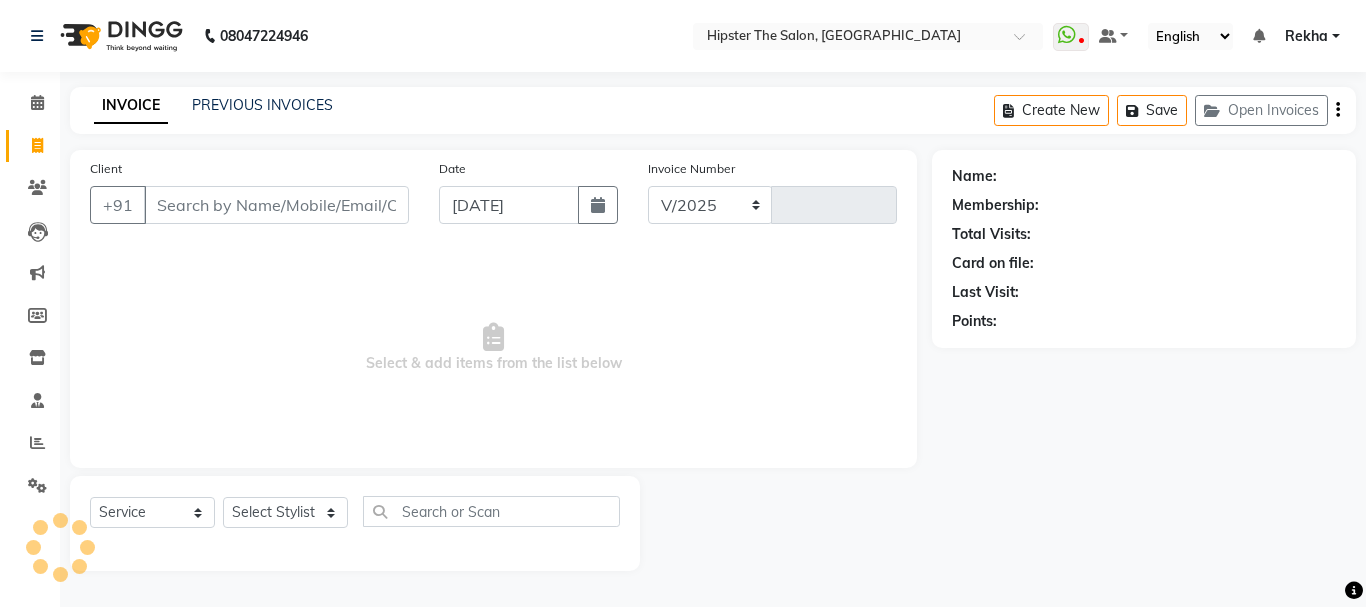select on "5125" 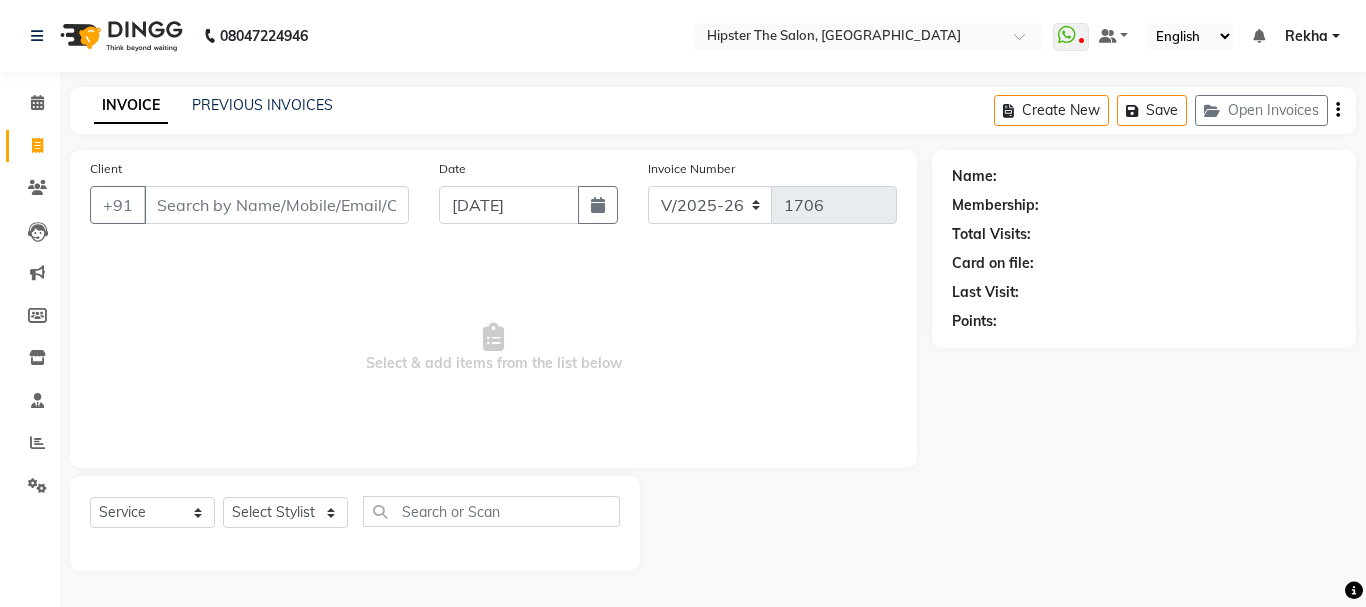click on "Client" at bounding box center [276, 205] 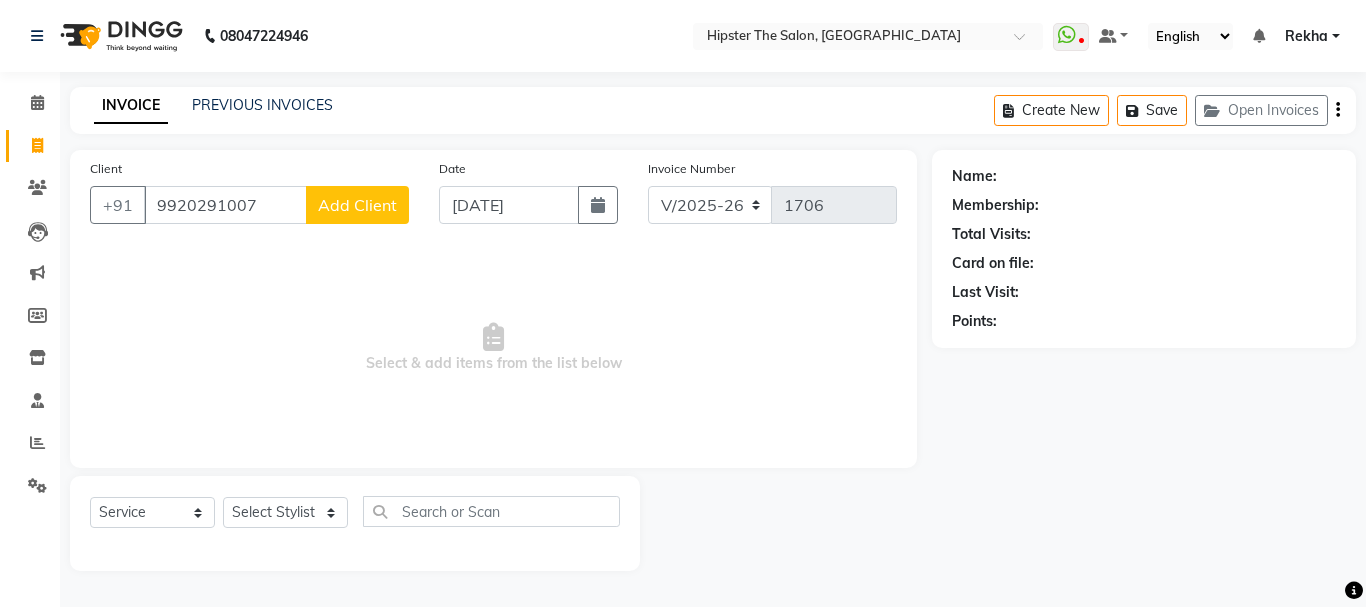 type on "9920291007" 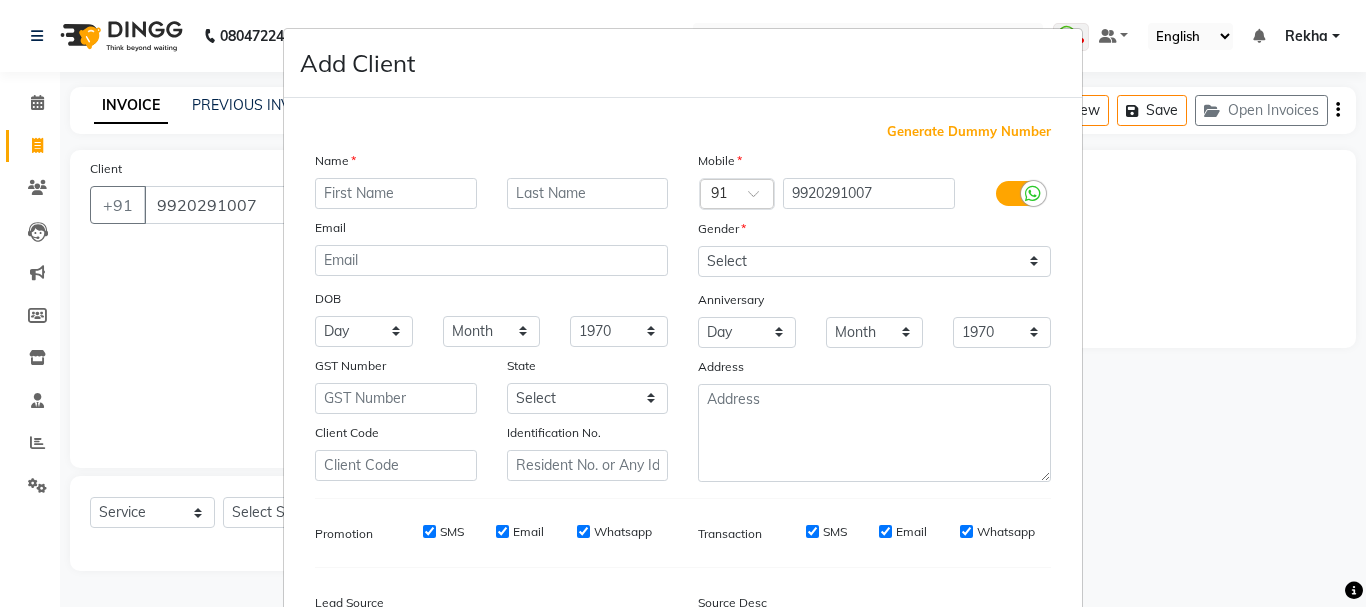 click at bounding box center (396, 193) 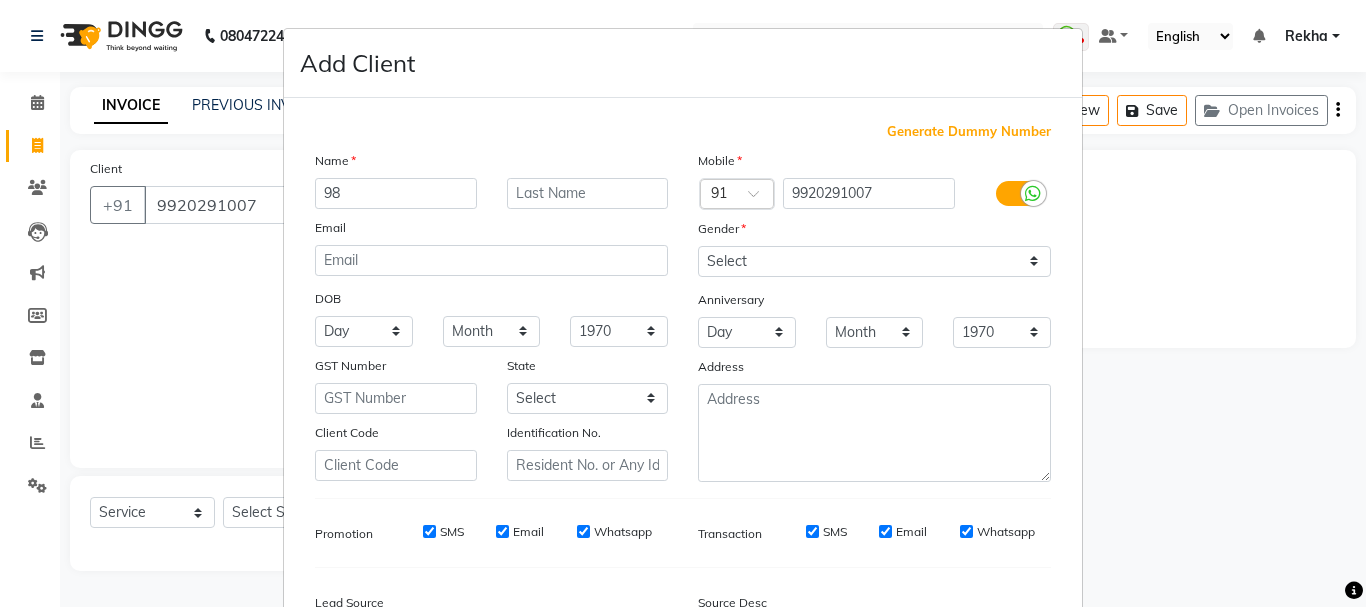 type on "9" 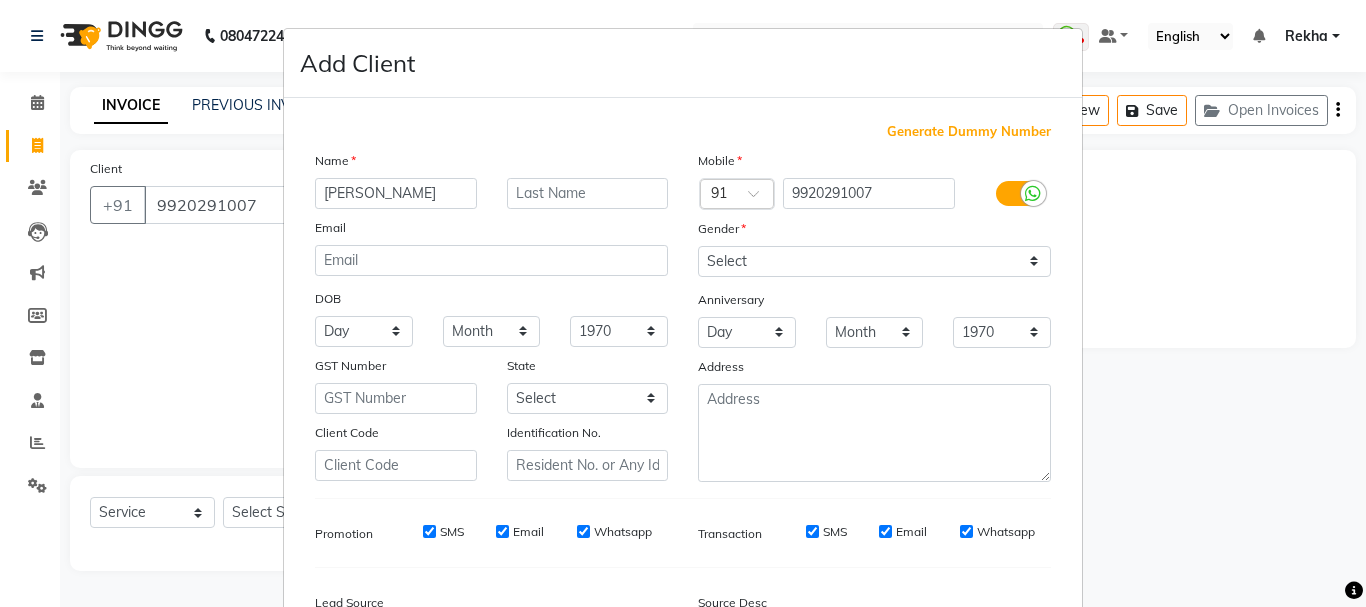 type on "Vidhi" 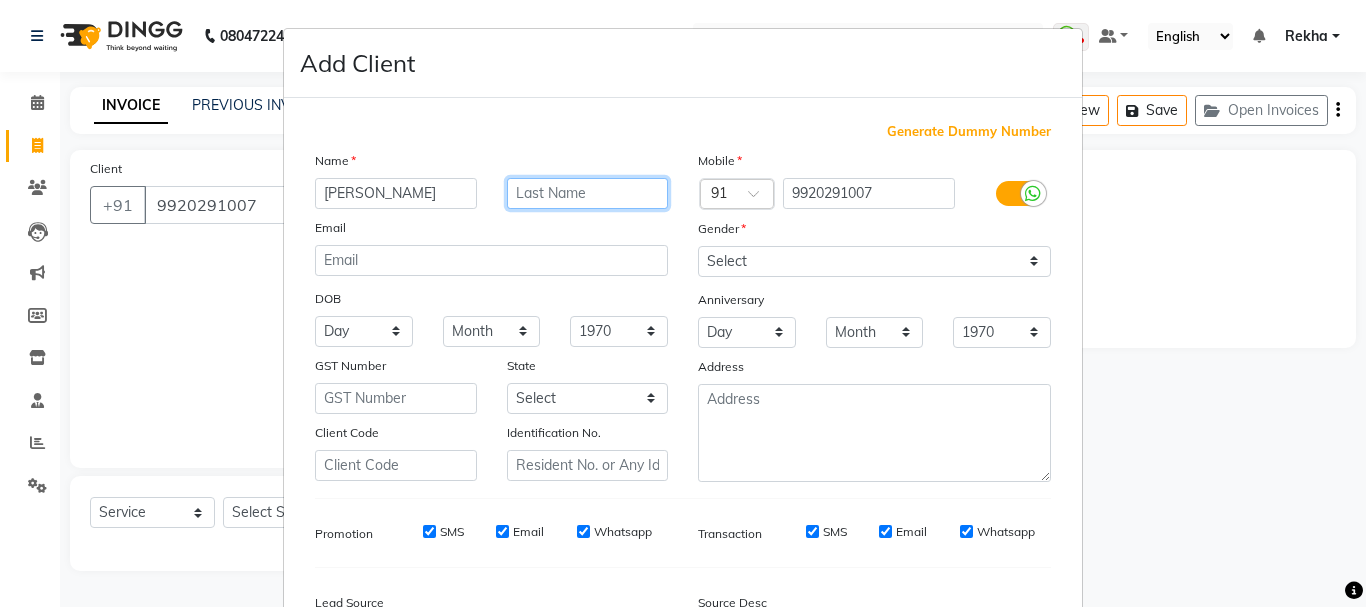 click at bounding box center [588, 193] 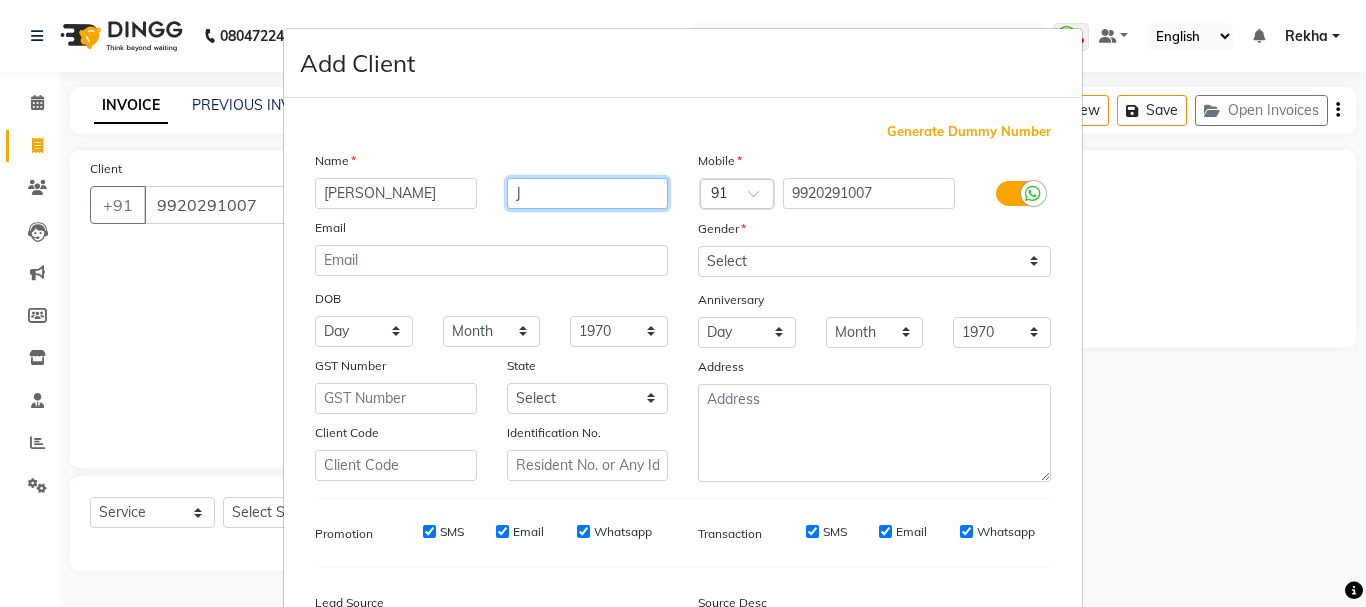 type on "J" 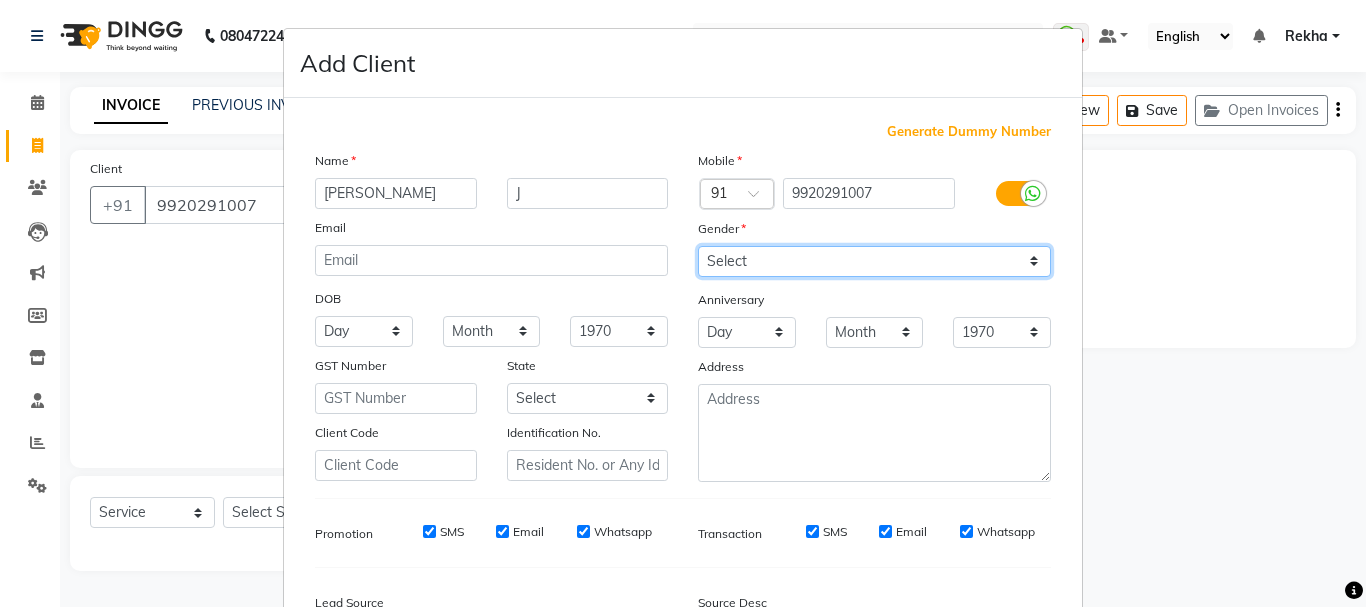 click on "Select Male Female Other Prefer Not To Say" at bounding box center (874, 261) 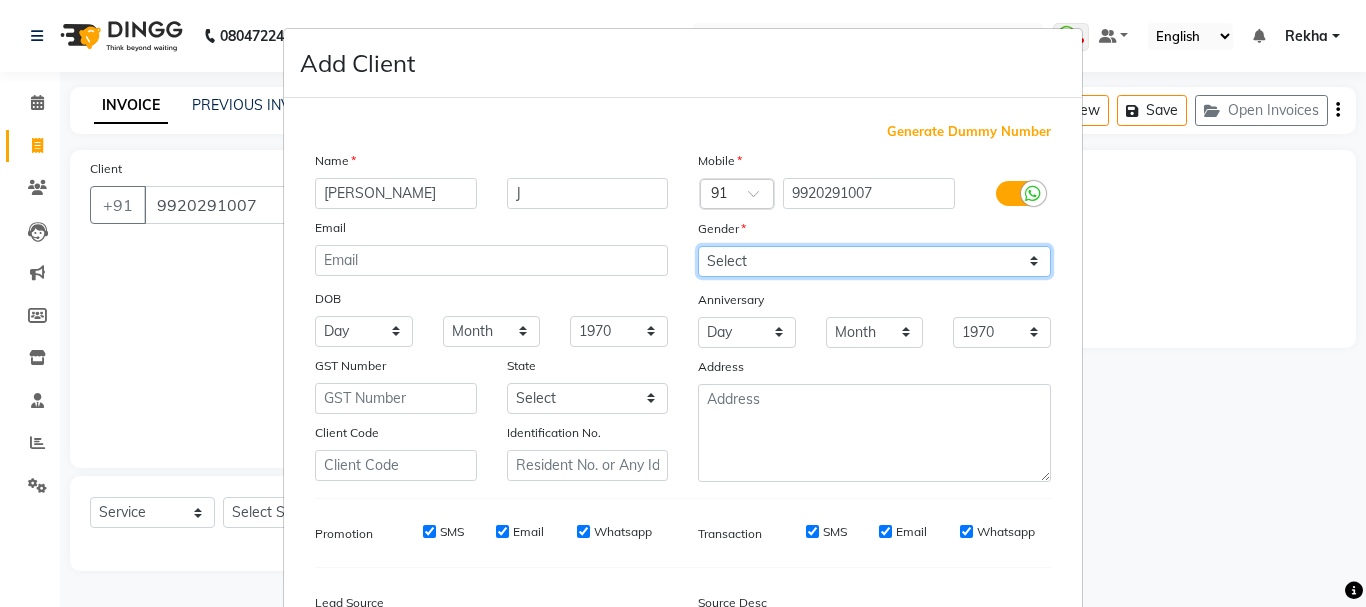 select on "female" 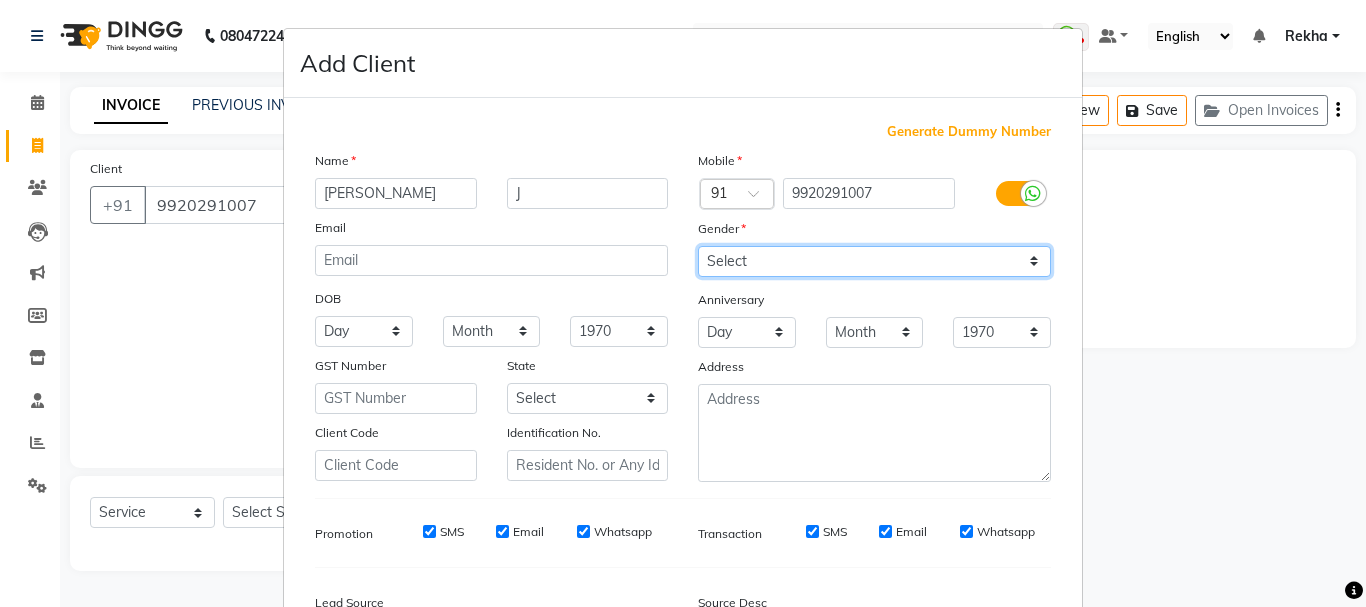 click on "Select Male Female Other Prefer Not To Say" at bounding box center [874, 261] 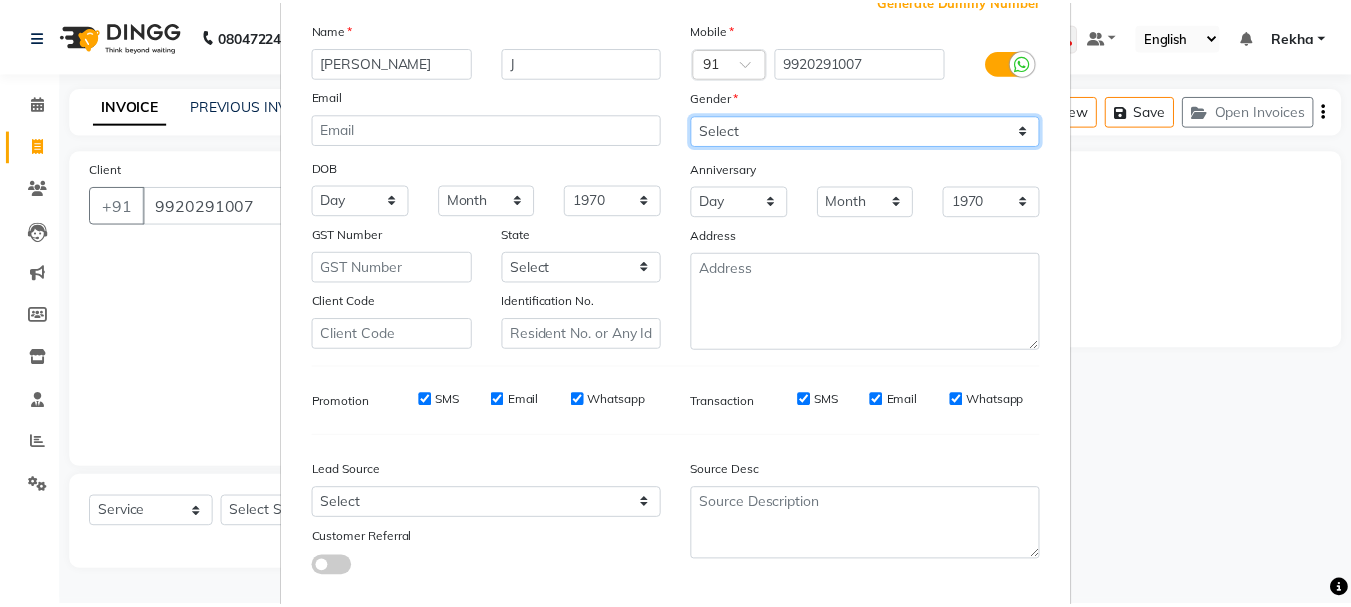 scroll, scrollTop: 242, scrollLeft: 0, axis: vertical 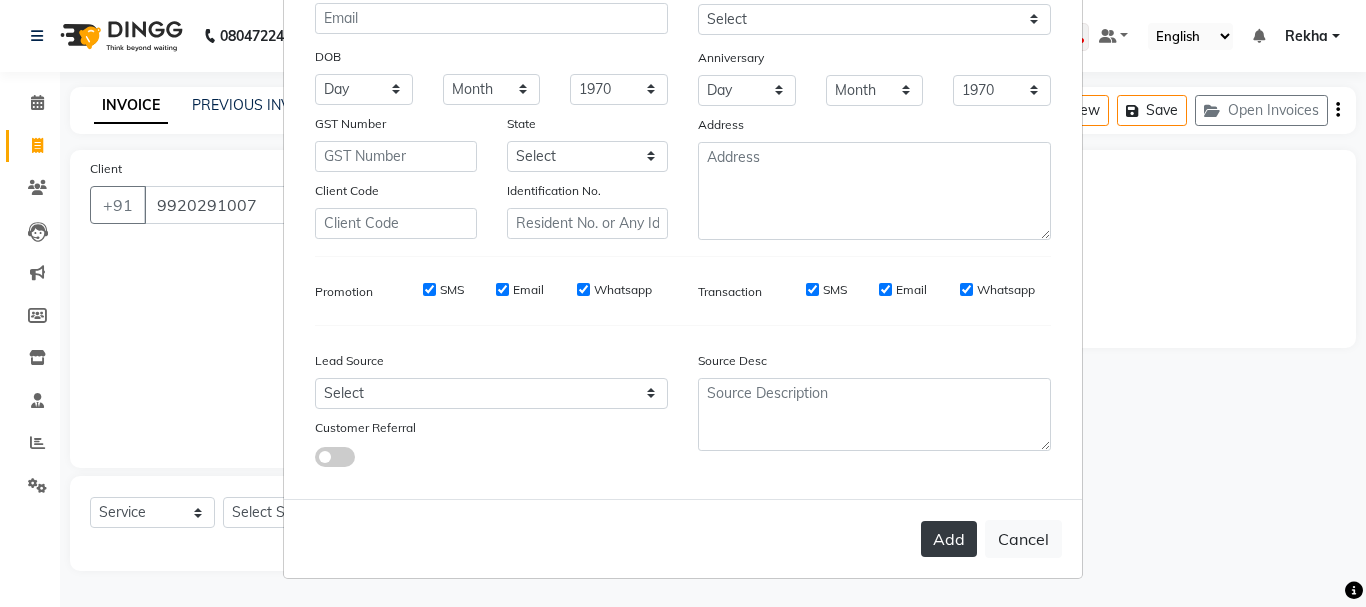 click on "Add" at bounding box center [949, 539] 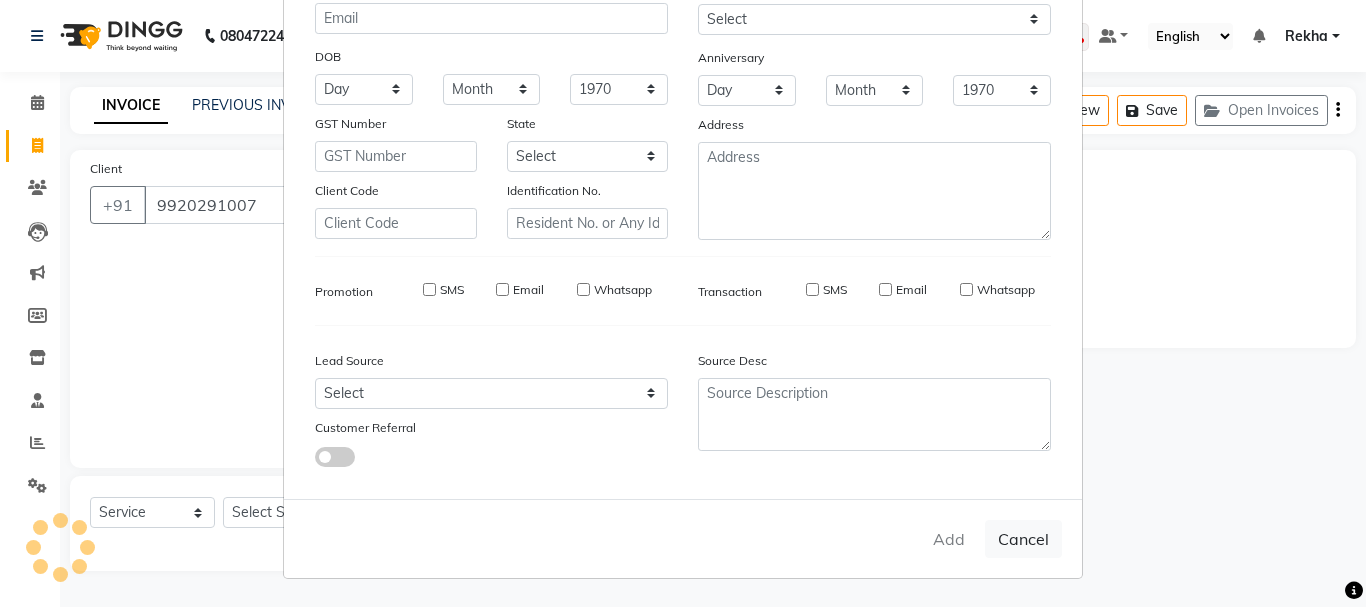 type 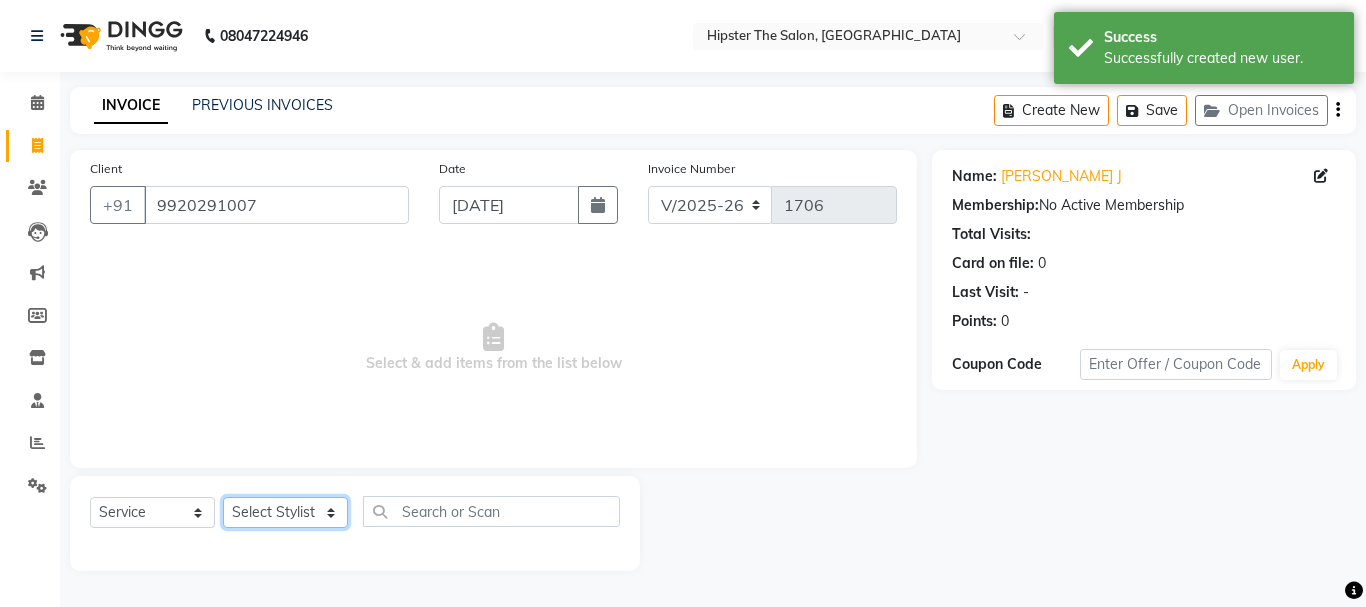 click on "Select Stylist Aditya aishu Akansha Anil Anup Ashik Bhavin diya Irshad Lucky meeth minaz  Namrata Neelam poonam Raju Rekha saif Salma salman Saneef sweta  umroy Vaibhav vicky" 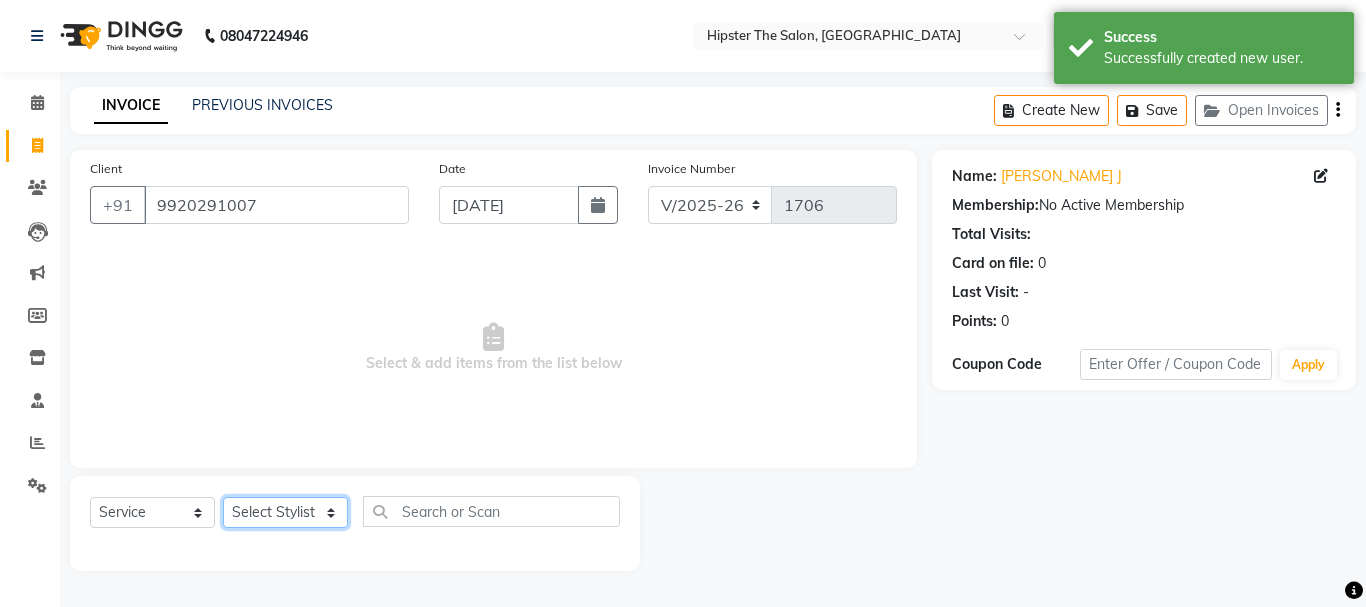 select on "85771" 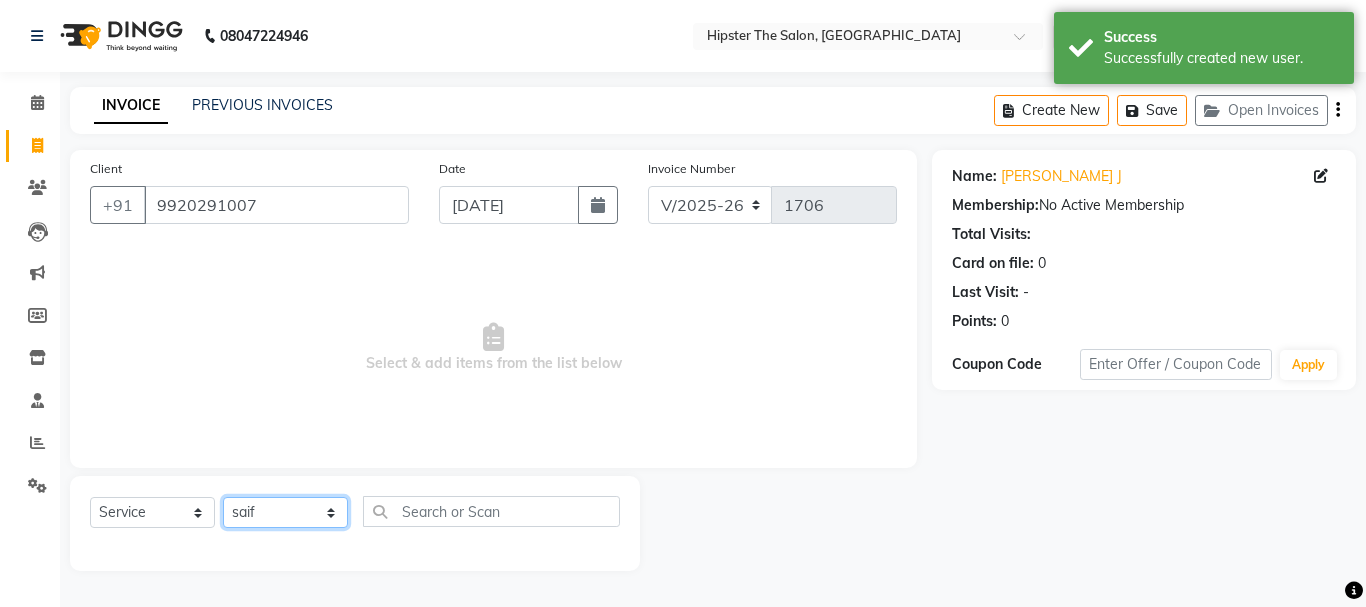 click on "Select Stylist Aditya aishu Akansha Anil Anup Ashik Bhavin diya Irshad Lucky meeth minaz  Namrata Neelam poonam Raju Rekha saif Salma salman Saneef sweta  umroy Vaibhav vicky" 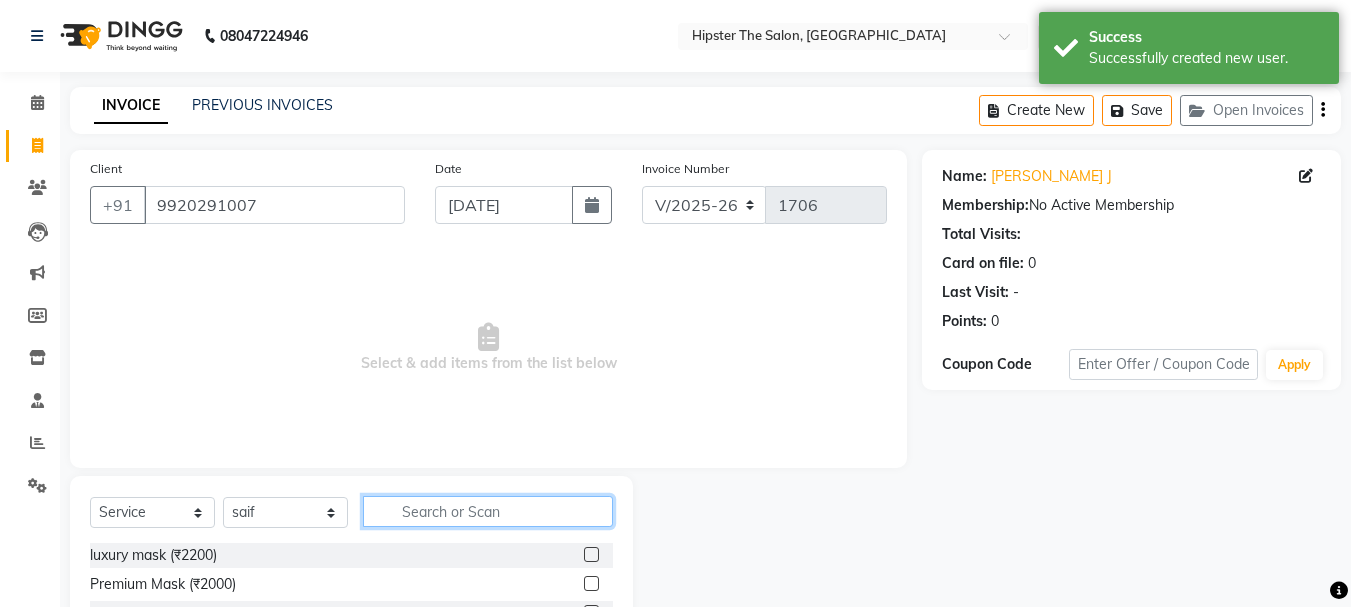 click 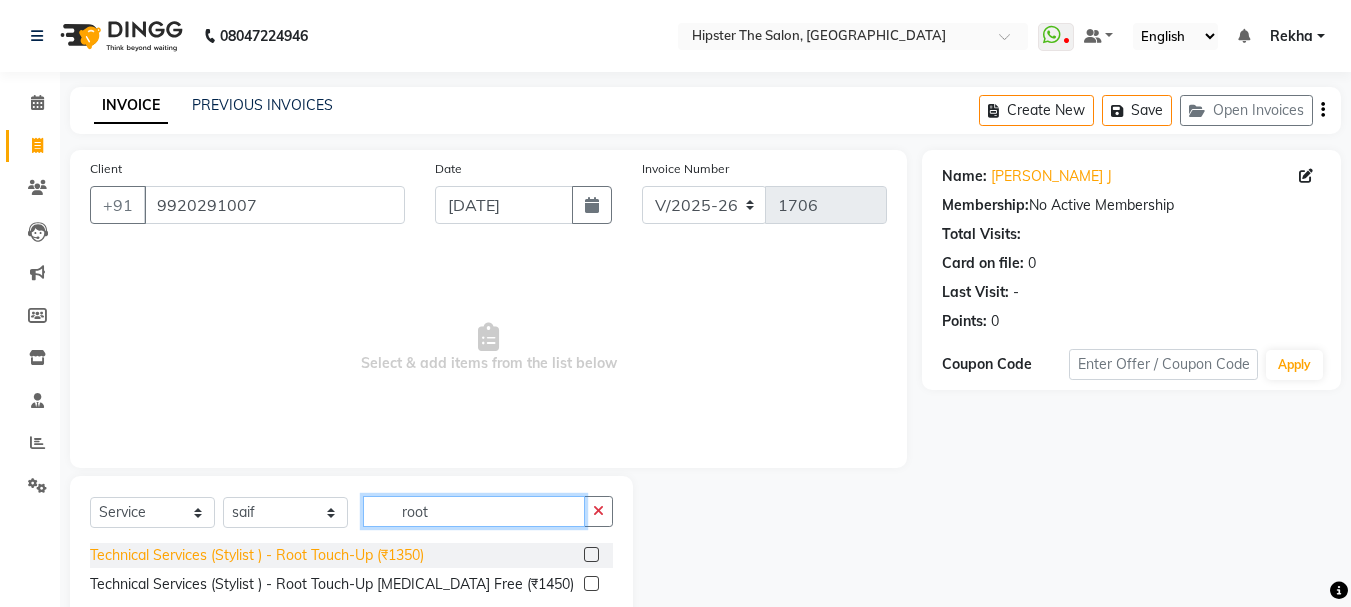 scroll, scrollTop: 52, scrollLeft: 0, axis: vertical 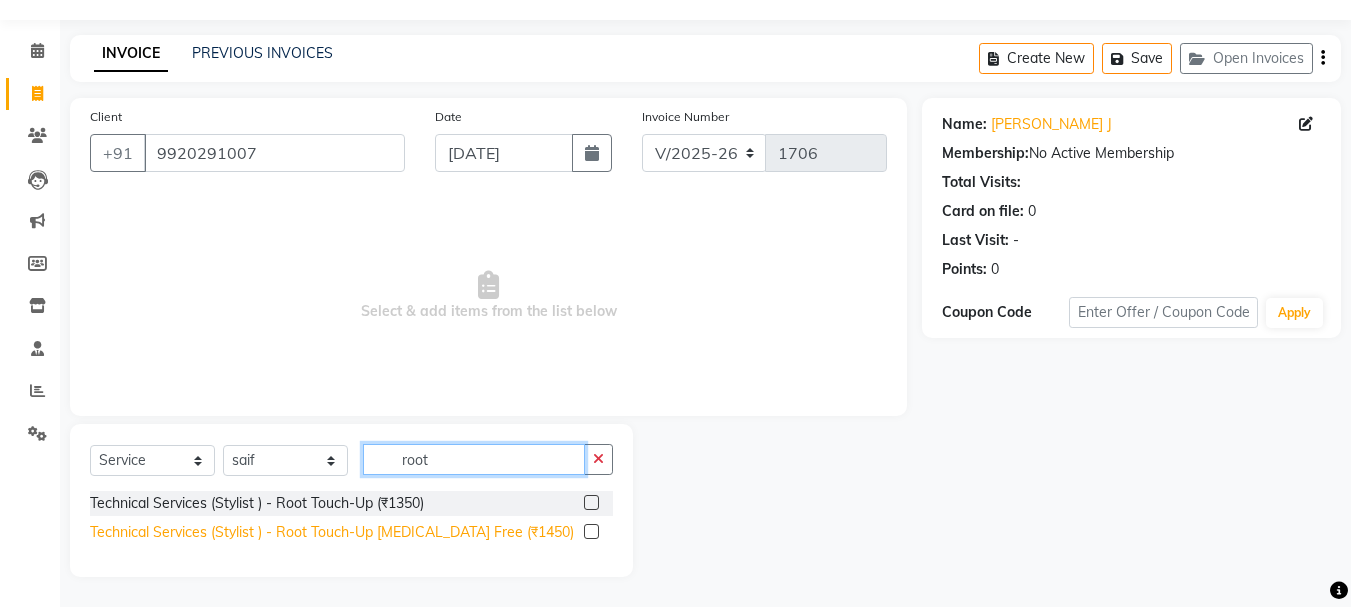 type on "root" 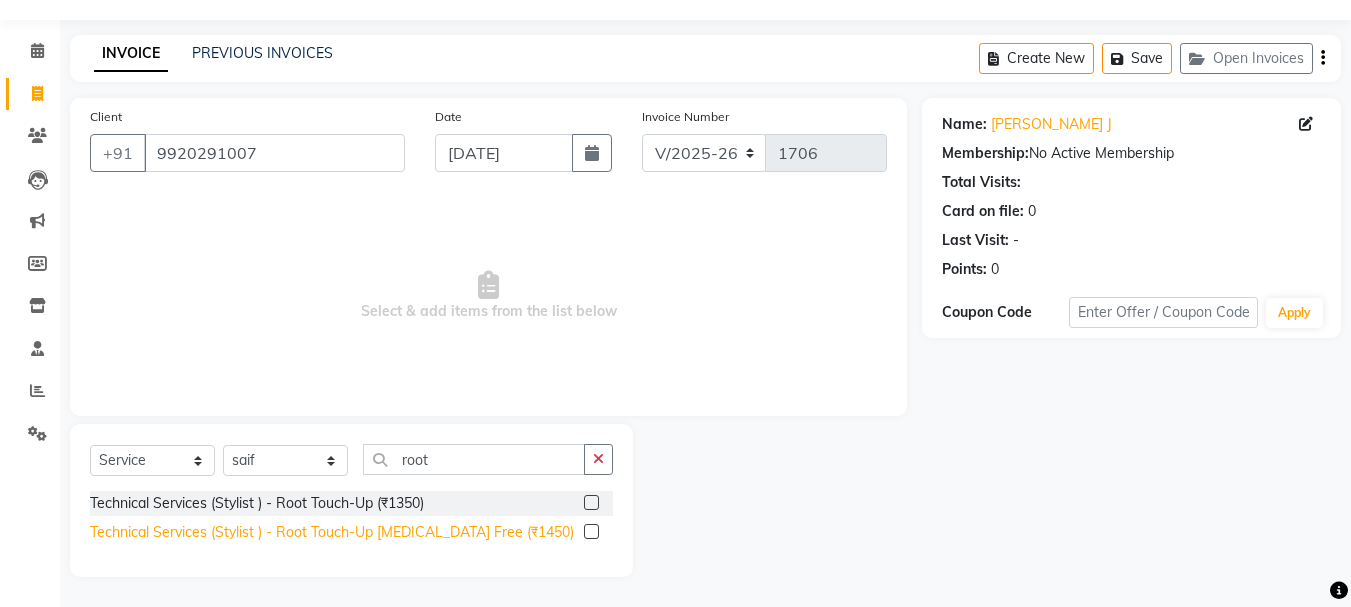 click on "Technical Services (Stylist ) - Root Touch-Up [MEDICAL_DATA] Free (₹1450)" 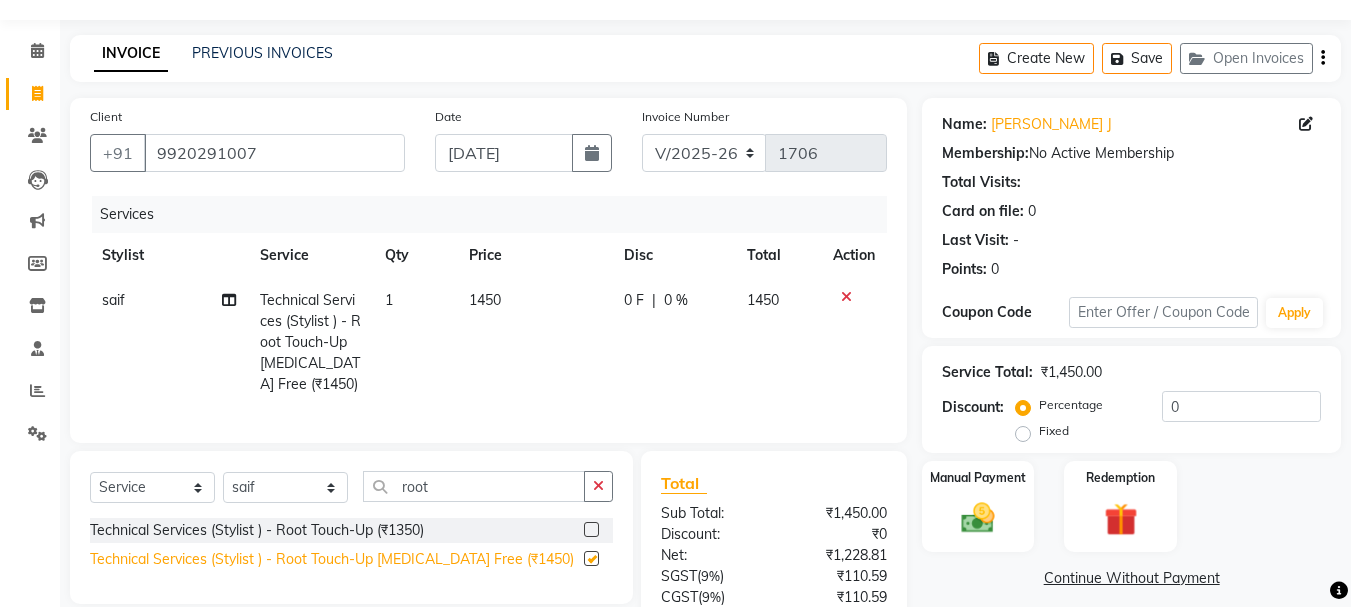 checkbox on "false" 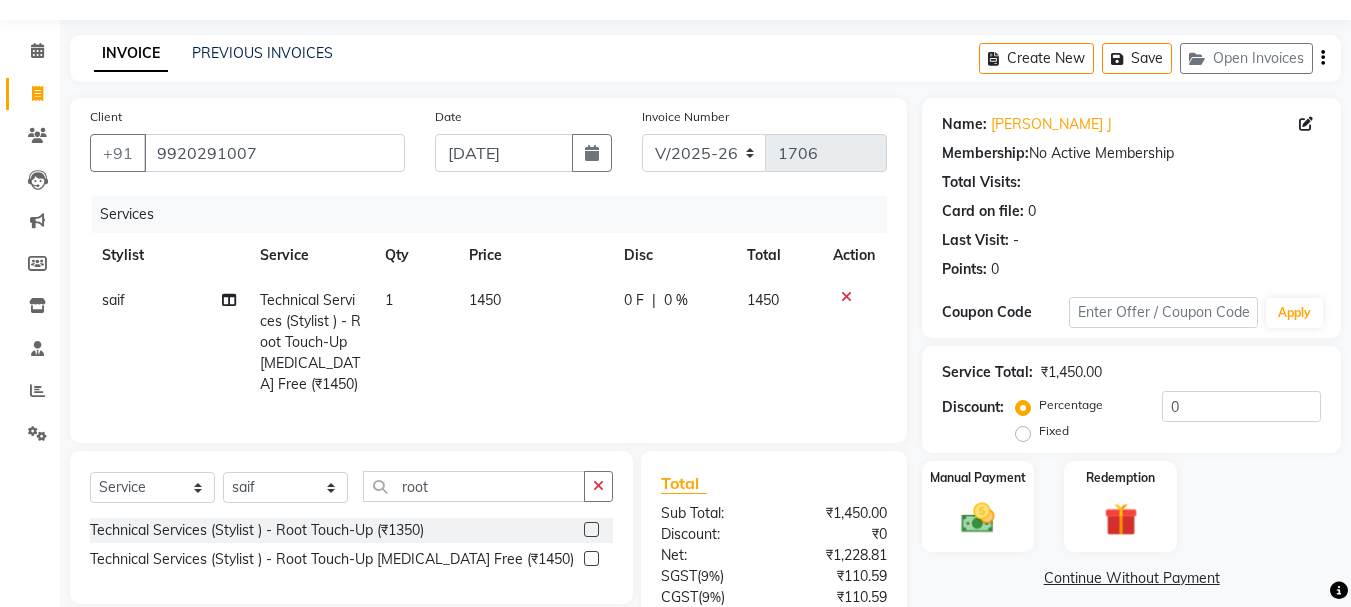 click on "Select  Service  Product  Membership  Package Voucher Prepaid Gift Card  Select Stylist Aditya aishu Akansha Anil Anup Ashik Bhavin diya Irshad Lucky meeth minaz  Namrata Neelam poonam Raju Rekha saif Salma salman Saneef sweta  umroy Vaibhav vicky  root" 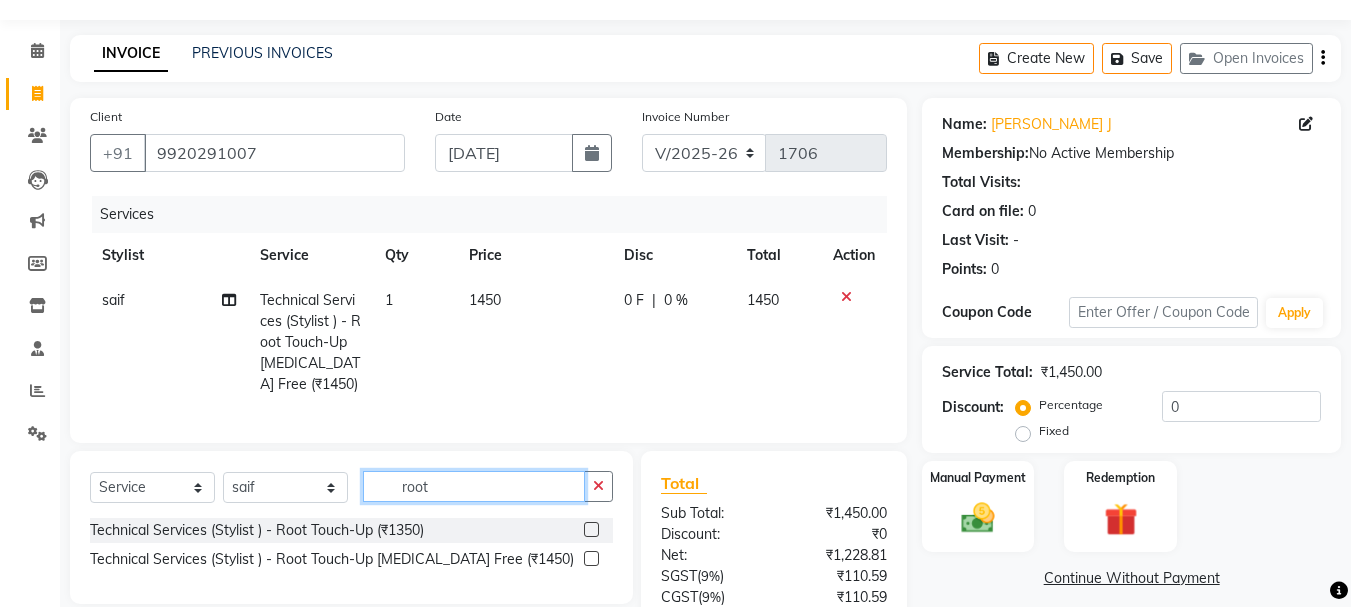 click on "root" 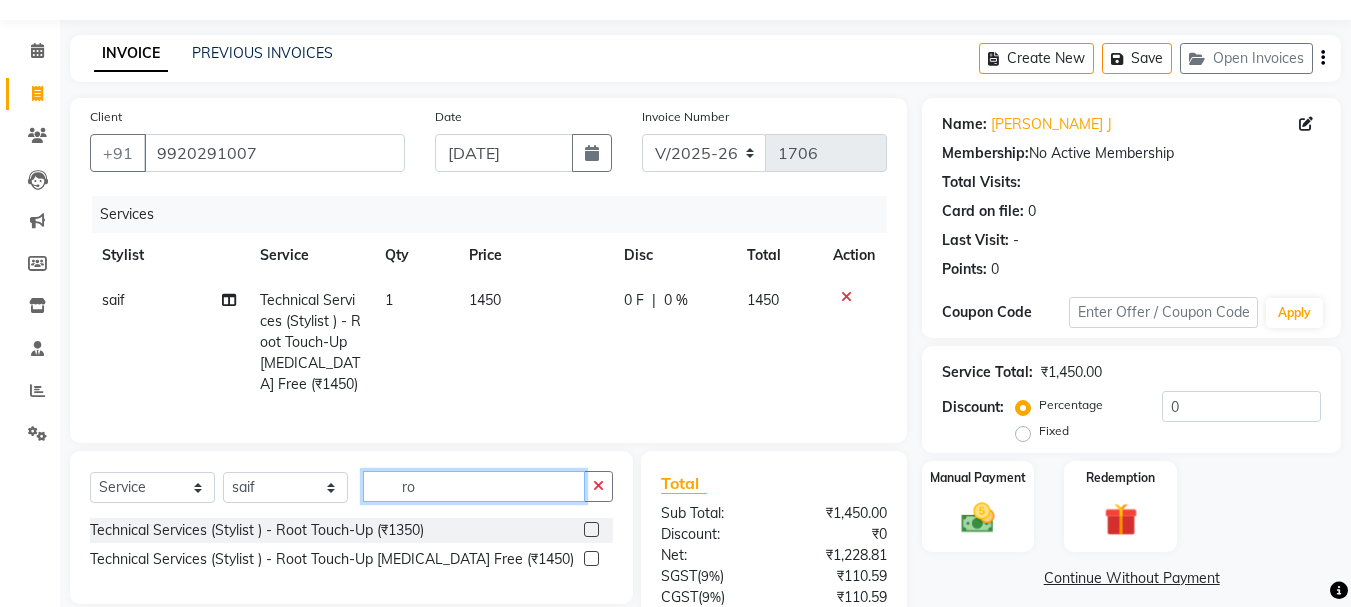 type on "r" 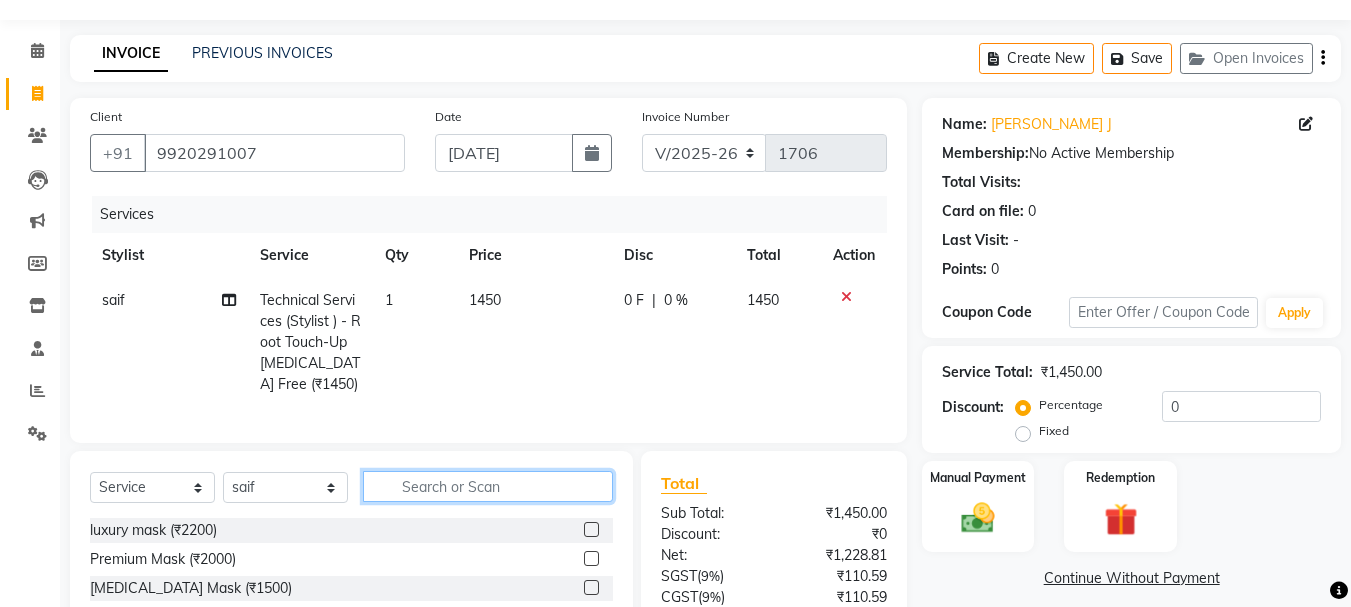 type 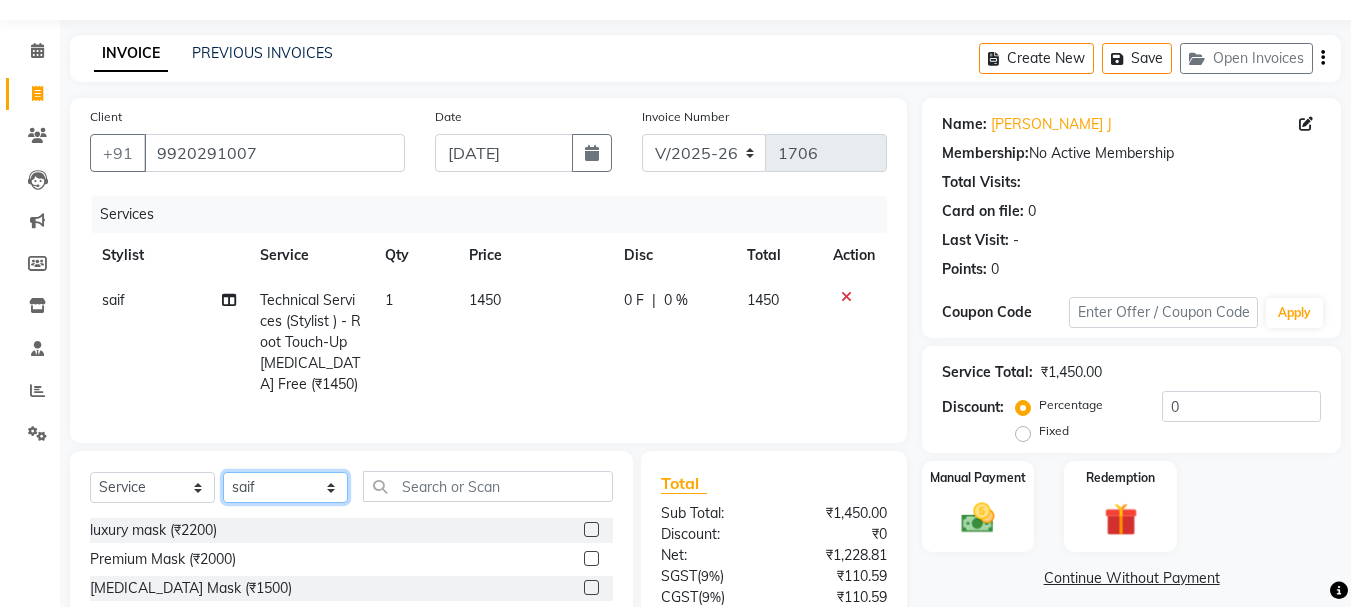 click on "Select Stylist Aditya aishu Akansha Anil Anup Ashik Bhavin diya Irshad Lucky meeth minaz  Namrata Neelam poonam Raju Rekha saif Salma salman Saneef sweta  umroy Vaibhav vicky" 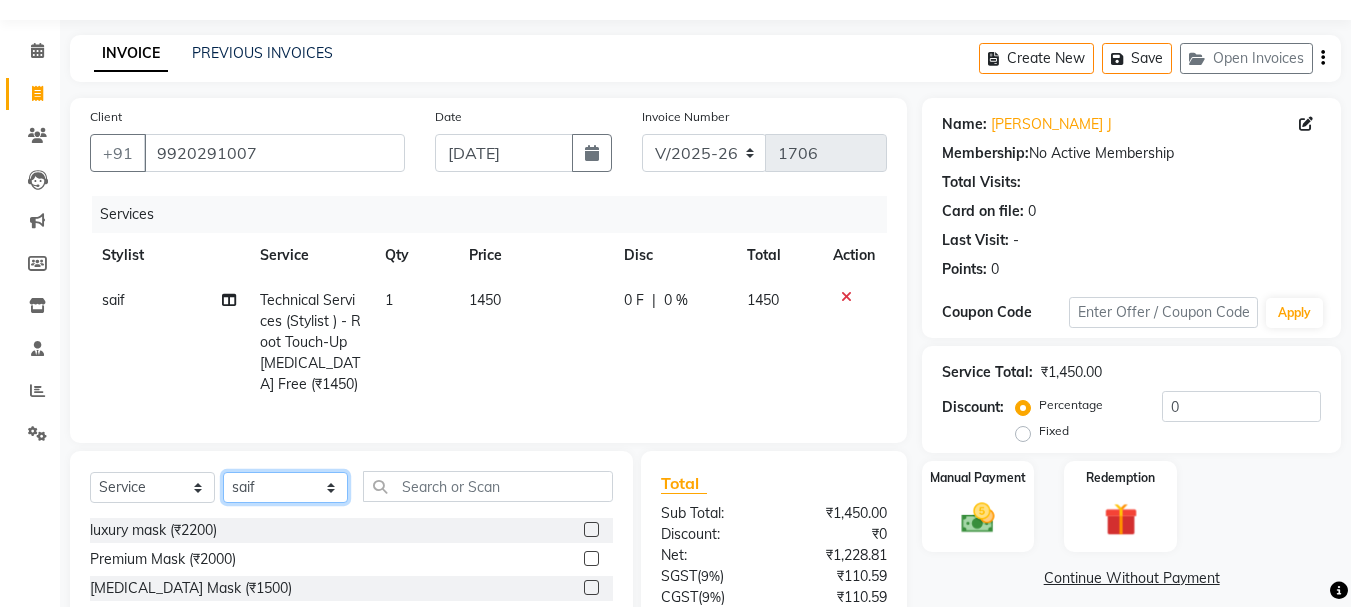 select on "50153" 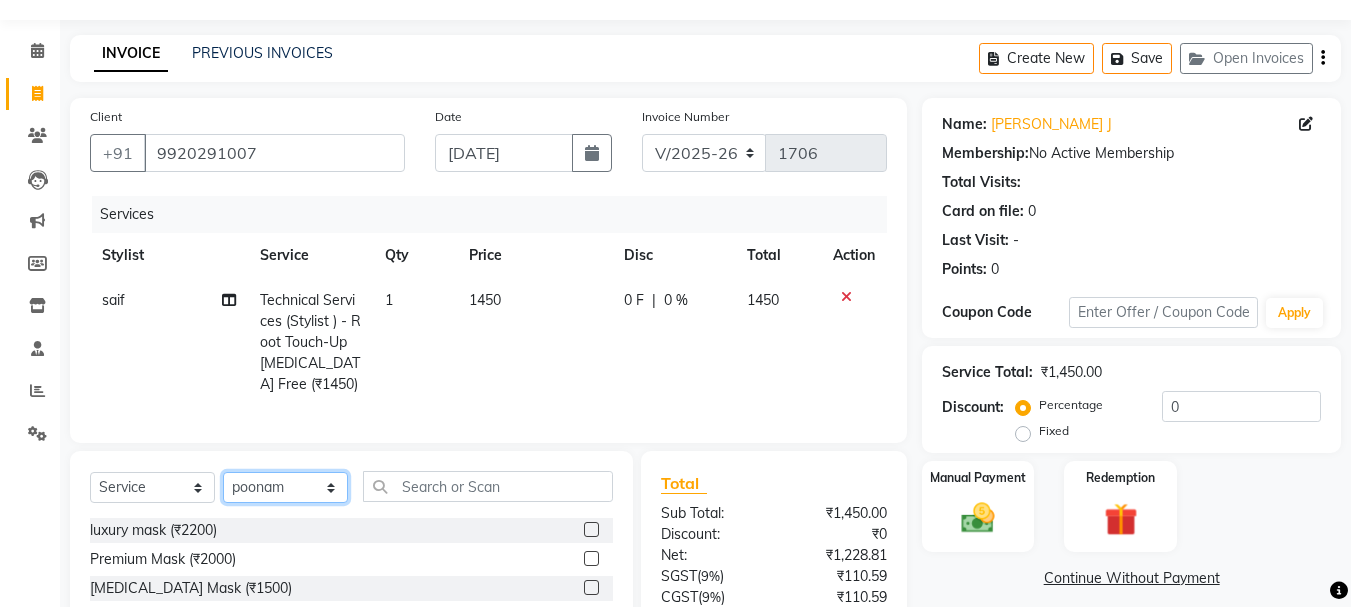 click on "Select Stylist Aditya aishu Akansha Anil Anup Ashik Bhavin diya Irshad Lucky meeth minaz  Namrata Neelam poonam Raju Rekha saif Salma salman Saneef sweta  umroy Vaibhav vicky" 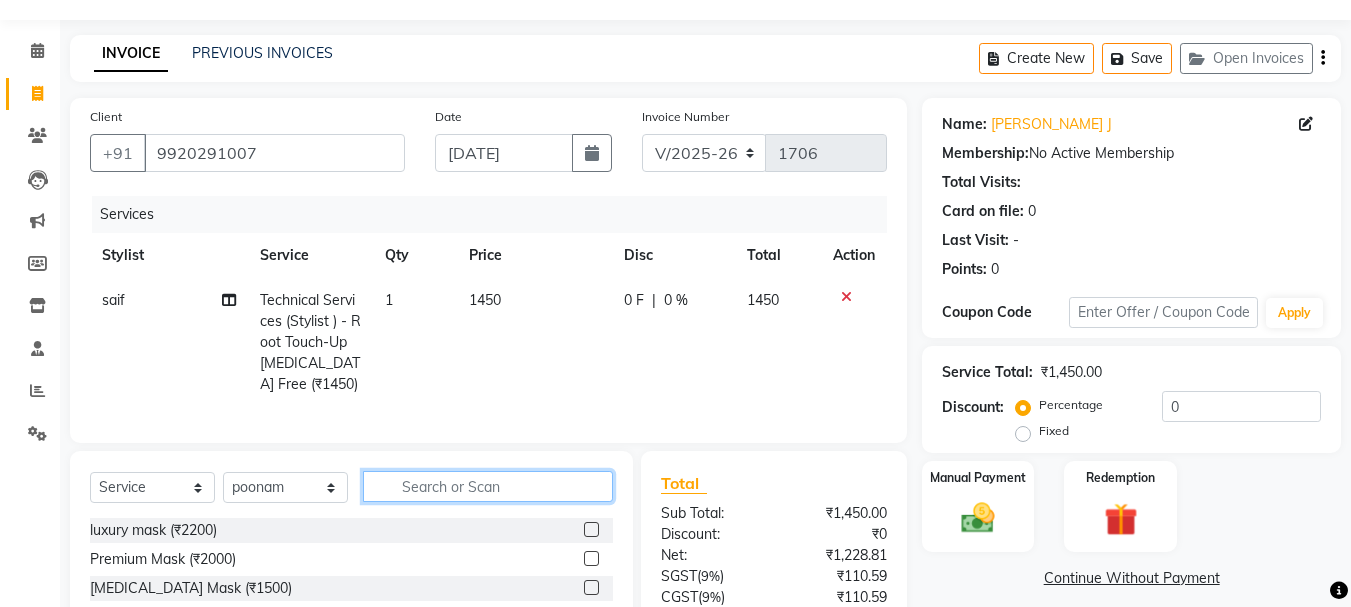 click 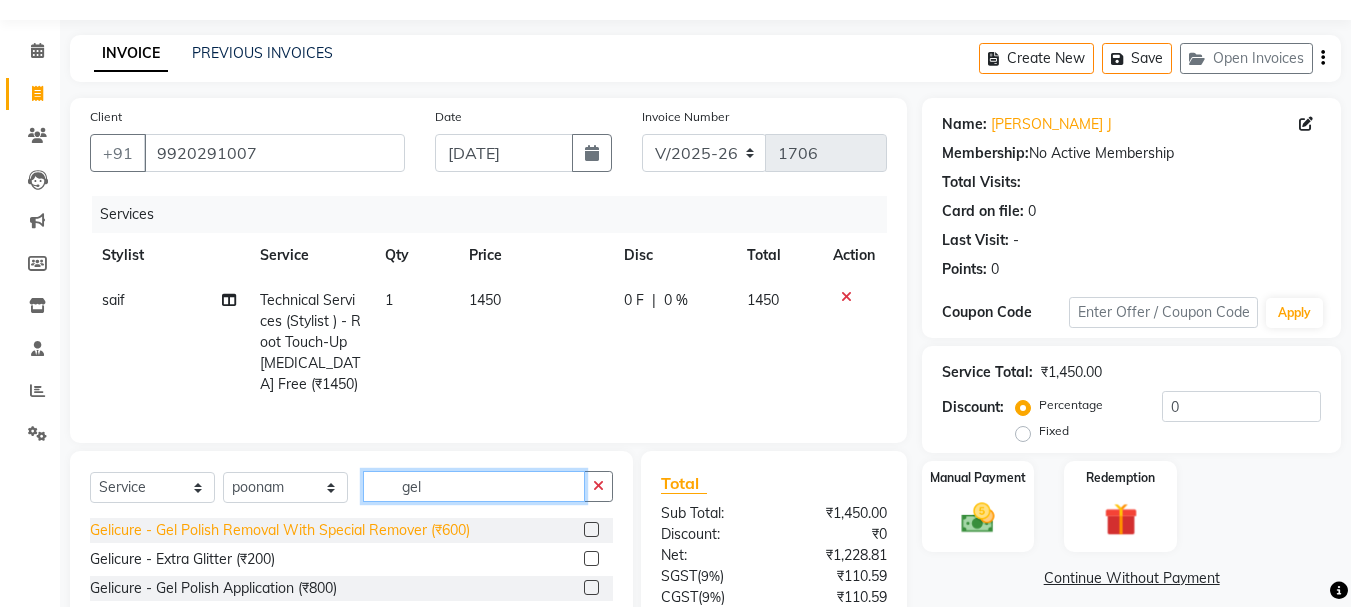 type on "gel" 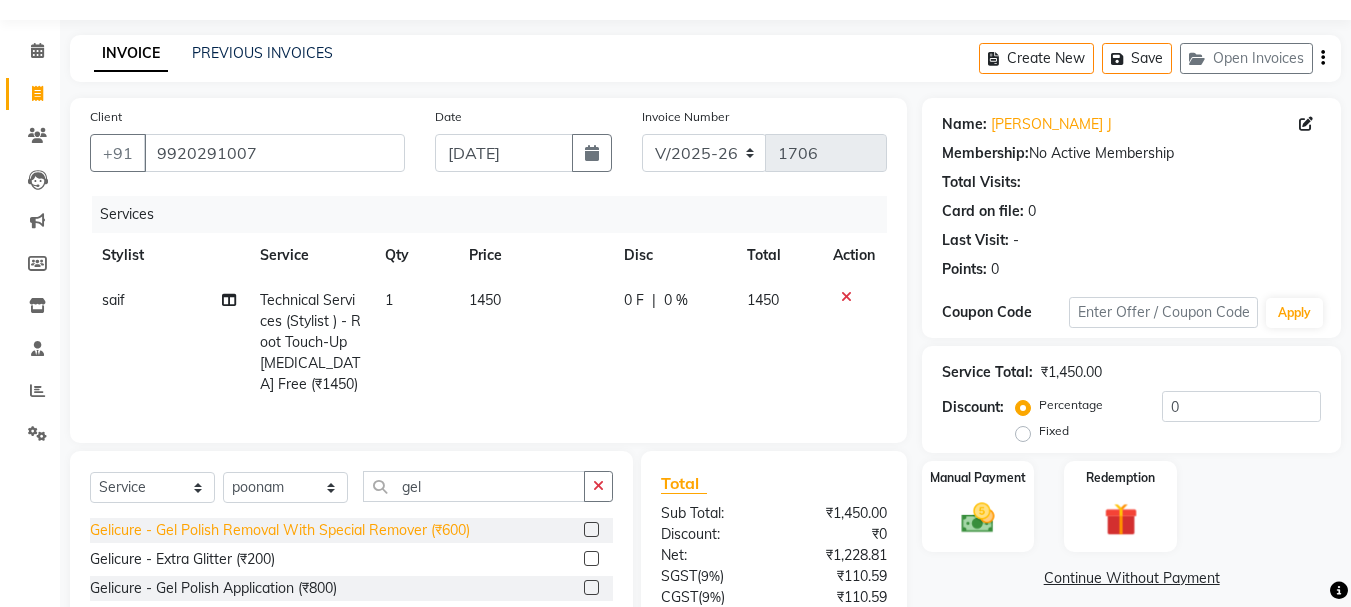 click on "Gelicure - Gel Polish Removal With Special Remover (₹600)" 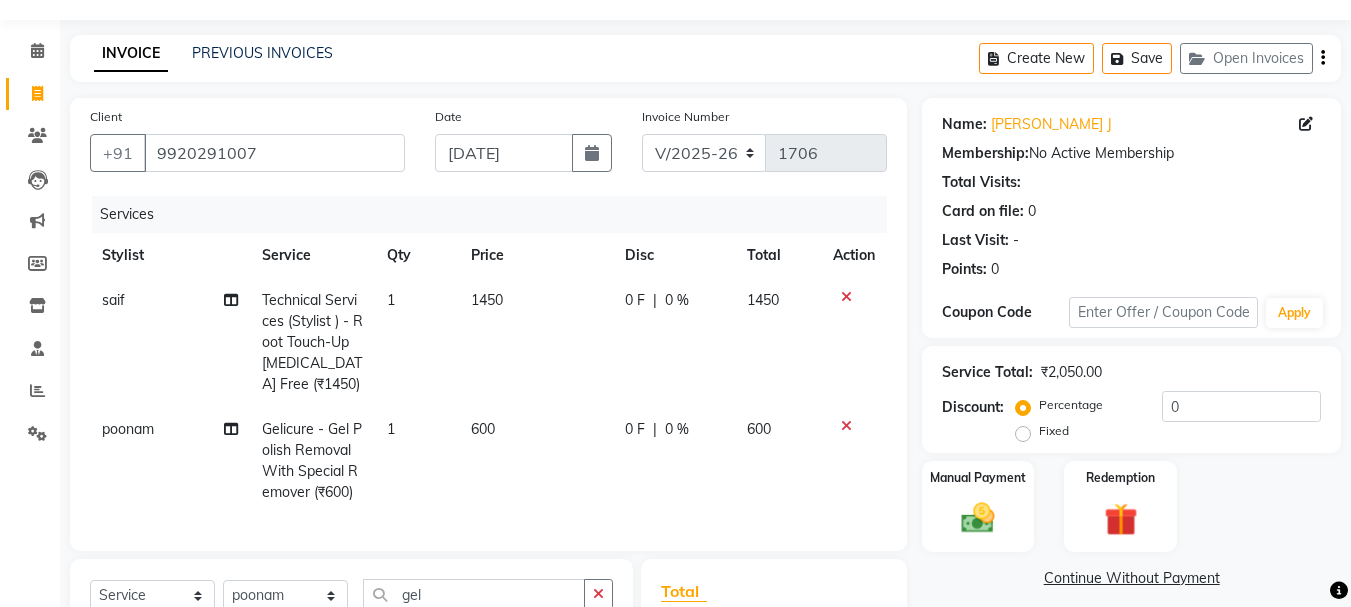 checkbox on "false" 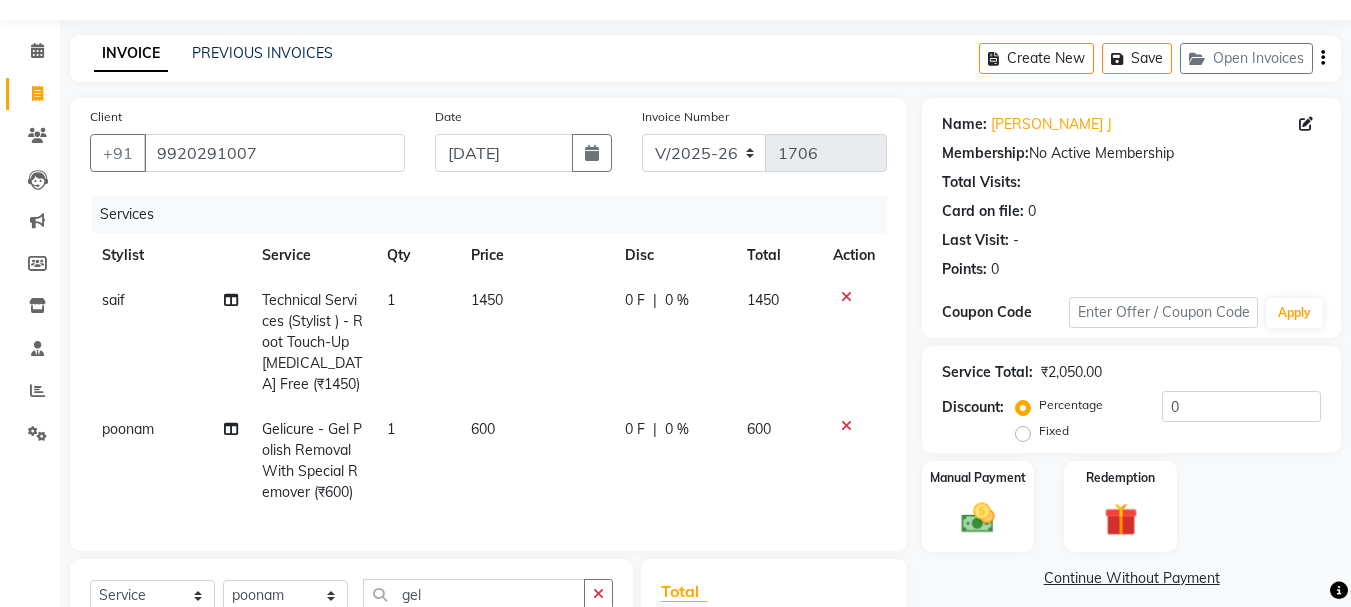 click on "600" 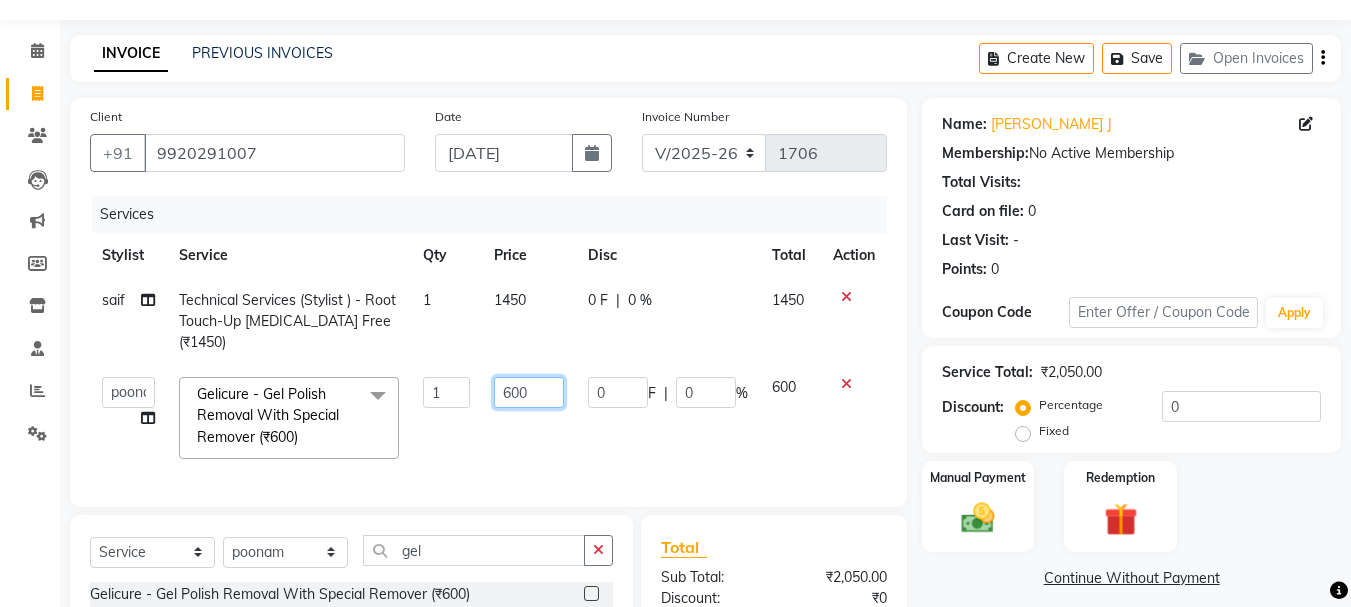 click on "600" 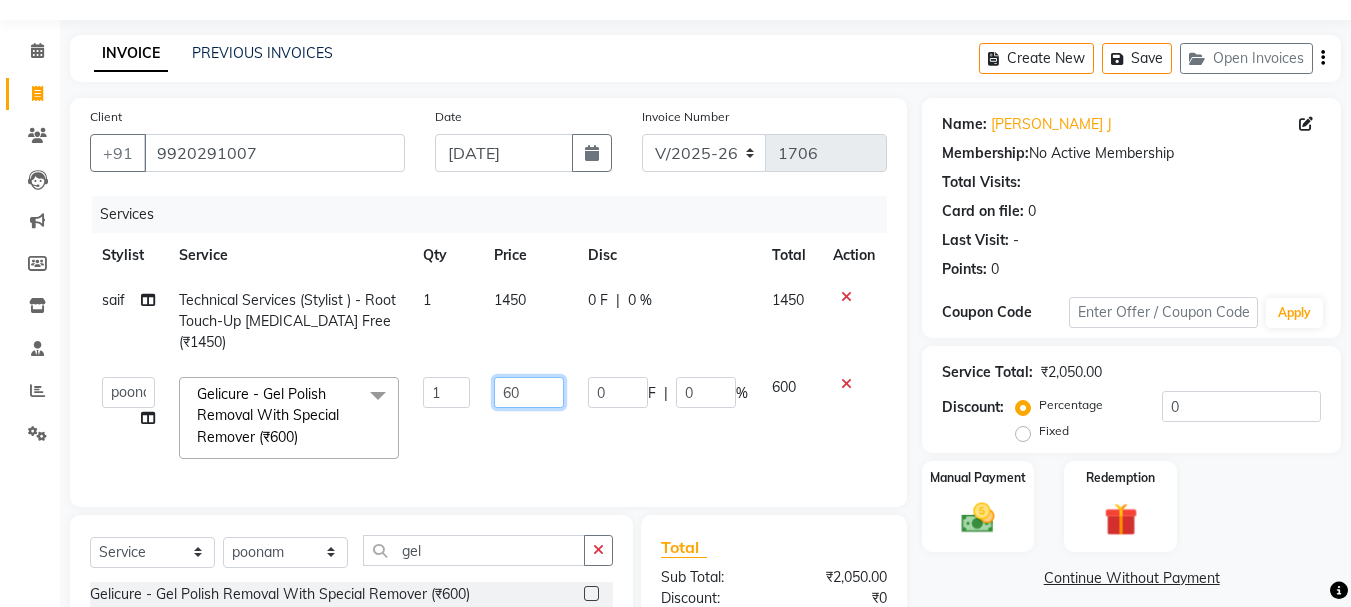 type on "6" 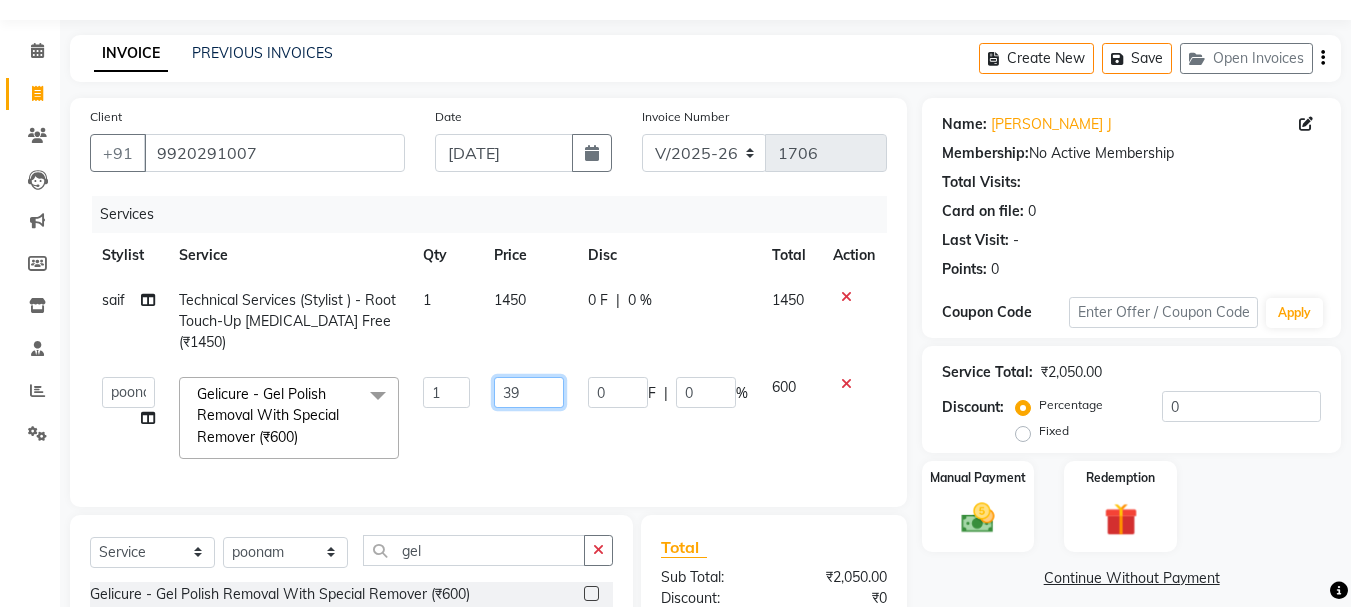 type on "399" 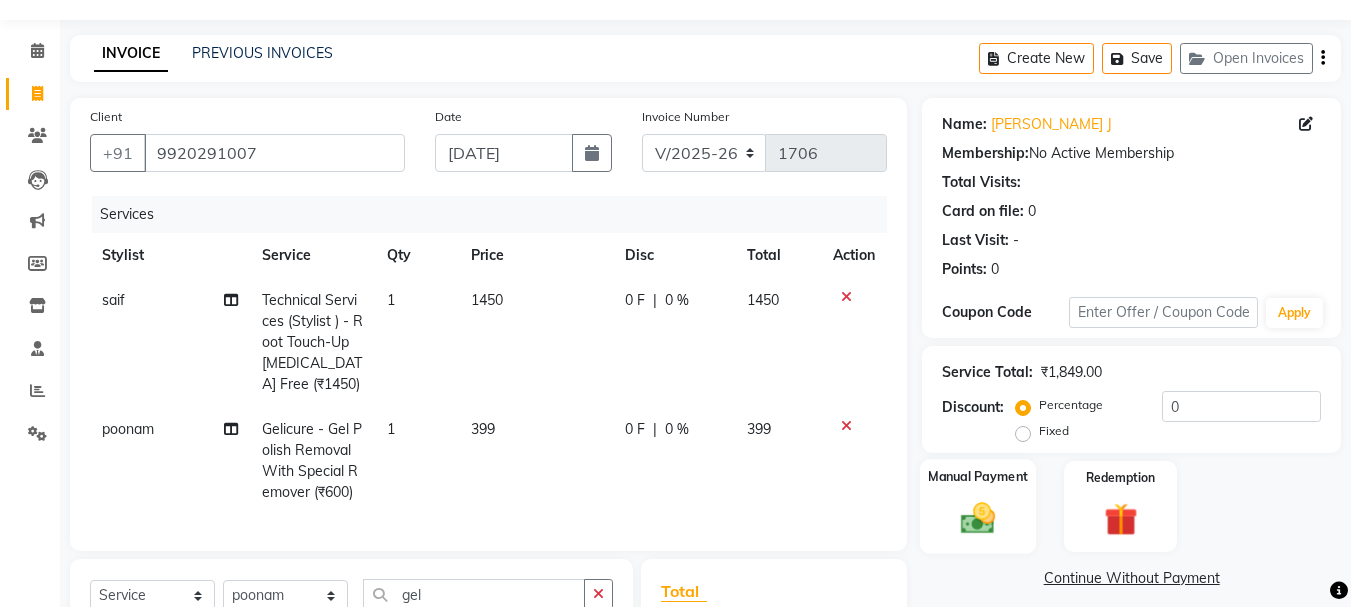 click on "Manual Payment" 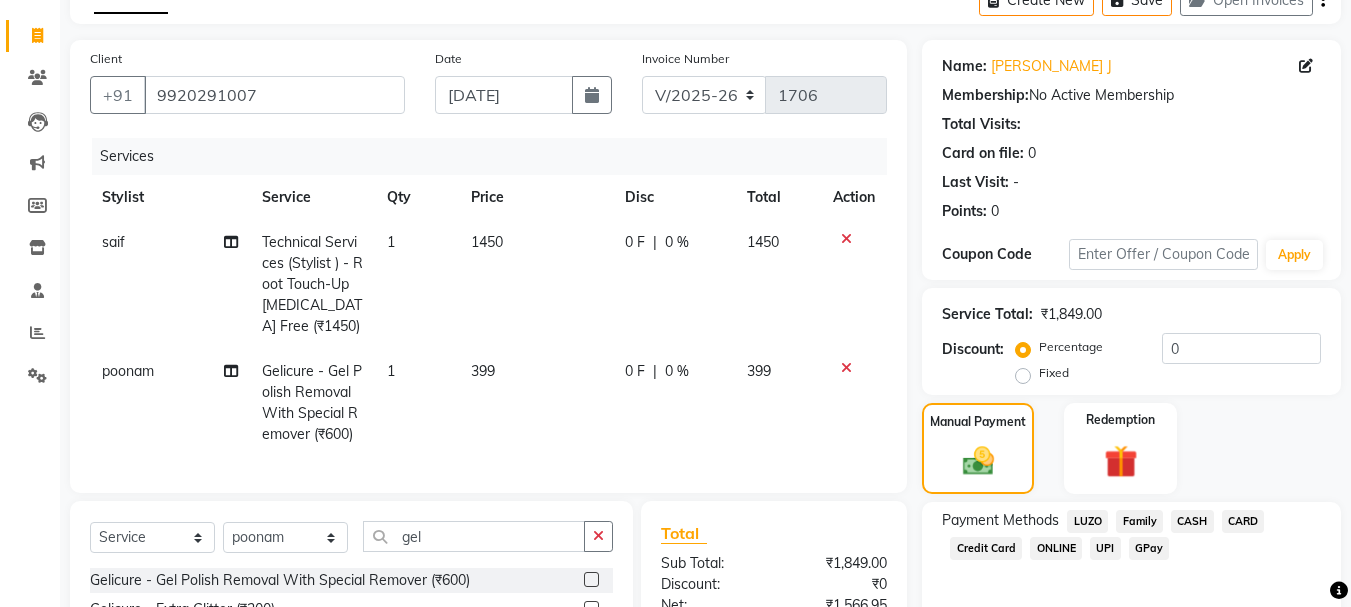 scroll, scrollTop: 343, scrollLeft: 0, axis: vertical 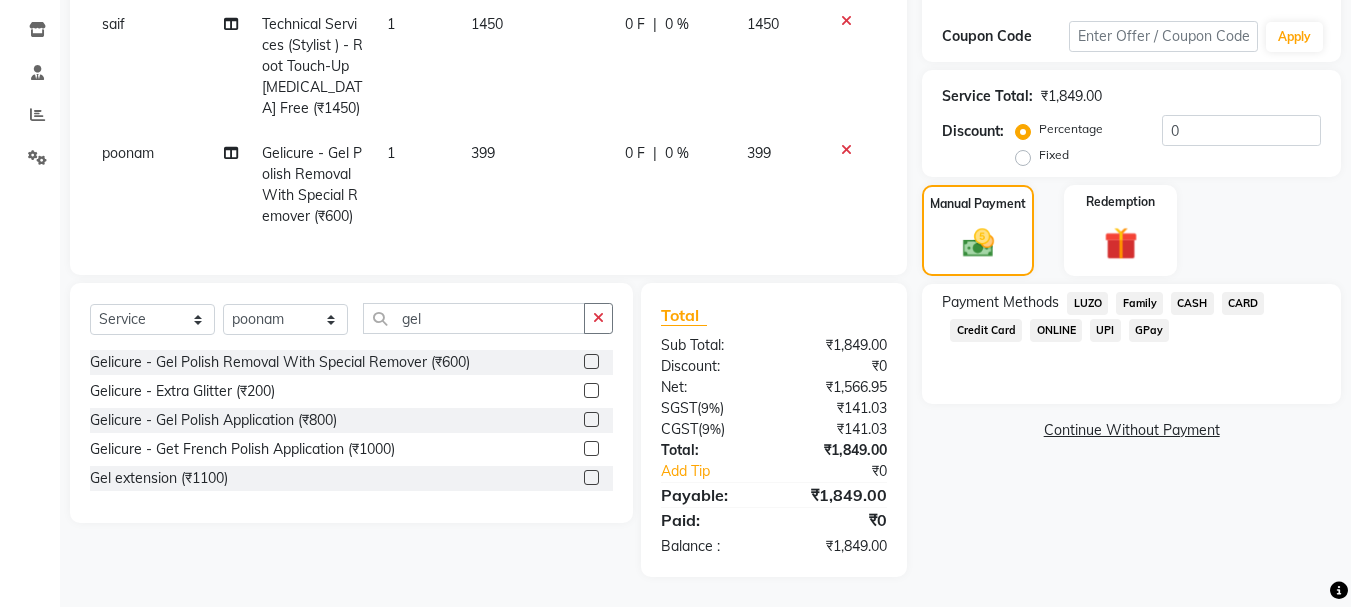 click on "GPay" 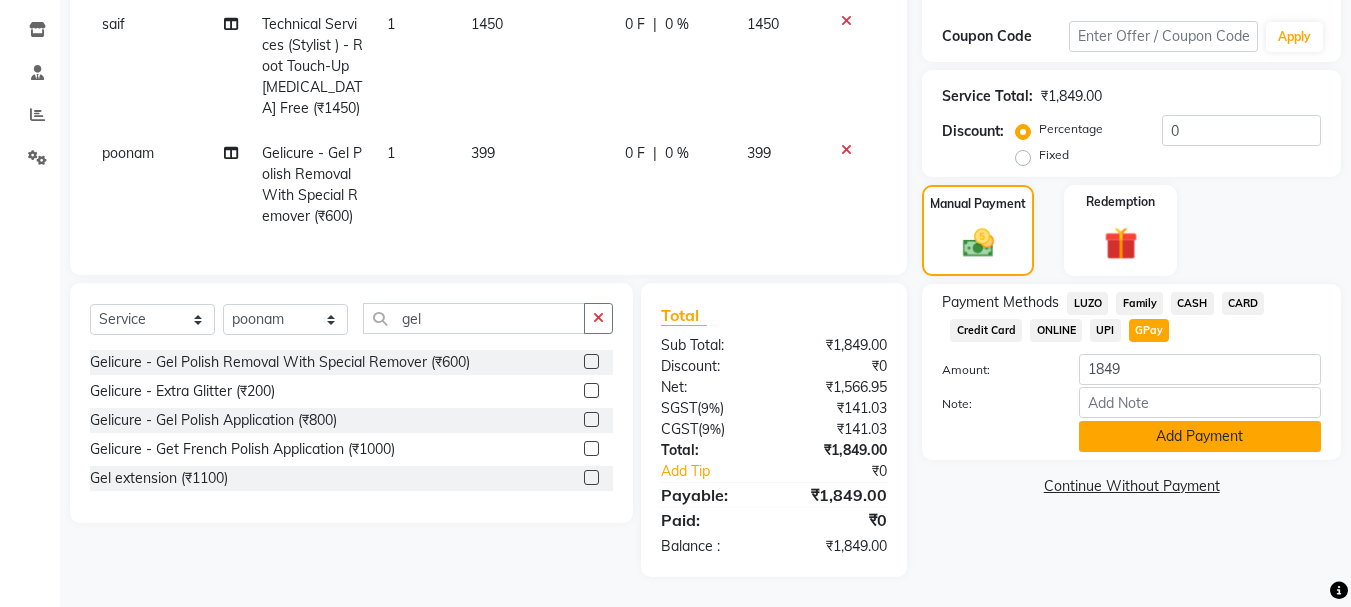 click on "Add Payment" 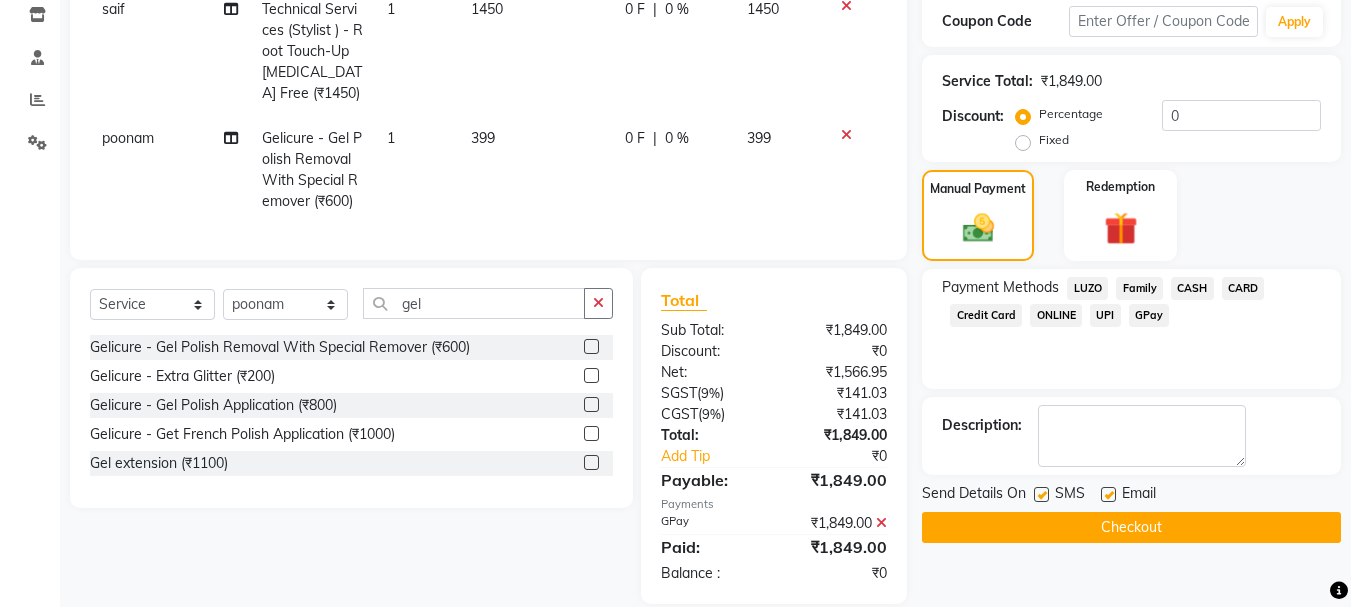 scroll, scrollTop: 385, scrollLeft: 0, axis: vertical 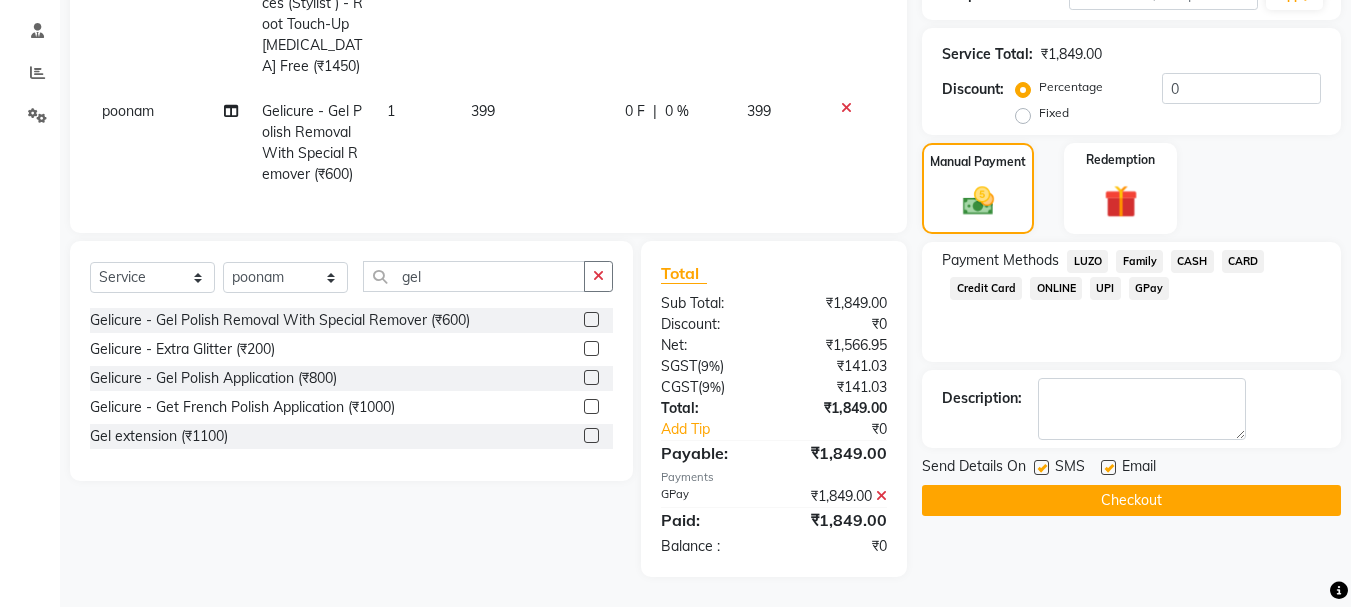 click on "Checkout" 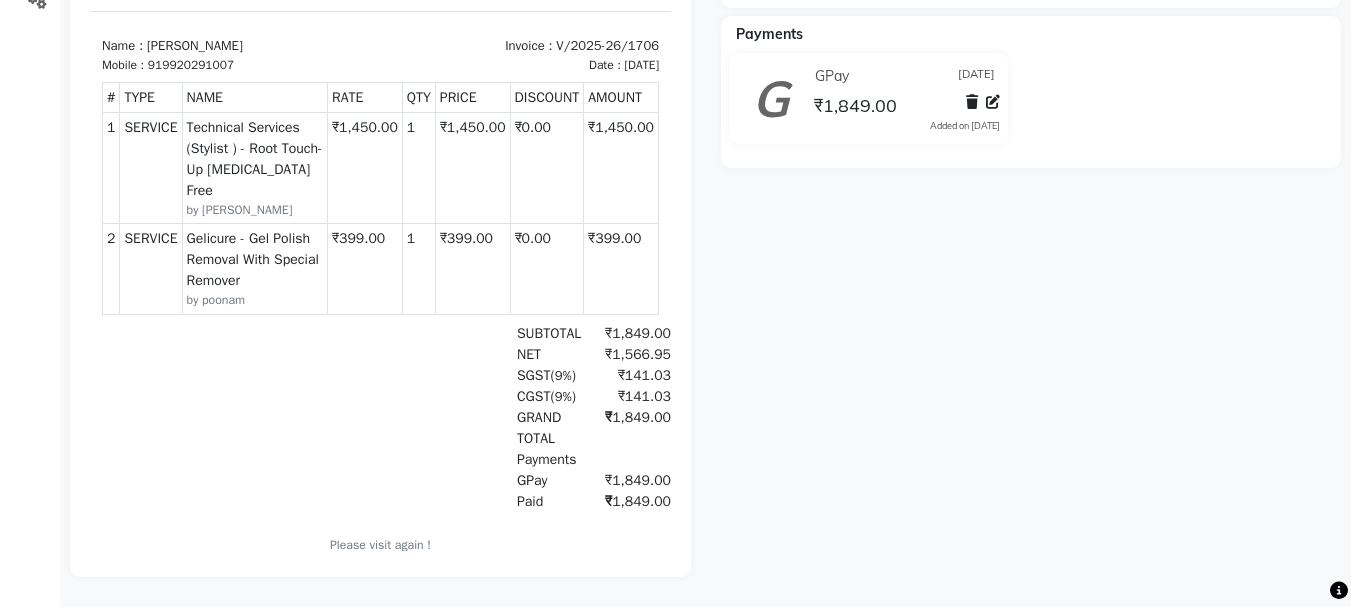 scroll, scrollTop: 0, scrollLeft: 0, axis: both 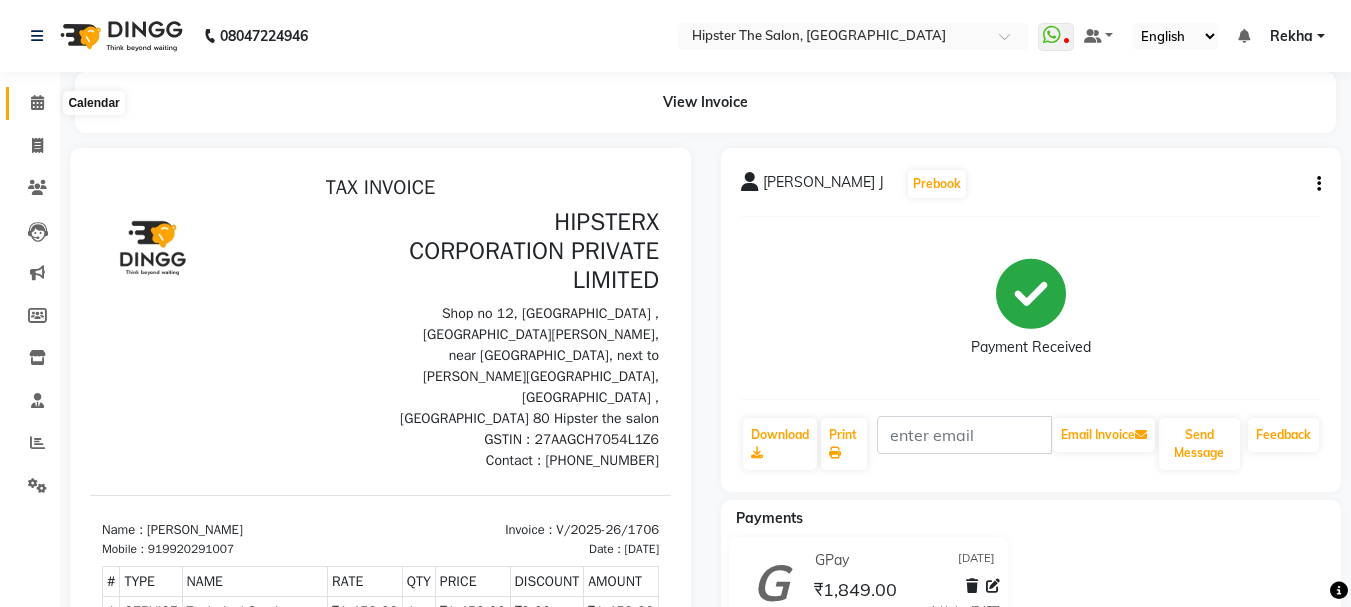 click 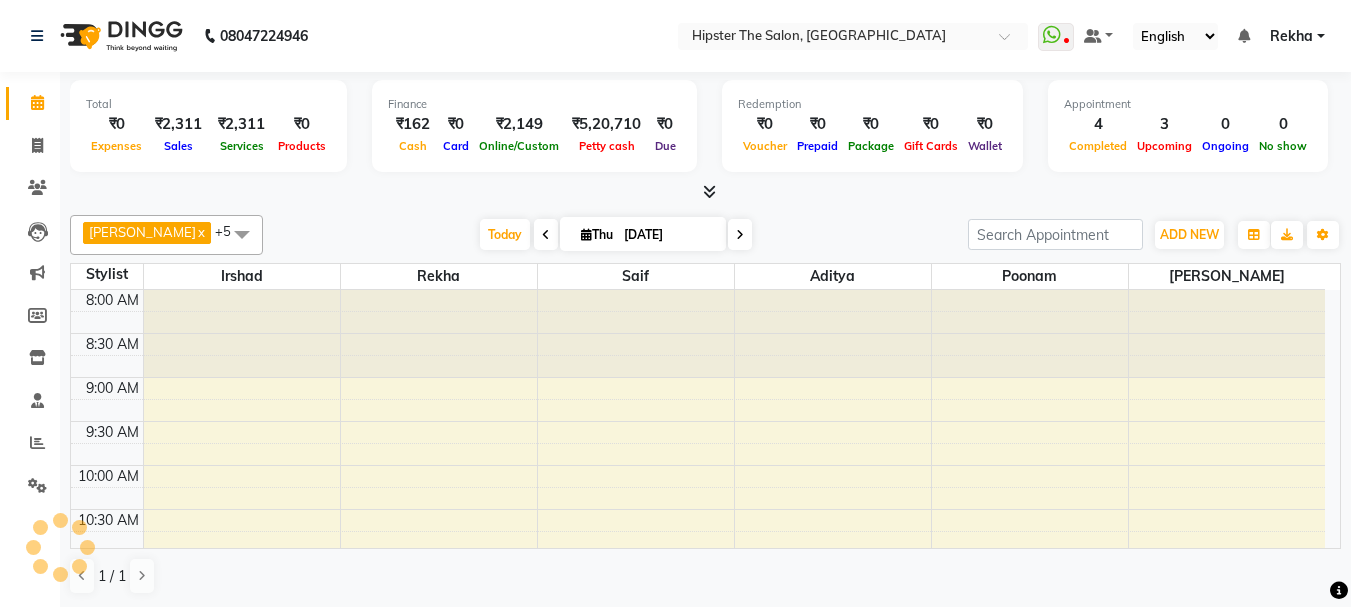 scroll, scrollTop: 0, scrollLeft: 0, axis: both 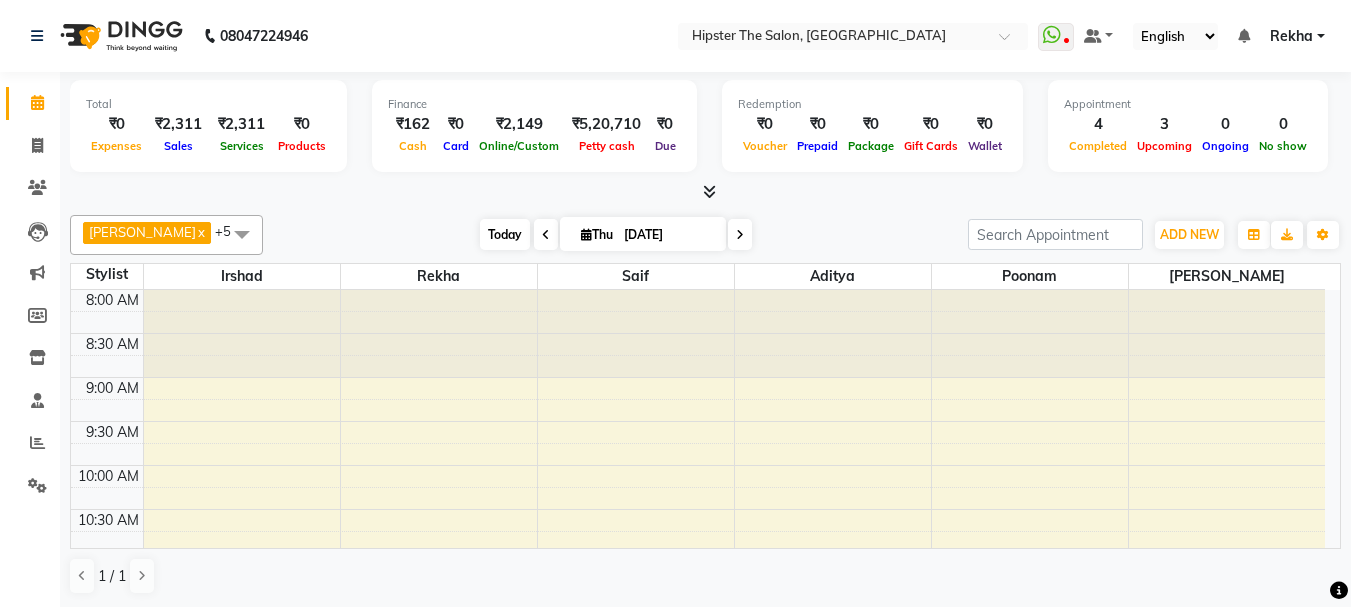 click on "Today" at bounding box center [505, 234] 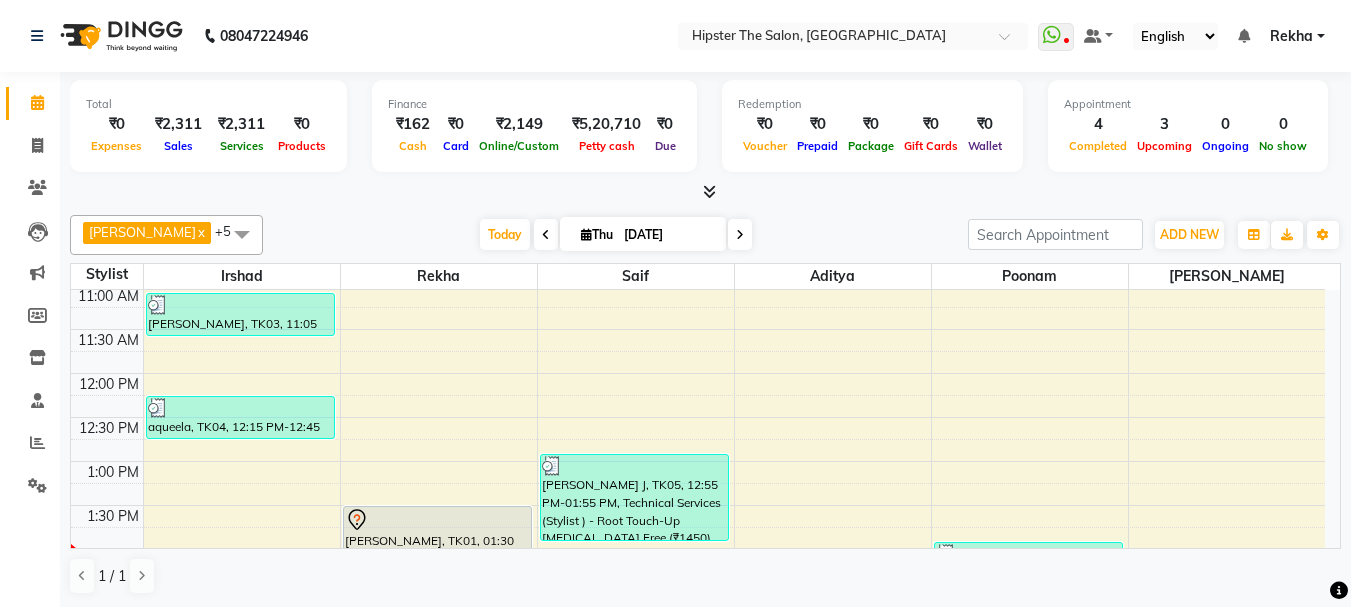 scroll, scrollTop: 262, scrollLeft: 0, axis: vertical 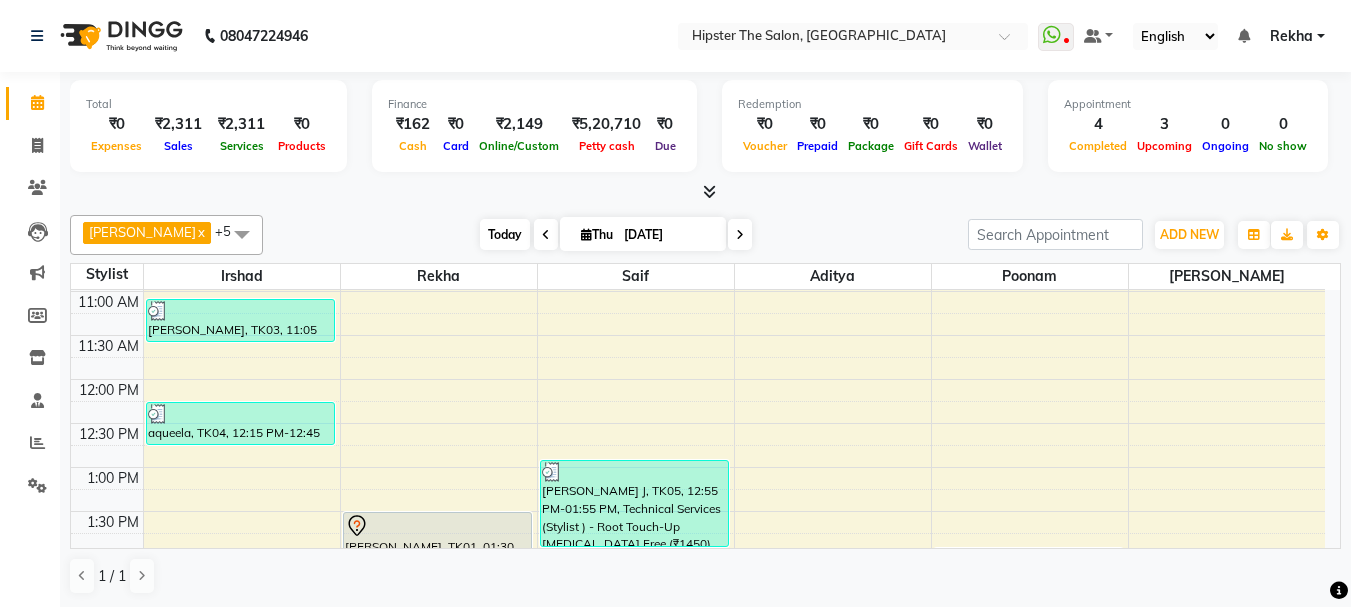 click on "Today" at bounding box center [505, 234] 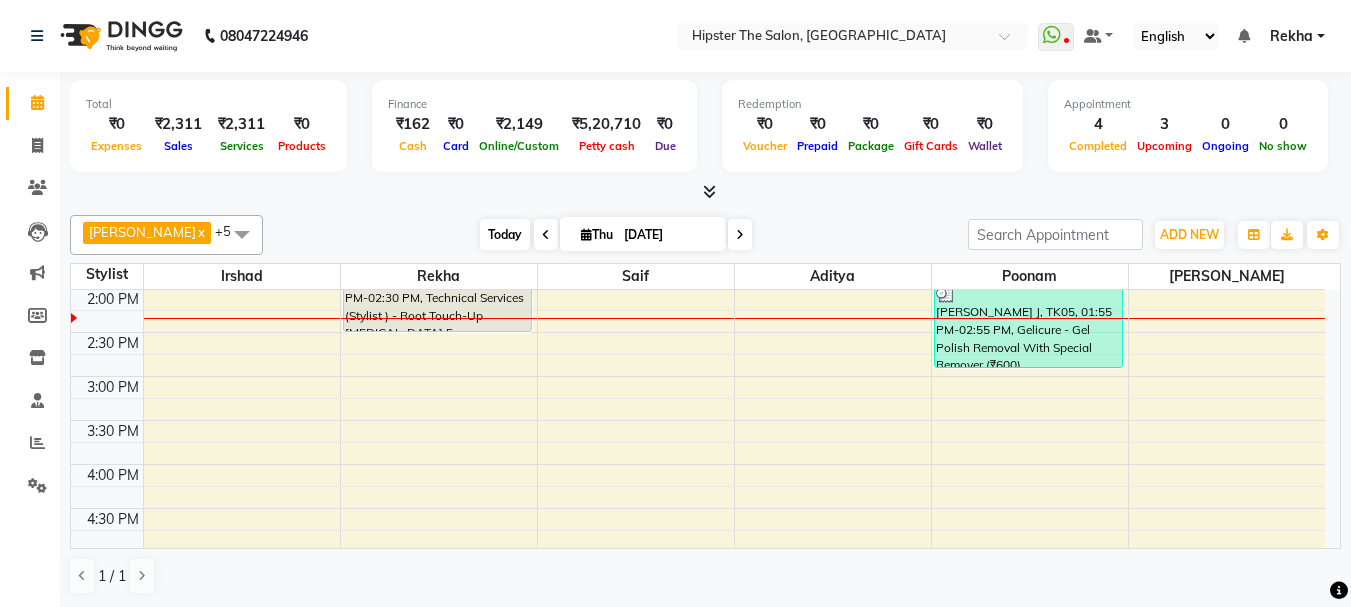 click on "Today" at bounding box center [505, 234] 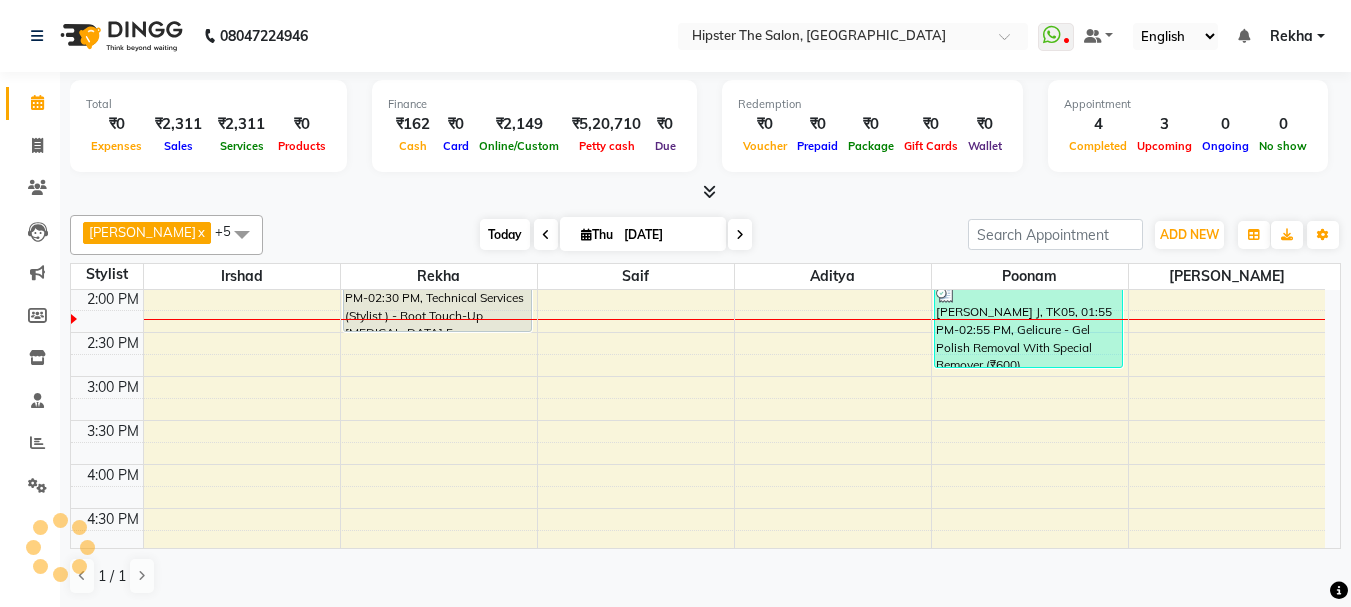 scroll, scrollTop: 529, scrollLeft: 0, axis: vertical 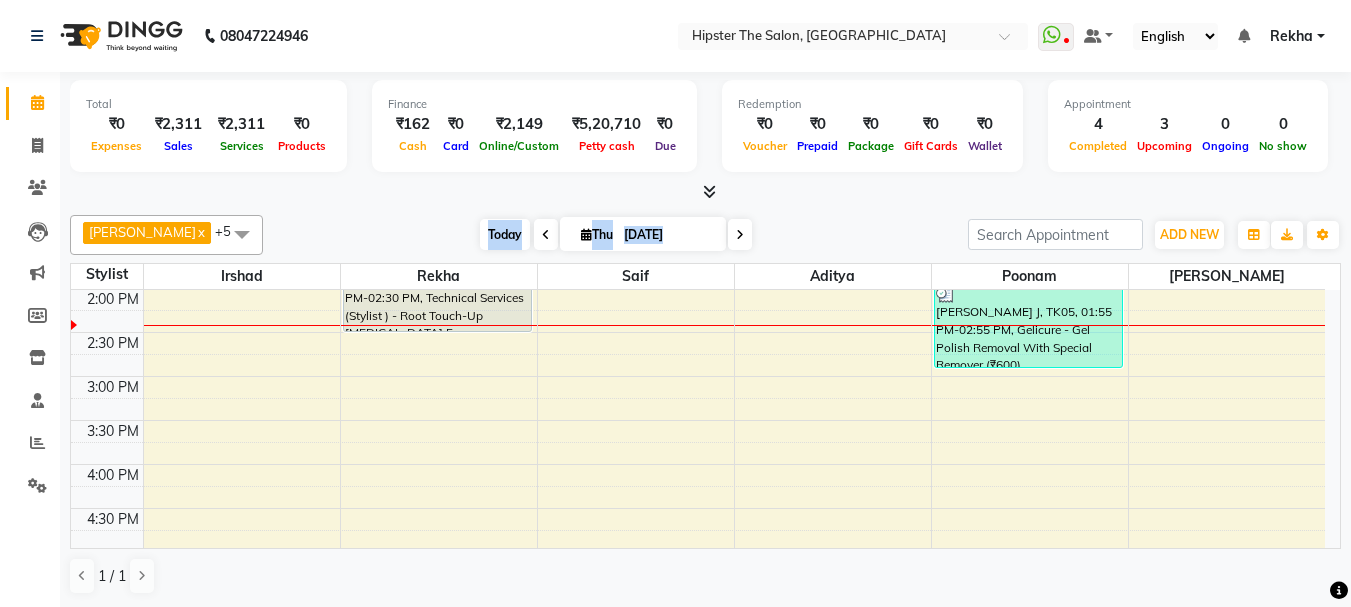click on "Today" at bounding box center (505, 234) 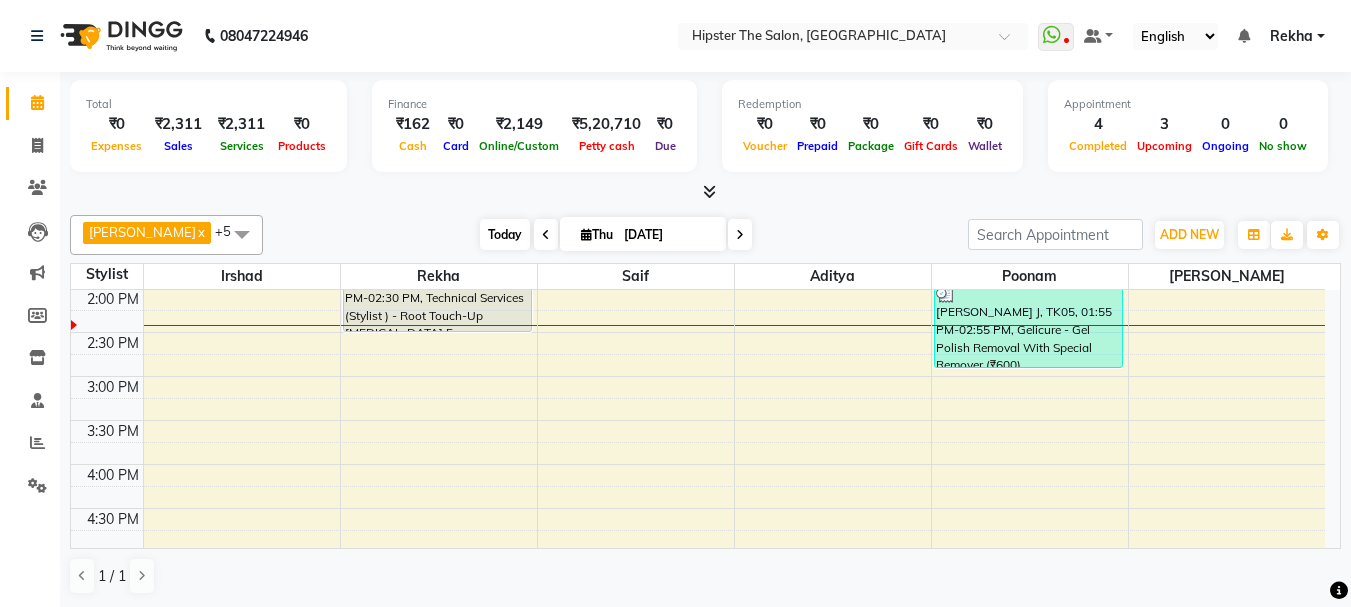 scroll, scrollTop: 529, scrollLeft: 0, axis: vertical 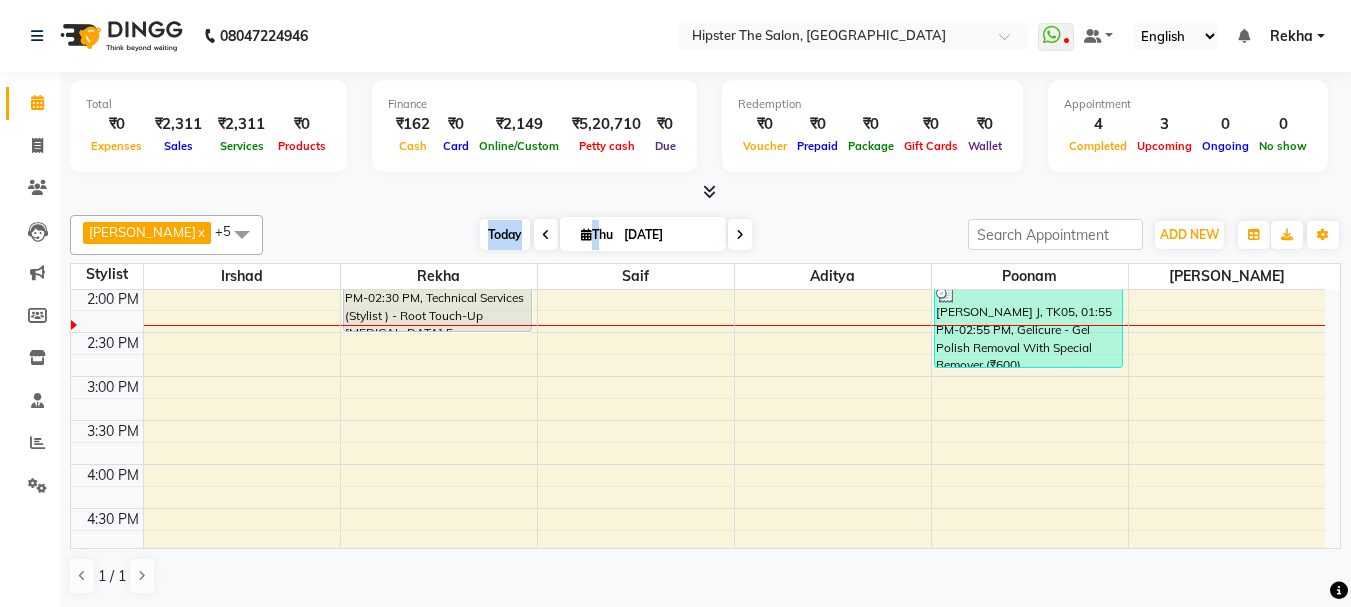click on "Today" at bounding box center (505, 234) 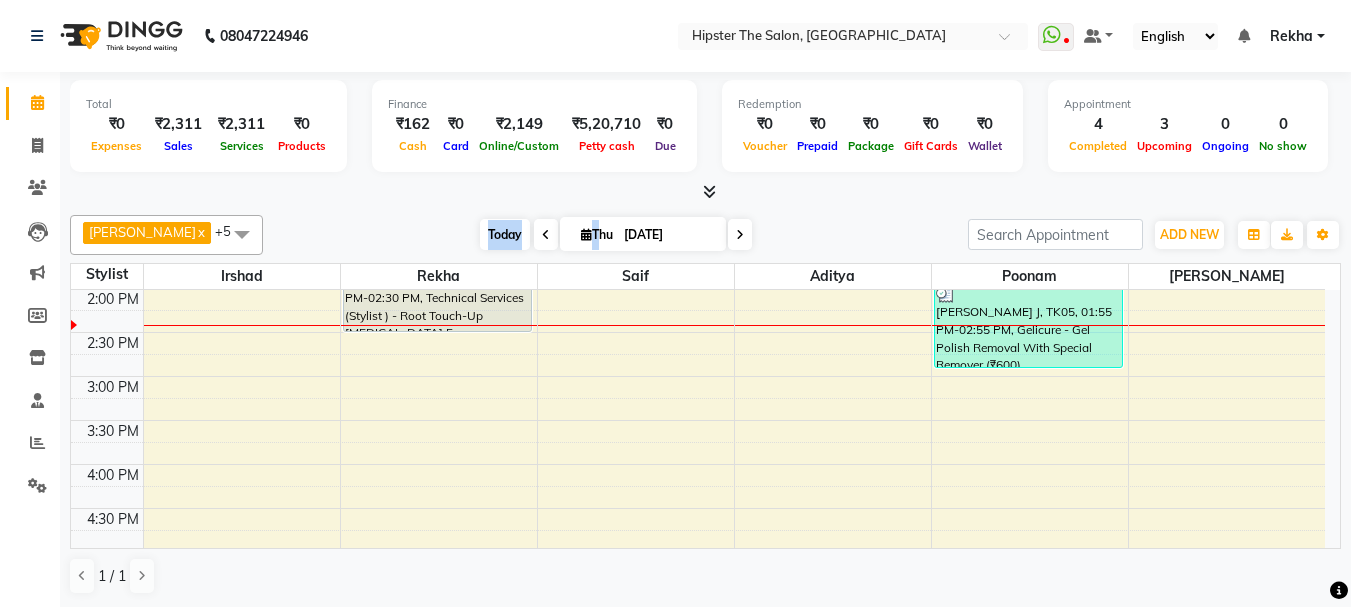 click on "Today" at bounding box center [505, 234] 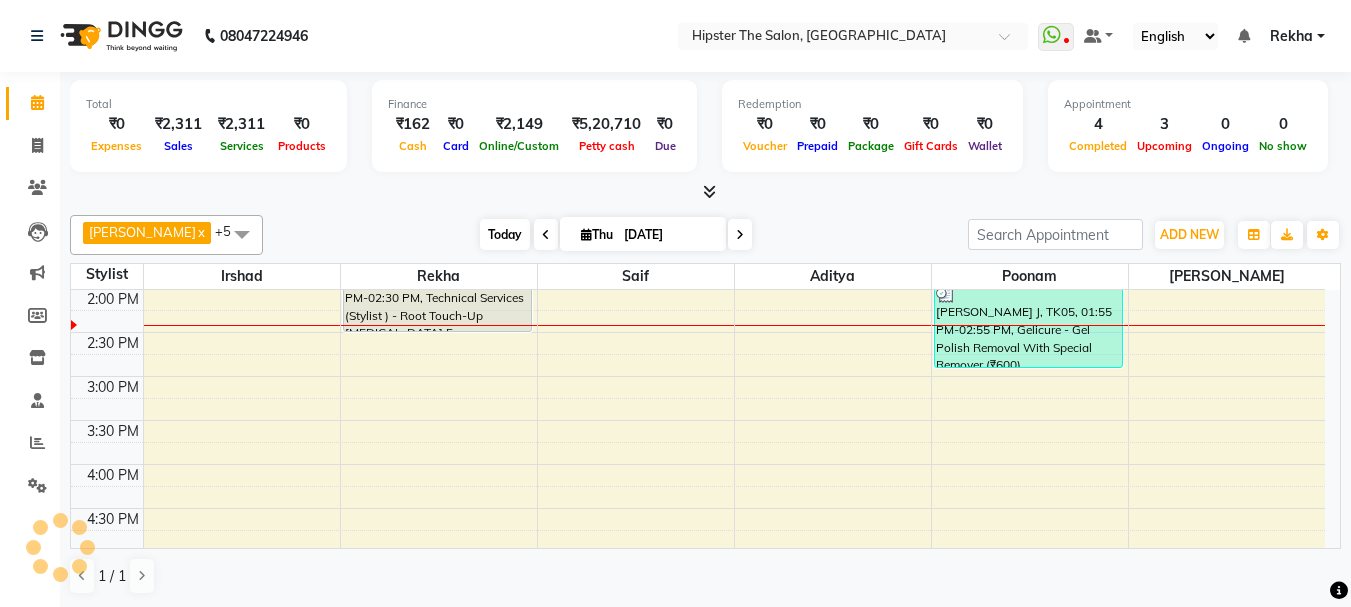 scroll, scrollTop: 529, scrollLeft: 0, axis: vertical 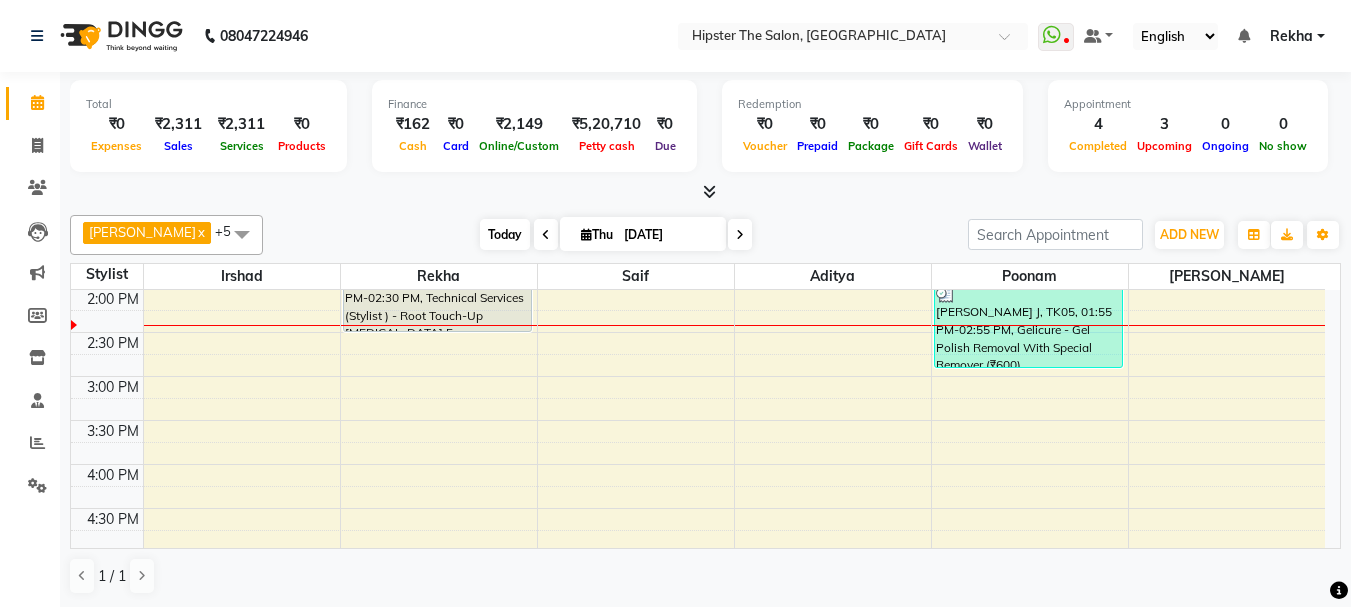 click on "Today" at bounding box center (505, 234) 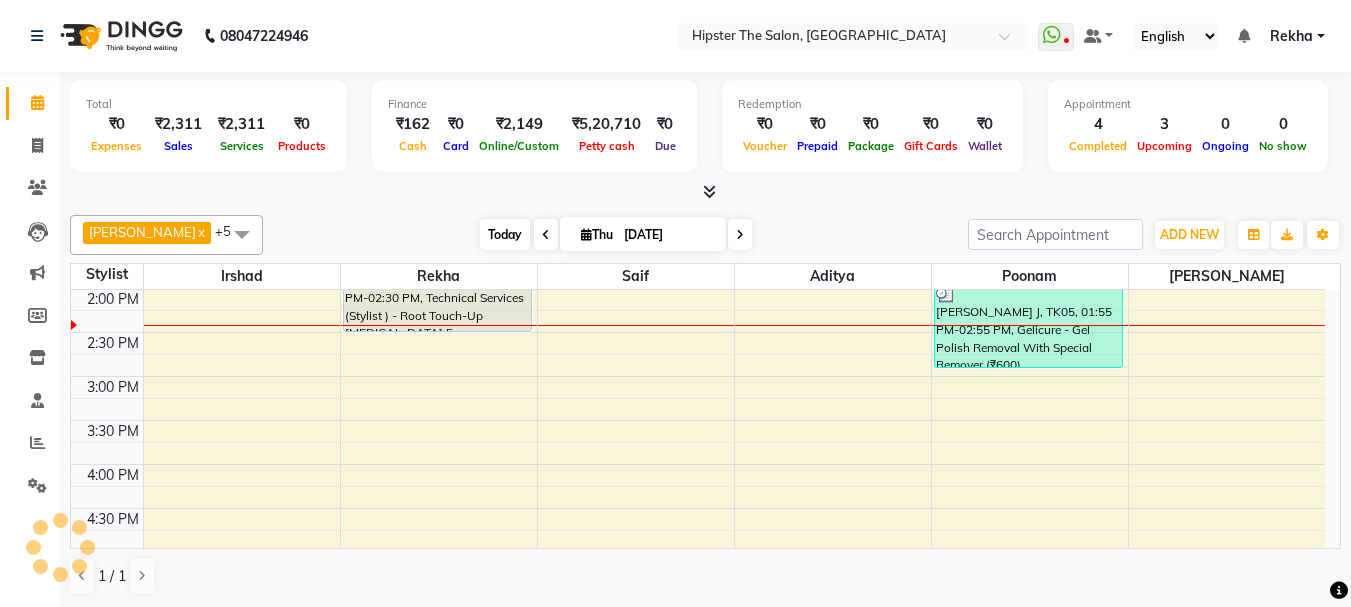 scroll, scrollTop: 529, scrollLeft: 0, axis: vertical 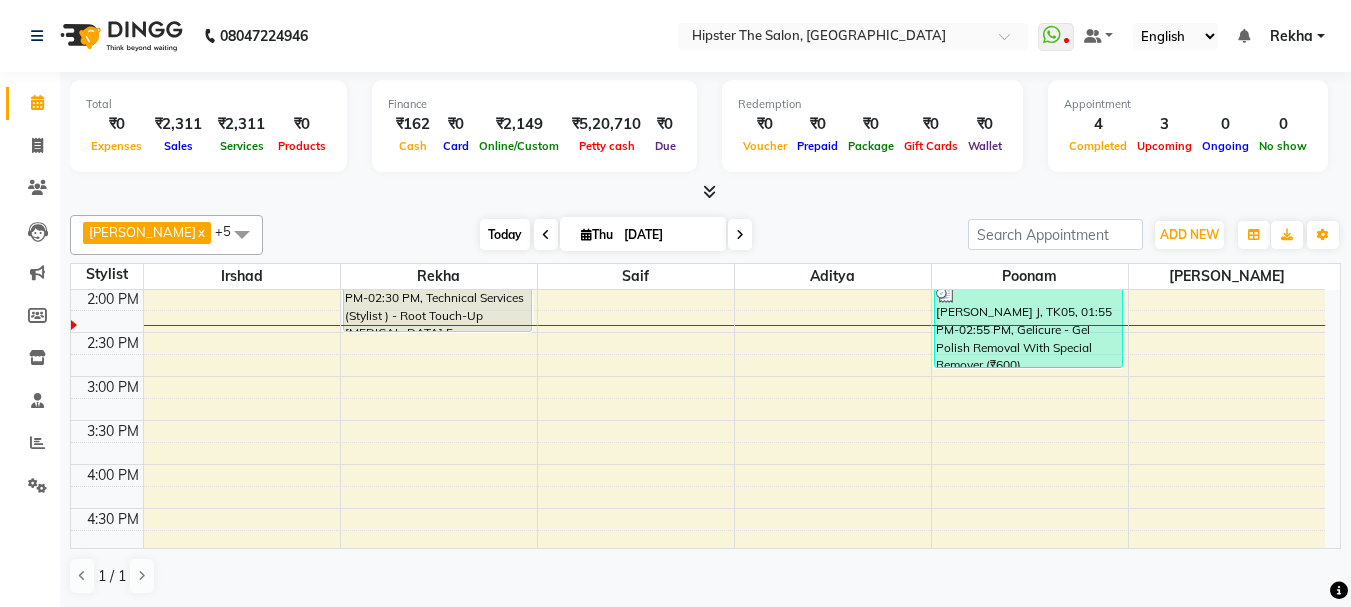 click on "Today" at bounding box center (505, 234) 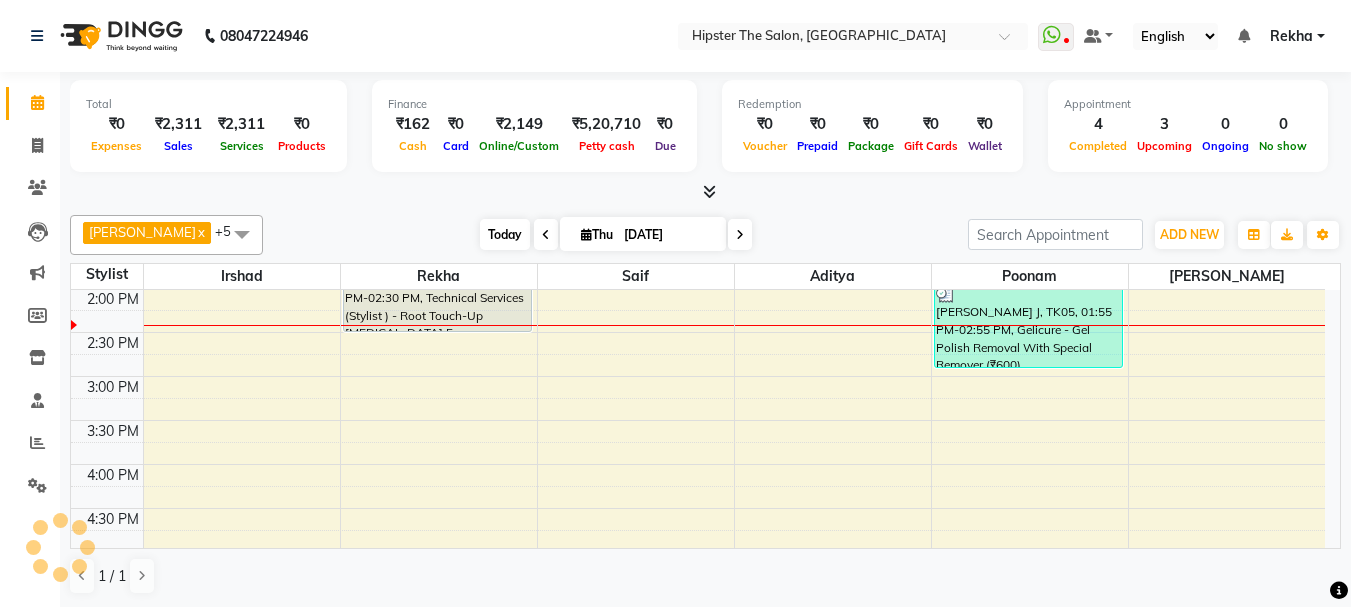 scroll, scrollTop: 529, scrollLeft: 0, axis: vertical 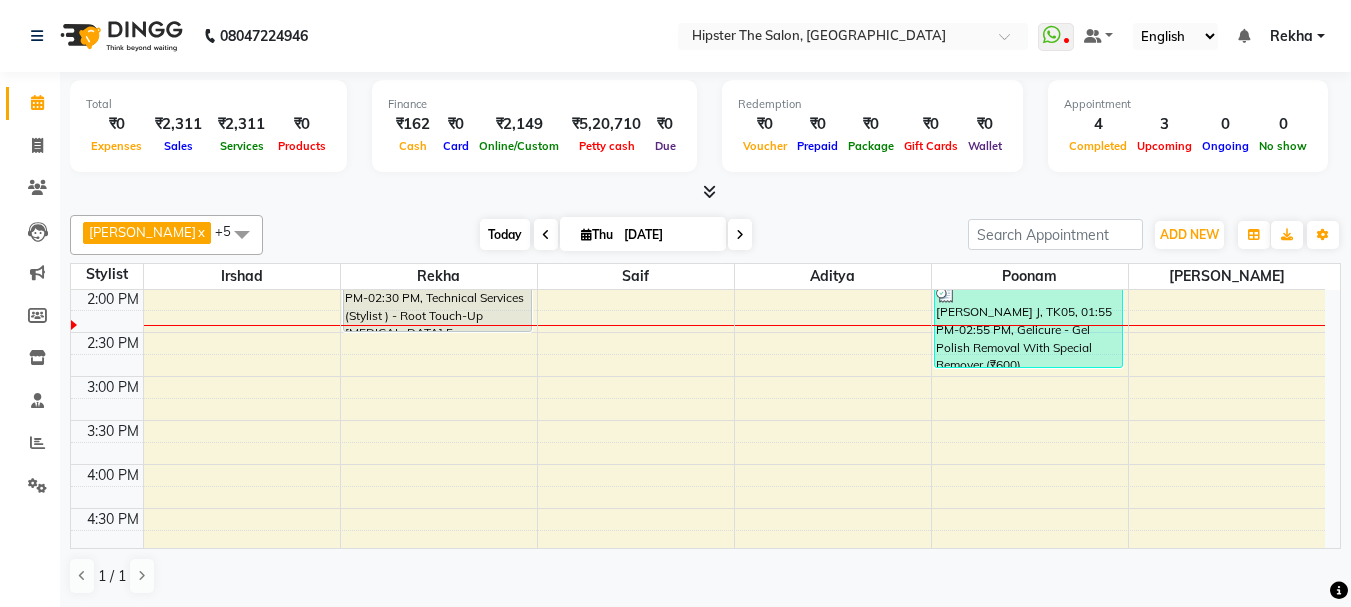 click on "Today" at bounding box center (505, 234) 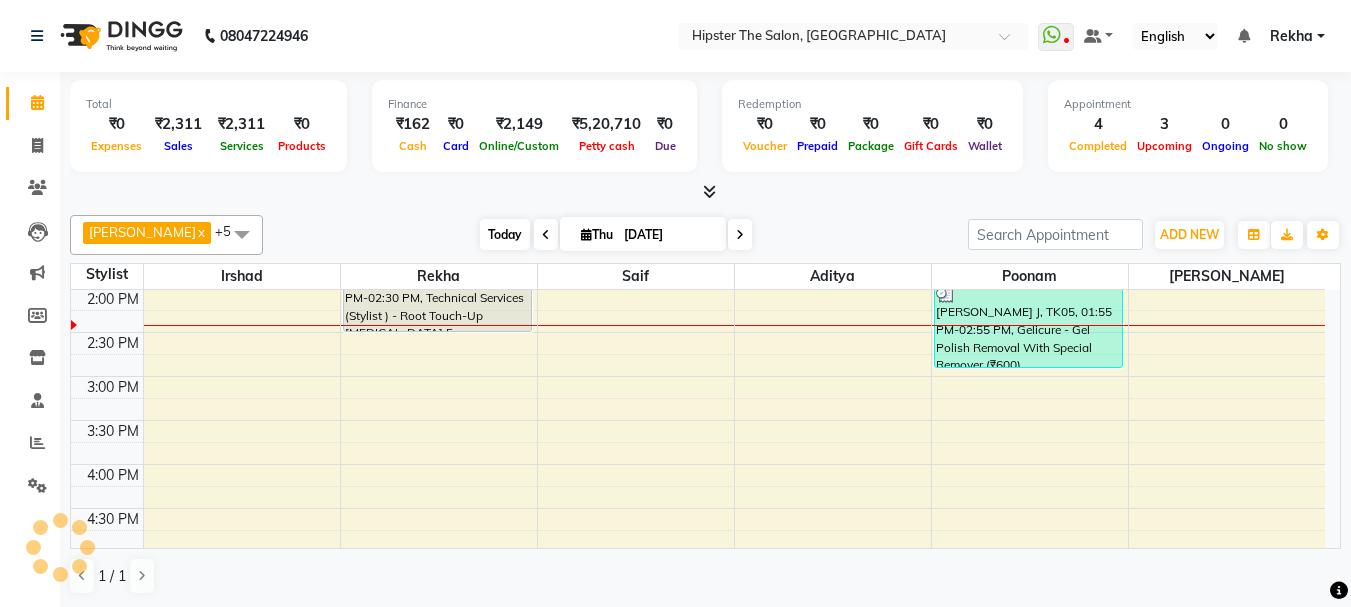 scroll, scrollTop: 529, scrollLeft: 0, axis: vertical 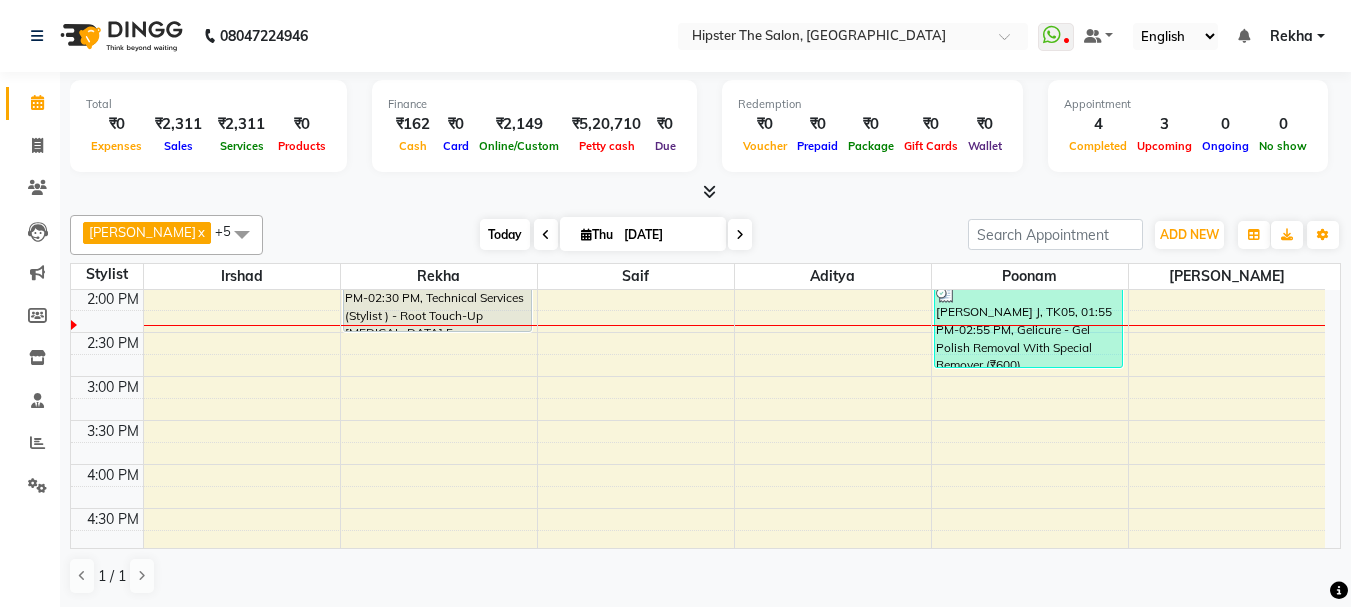 click on "Today" at bounding box center [505, 234] 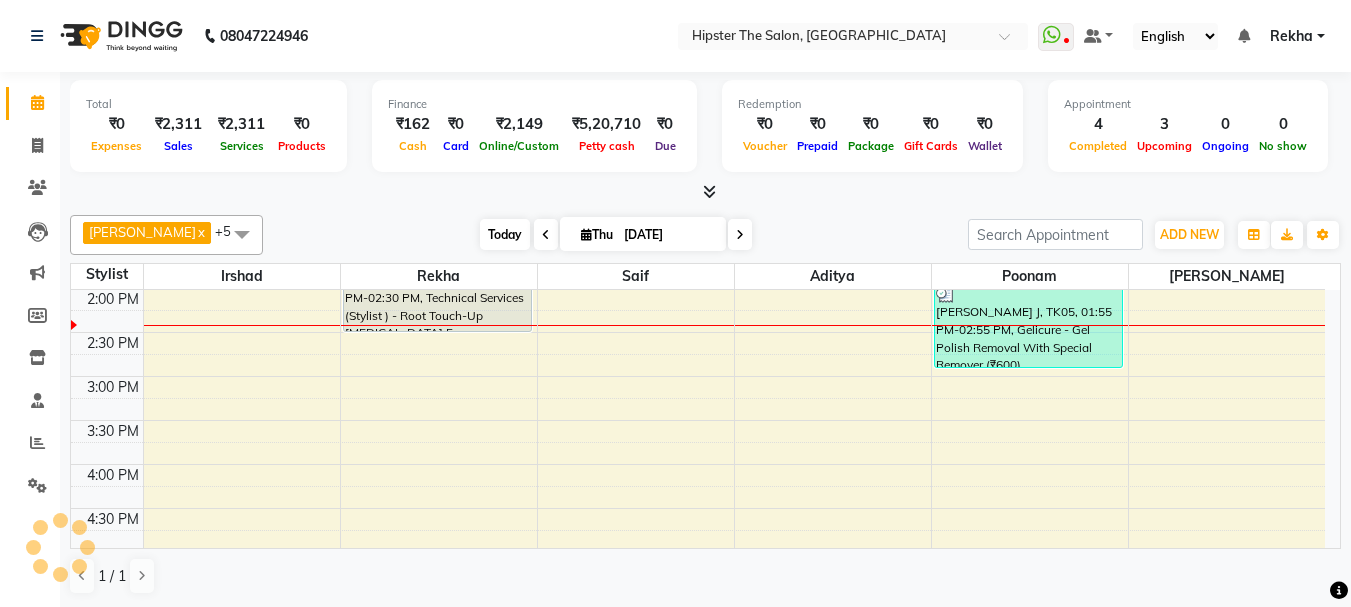 scroll, scrollTop: 529, scrollLeft: 0, axis: vertical 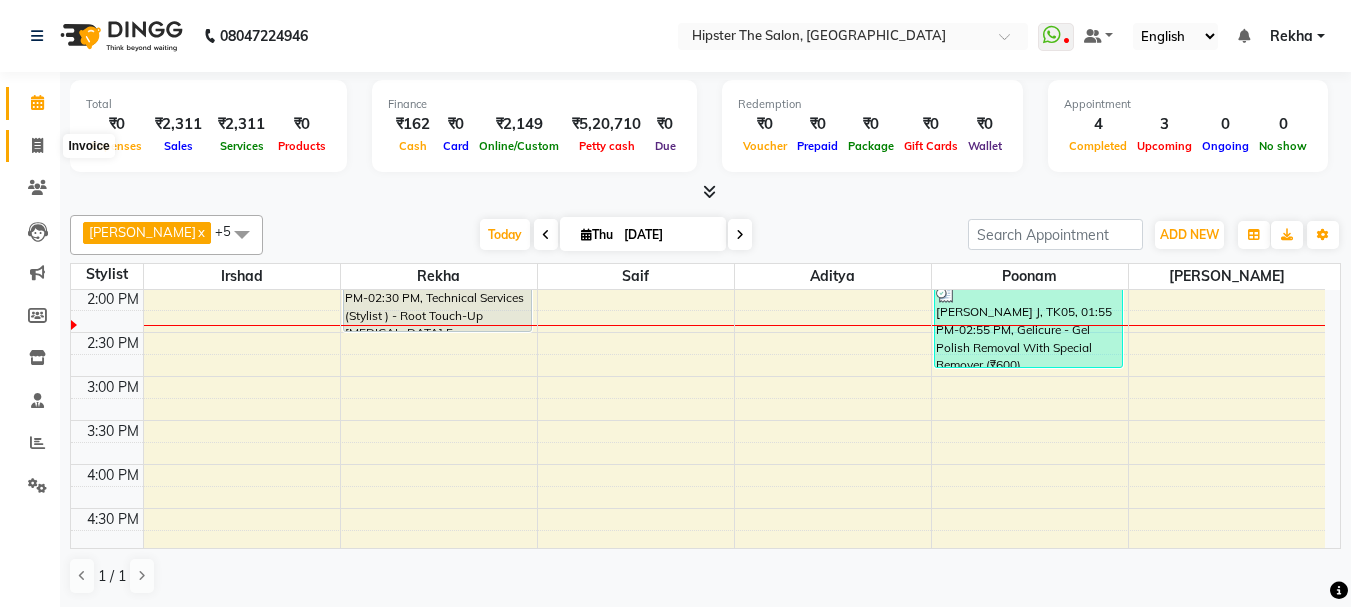 click 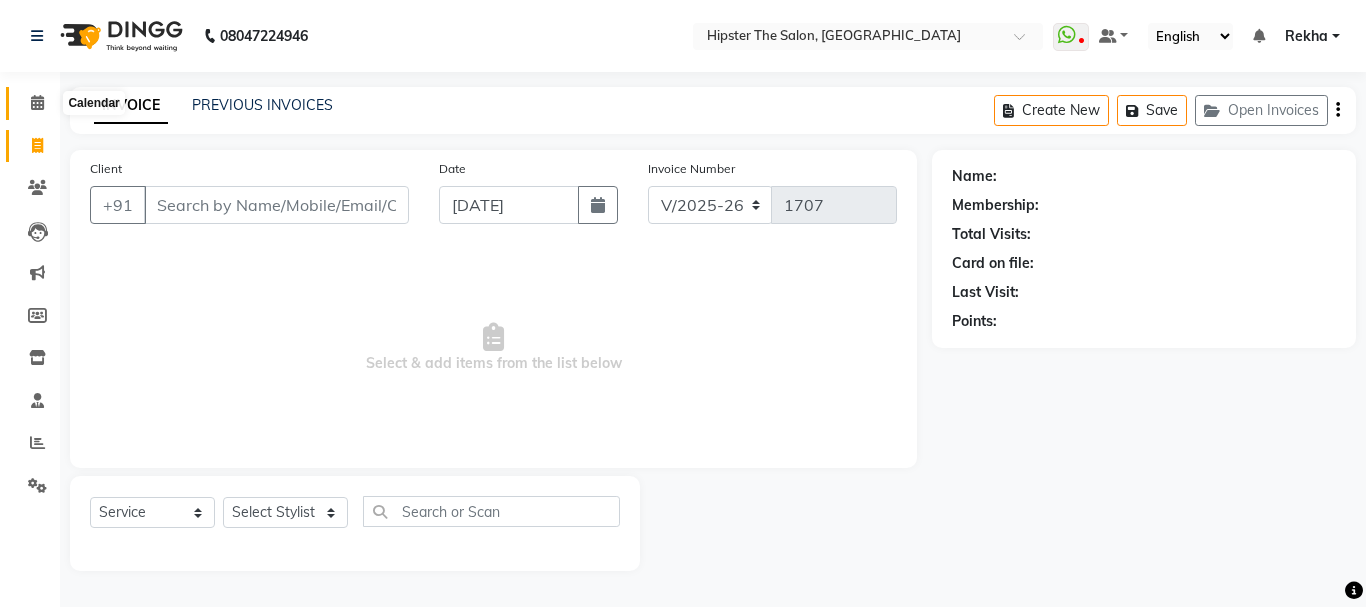 click 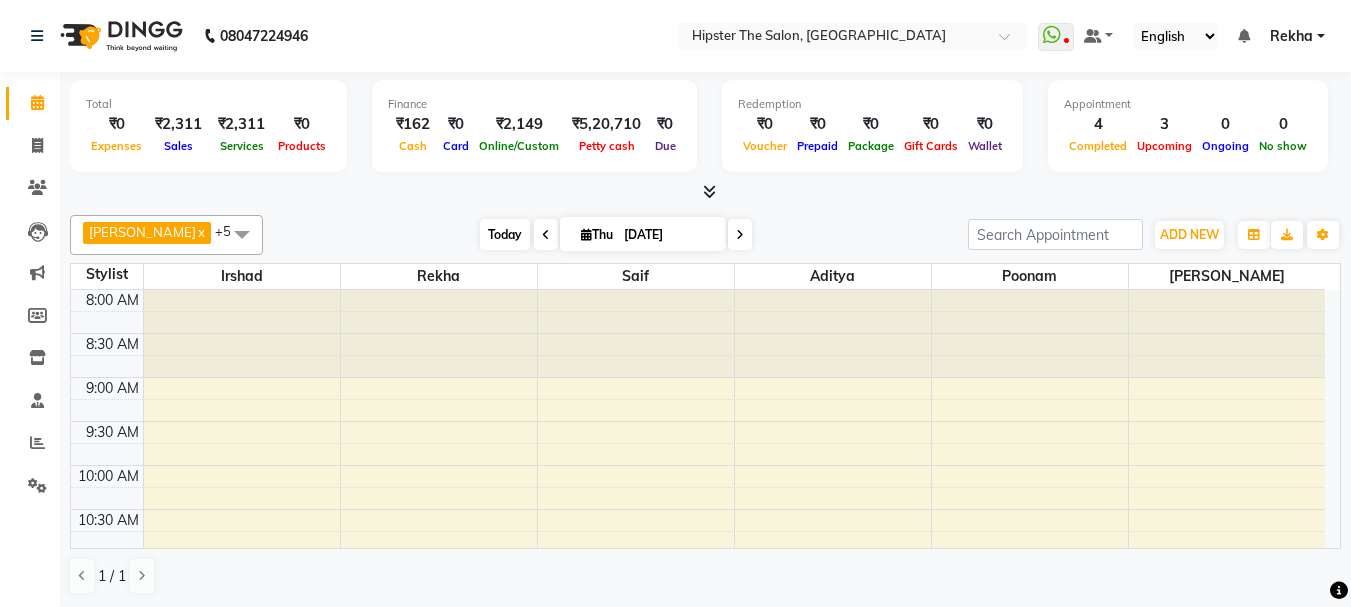 click on "Today" at bounding box center (505, 234) 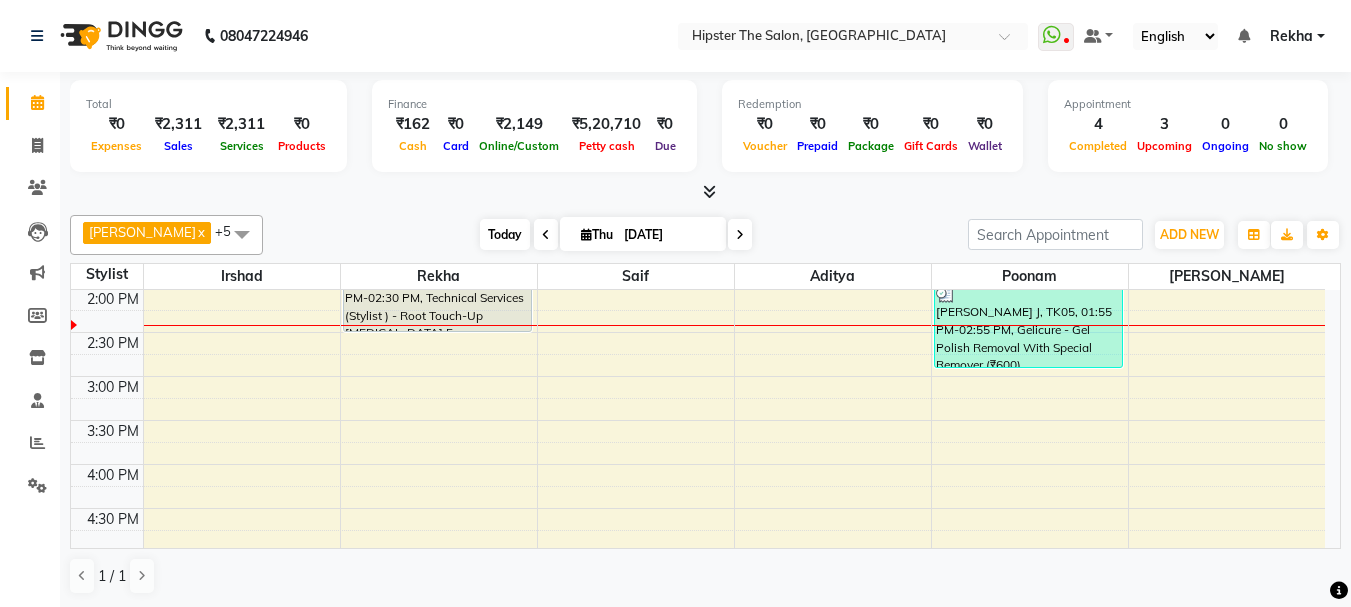 click on "Today" at bounding box center [505, 234] 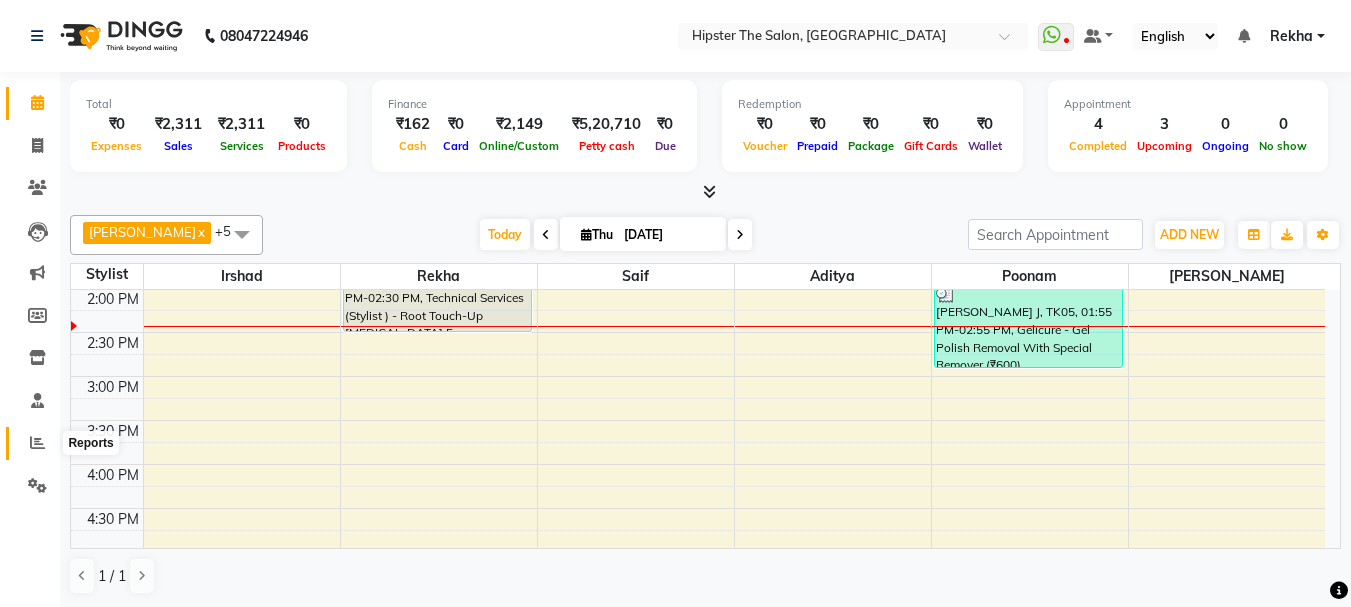 click 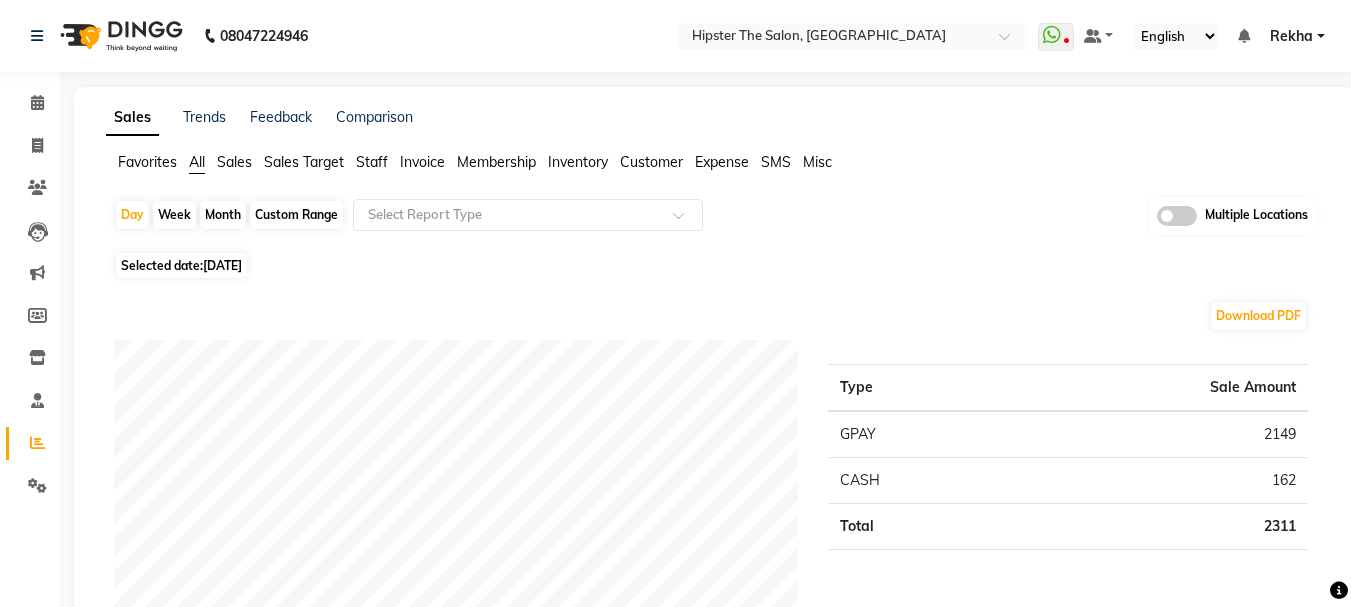 click on "Custom Range" 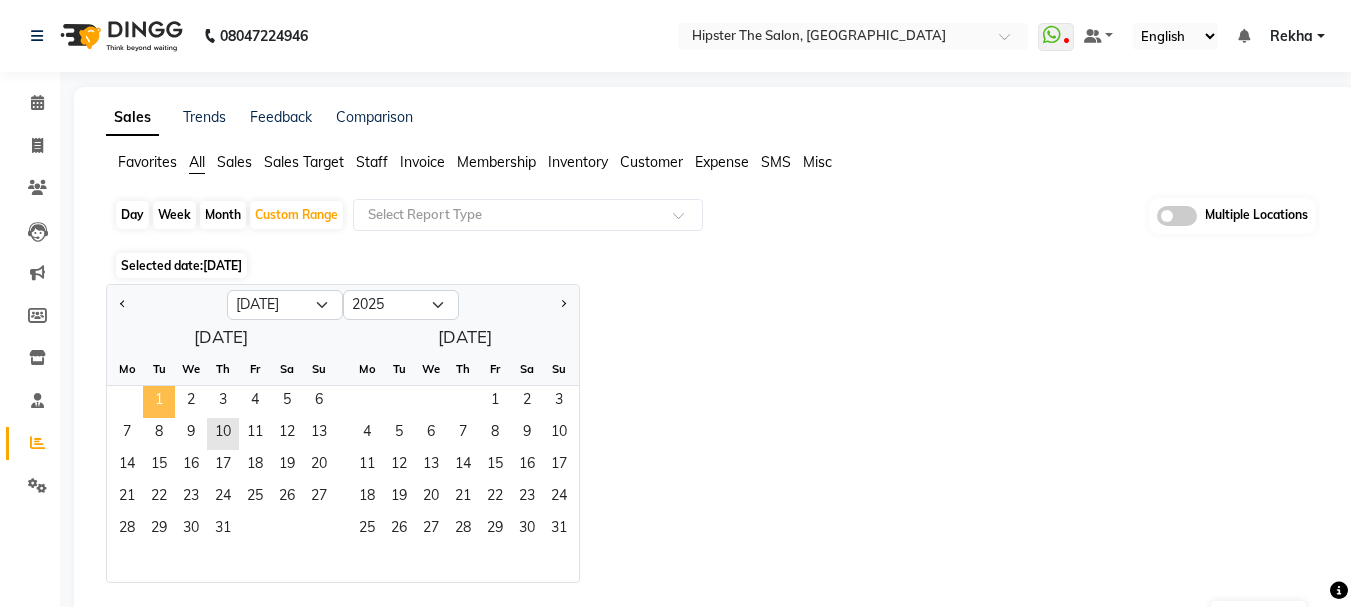 click on "1" 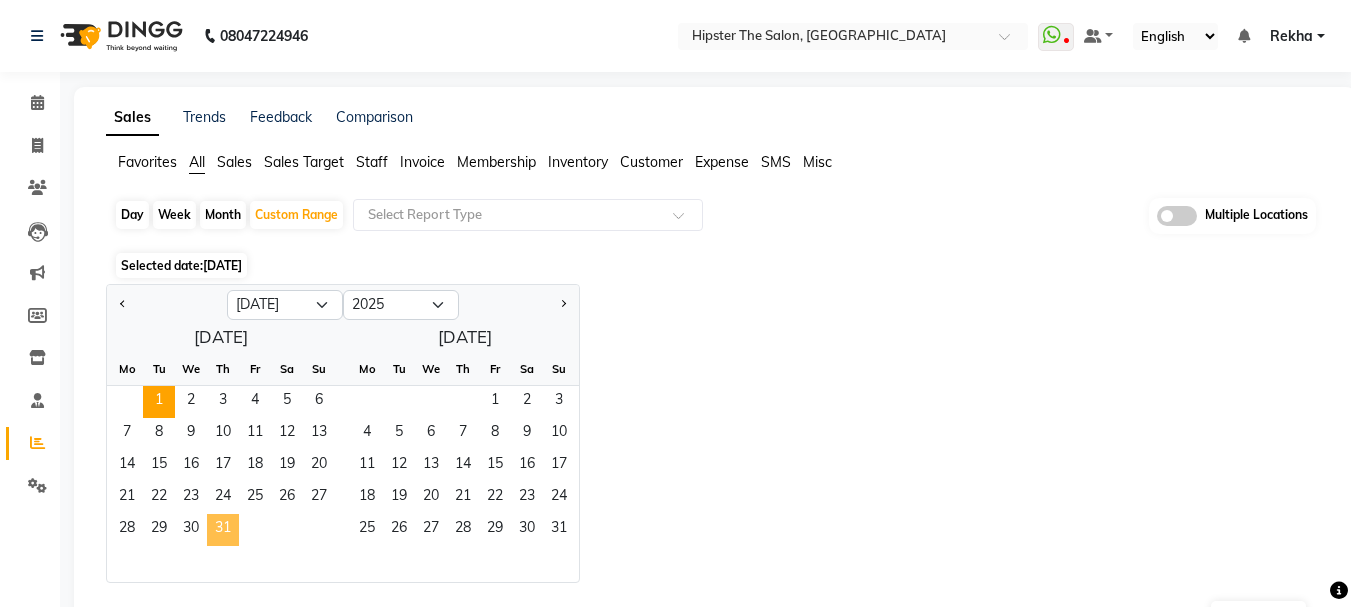 click on "31" 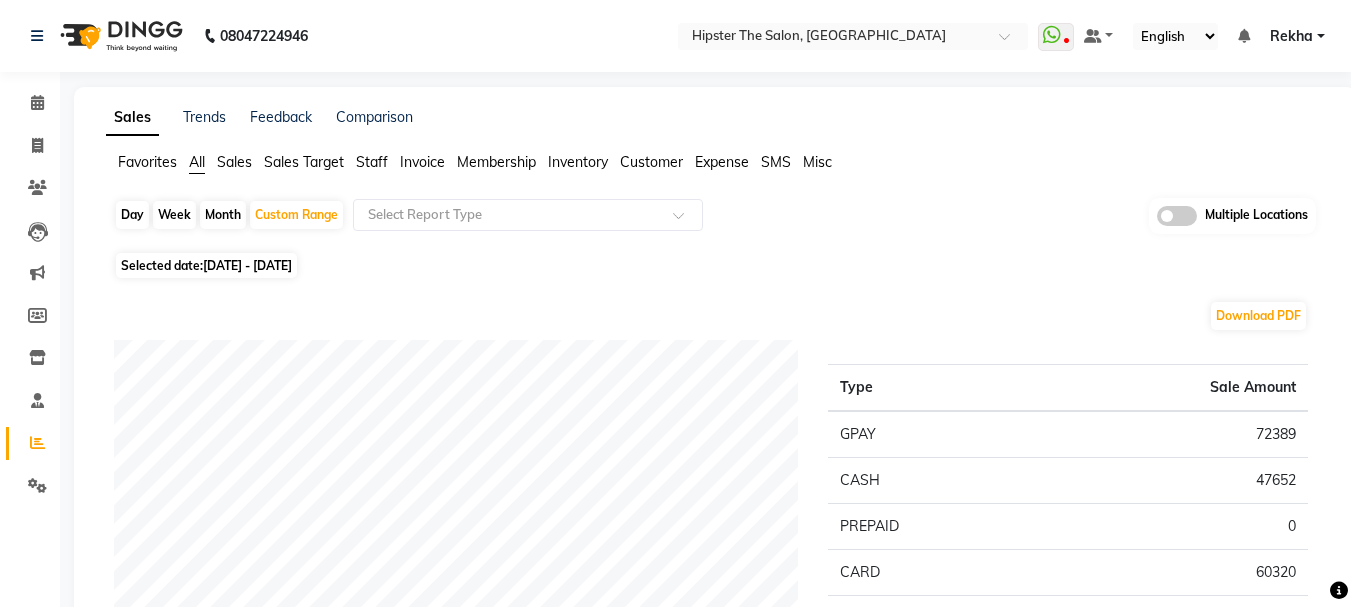 click on "Staff" 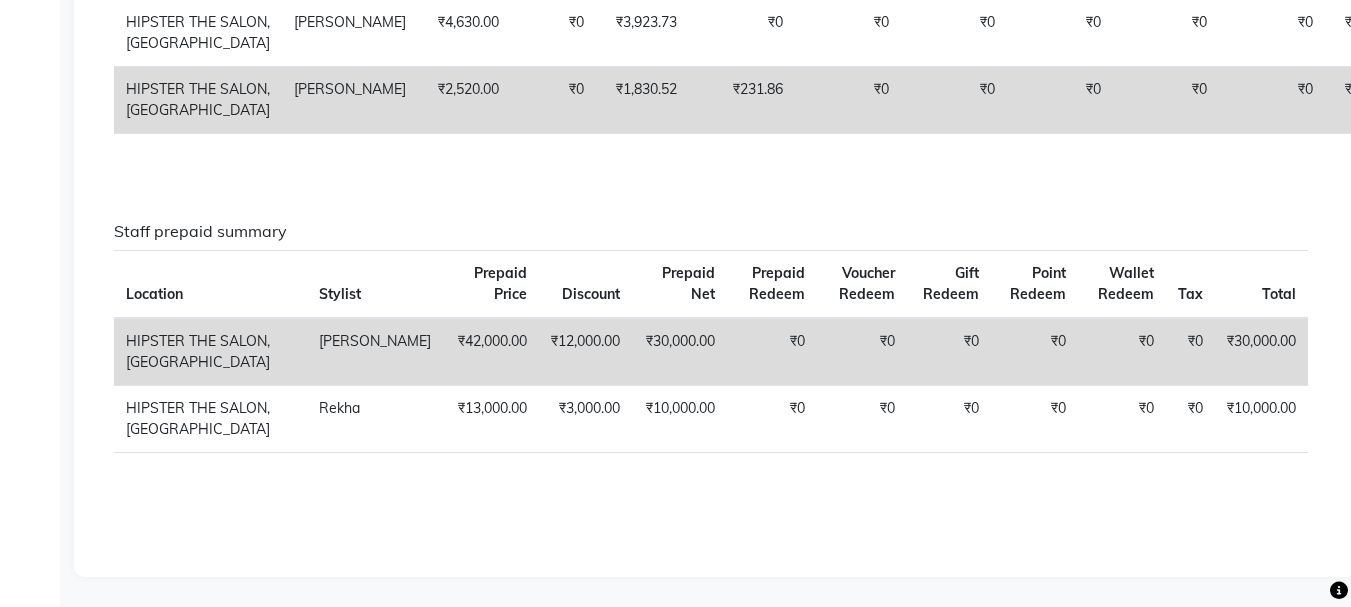 scroll, scrollTop: 0, scrollLeft: 0, axis: both 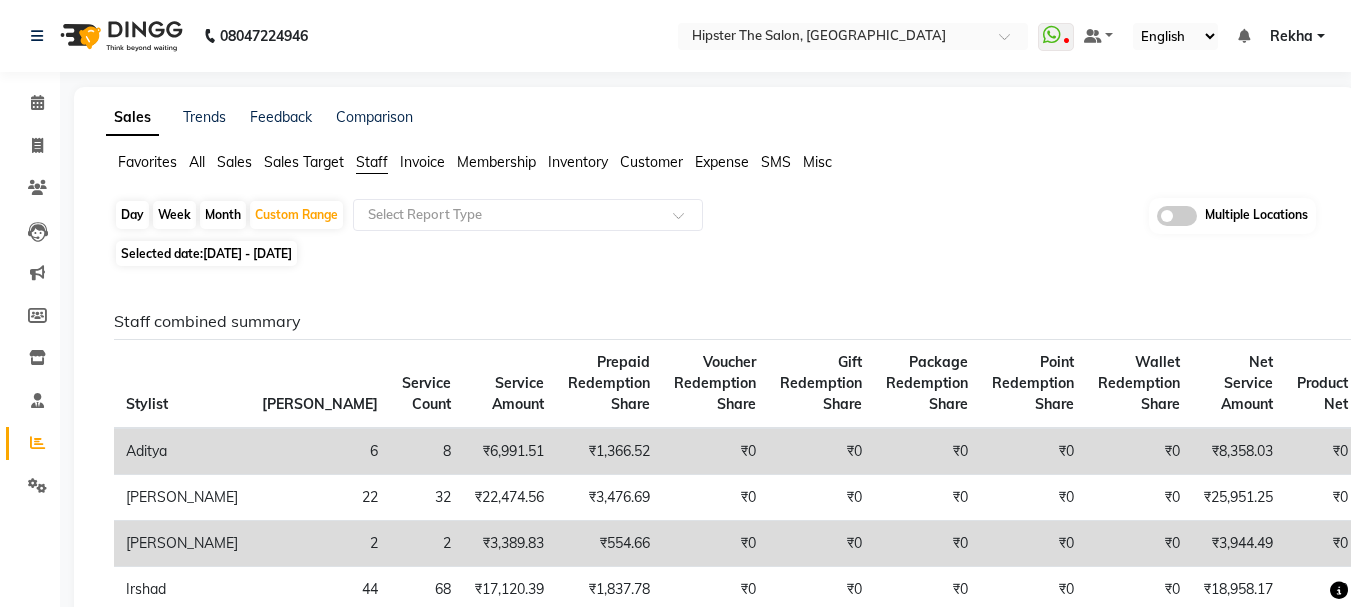 click on "Invoice" 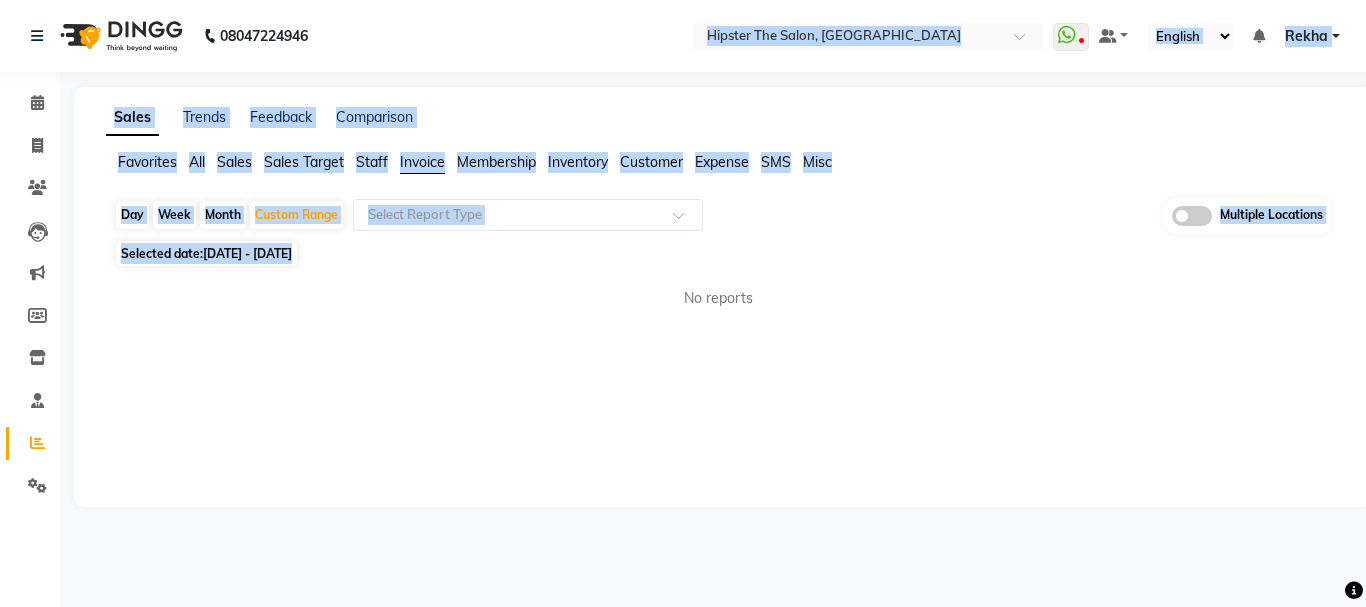 drag, startPoint x: 541, startPoint y: 412, endPoint x: 538, endPoint y: 5, distance: 407.01105 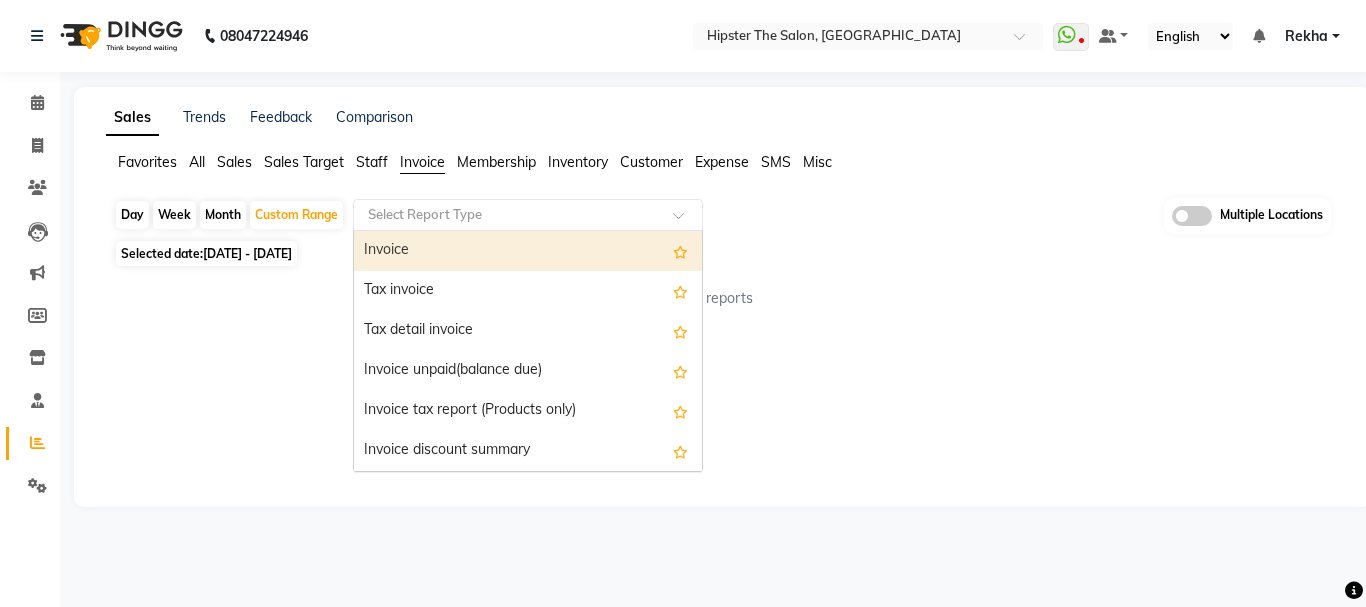 click 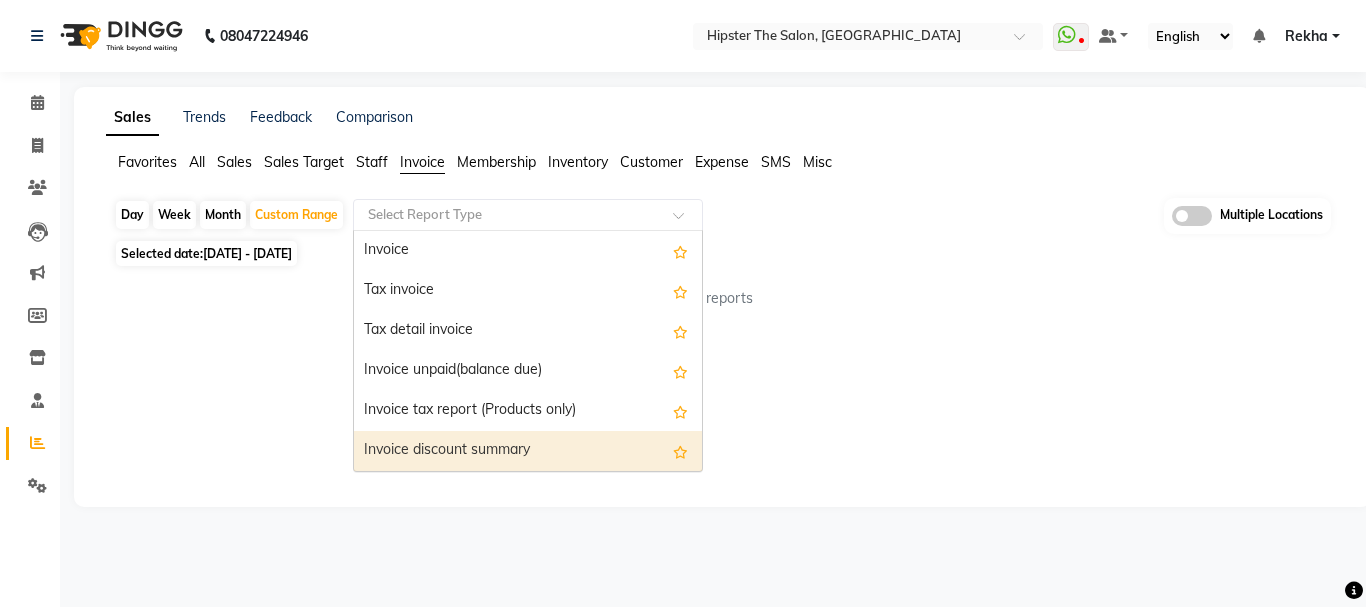 click on "Invoice discount summary" at bounding box center [528, 451] 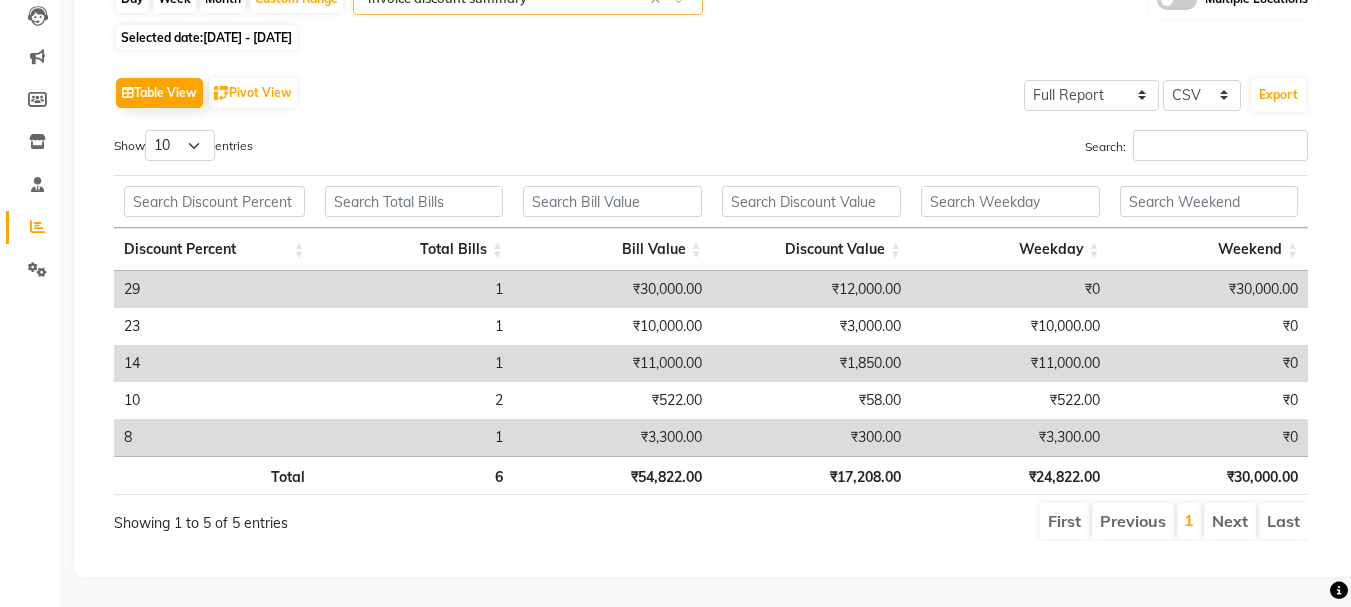 scroll, scrollTop: 0, scrollLeft: 0, axis: both 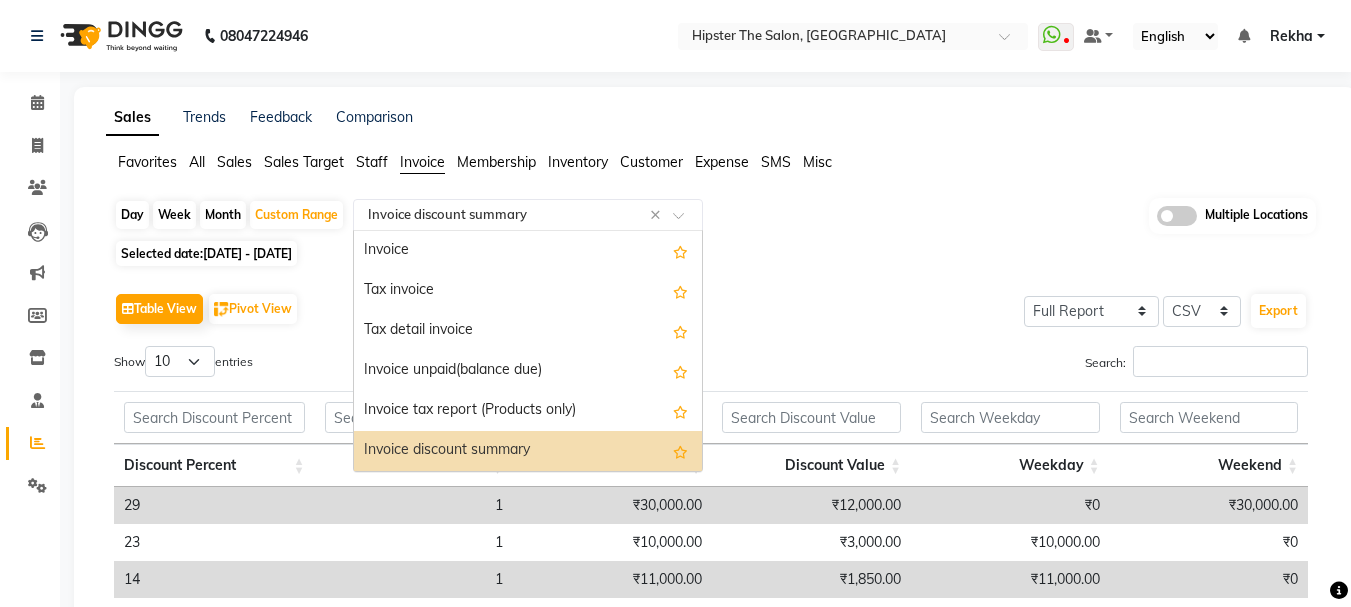 click 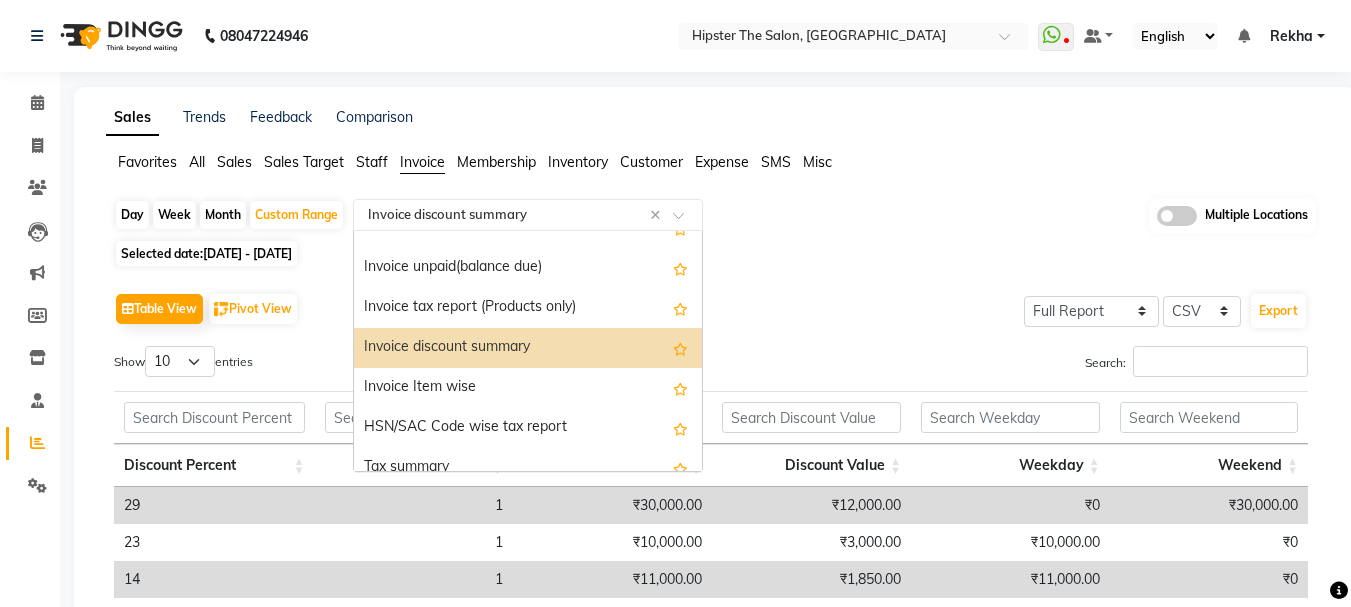scroll, scrollTop: 120, scrollLeft: 0, axis: vertical 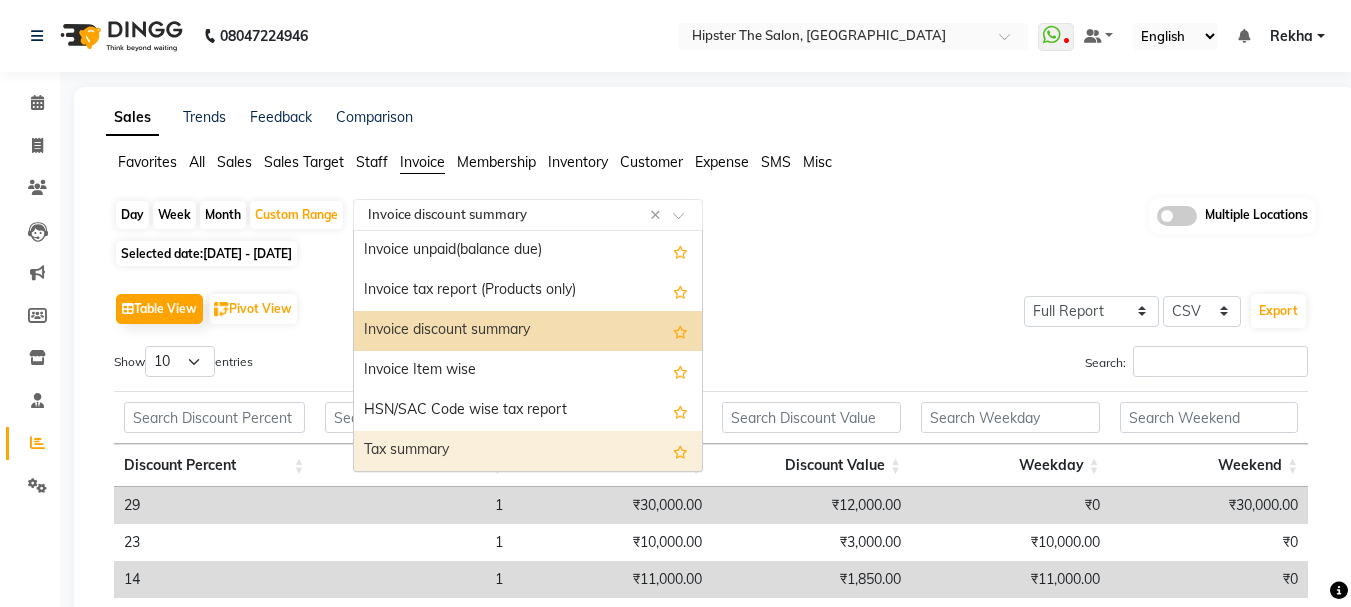 click on "Tax summary" at bounding box center [528, 451] 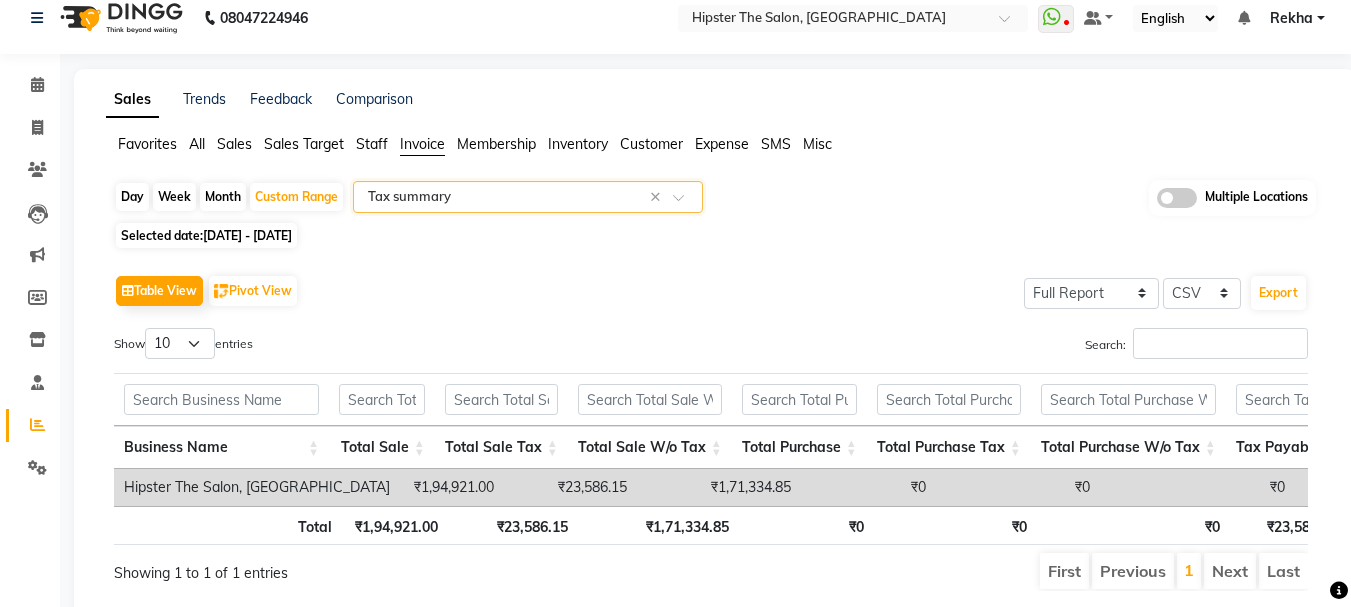 scroll, scrollTop: 98, scrollLeft: 0, axis: vertical 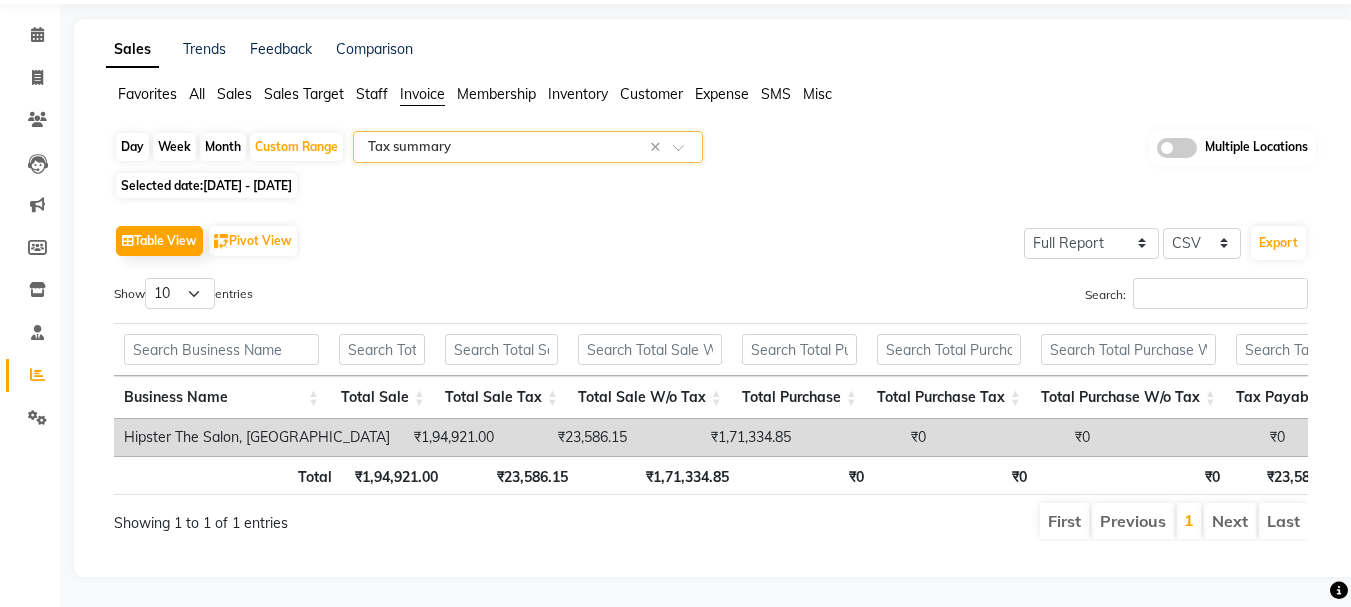 click on "Staff" 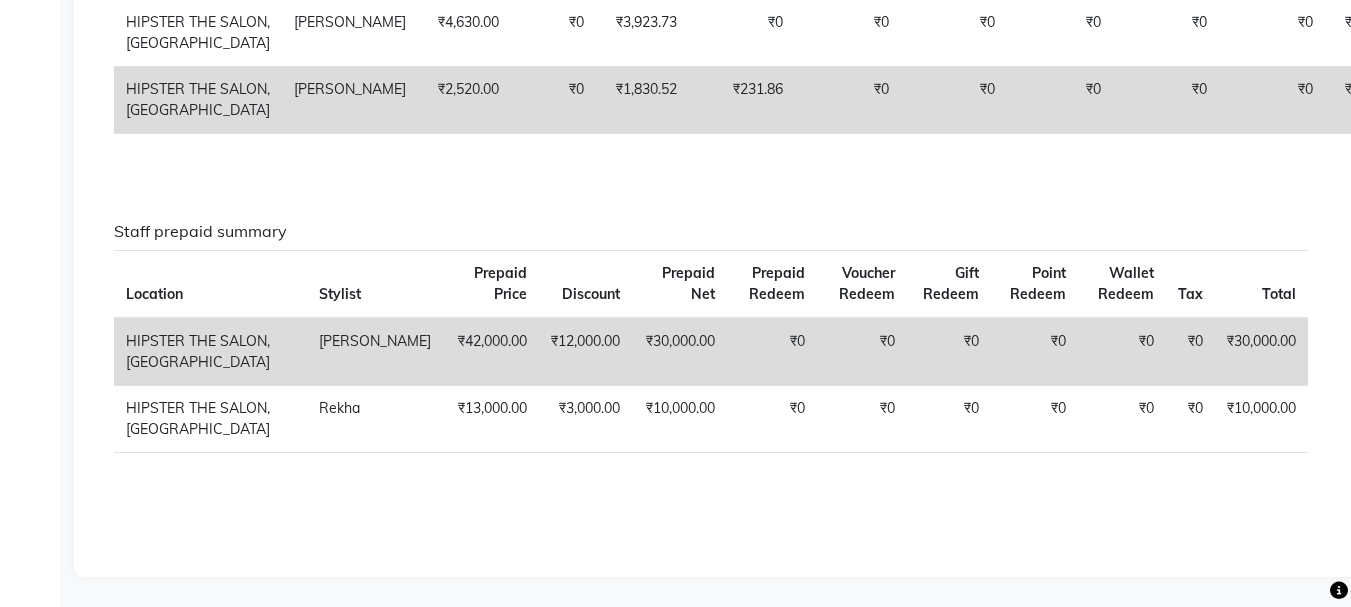 scroll, scrollTop: 0, scrollLeft: 0, axis: both 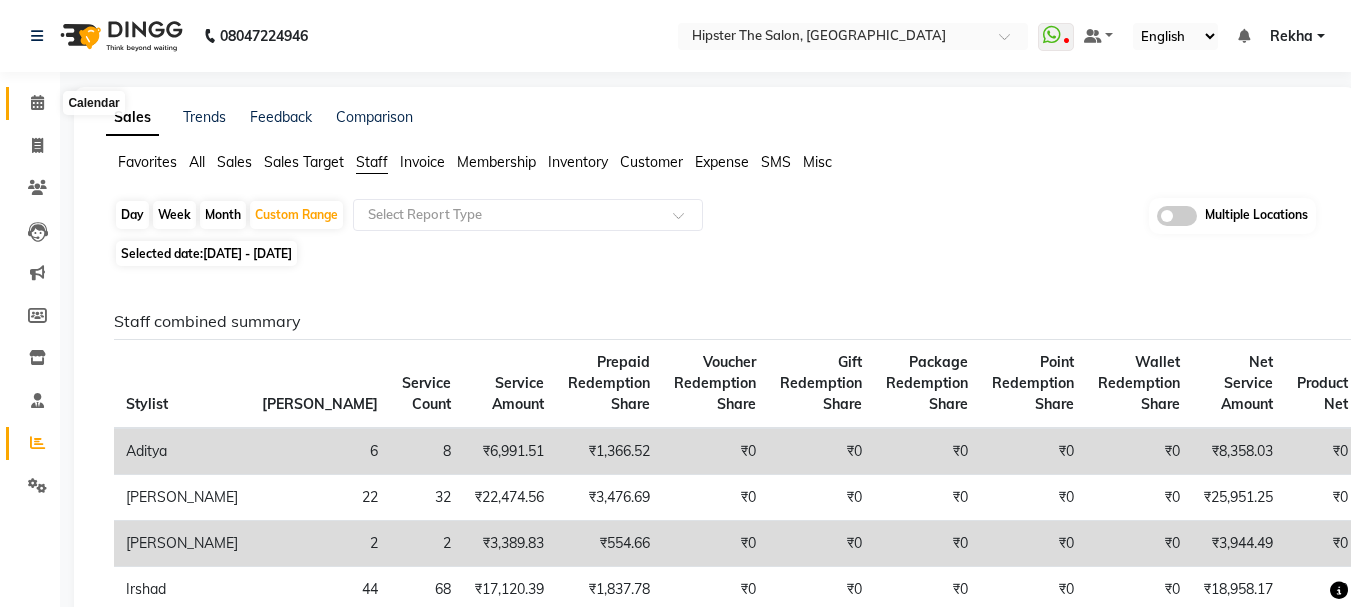click 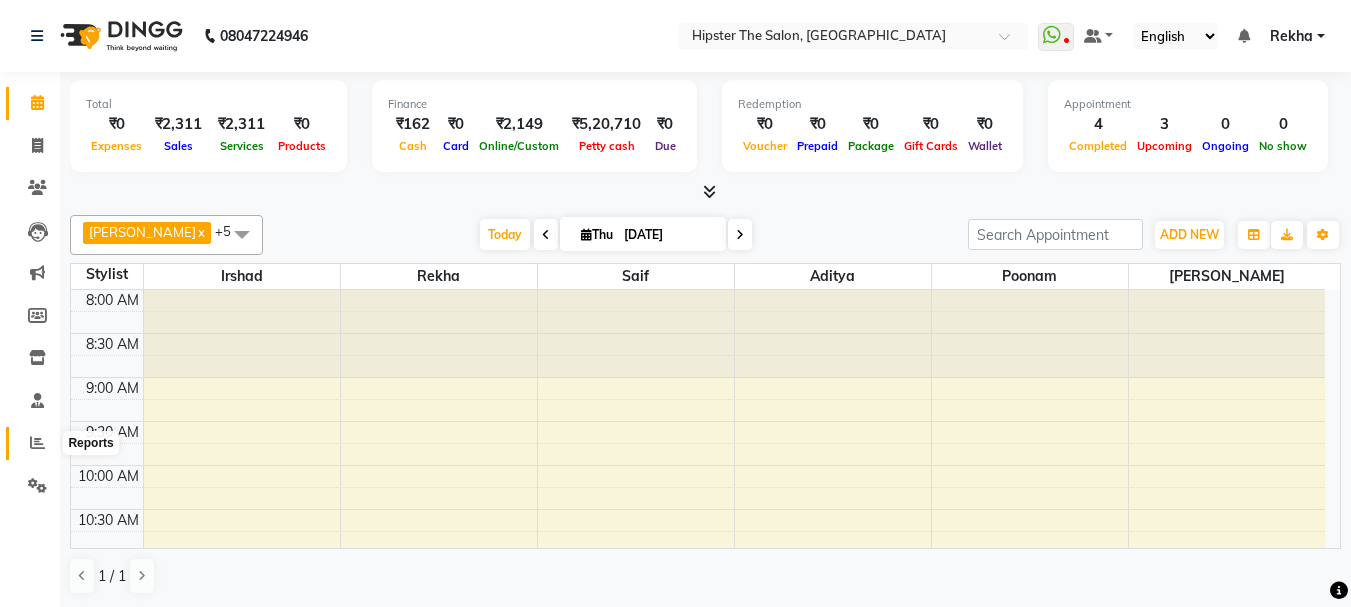 click 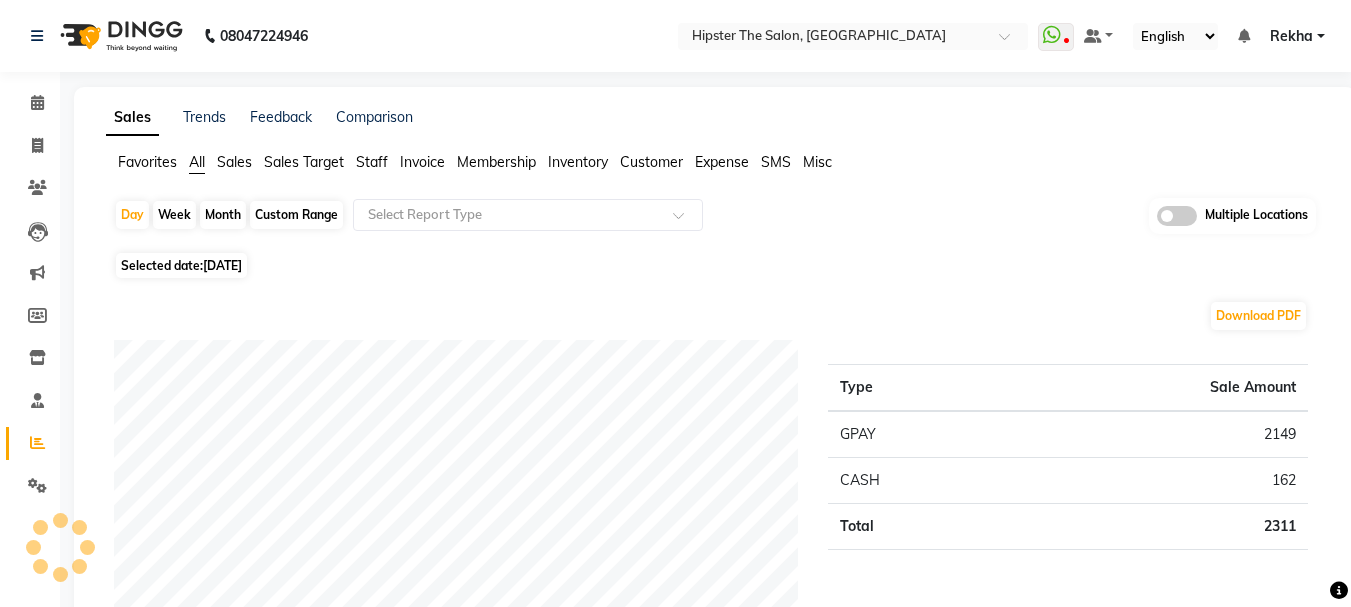 click on "Custom Range" 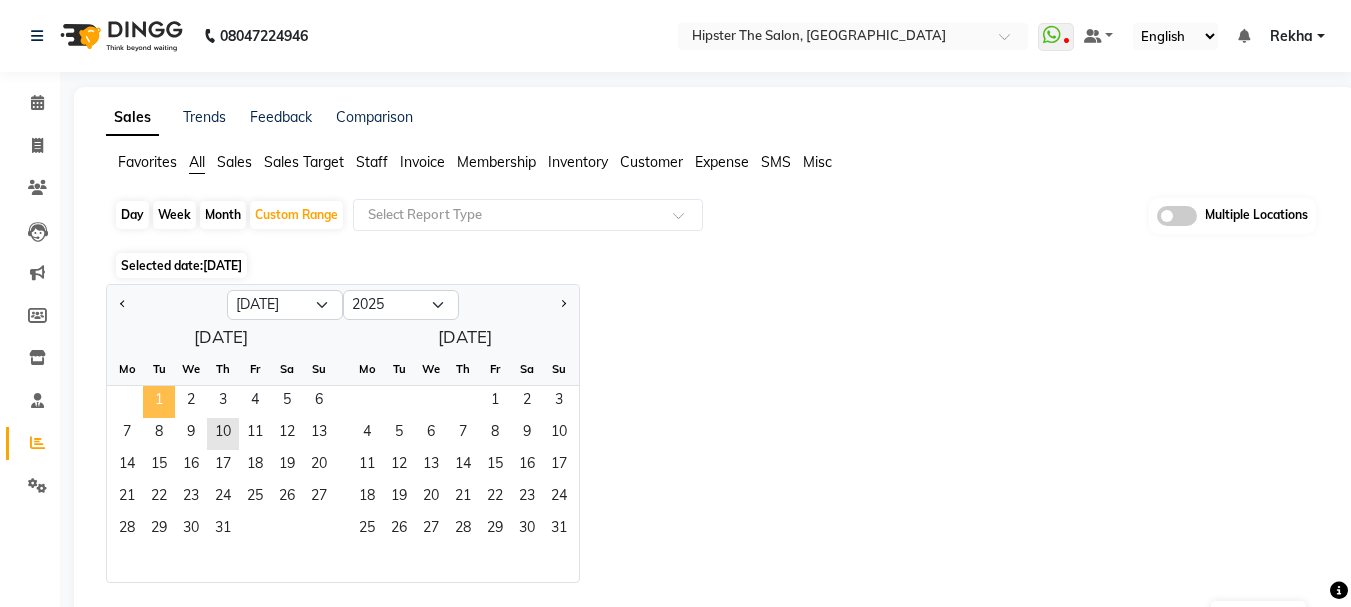 click on "1" 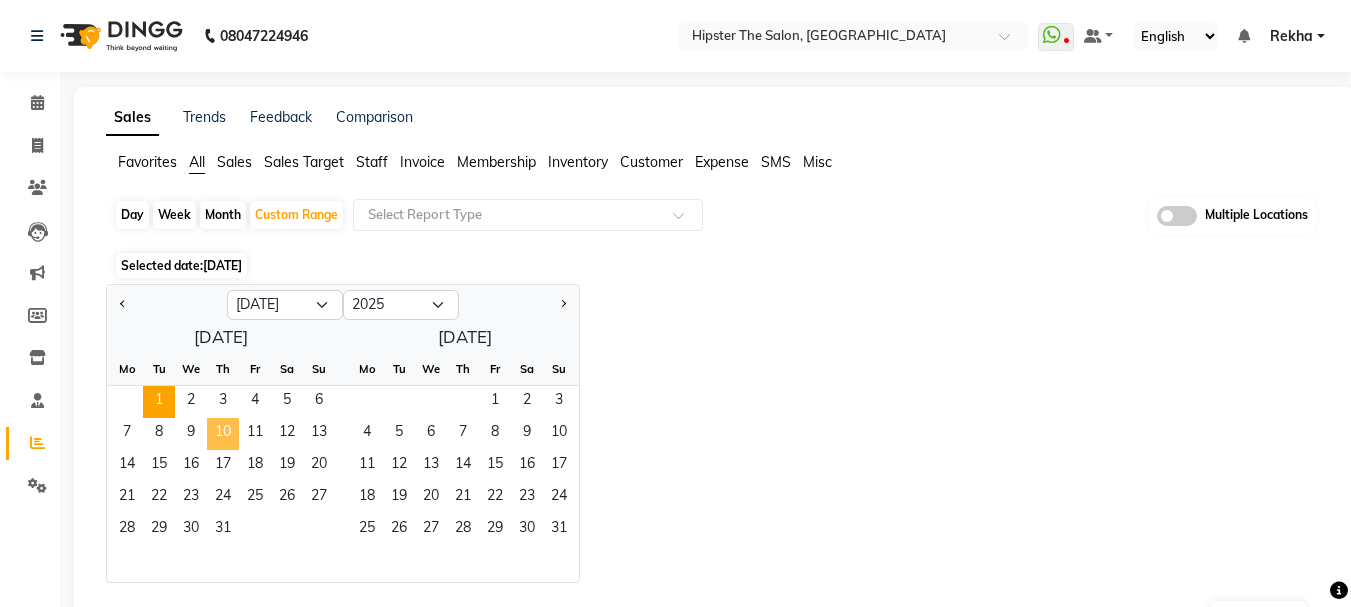 click on "10" 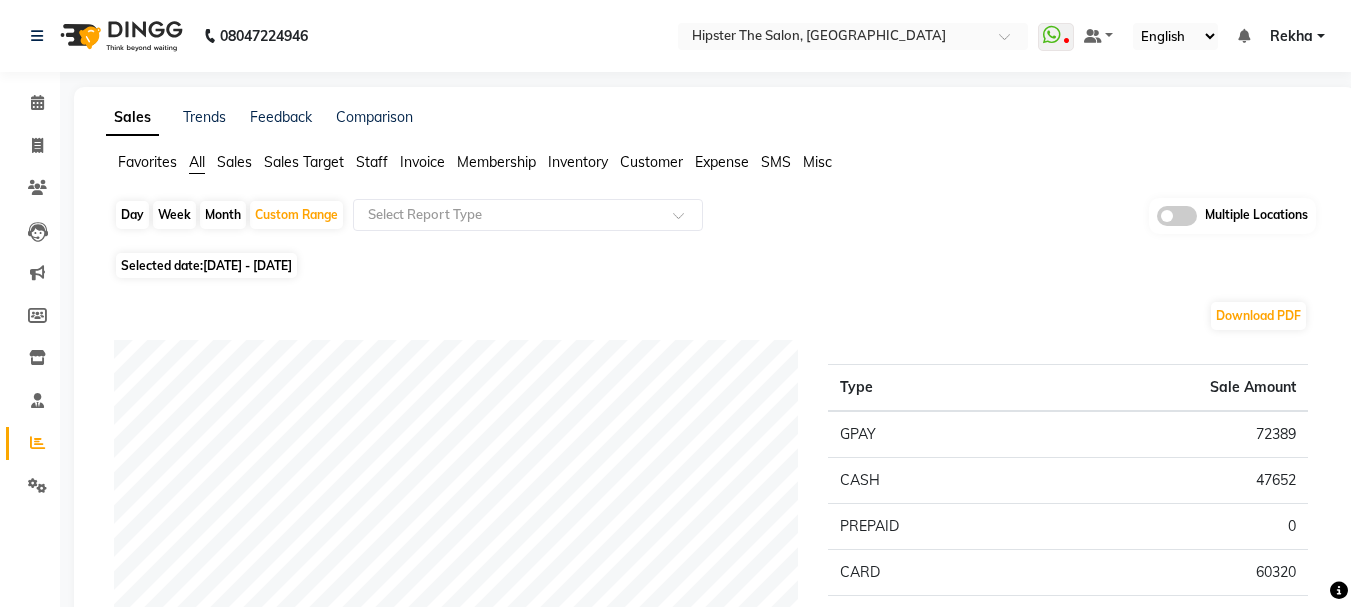 click on "Staff" 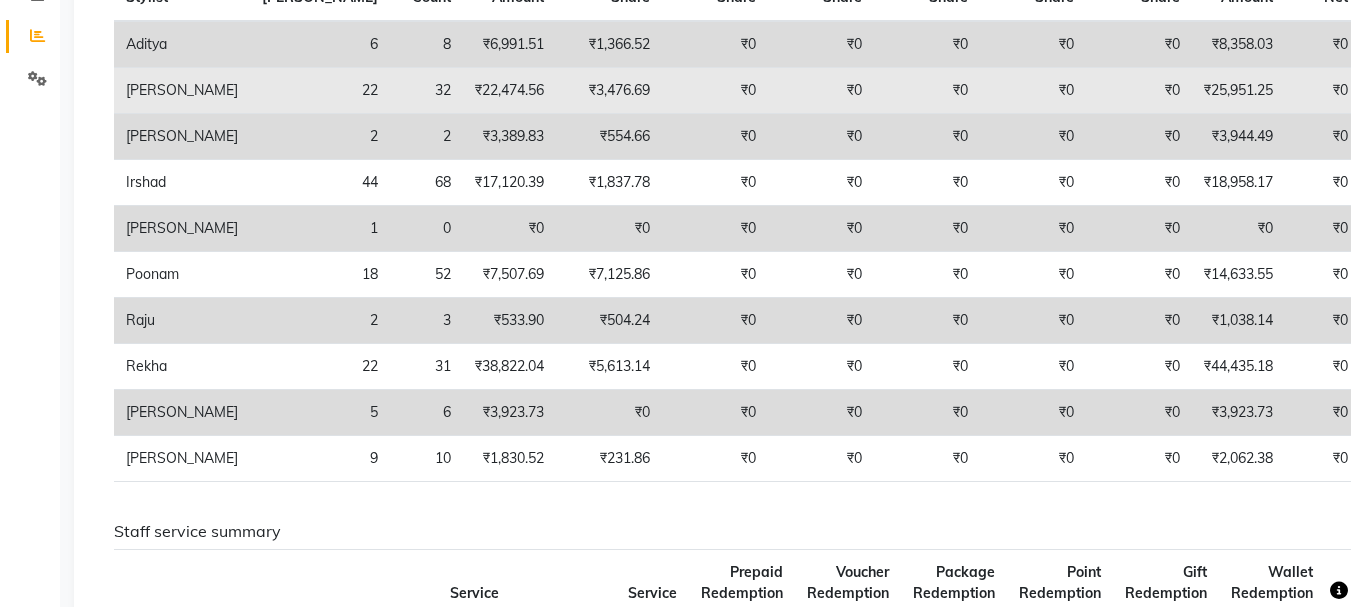 scroll, scrollTop: 0, scrollLeft: 0, axis: both 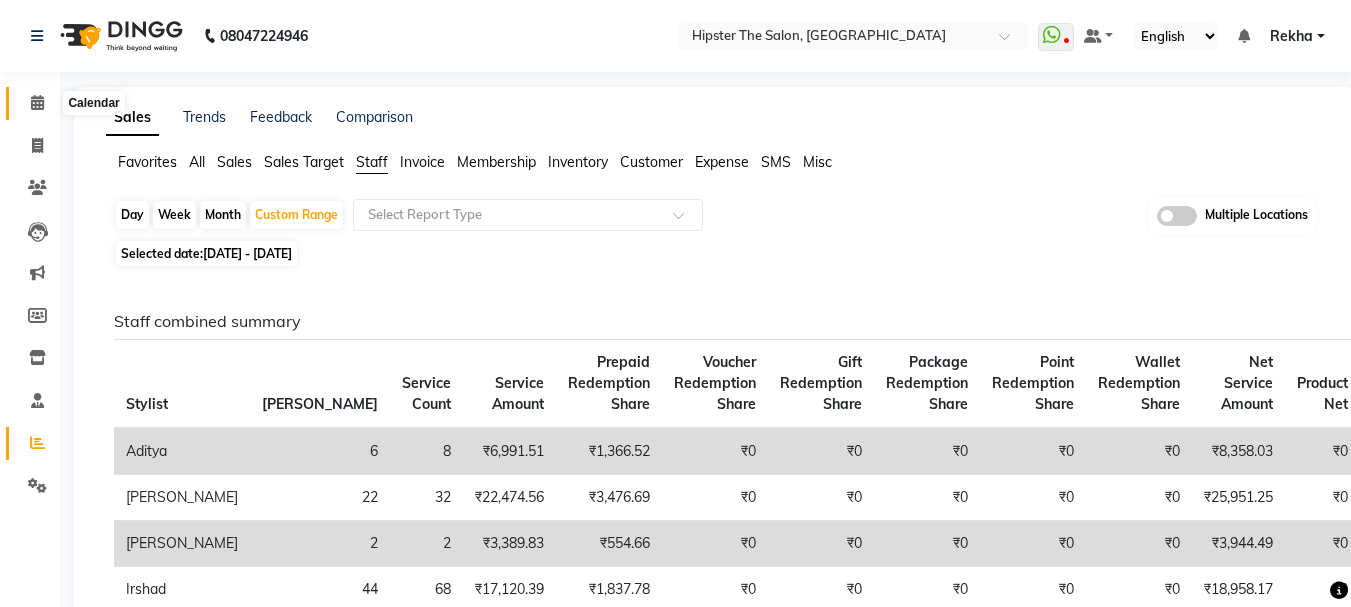 click 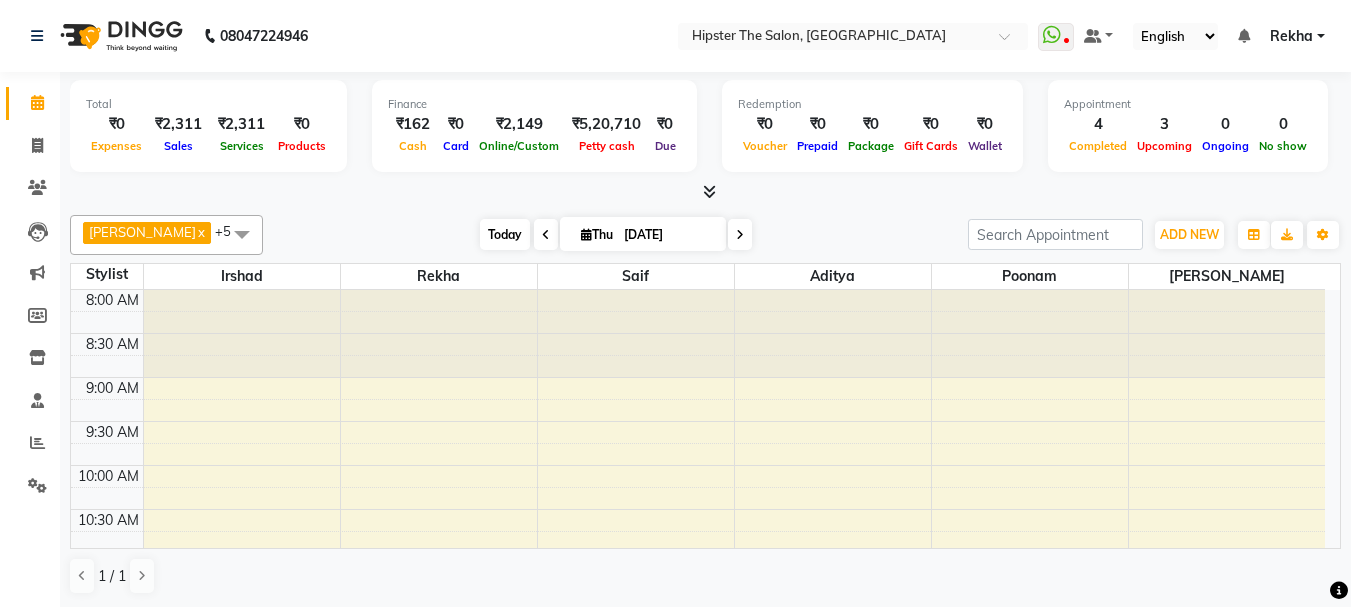 click on "Today" at bounding box center [505, 234] 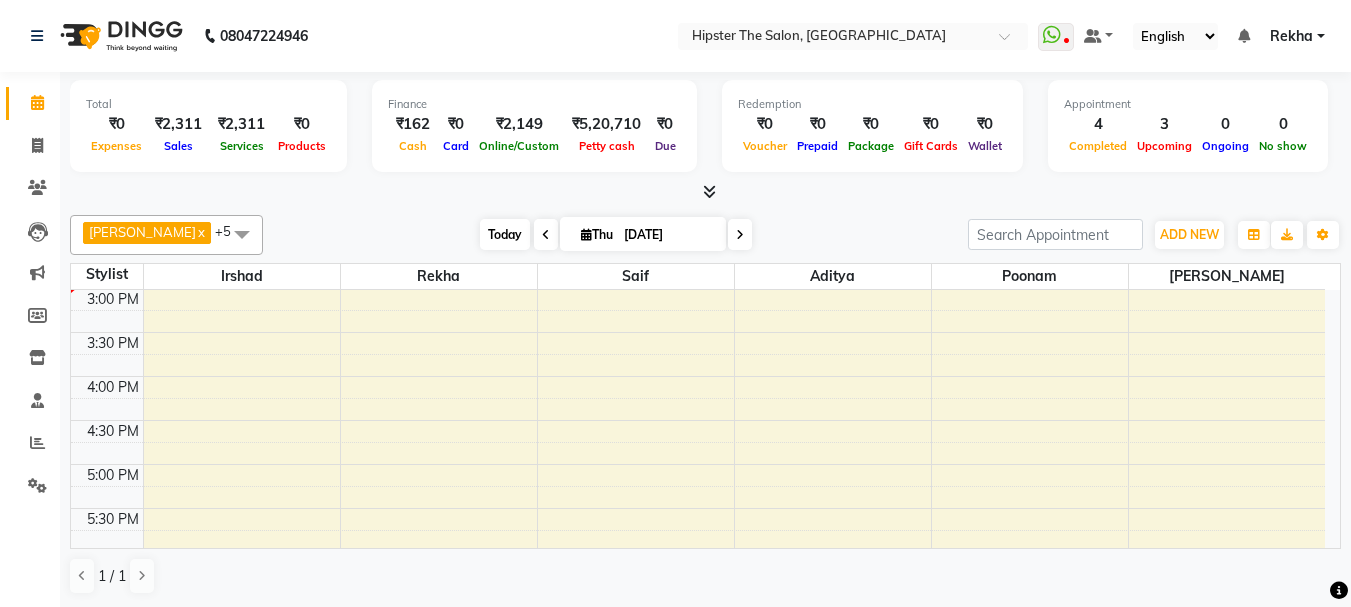 click on "Today" at bounding box center [505, 234] 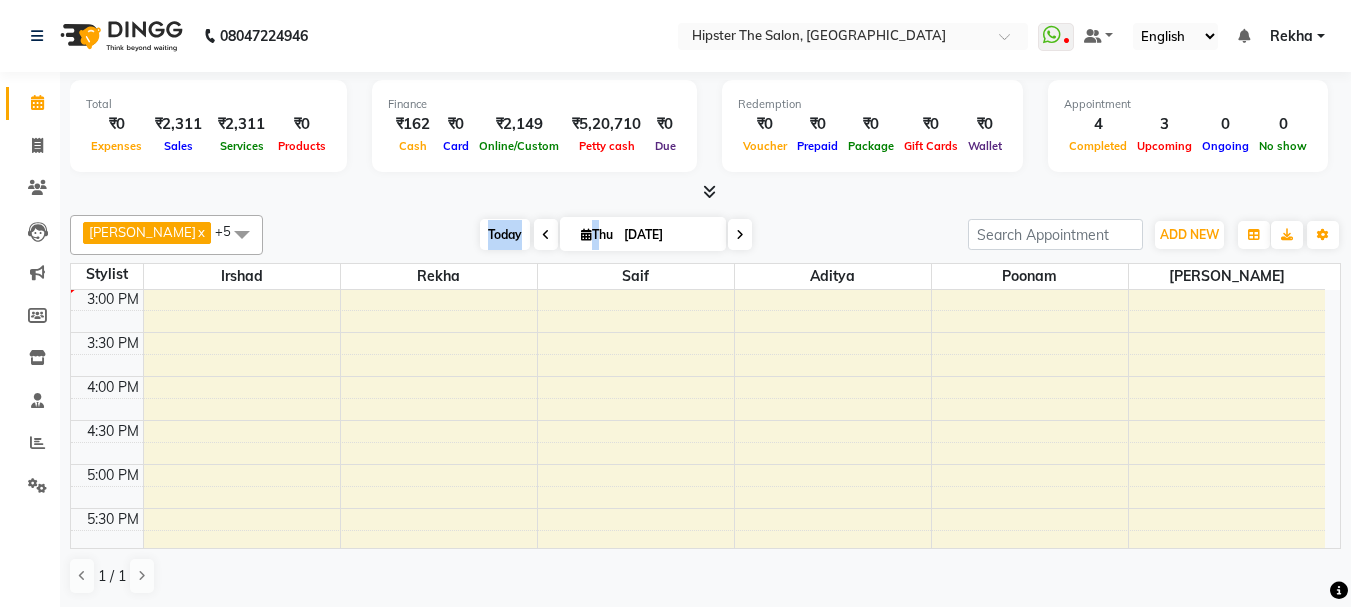 click on "Today" at bounding box center (505, 234) 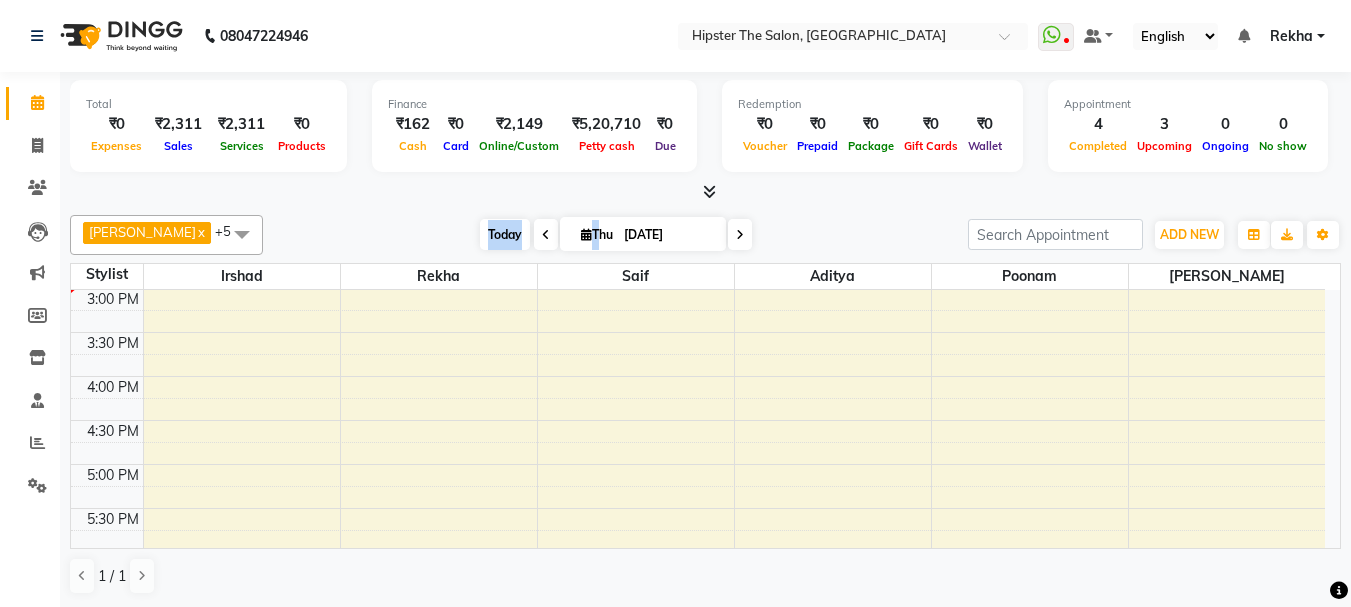 click on "Today" at bounding box center [505, 234] 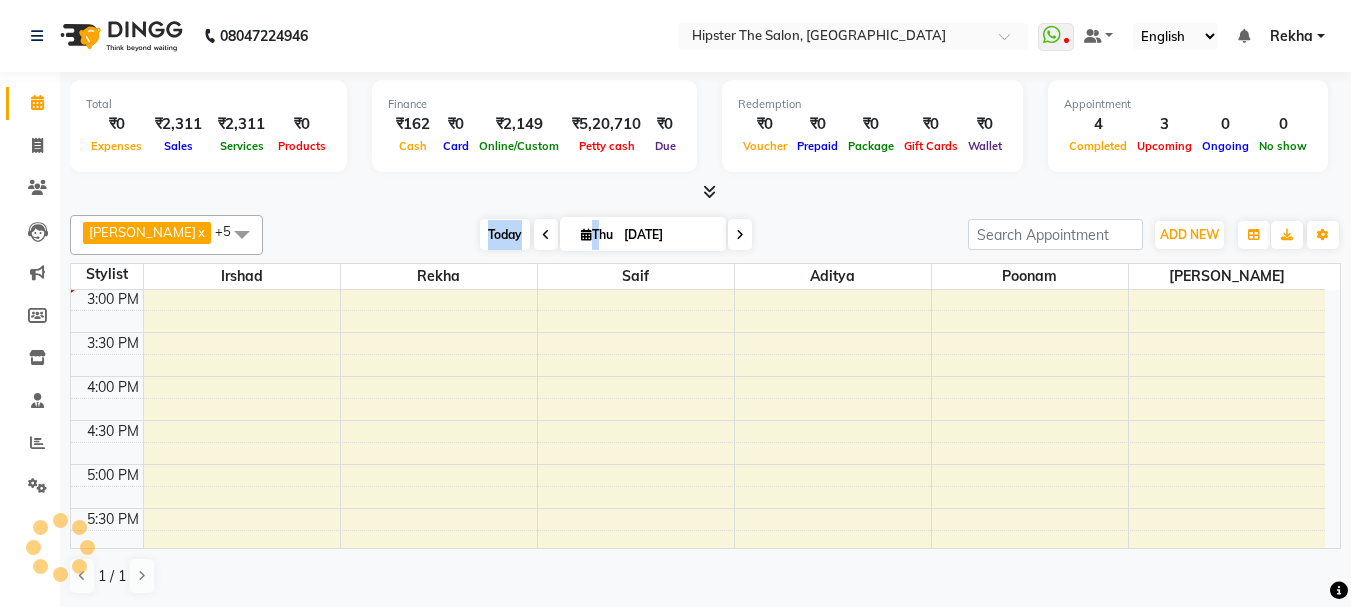 scroll, scrollTop: 617, scrollLeft: 0, axis: vertical 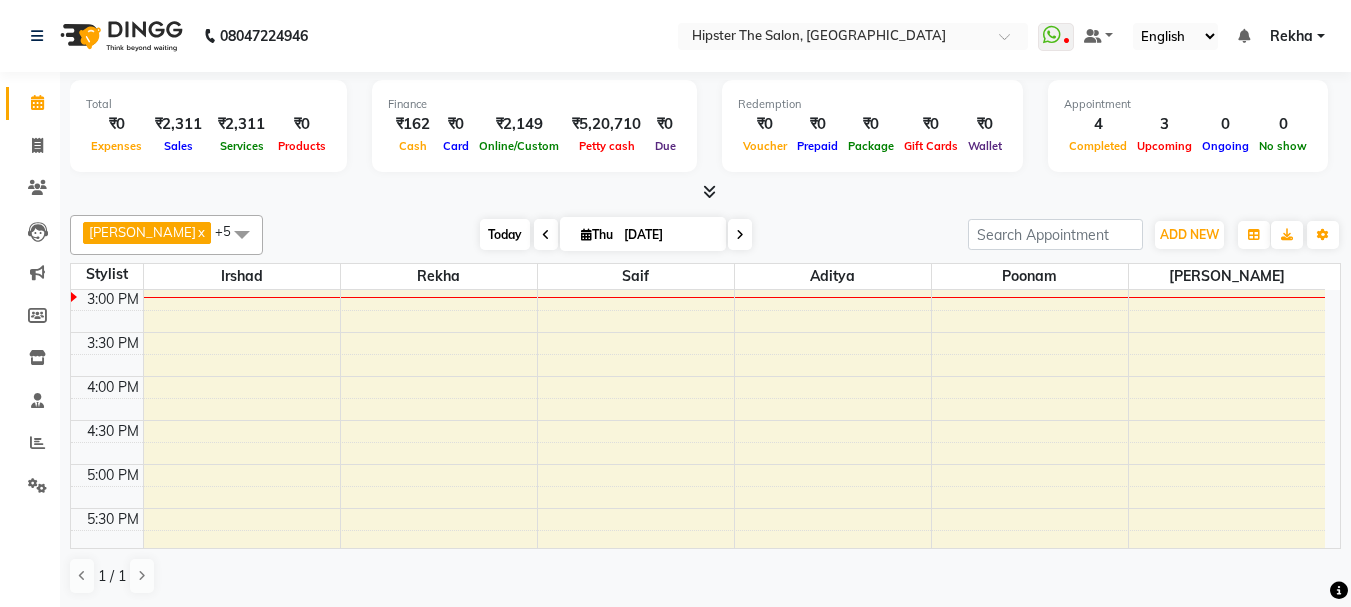 click on "Today" at bounding box center [505, 234] 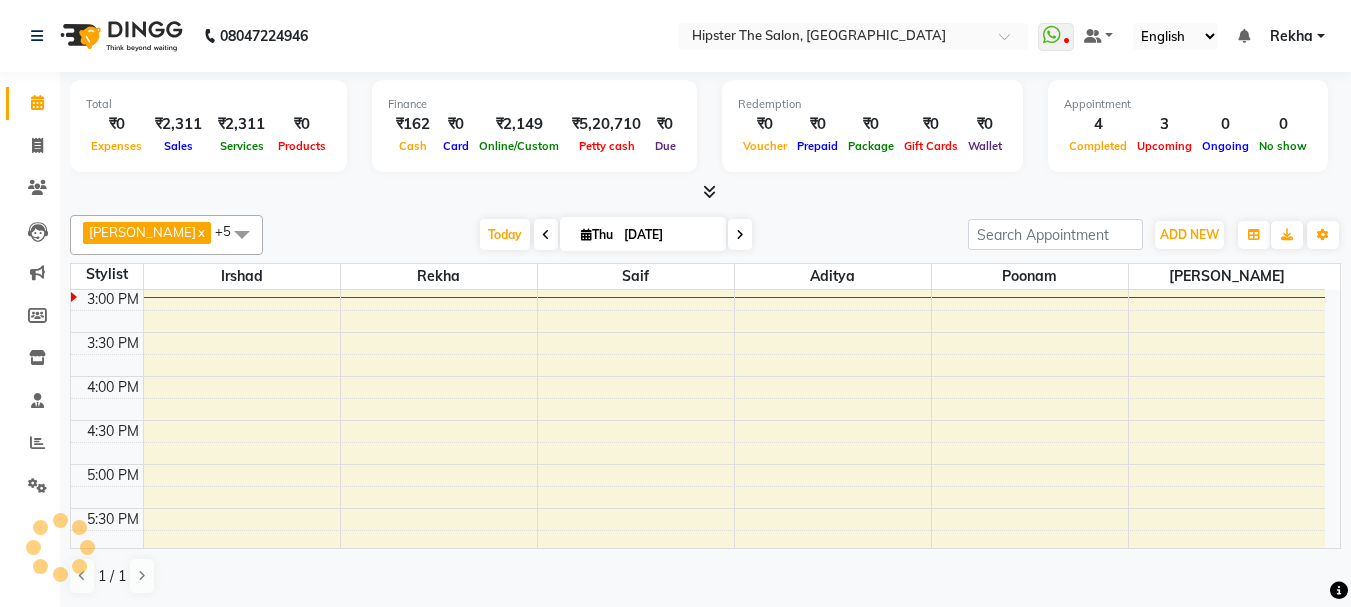 scroll, scrollTop: 617, scrollLeft: 0, axis: vertical 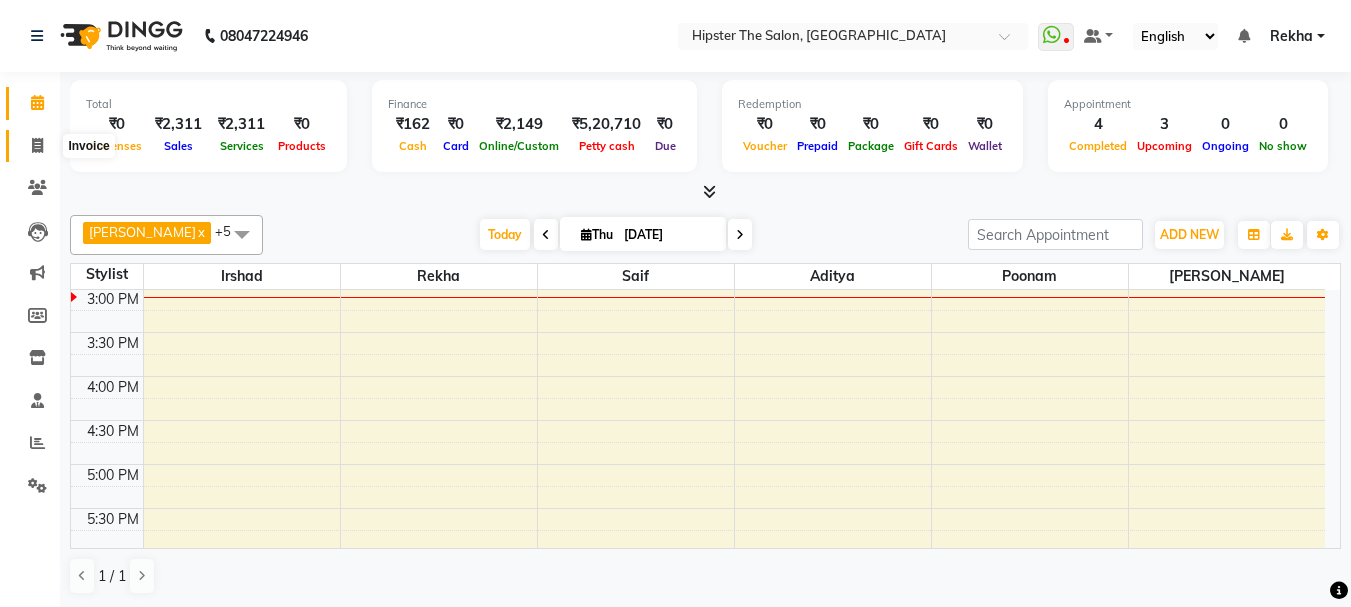 click 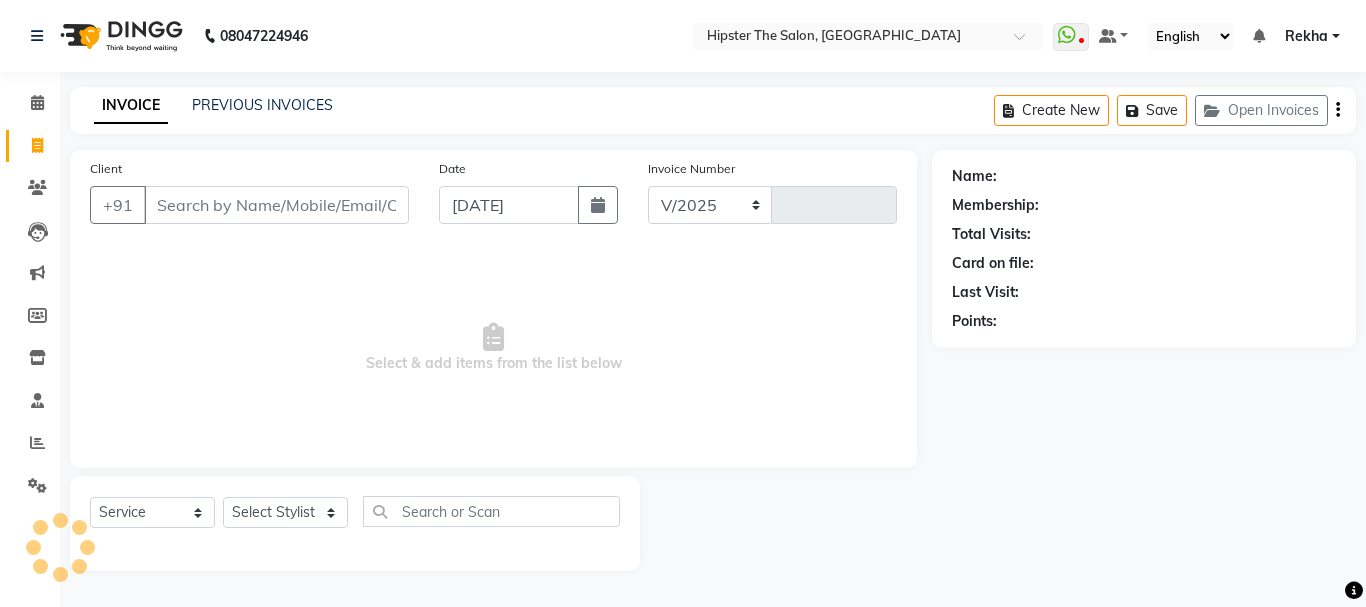 select on "5125" 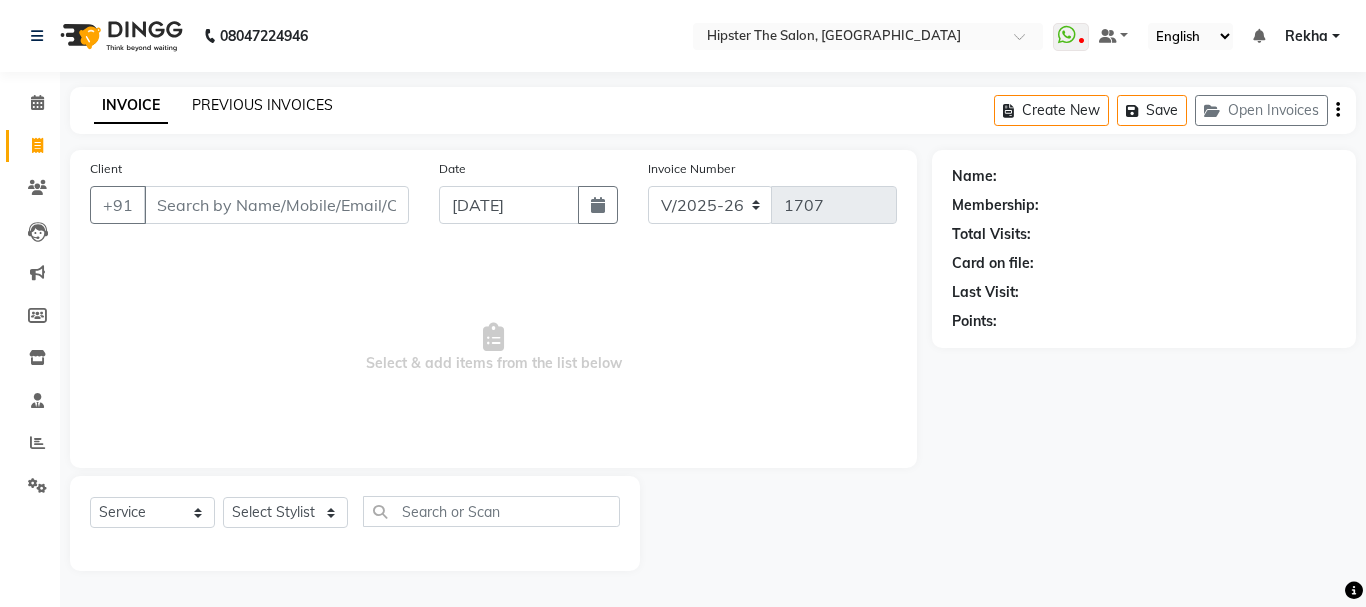 click on "PREVIOUS INVOICES" 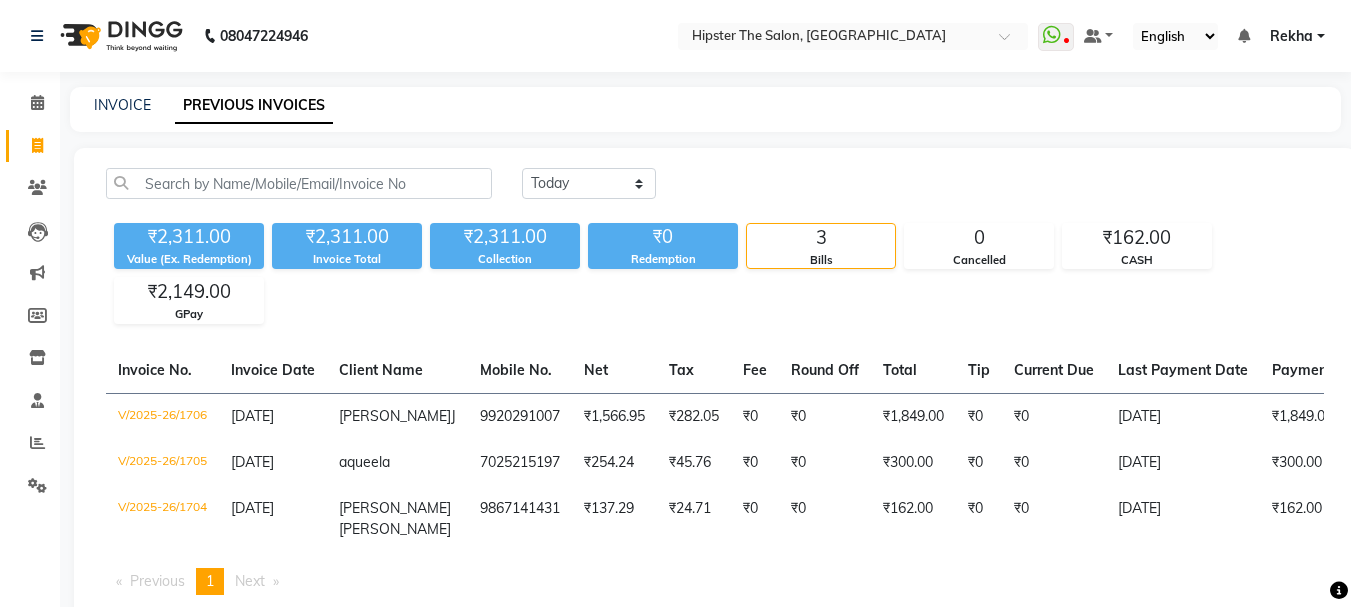 click on "₹2,311.00 Value (Ex. Redemption) ₹2,311.00 Invoice Total  ₹2,311.00 Collection ₹0 Redemption 3 Bills 0 Cancelled ₹162.00 CASH ₹2,149.00 GPay" 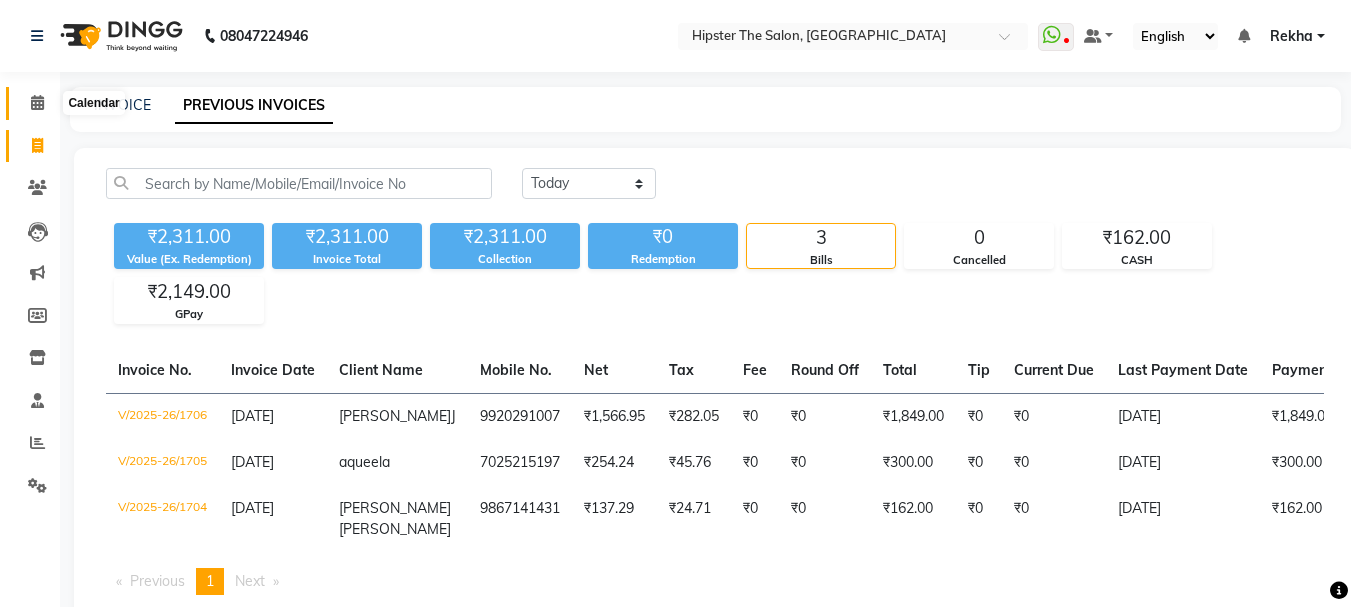 click 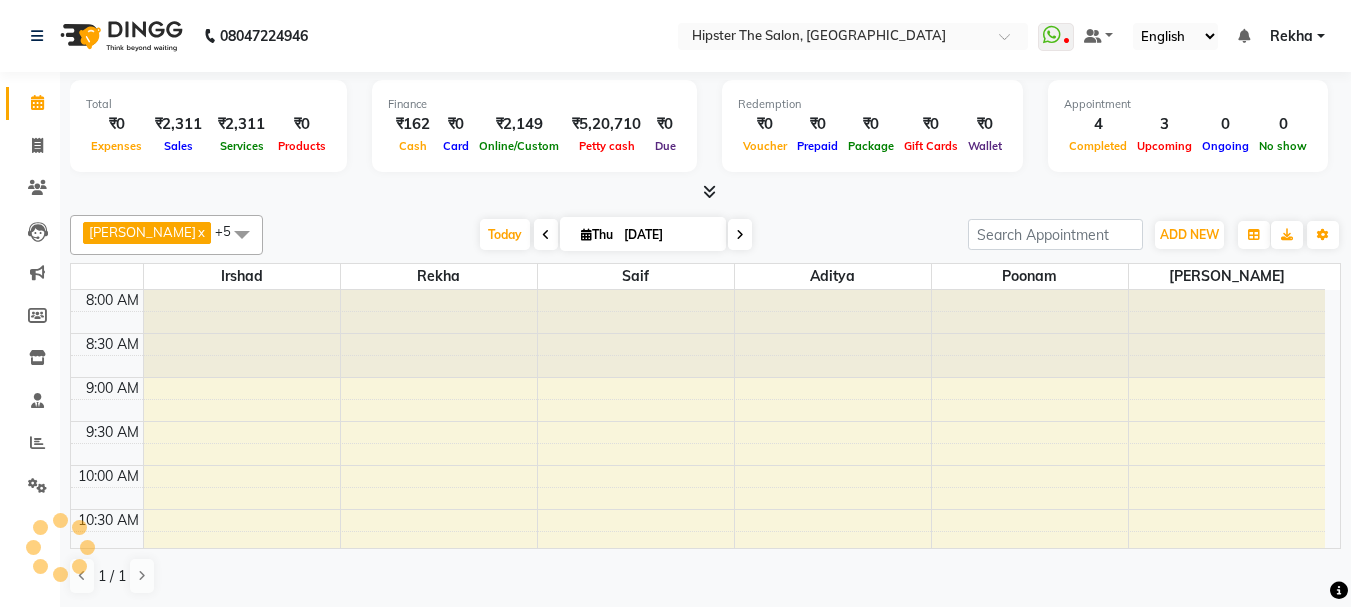 scroll, scrollTop: 0, scrollLeft: 0, axis: both 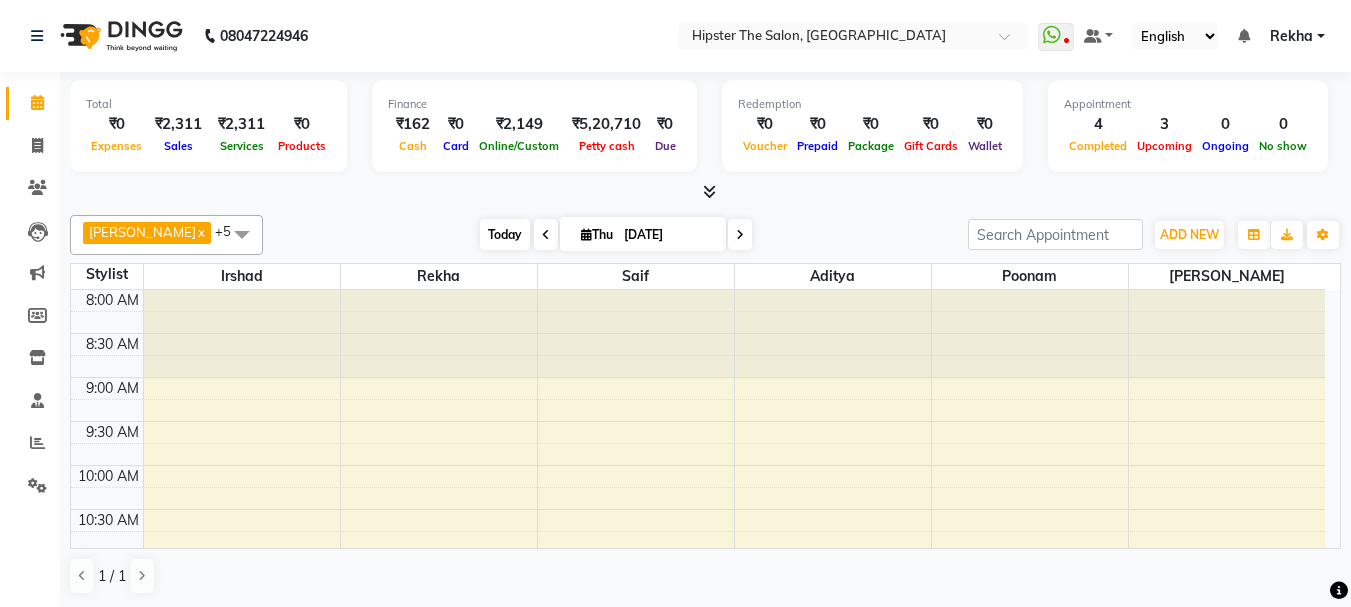 click on "Today" at bounding box center [505, 234] 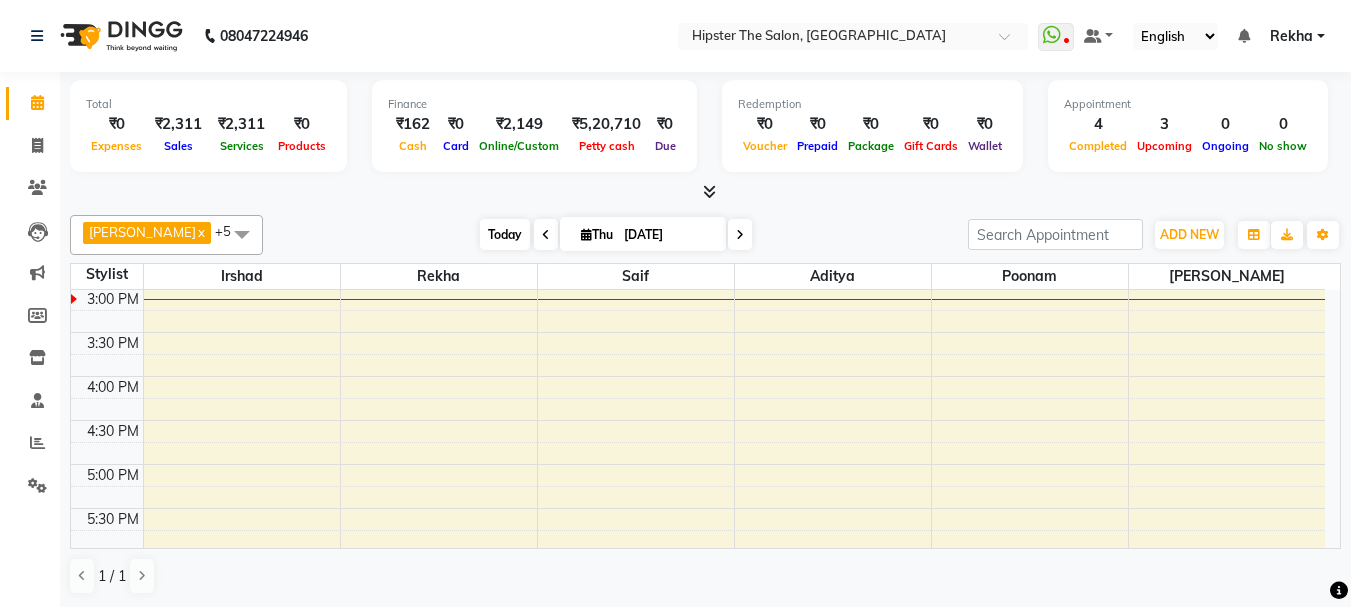 click on "Today" at bounding box center [505, 234] 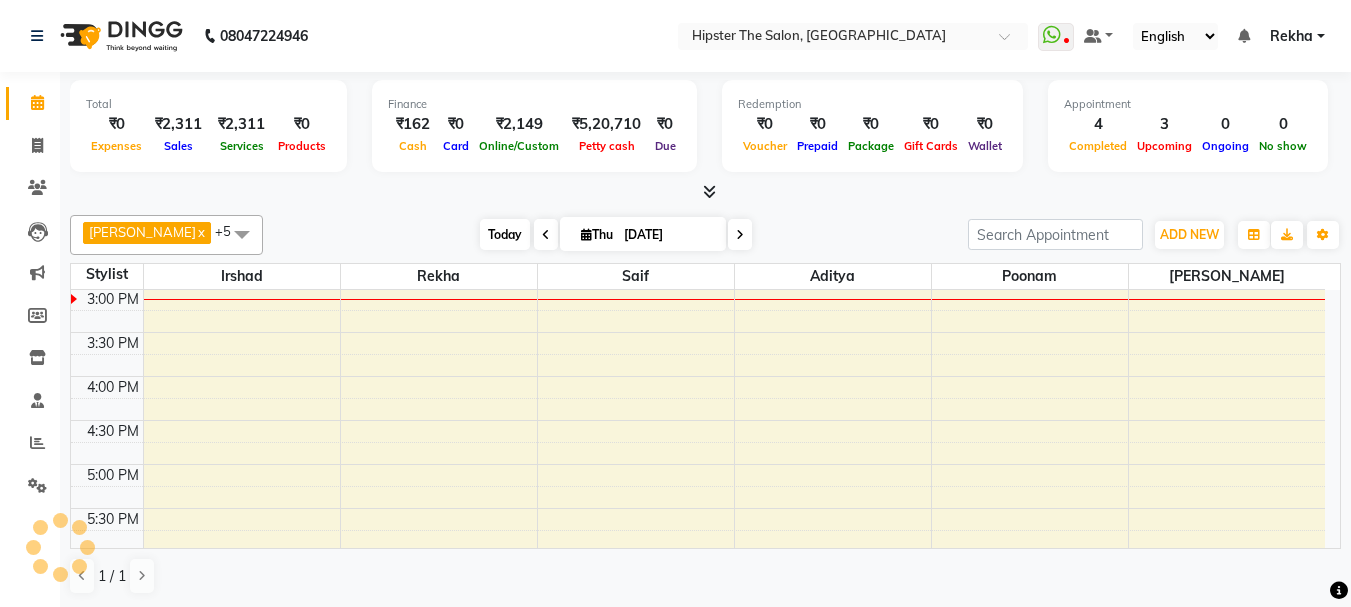 click on "Today" at bounding box center (505, 234) 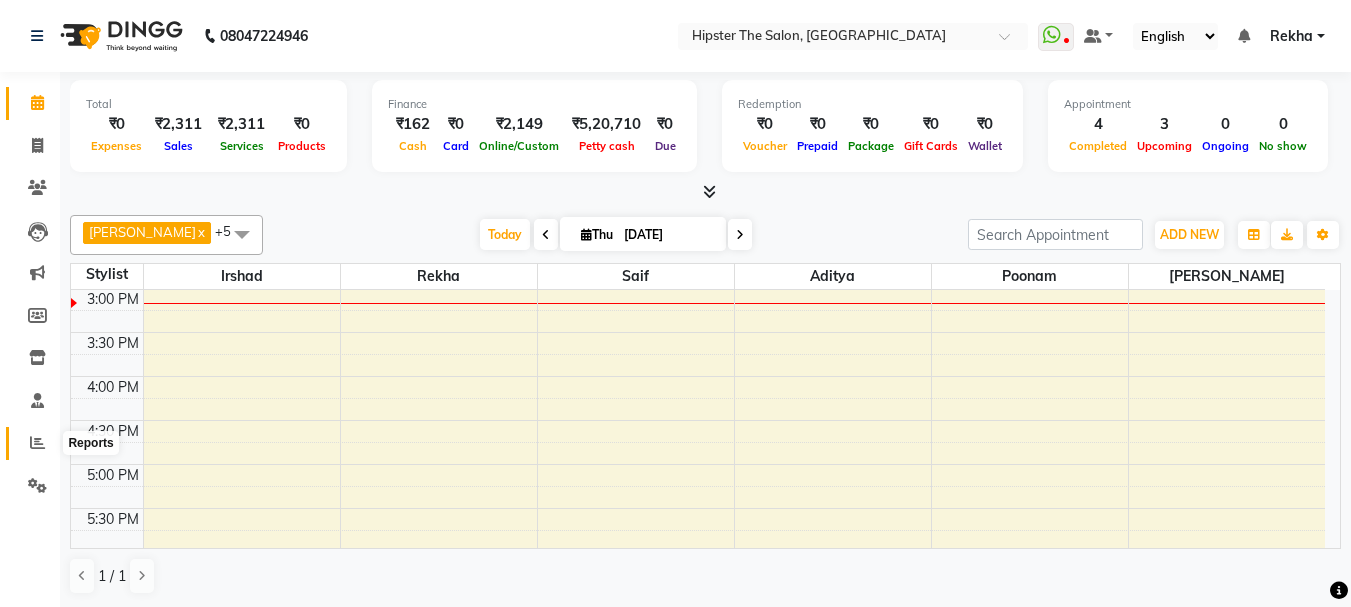 click 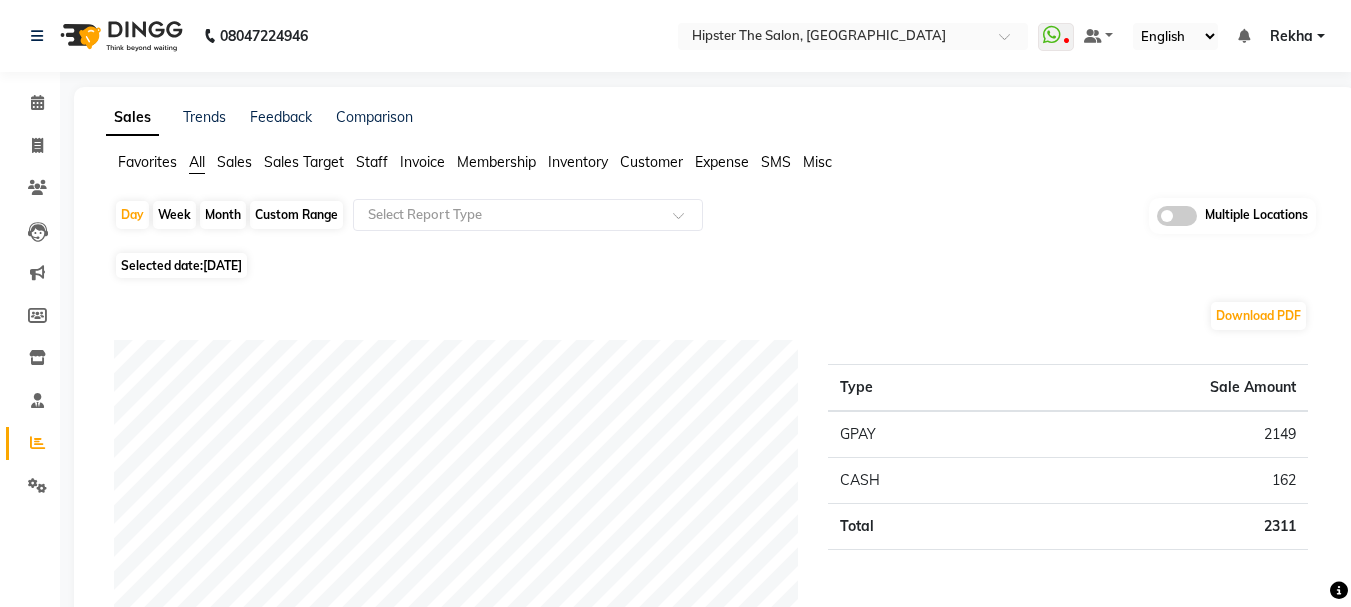 click on "[DATE]" 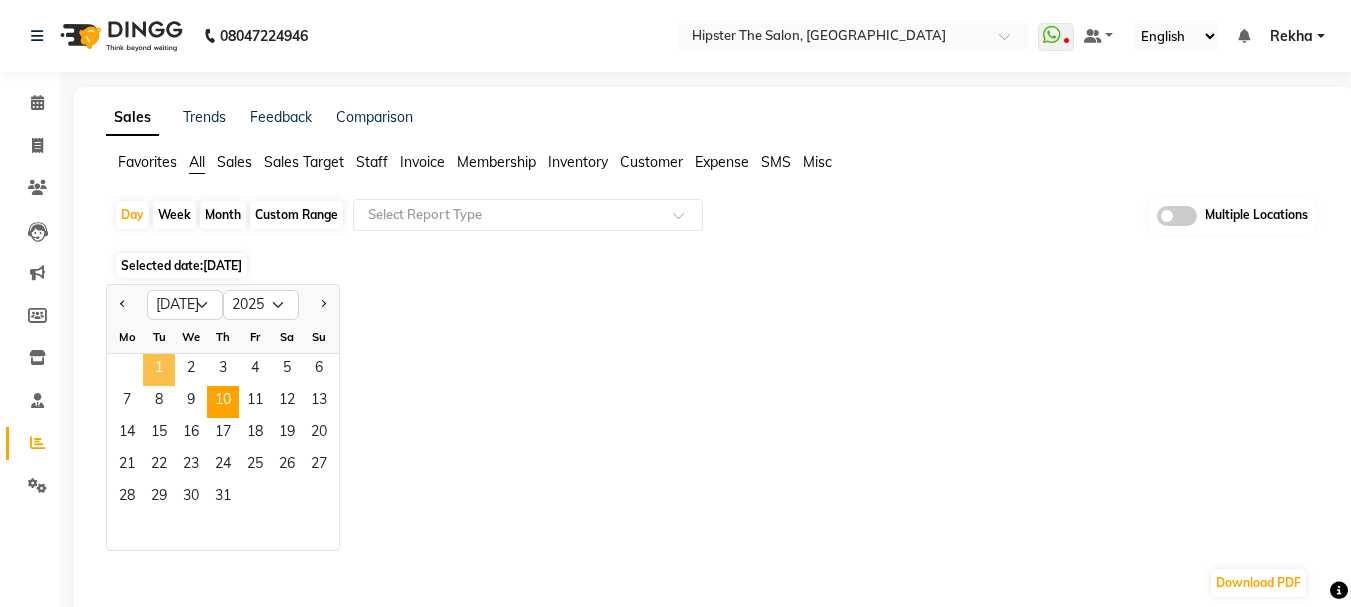 click on "1" 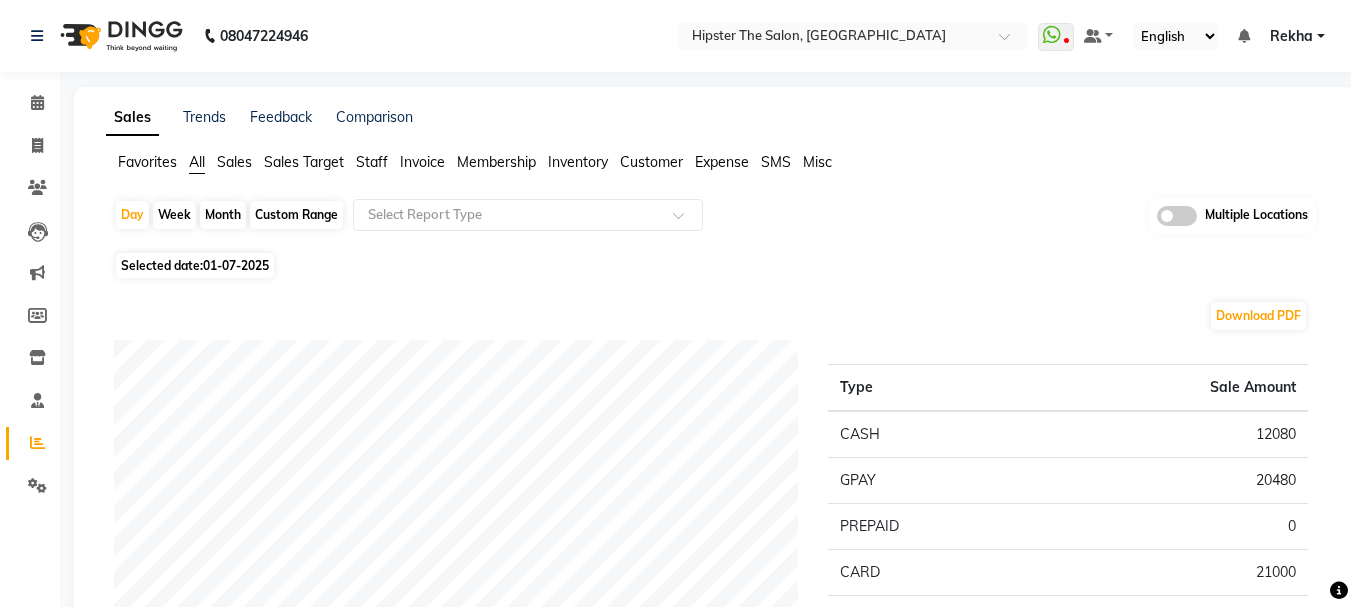 click on "Custom Range" 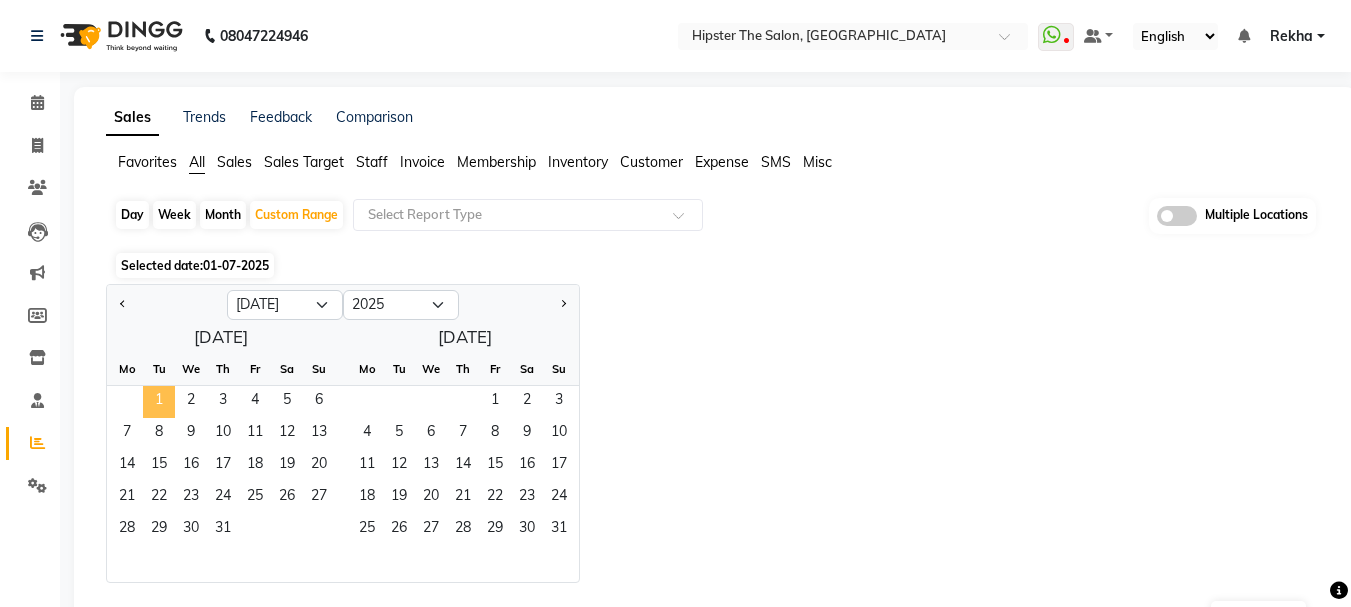 click on "1" 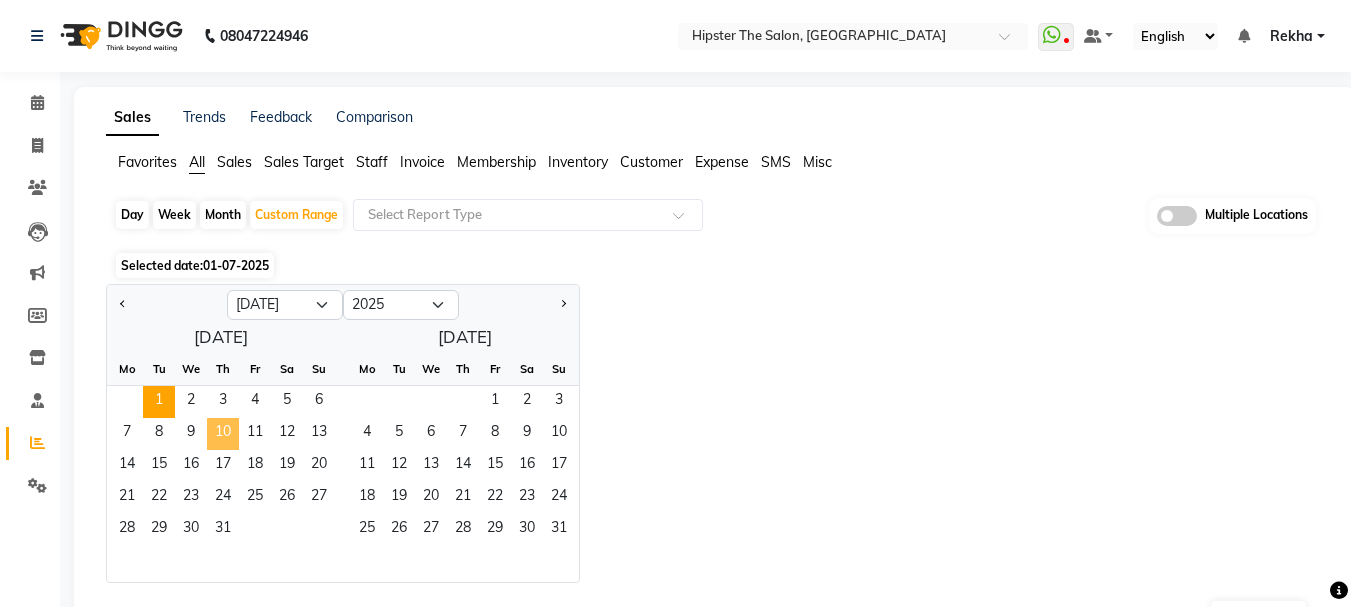 click on "10" 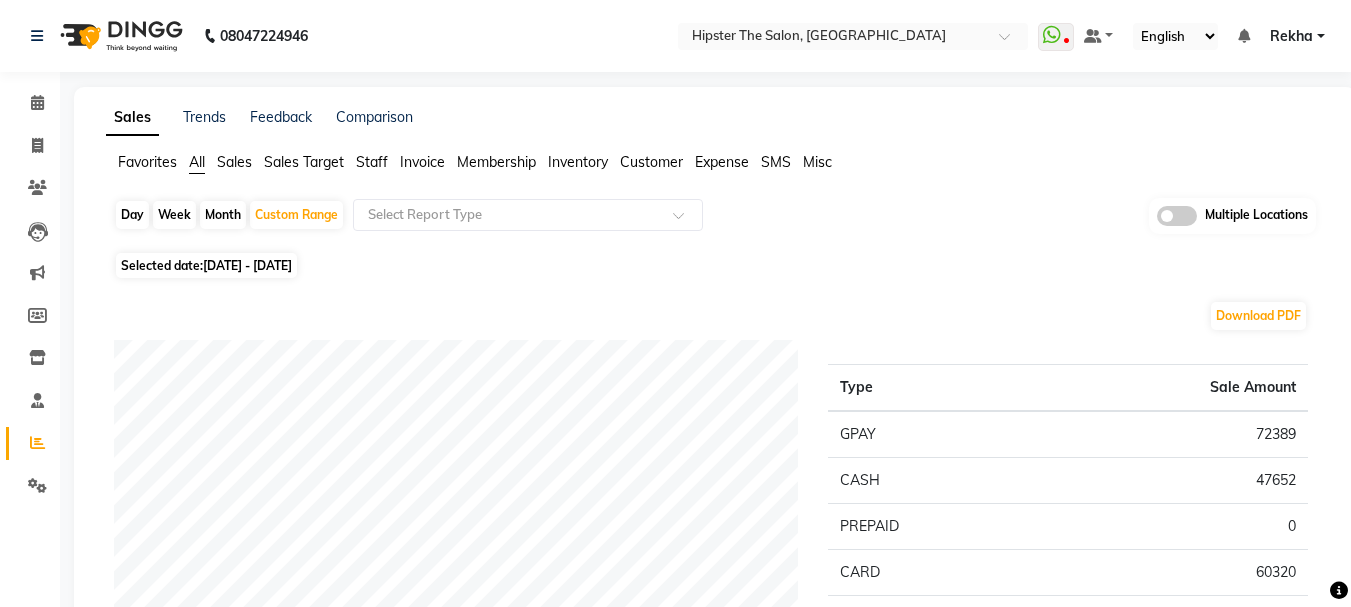 click on "Staff" 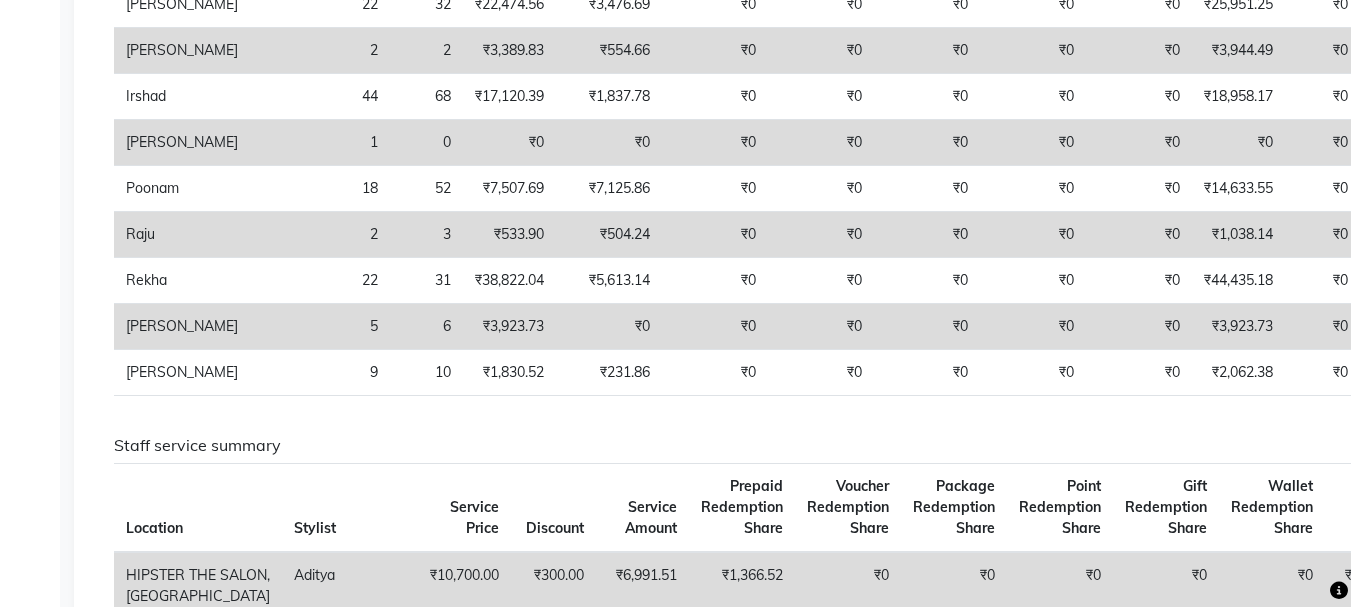 scroll, scrollTop: 0, scrollLeft: 0, axis: both 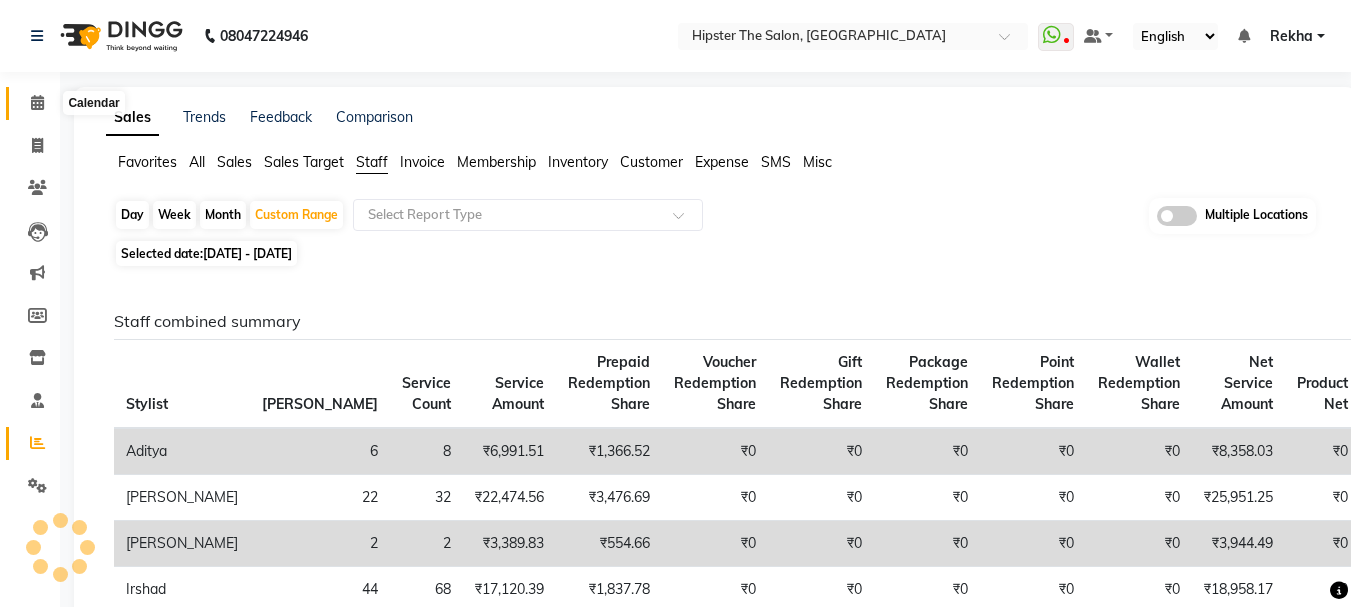 click 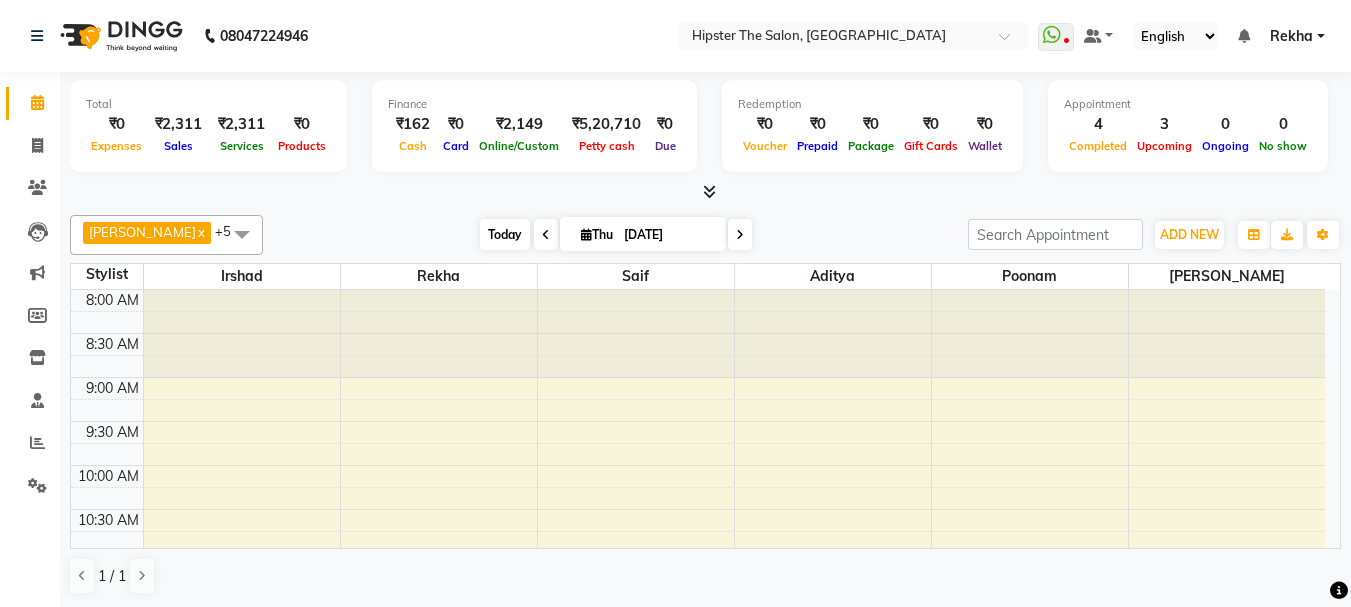 click on "Today" at bounding box center (505, 234) 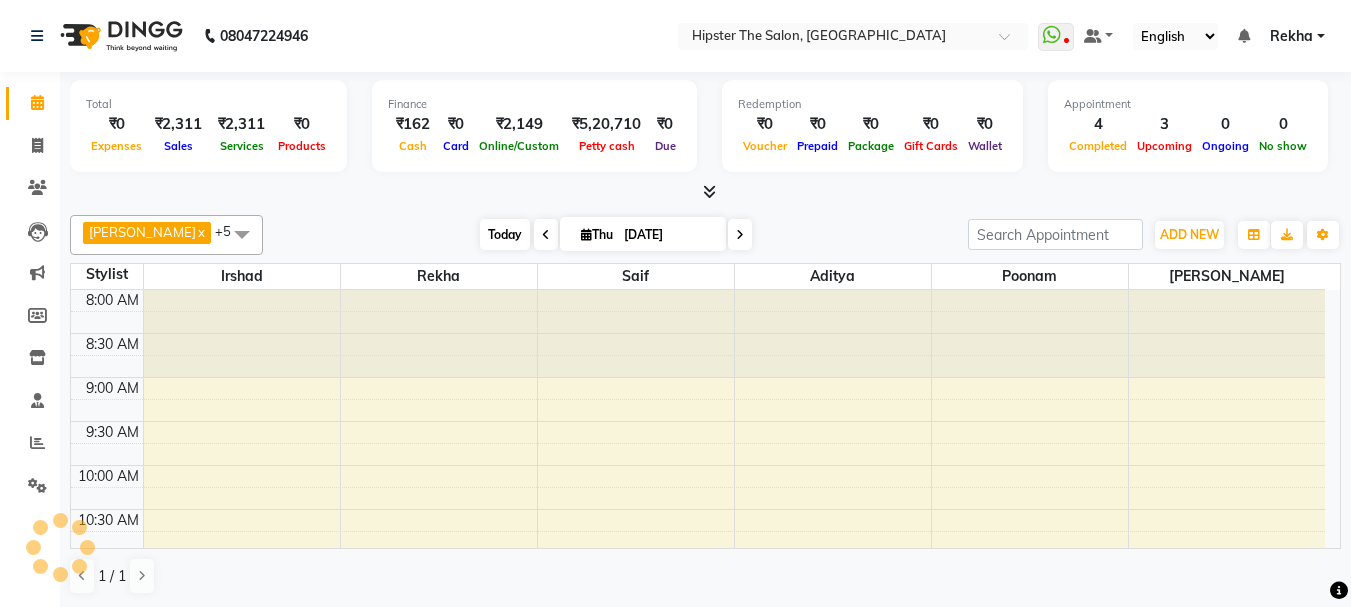 scroll, scrollTop: 617, scrollLeft: 0, axis: vertical 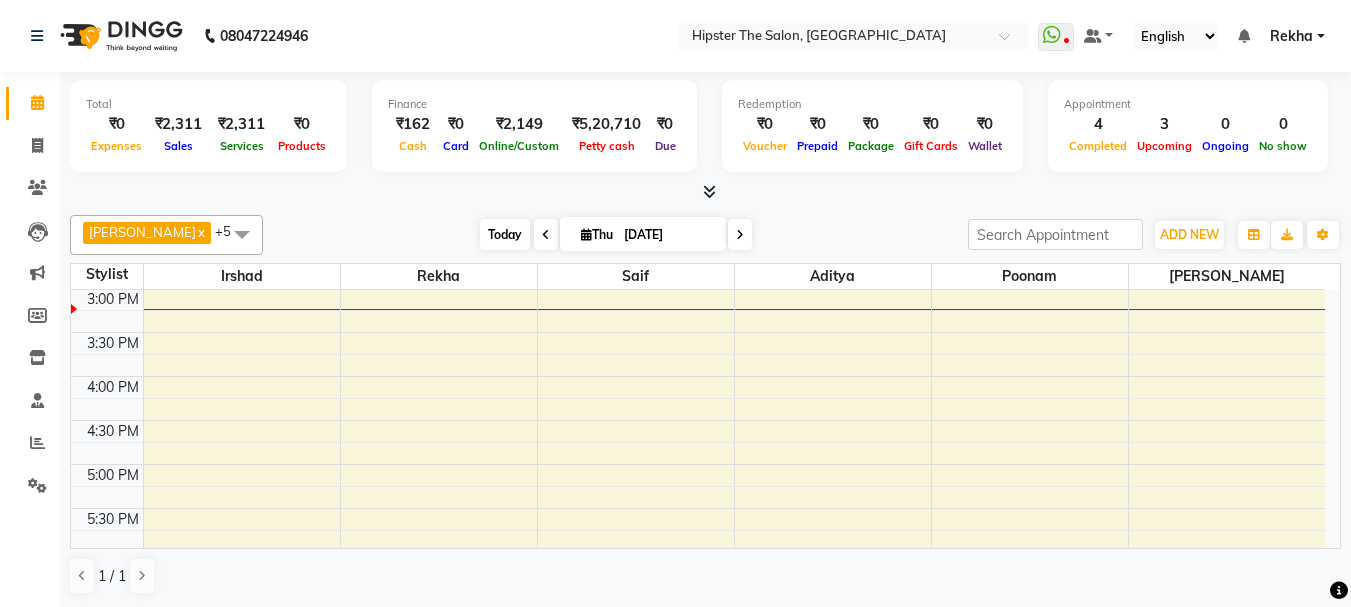 click on "Today" at bounding box center (505, 234) 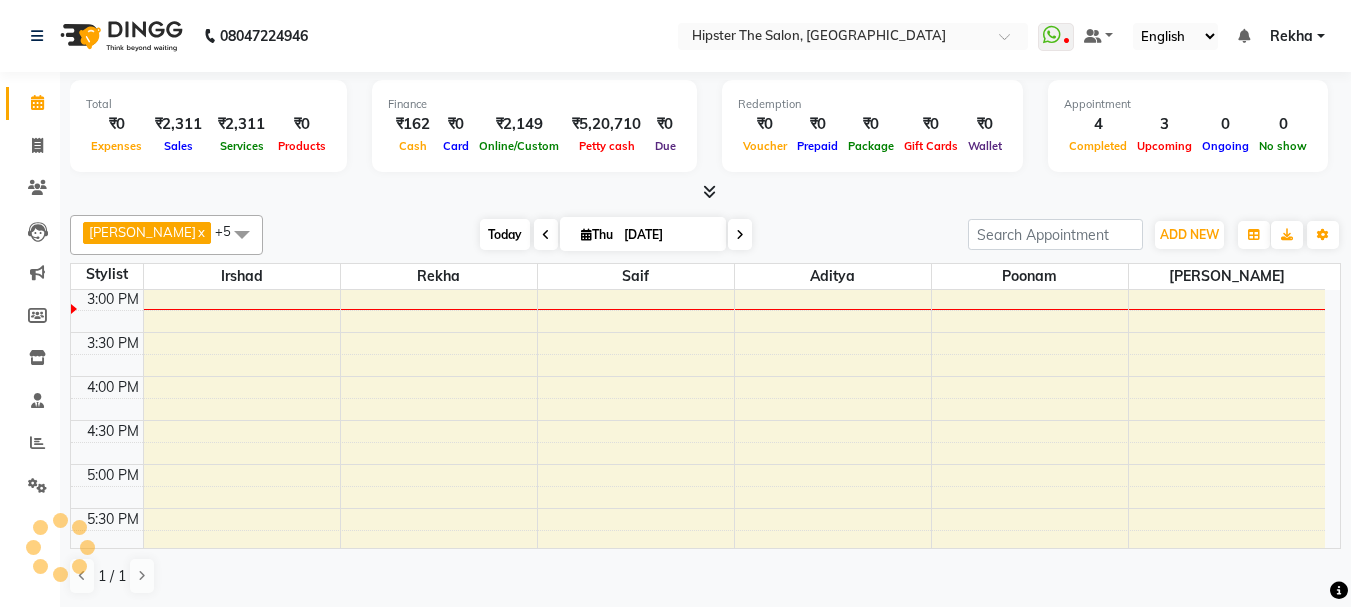 scroll, scrollTop: 617, scrollLeft: 0, axis: vertical 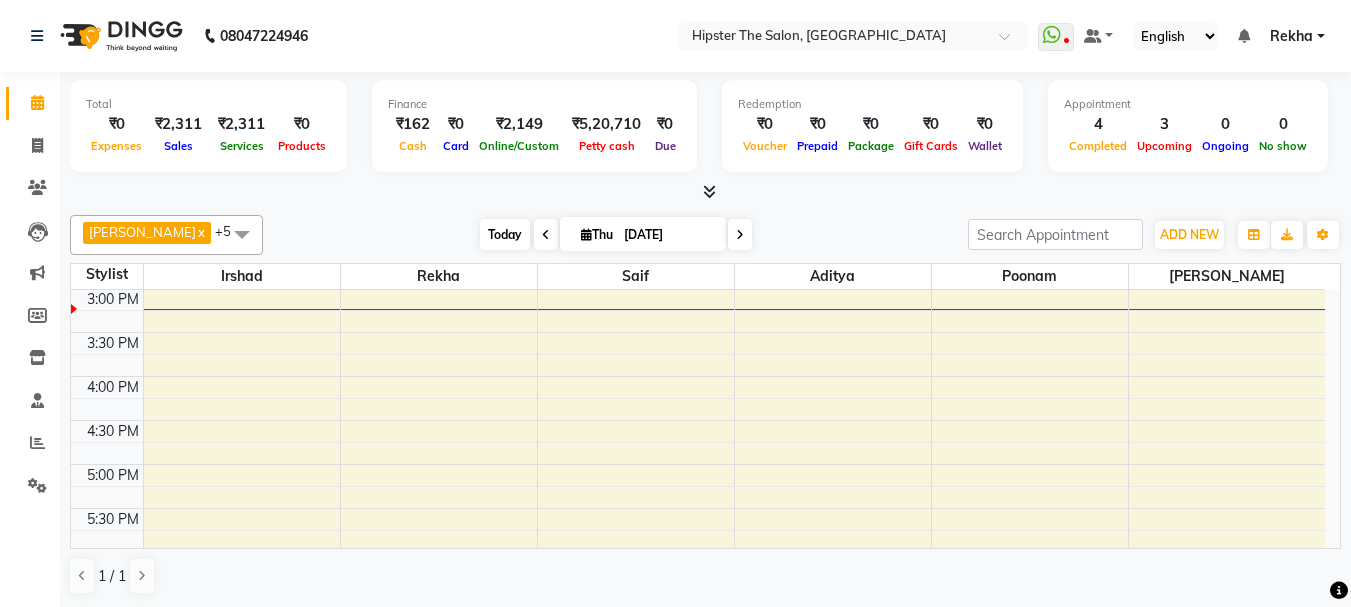 click on "Today" at bounding box center (505, 234) 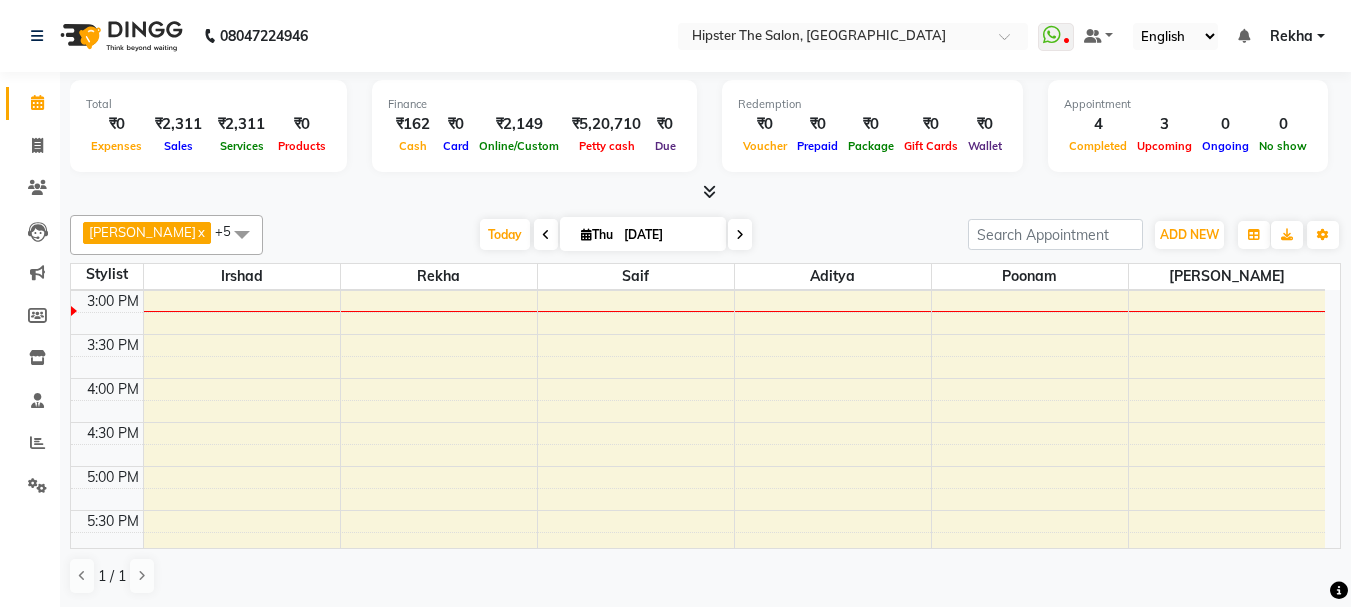 scroll, scrollTop: 614, scrollLeft: 0, axis: vertical 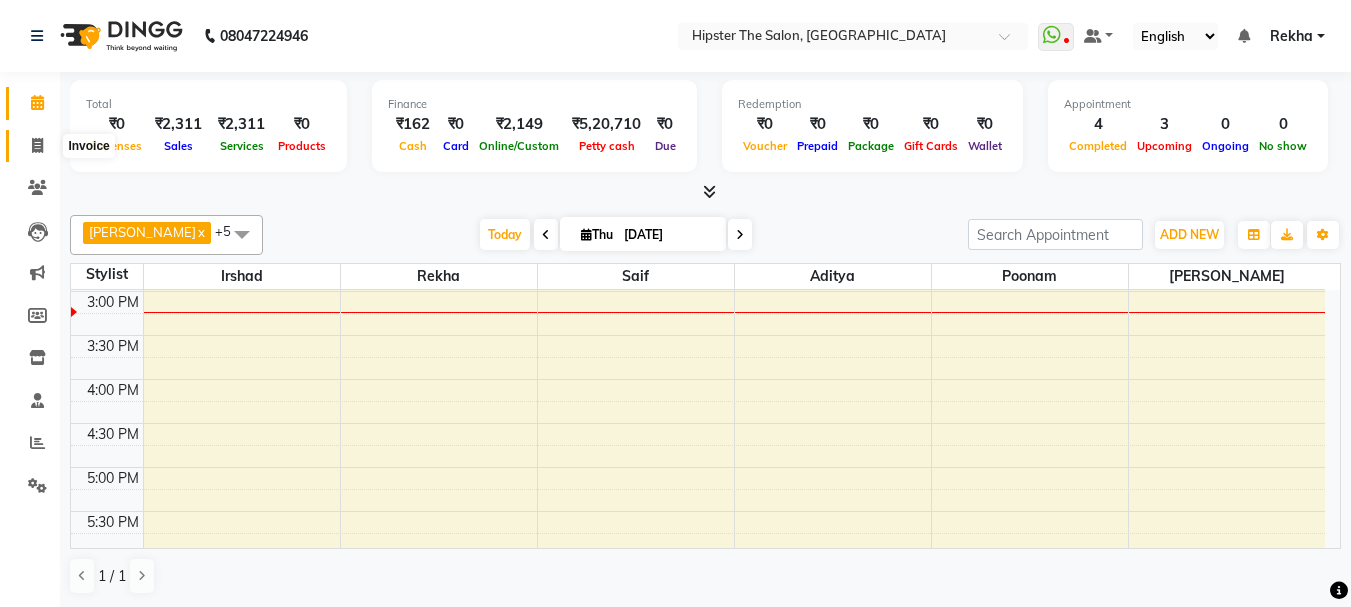 click 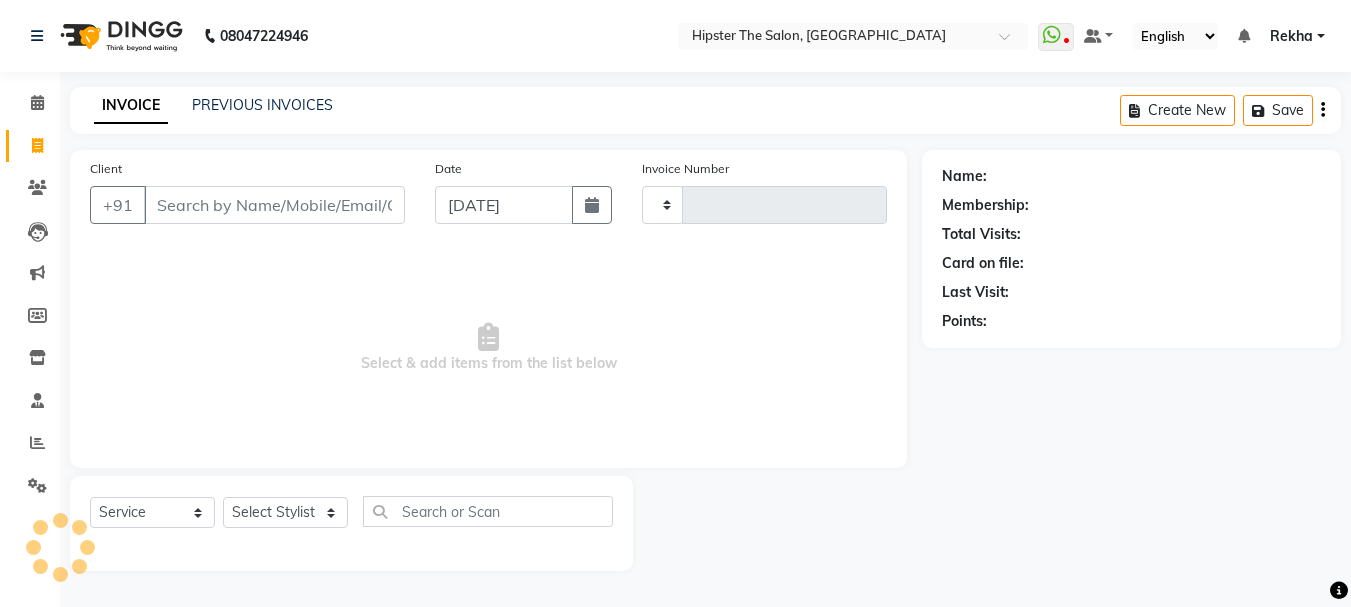 type on "1707" 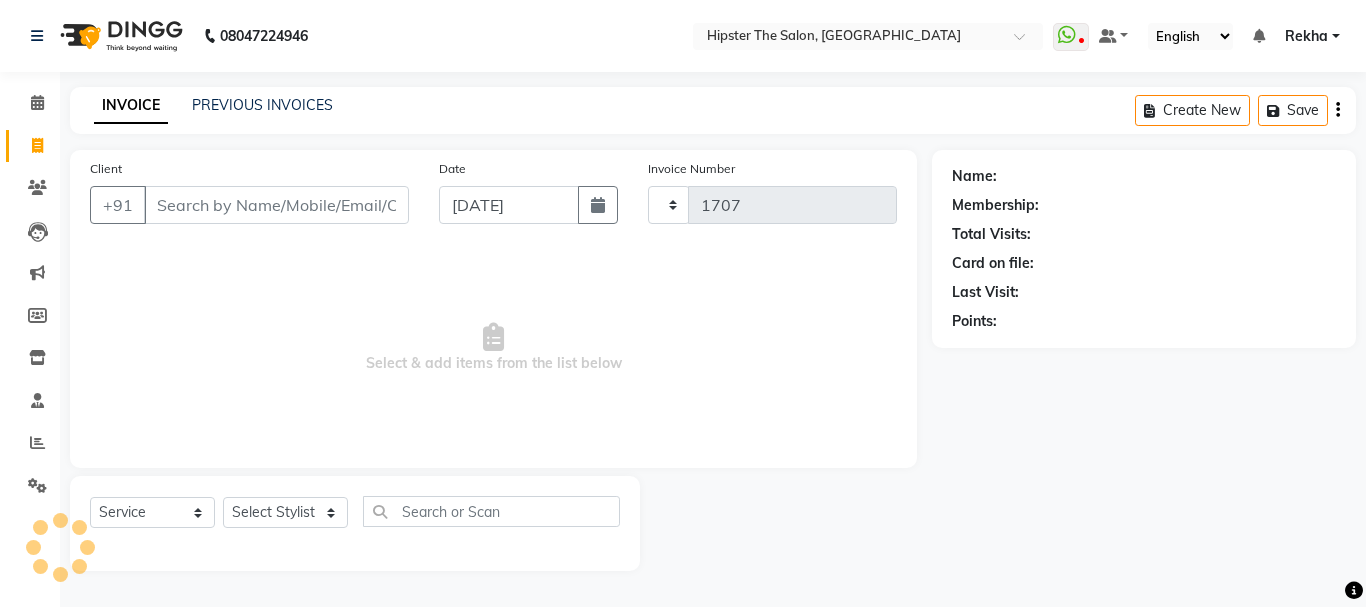 select on "5125" 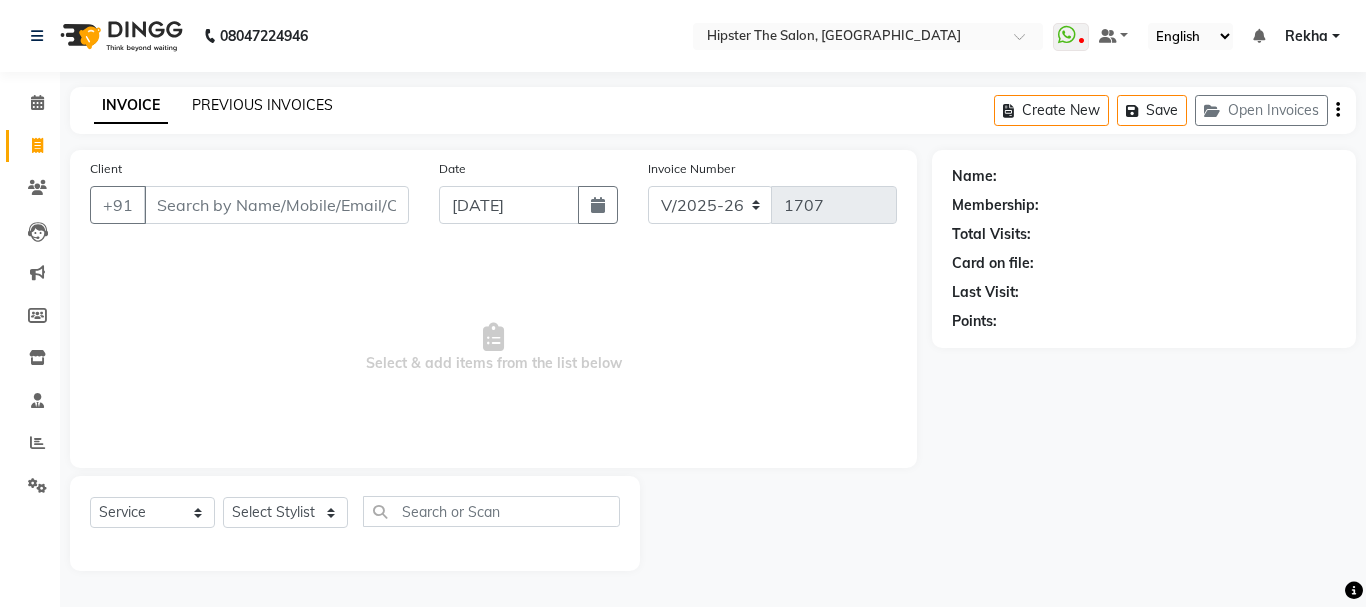 click on "PREVIOUS INVOICES" 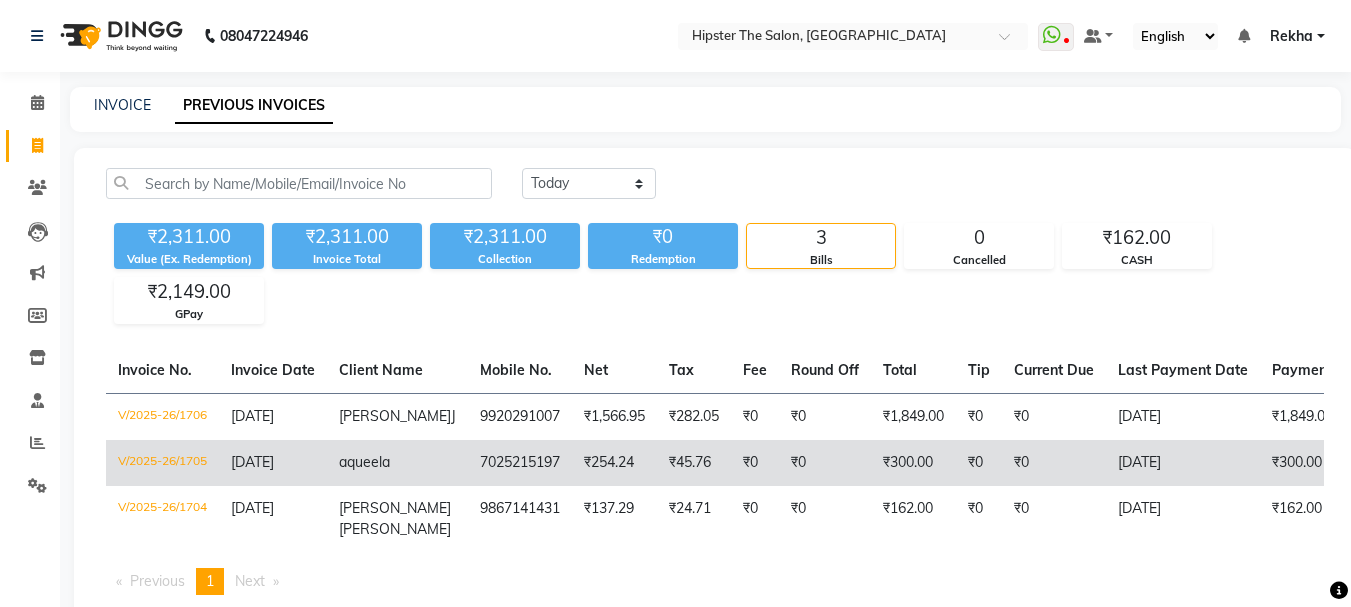 scroll, scrollTop: 69, scrollLeft: 0, axis: vertical 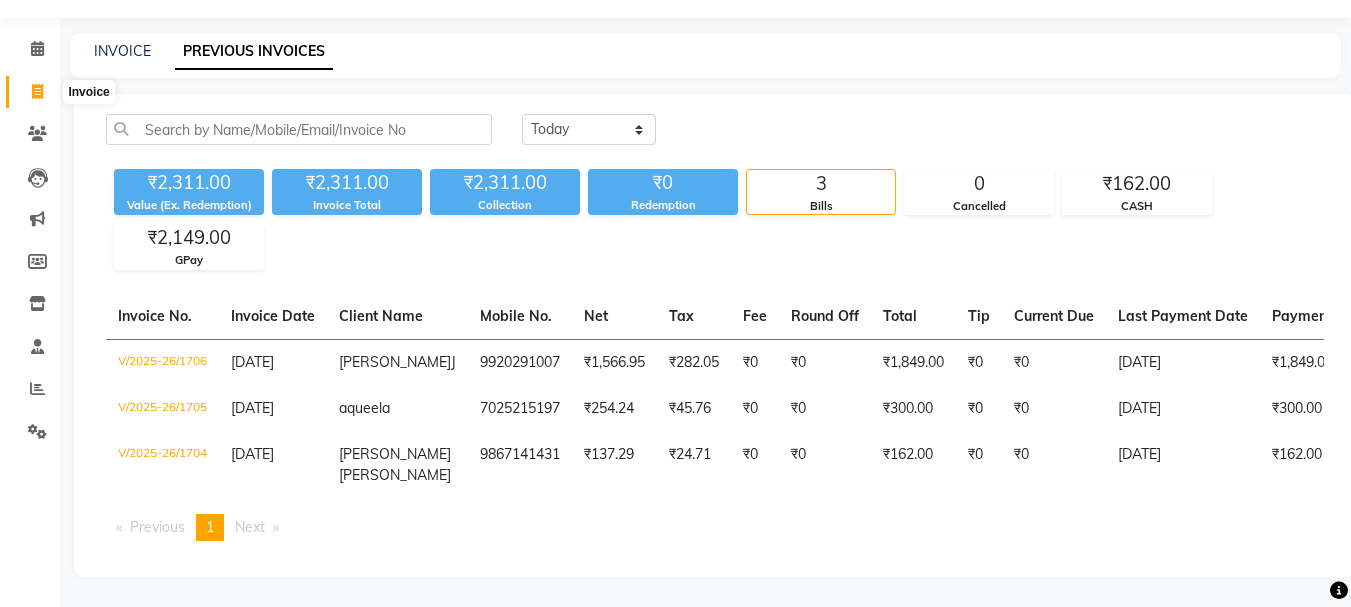 click 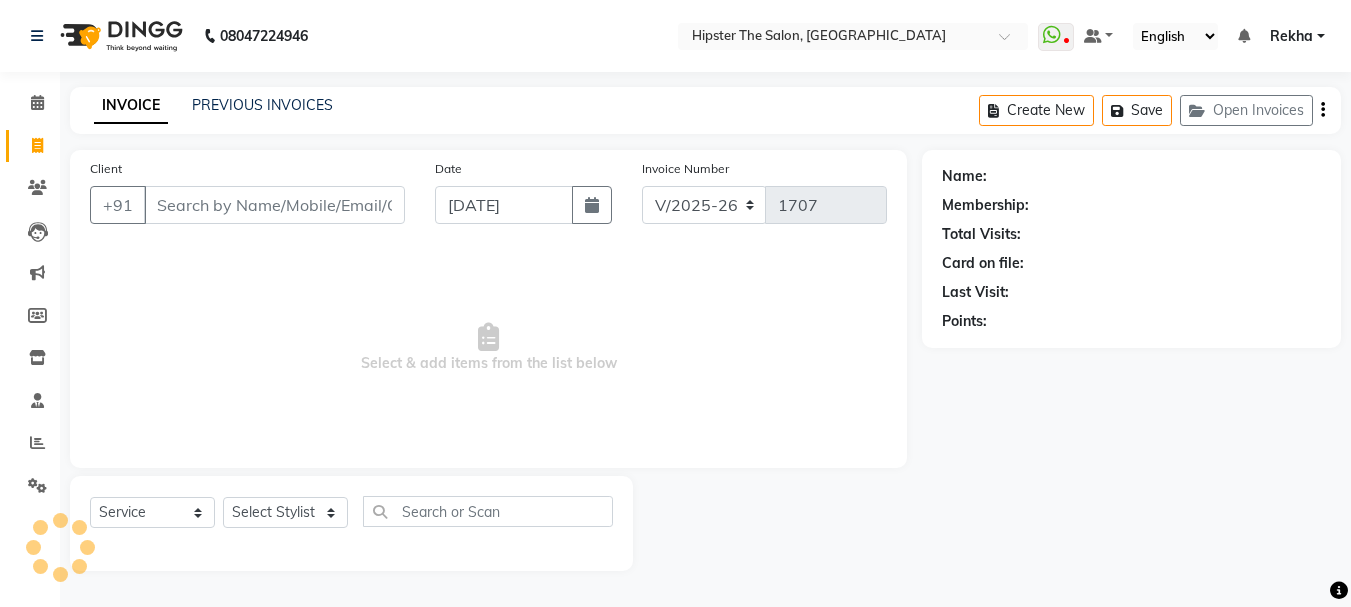 scroll, scrollTop: 0, scrollLeft: 0, axis: both 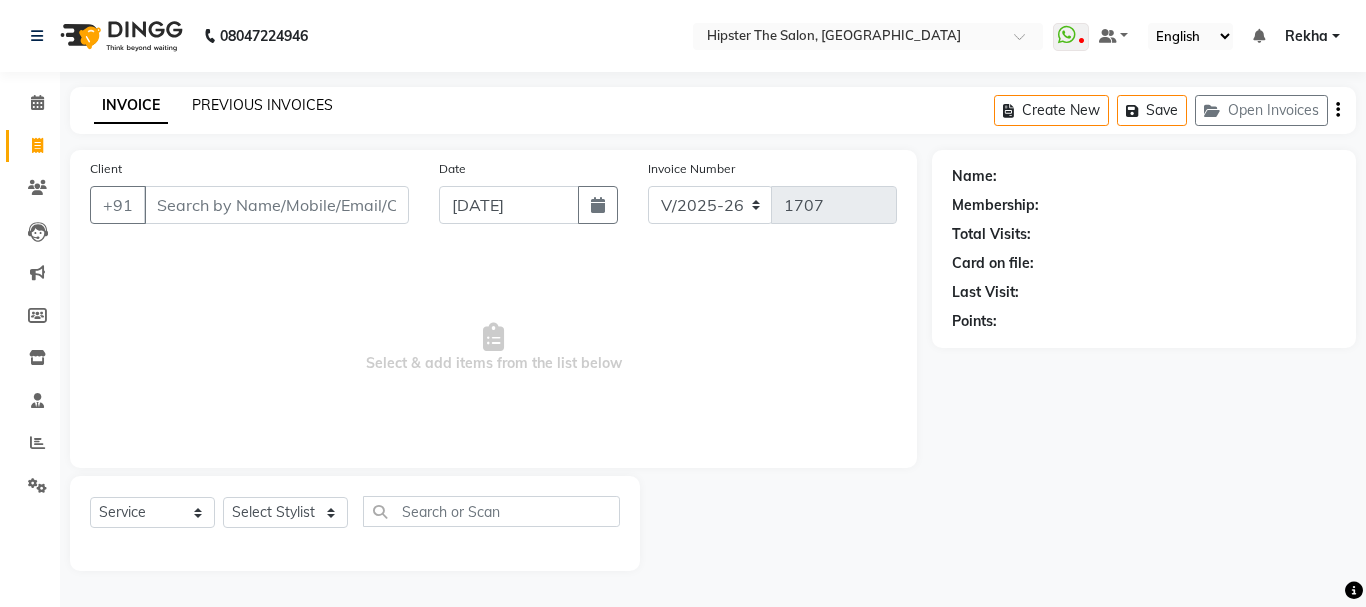click on "PREVIOUS INVOICES" 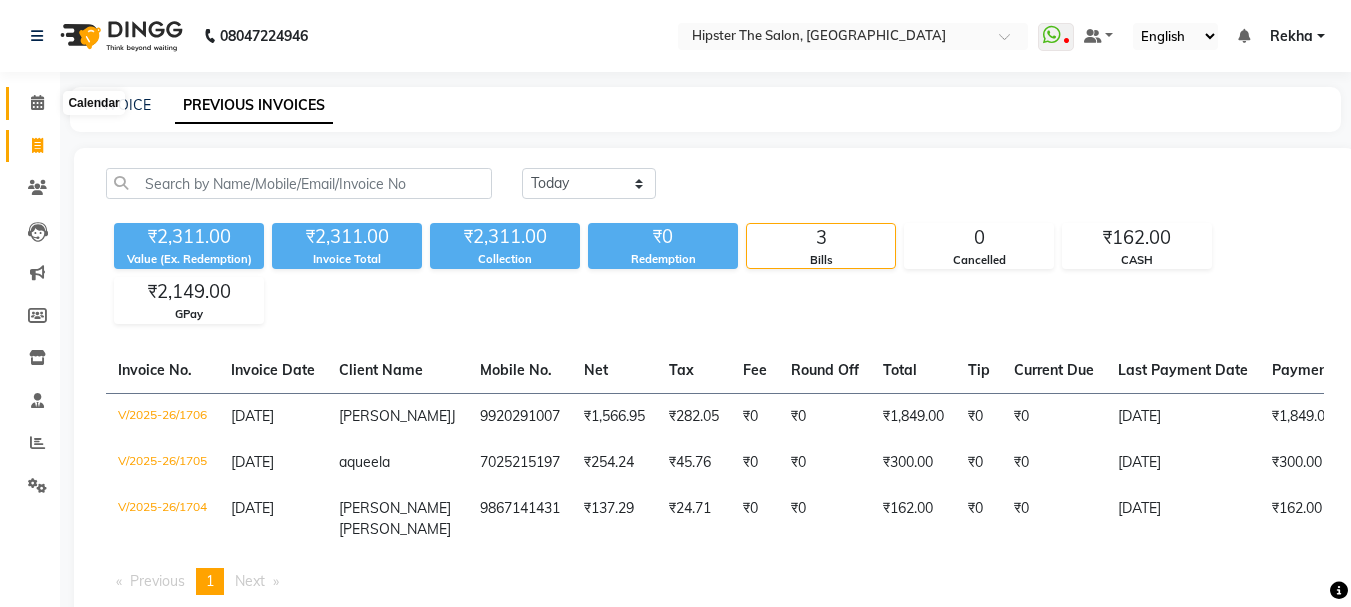 click 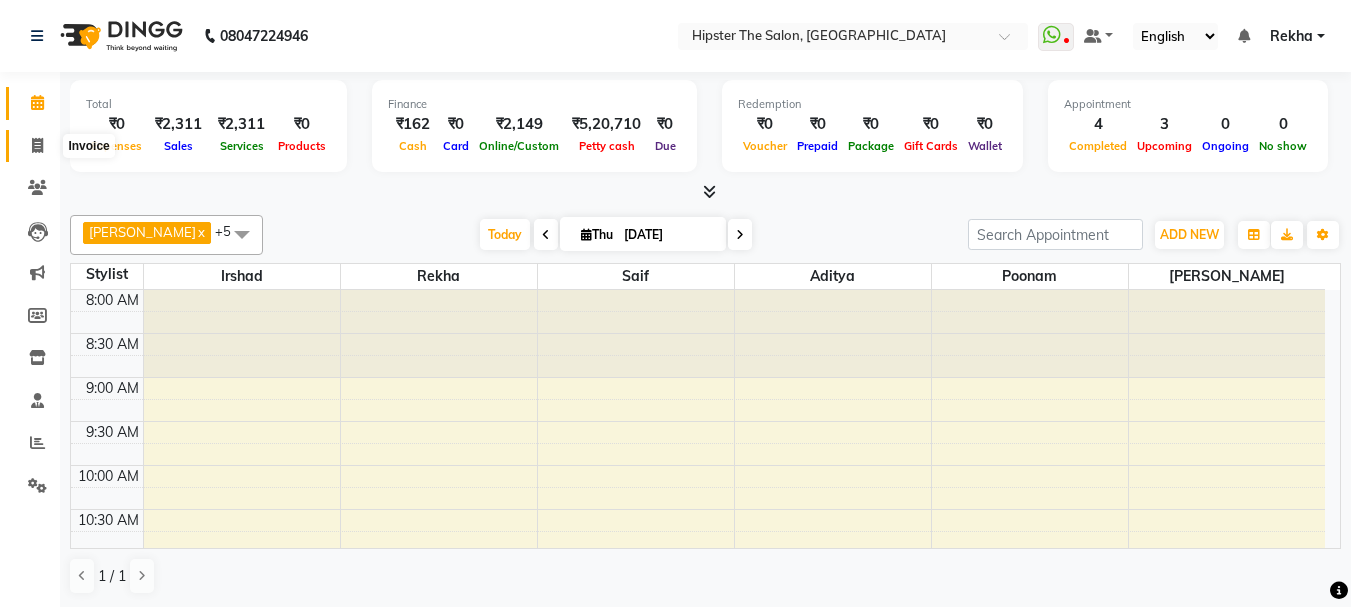 click 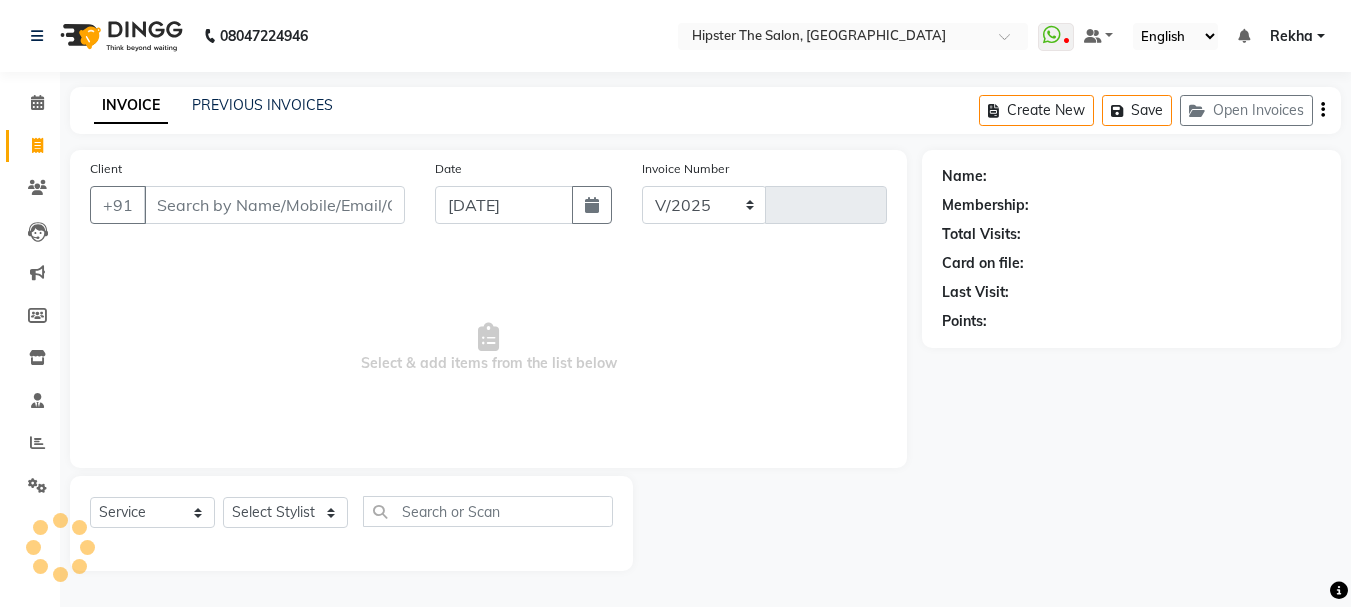 select on "5125" 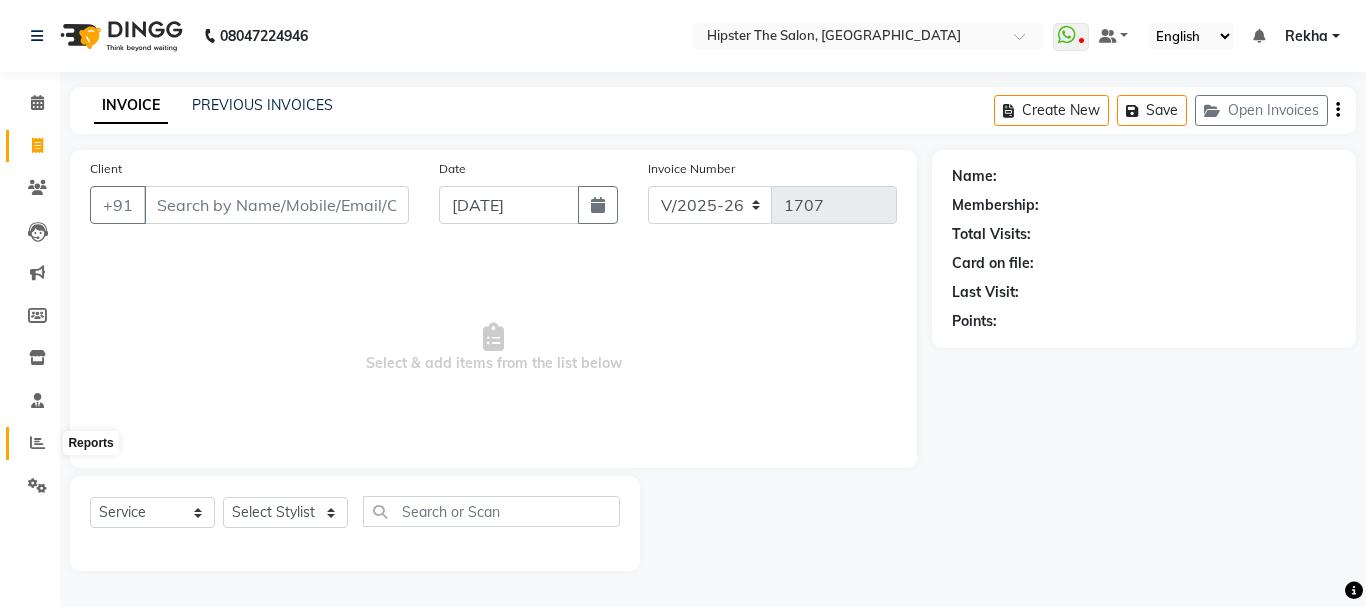 click 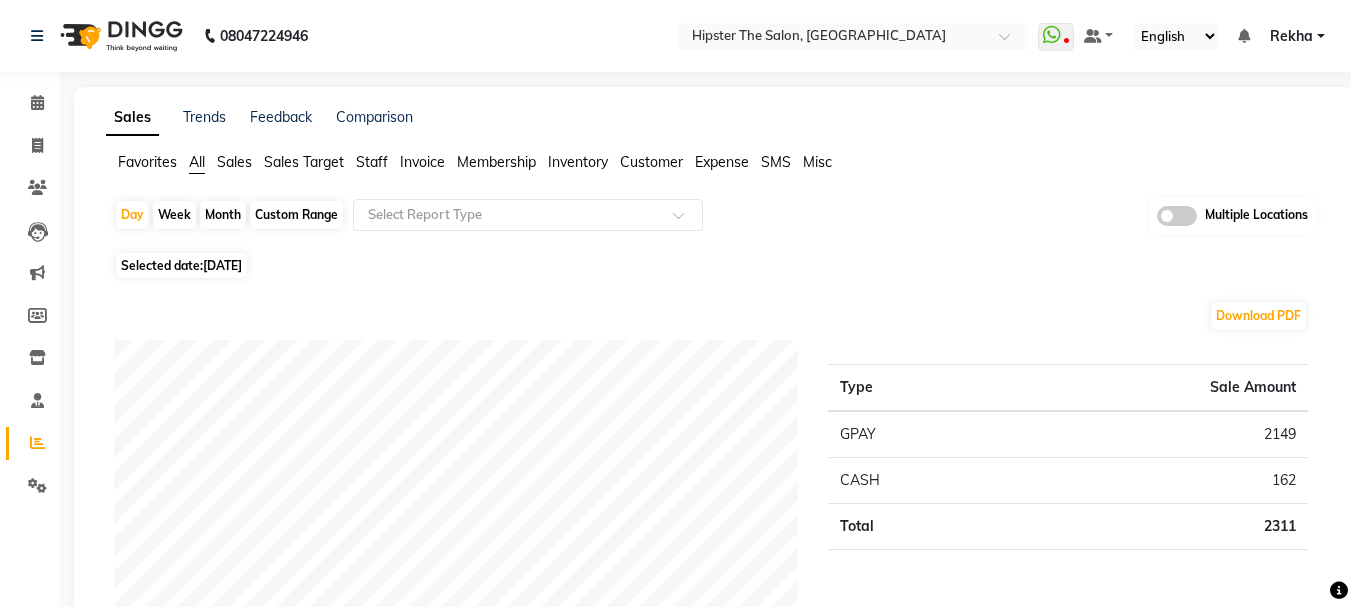 click on "Custom Range" 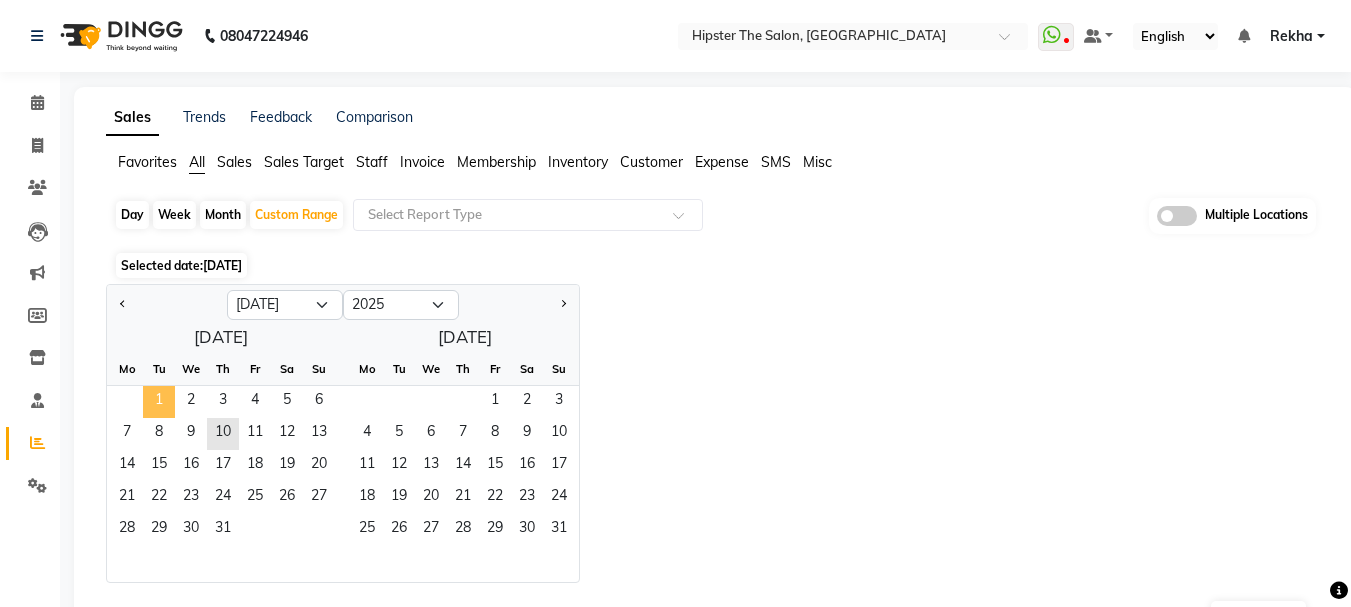 click on "1" 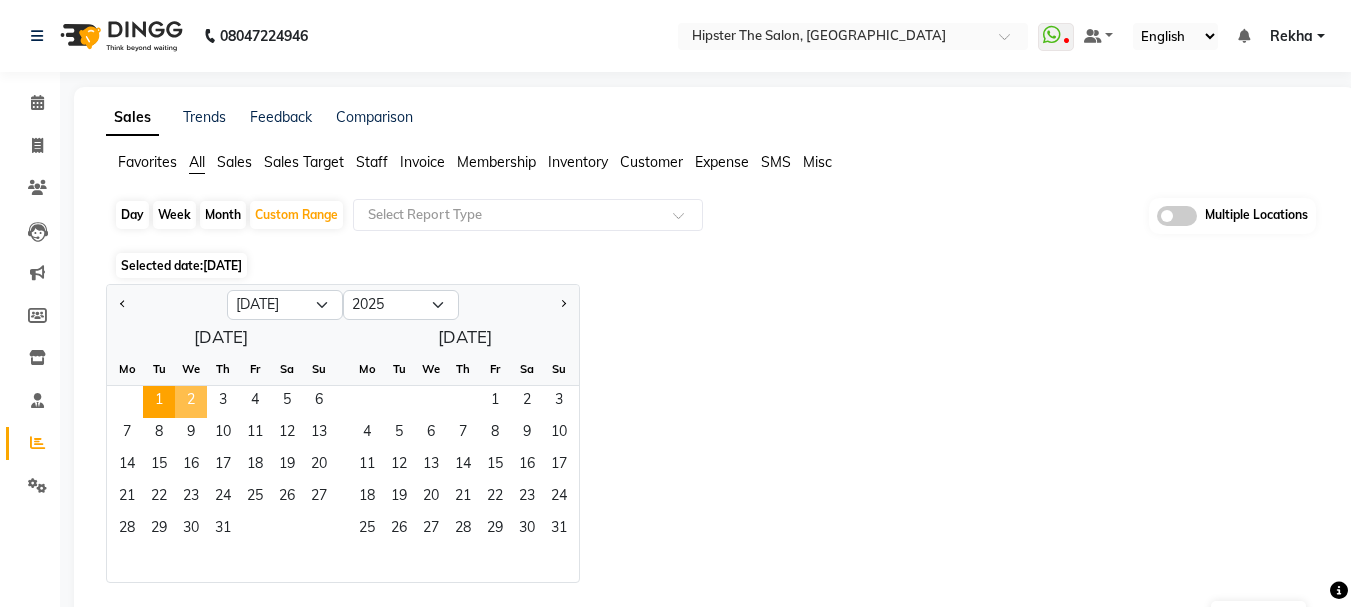 click on "2" 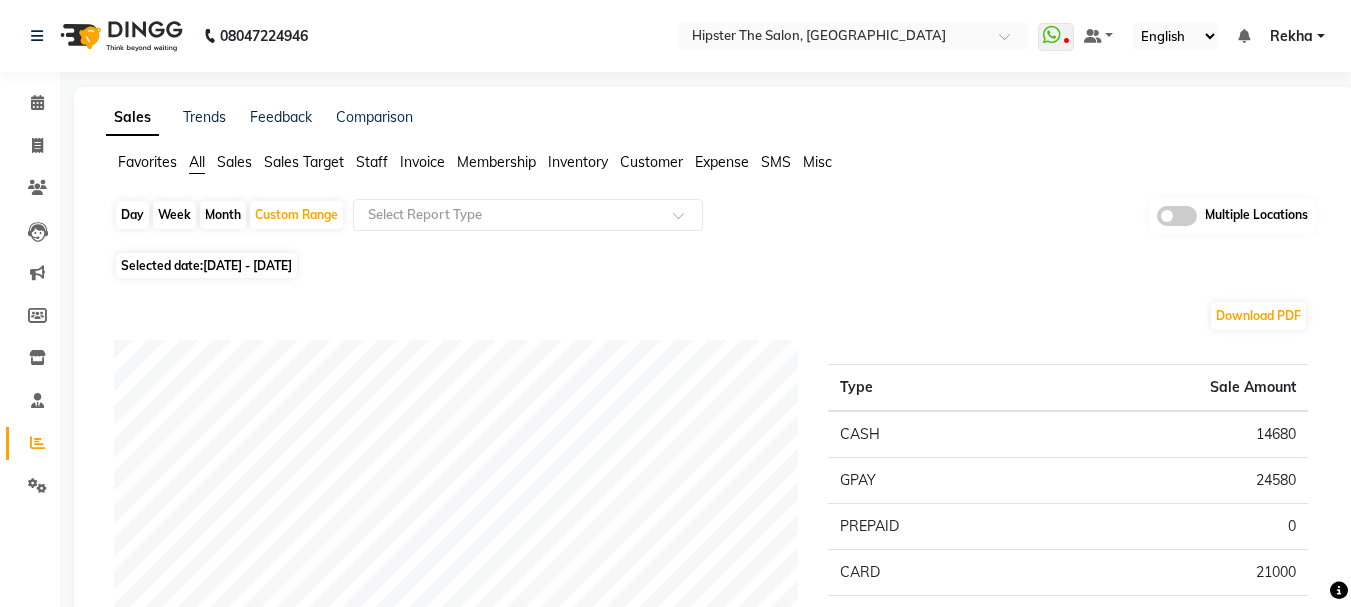 click on "01-07-2025 - 02-07-2025" 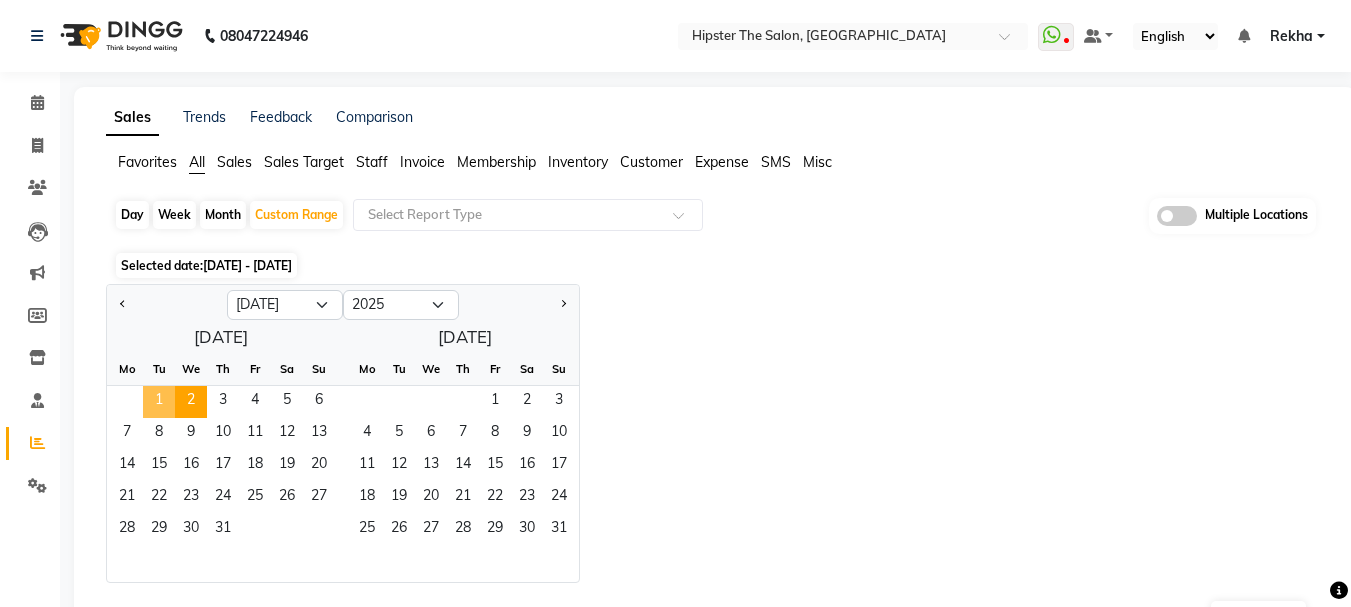 click on "1" 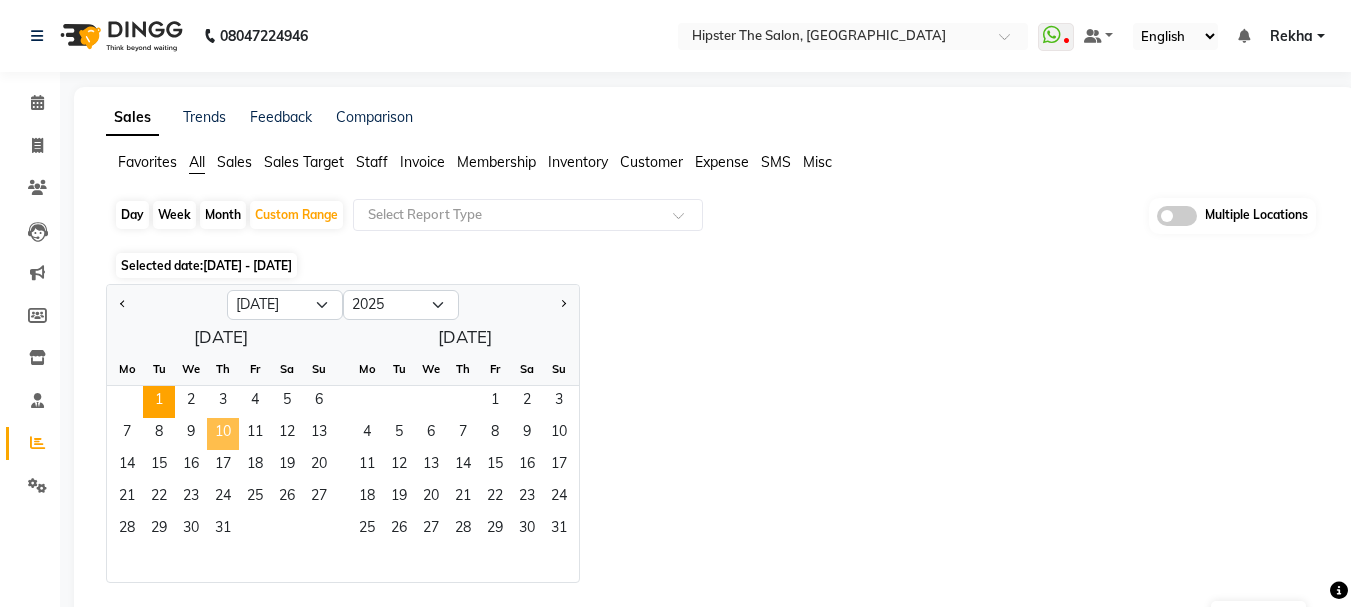 click on "10" 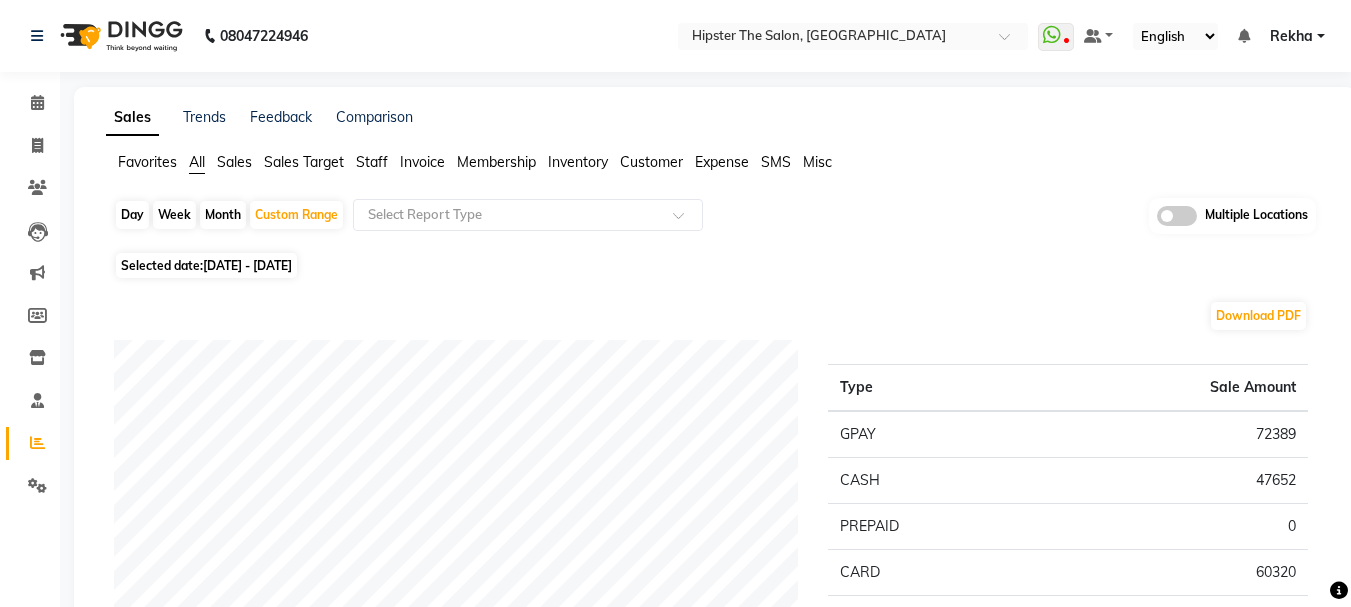 click on "Invoice" 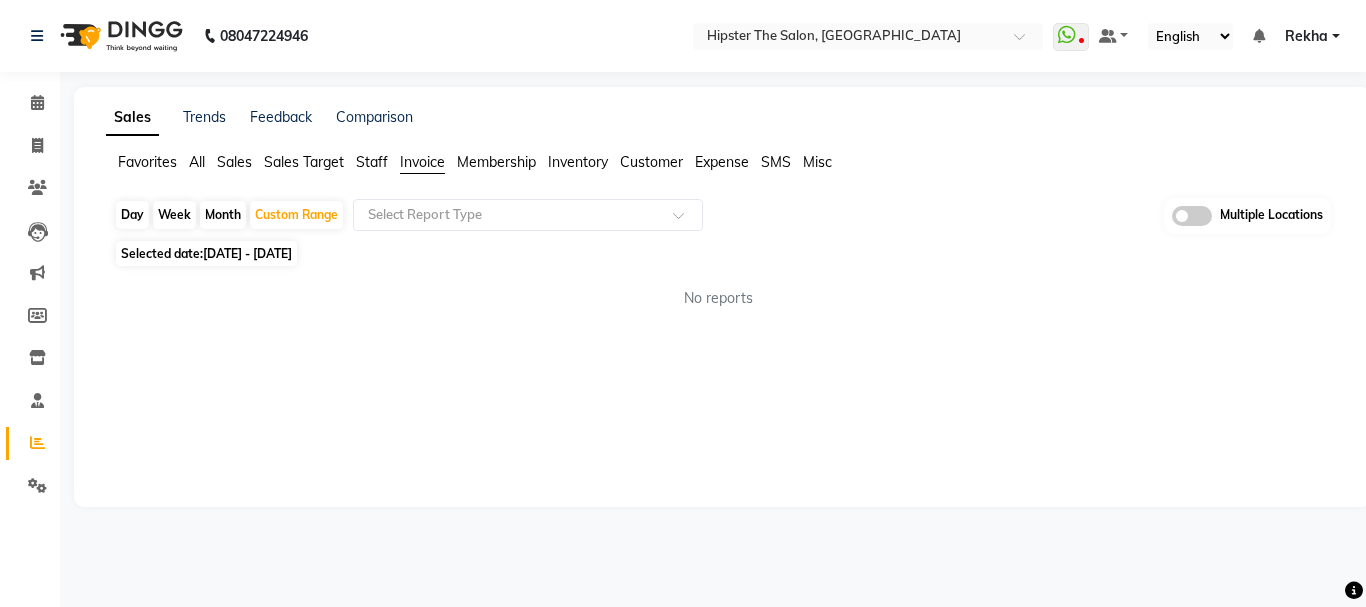 click on "Sales" 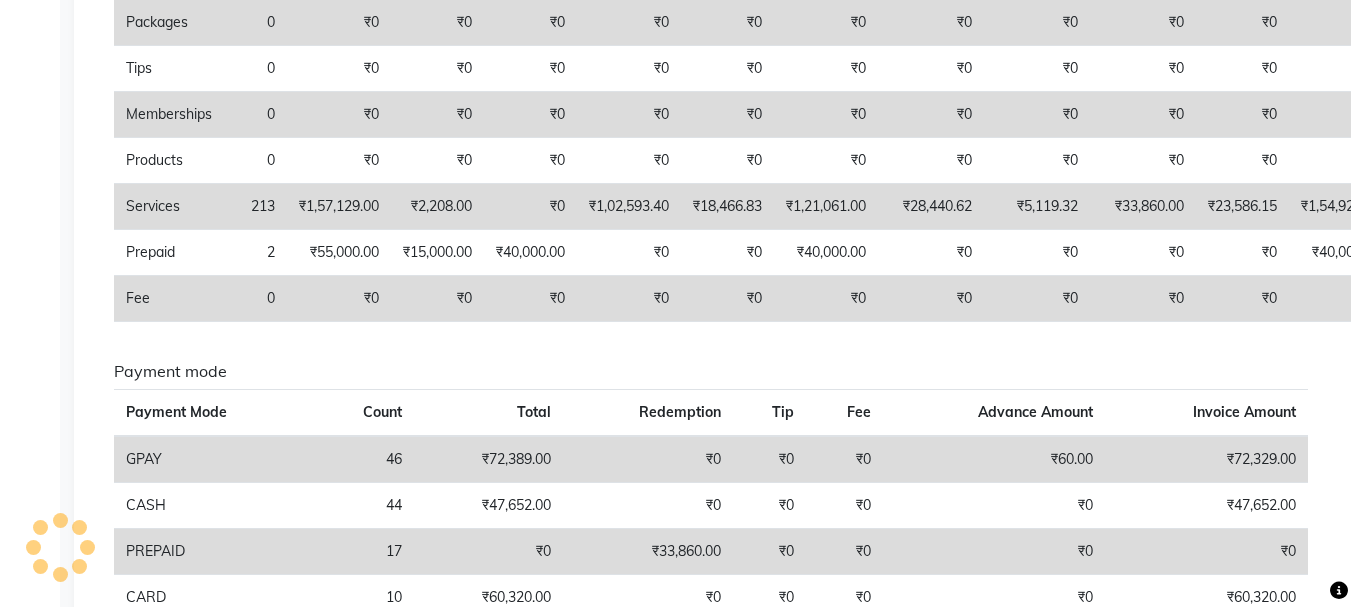 scroll, scrollTop: 28, scrollLeft: 0, axis: vertical 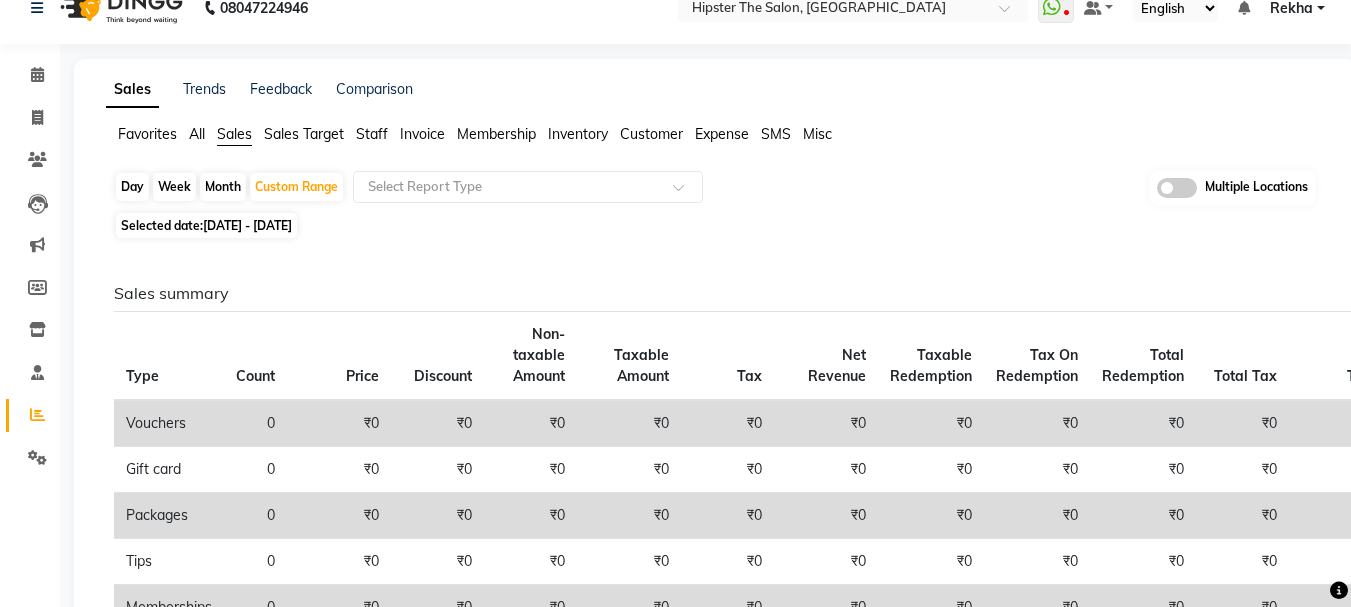 click on "Invoice" 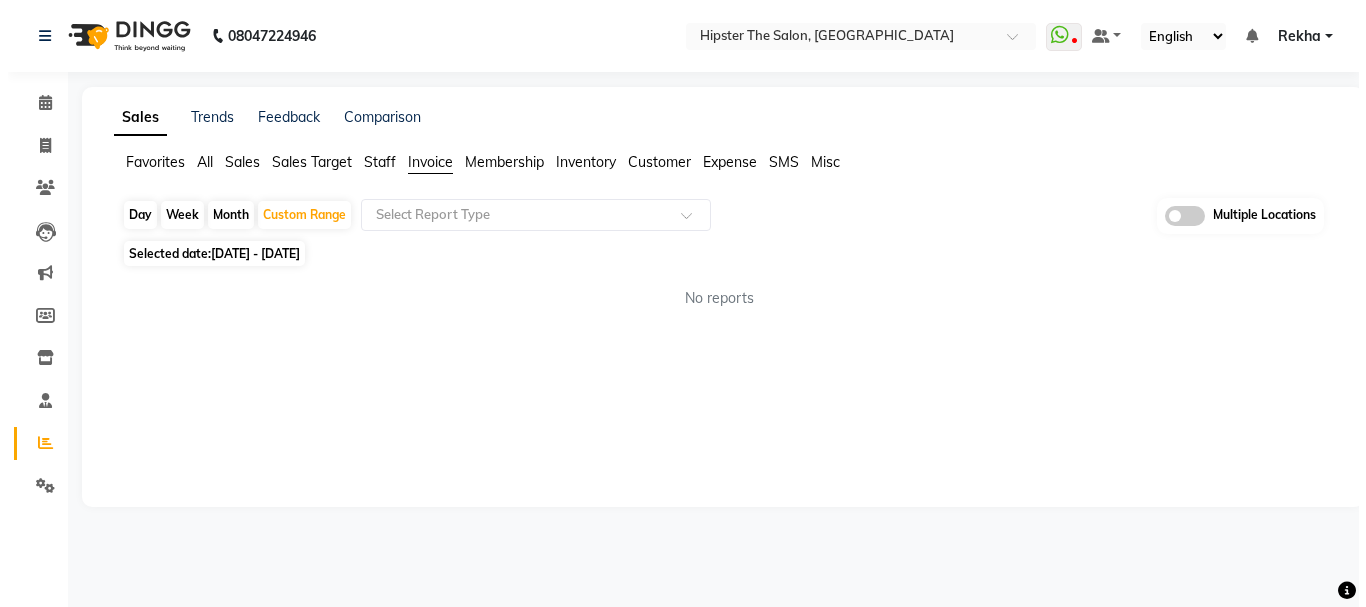 scroll, scrollTop: 0, scrollLeft: 0, axis: both 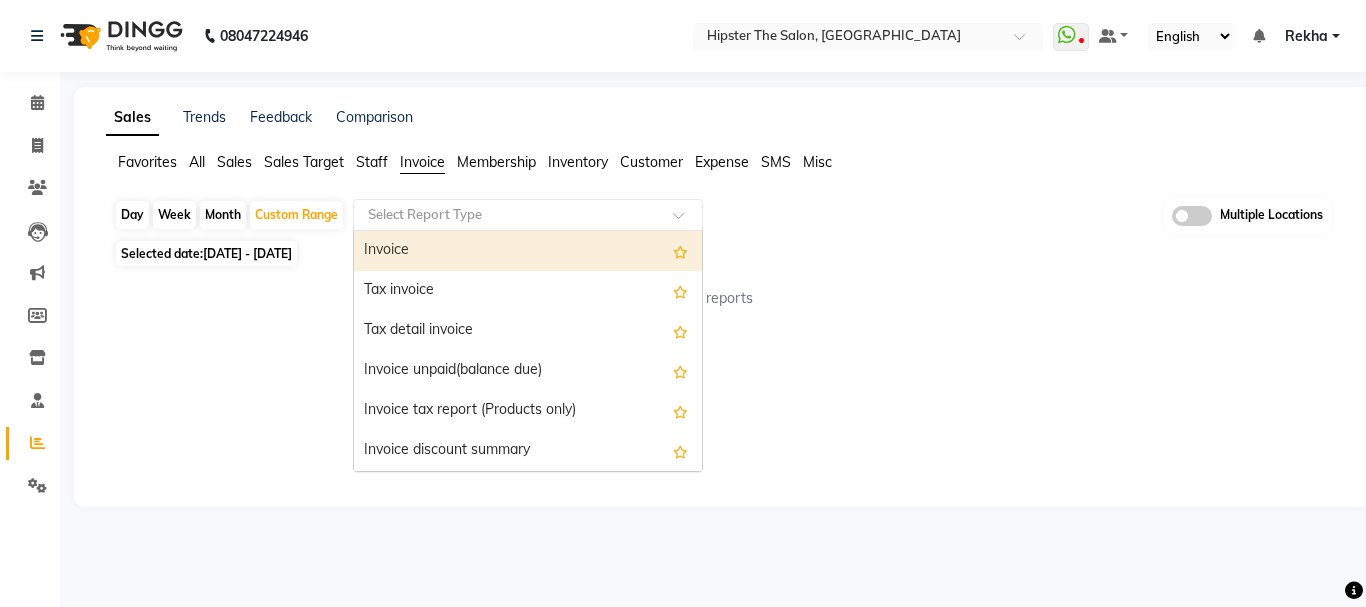 click 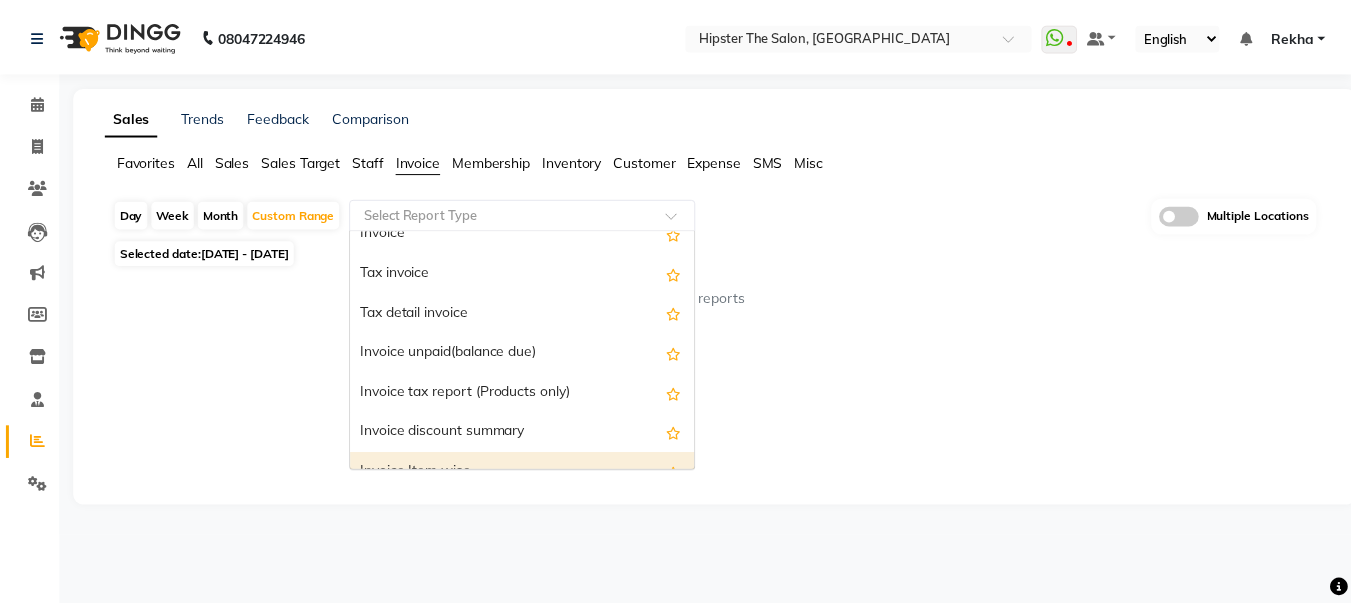 scroll, scrollTop: 0, scrollLeft: 0, axis: both 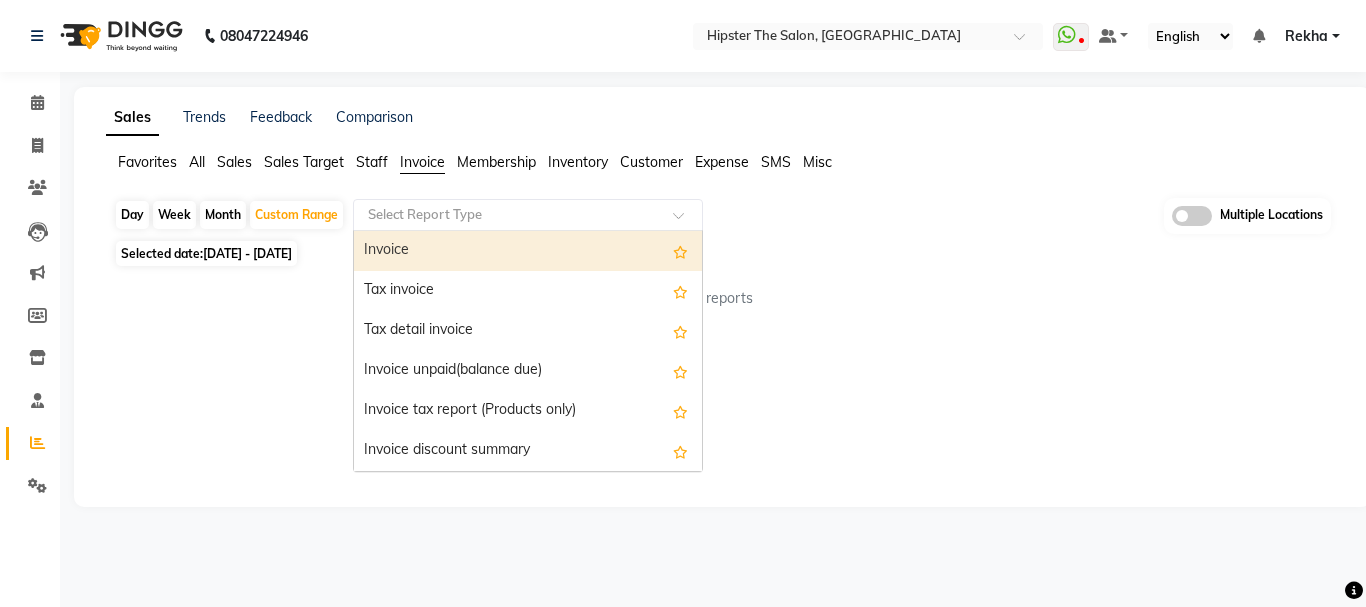 click on "Invoice" at bounding box center (528, 251) 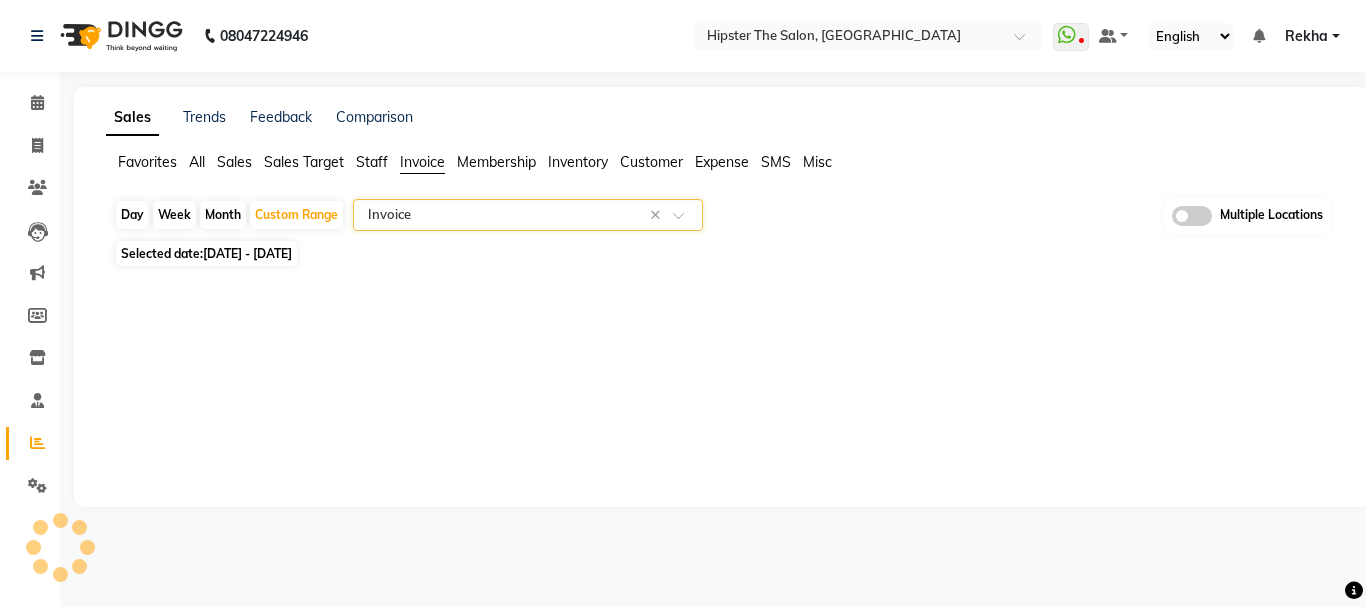 select on "full_report" 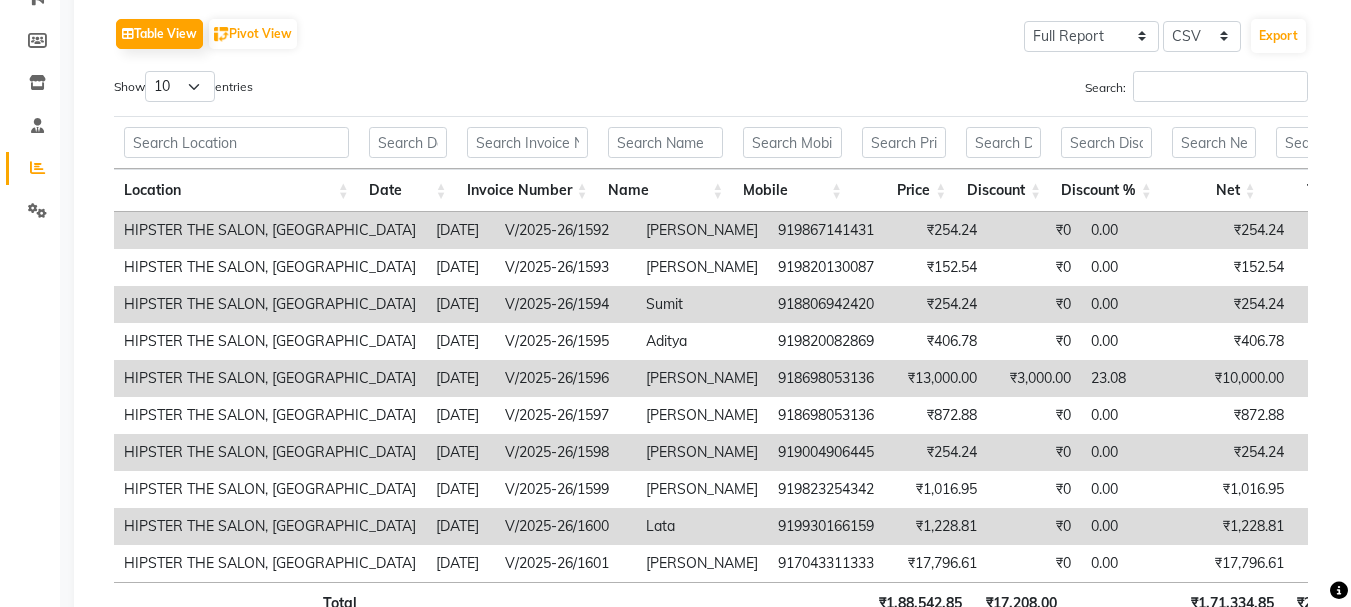 scroll, scrollTop: 418, scrollLeft: 0, axis: vertical 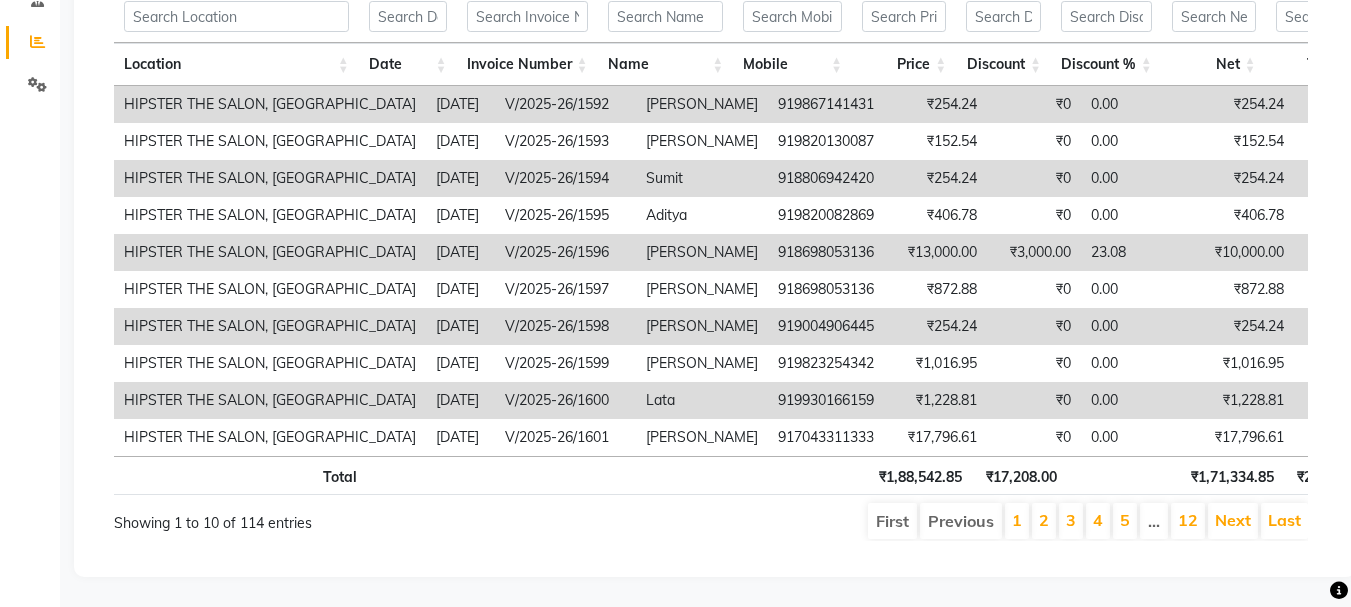 click on "0.00" at bounding box center [1136, 400] 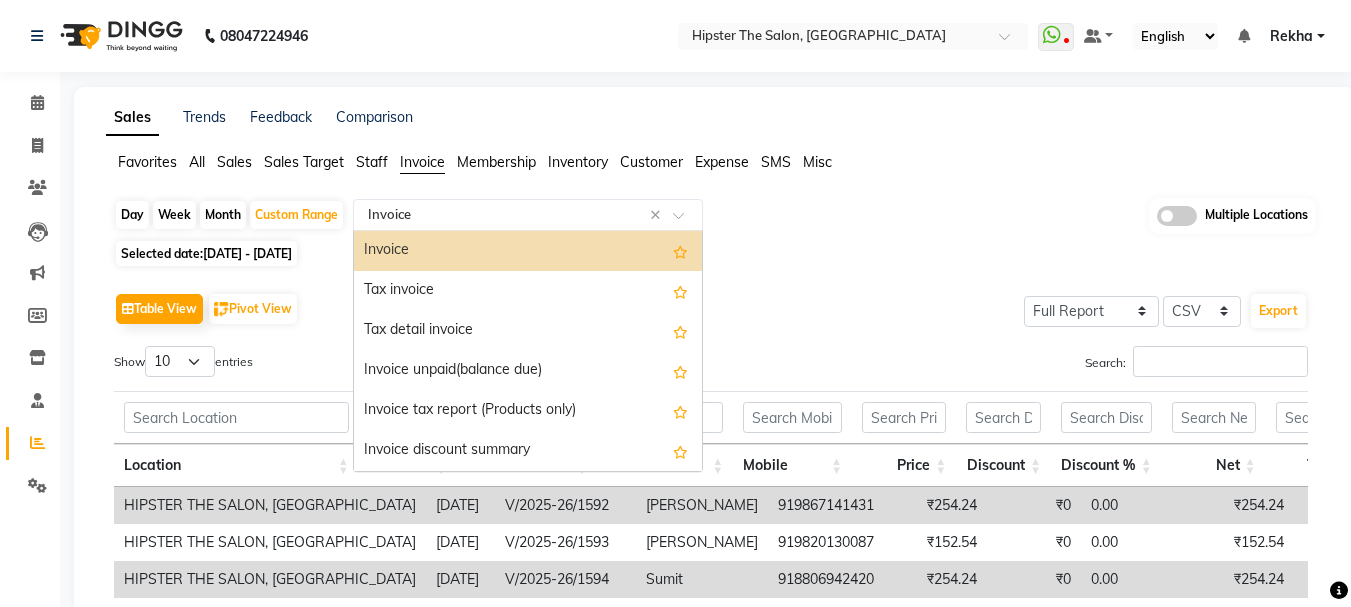 click 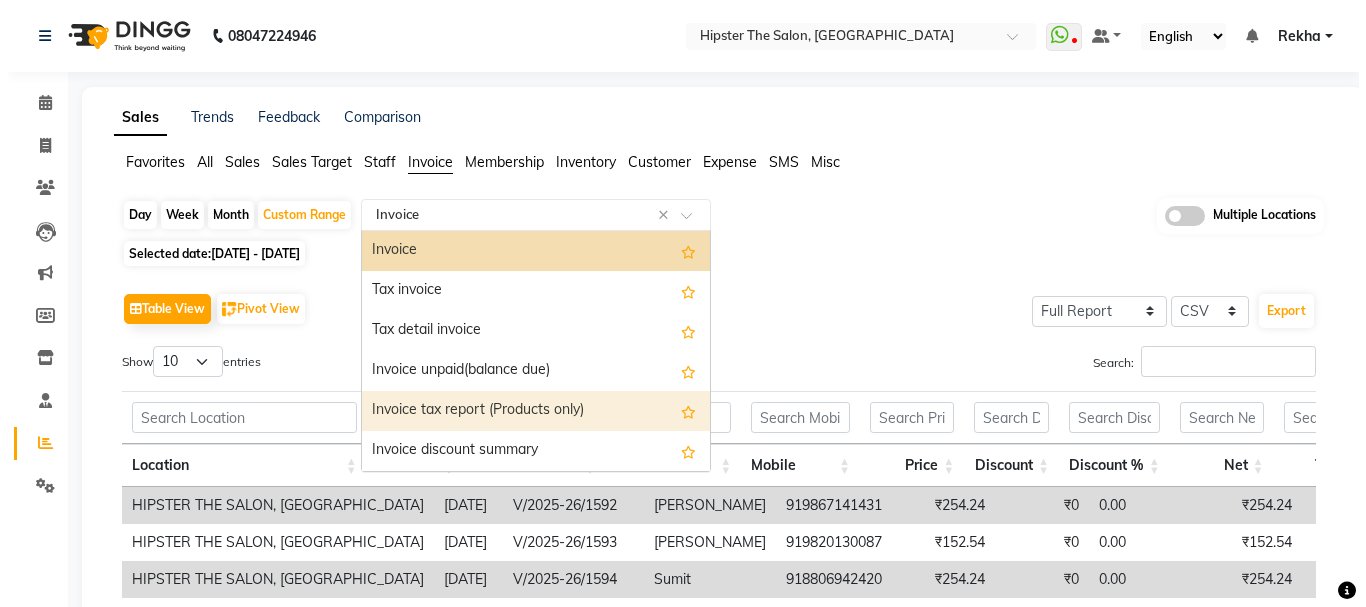 scroll, scrollTop: 33, scrollLeft: 0, axis: vertical 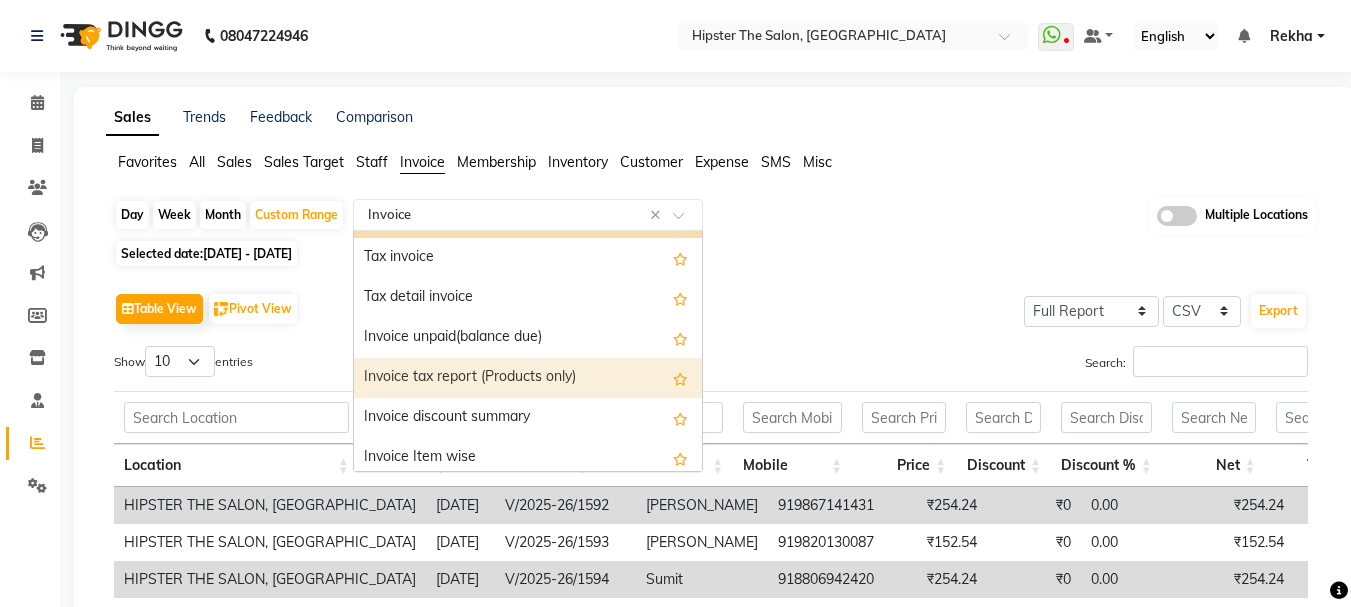 click on "Invoice tax report (Products only)" at bounding box center [528, 378] 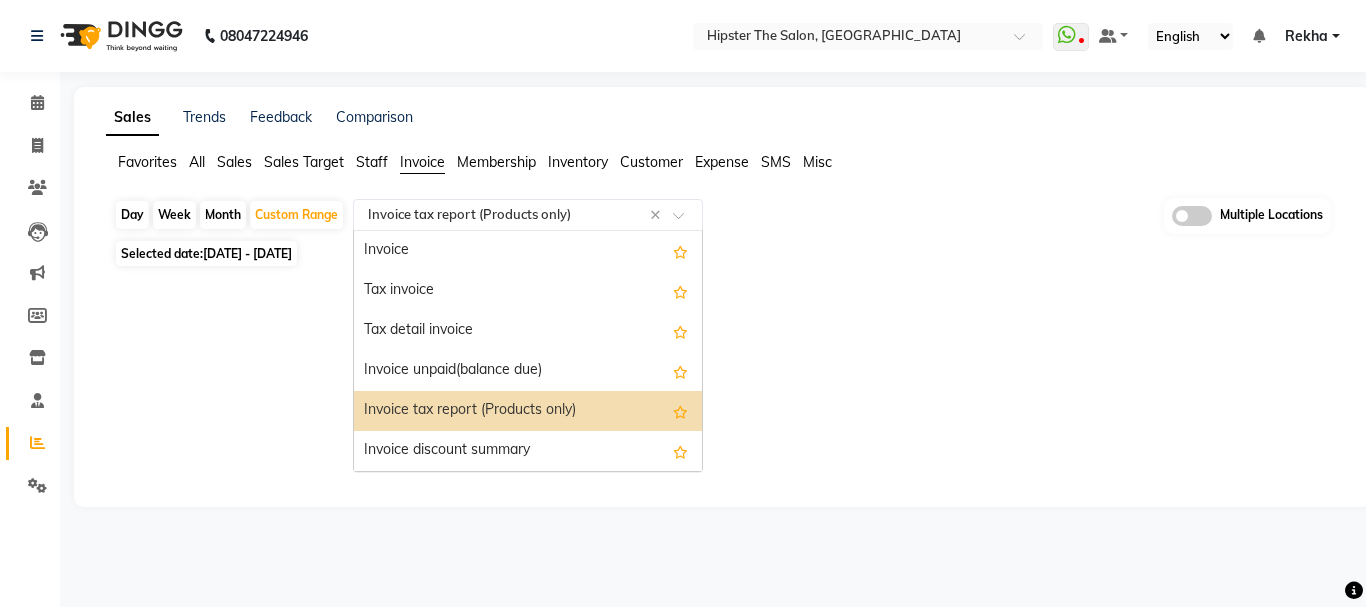 click 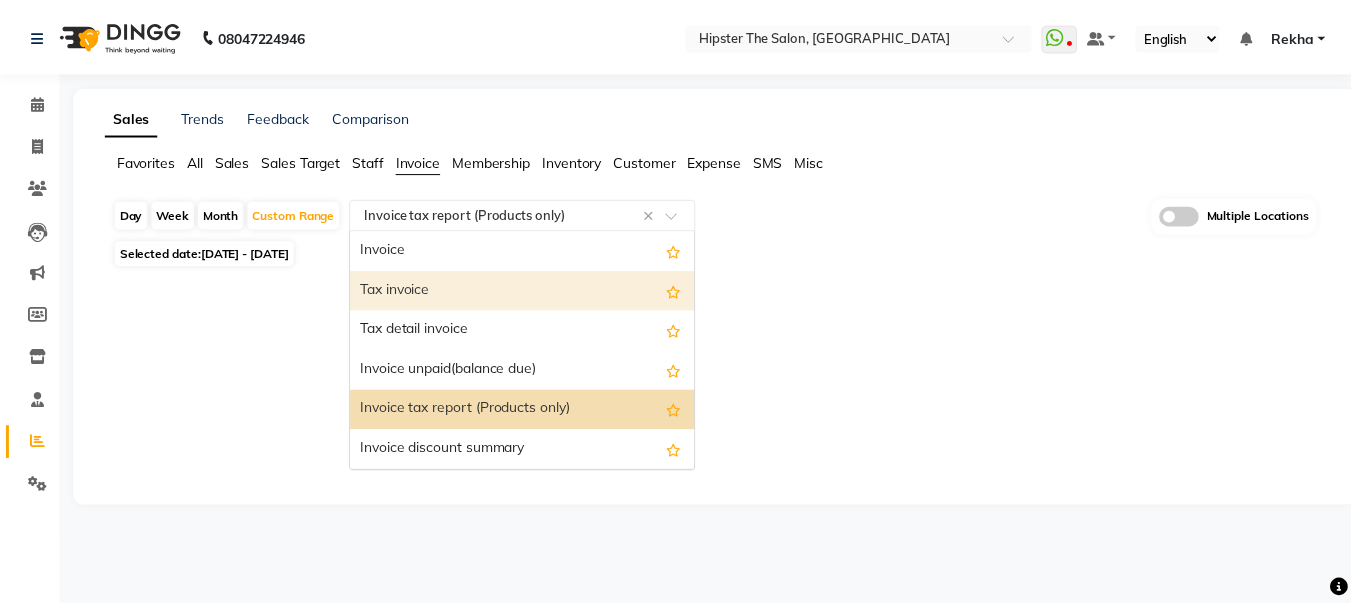 scroll, scrollTop: 120, scrollLeft: 0, axis: vertical 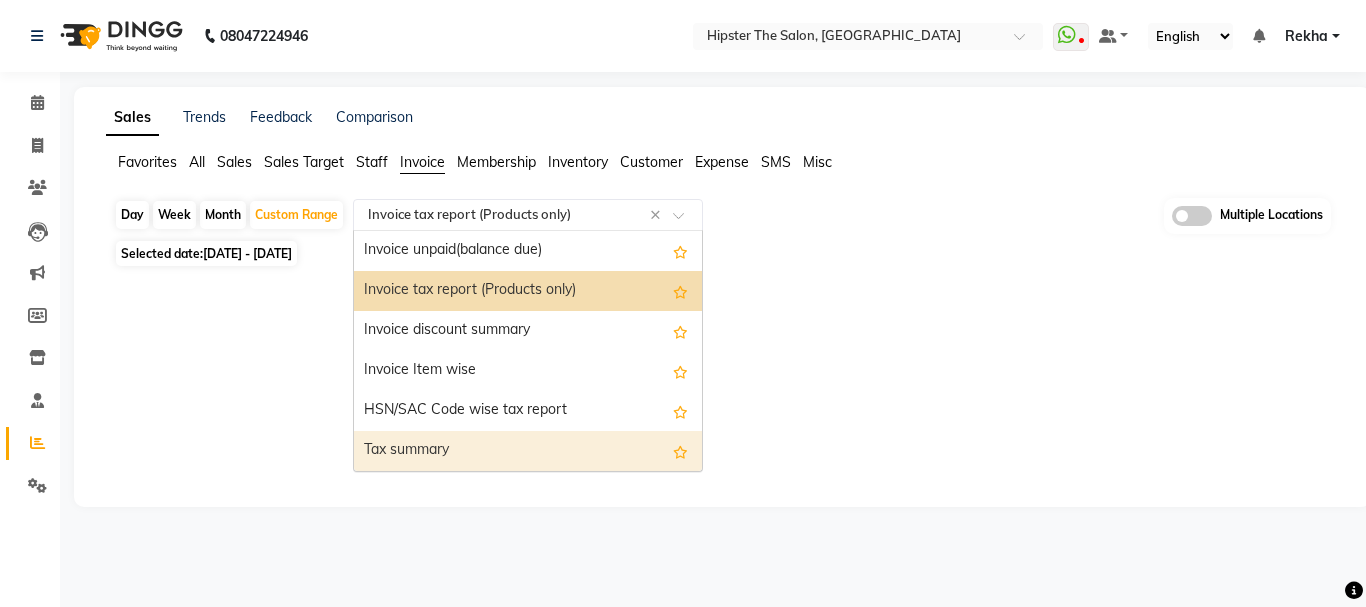 click on "Tax summary" at bounding box center [528, 451] 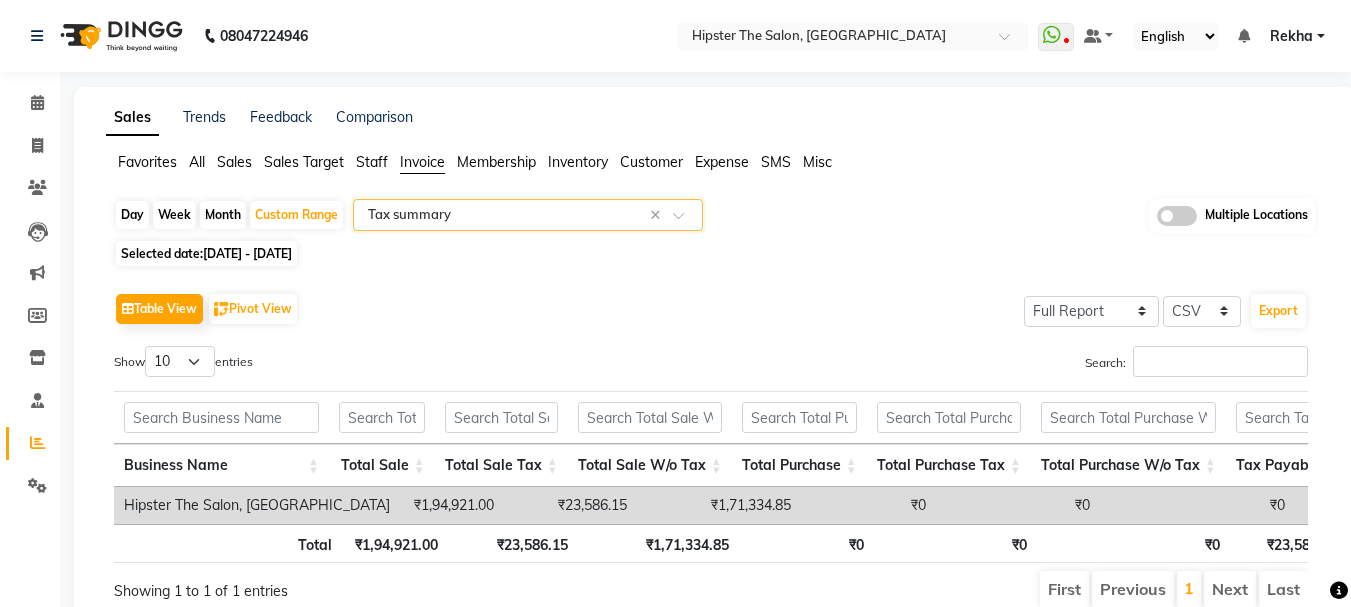 click on "₹1,71,334.85" at bounding box center [719, 505] 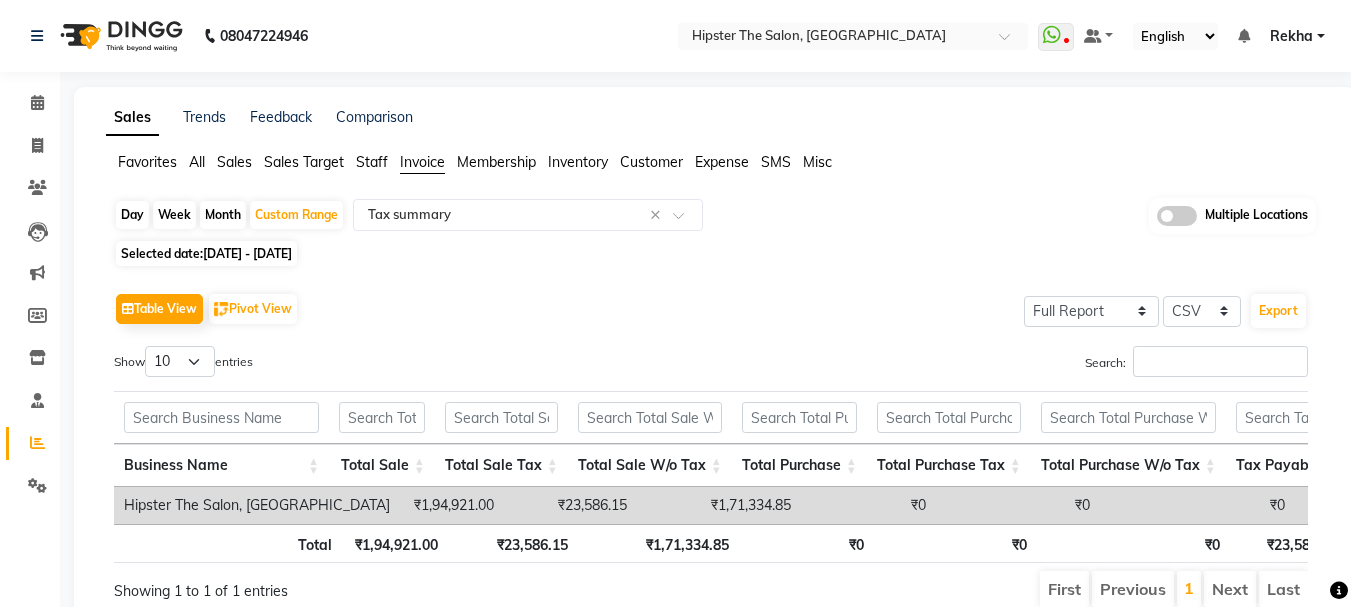 scroll, scrollTop: 98, scrollLeft: 0, axis: vertical 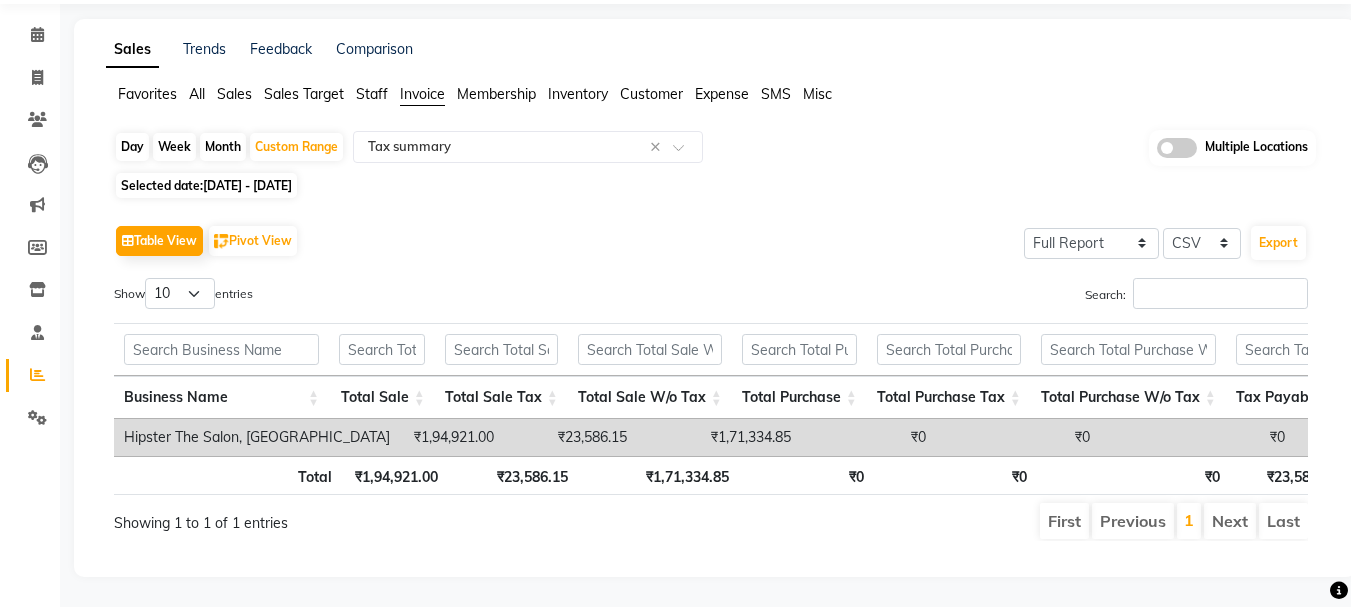 click on "Last" at bounding box center (1283, 521) 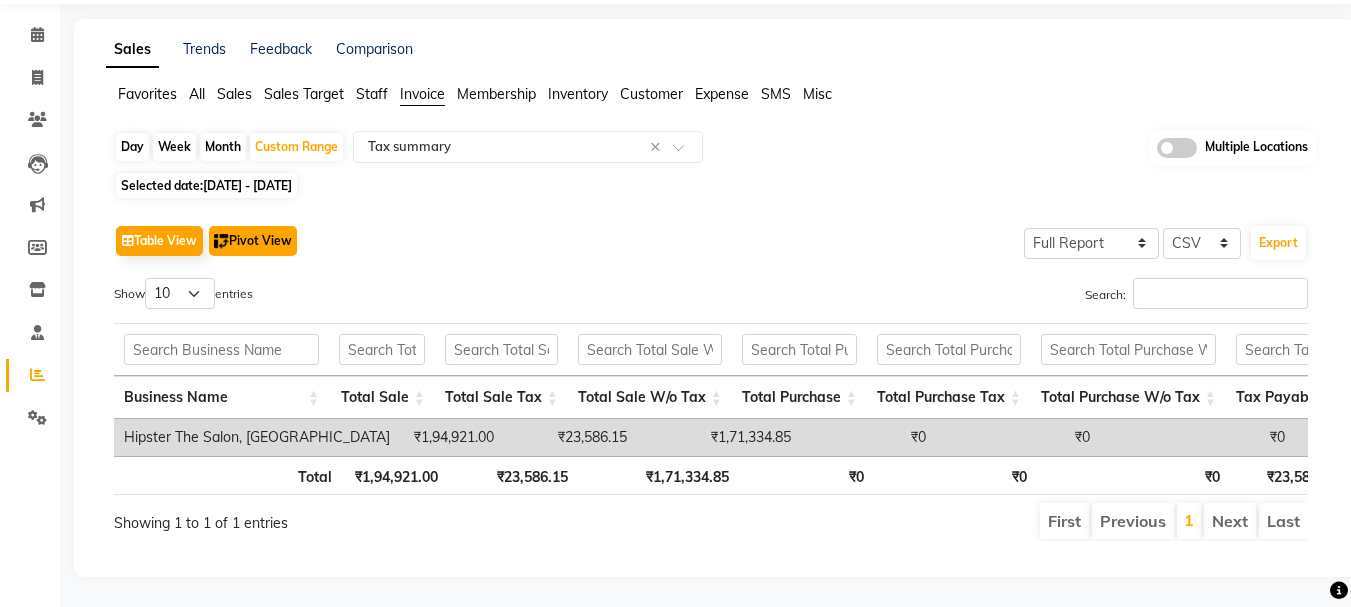 click on "Pivot View" 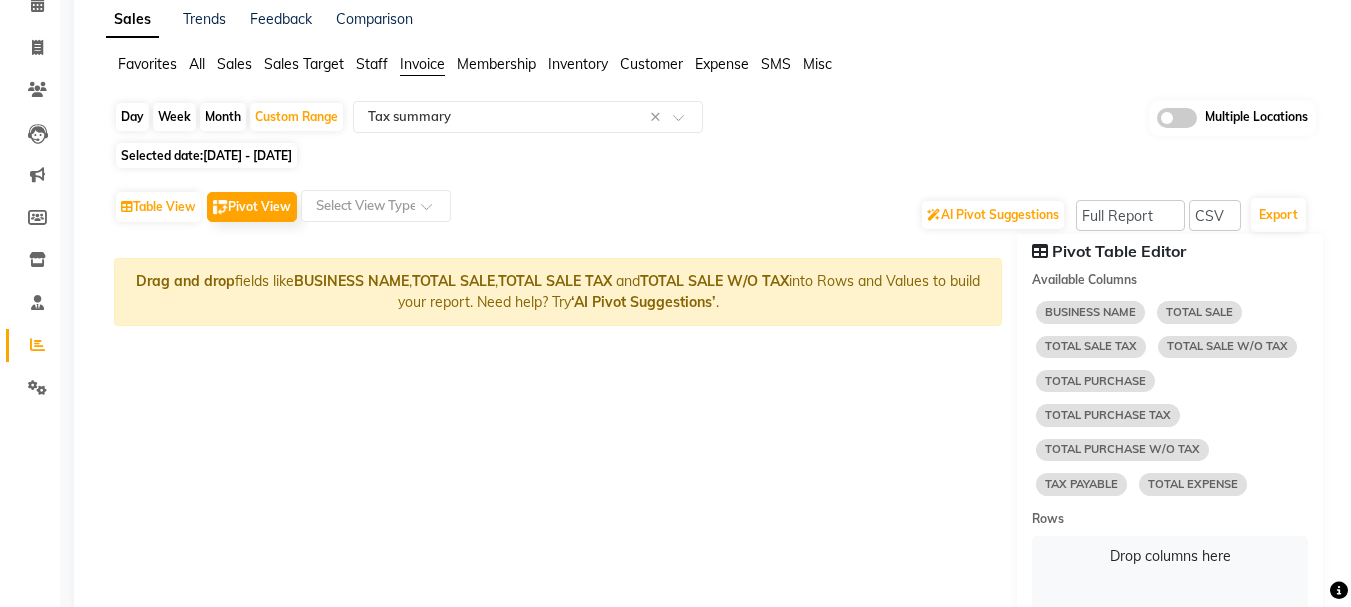 click on "Sales Target" 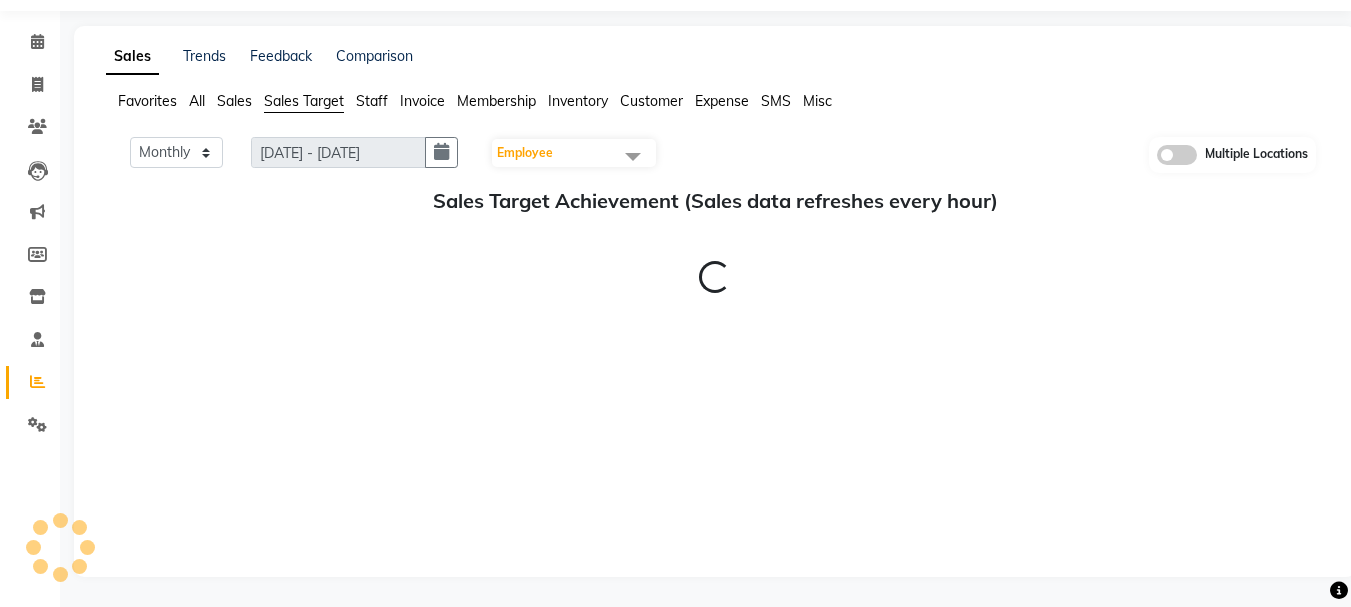 scroll, scrollTop: 61, scrollLeft: 0, axis: vertical 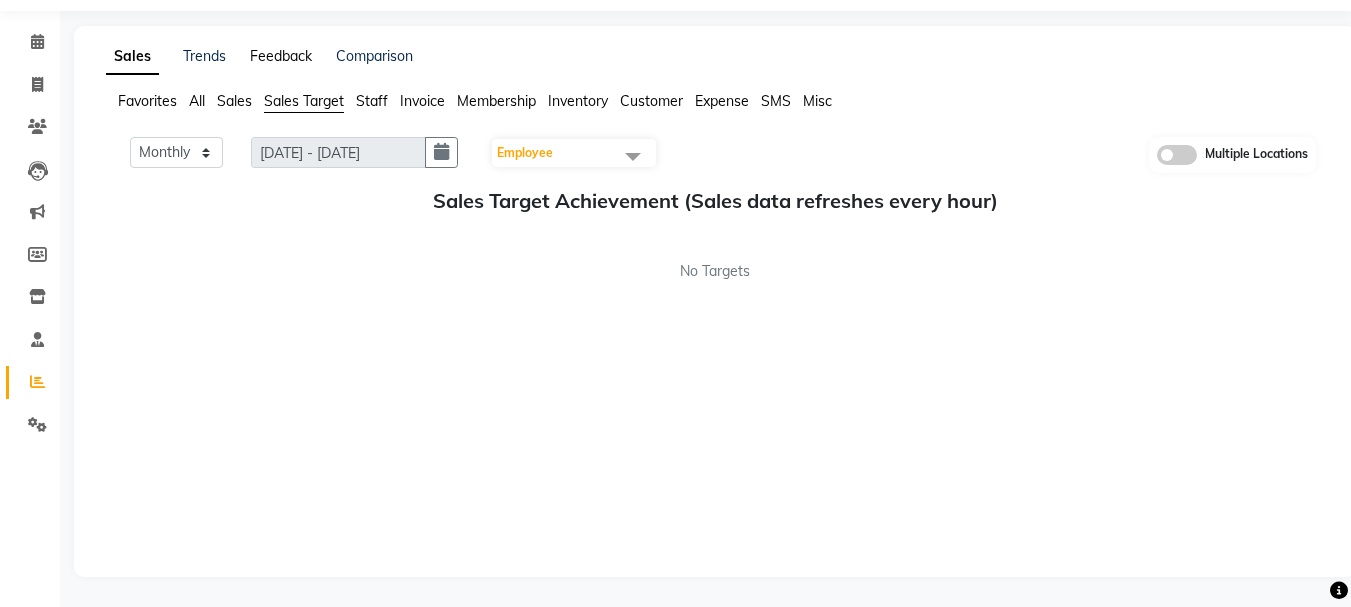 click on "Feedback" 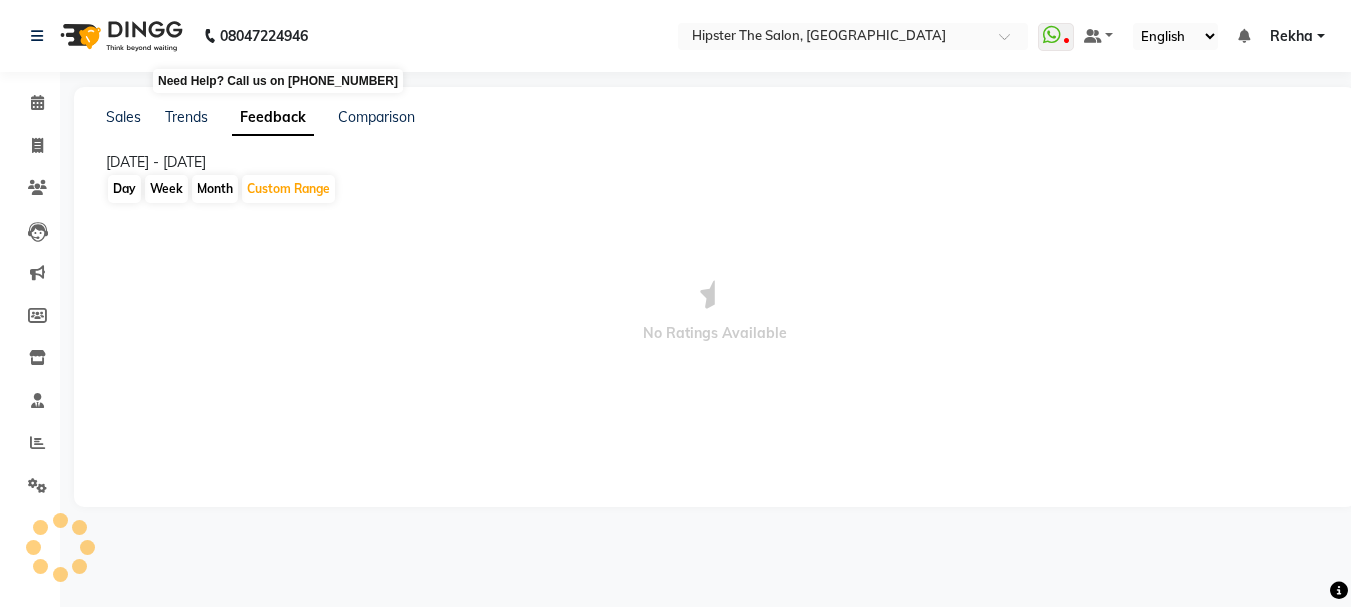 scroll, scrollTop: 0, scrollLeft: 0, axis: both 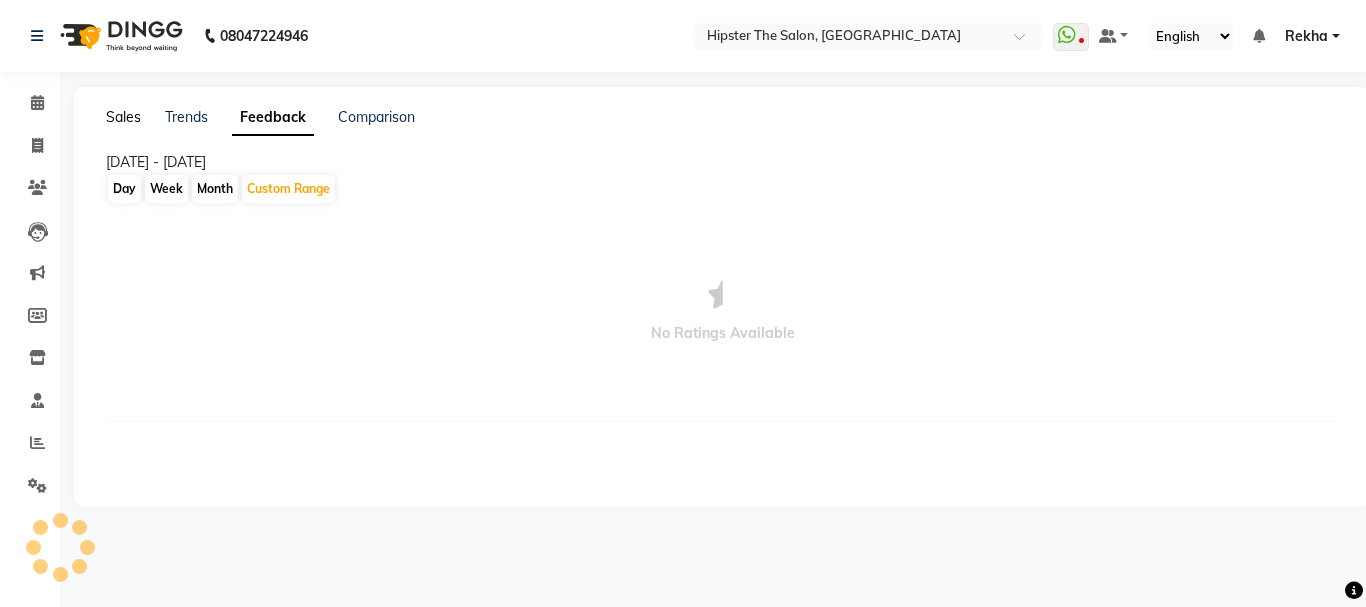 click on "Sales" 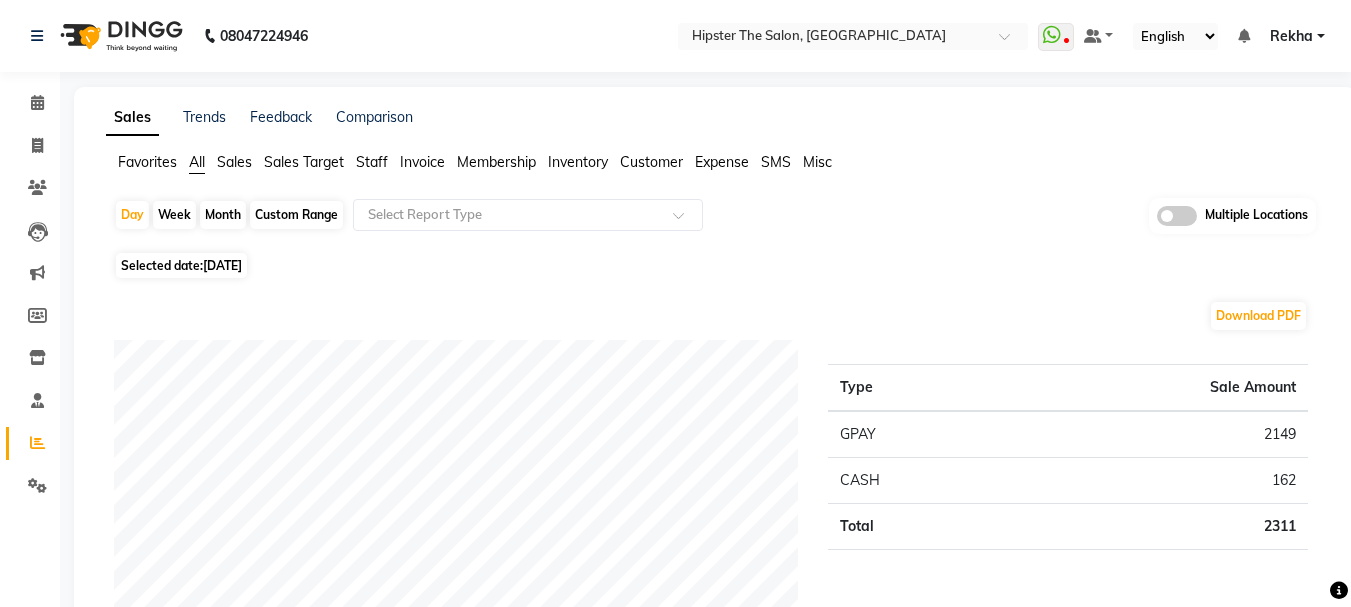 click on "Sales Target" 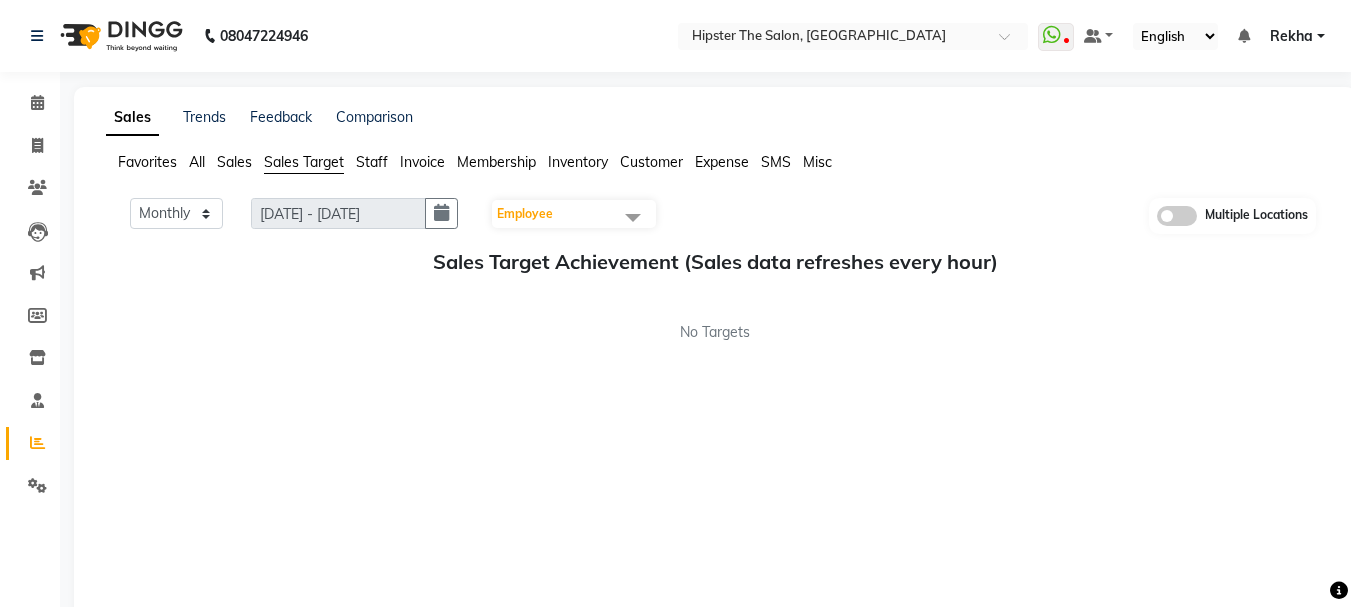 click on "Employee" 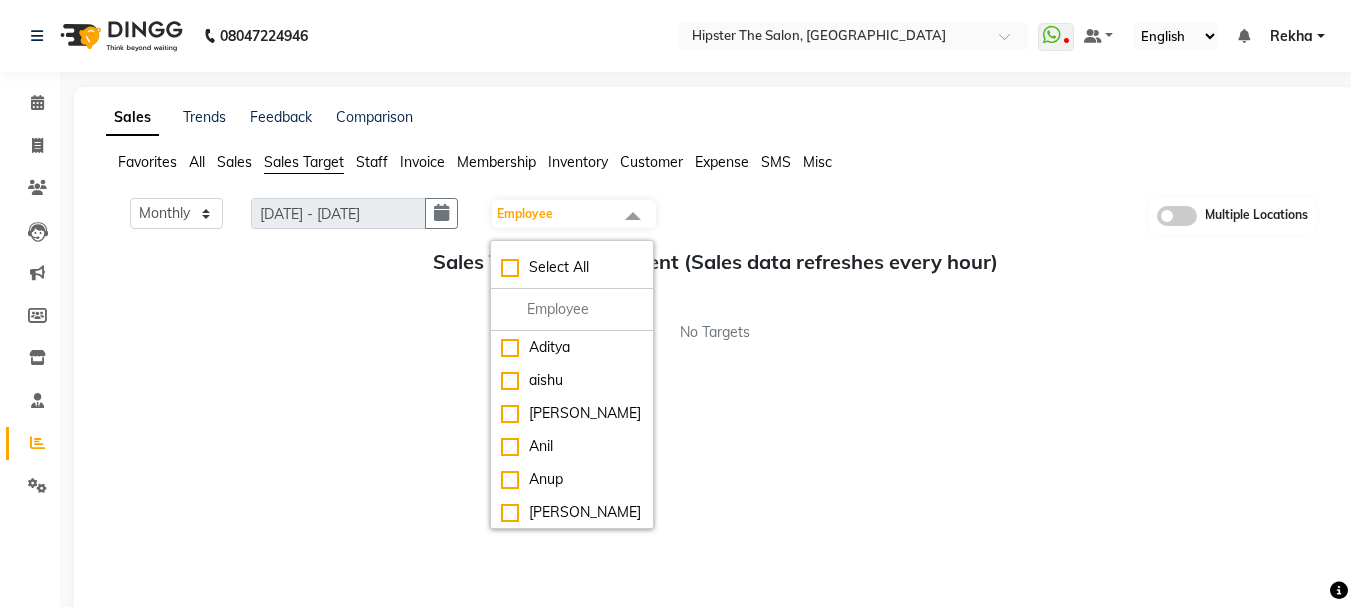 click on "Sales" 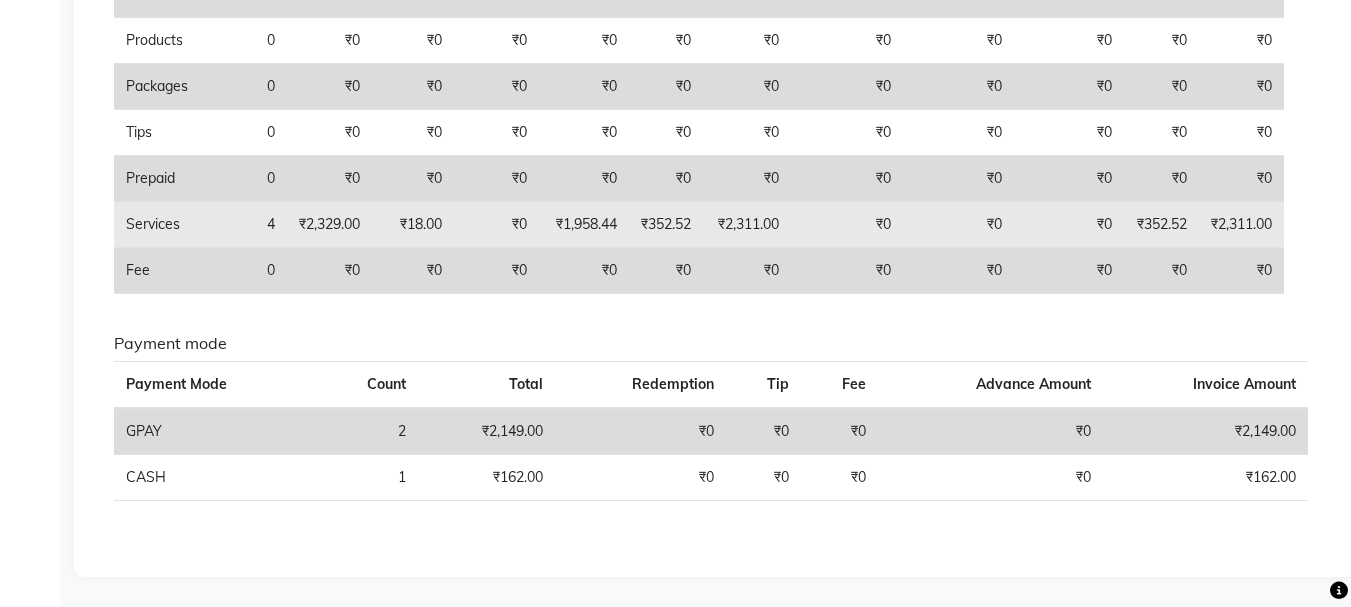 scroll, scrollTop: 0, scrollLeft: 0, axis: both 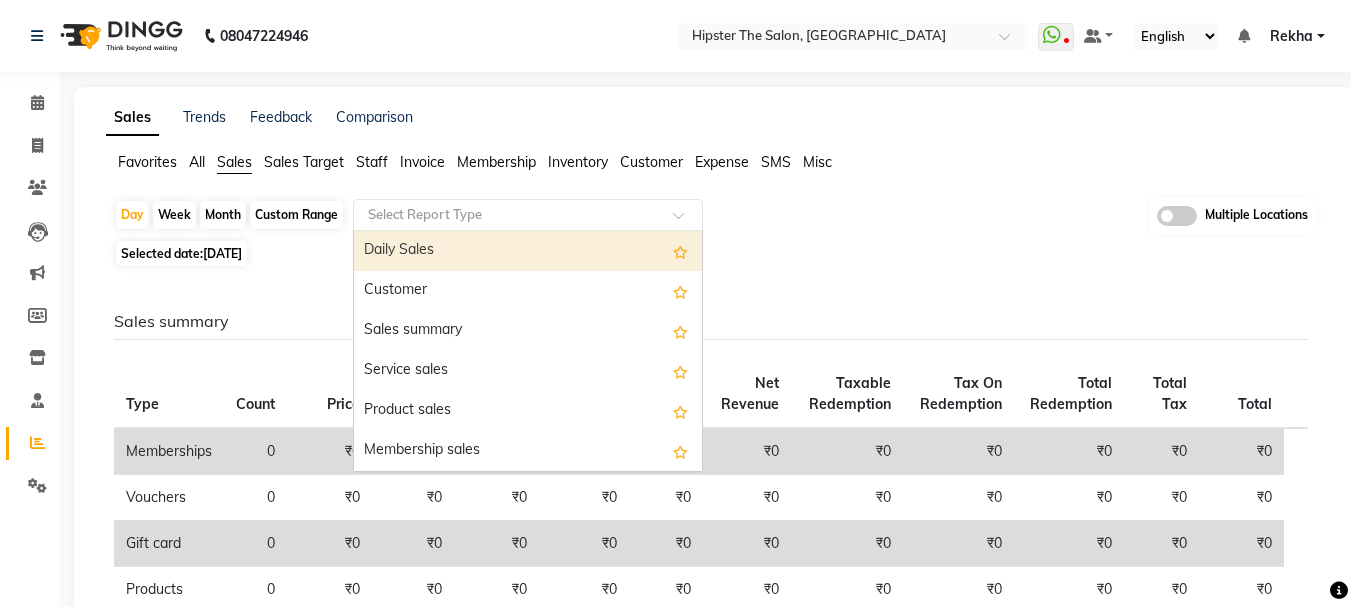 drag, startPoint x: 680, startPoint y: 207, endPoint x: 464, endPoint y: 251, distance: 220.43593 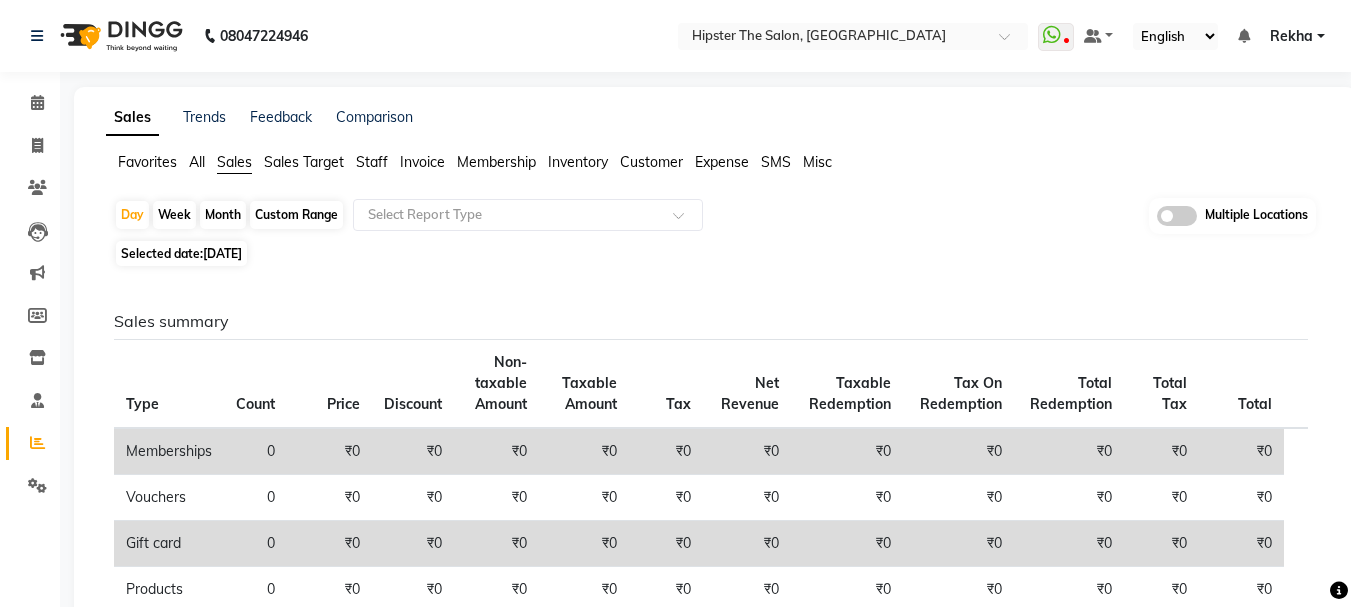 click on "[DATE]" 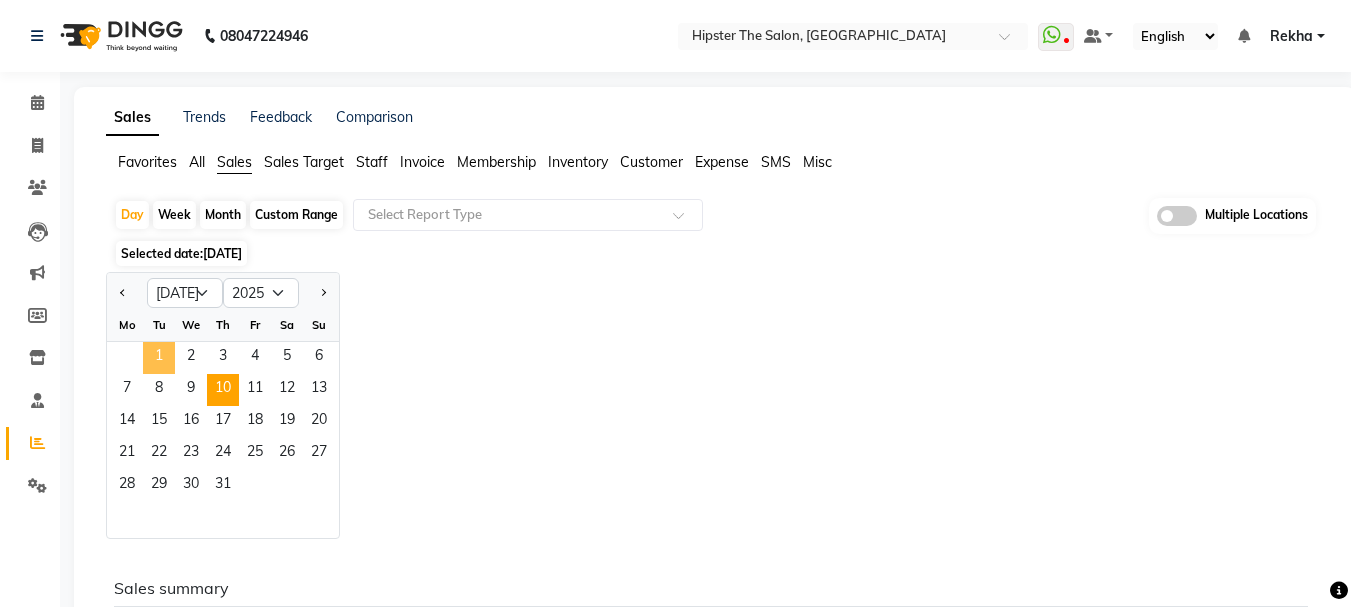 click on "1" 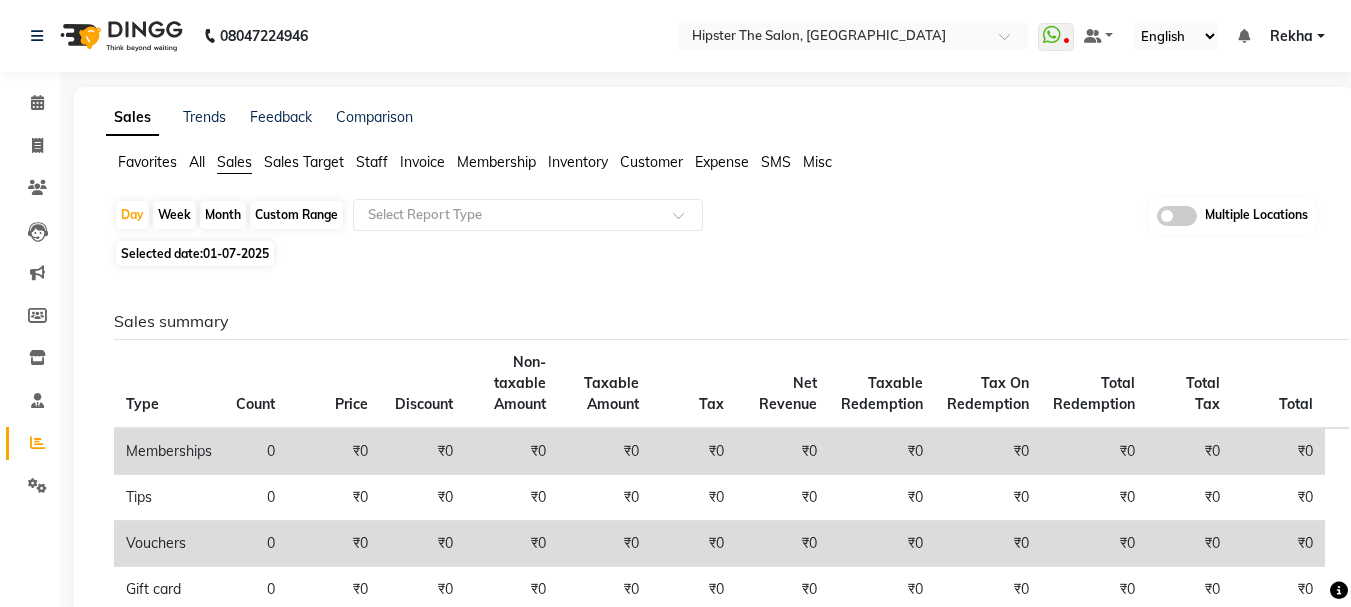 click on "Custom Range" 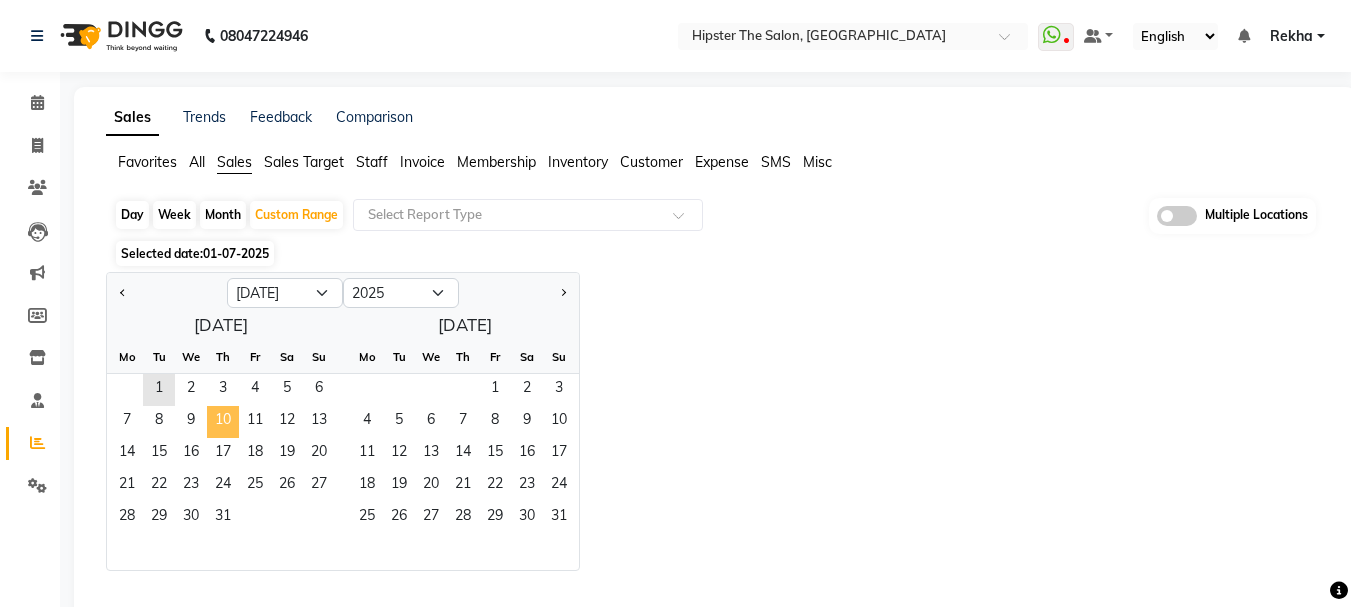 click on "10" 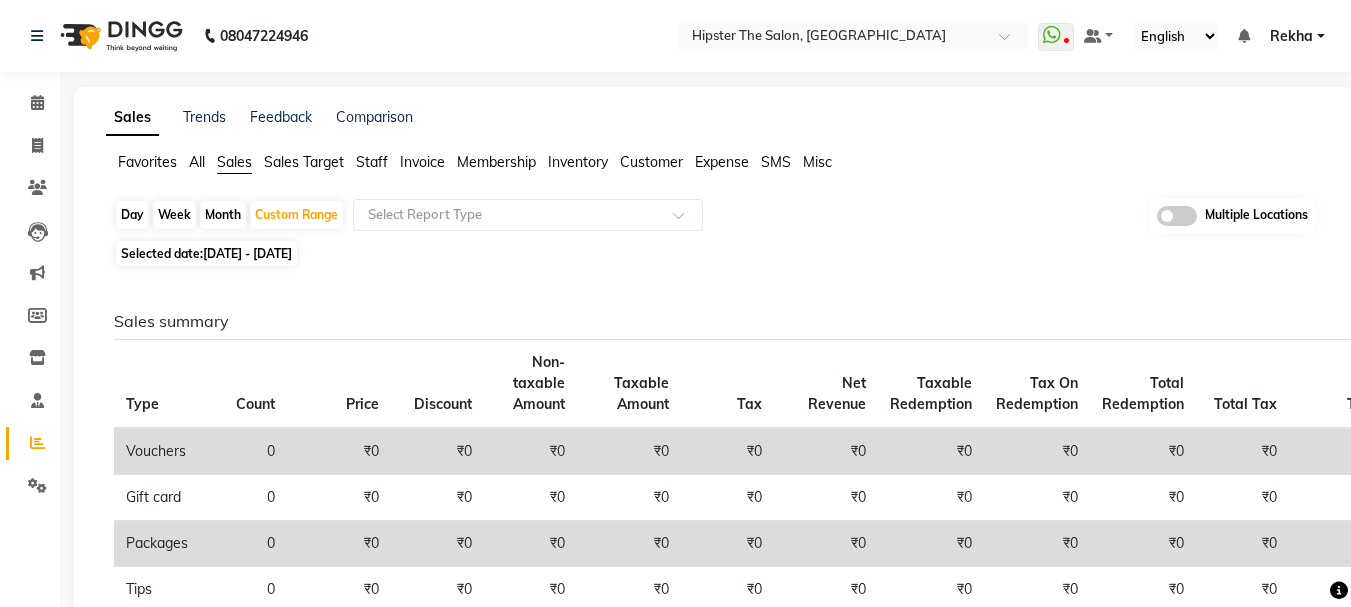 scroll, scrollTop: 33, scrollLeft: 0, axis: vertical 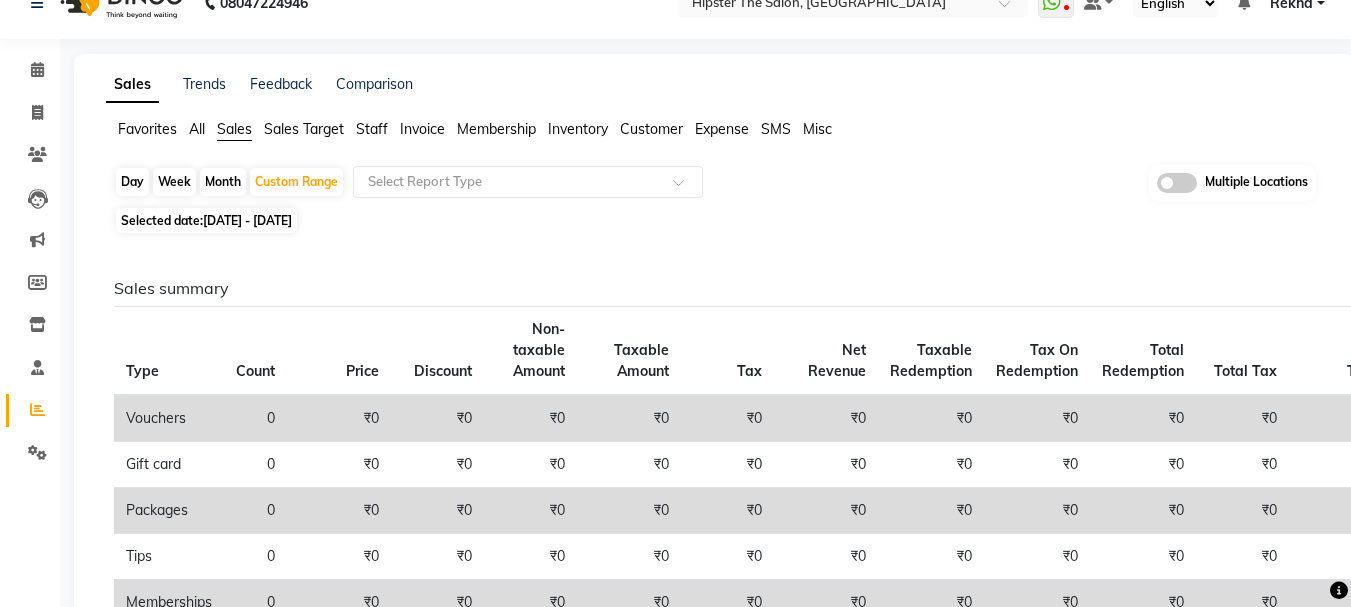 click on "All" 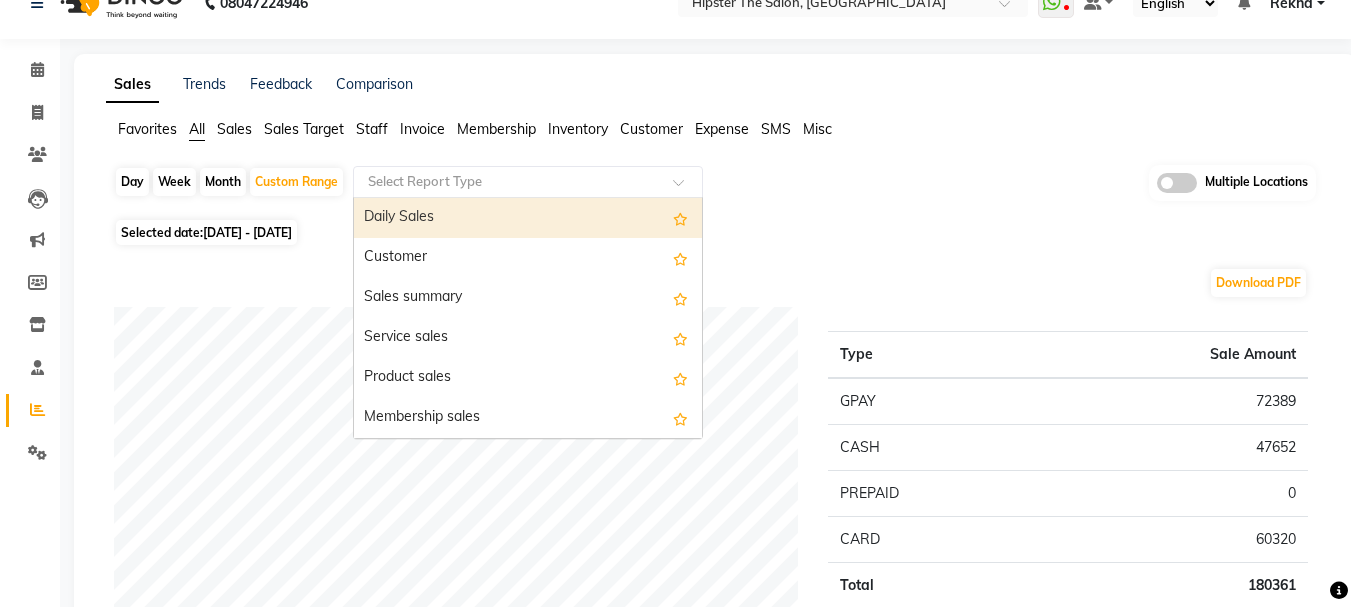 click 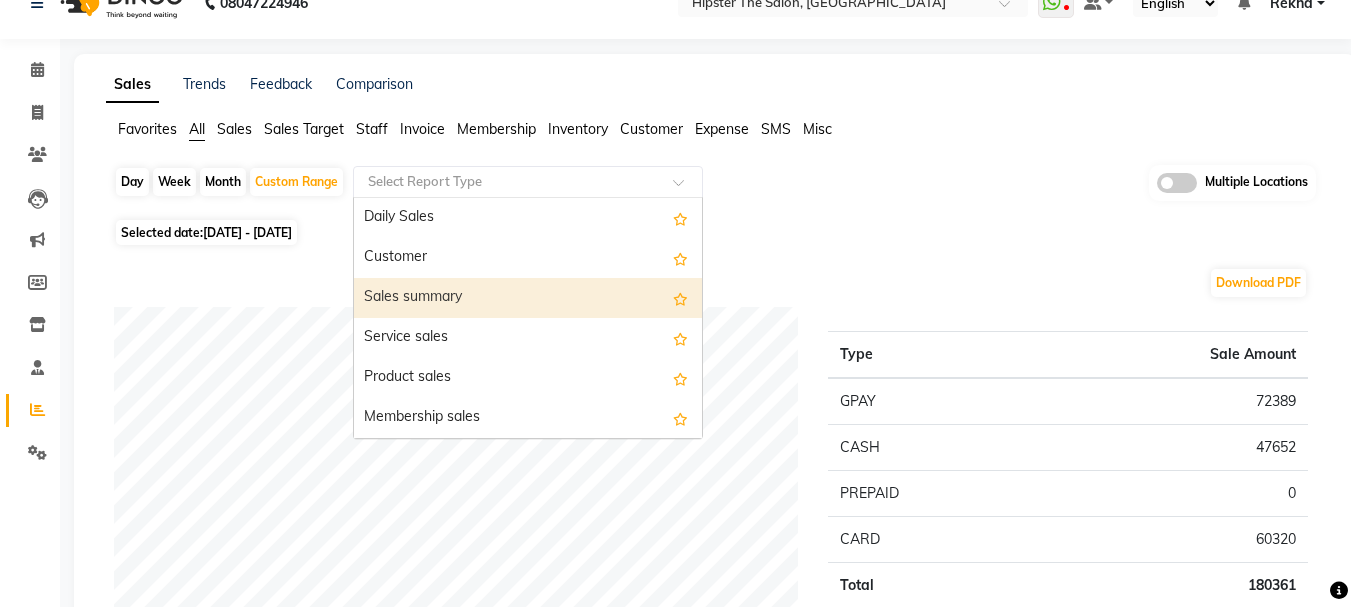 click on "Sales summary" at bounding box center (528, 298) 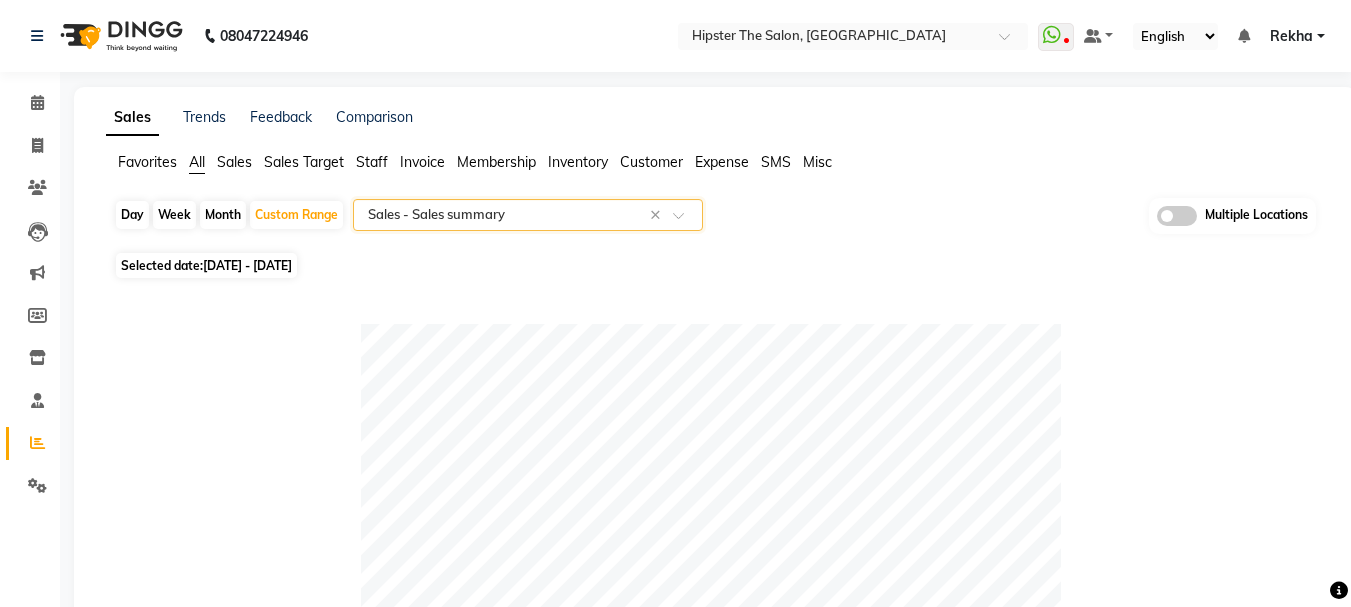 scroll, scrollTop: 1198, scrollLeft: 0, axis: vertical 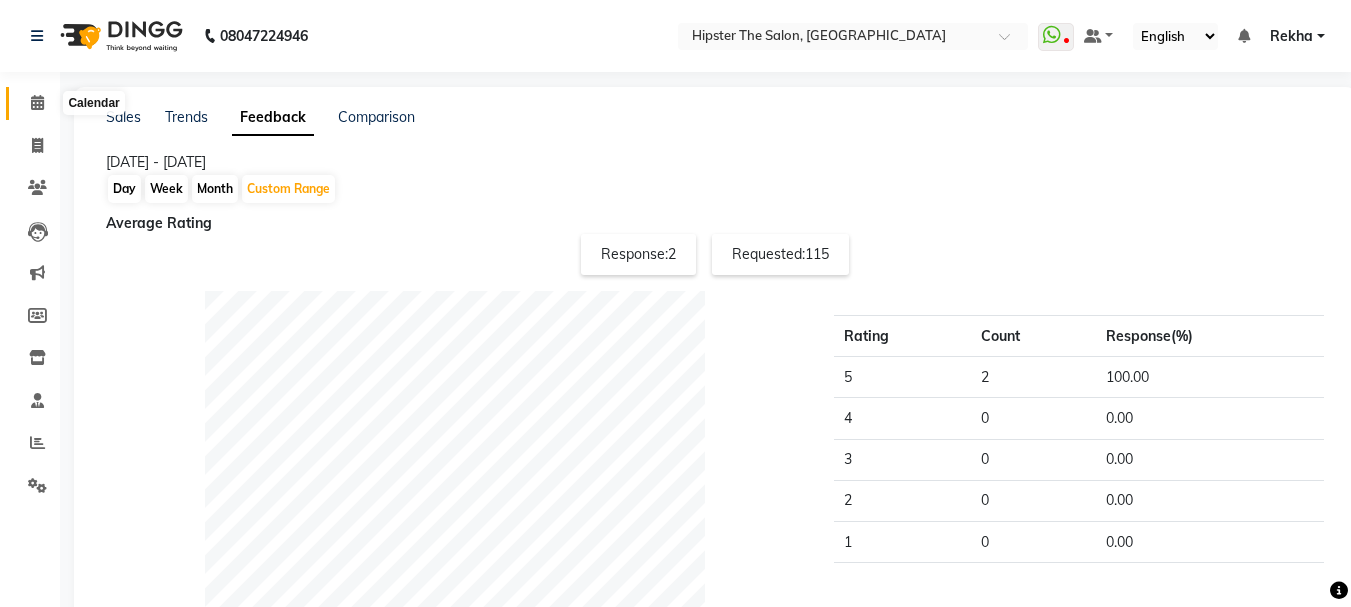 click 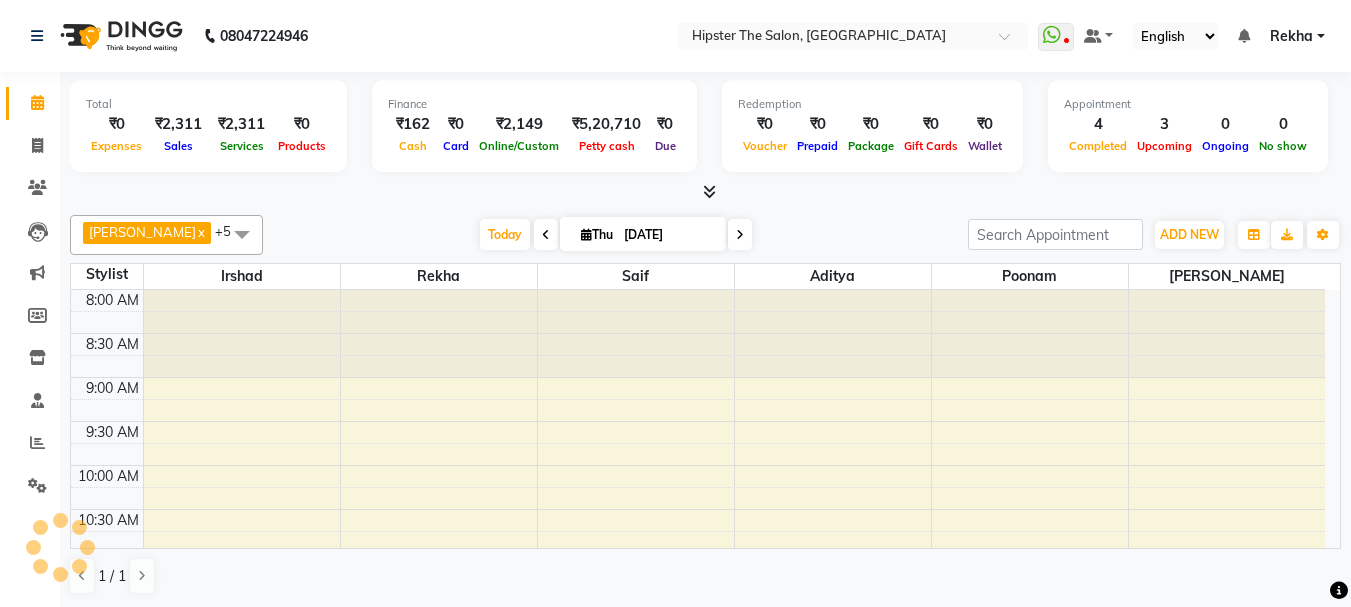 click 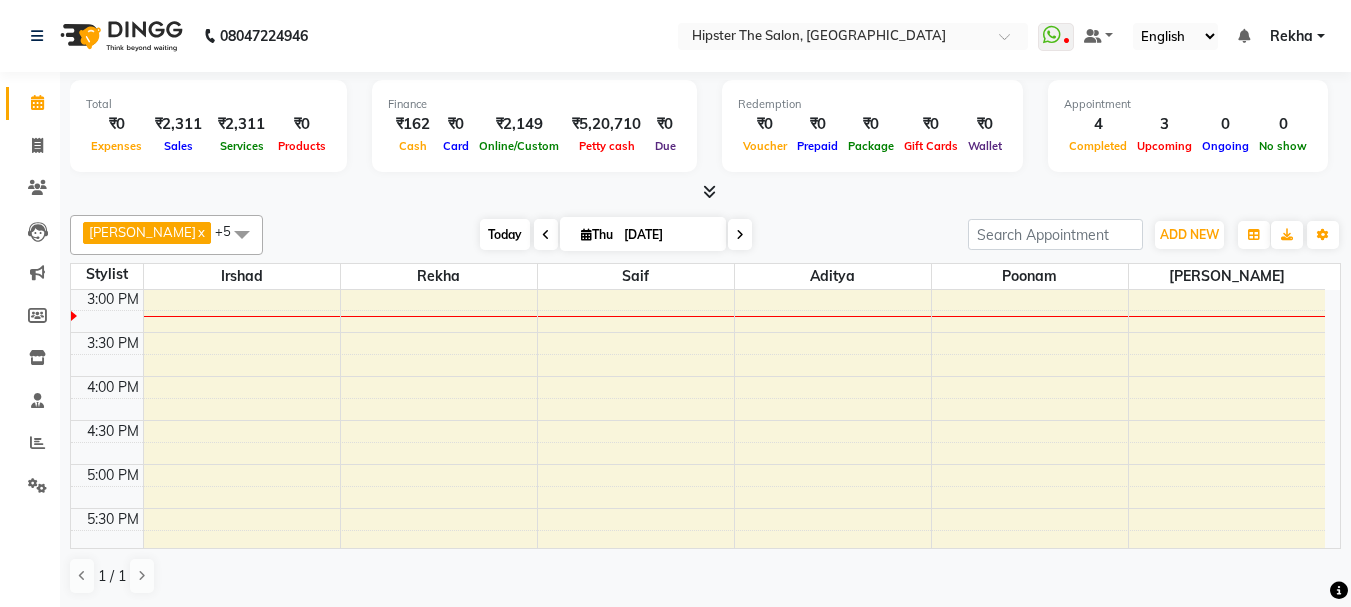 click on "Today" at bounding box center [505, 234] 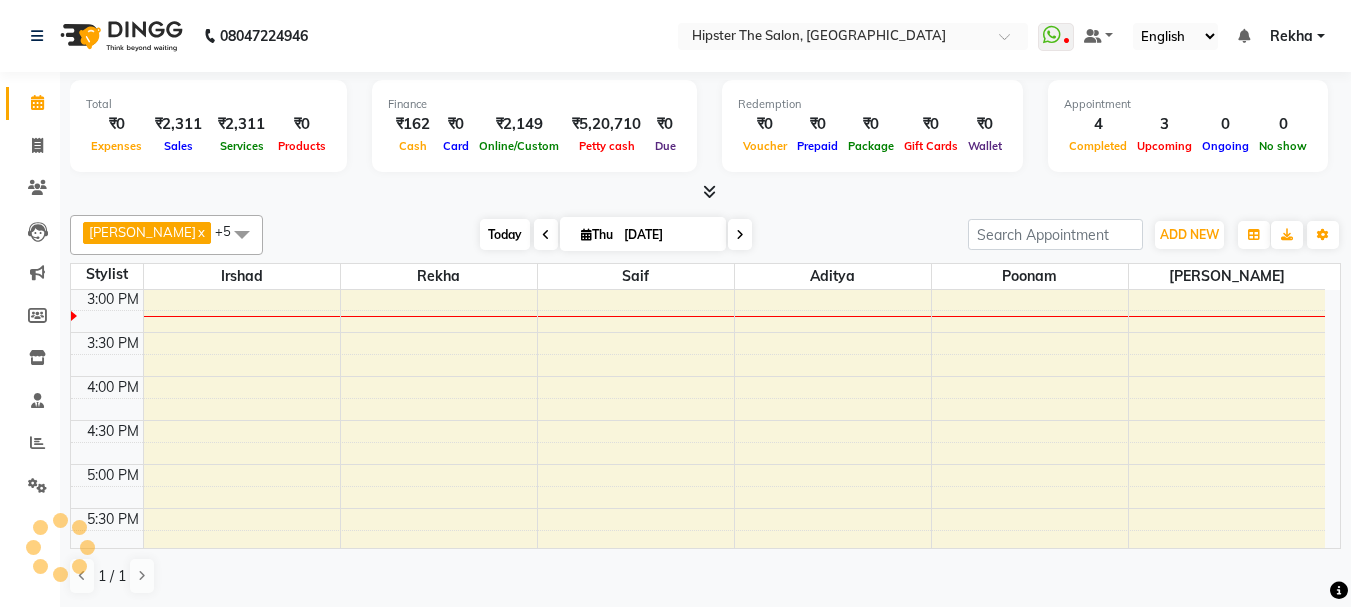 scroll, scrollTop: 617, scrollLeft: 0, axis: vertical 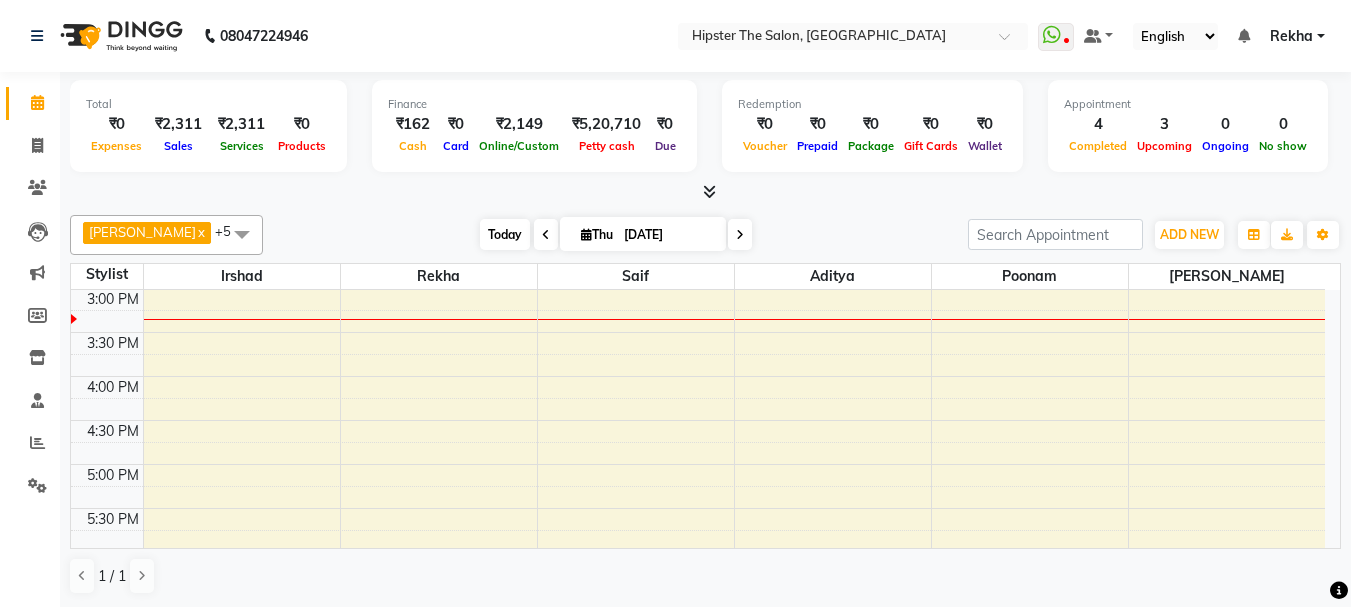 click on "Today" at bounding box center [505, 234] 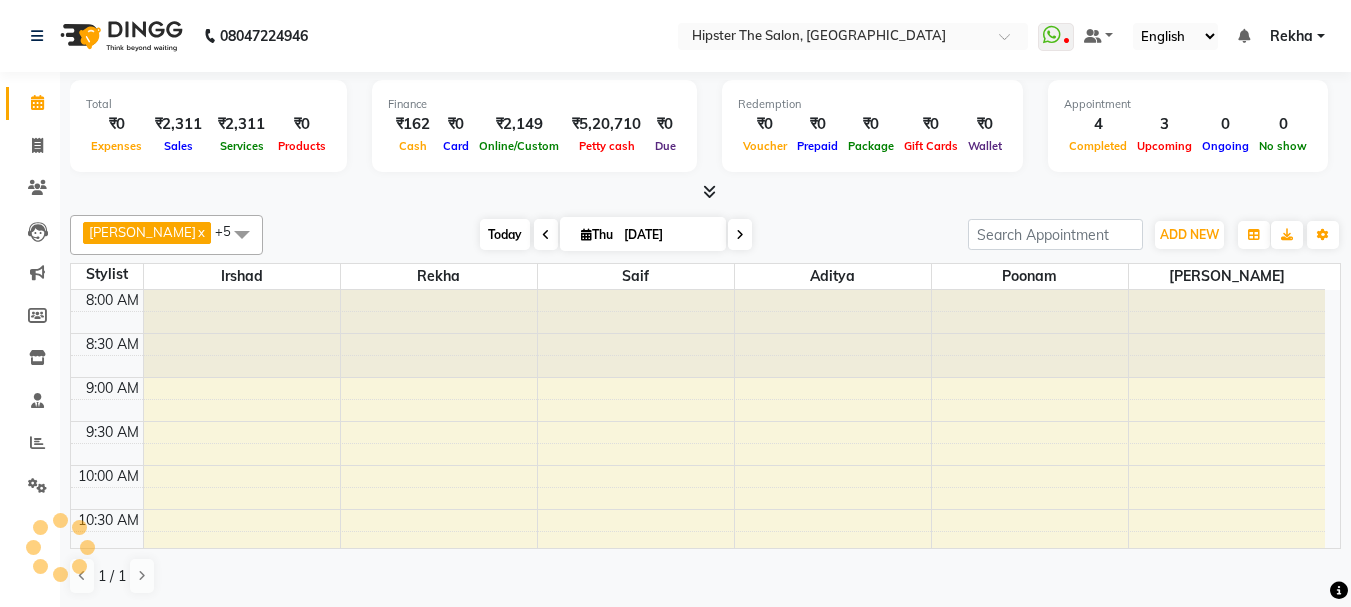 scroll, scrollTop: 617, scrollLeft: 0, axis: vertical 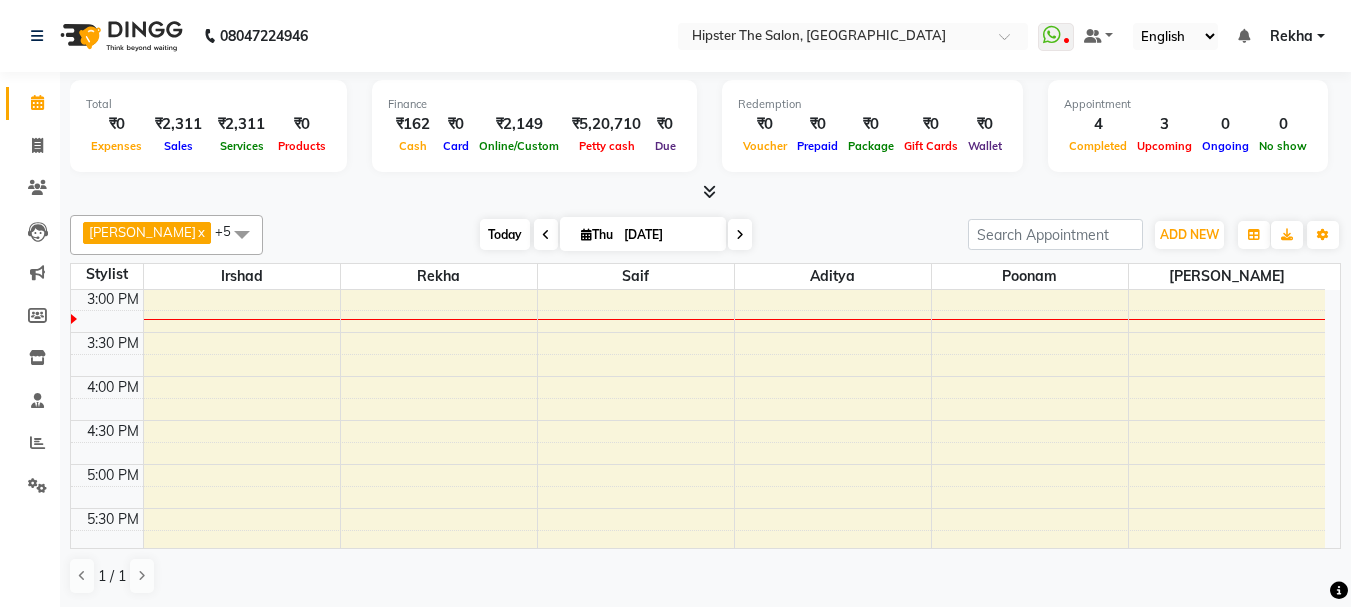 click on "Today" at bounding box center (505, 234) 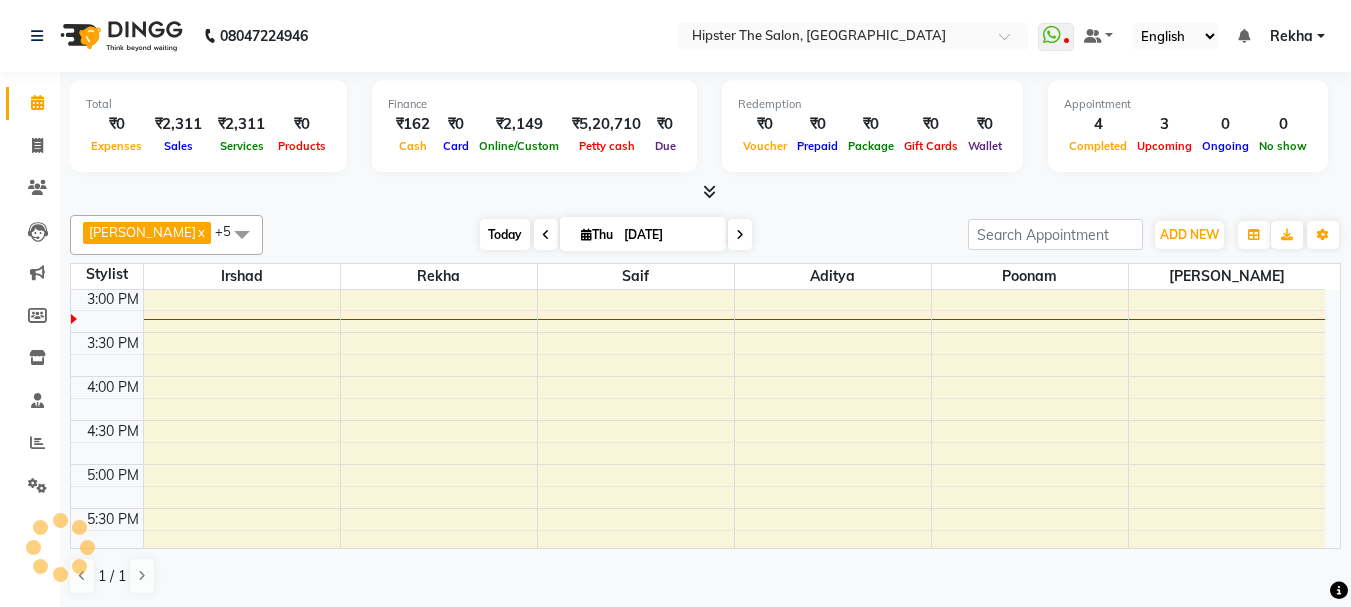 scroll, scrollTop: 617, scrollLeft: 0, axis: vertical 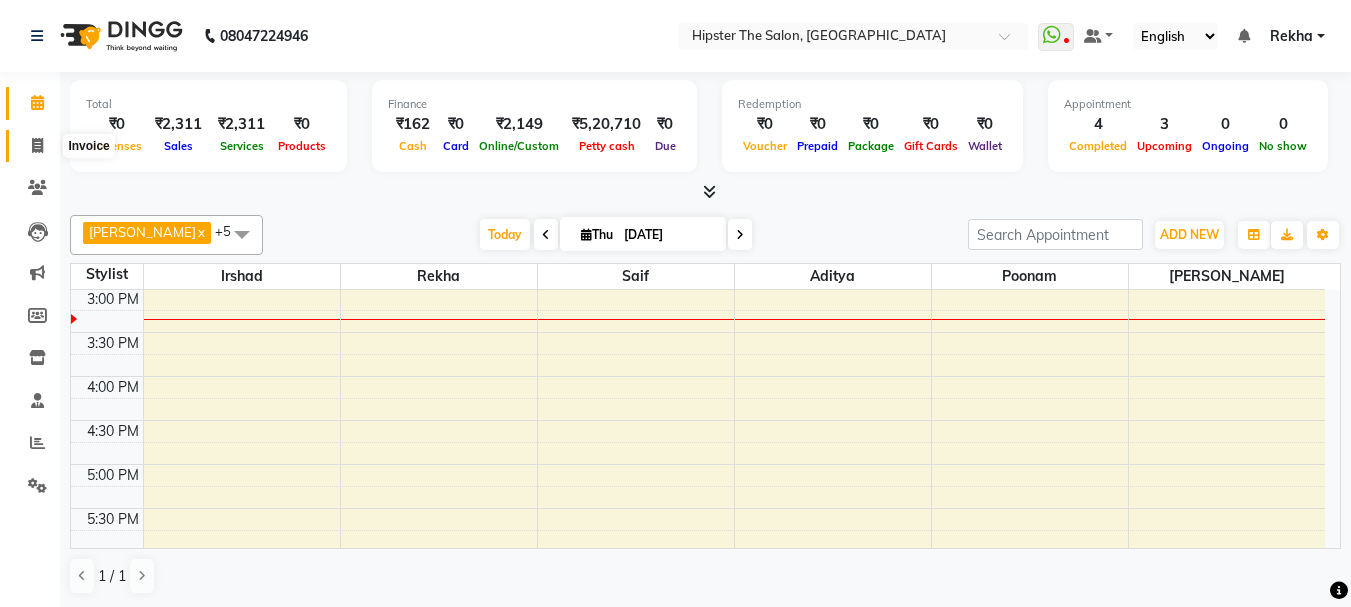 click 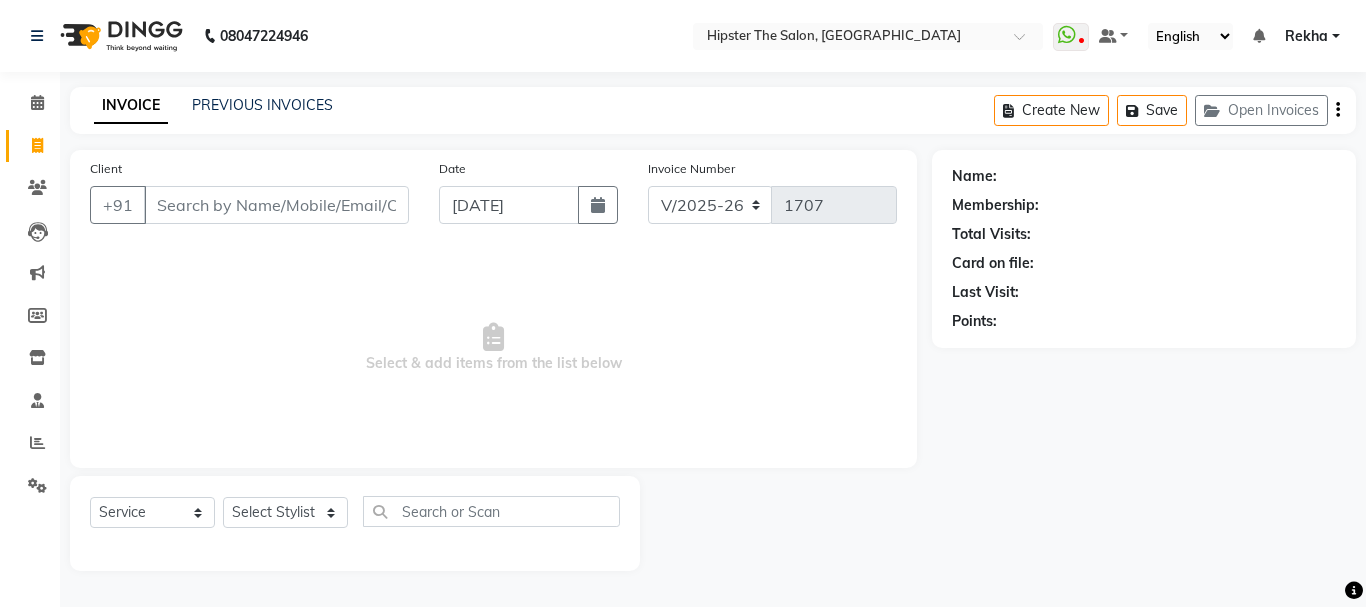 click on "Client" at bounding box center (276, 205) 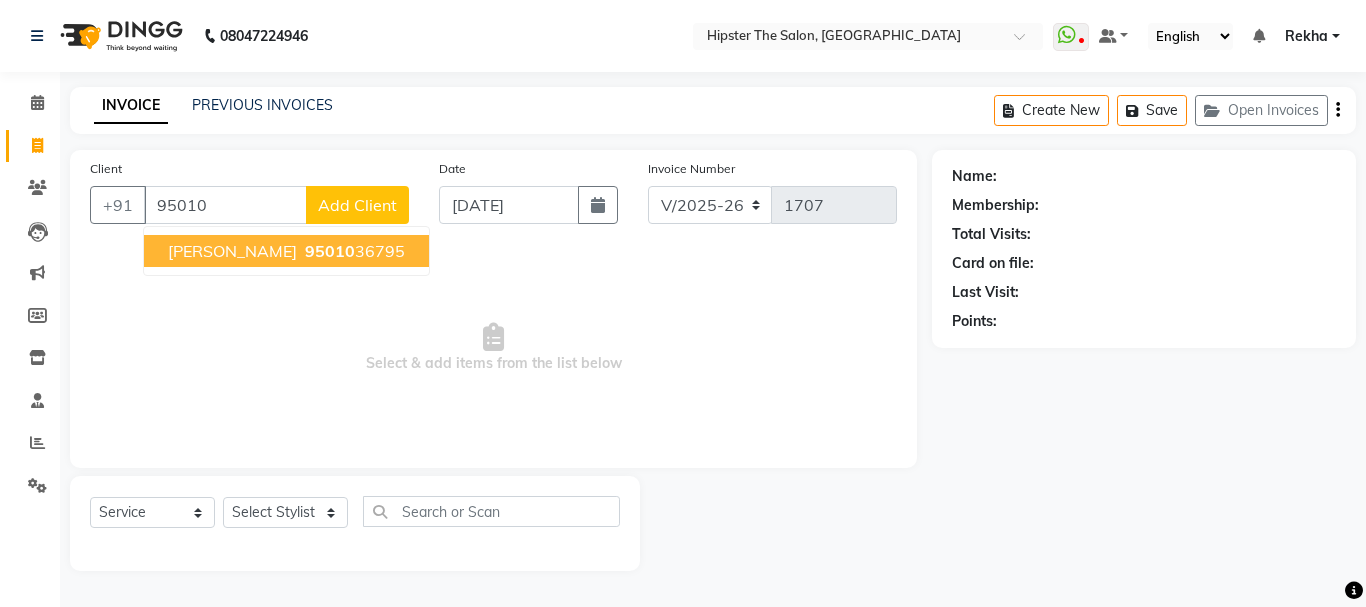 click on "95010" at bounding box center [330, 251] 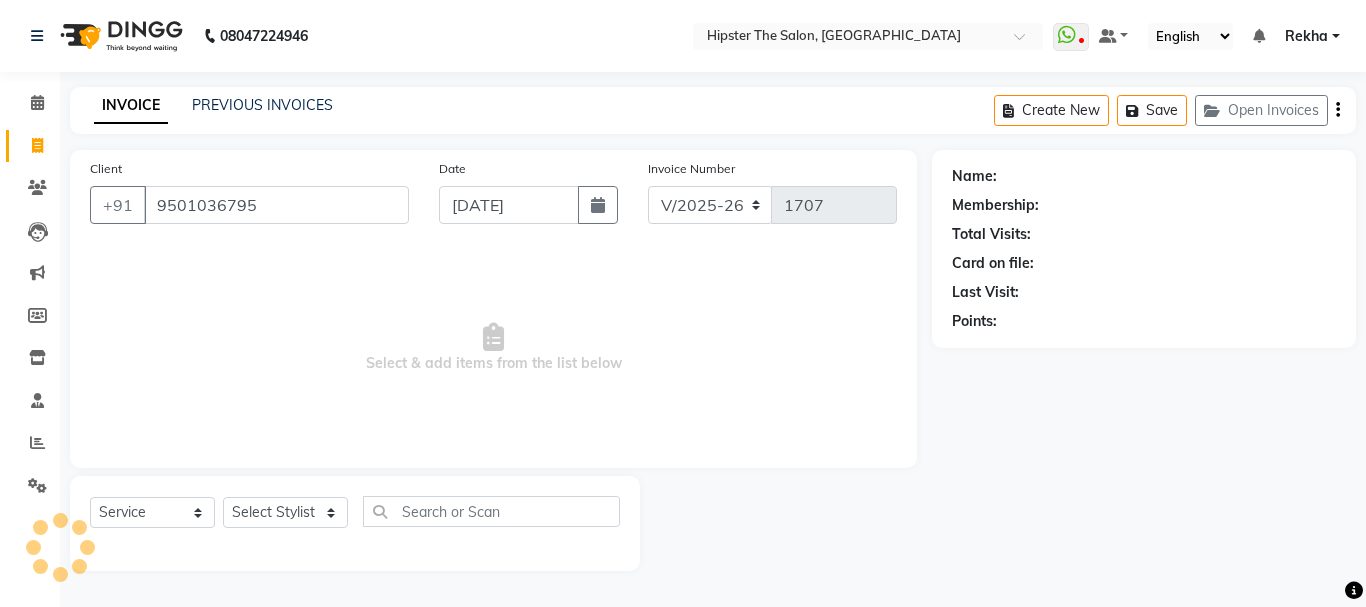 type on "9501036795" 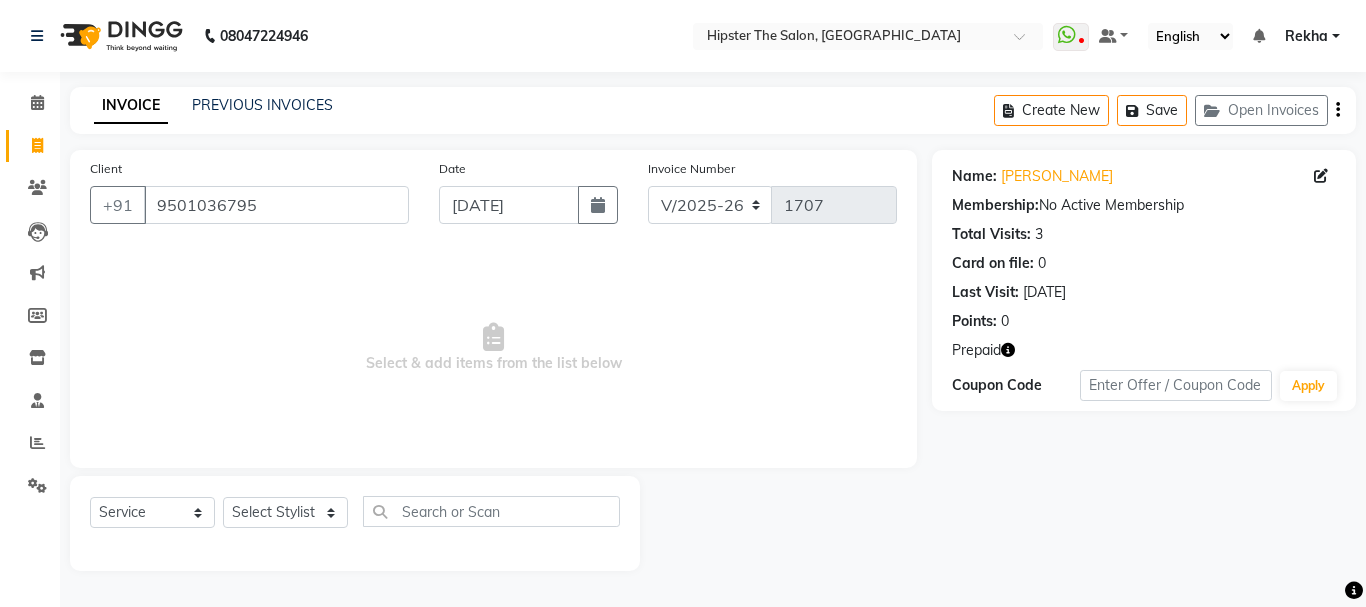 click 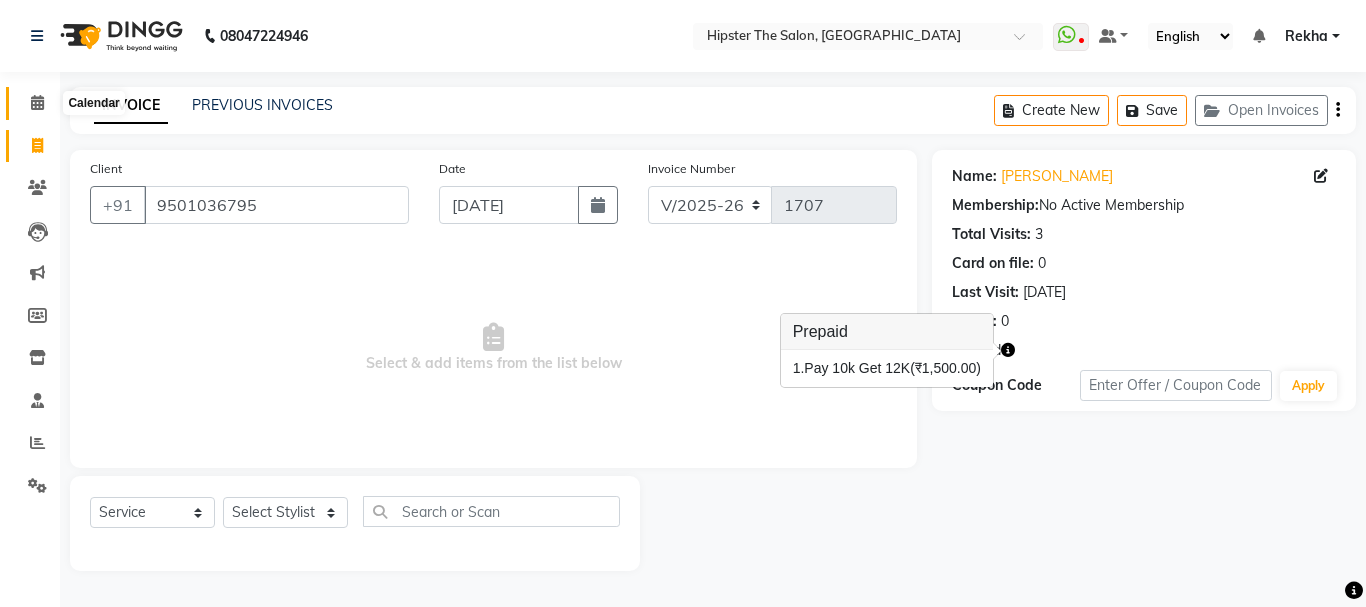 click 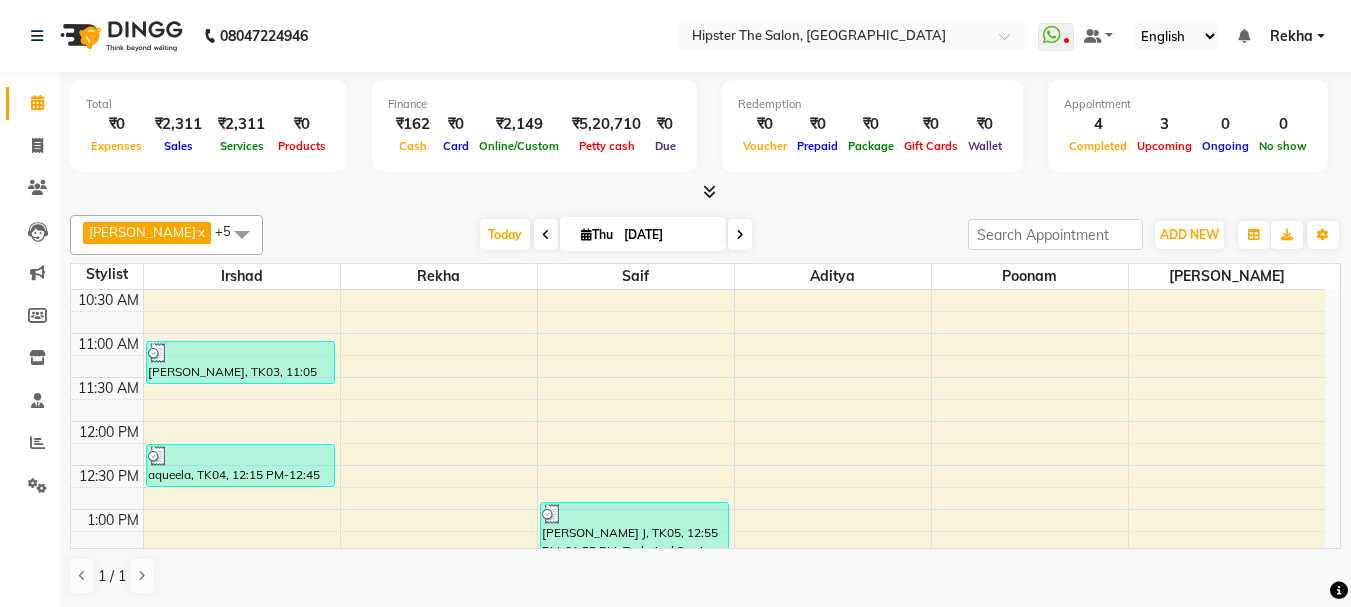 scroll, scrollTop: 293, scrollLeft: 0, axis: vertical 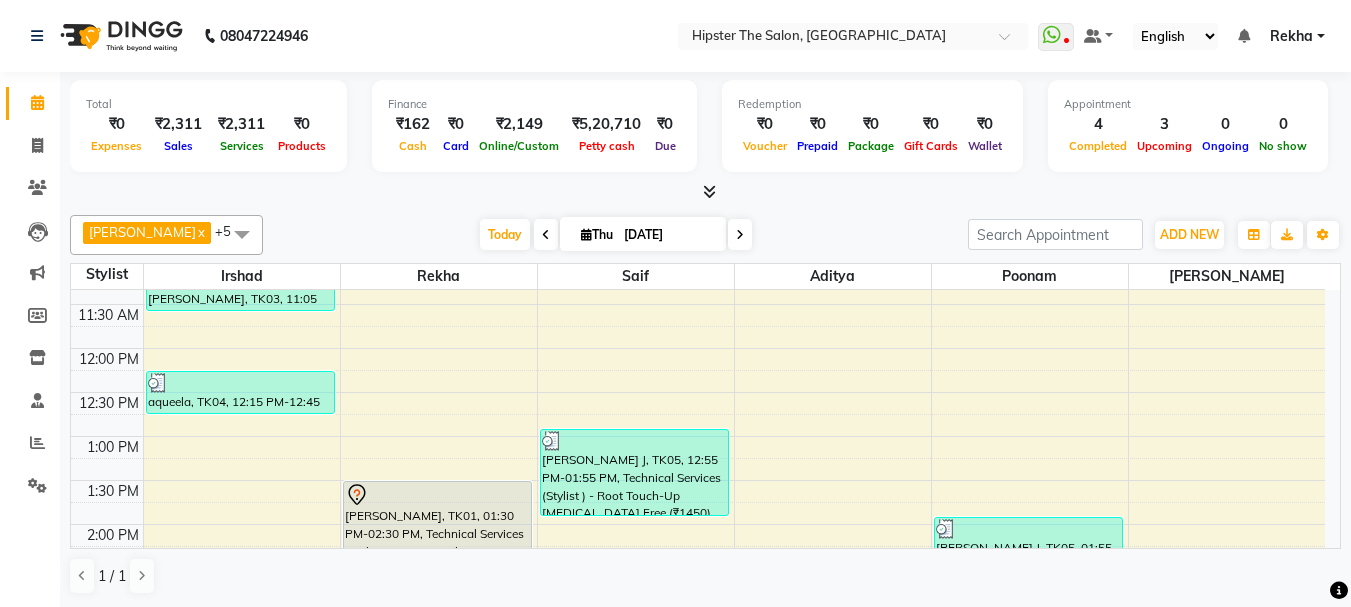 click at bounding box center [740, 234] 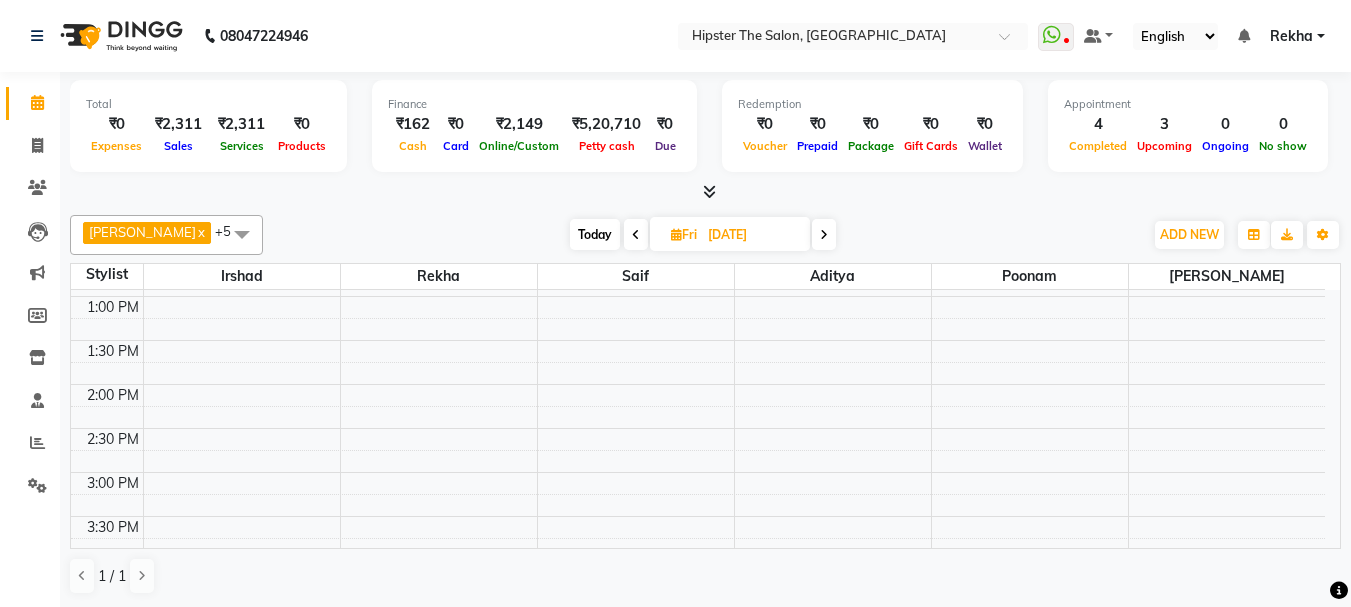 scroll, scrollTop: 493, scrollLeft: 0, axis: vertical 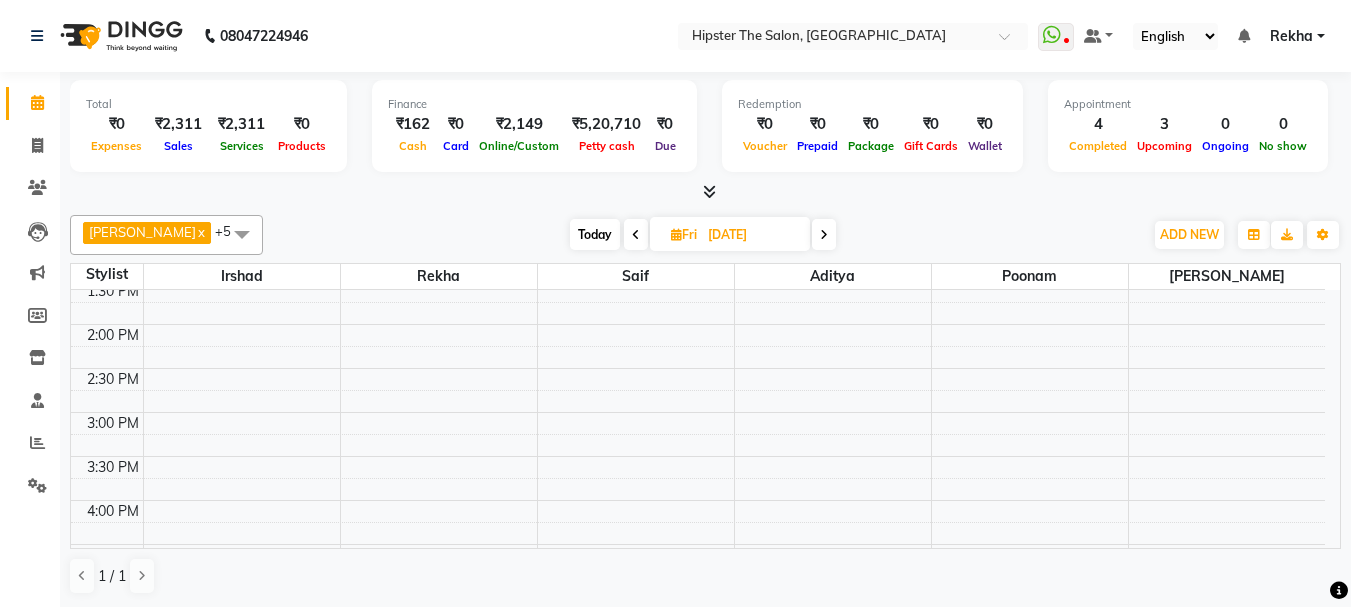 click on "Today" at bounding box center [595, 234] 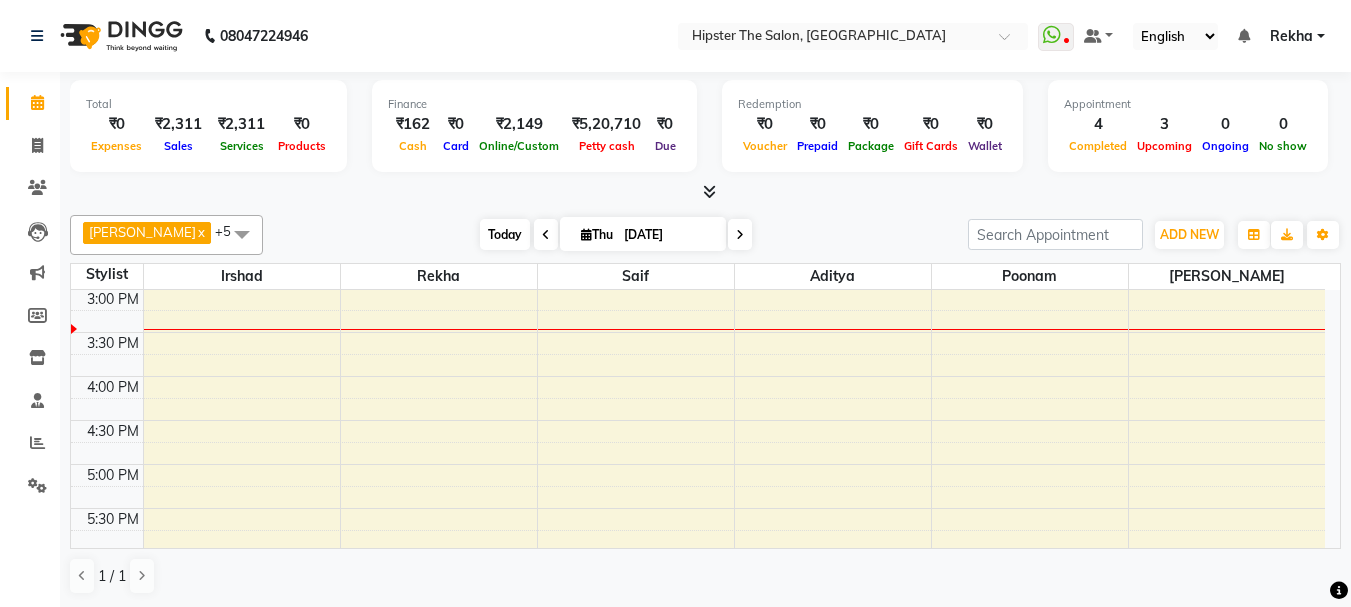 click on "Today" at bounding box center (505, 234) 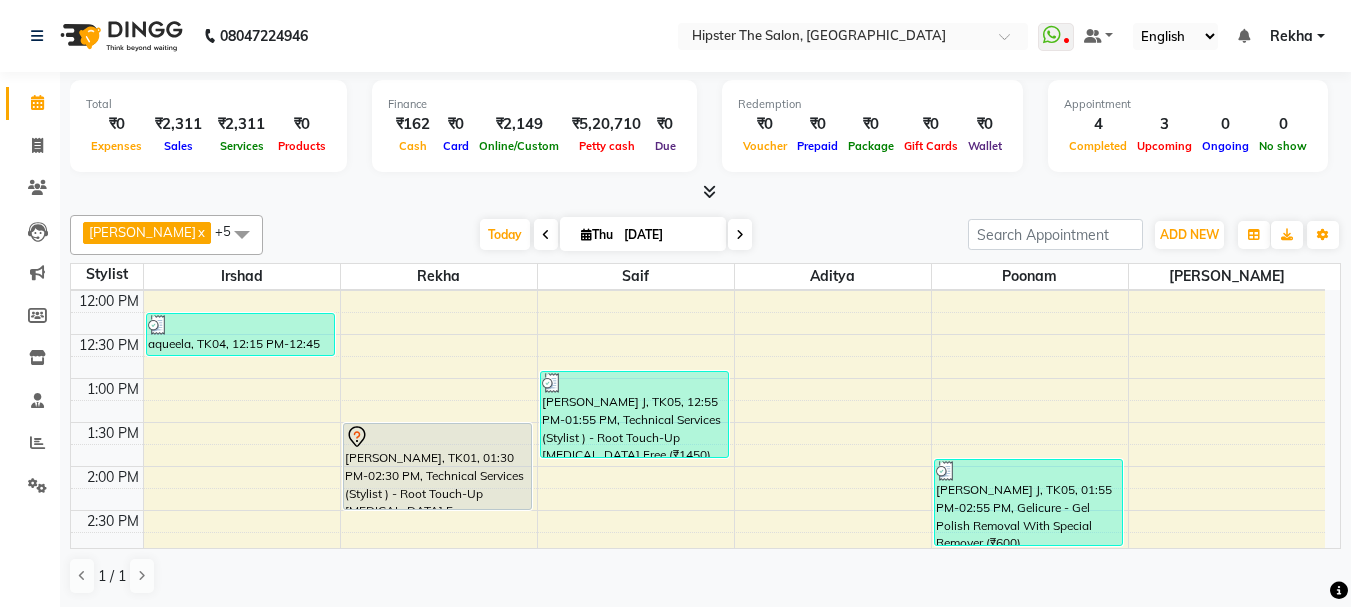 scroll, scrollTop: 377, scrollLeft: 0, axis: vertical 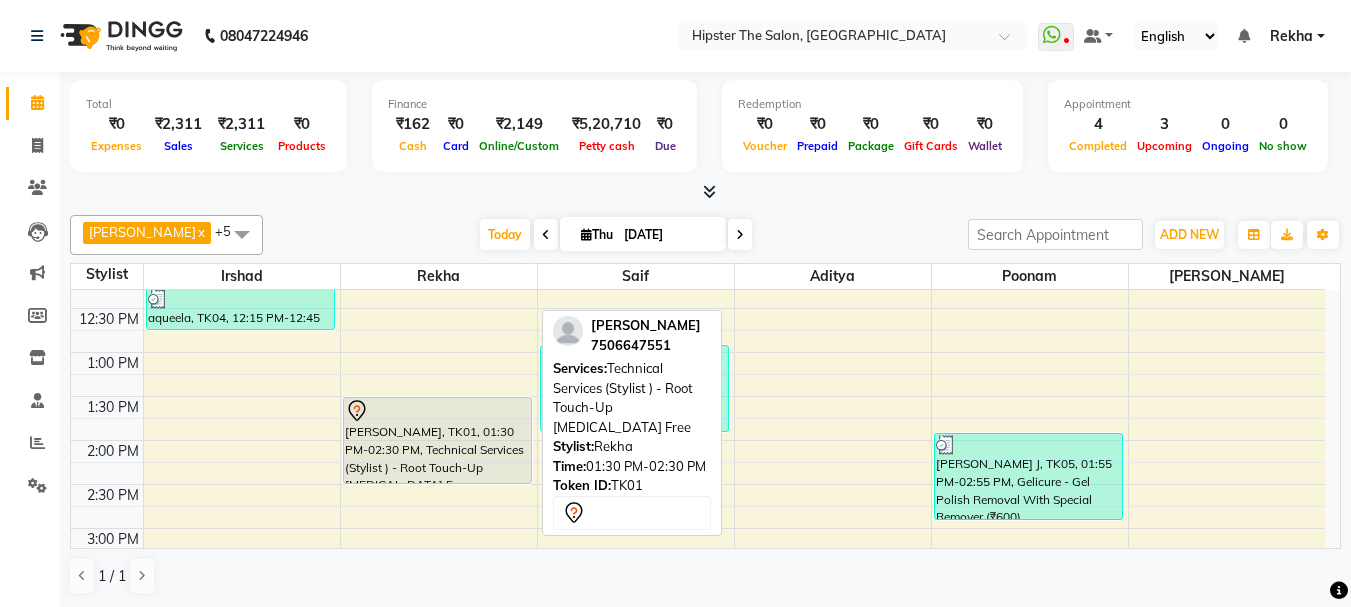 click on "[PERSON_NAME], TK01, 01:30 PM-02:30 PM, Technical Services (Stylist ) - Root Touch-Up [MEDICAL_DATA] Free" at bounding box center (437, 440) 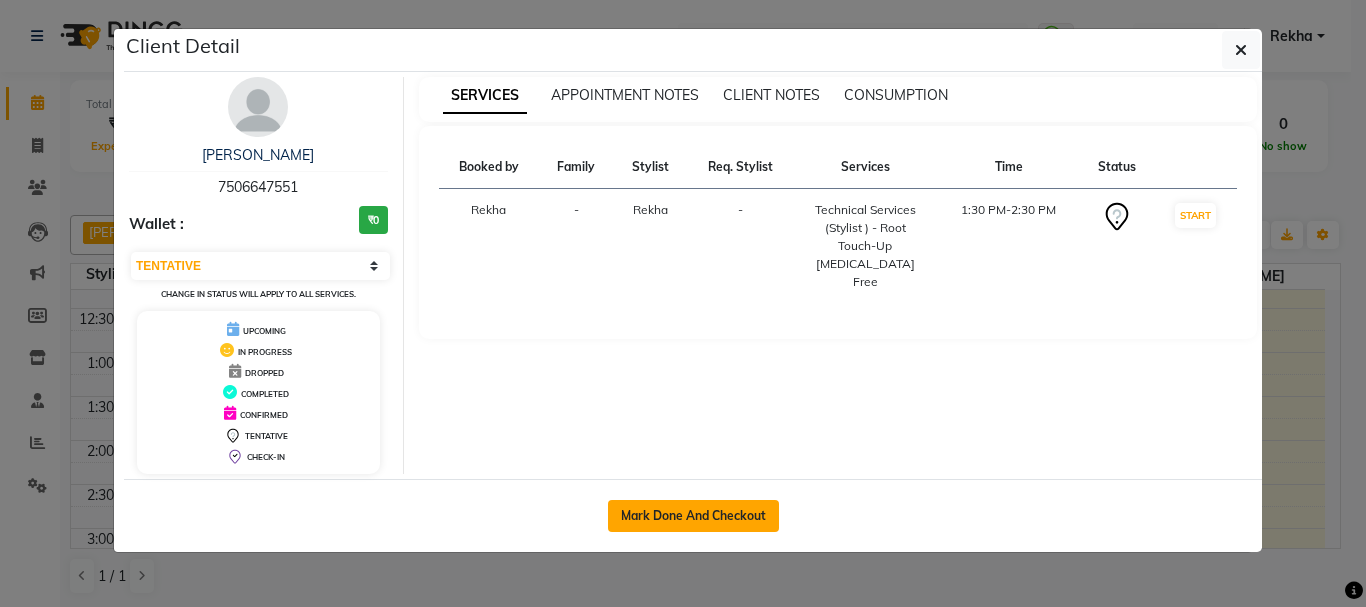 click on "Mark Done And Checkout" 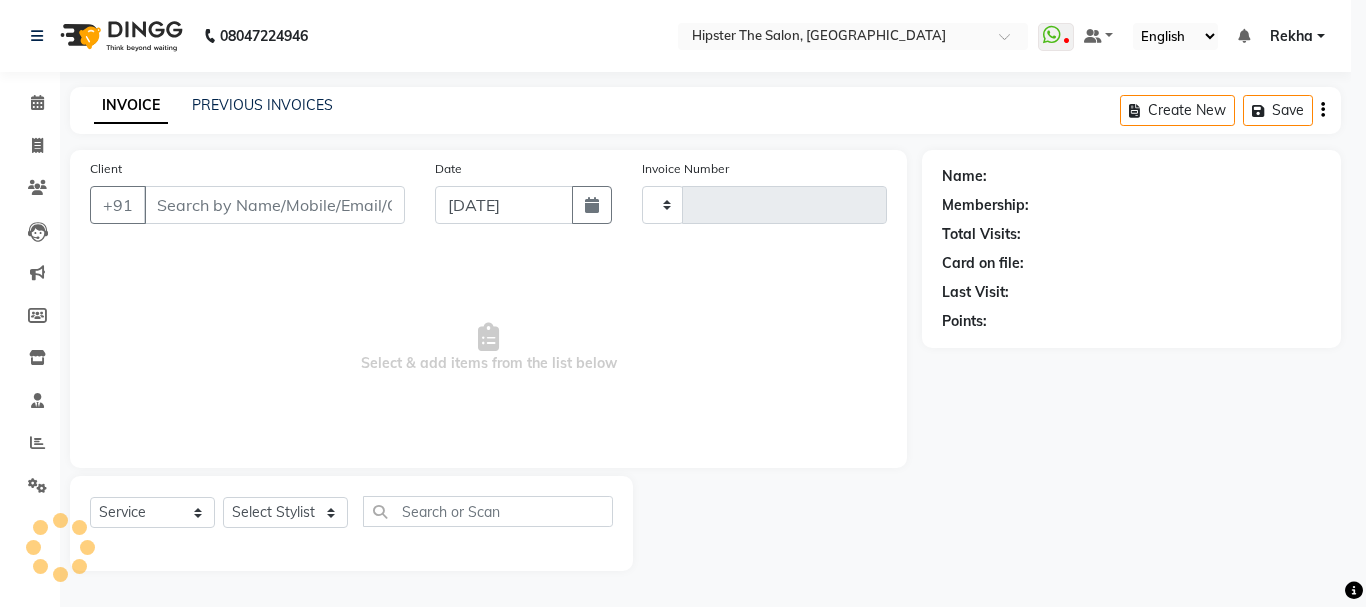 type on "1707" 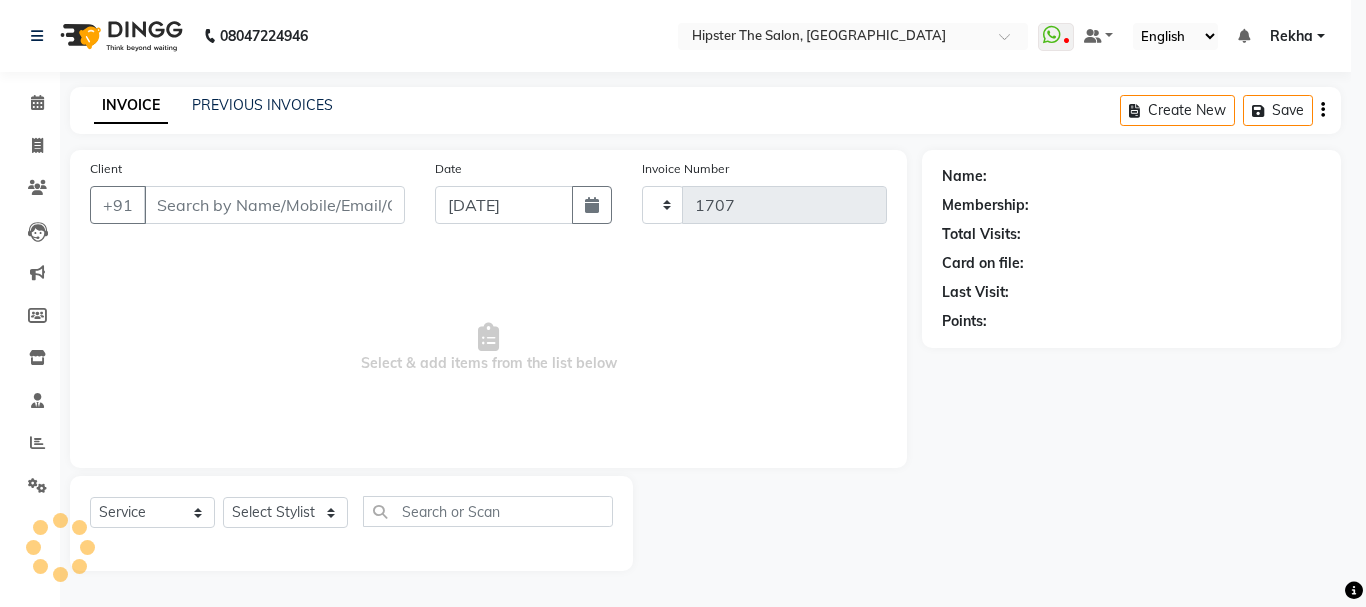 select on "5125" 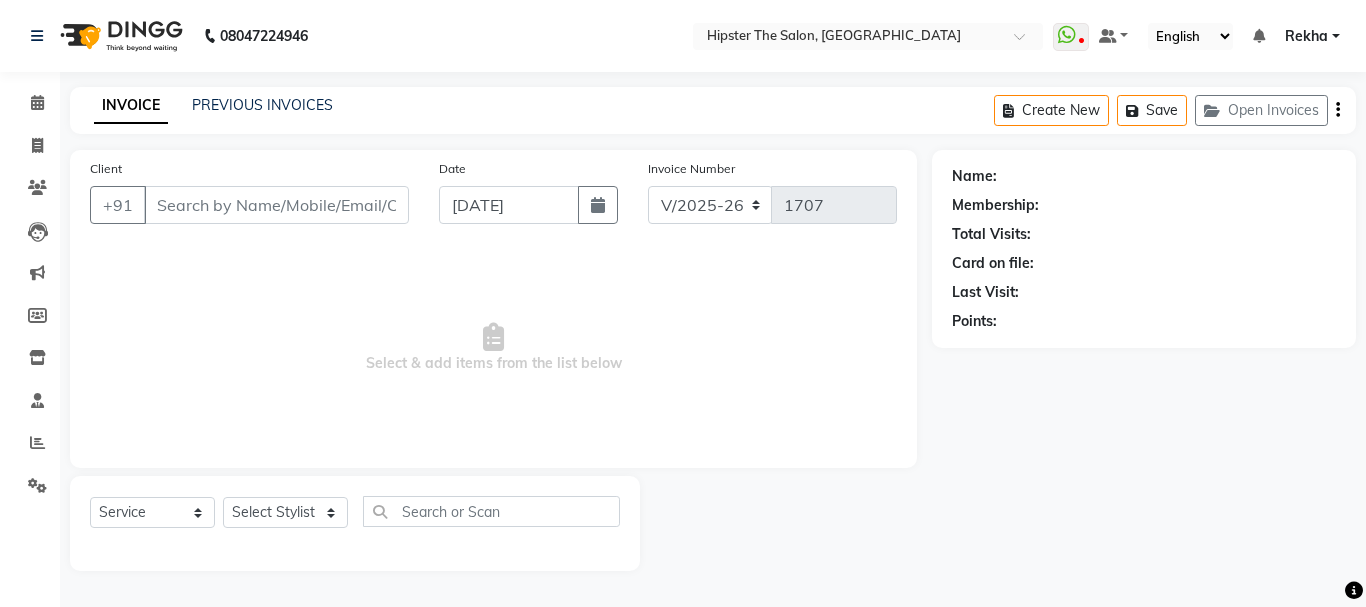 type on "7506647551" 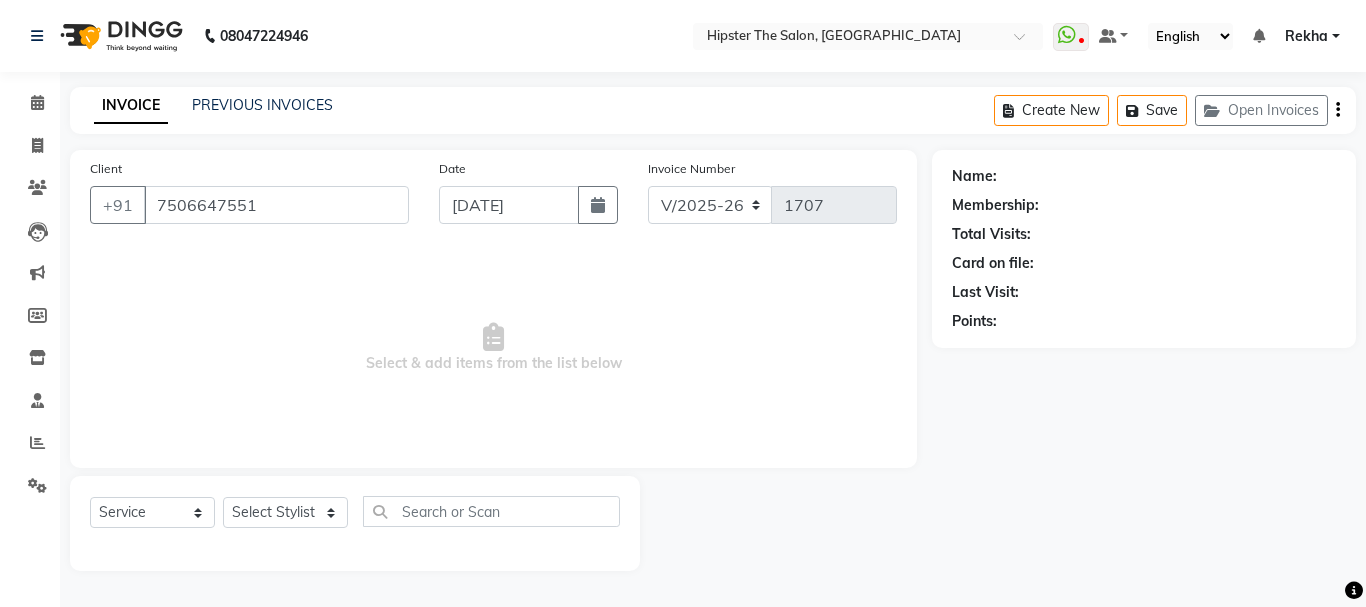 select on "32386" 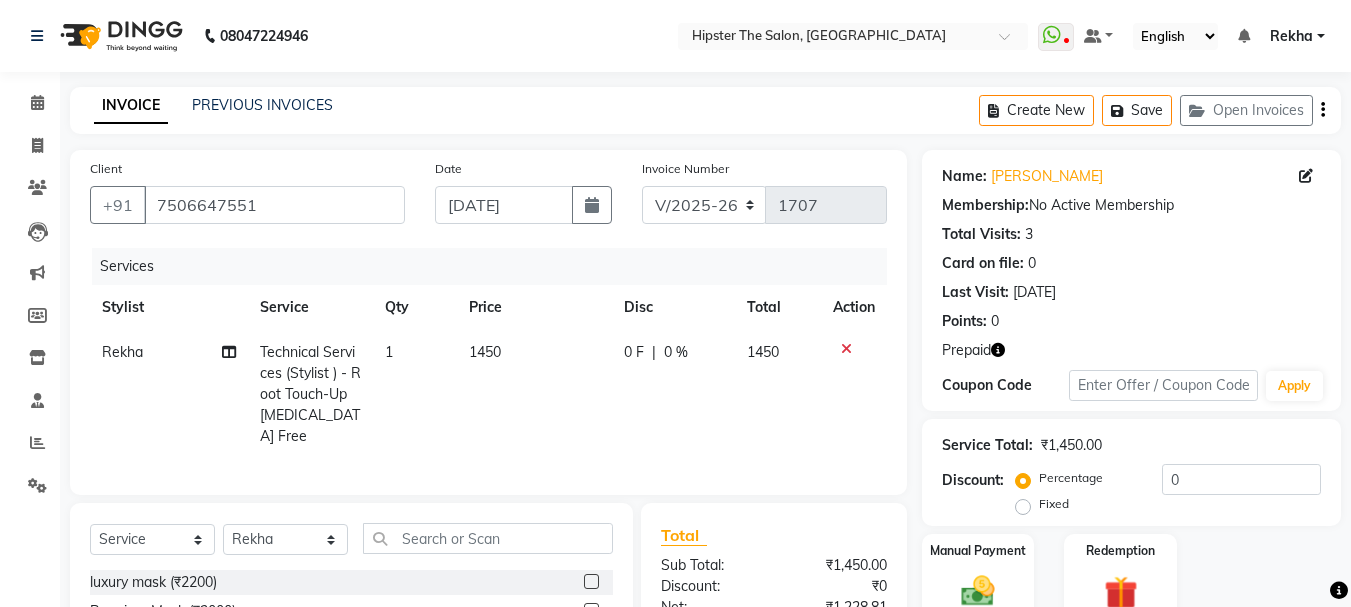 click 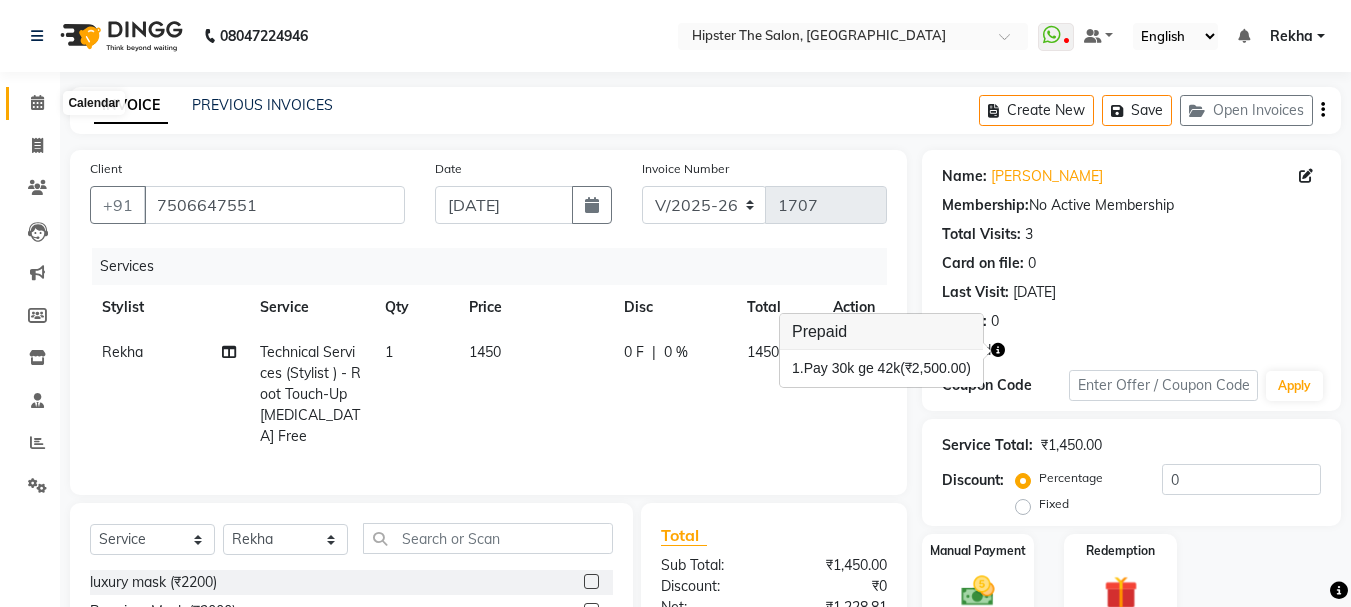 click 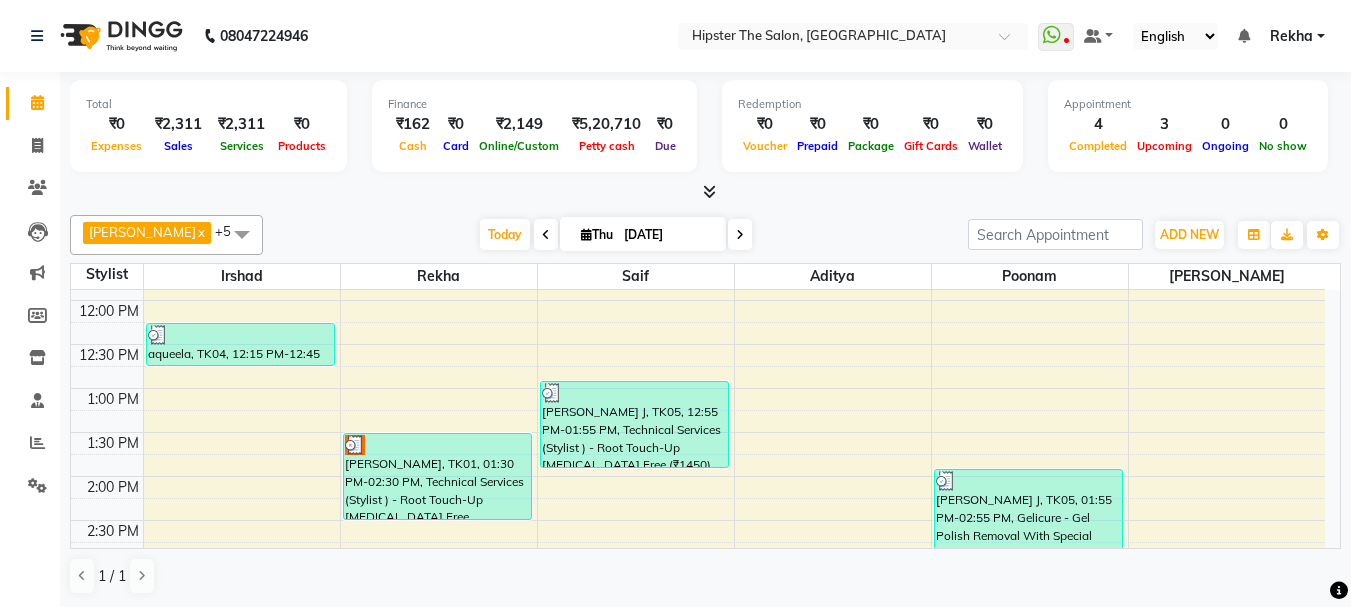 scroll, scrollTop: 307, scrollLeft: 0, axis: vertical 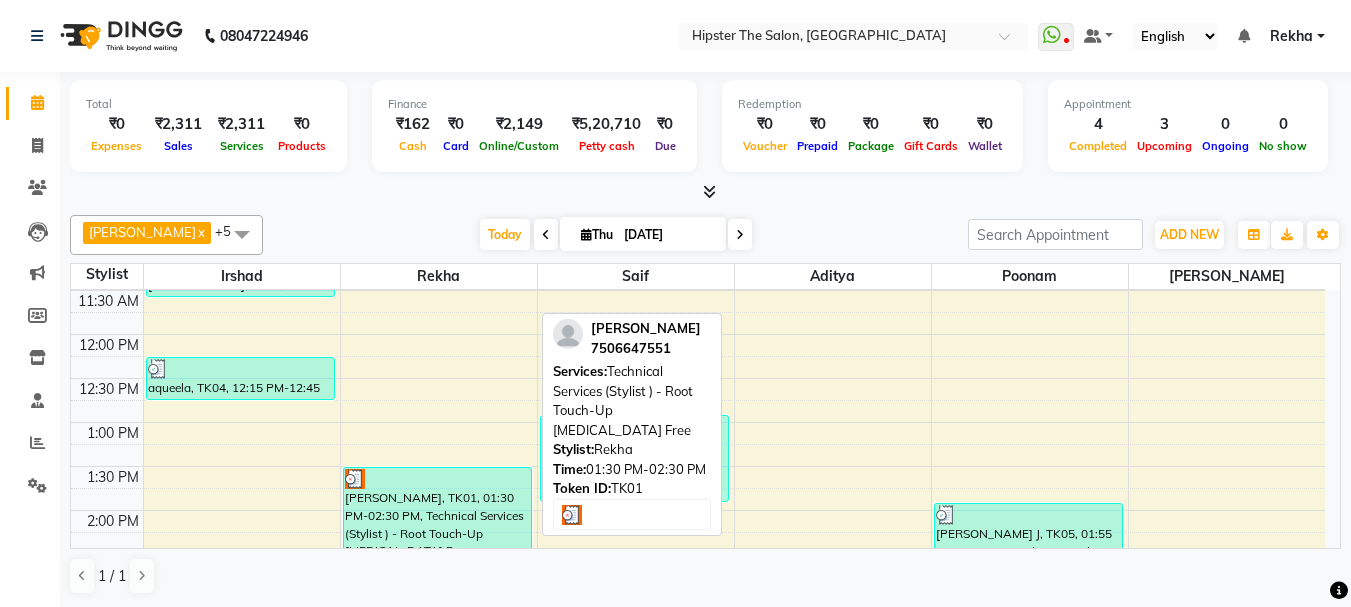 click on "[PERSON_NAME], TK01, 01:30 PM-02:30 PM, Technical Services (Stylist ) - Root Touch-Up [MEDICAL_DATA] Free" at bounding box center (437, 510) 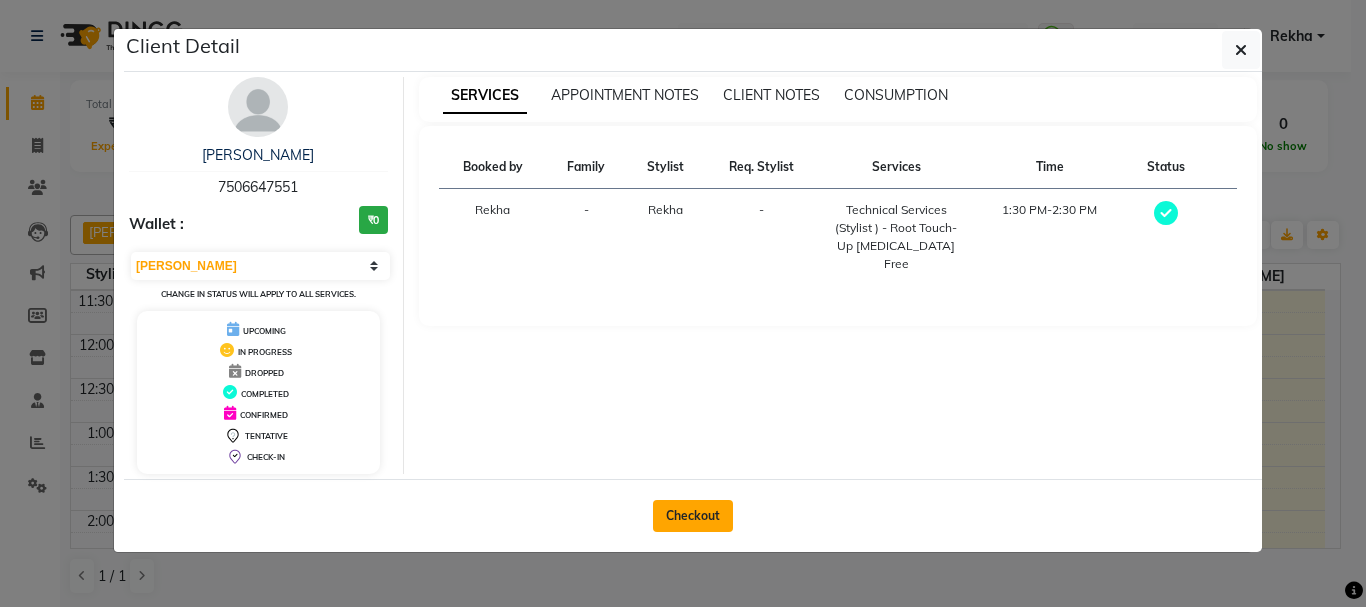click on "Checkout" 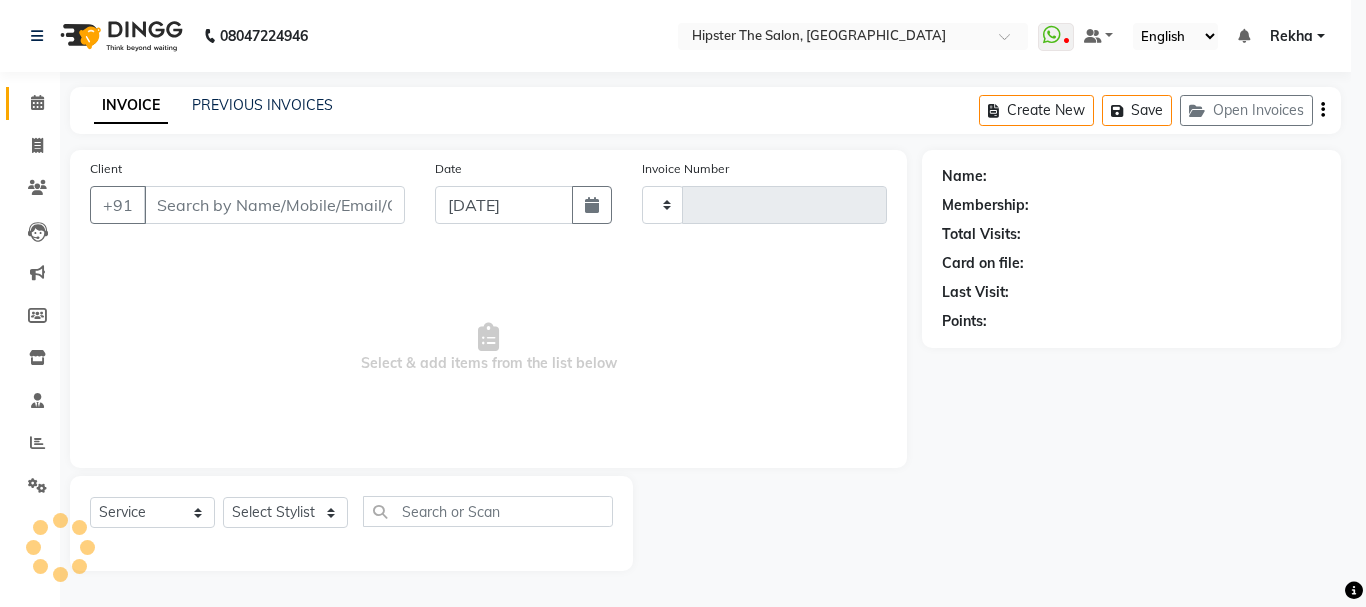 type on "1707" 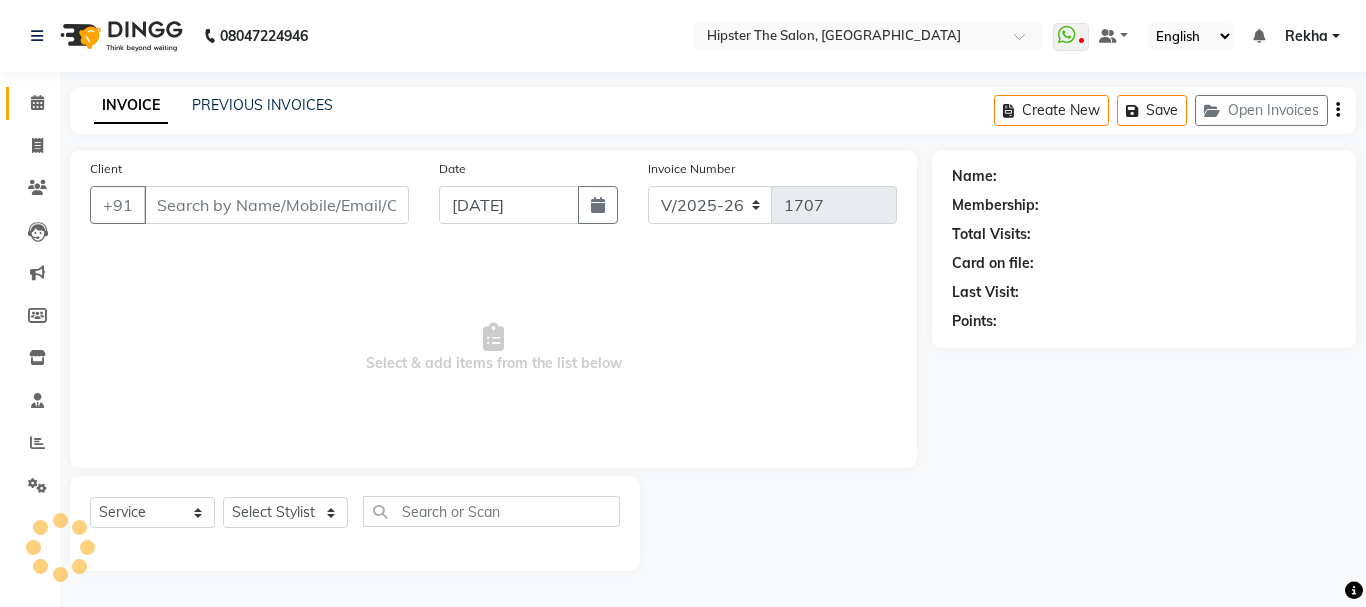 type on "7506647551" 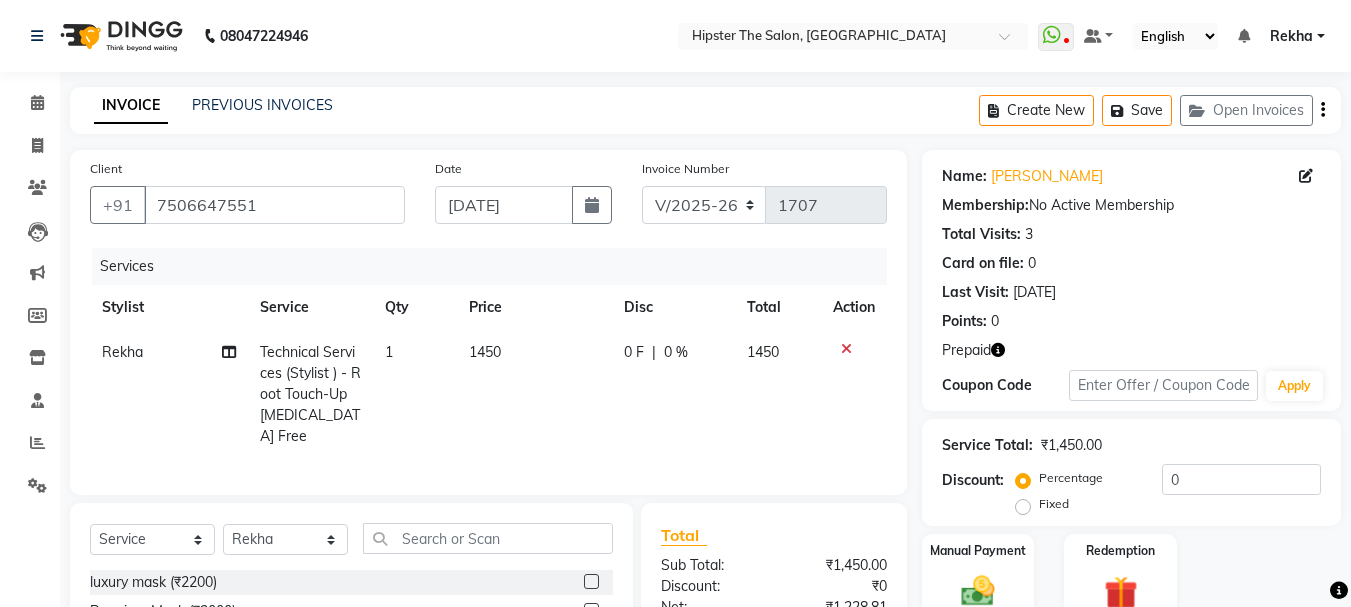 click 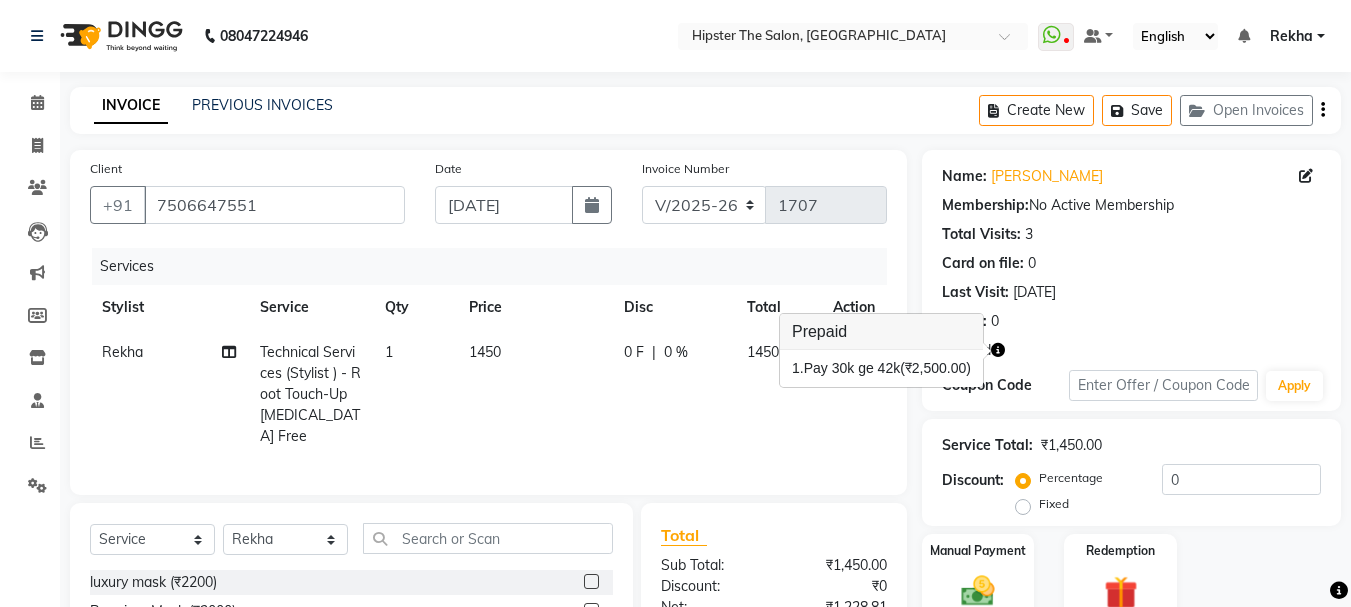 click on "Client +91 7506647551 Date 10-07-2025 Invoice Number V/2025 V/2025-26 1707 Services Stylist Service Qty Price Disc Total Action Rekha Technical Services (Stylist ) - Root Touch-Up Ammonia Free 1 1450 0 F | 0 % 1450" 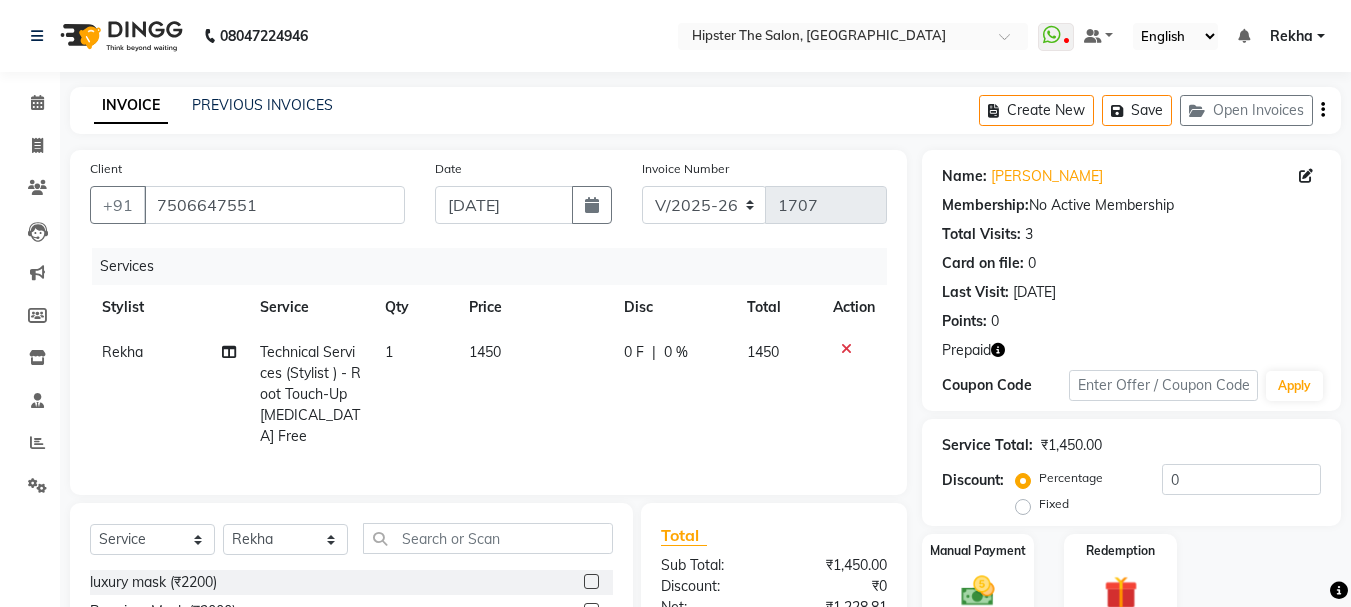 click 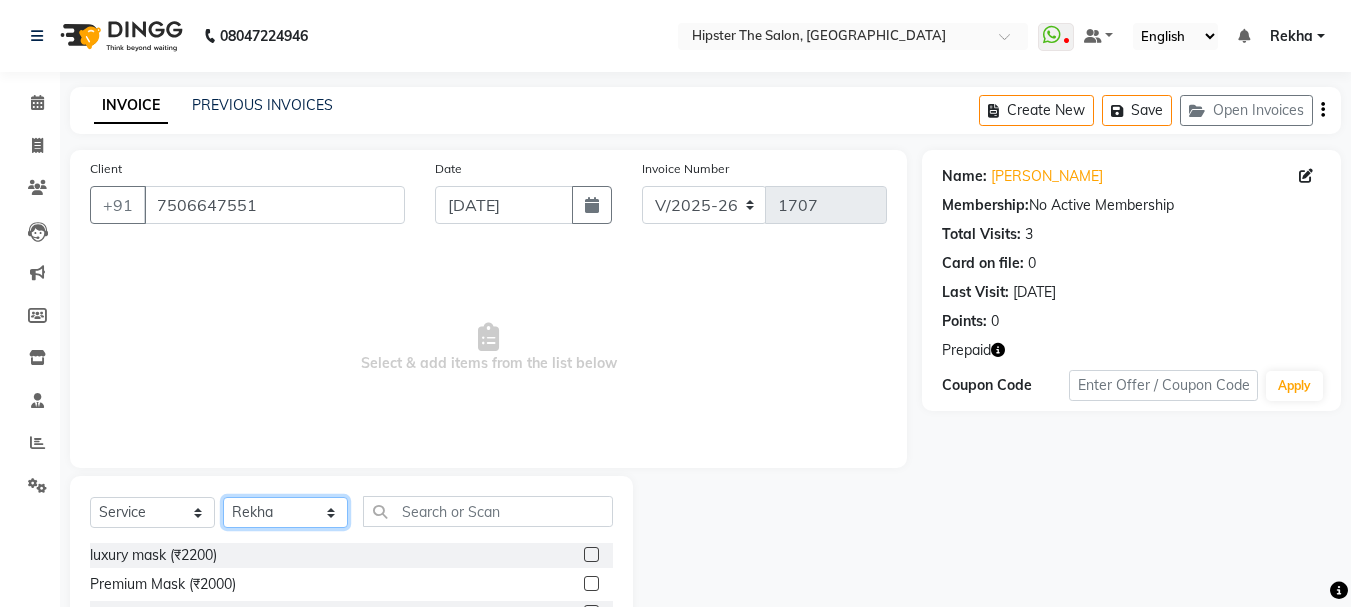 click on "Select Stylist Aditya aishu Akansha Anil Anup Ashik Bhavin diya Irshad Lucky meeth minaz  Namrata Neelam poonam Raju Rekha saif Salma salman Saneef sweta  umroy Vaibhav vicky" 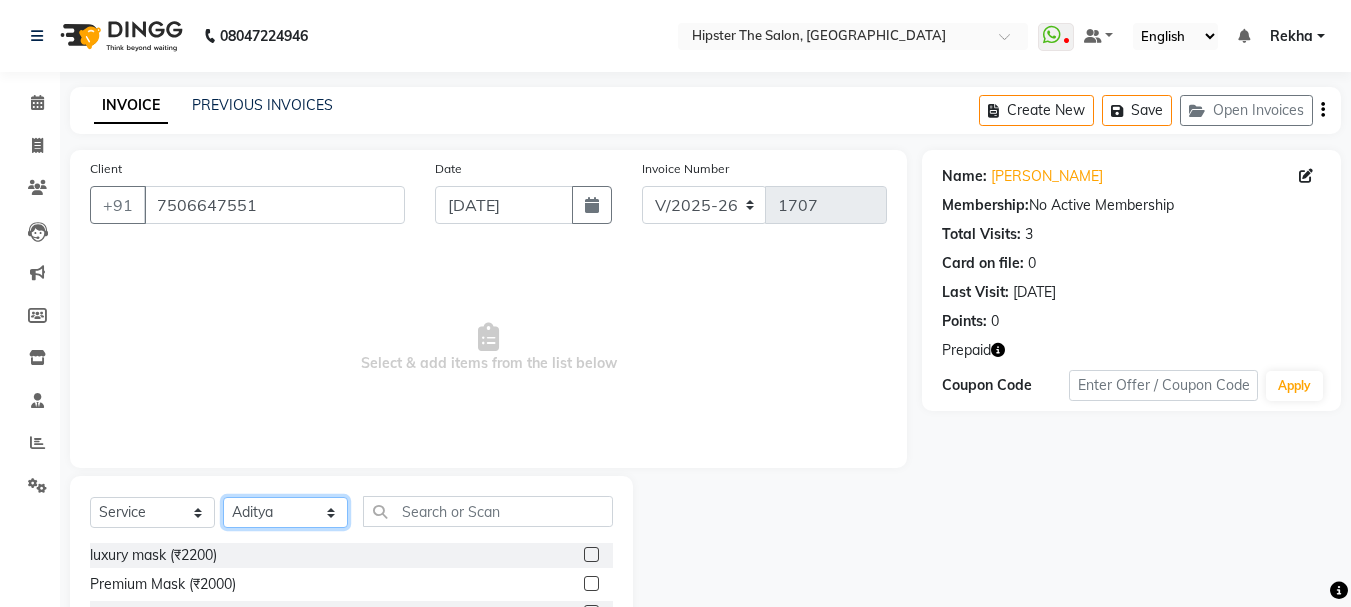 click on "Select Stylist Aditya aishu Akansha Anil Anup Ashik Bhavin diya Irshad Lucky meeth minaz  Namrata Neelam poonam Raju Rekha saif Salma salman Saneef sweta  umroy Vaibhav vicky" 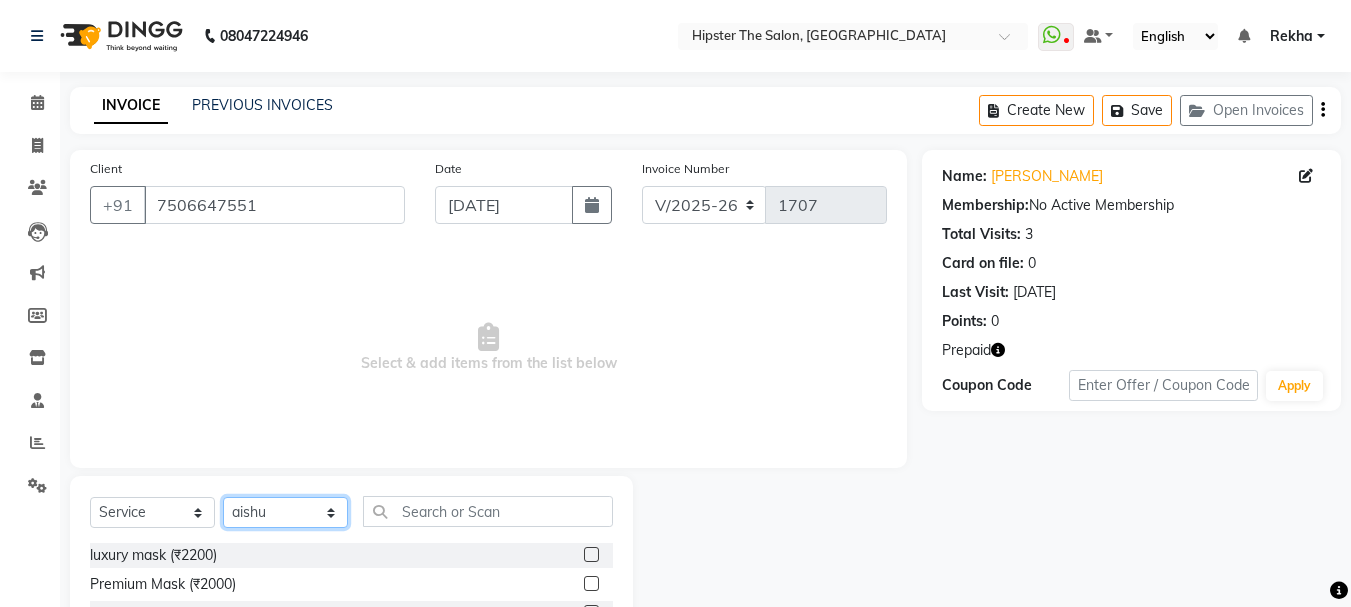 click on "Select Stylist Aditya aishu Akansha Anil Anup Ashik Bhavin diya Irshad Lucky meeth minaz  Namrata Neelam poonam Raju Rekha saif Salma salman Saneef sweta  umroy Vaibhav vicky" 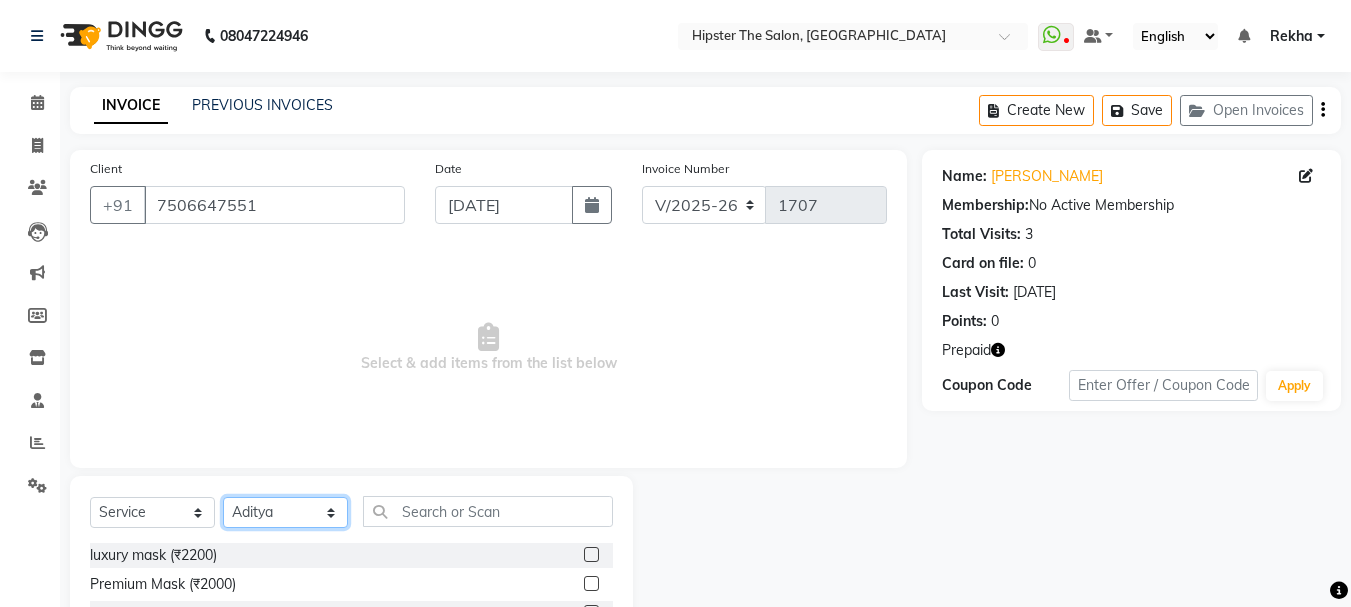 click on "Select Stylist Aditya aishu Akansha Anil Anup Ashik Bhavin diya Irshad Lucky meeth minaz  Namrata Neelam poonam Raju Rekha saif Salma salman Saneef sweta  umroy Vaibhav vicky" 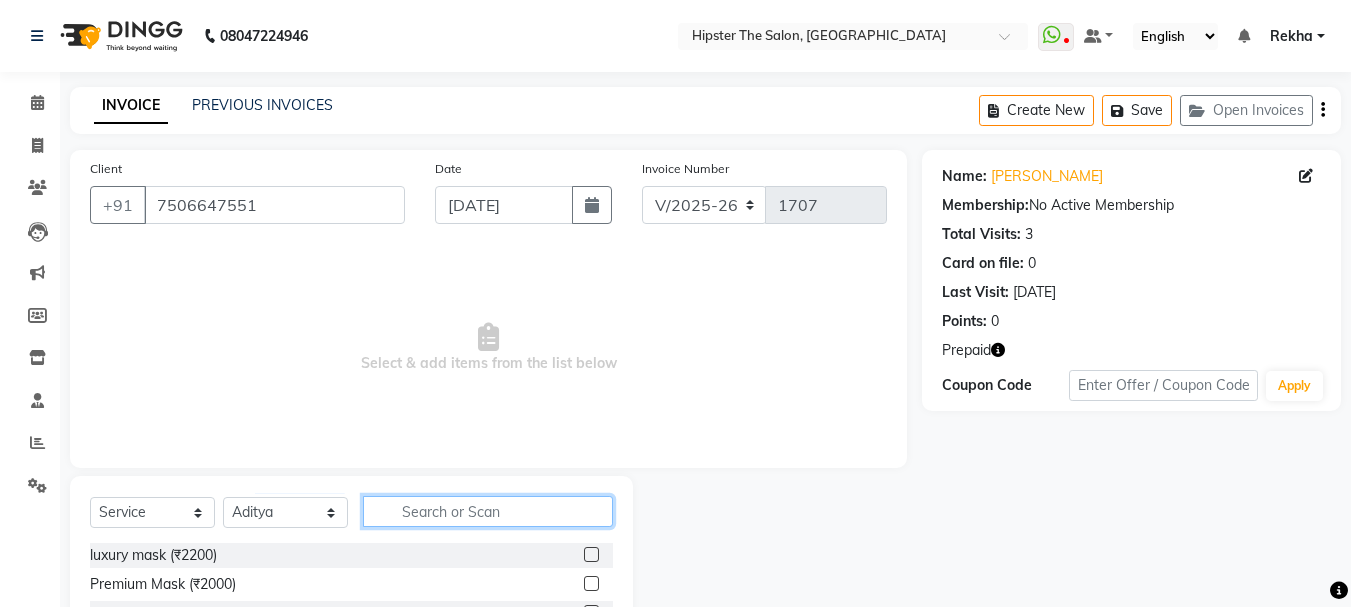 click 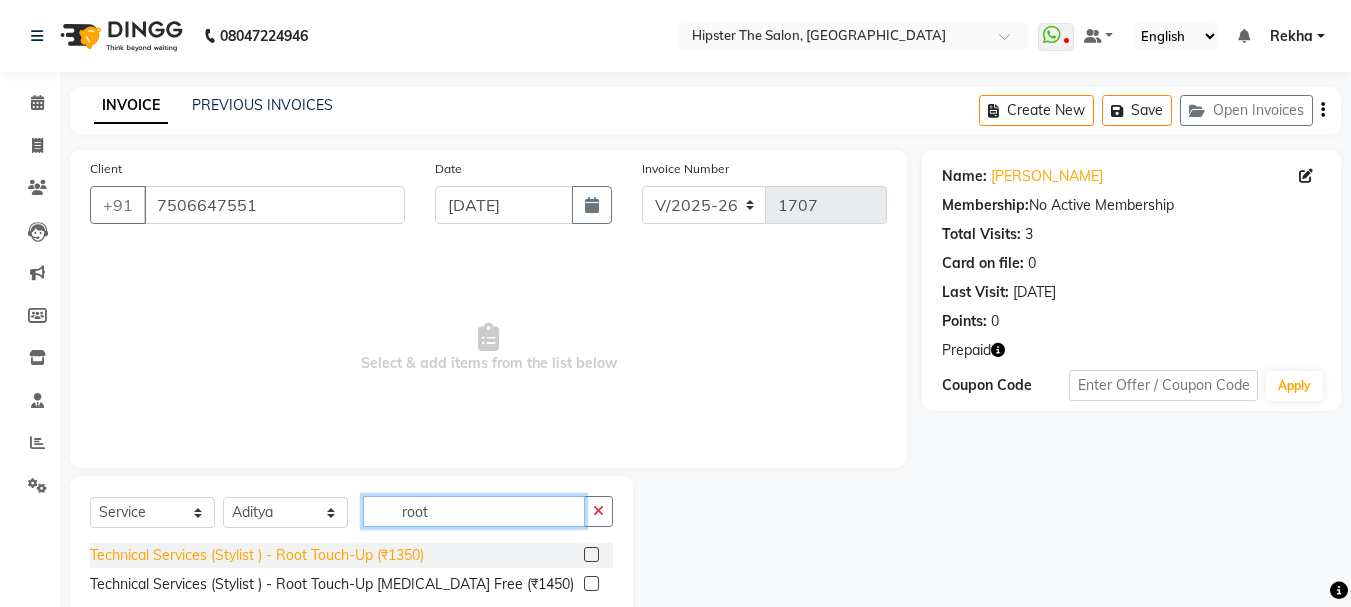 type on "root" 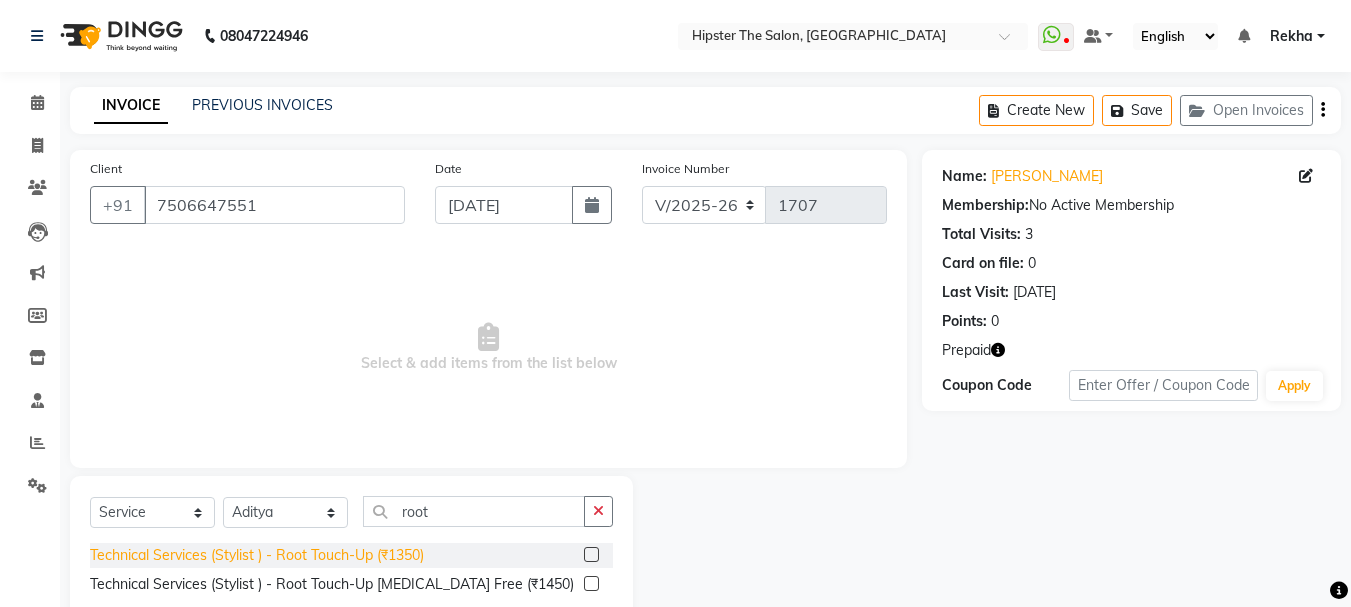 click on "Technical Services (Stylist ) - Root Touch-Up (₹1350)" 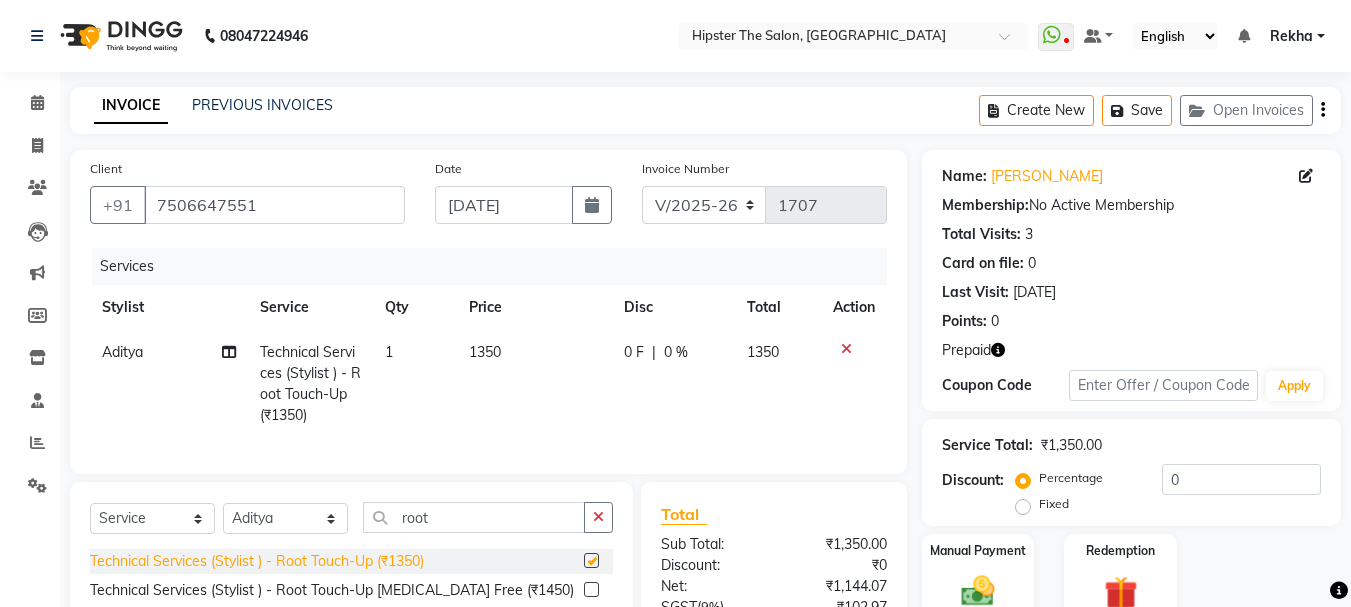 checkbox on "false" 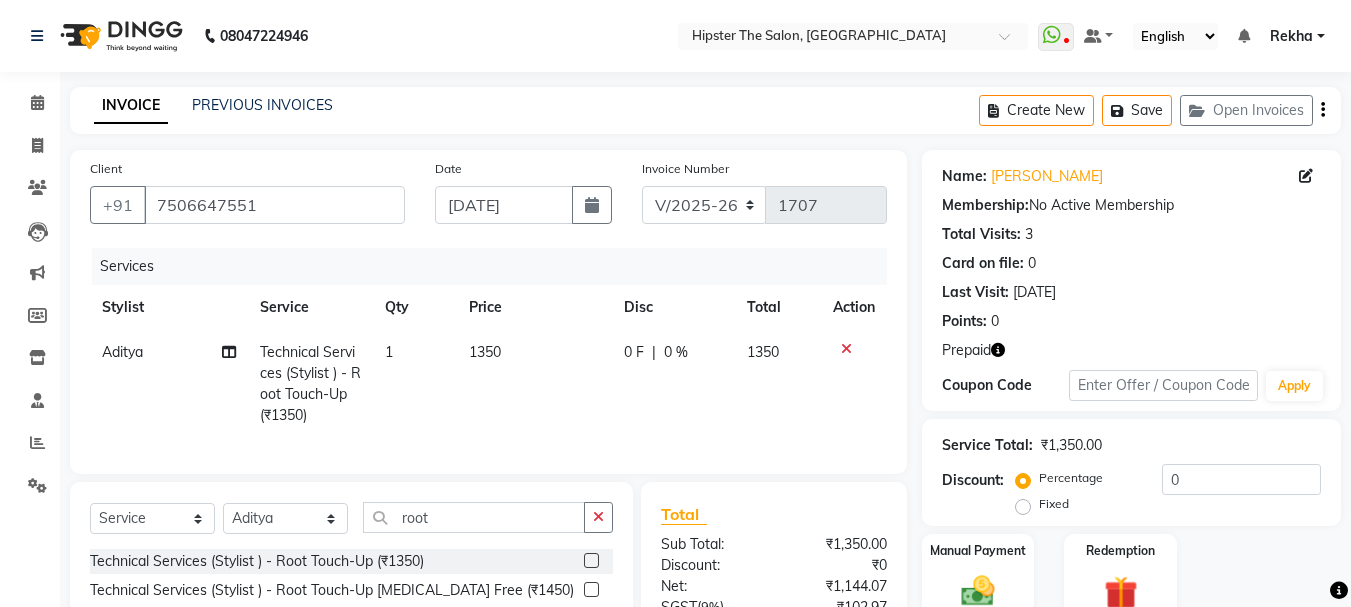 click on "1350" 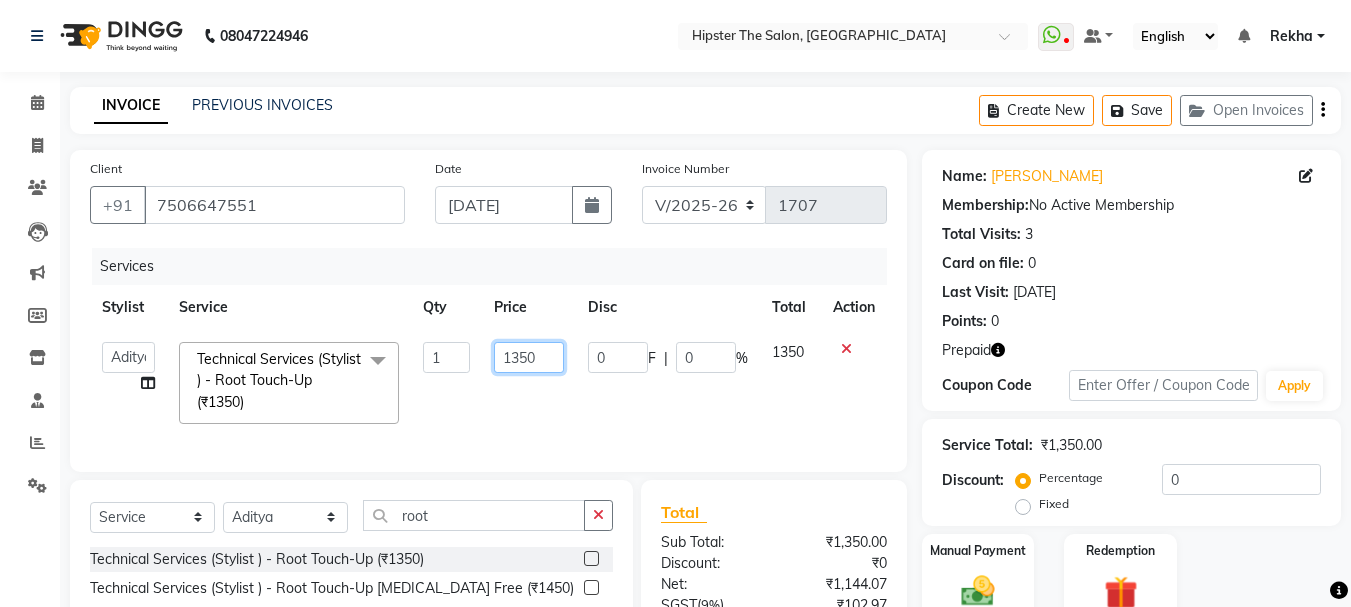 click on "1350" 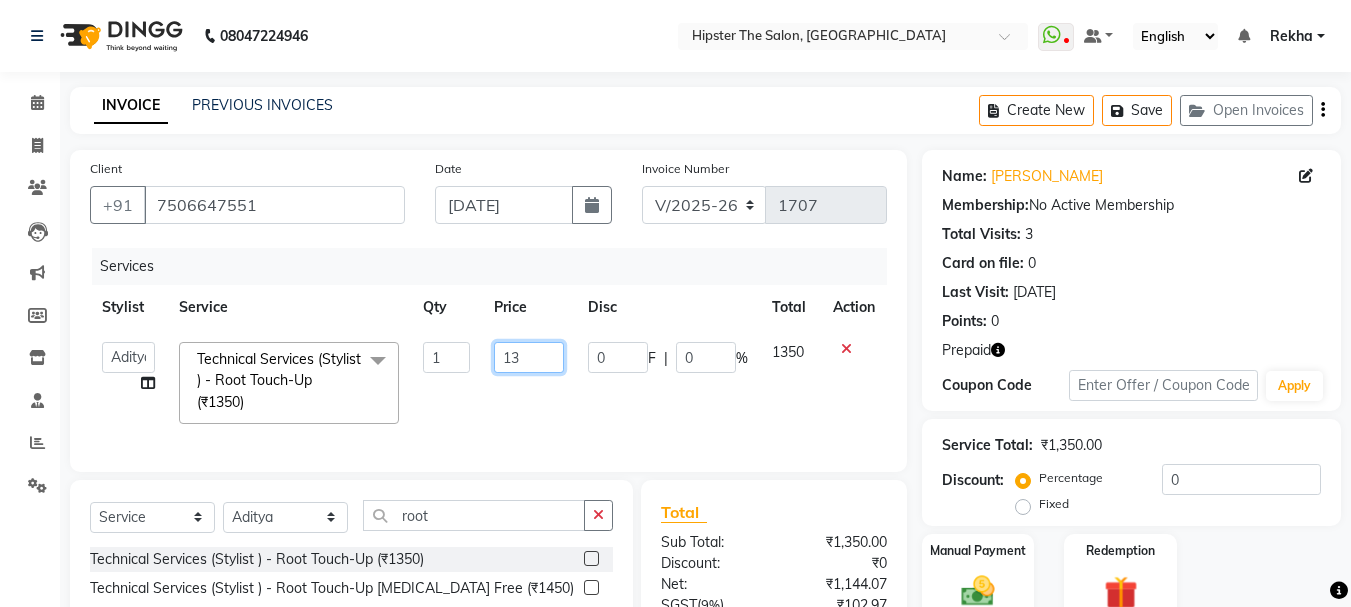 type on "1" 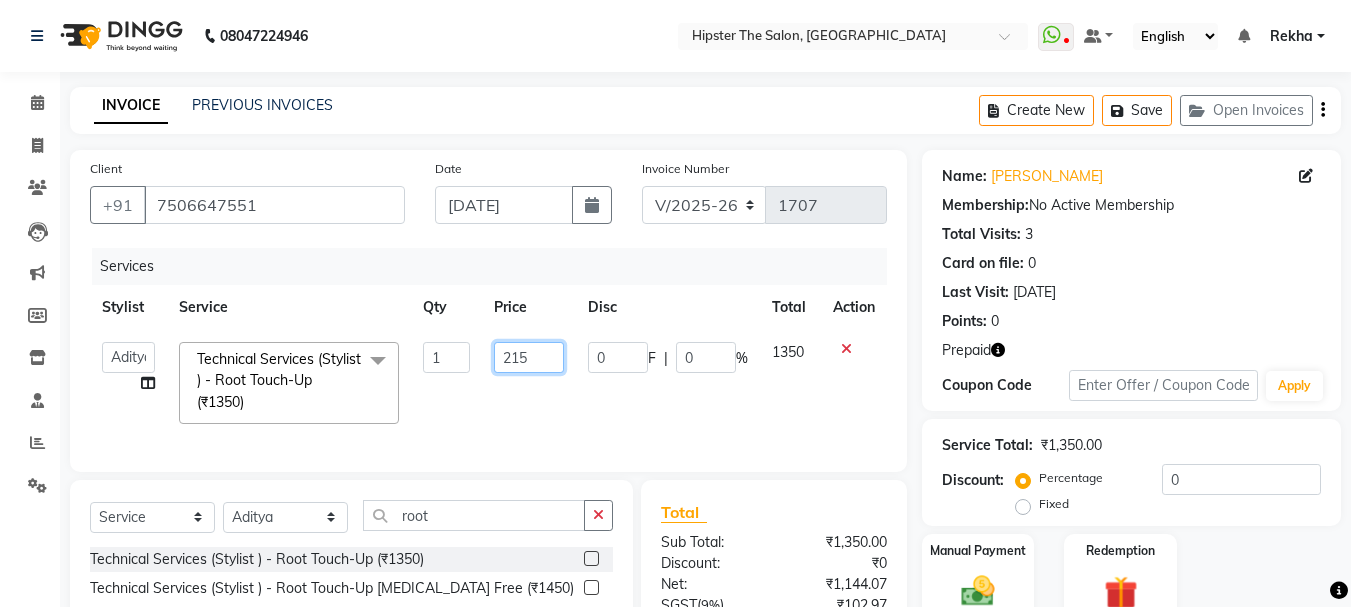 type on "2150" 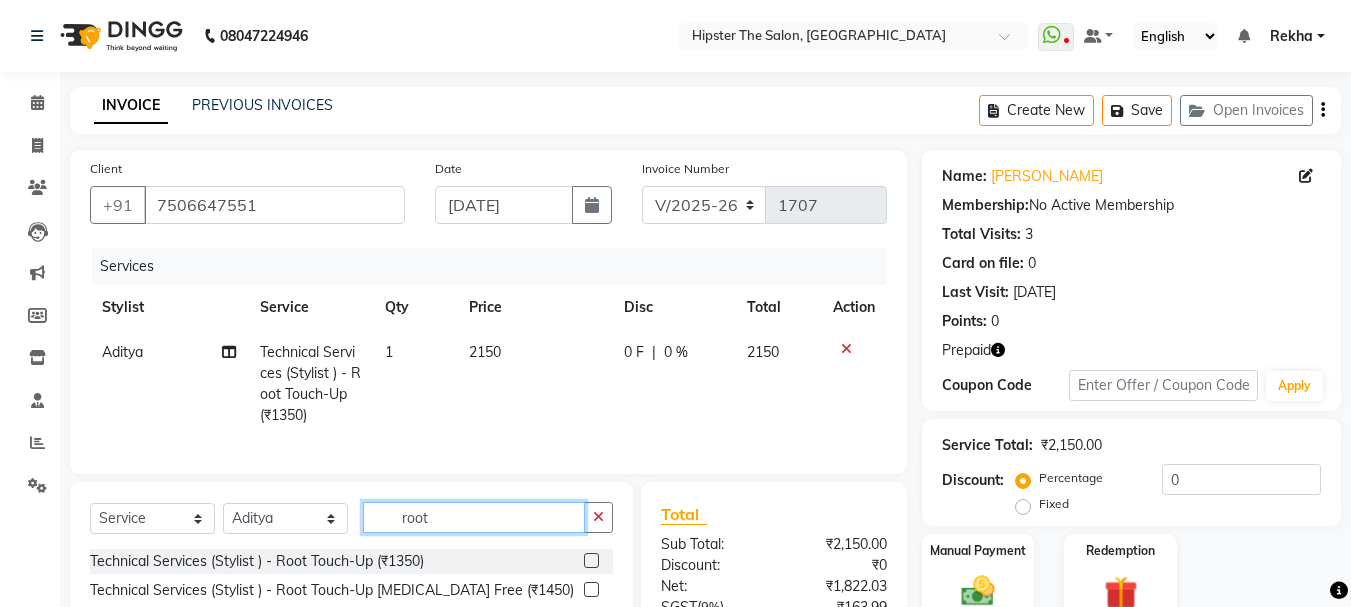 click on "root" 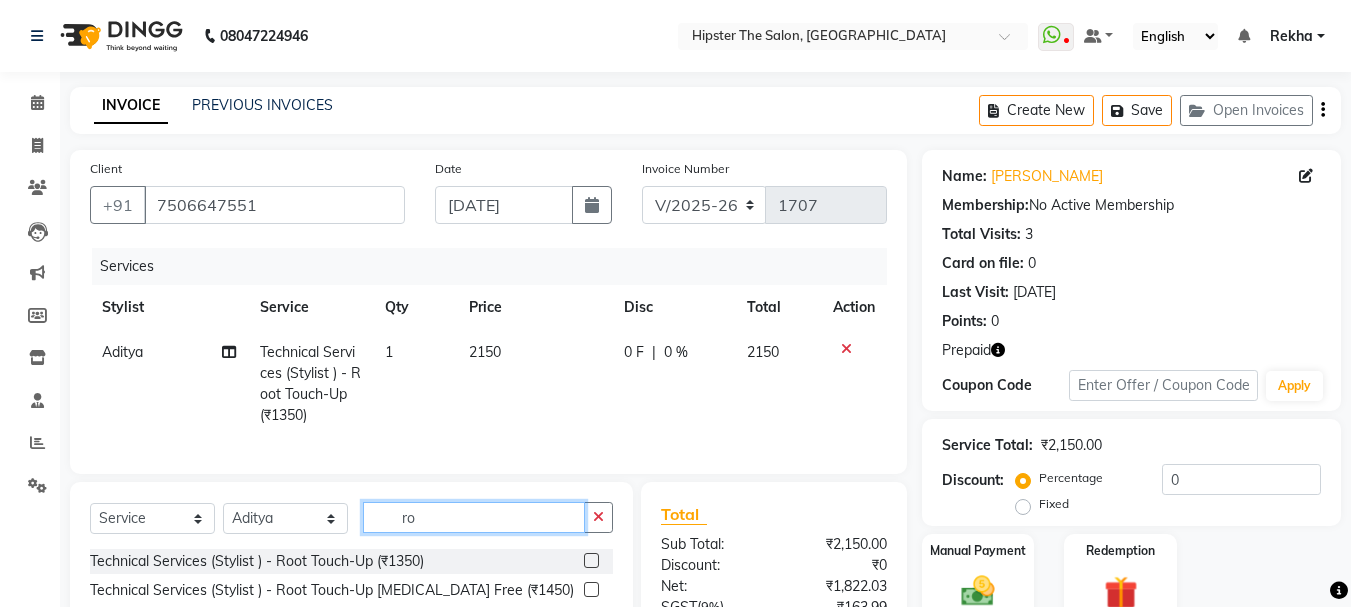 type on "r" 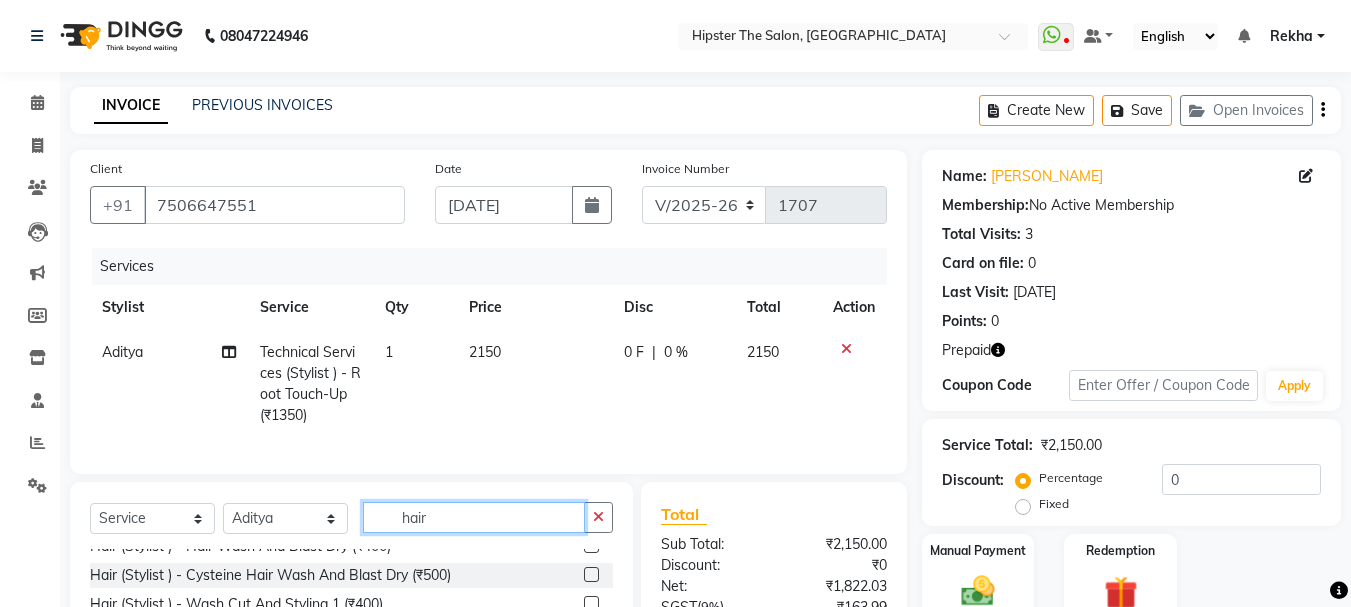 scroll, scrollTop: 200, scrollLeft: 0, axis: vertical 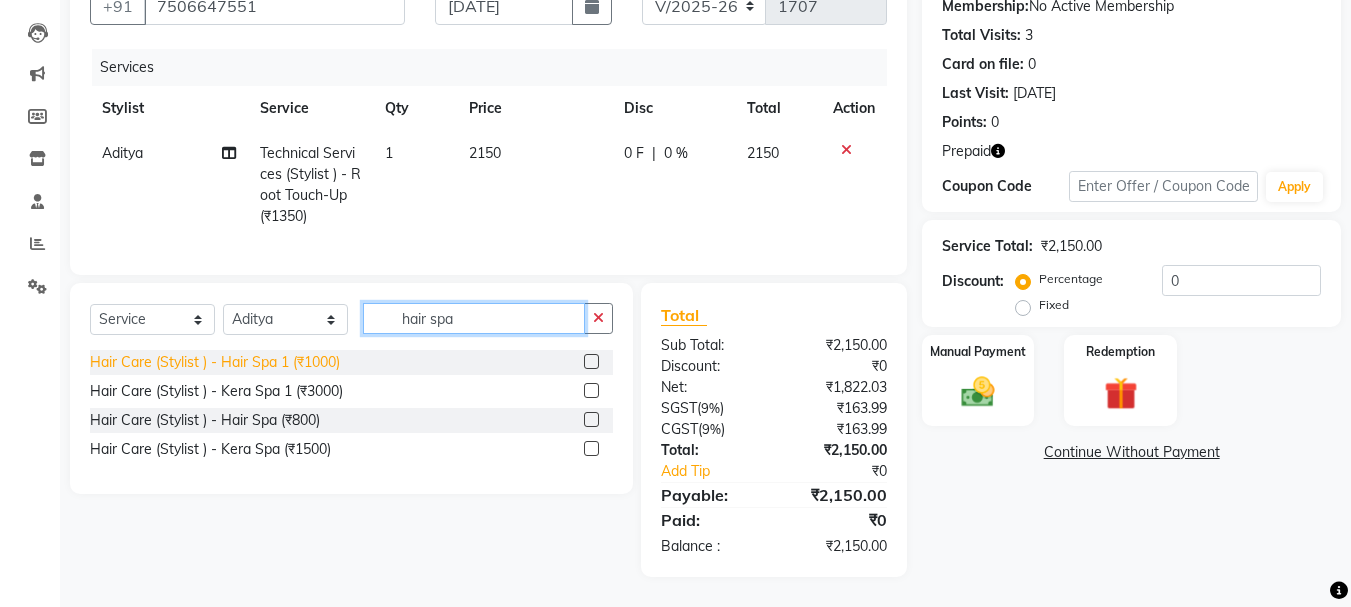 type on "hair spa" 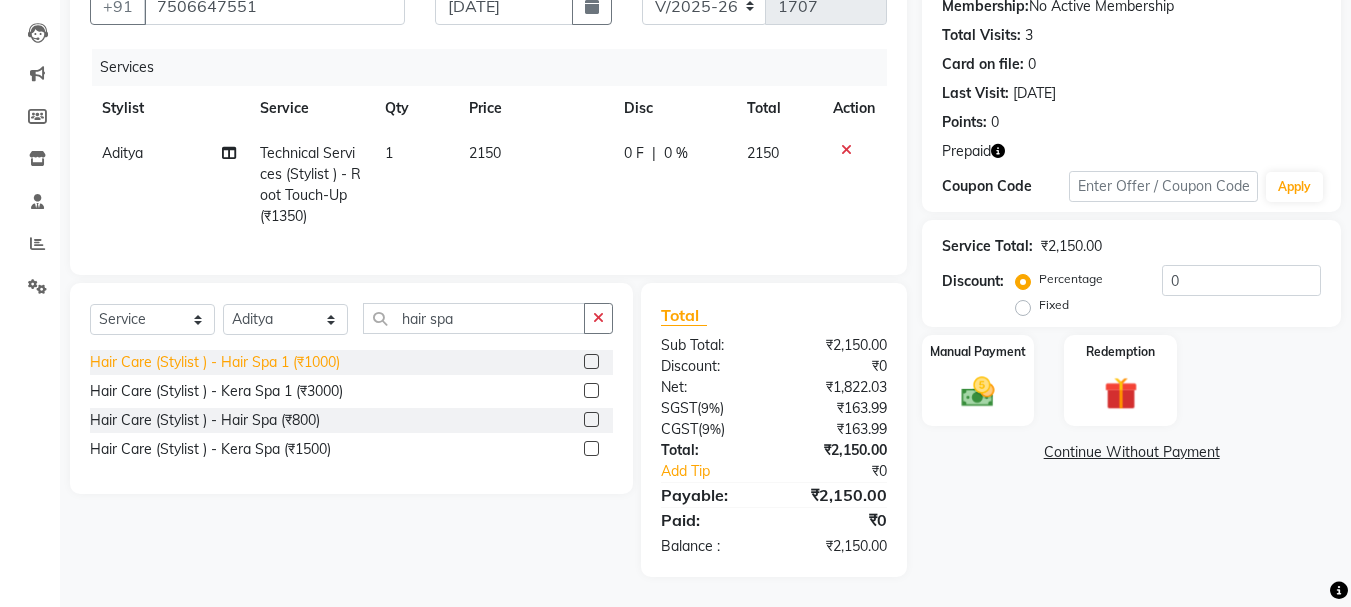 click on "Hair Care (Stylist ) - Hair Spa 1 (₹1000)" 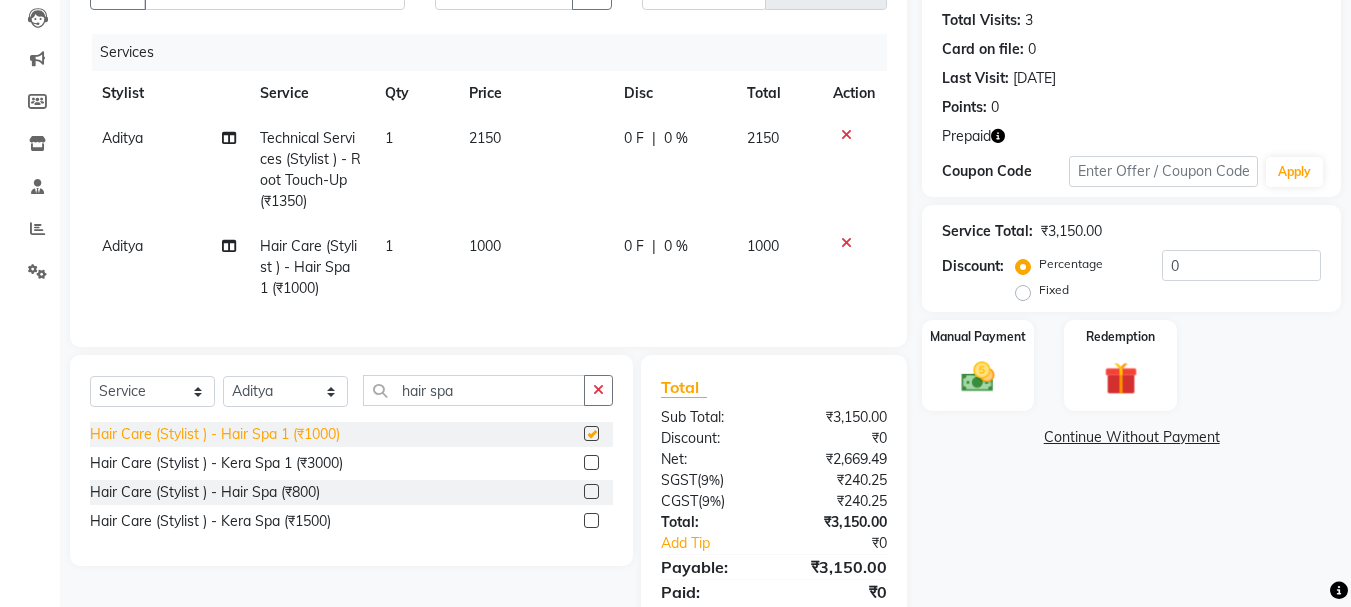 checkbox on "false" 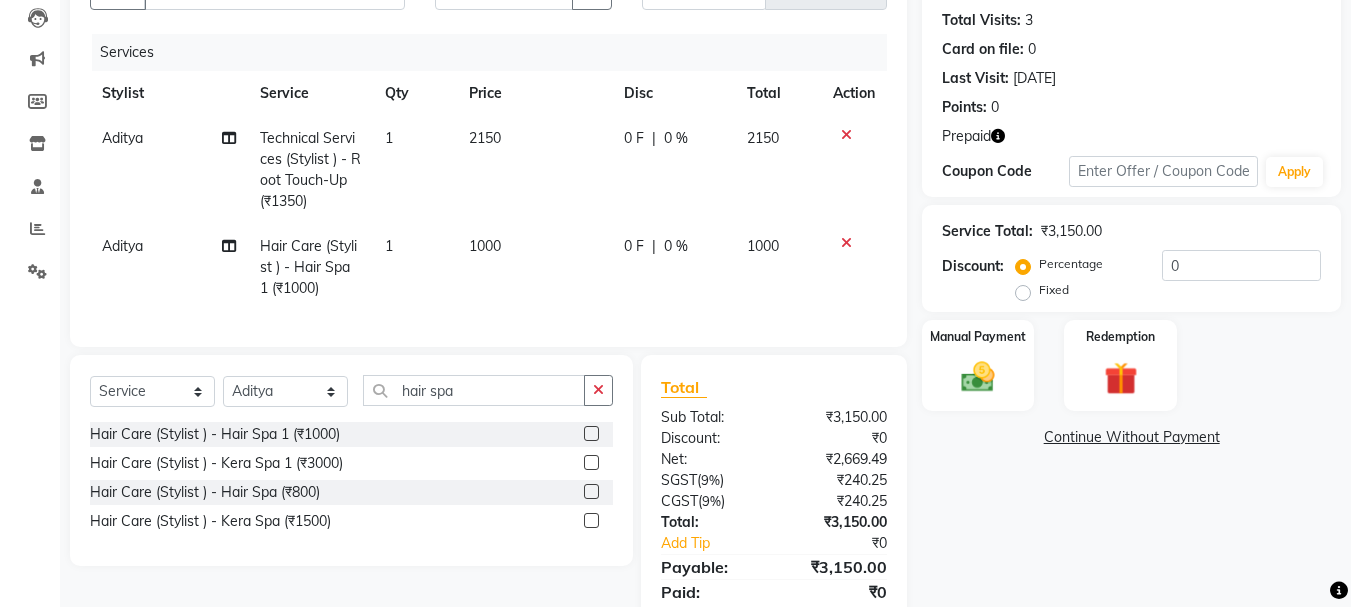 click on "1000" 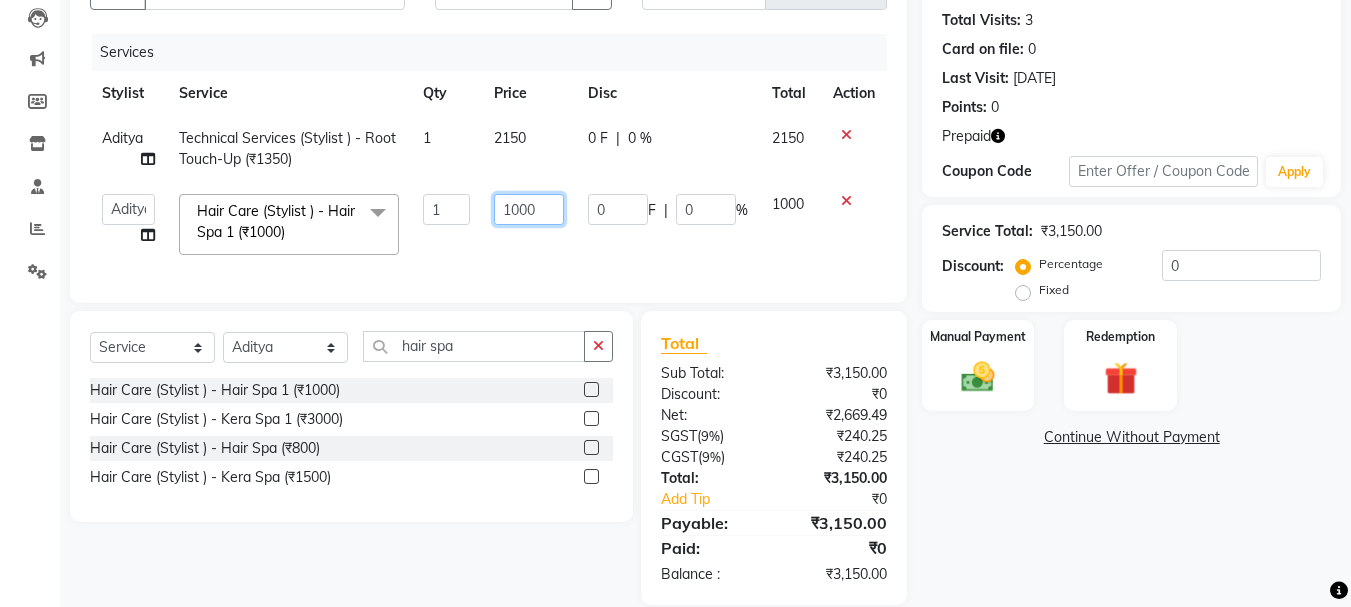 click on "1000" 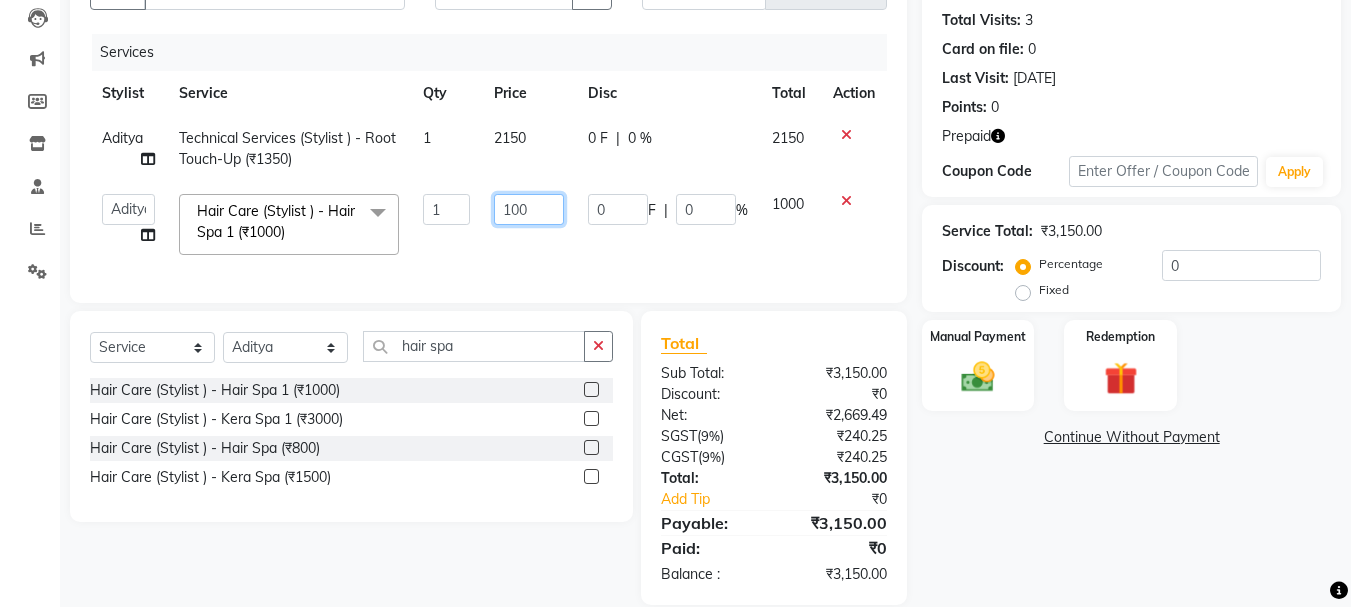 type on "1300" 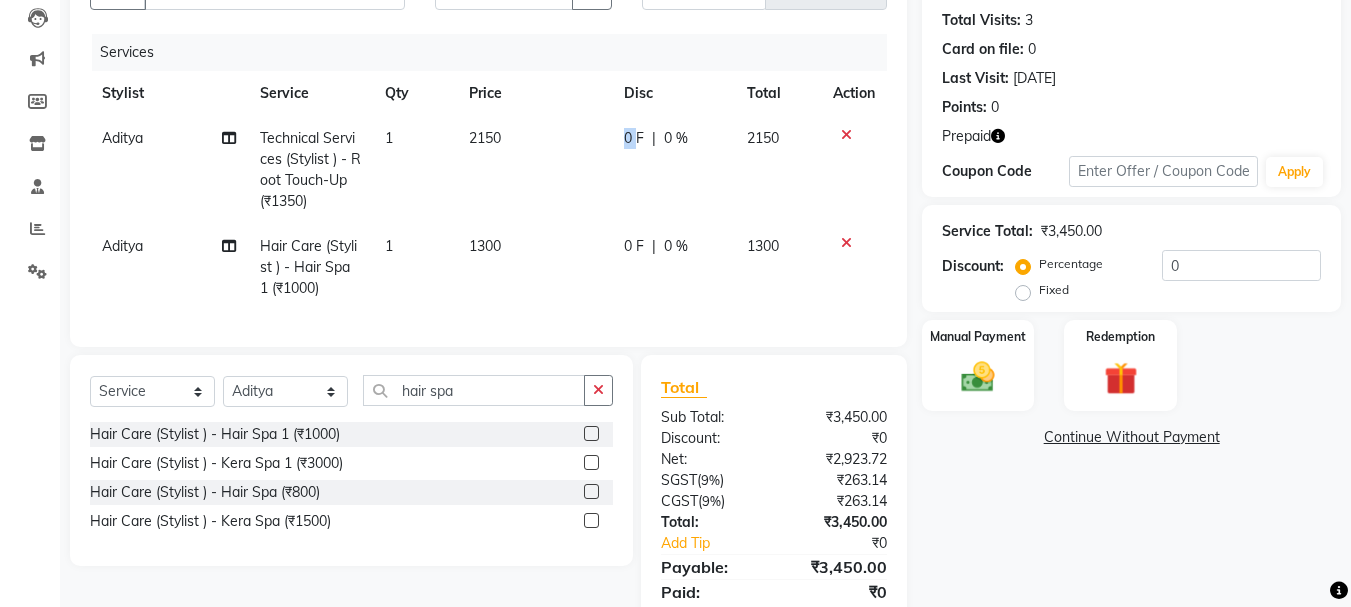 click on "0 F | 0 %" 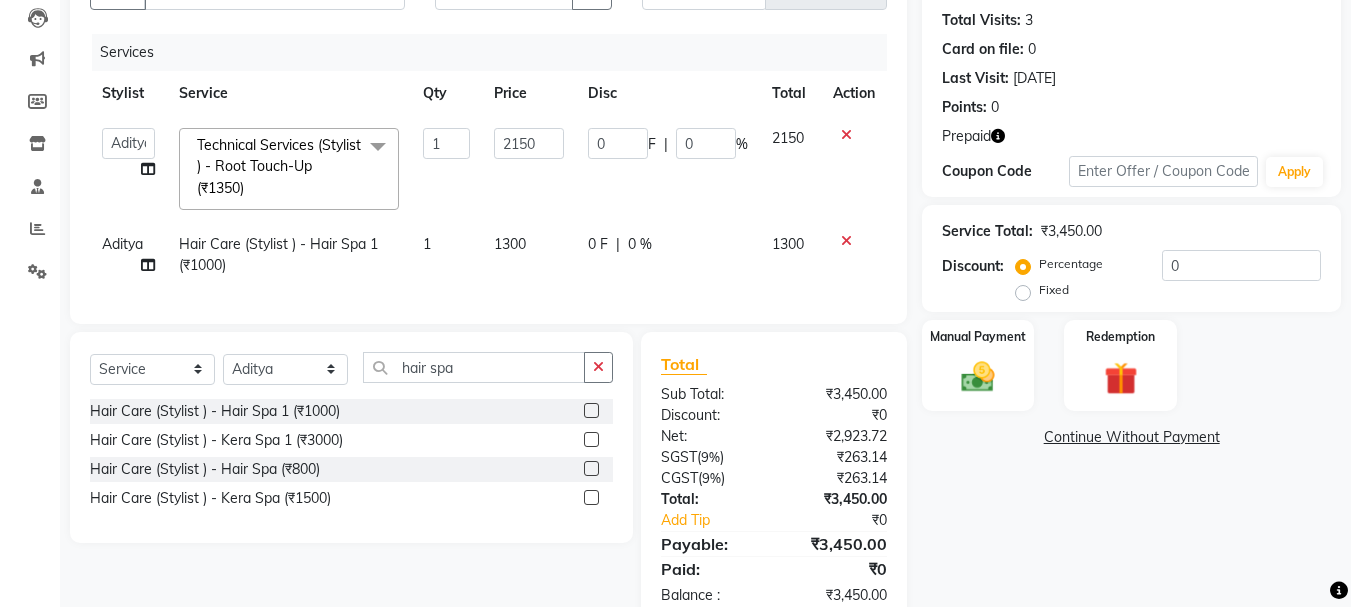 click on "0 %" 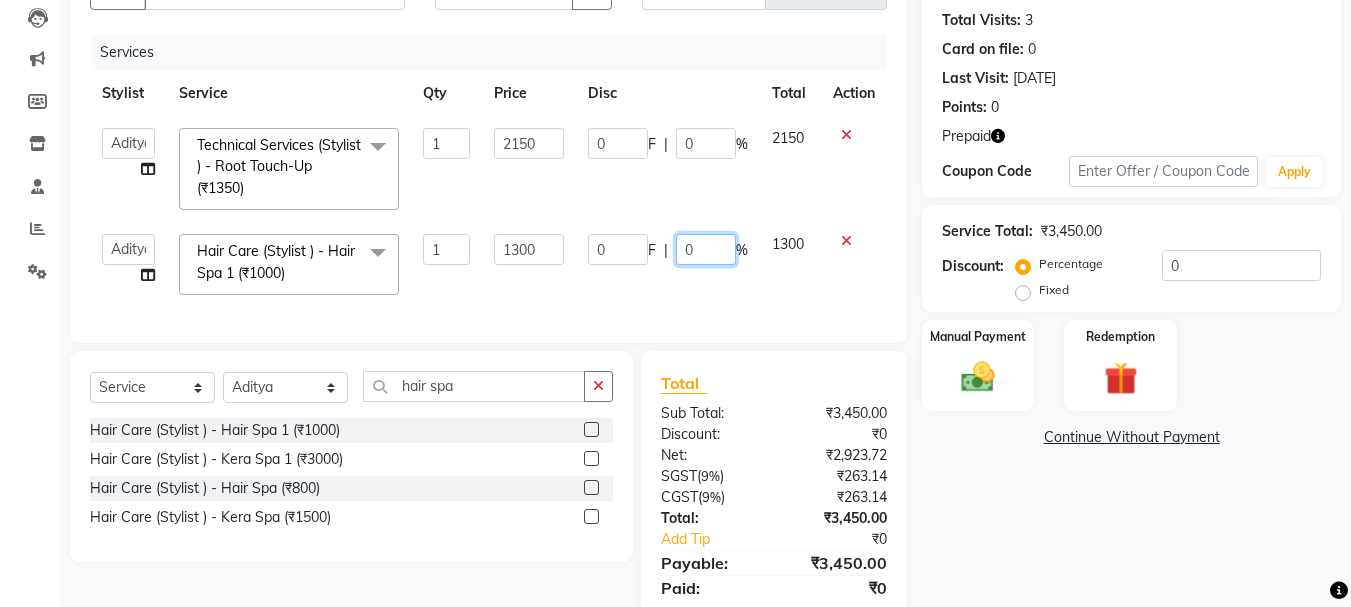 click on "0" 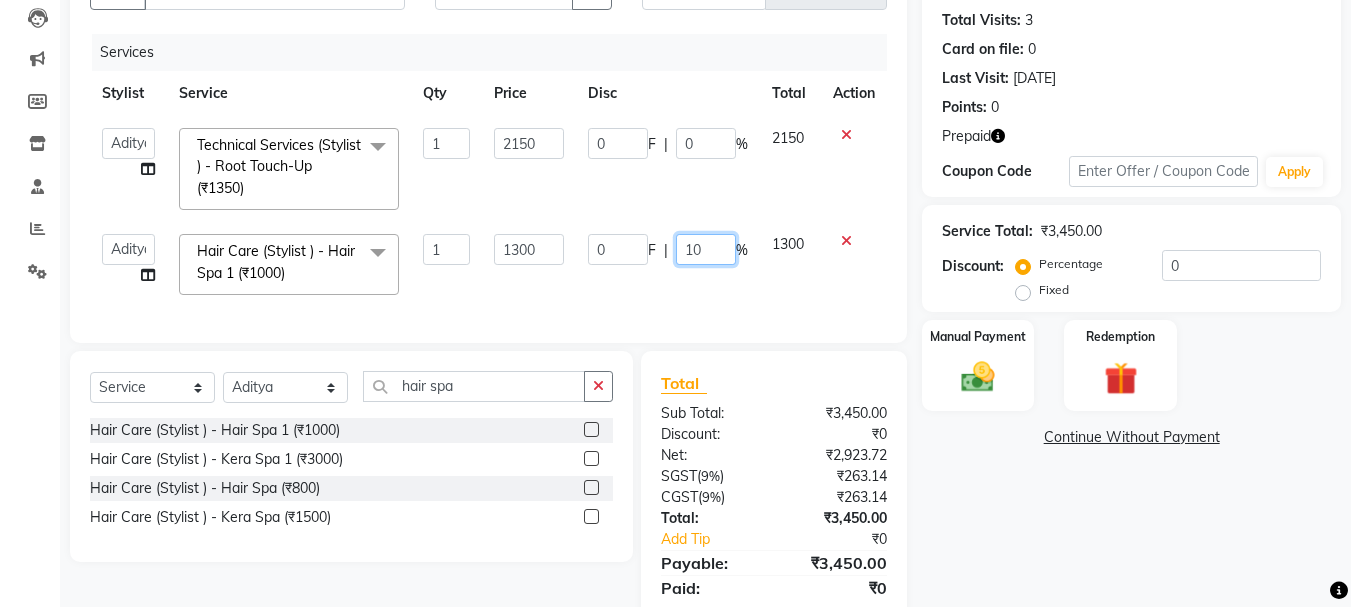 type on "100" 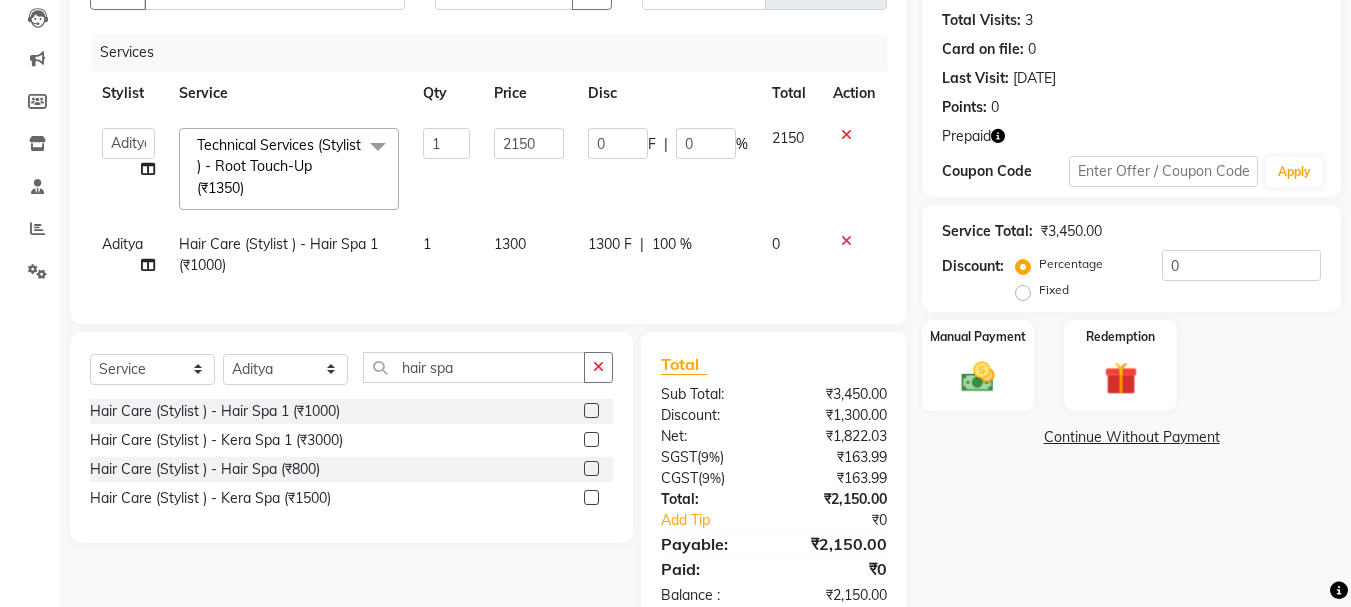 click on "0" 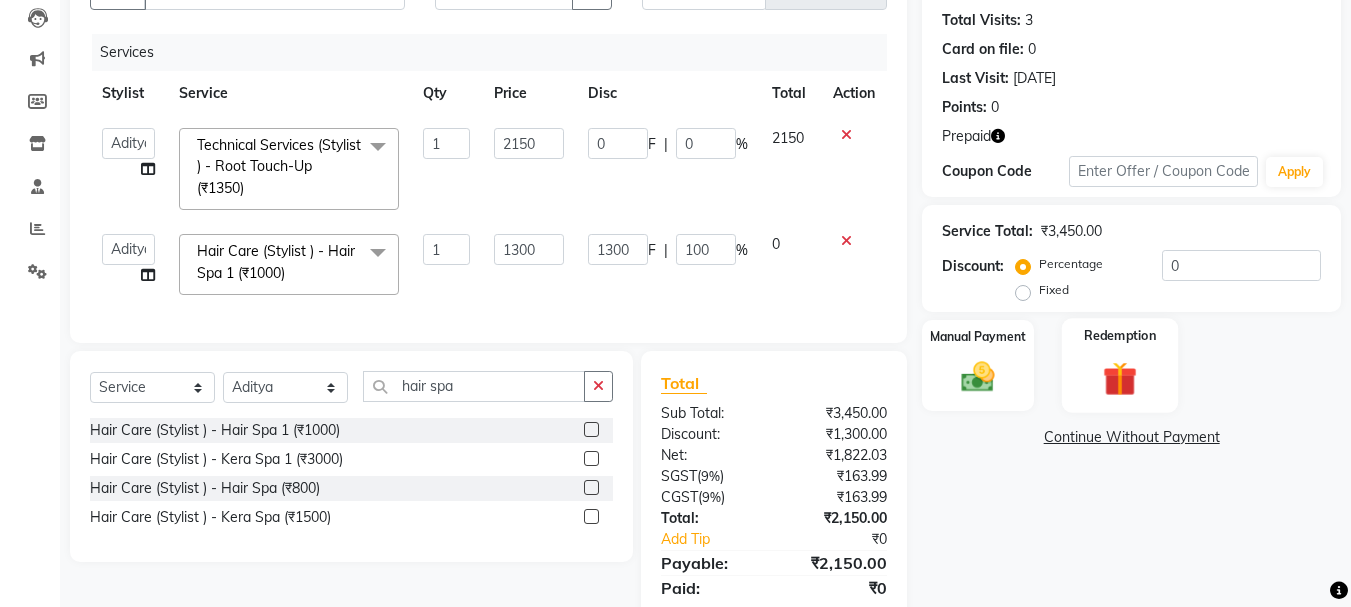 click 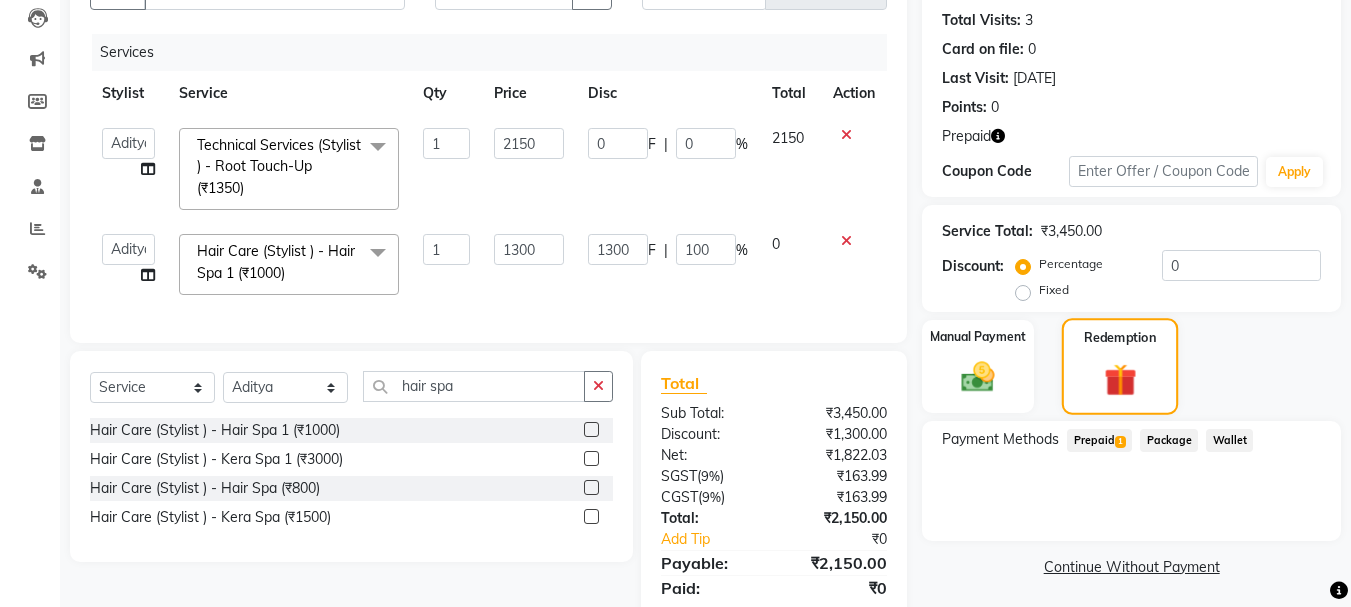 scroll, scrollTop: 297, scrollLeft: 0, axis: vertical 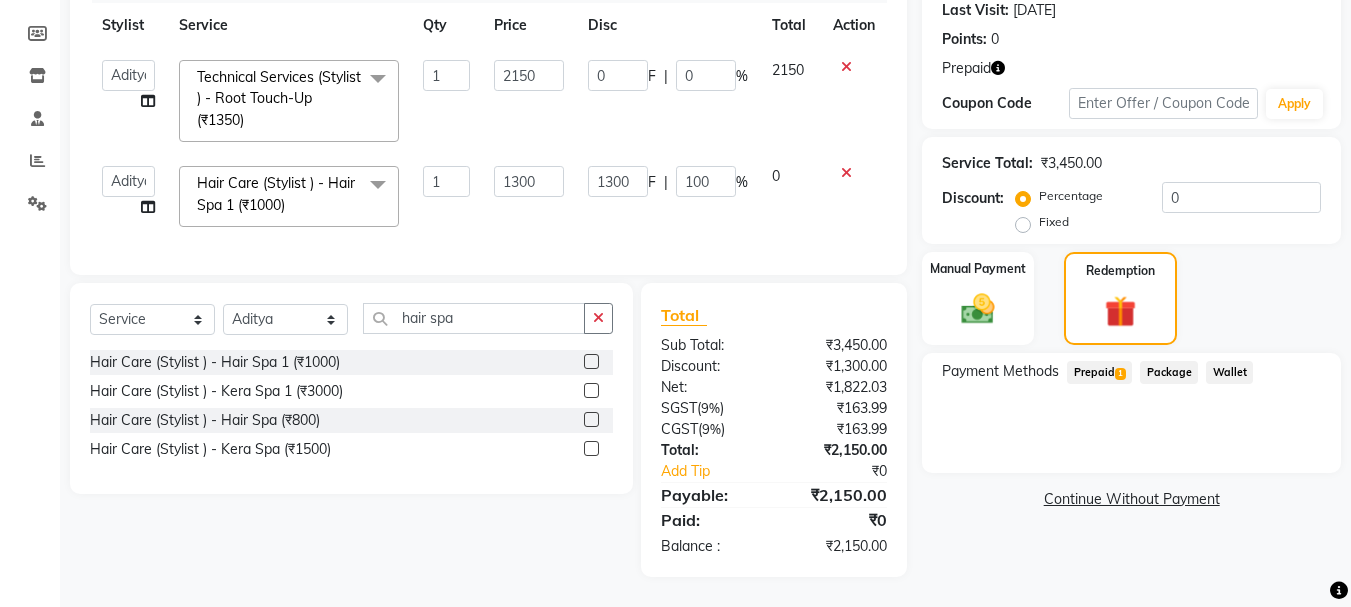 click on "Prepaid  1" 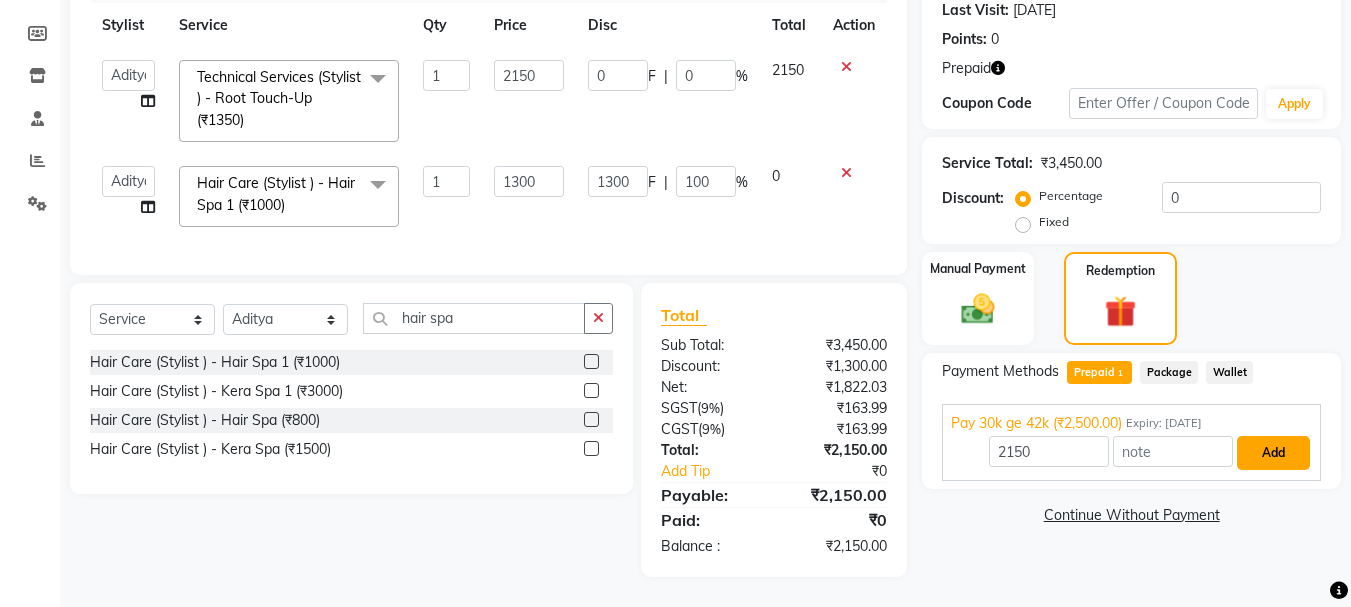 click on "Add" at bounding box center (1273, 453) 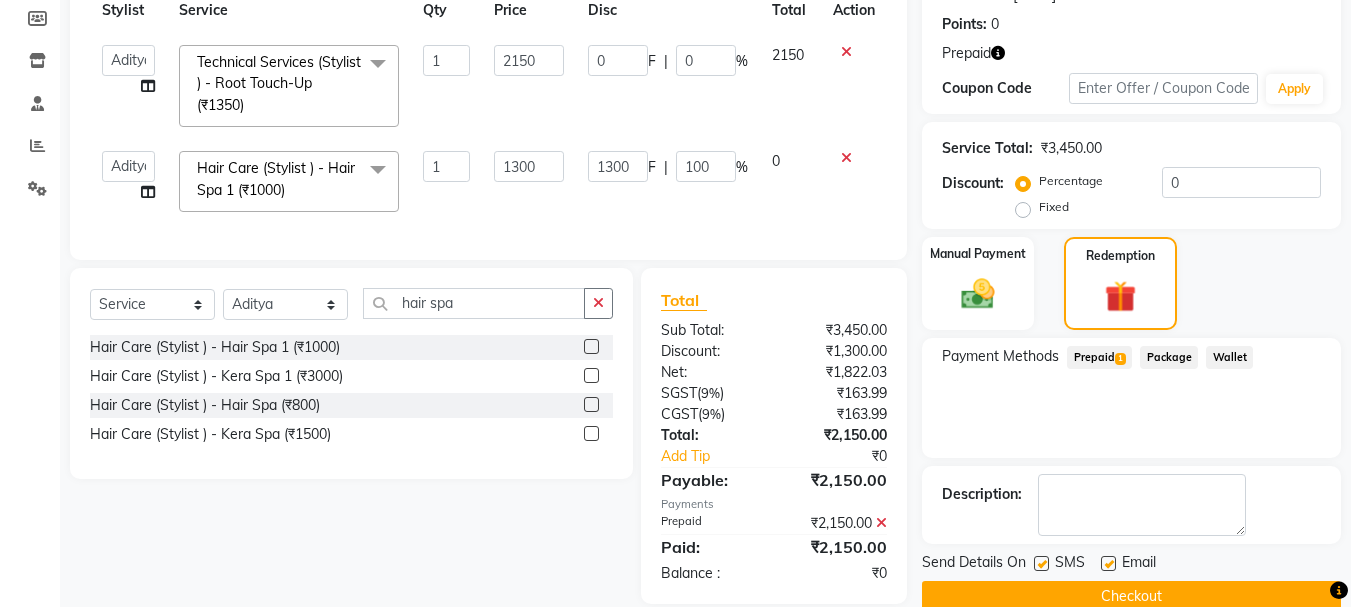 scroll, scrollTop: 339, scrollLeft: 0, axis: vertical 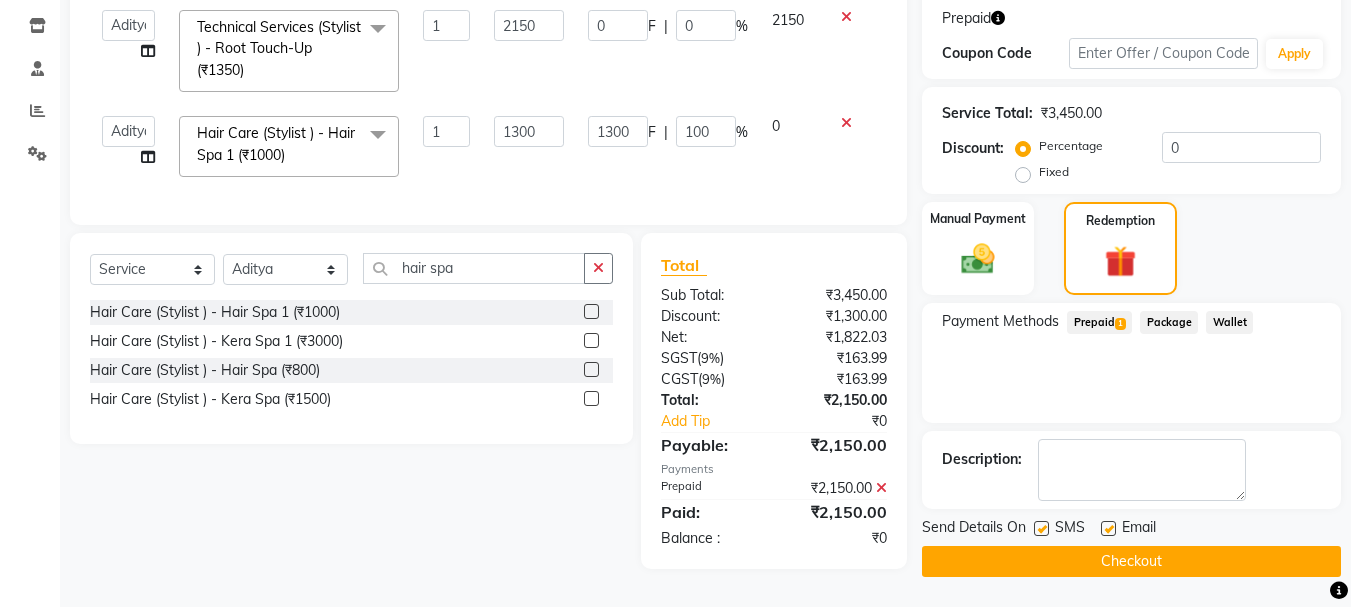 click on "Checkout" 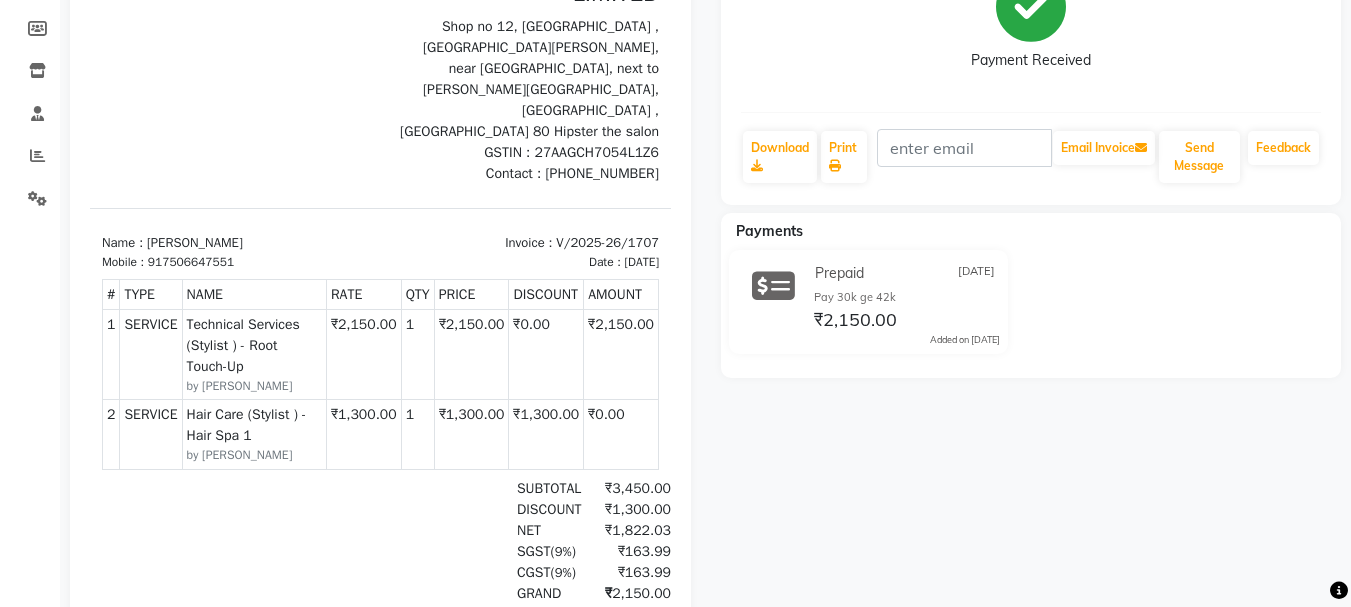 scroll, scrollTop: 0, scrollLeft: 0, axis: both 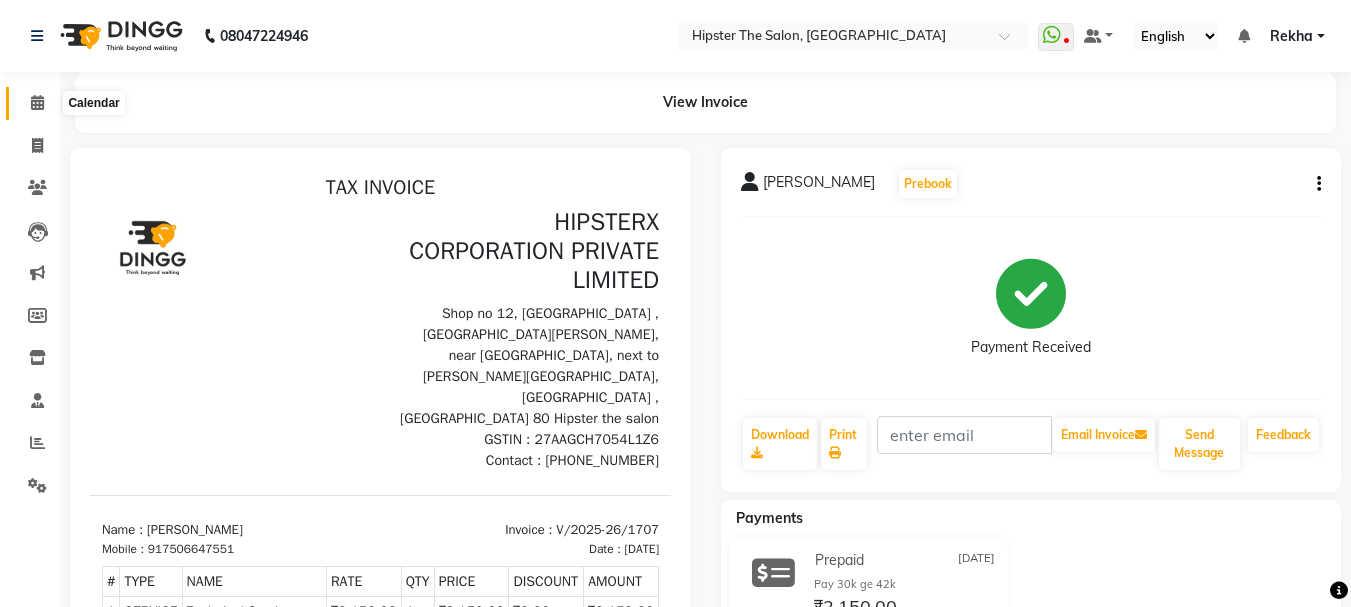 click 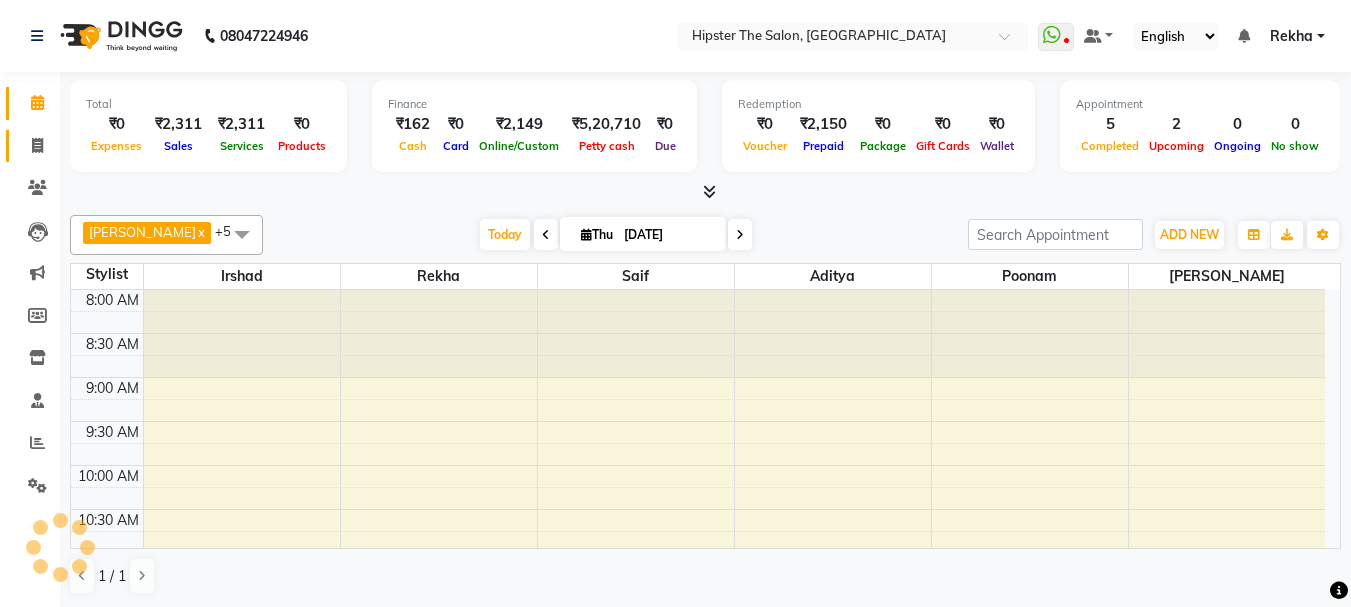 scroll, scrollTop: 0, scrollLeft: 0, axis: both 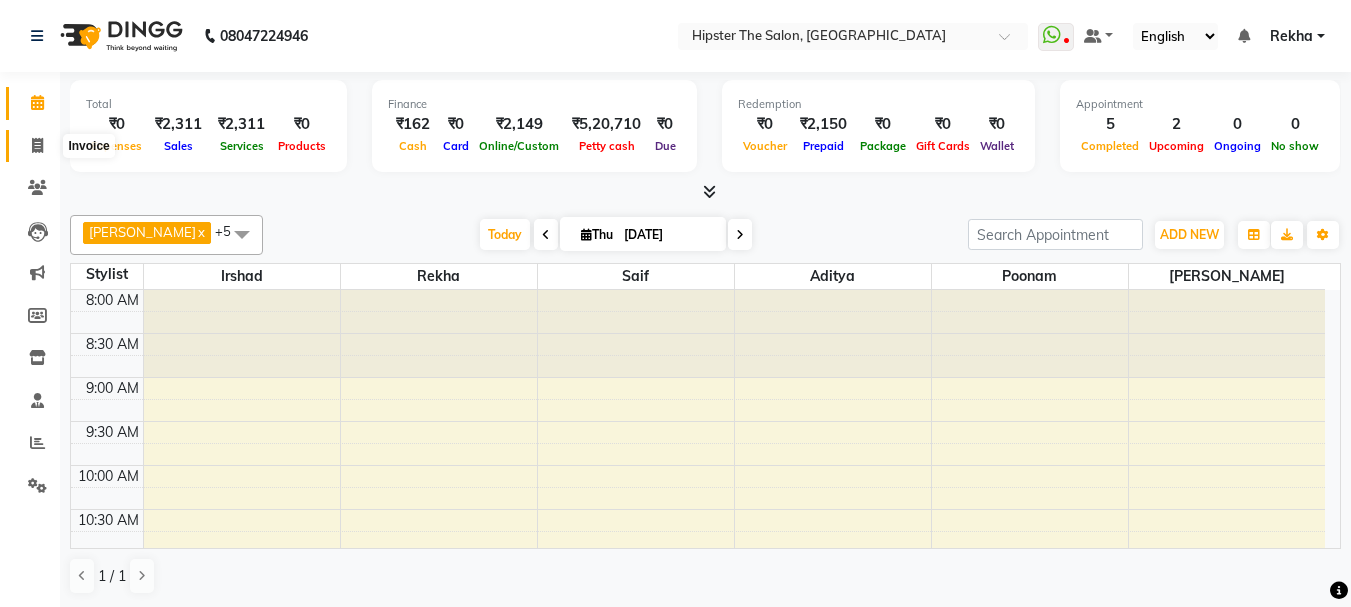 click 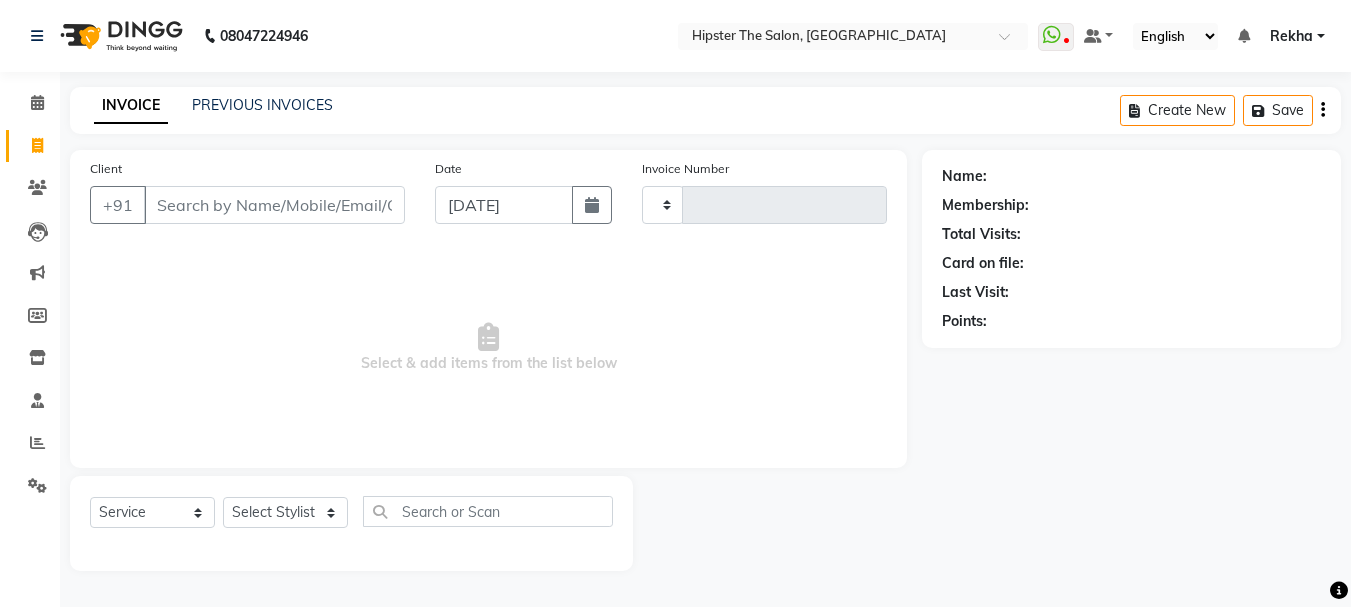 type on "1708" 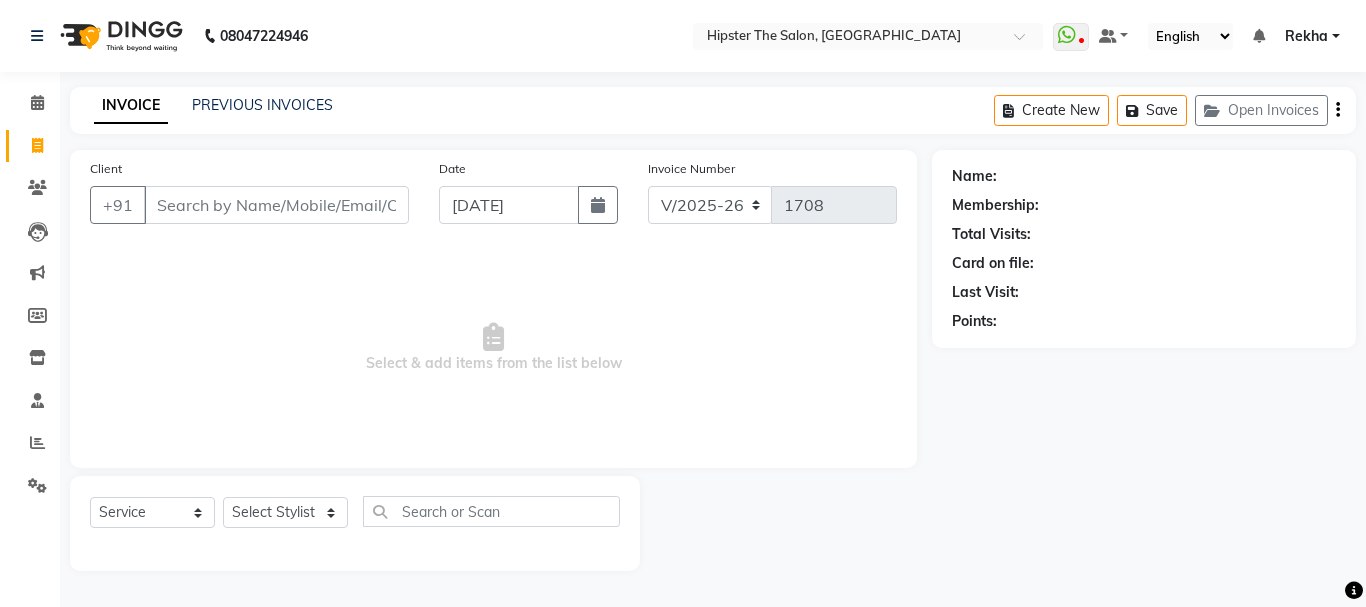 click on "Client +91" 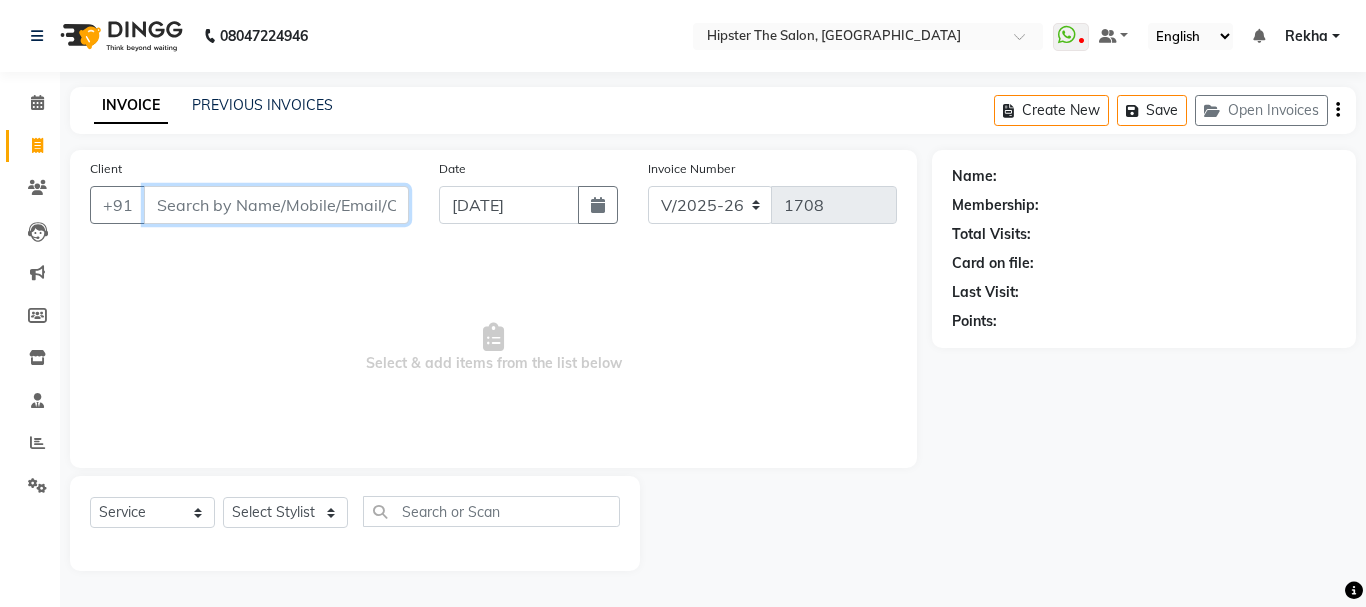 click on "Client" at bounding box center (276, 205) 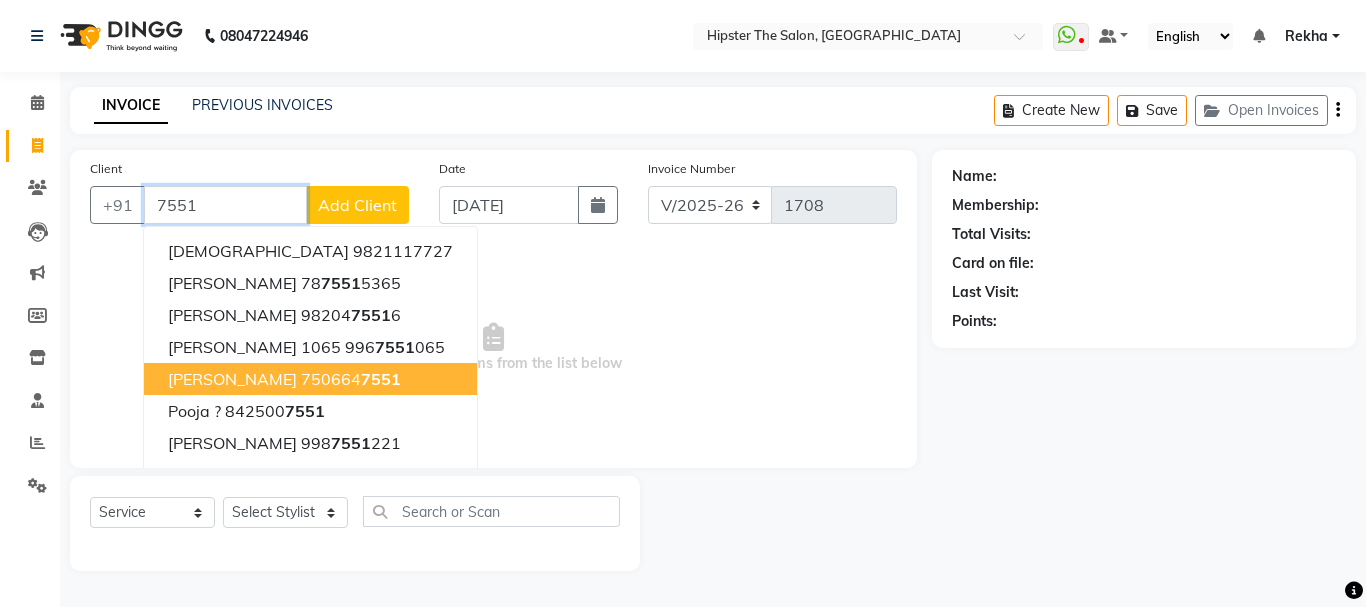 click on "[PERSON_NAME]" at bounding box center (232, 379) 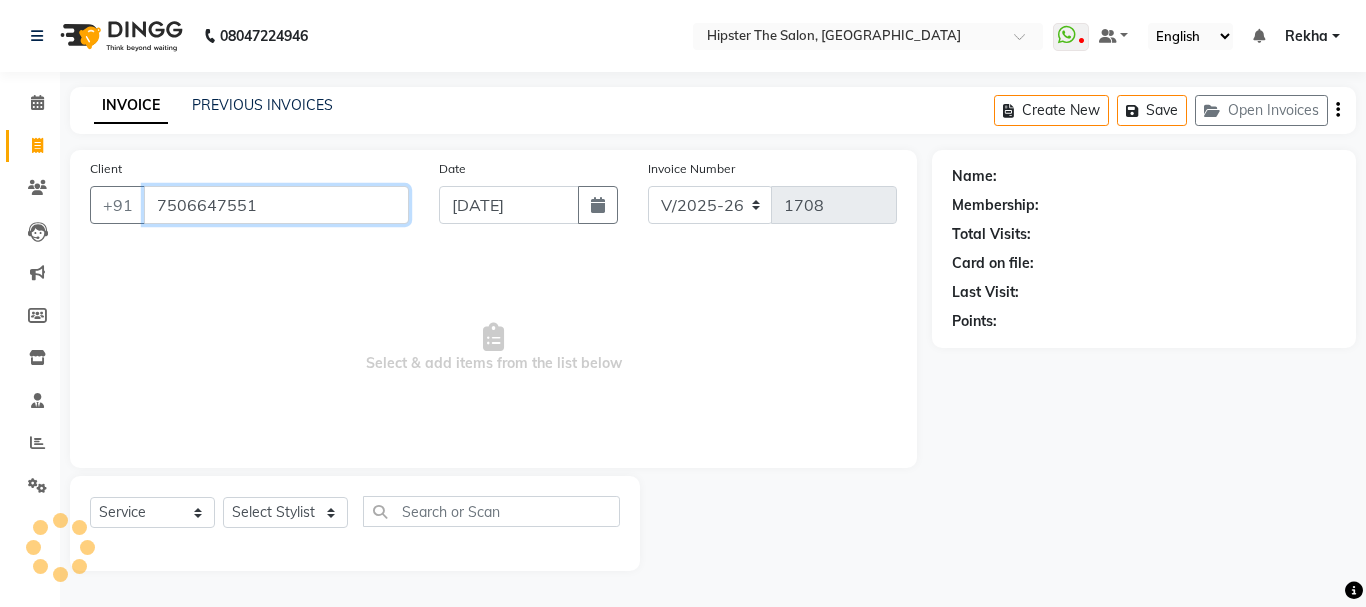 type on "7506647551" 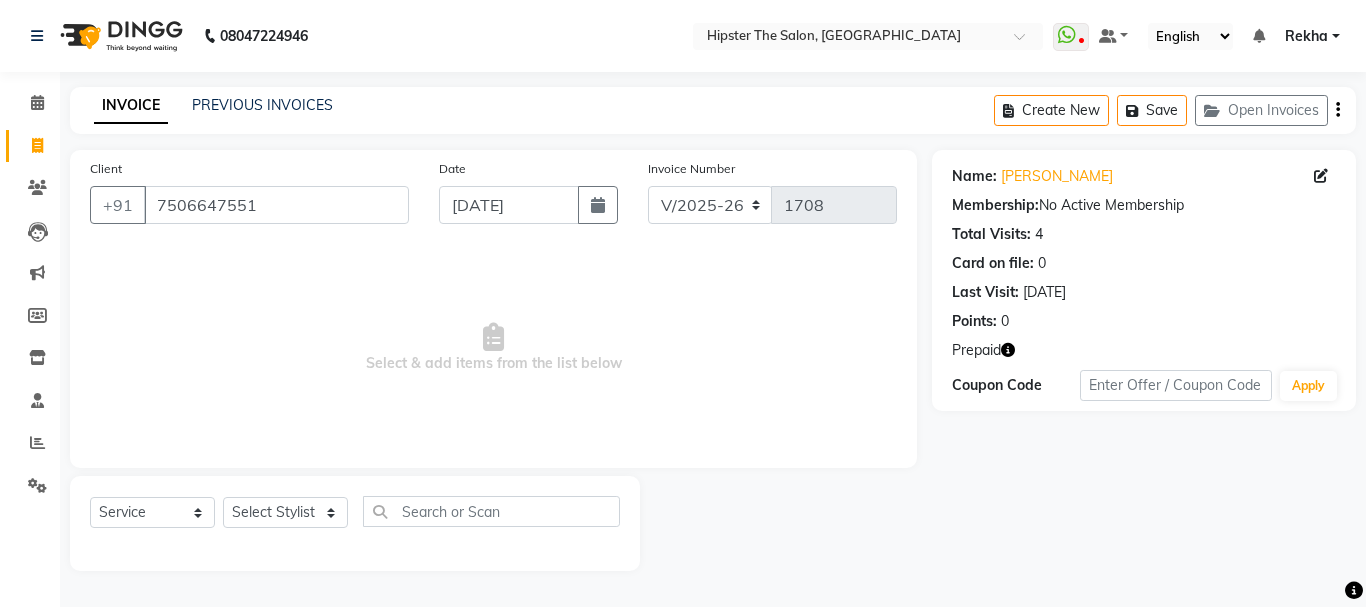 click 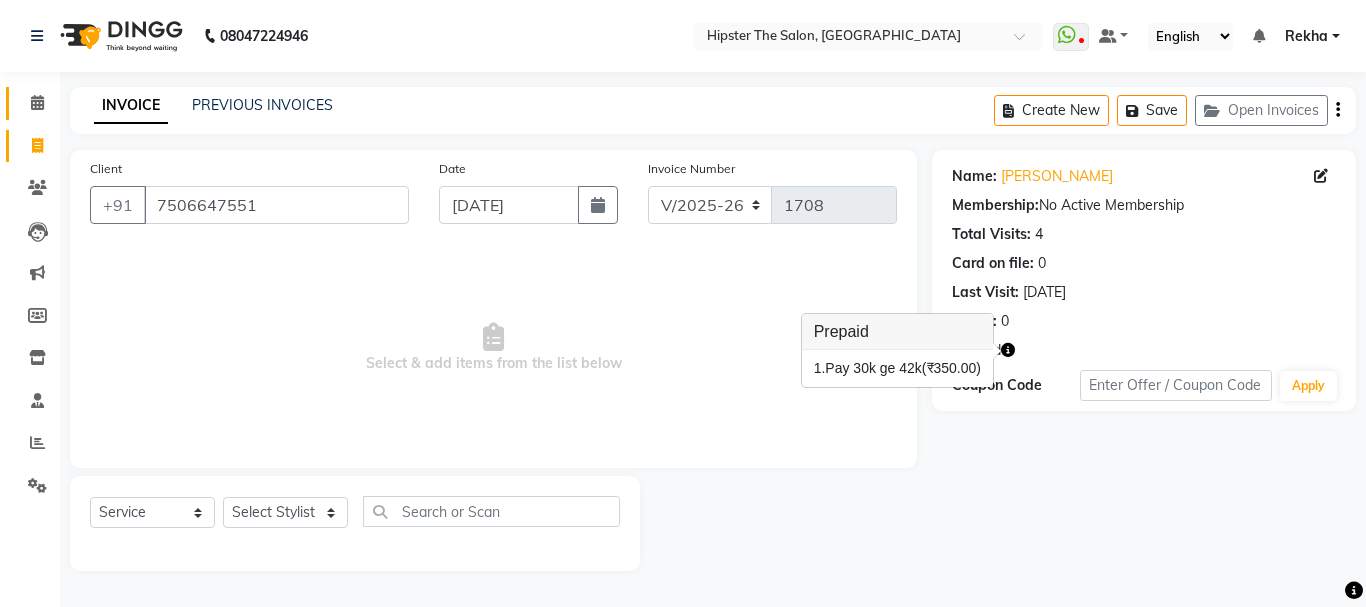 click 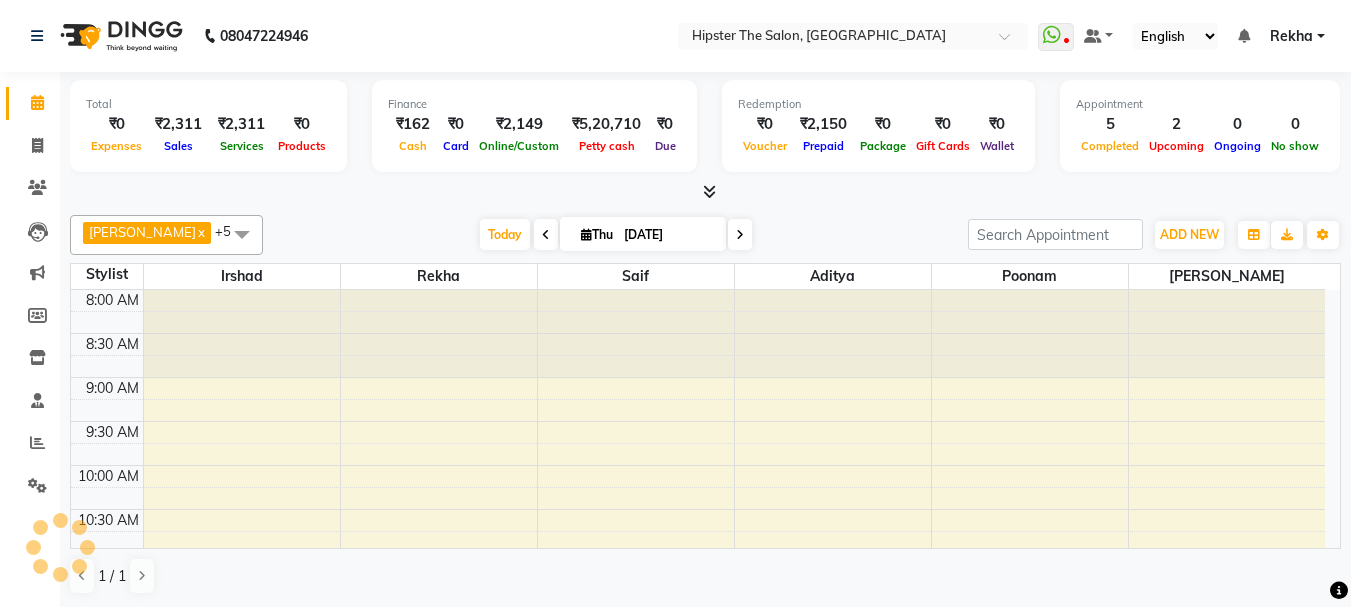 scroll, scrollTop: 0, scrollLeft: 0, axis: both 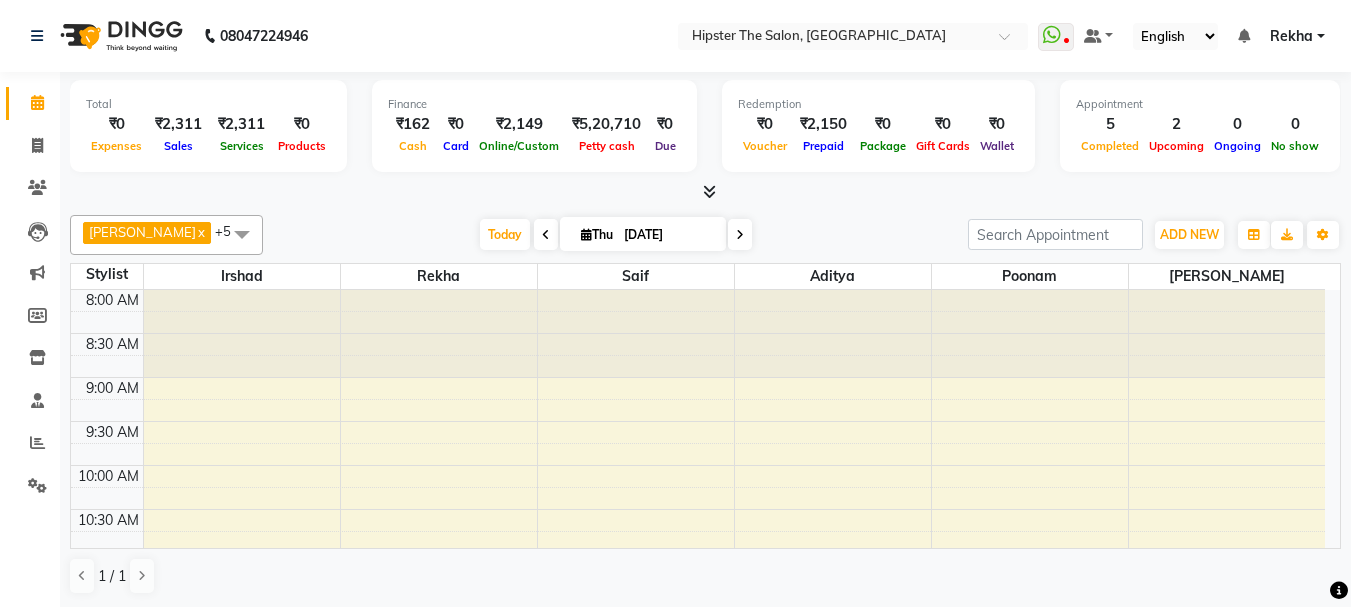 click on "Redemption" at bounding box center (878, 104) 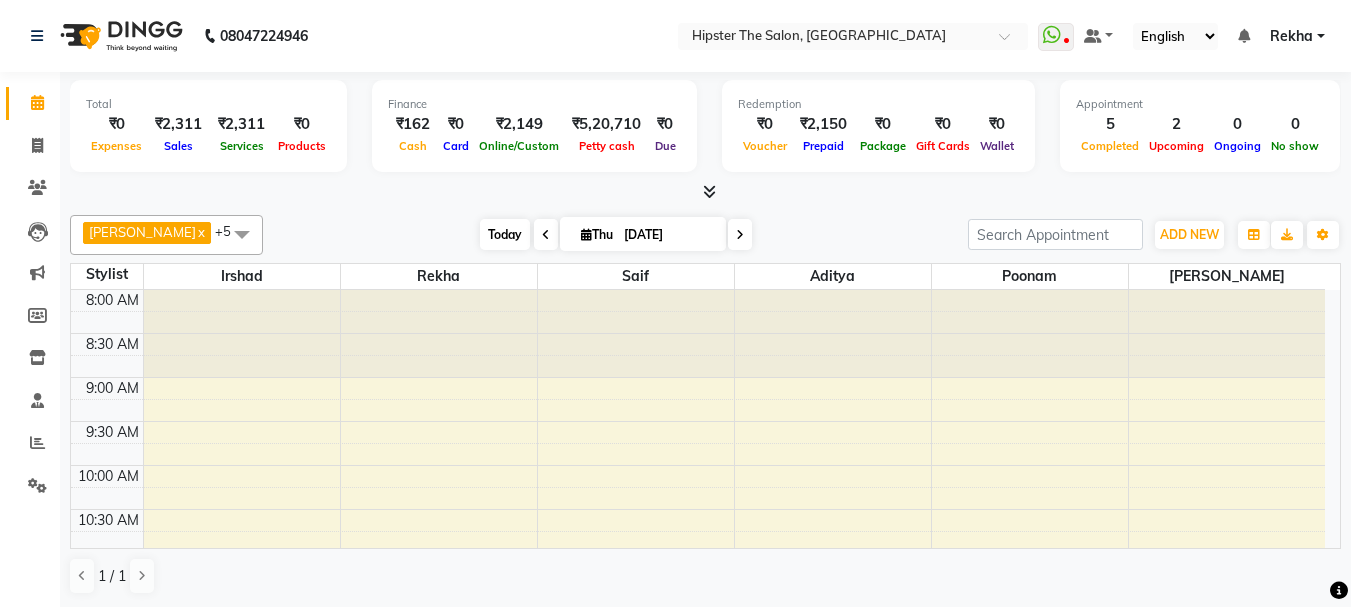 click on "Today" at bounding box center [505, 234] 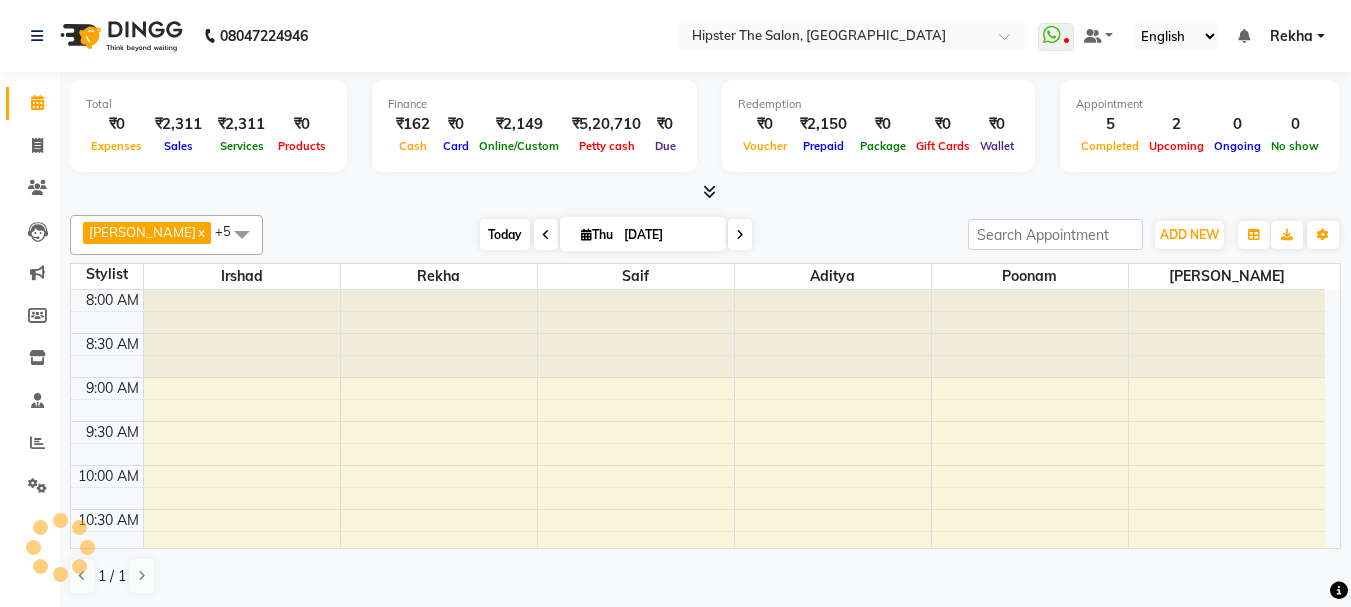 scroll, scrollTop: 705, scrollLeft: 0, axis: vertical 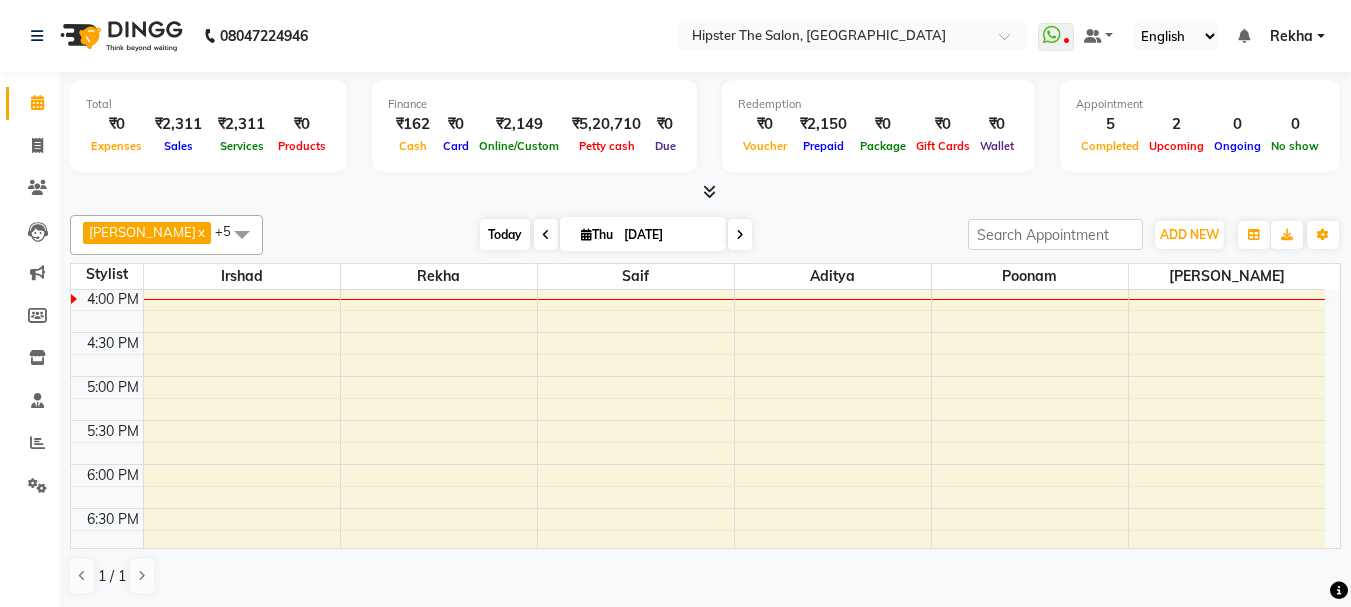 click on "Today" at bounding box center (505, 234) 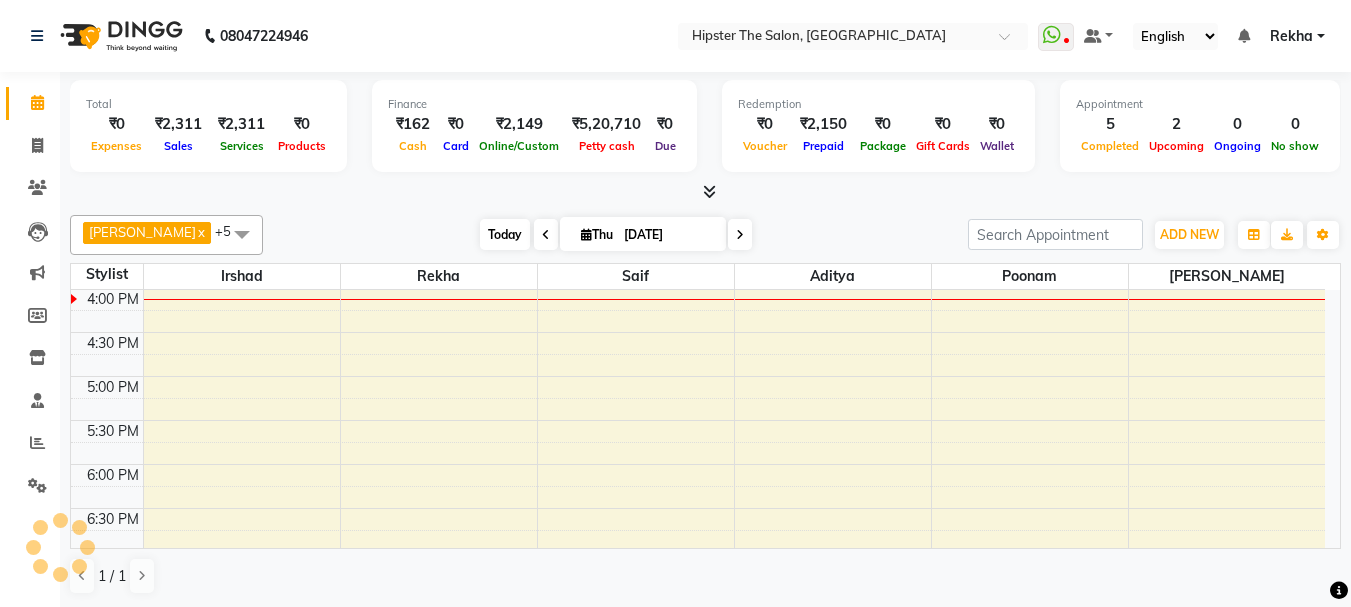 scroll, scrollTop: 705, scrollLeft: 0, axis: vertical 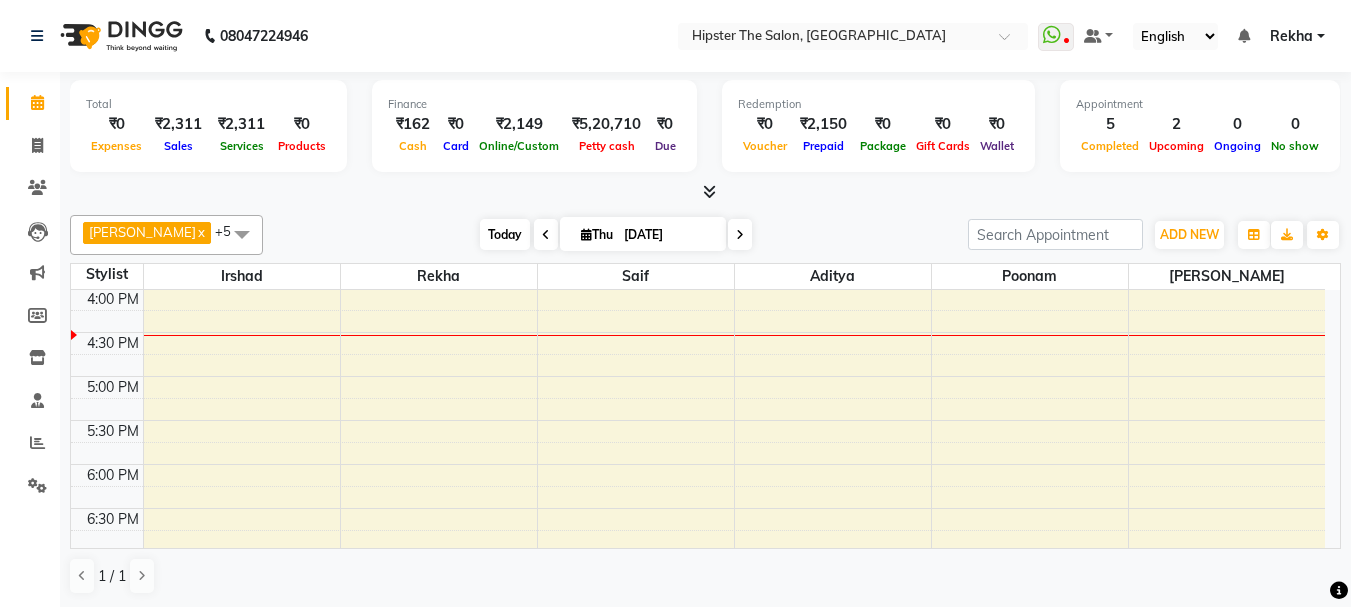 click on "Today" at bounding box center [505, 234] 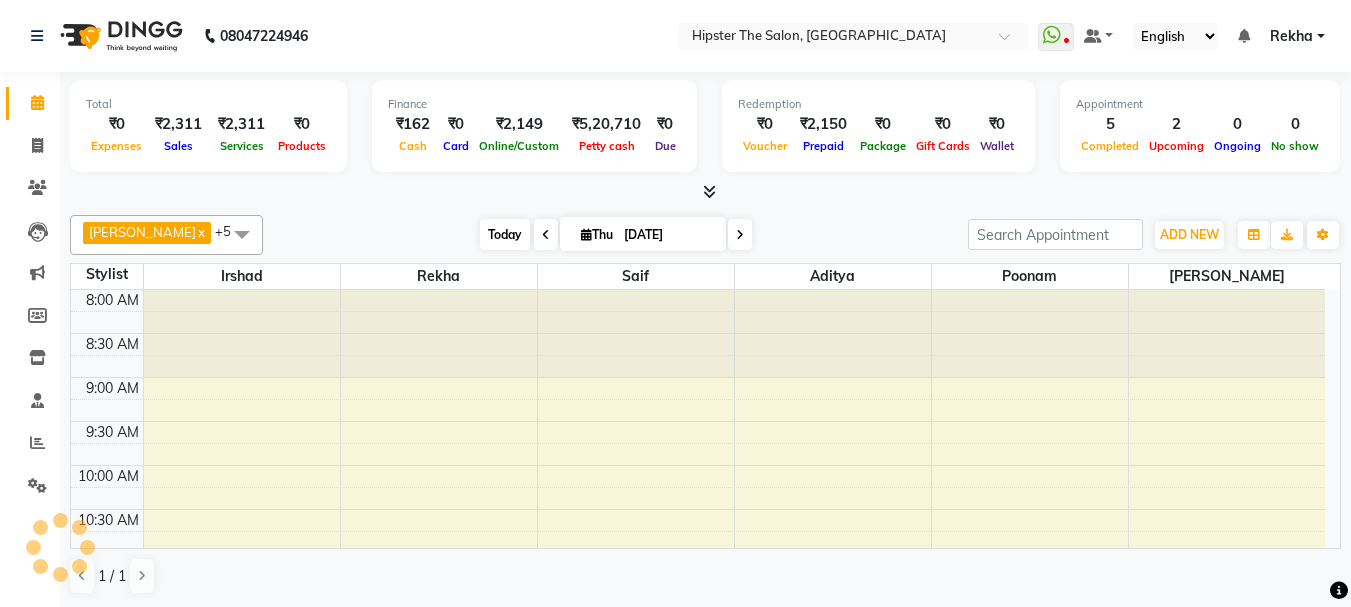 scroll, scrollTop: 705, scrollLeft: 0, axis: vertical 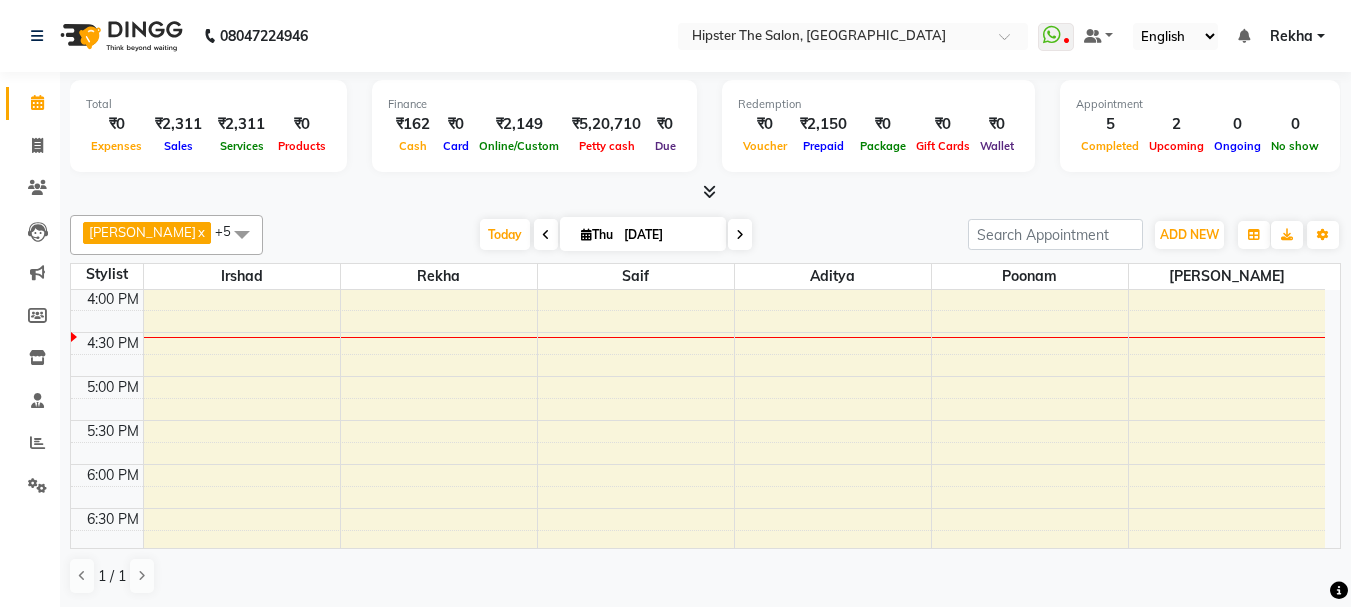 click at bounding box center [740, 235] 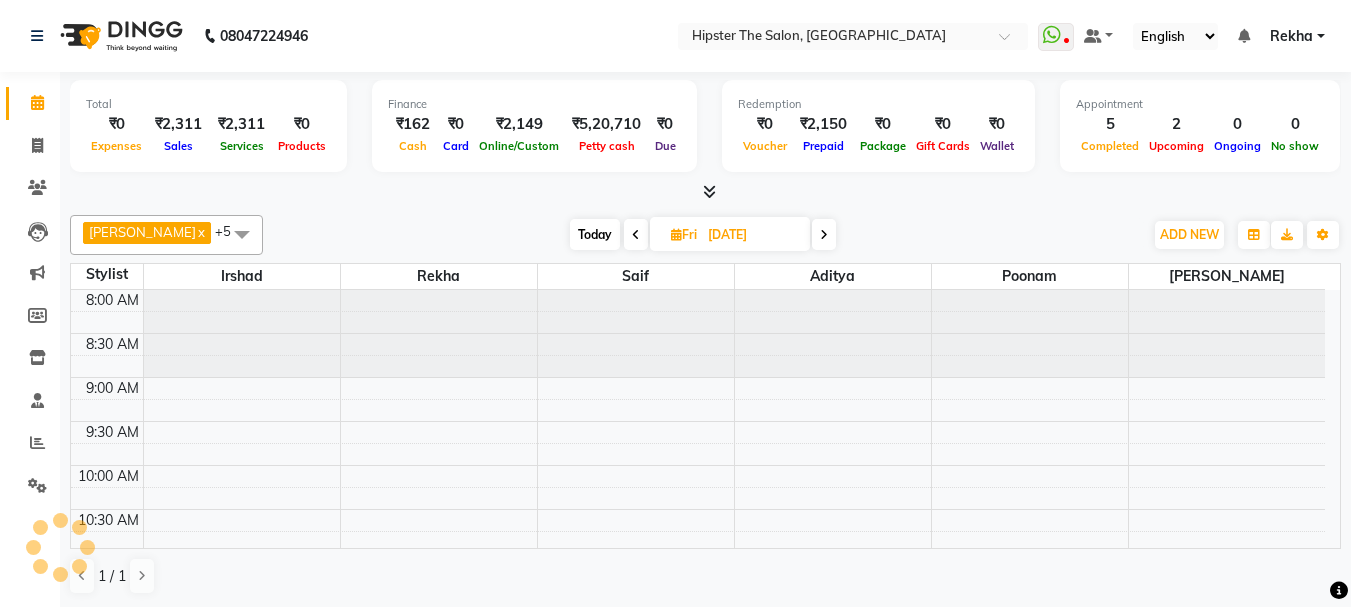 scroll, scrollTop: 705, scrollLeft: 0, axis: vertical 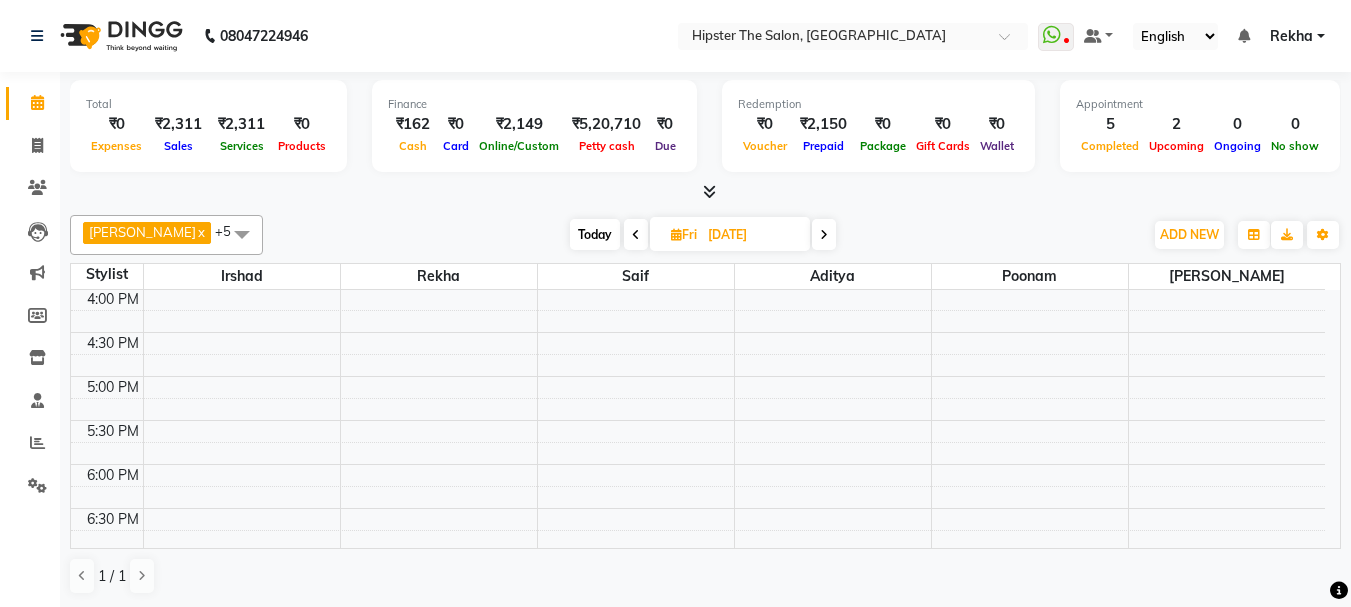 click at bounding box center [824, 235] 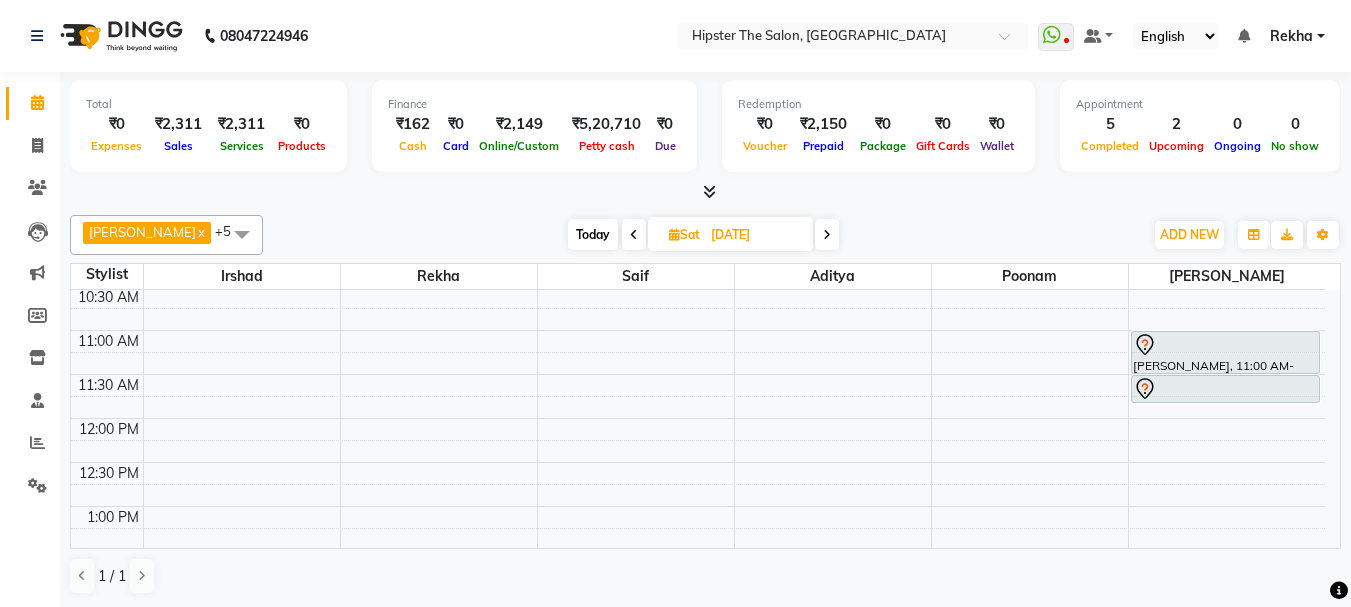 scroll, scrollTop: 92, scrollLeft: 0, axis: vertical 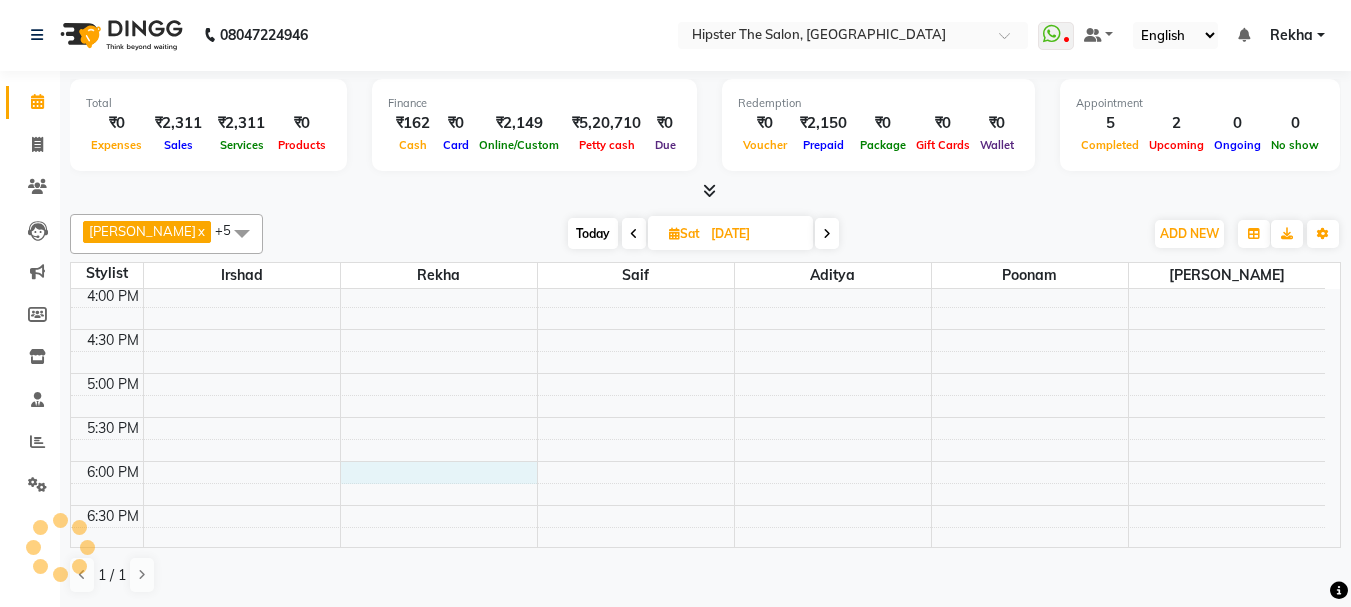 click on "8:00 AM 8:30 AM 9:00 AM 9:30 AM 10:00 AM 10:30 AM 11:00 AM 11:30 AM 12:00 PM 12:30 PM 1:00 PM 1:30 PM 2:00 PM 2:30 PM 3:00 PM 3:30 PM 4:00 PM 4:30 PM 5:00 PM 5:30 PM 6:00 PM 6:30 PM 7:00 PM 7:30 PM 8:00 PM 8:30 PM 9:00 PM 9:30 PM 10:00 PM 10:30 PM             hoshang, 11:00 AM-11:30 AM, Hair (Stylist ) - Wash Cut And Styling 1             hoshang, 11:30 AM-11:50 AM, Hair (Stylist ) - Shave" at bounding box center [698, 241] 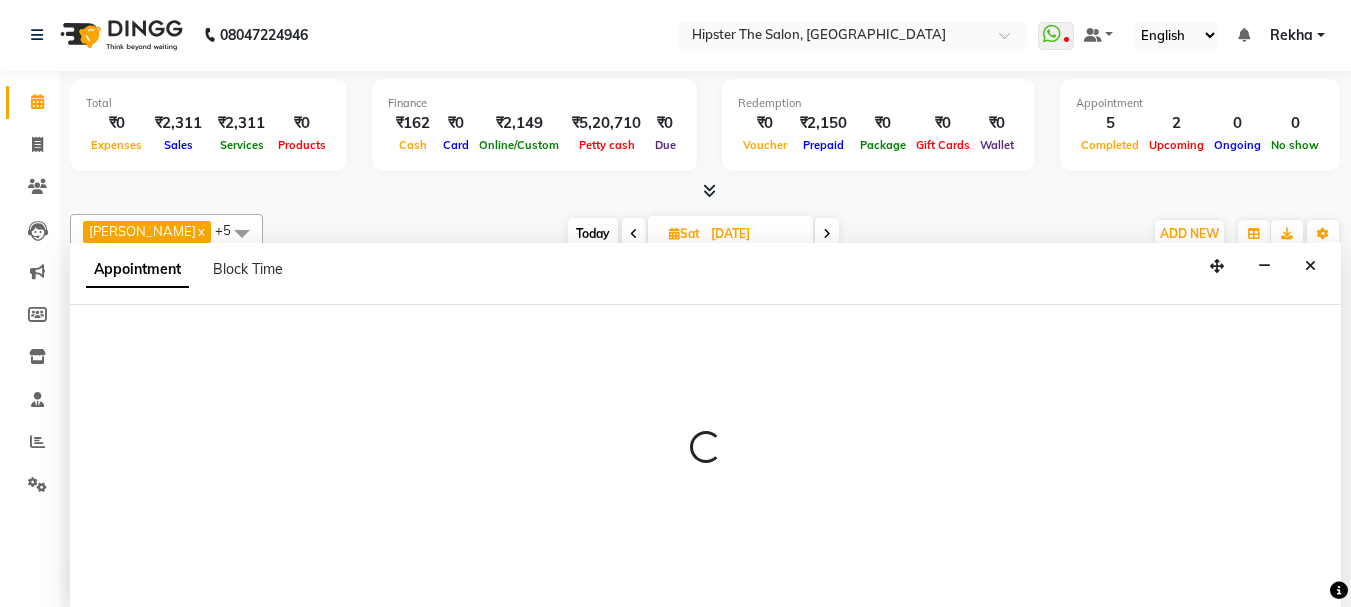 select on "32386" 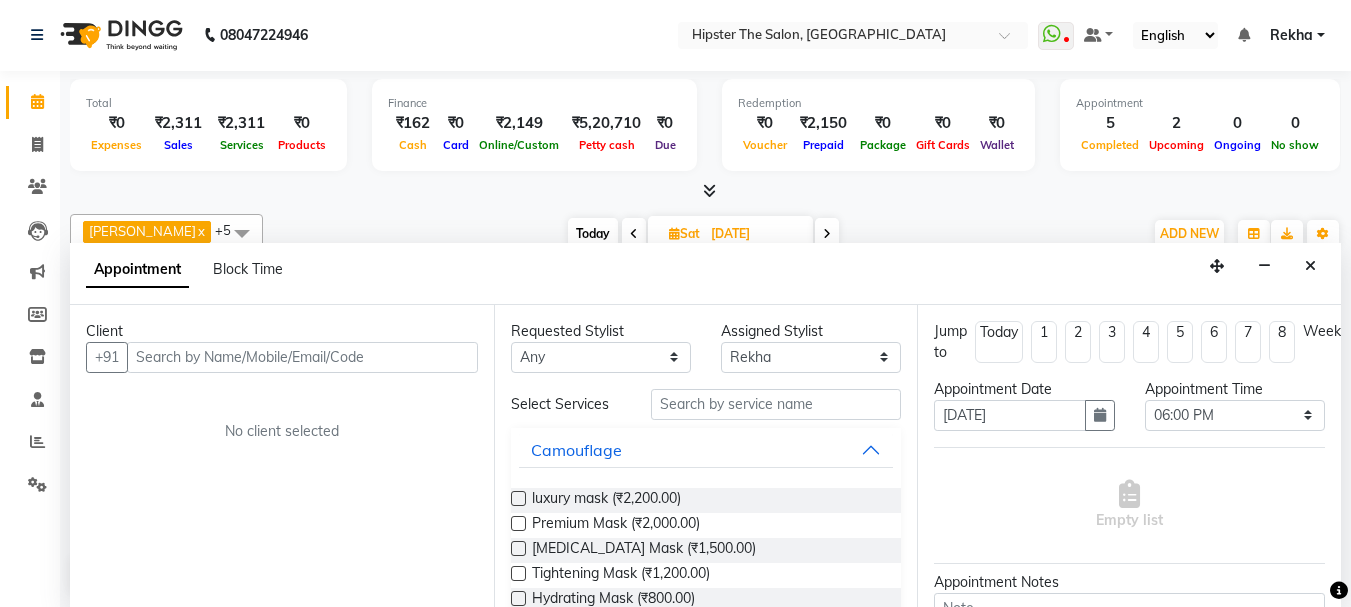 click at bounding box center [302, 357] 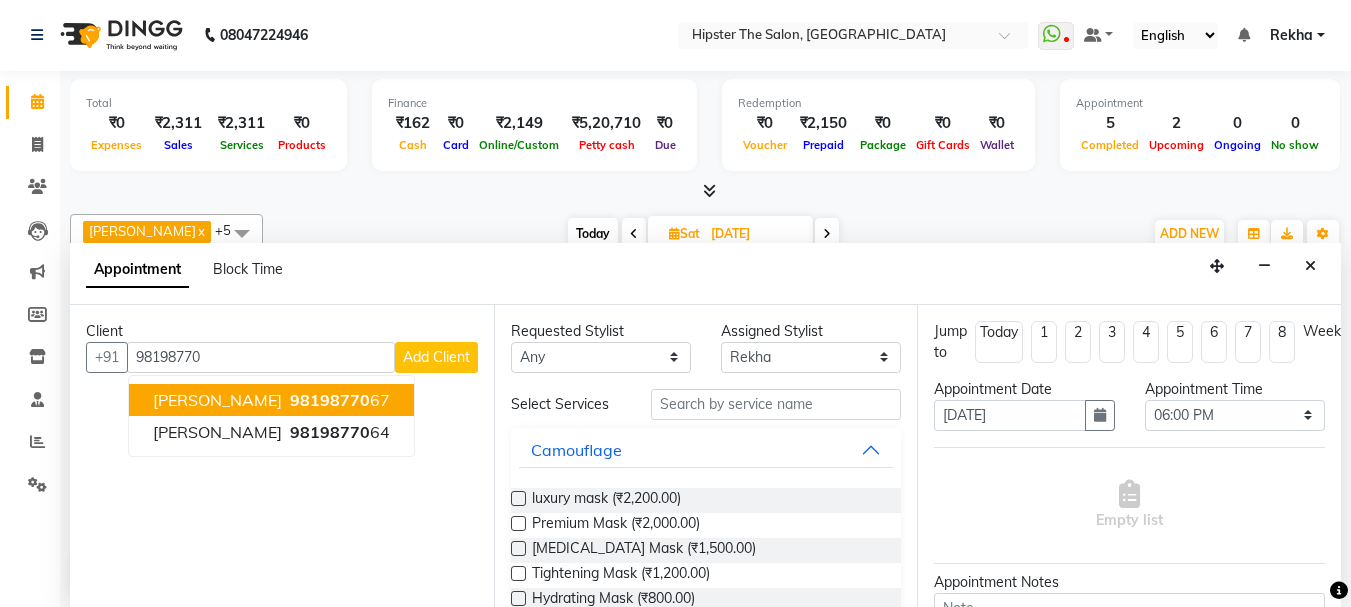 click on "98198770" at bounding box center [330, 400] 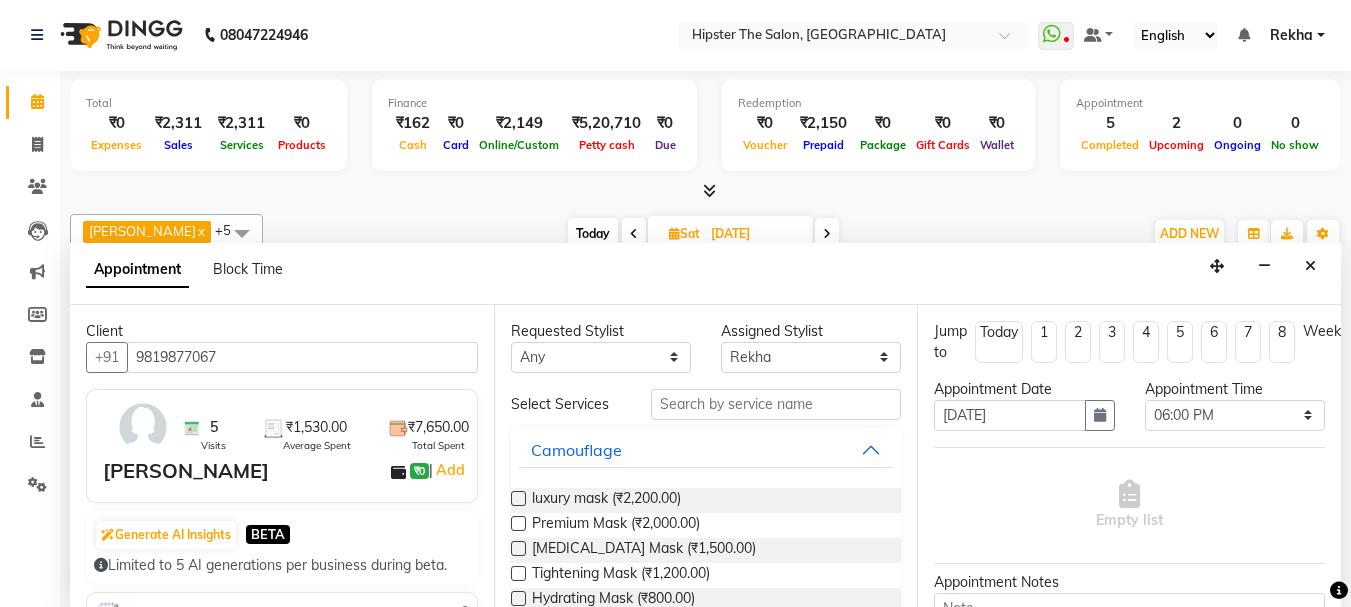 type on "9819877067" 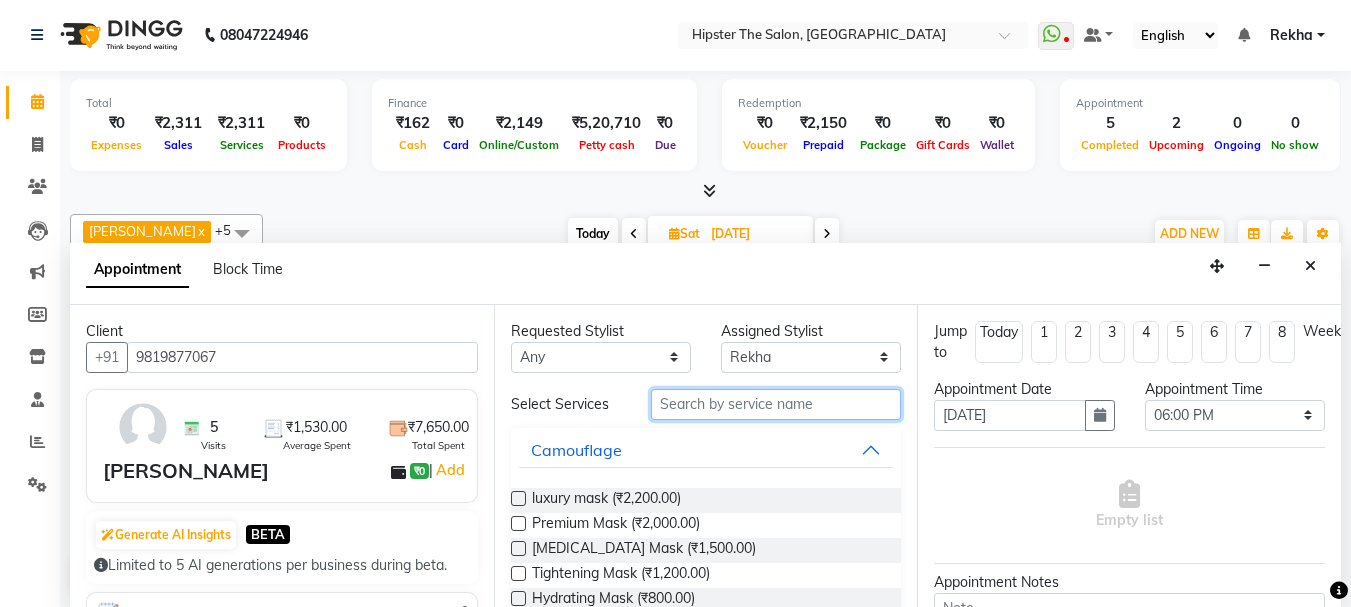 click at bounding box center (776, 404) 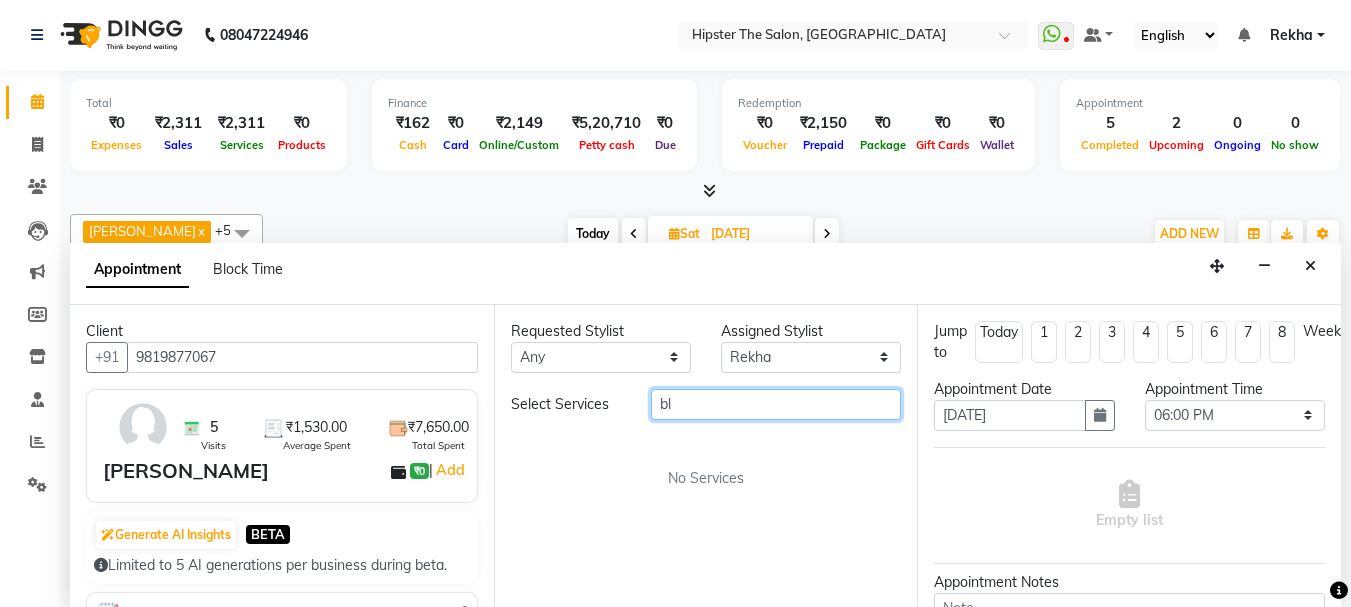 type on "b" 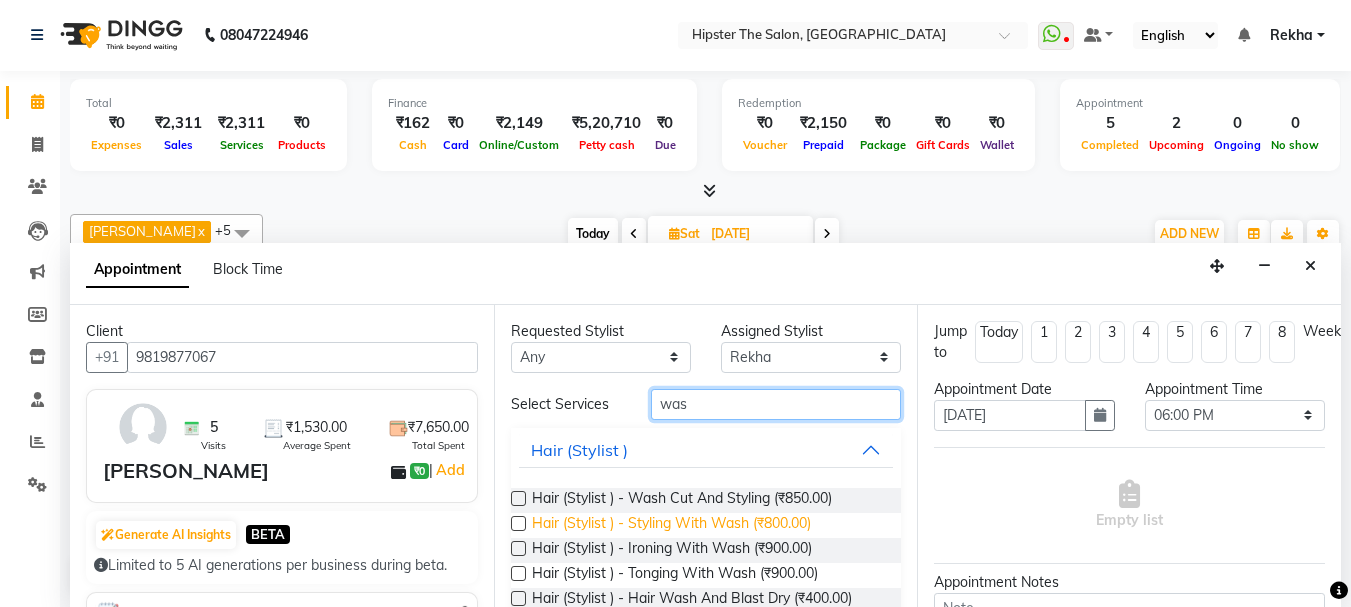 type on "was" 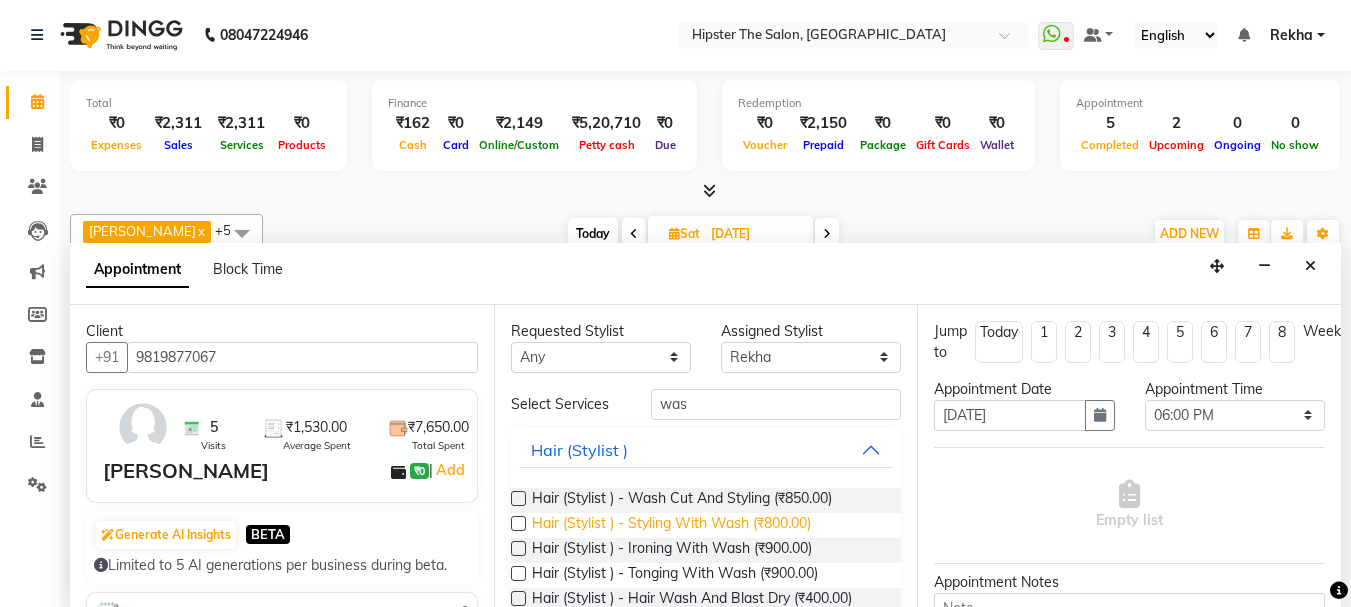 click on "Hair (Stylist ) - Styling With Wash (₹800.00)" at bounding box center [671, 525] 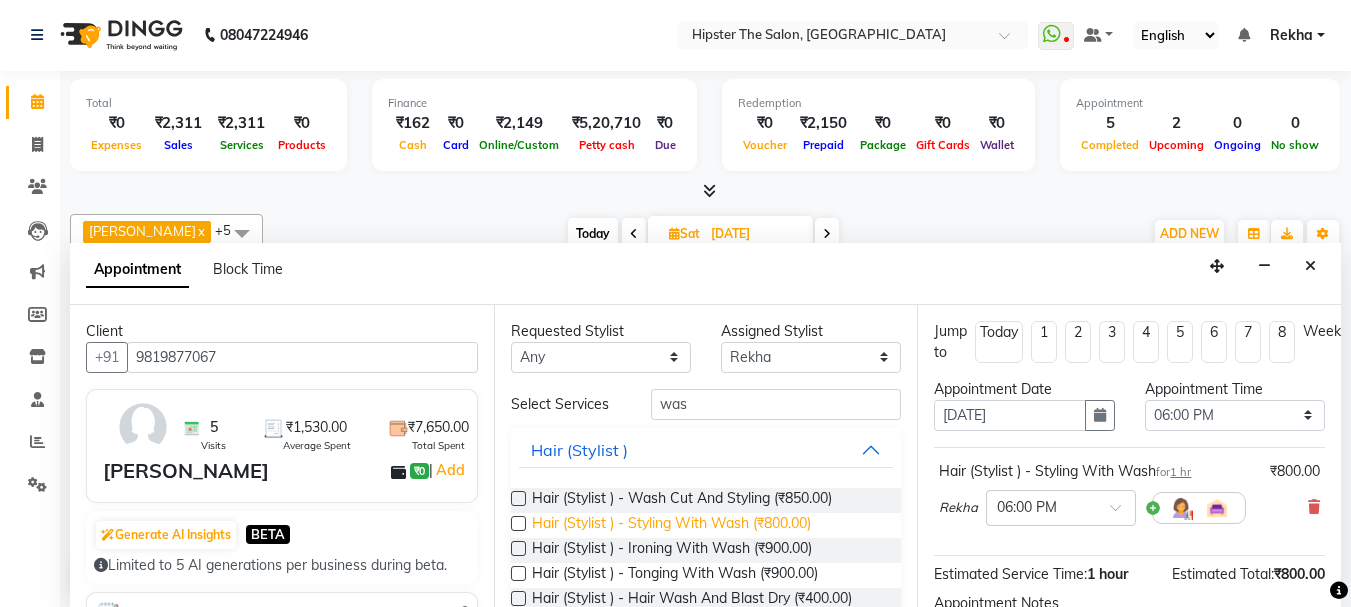 click on "Hair (Stylist ) - Styling With Wash (₹800.00)" at bounding box center (671, 525) 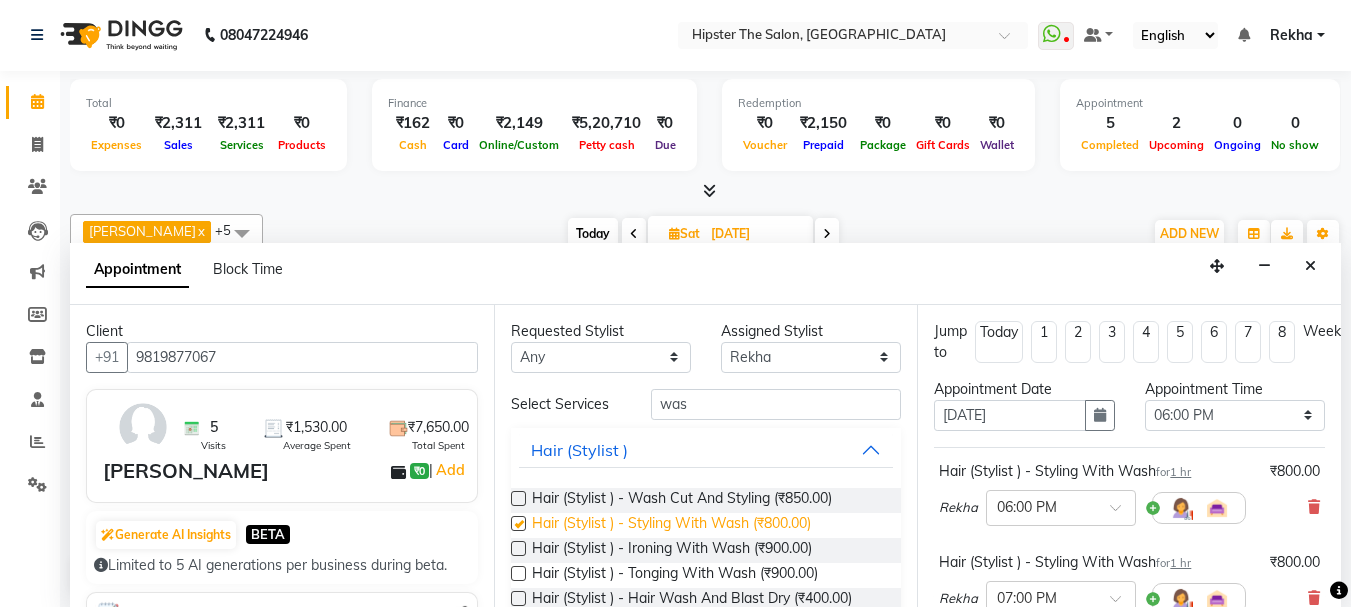 checkbox on "false" 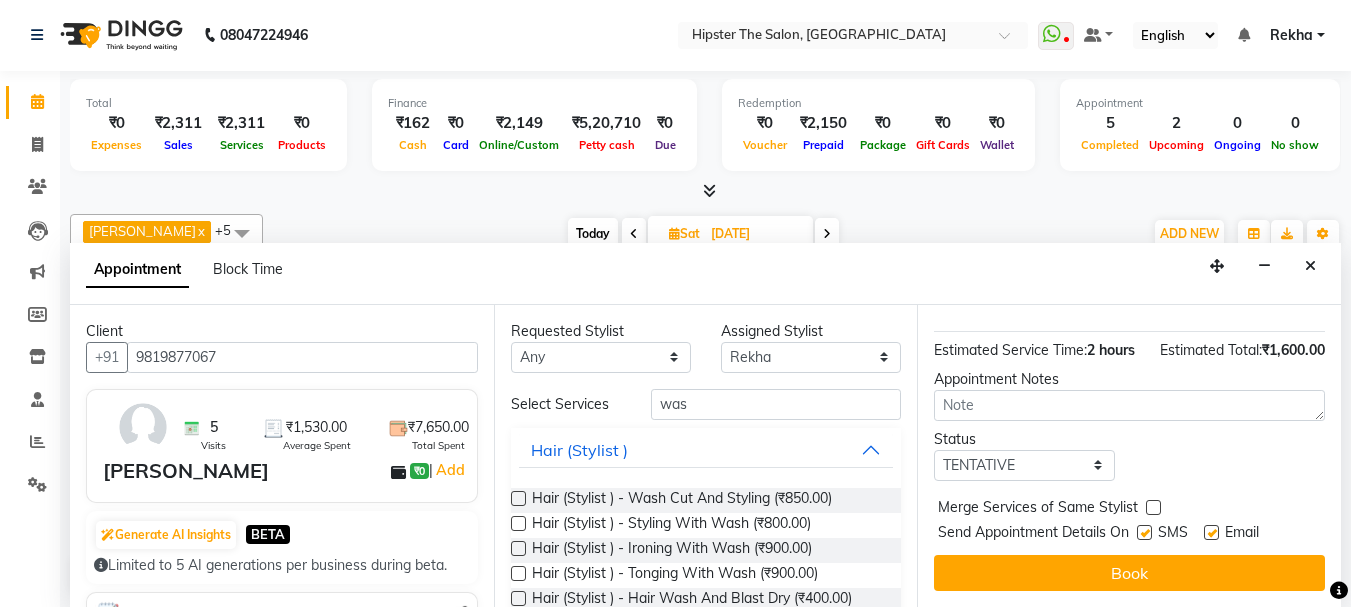 scroll, scrollTop: 351, scrollLeft: 0, axis: vertical 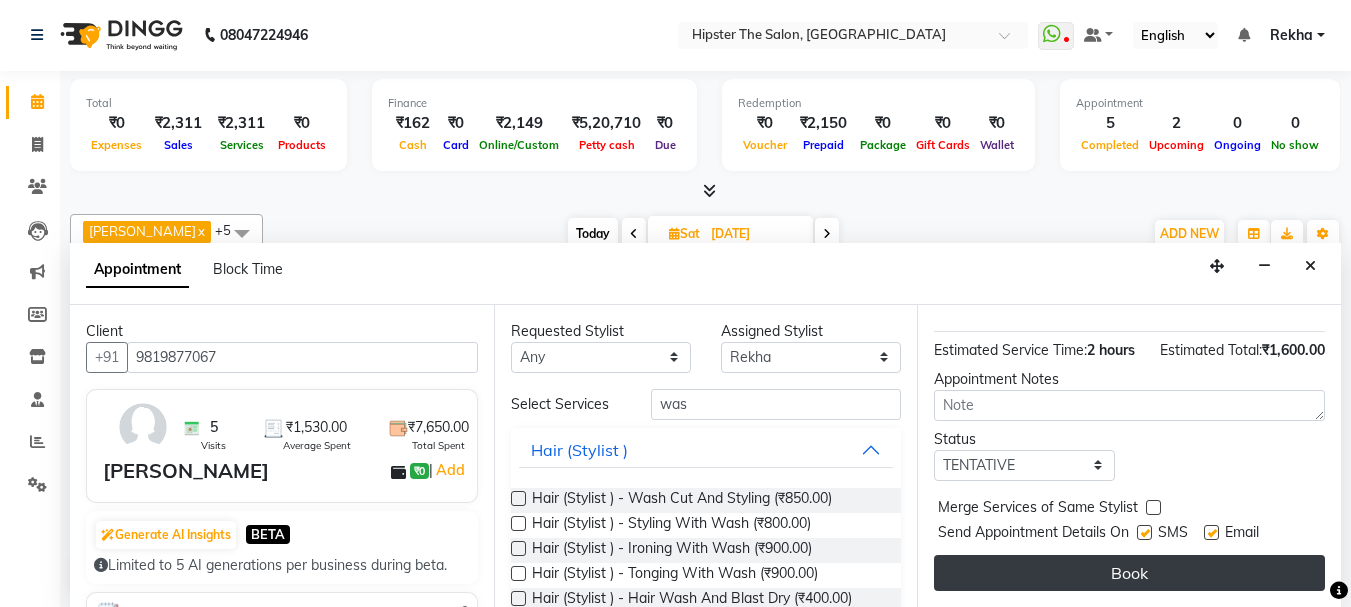 click on "Book" at bounding box center (1129, 573) 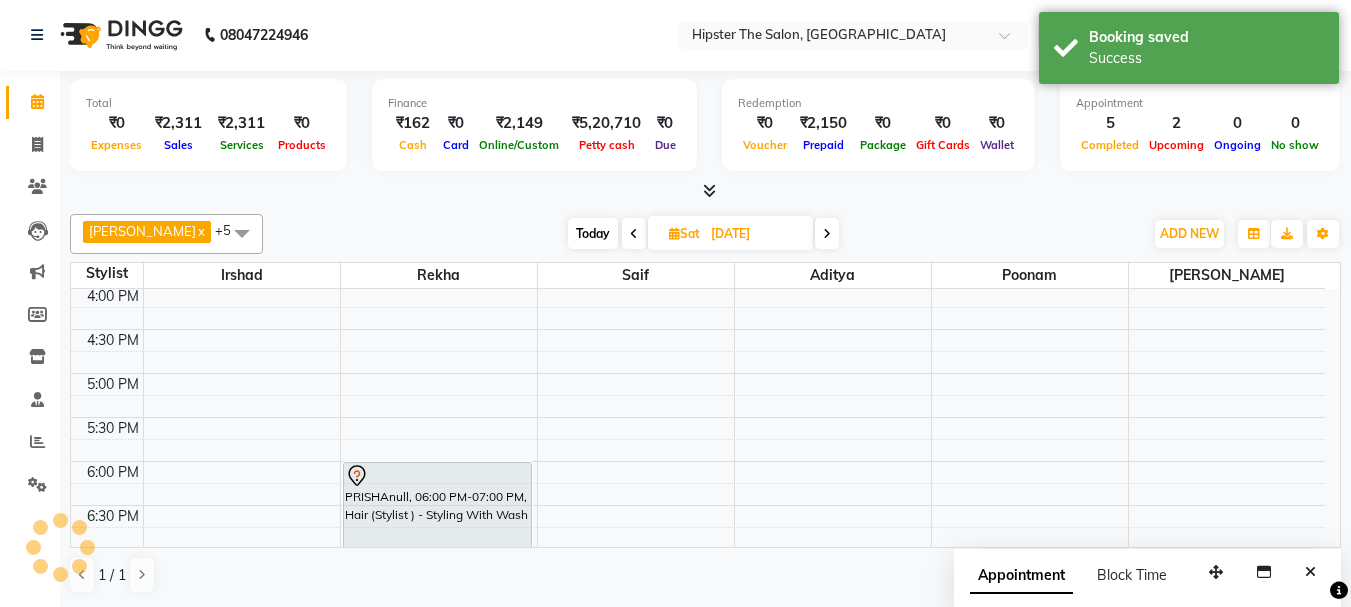 scroll, scrollTop: 0, scrollLeft: 0, axis: both 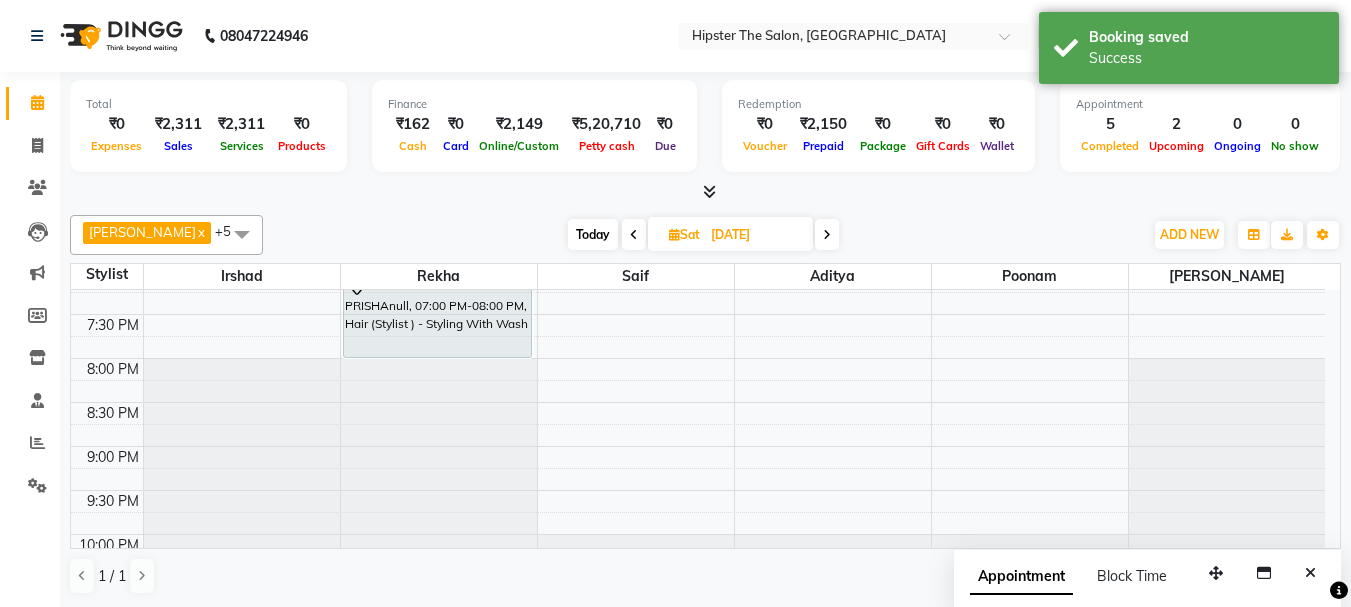 click on "Today" at bounding box center (593, 234) 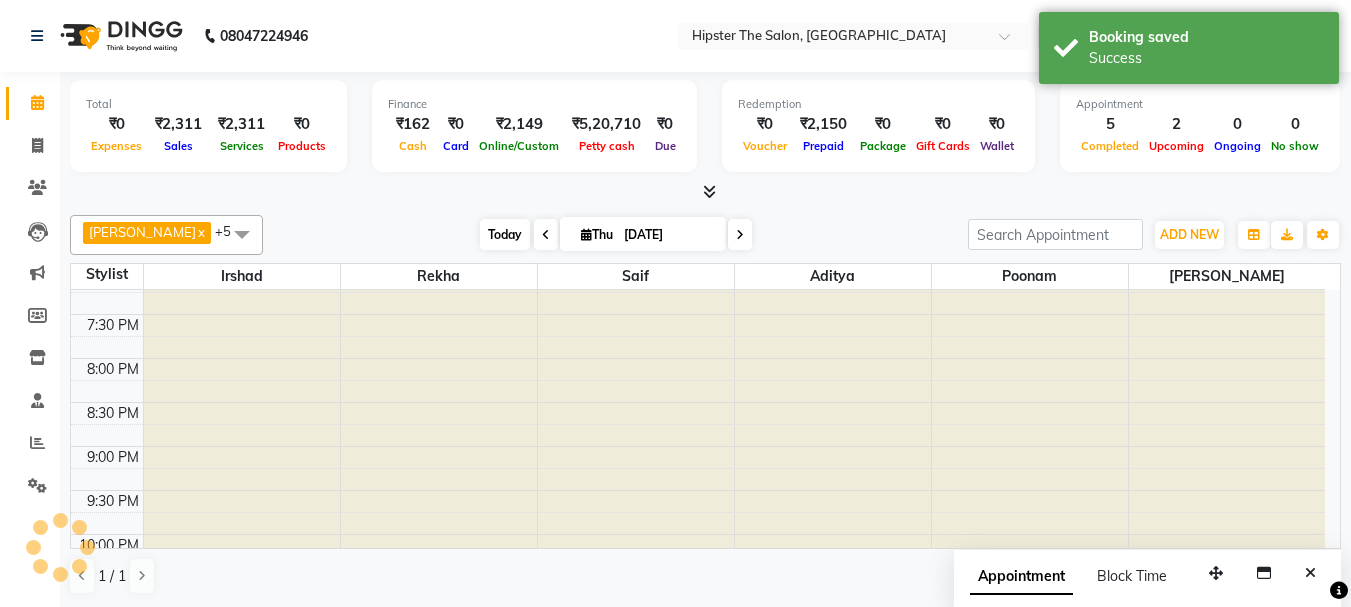 scroll, scrollTop: 705, scrollLeft: 0, axis: vertical 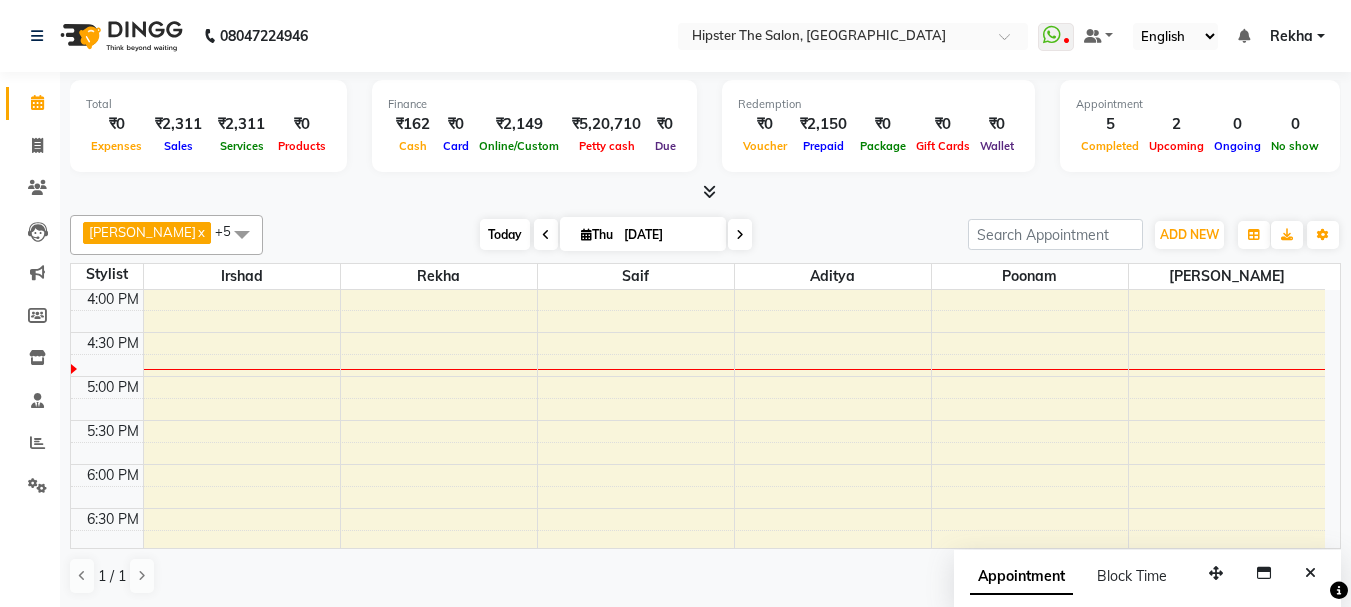 click on "Thu" at bounding box center (597, 234) 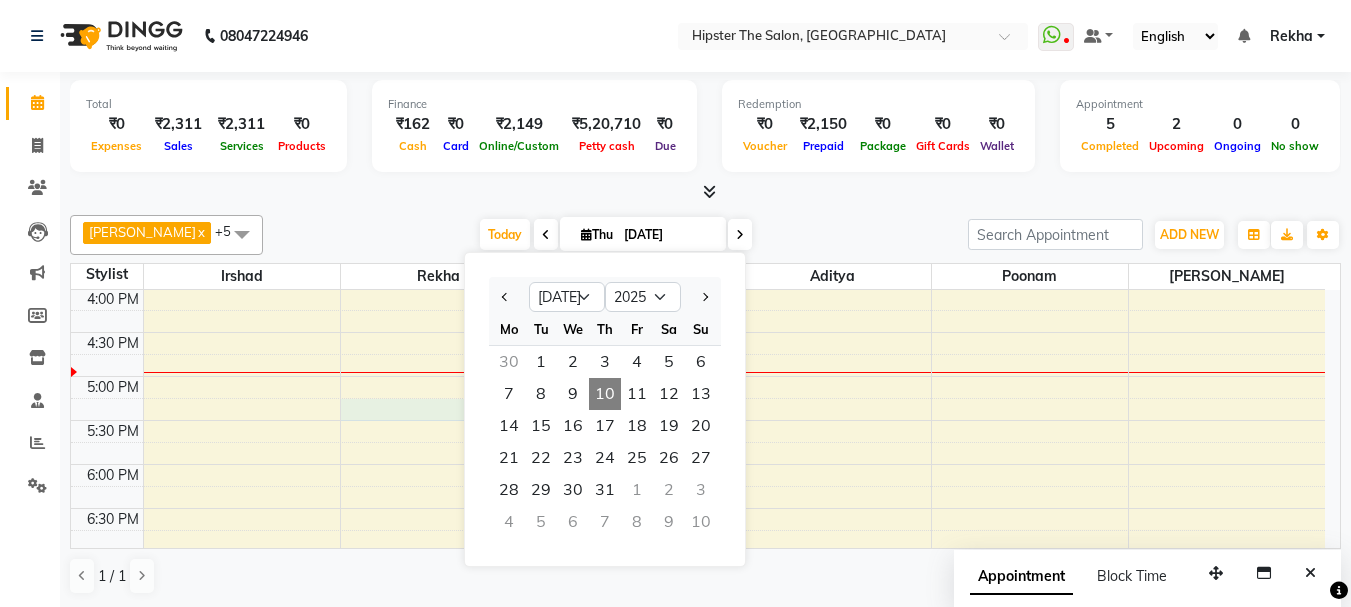 click on "8:00 AM 8:30 AM 9:00 AM 9:30 AM 10:00 AM 10:30 AM 11:00 AM 11:30 AM 12:00 PM 12:30 PM 1:00 PM 1:30 PM 2:00 PM 2:30 PM 3:00 PM 3:30 PM 4:00 PM 4:30 PM 5:00 PM 5:30 PM 6:00 PM 6:30 PM 7:00 PM 7:30 PM 8:00 PM 8:30 PM 9:00 PM 9:30 PM 10:00 PM 10:30 PM     Bhavin Chudasma, TK03, 11:05 AM-11:35 AM, Hair (Barber) - Shave (₹180)     aqueela, TK04, 12:15 PM-12:45 PM, Hair (Barber) - Wash Cut And Styling (₹300)     Vidhi J, TK05, 12:55 PM-01:55 PM, Technical Services (Stylist ) - Root Touch-Up Ammonia Free (₹1450)     pooja sharma, TK01, 01:30 PM-03:30 PM, Technical Services (Stylist ) - Root Touch-Up (₹1350),Hair Care (Stylist ) - Hair Spa 1 (₹1000)     Vidhi J, TK05, 01:55 PM-02:55 PM, Gelicure - Gel Polish Removal With Special Remover (₹600)             ashwini, TK02, 07:00 PM-08:00 PM, De Tanning - Premium Full Face & Neck             ashwini, TK02, 08:00 PM-09:00 PM, Skin Facials - Skin Treatments" at bounding box center [698, 244] 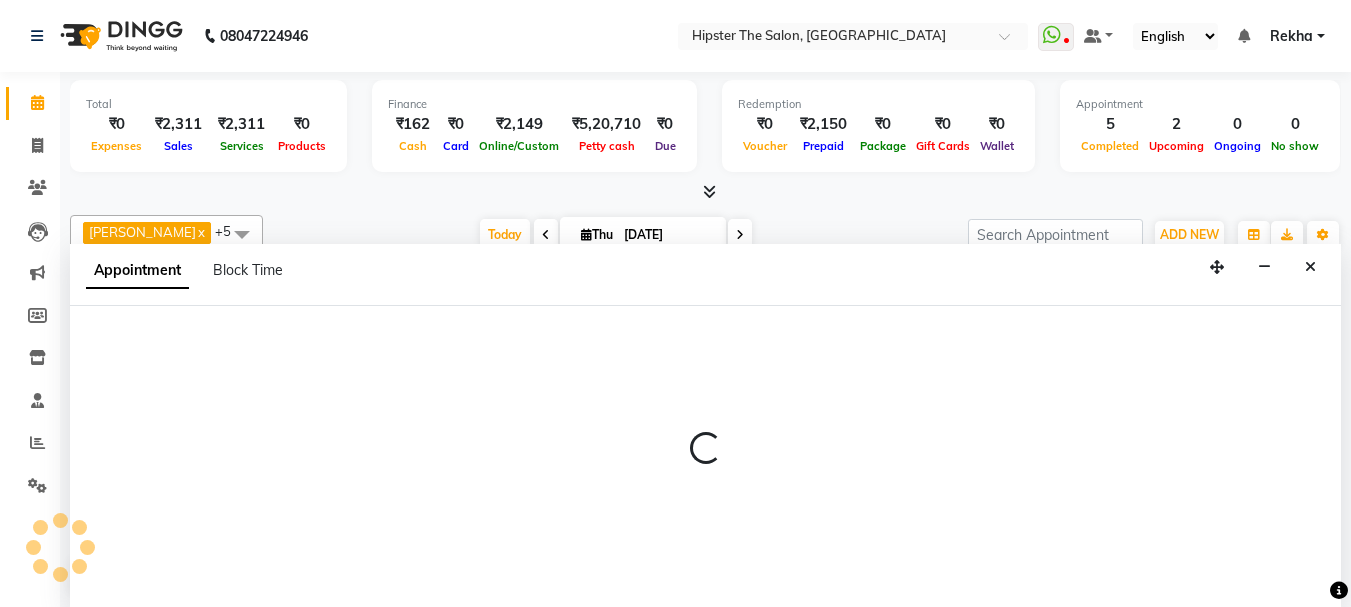 scroll, scrollTop: 1, scrollLeft: 0, axis: vertical 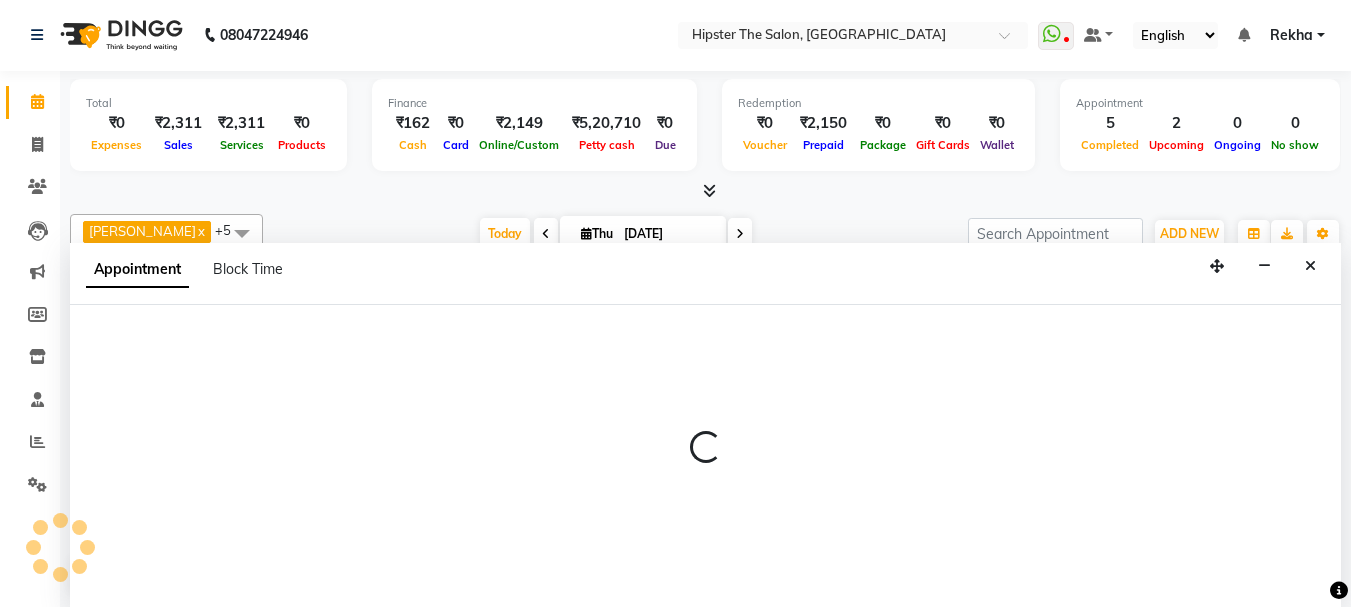 select on "32386" 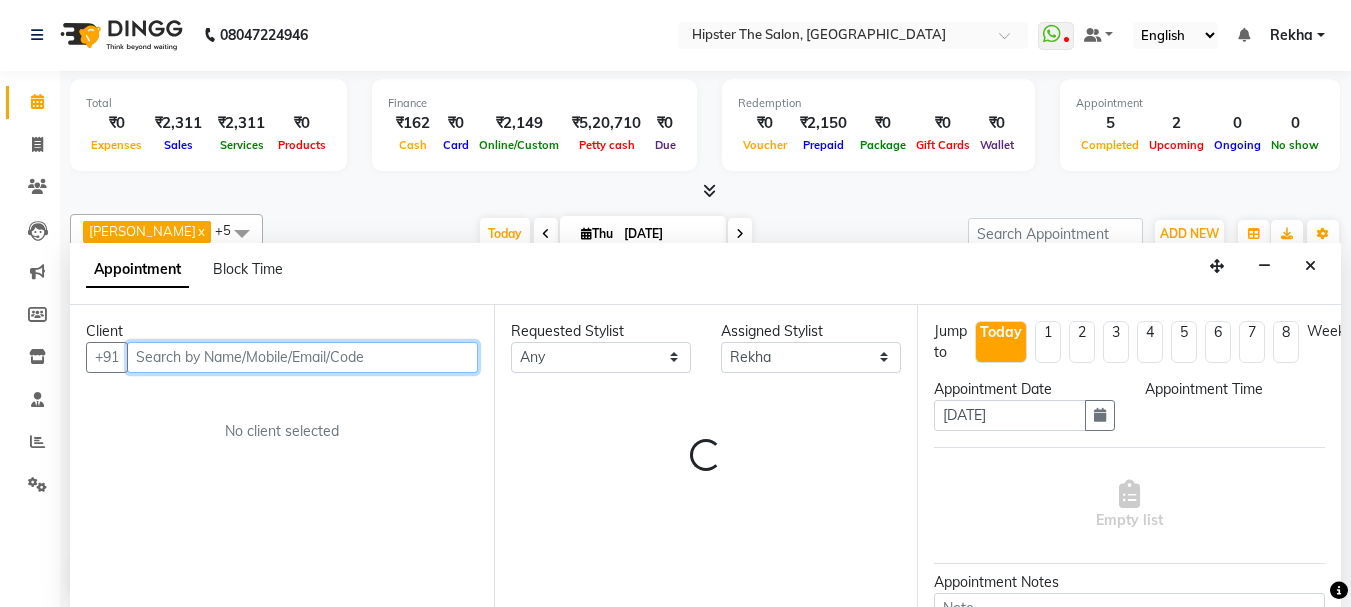 select on "1035" 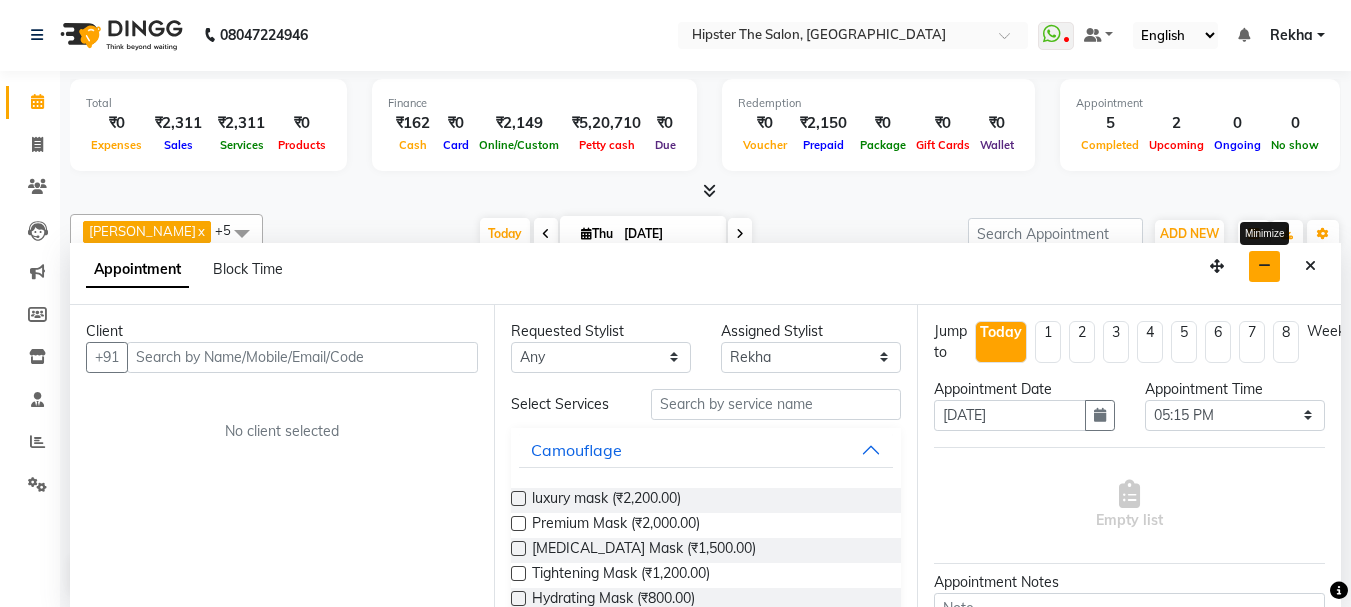 click at bounding box center [1264, 266] 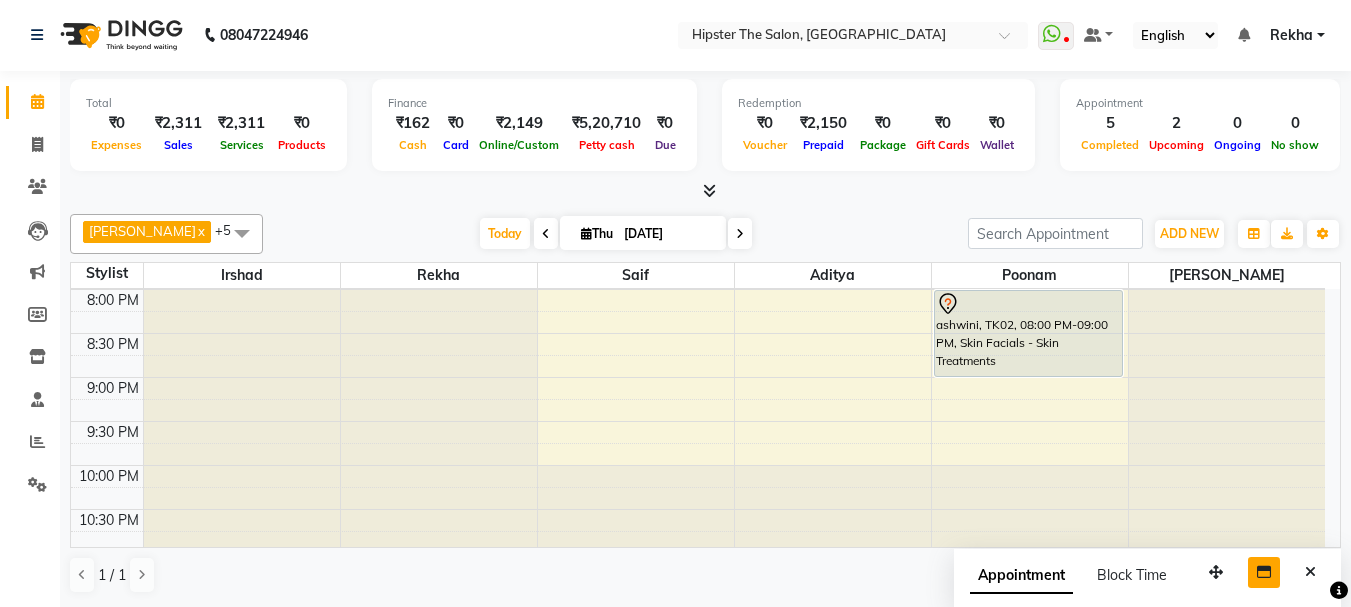 scroll, scrollTop: 1061, scrollLeft: 0, axis: vertical 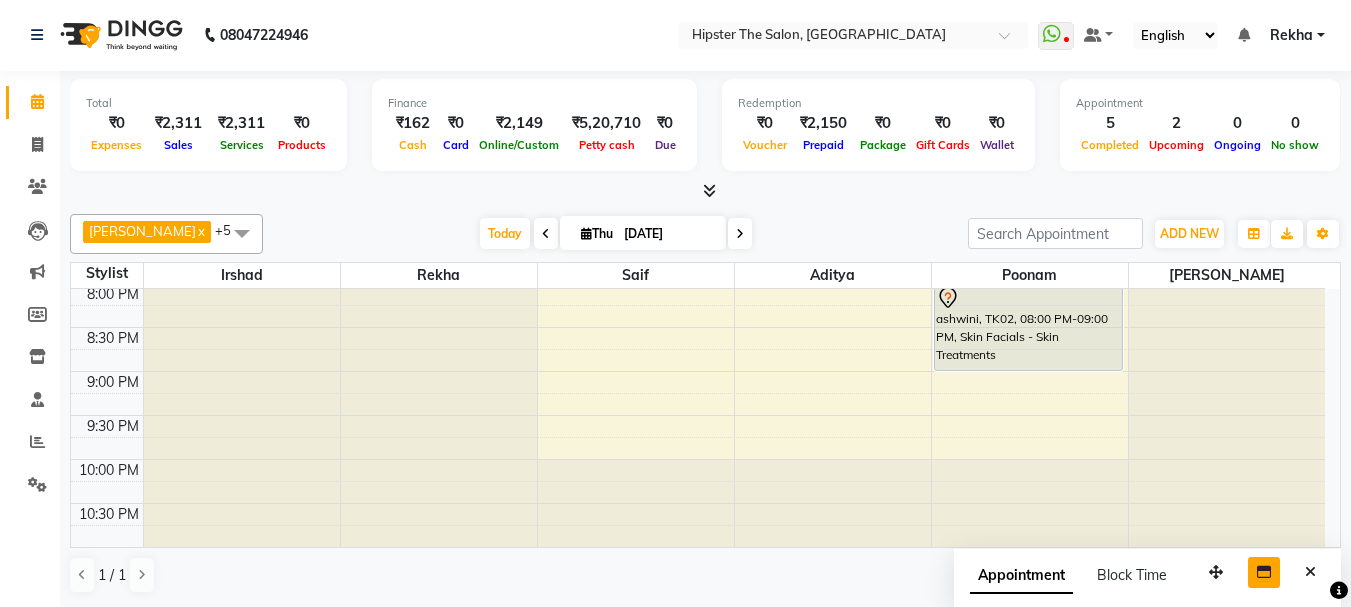 click at bounding box center (740, 234) 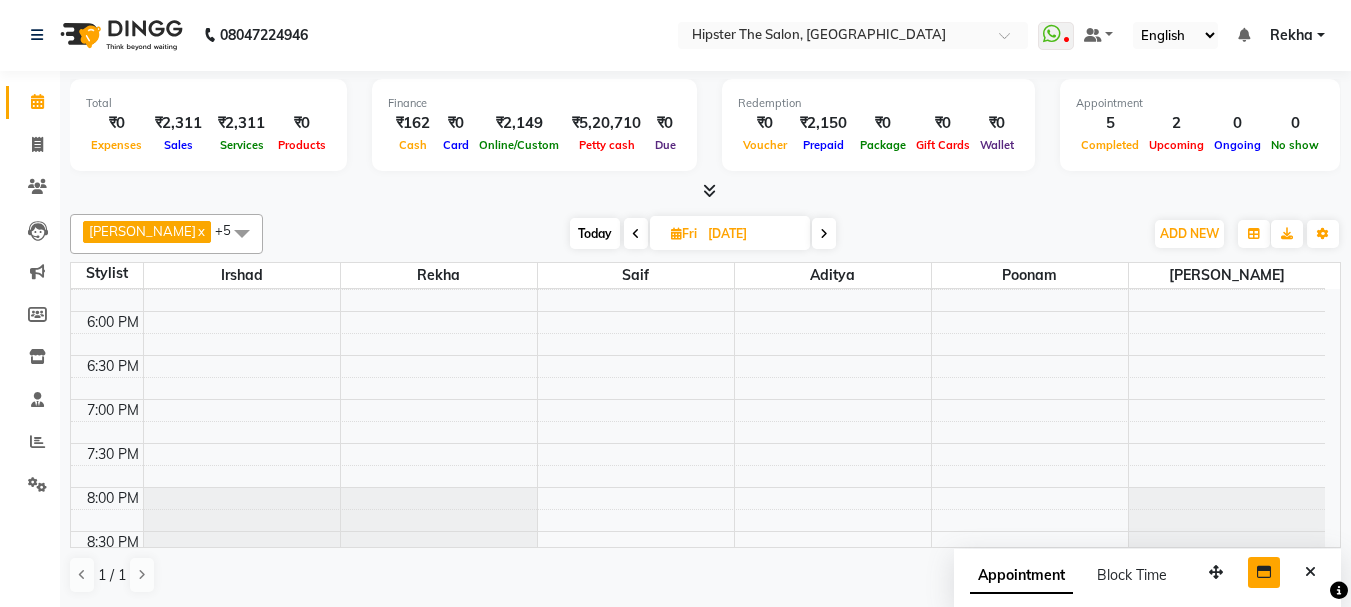 scroll, scrollTop: 761, scrollLeft: 0, axis: vertical 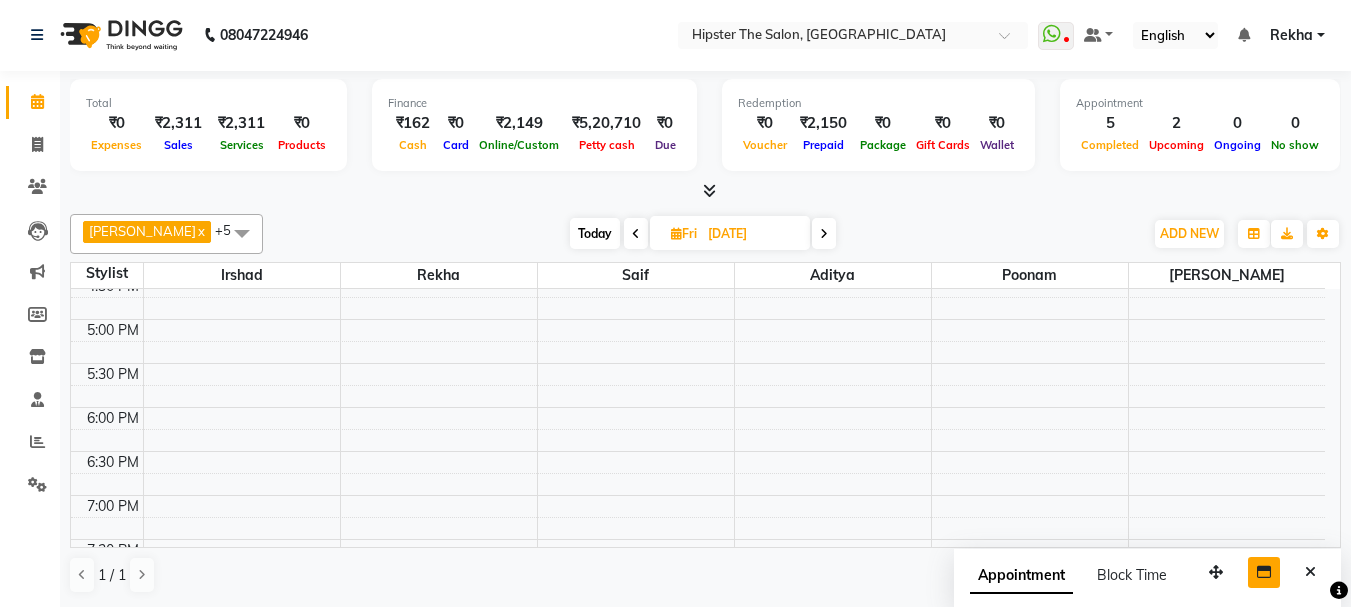 click on "Today" at bounding box center (595, 233) 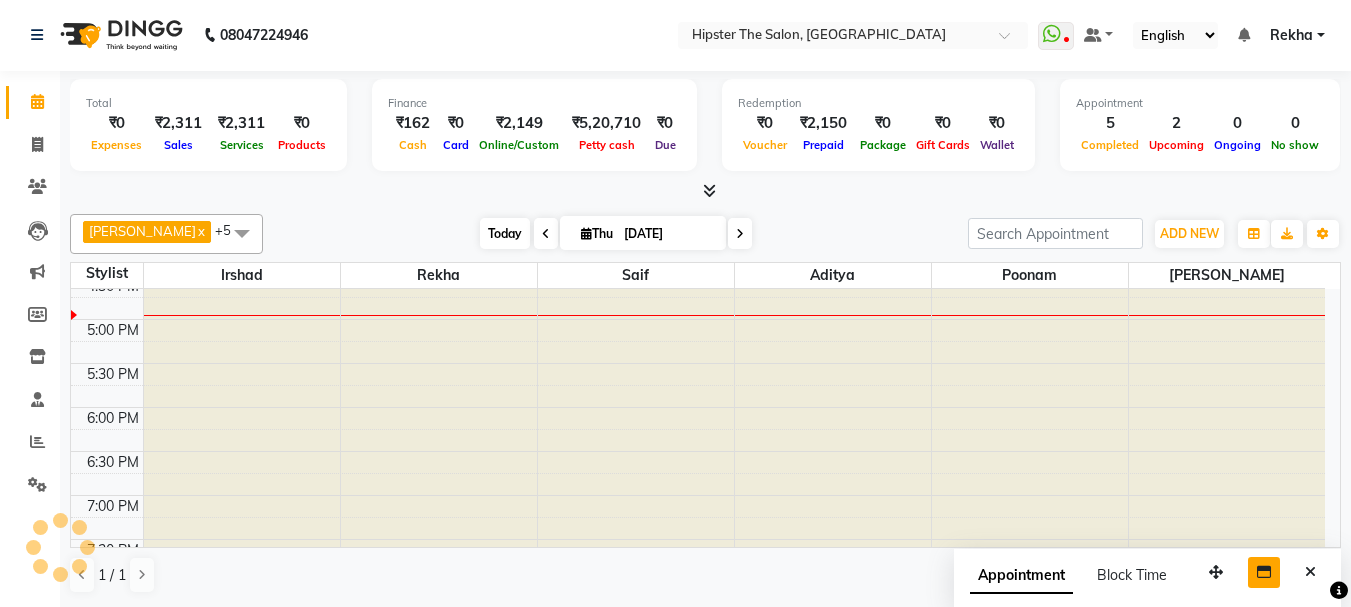 scroll, scrollTop: 705, scrollLeft: 0, axis: vertical 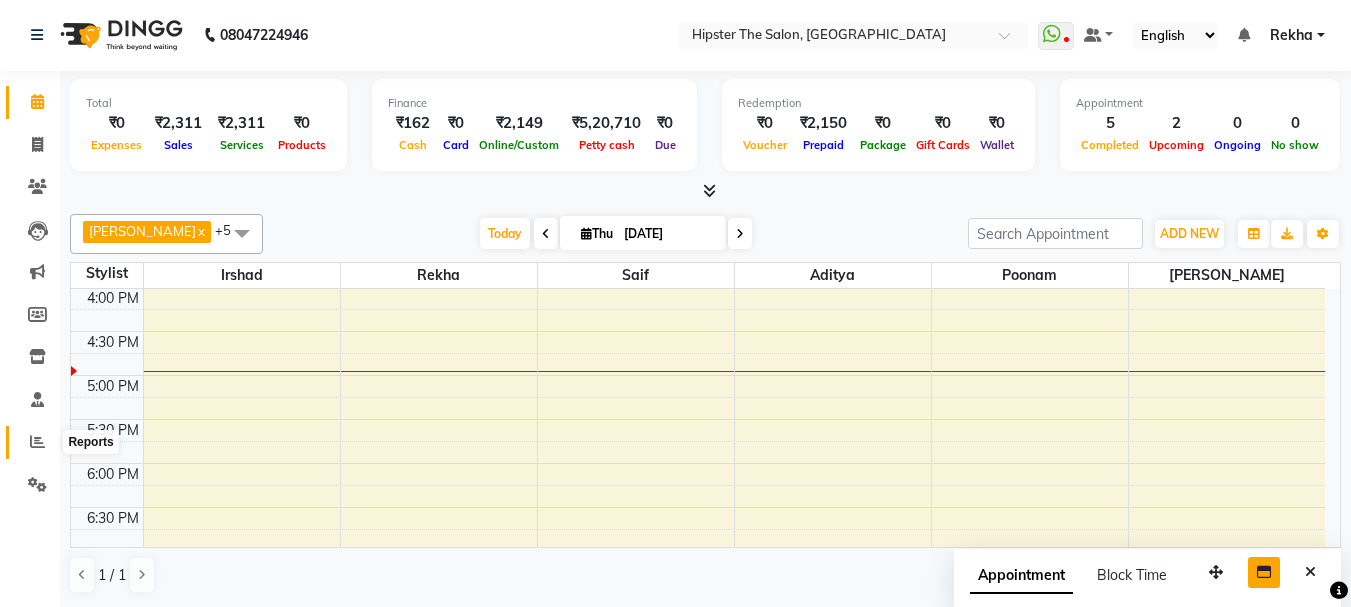 click 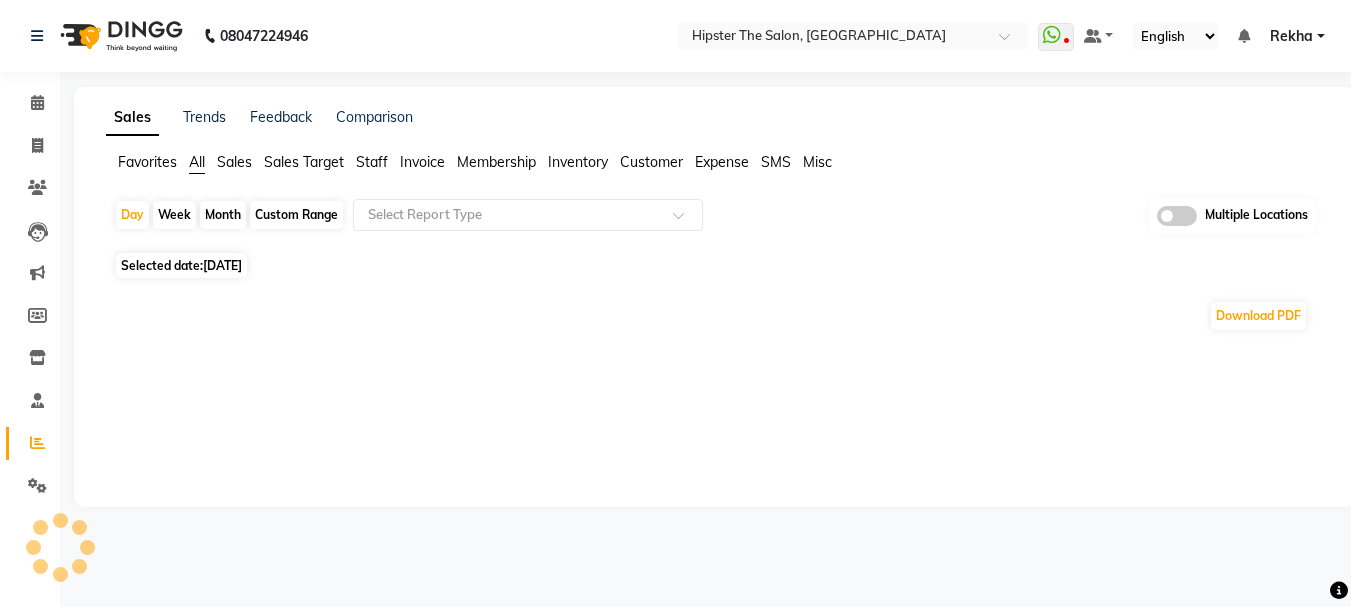 scroll, scrollTop: 0, scrollLeft: 0, axis: both 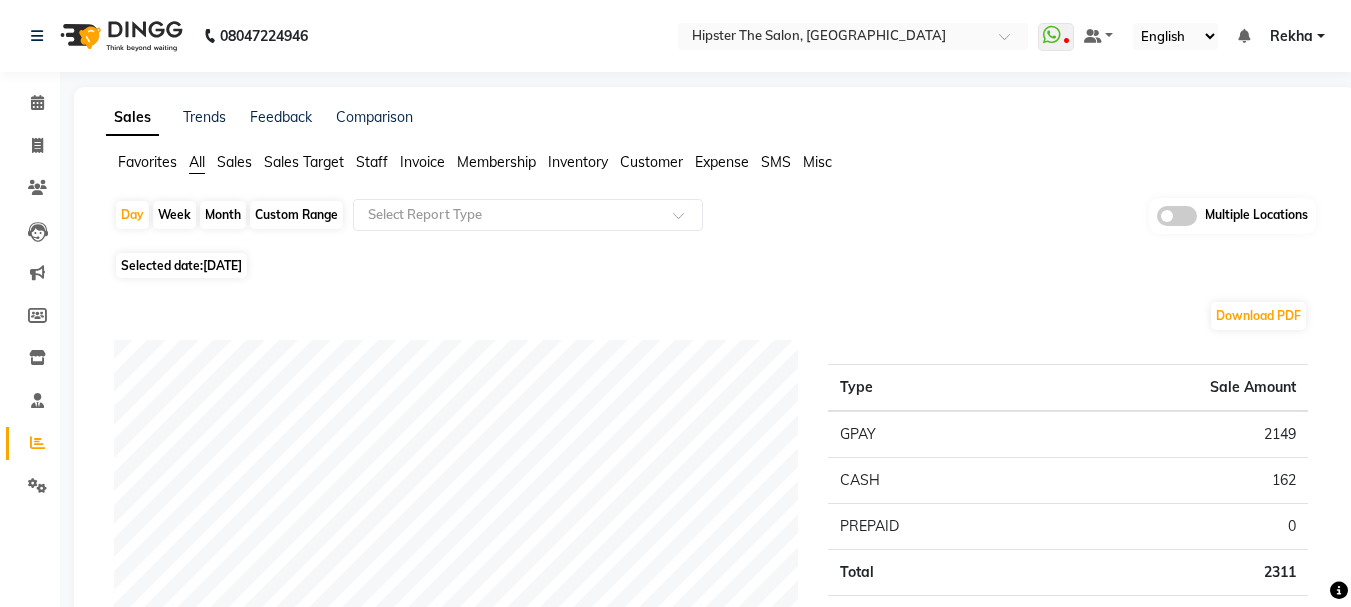 click on "Staff" 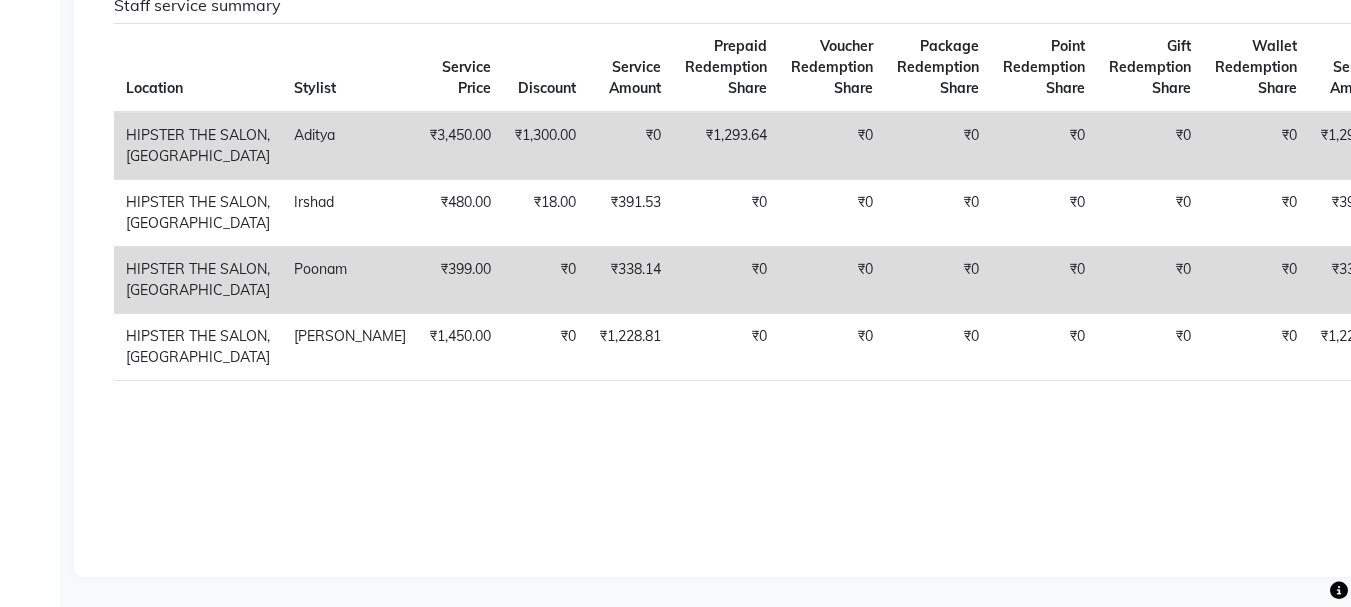 scroll, scrollTop: 0, scrollLeft: 0, axis: both 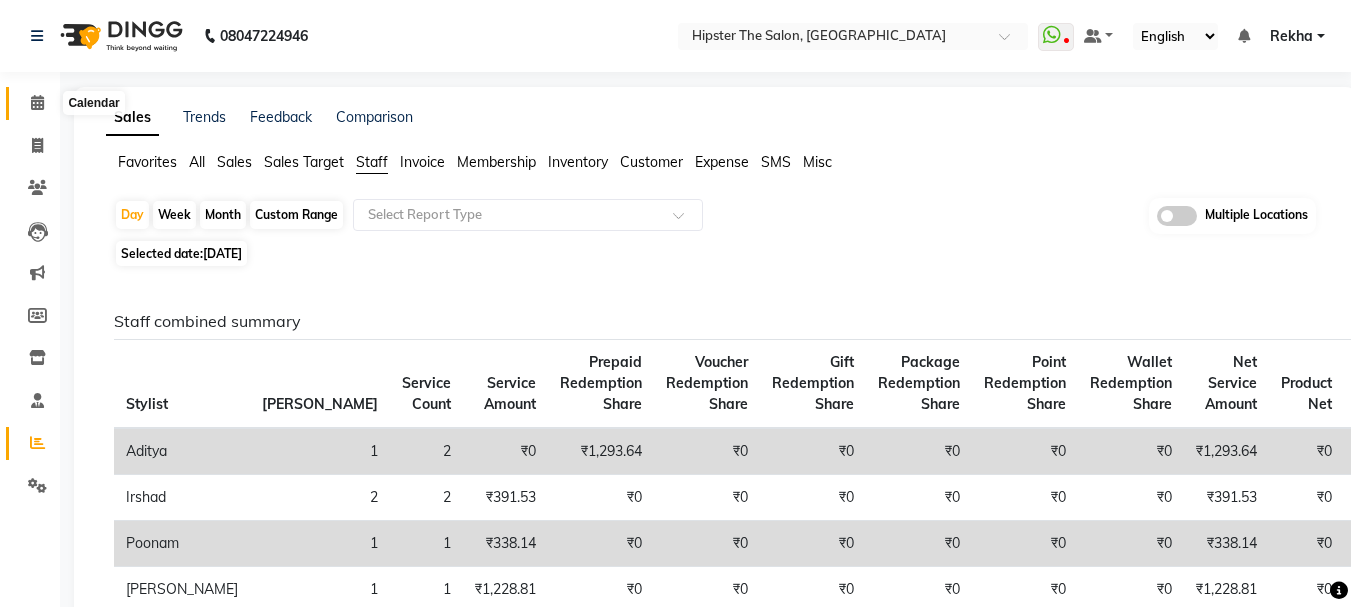 click 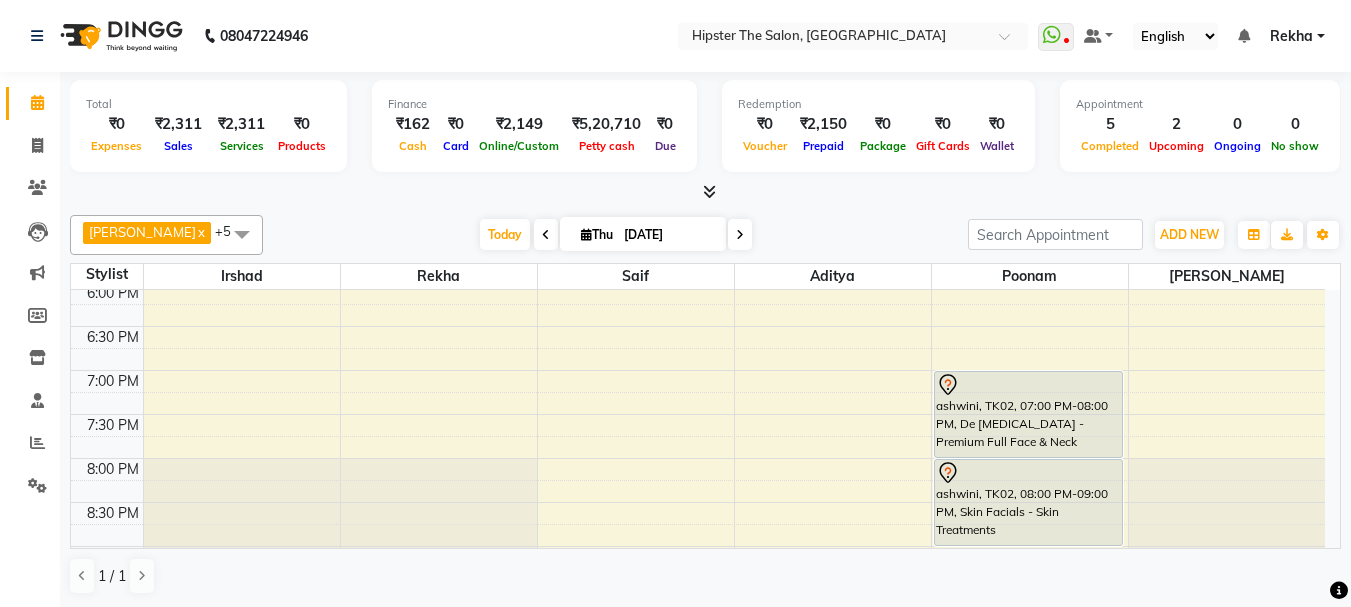 scroll, scrollTop: 920, scrollLeft: 0, axis: vertical 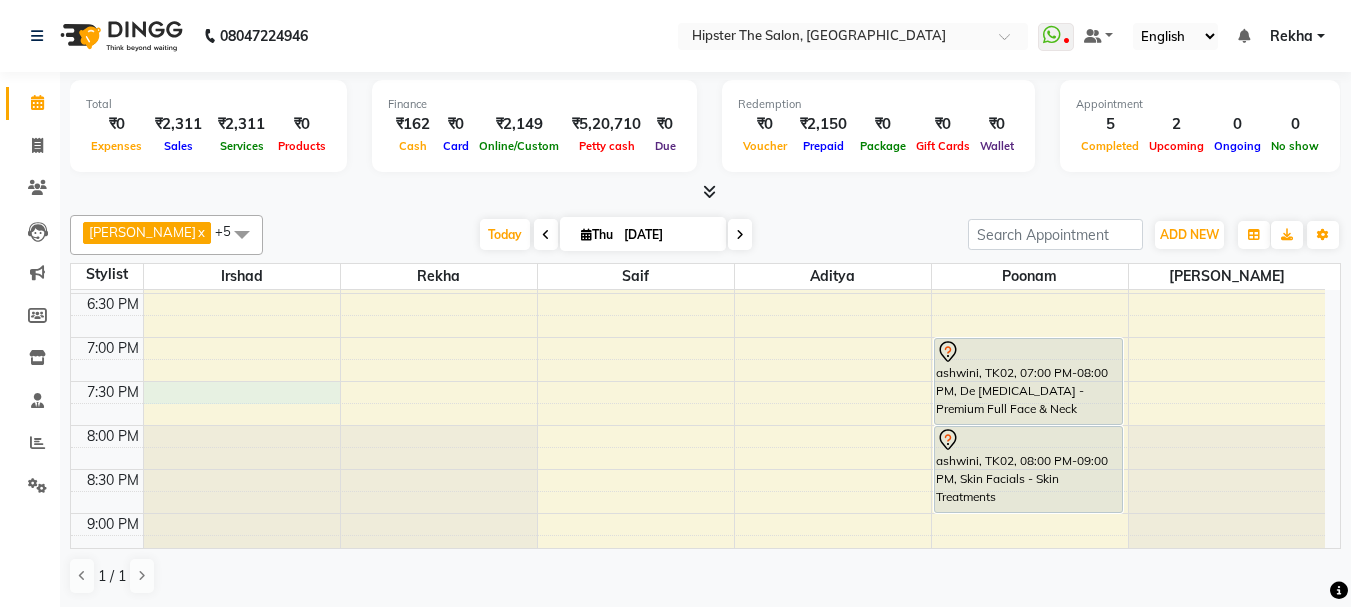 click on "8:00 AM 8:30 AM 9:00 AM 9:30 AM 10:00 AM 10:30 AM 11:00 AM 11:30 AM 12:00 PM 12:30 PM 1:00 PM 1:30 PM 2:00 PM 2:30 PM 3:00 PM 3:30 PM 4:00 PM 4:30 PM 5:00 PM 5:30 PM 6:00 PM 6:30 PM 7:00 PM 7:30 PM 8:00 PM 8:30 PM 9:00 PM 9:30 PM 10:00 PM 10:30 PM     Bhavin Chudasma, TK03, 11:05 AM-11:35 AM, Hair (Barber) - Shave (₹180)     aqueela, TK04, 12:15 PM-12:45 PM, Hair (Barber) - Wash Cut And Styling (₹300)     Vidhi J, TK05, 12:55 PM-01:55 PM, Technical Services (Stylist ) - Root Touch-Up Ammonia Free (₹1450)     pooja sharma, TK01, 01:30 PM-03:30 PM, Technical Services (Stylist ) - Root Touch-Up (₹1350),Hair Care (Stylist ) - Hair Spa 1 (₹1000)     Vidhi J, TK05, 01:55 PM-02:55 PM, Gelicure - Gel Polish Removal With Special Remover (₹600)             ashwini, TK02, 07:00 PM-08:00 PM, De Tanning - Premium Full Face & Neck             ashwini, TK02, 08:00 PM-09:00 PM, Skin Facials - Skin Treatments" at bounding box center (698, 29) 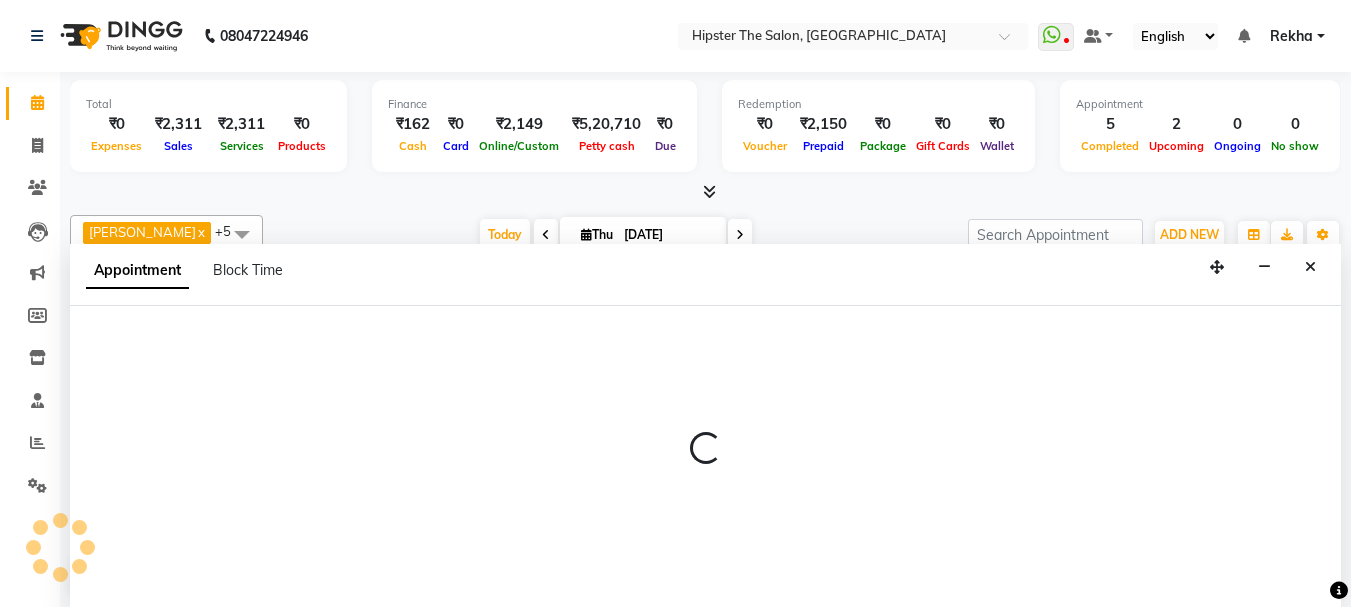 scroll, scrollTop: 1, scrollLeft: 0, axis: vertical 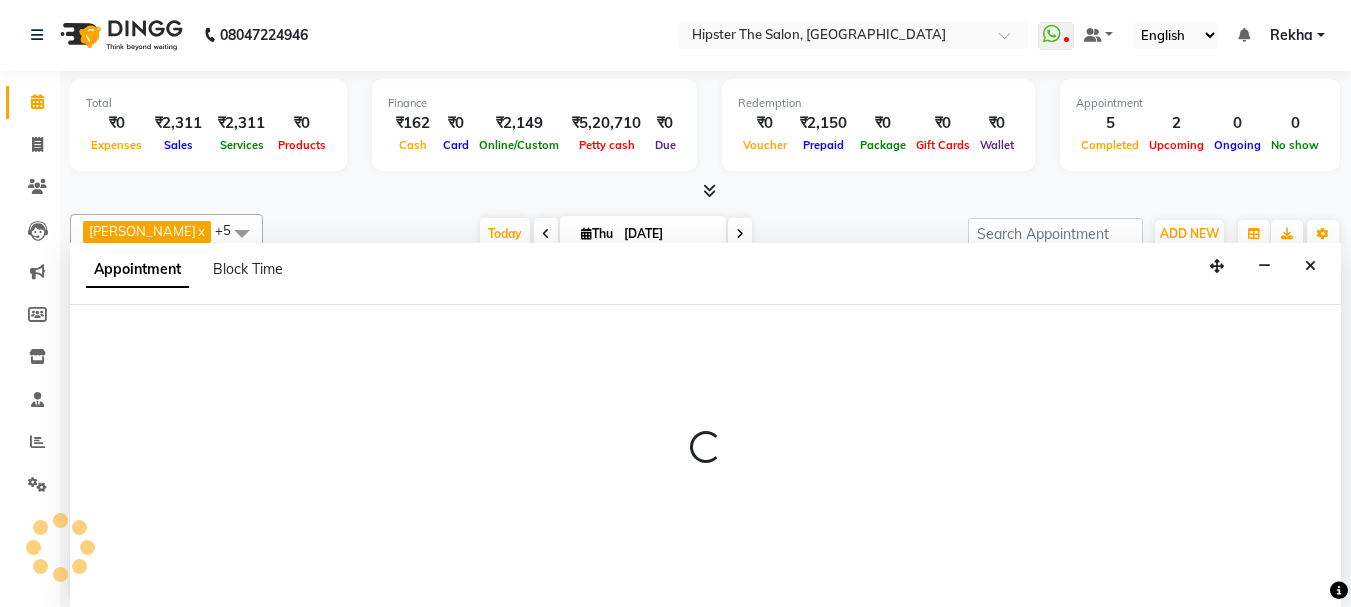 select on "32387" 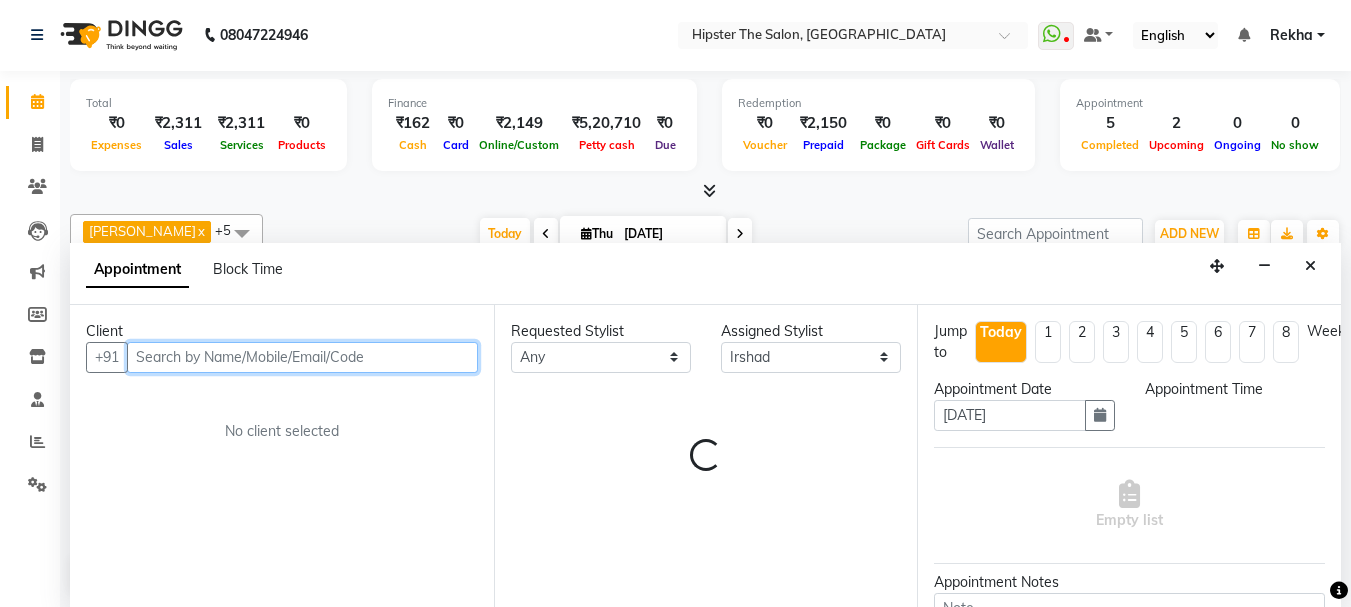 select on "1170" 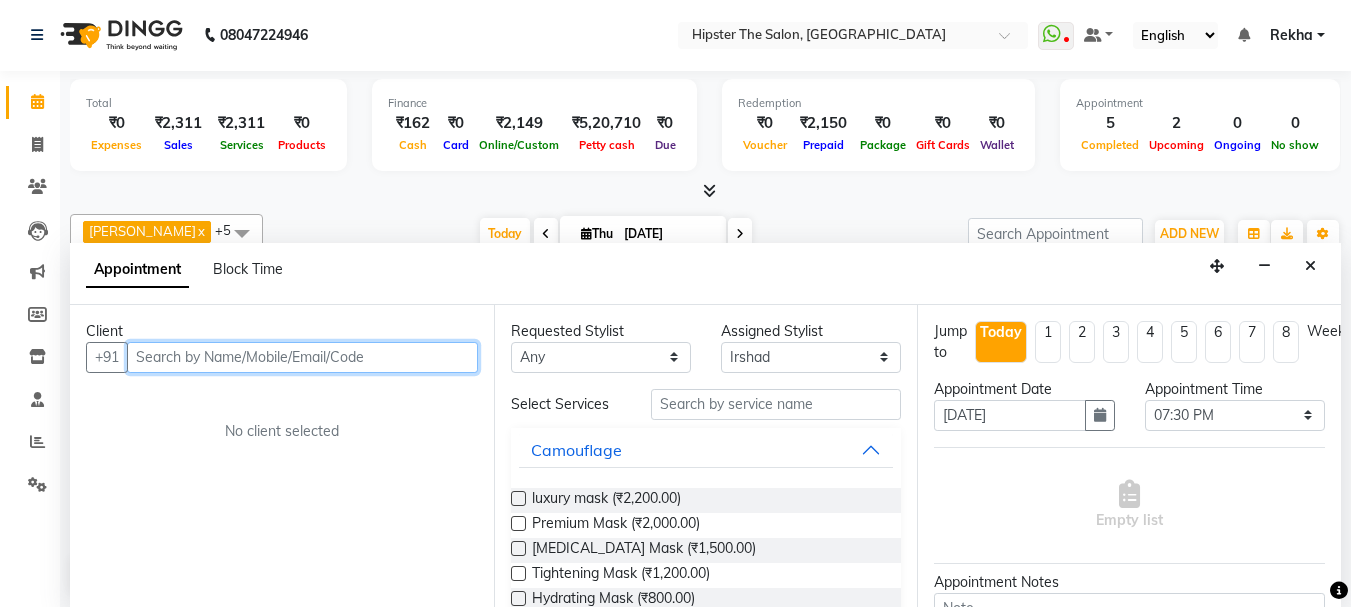 click at bounding box center [302, 357] 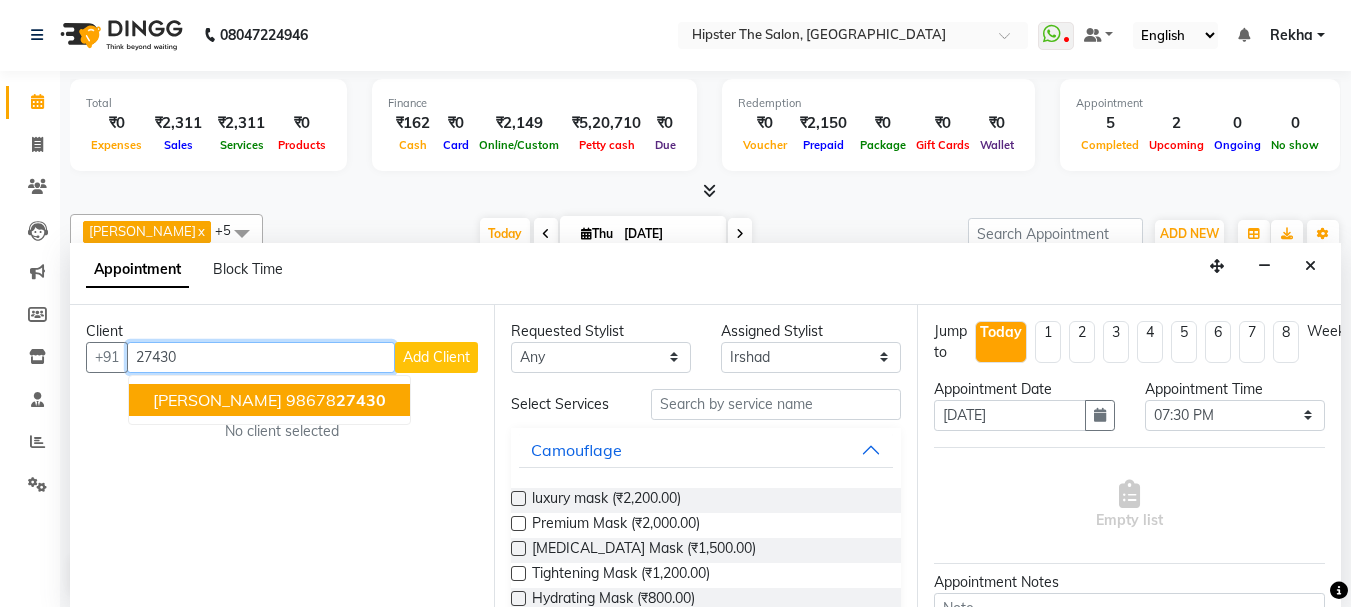 click on "amit shete" at bounding box center (217, 400) 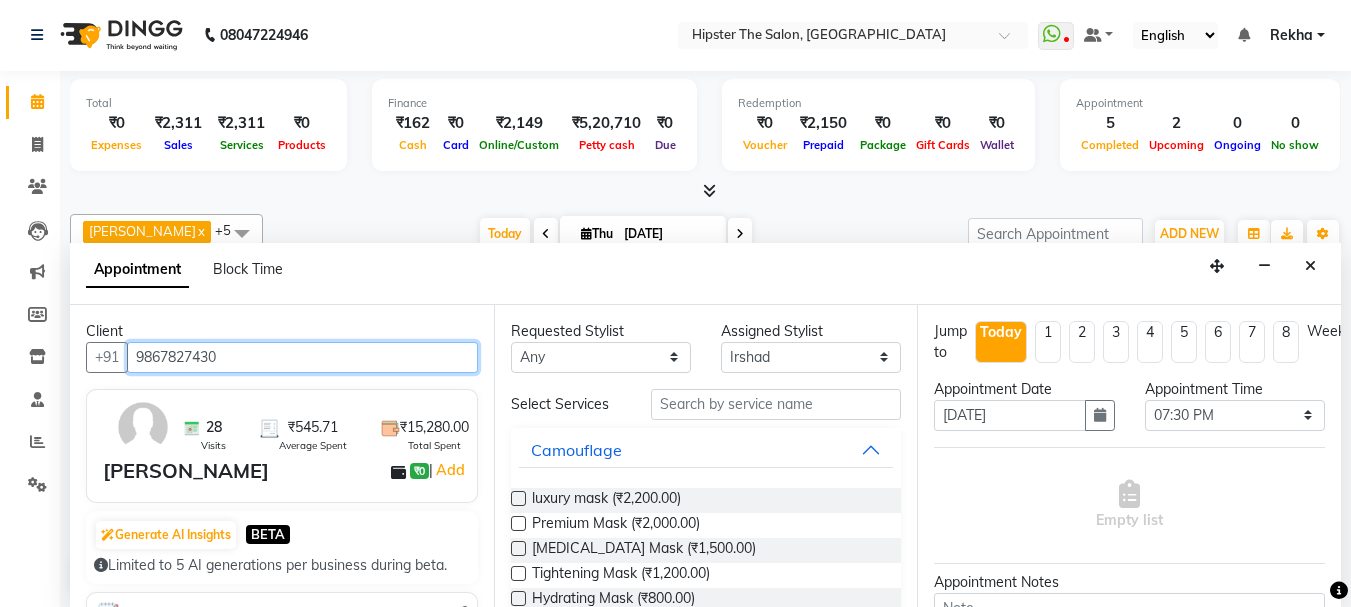 type on "9867827430" 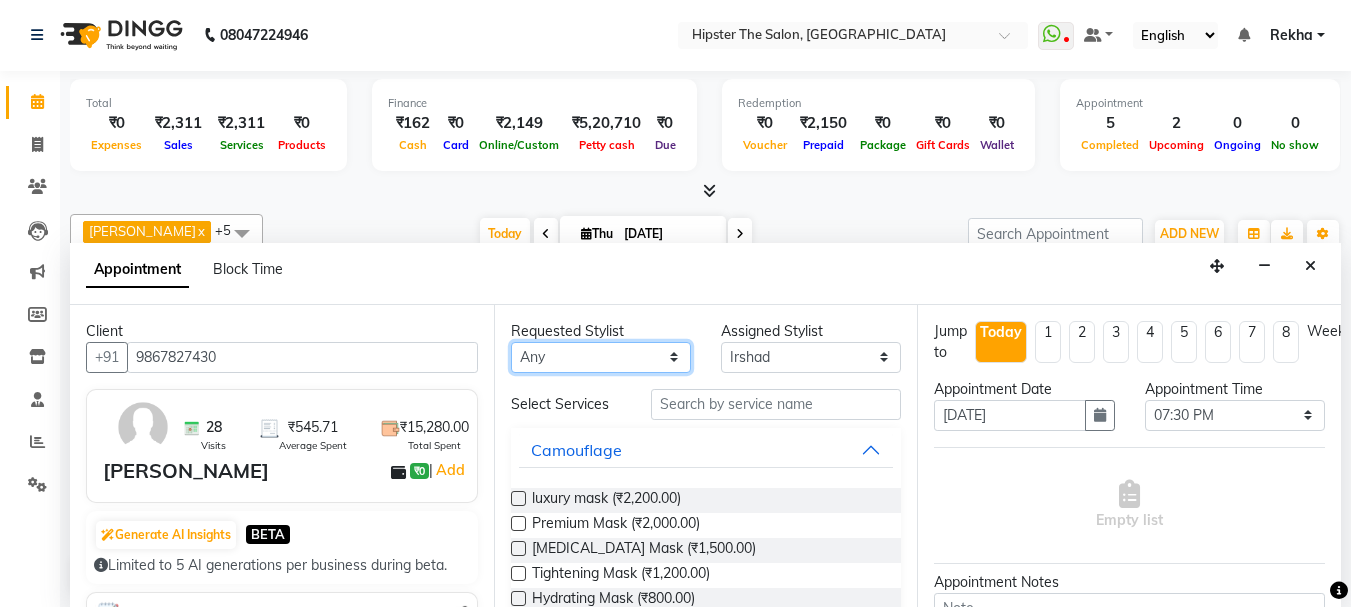 click on "Any Aditya aishu Akansha Anil Anup Ashik Bhavin diya Irshad Lucky meeth minaz  Namrata Neelam poonam Raju Rekha saif Salma salman Saneef sweta  umroy Vaibhav vicky" at bounding box center (601, 357) 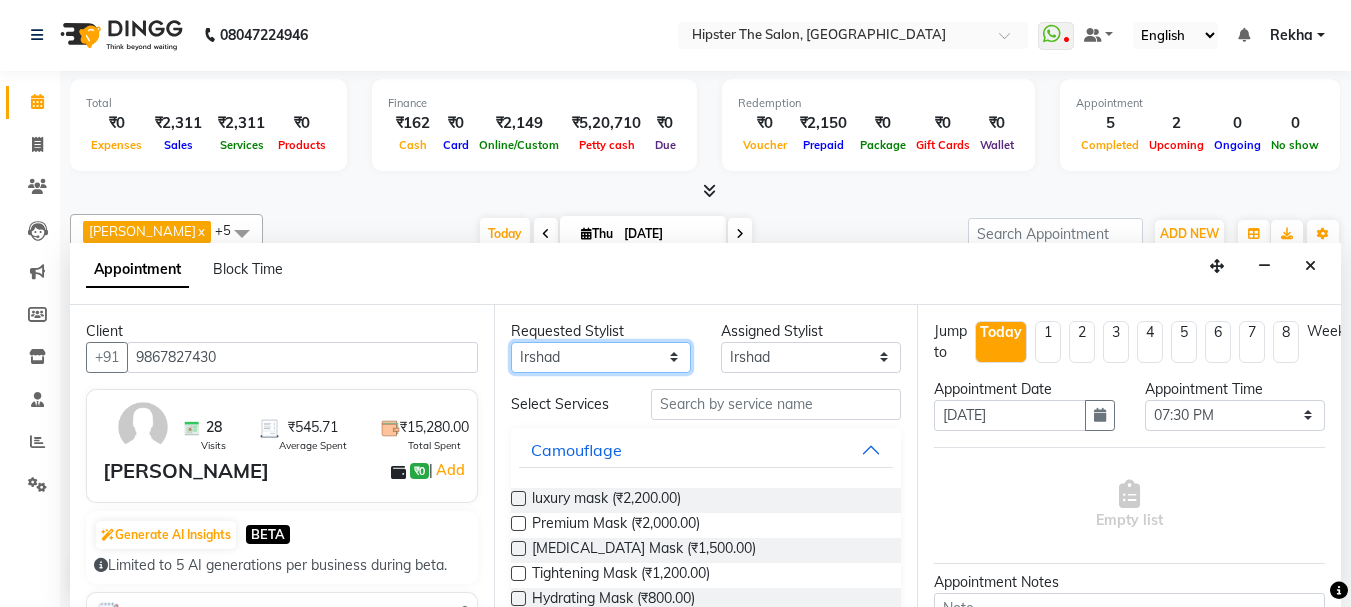 click on "Any Aditya aishu Akansha Anil Anup Ashik Bhavin diya Irshad Lucky meeth minaz  Namrata Neelam poonam Raju Rekha saif Salma salman Saneef sweta  umroy Vaibhav vicky" at bounding box center [601, 357] 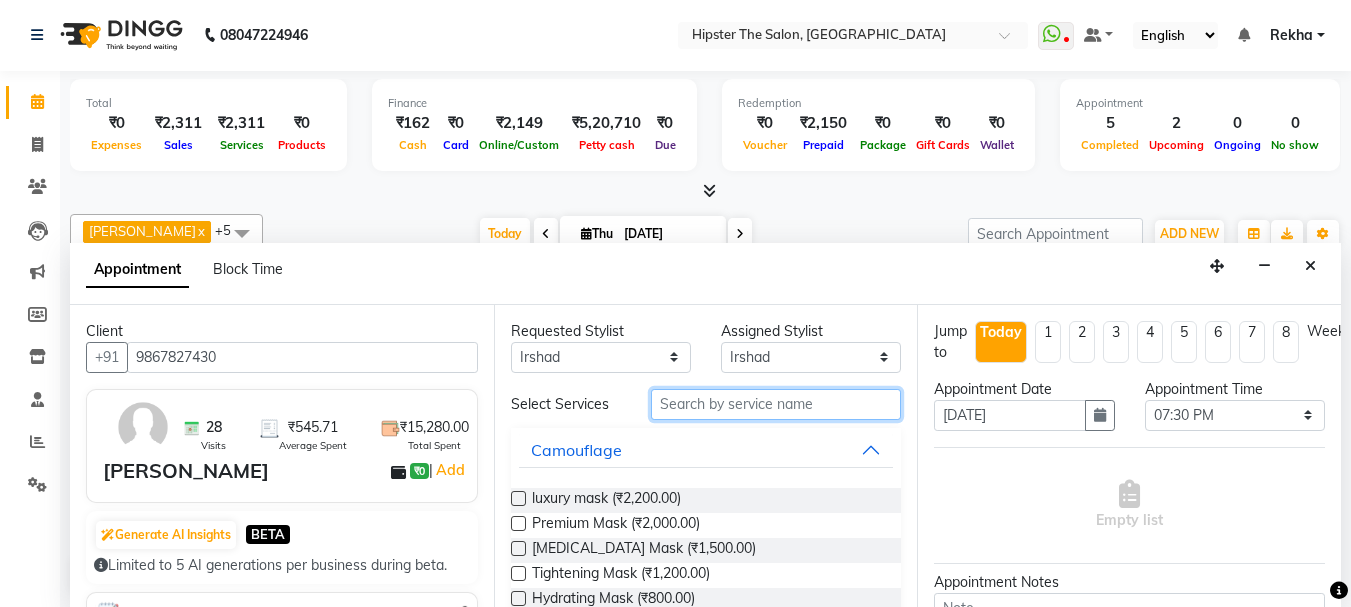 click at bounding box center (776, 404) 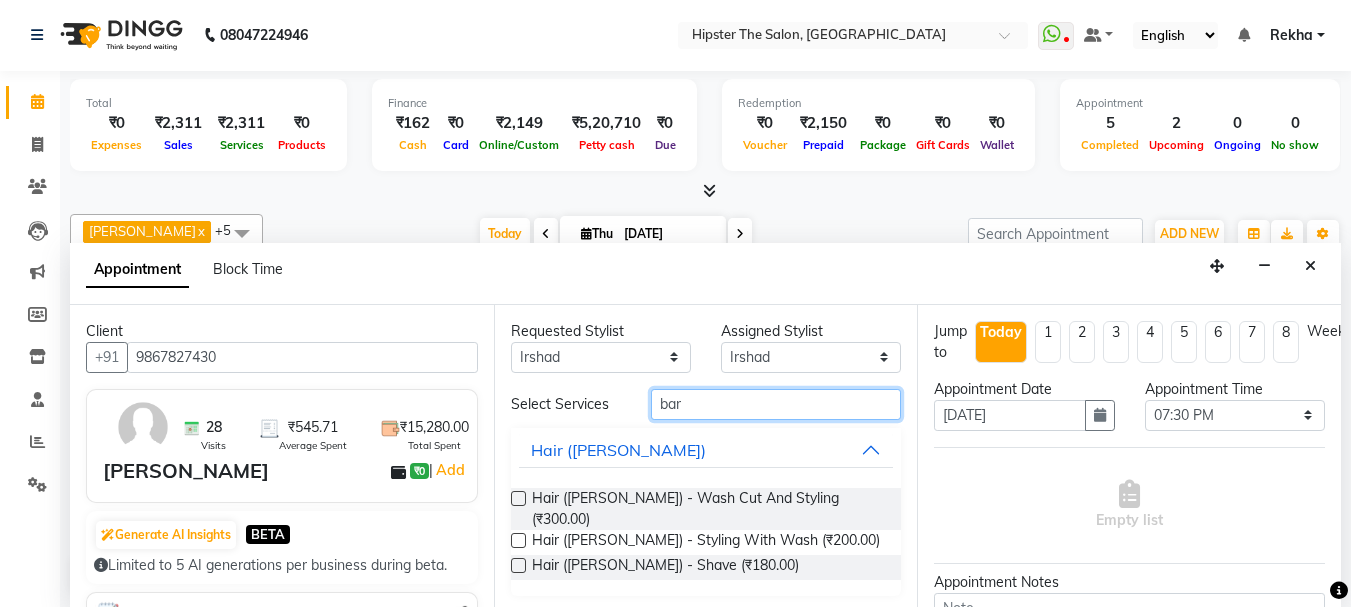 type on "bar" 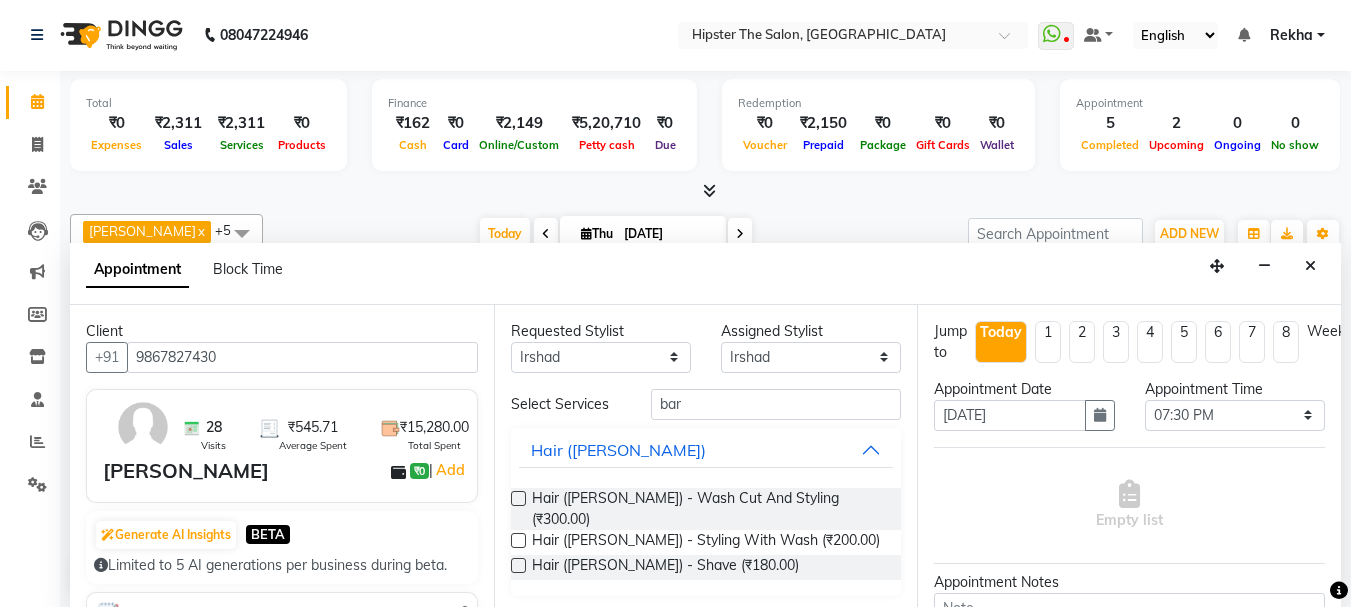 click at bounding box center [518, 498] 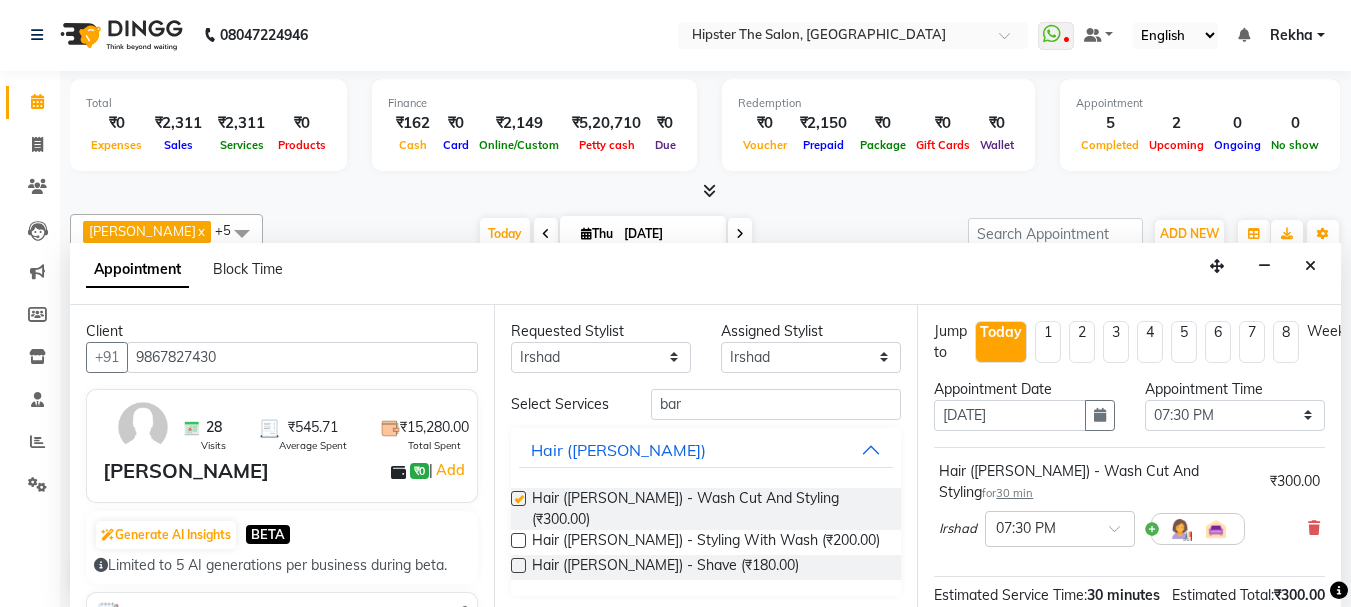 checkbox on "false" 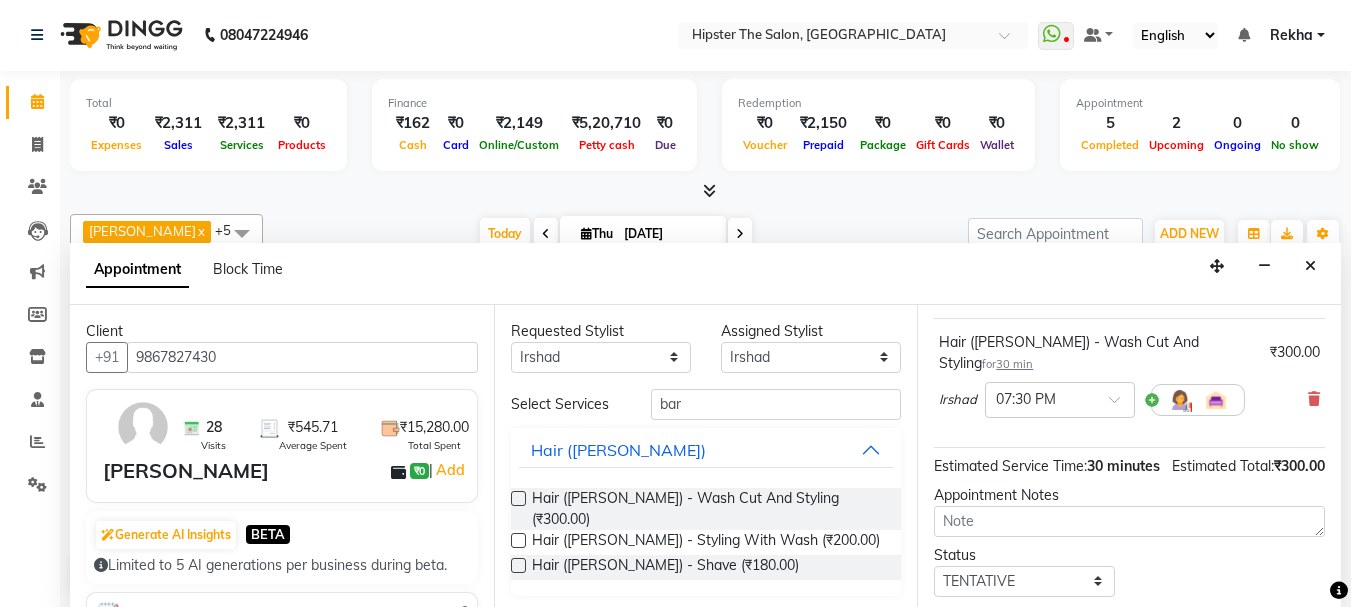 scroll, scrollTop: 260, scrollLeft: 0, axis: vertical 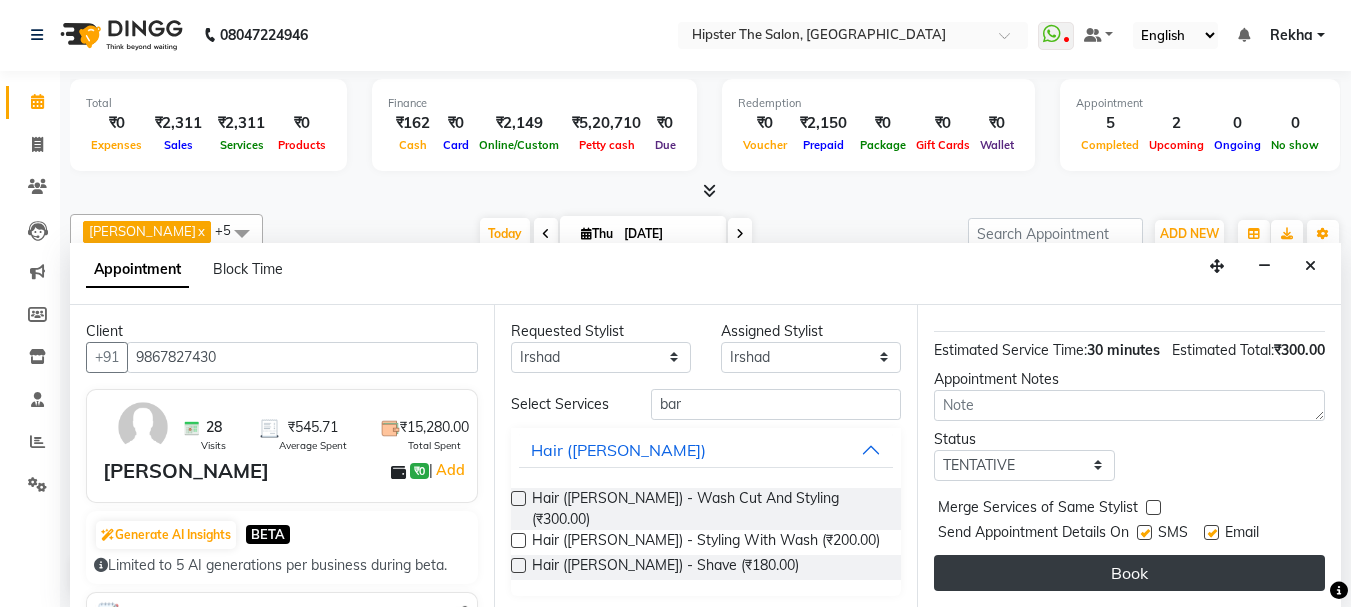 click on "Book" at bounding box center [1129, 573] 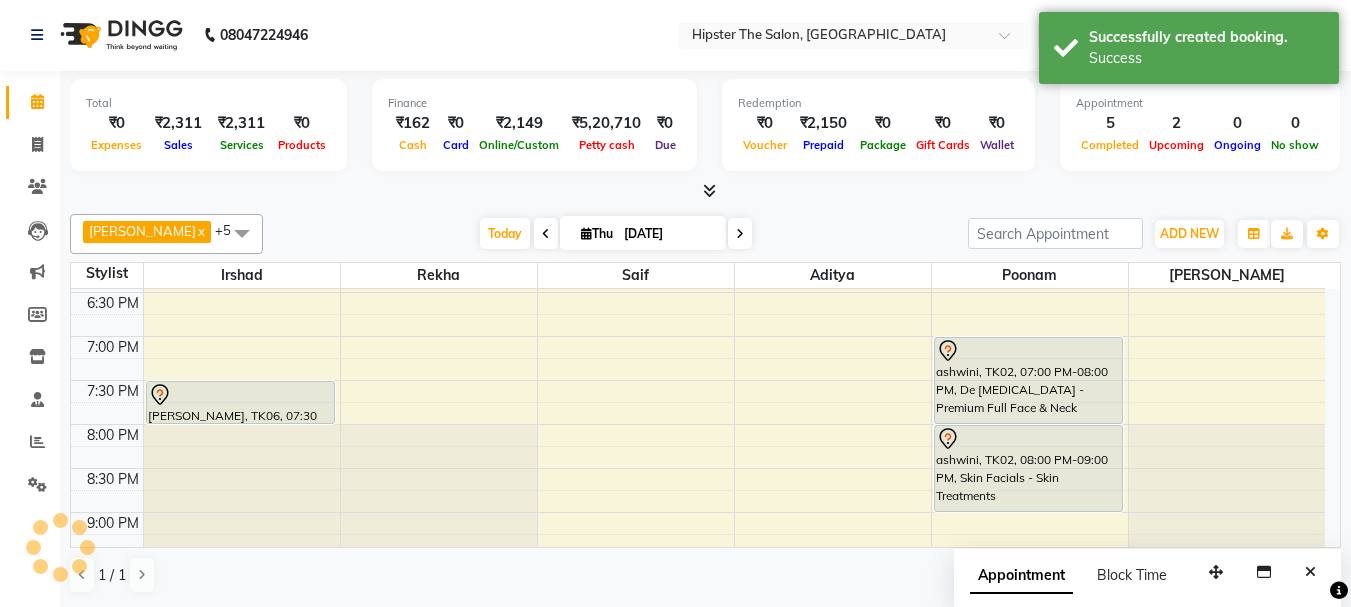 scroll, scrollTop: 0, scrollLeft: 0, axis: both 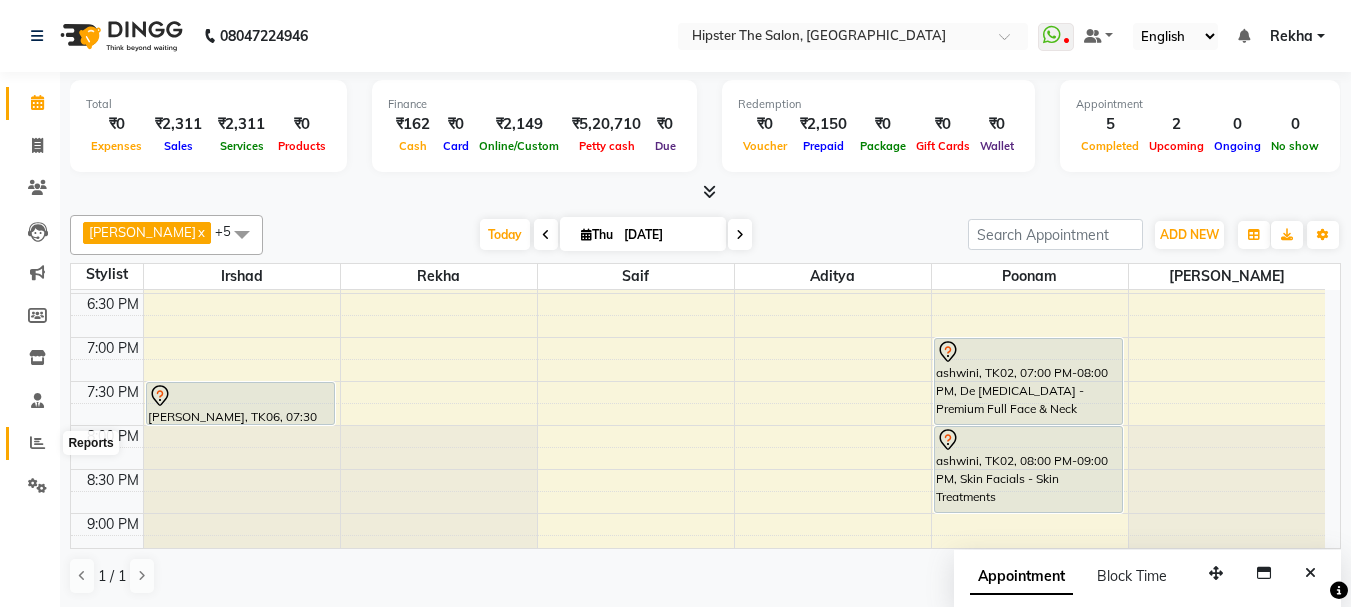click 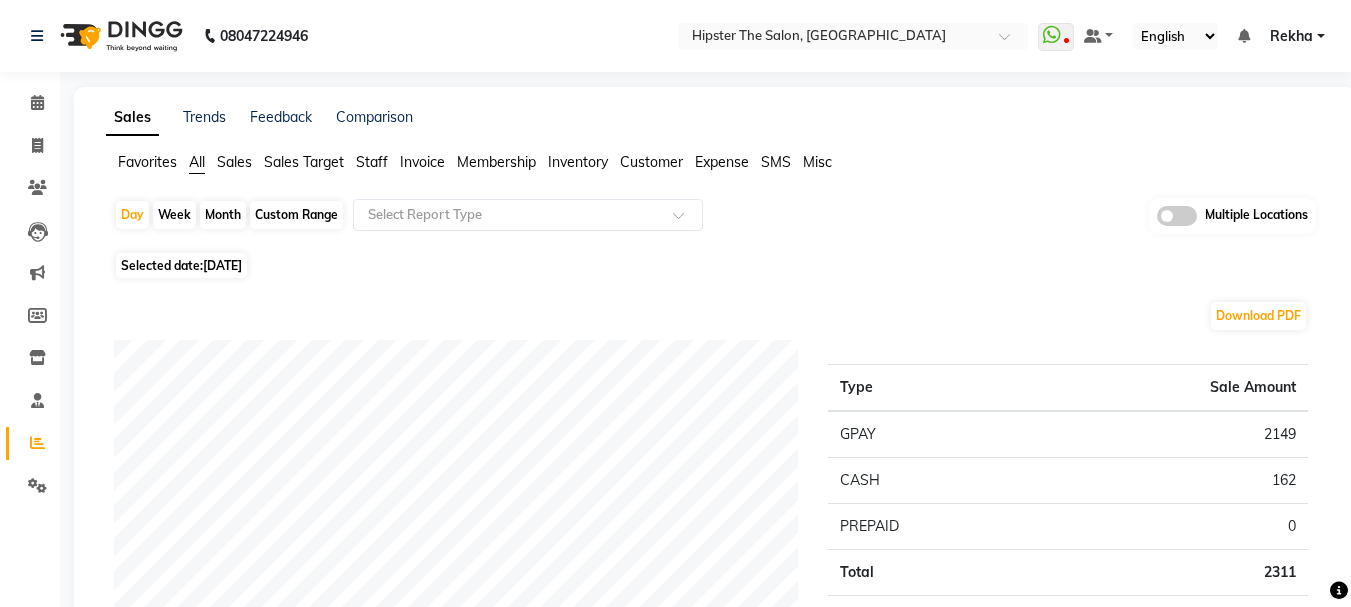 click on "Custom Range" 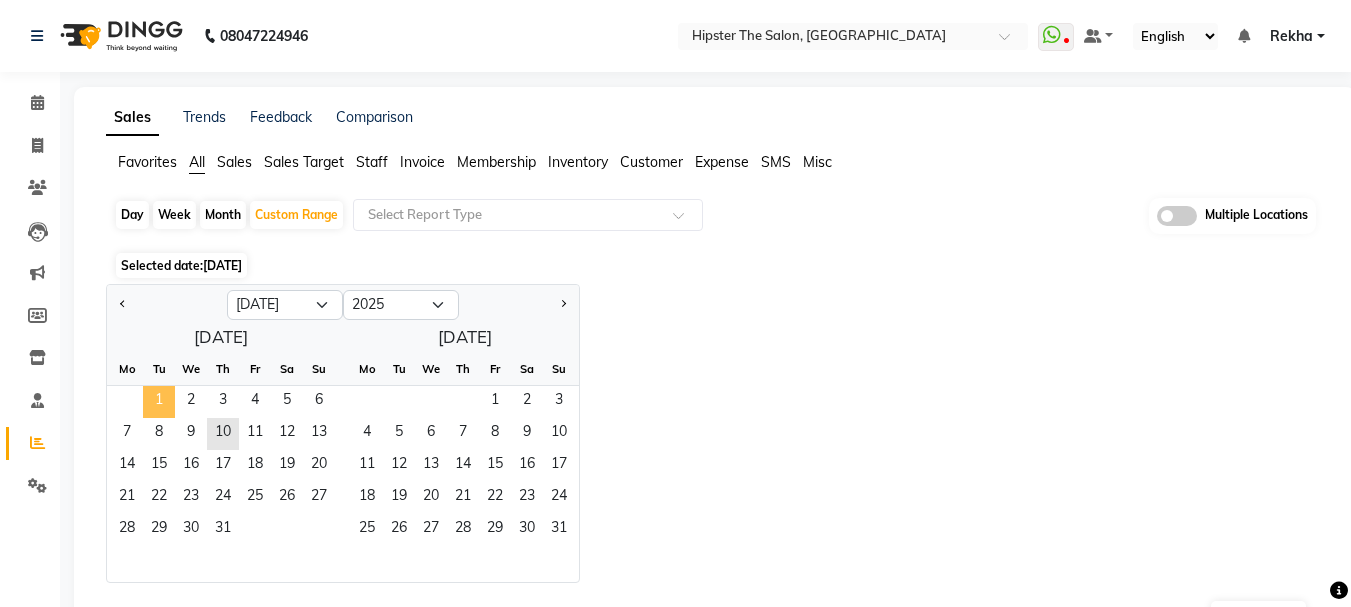 click on "1" 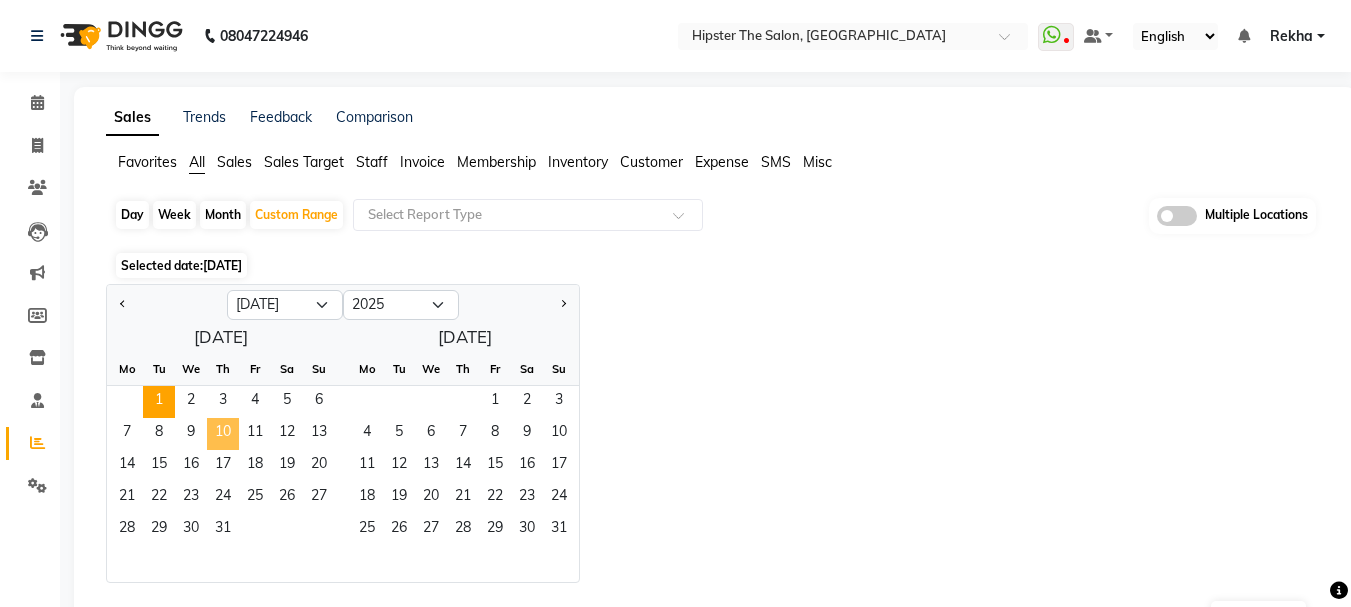 click on "10" 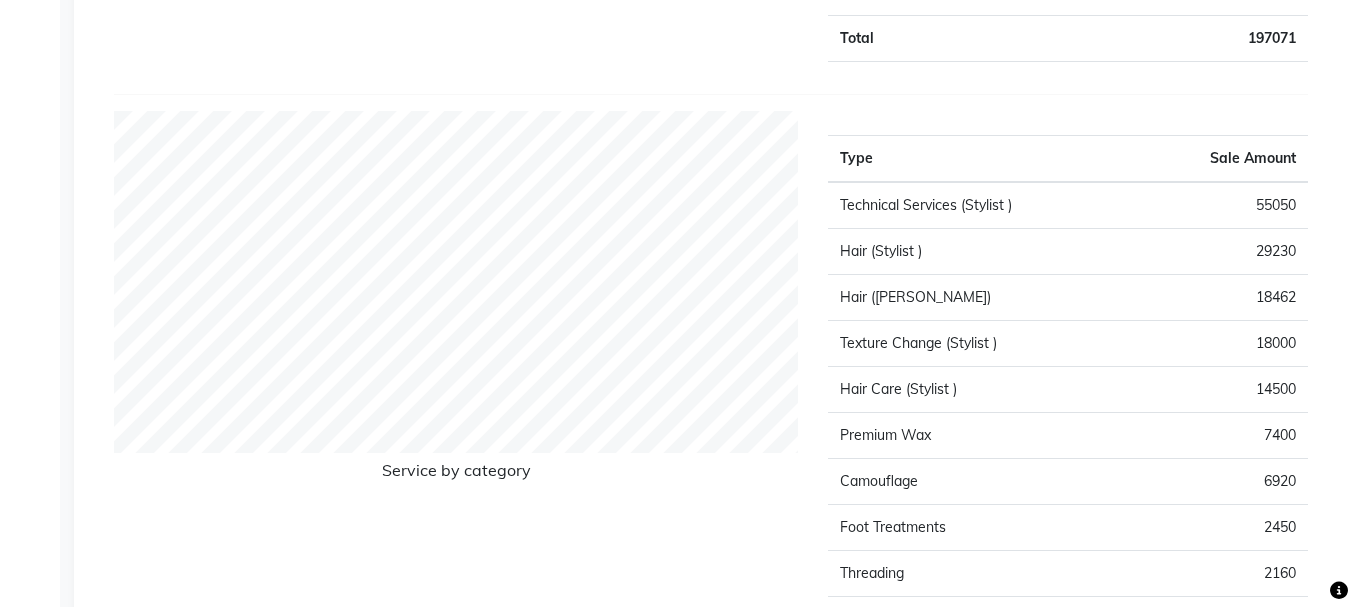 scroll, scrollTop: 0, scrollLeft: 0, axis: both 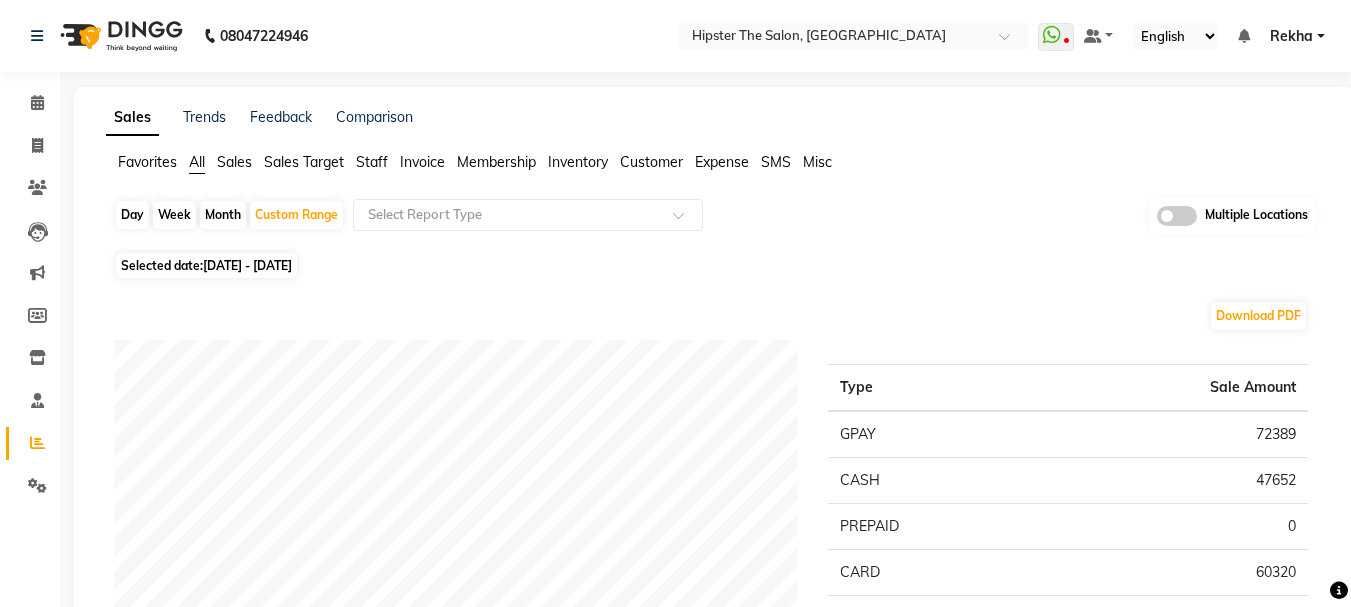 click on "Staff" 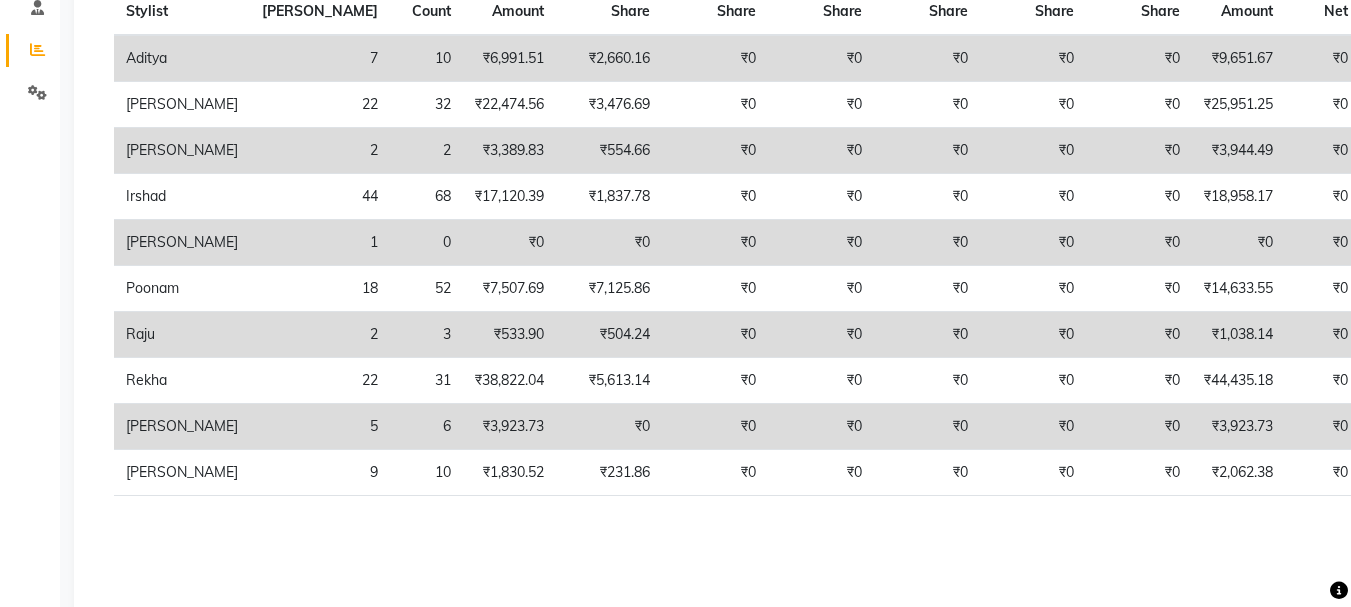 scroll, scrollTop: 0, scrollLeft: 0, axis: both 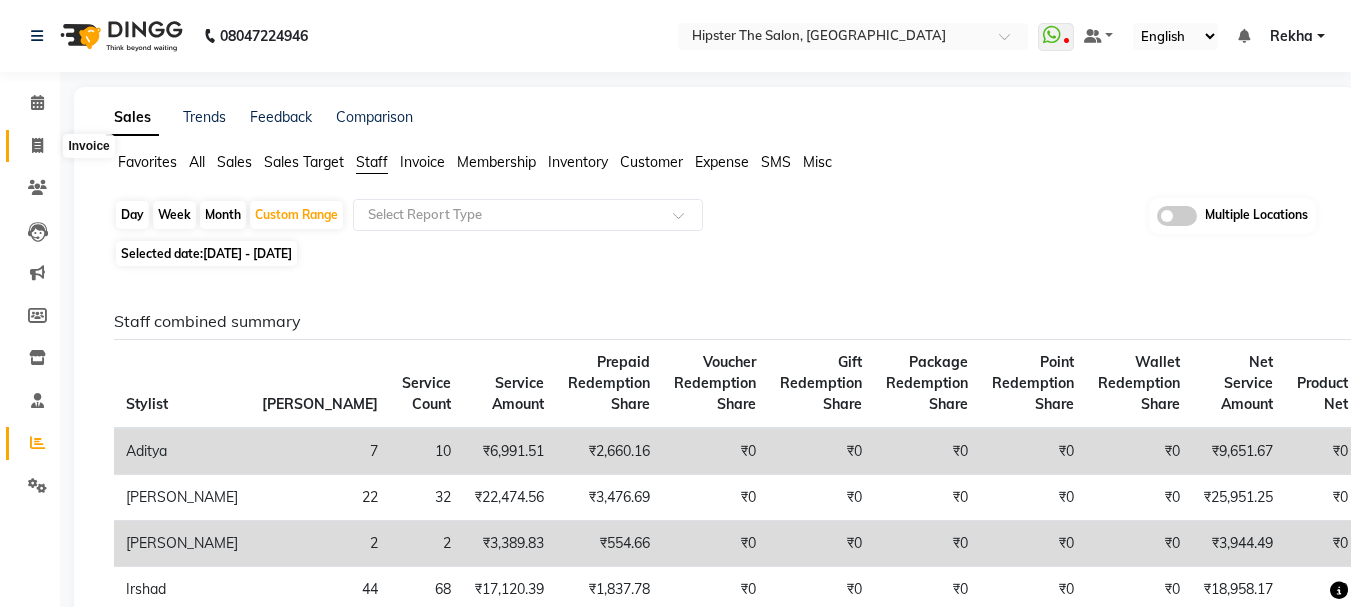 click 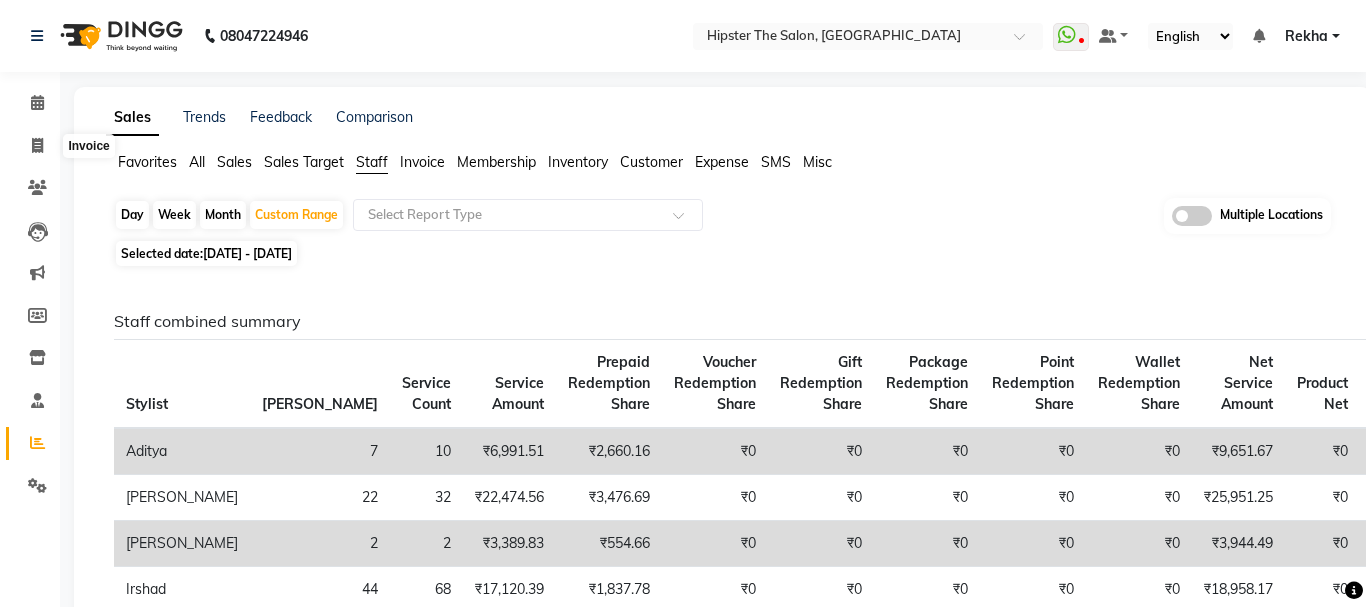select on "service" 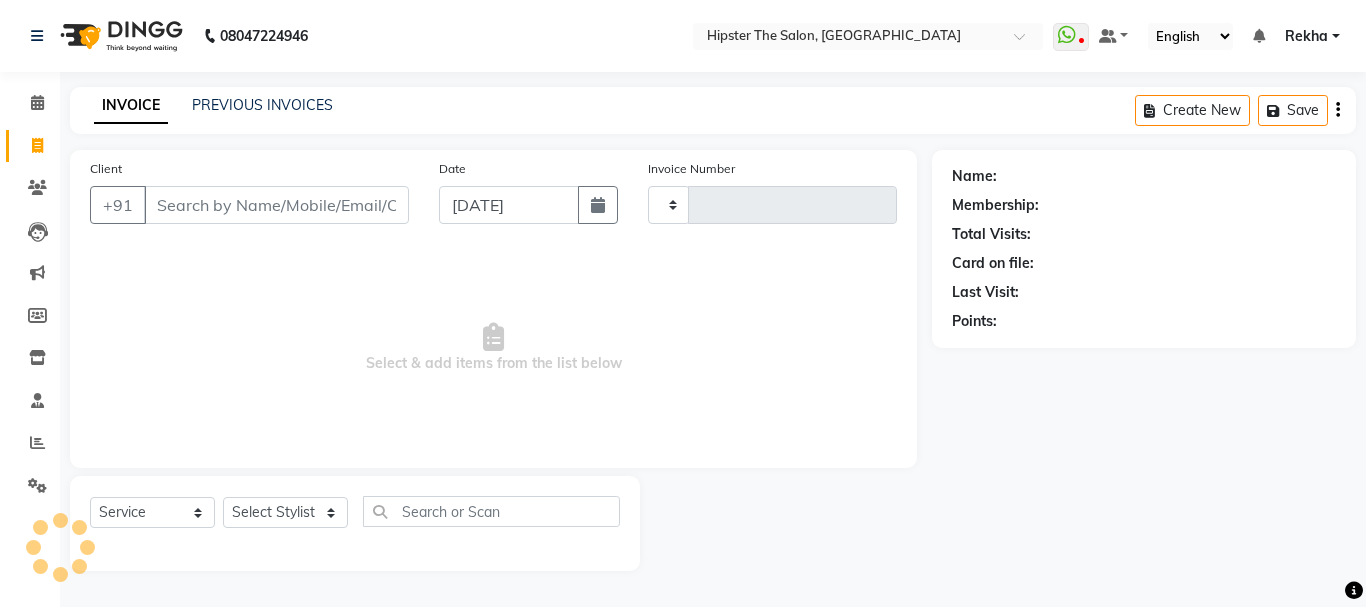 type on "1708" 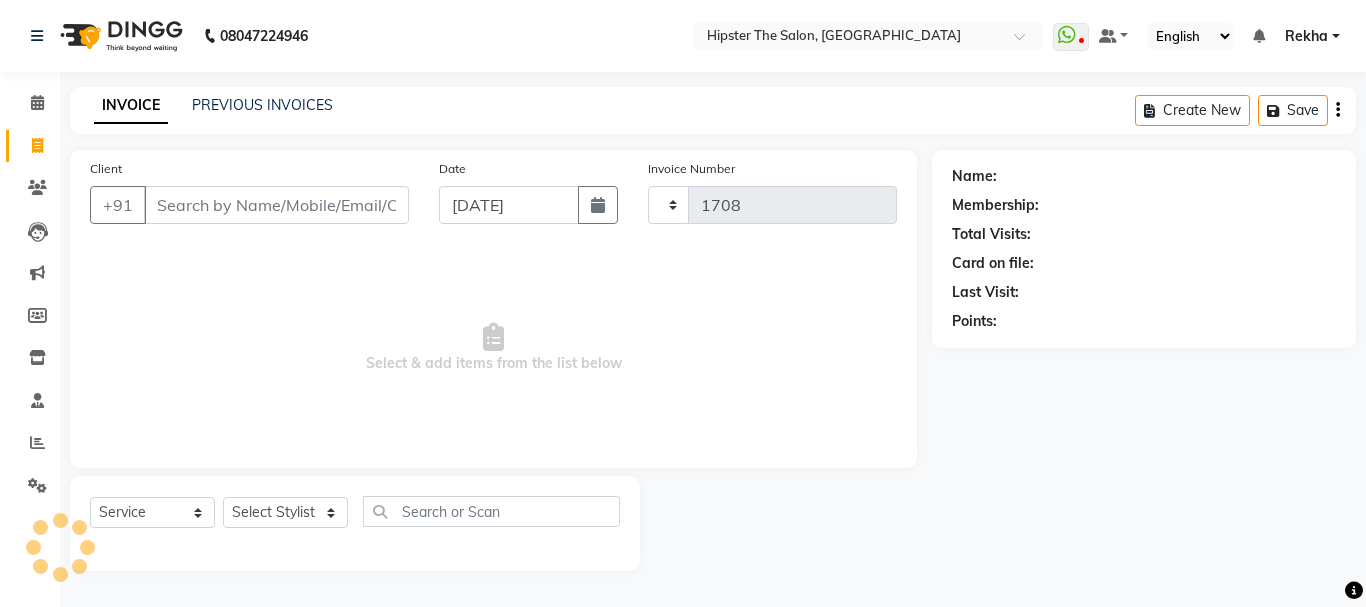 select on "5125" 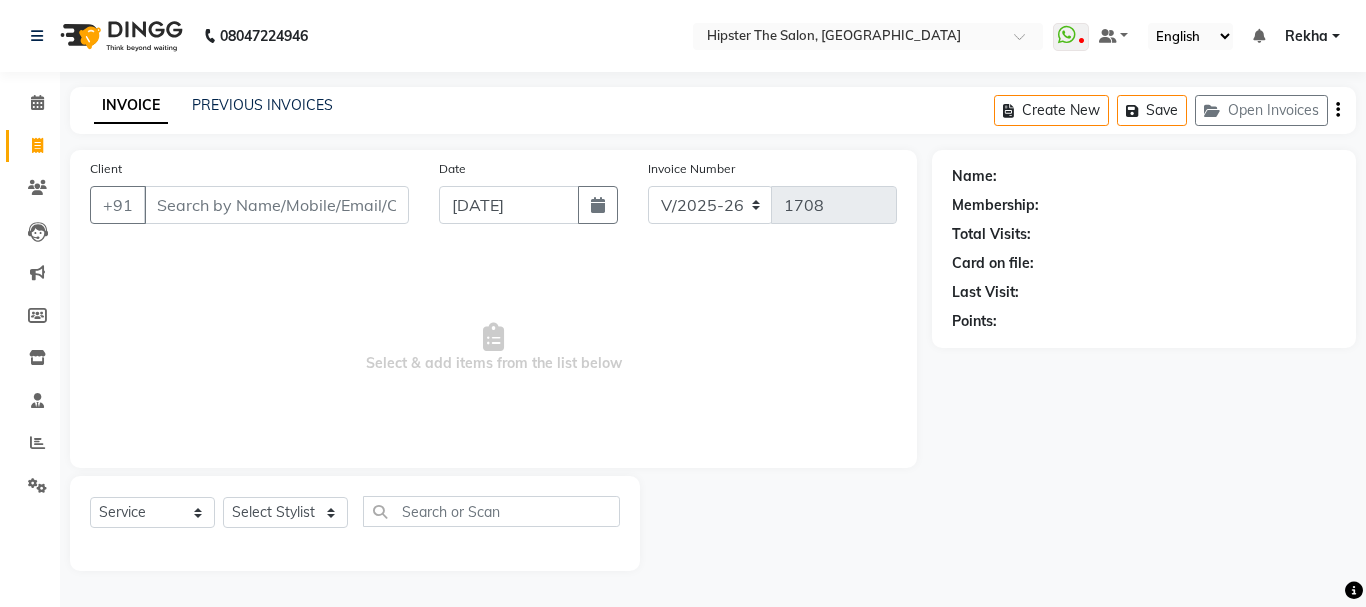 click on "Client" at bounding box center (276, 205) 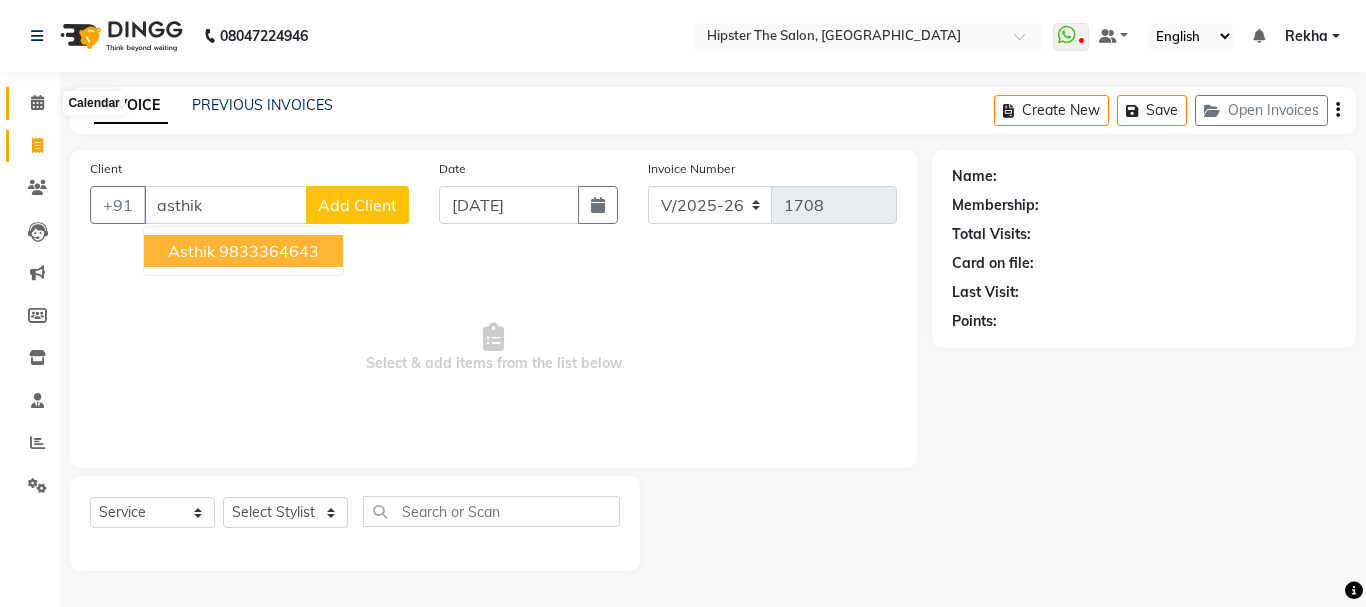 type on "asthik" 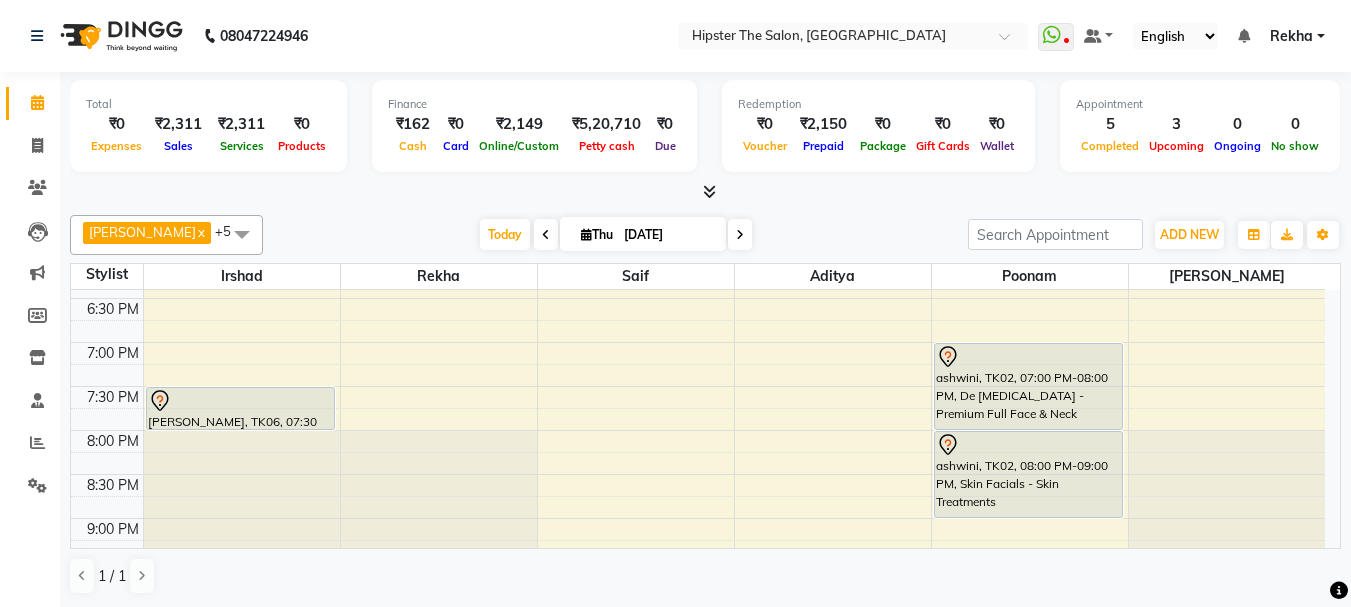 scroll, scrollTop: 887, scrollLeft: 0, axis: vertical 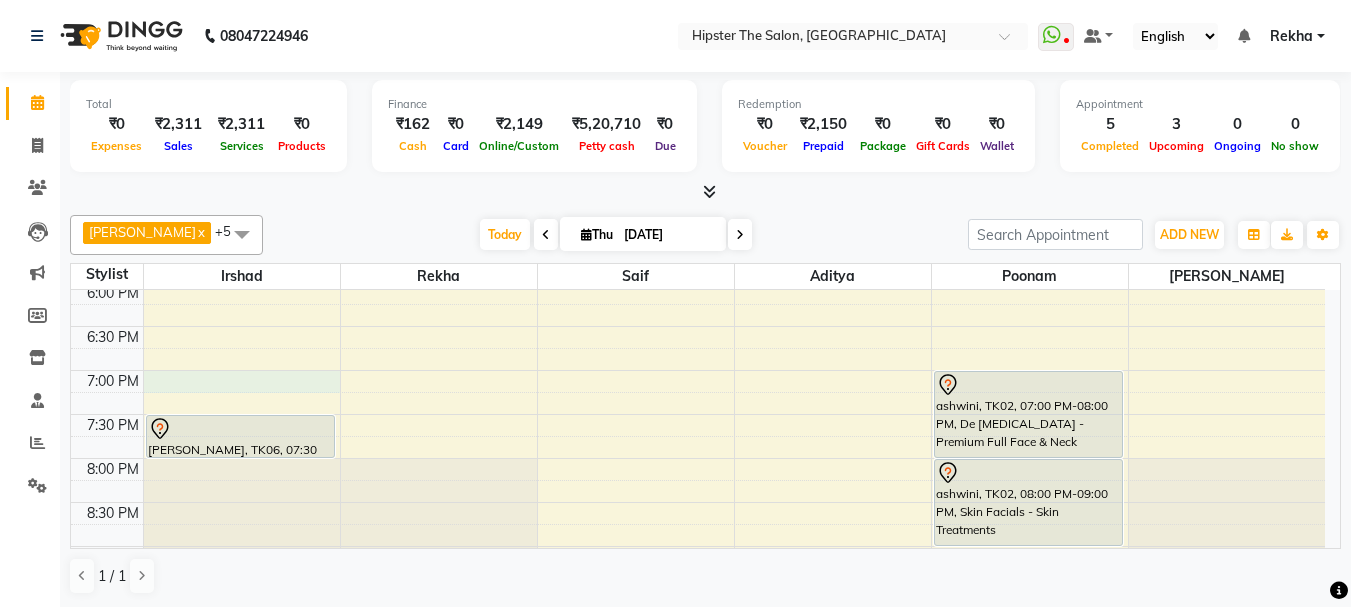 click on "8:00 AM 8:30 AM 9:00 AM 9:30 AM 10:00 AM 10:30 AM 11:00 AM 11:30 AM 12:00 PM 12:30 PM 1:00 PM 1:30 PM 2:00 PM 2:30 PM 3:00 PM 3:30 PM 4:00 PM 4:30 PM 5:00 PM 5:30 PM 6:00 PM 6:30 PM 7:00 PM 7:30 PM 8:00 PM 8:30 PM 9:00 PM 9:30 PM 10:00 PM 10:30 PM     Bhavin Chudasma, TK03, 11:05 AM-11:35 AM, Hair (Barber) - Shave (₹180)     aqueela, TK04, 12:15 PM-12:45 PM, Hair (Barber) - Wash Cut And Styling (₹300)             amit shete, TK06, 07:30 PM-08:00 PM, Hair (Barber) - Wash Cut And Styling     Vidhi J, TK05, 12:55 PM-01:55 PM, Technical Services (Stylist ) - Root Touch-Up Ammonia Free (₹1450)     pooja sharma, TK01, 01:30 PM-03:30 PM, Technical Services (Stylist ) - Root Touch-Up (₹1350),Hair Care (Stylist ) - Hair Spa 1 (₹1000)     Vidhi J, TK05, 01:55 PM-02:55 PM, Gelicure - Gel Polish Removal With Special Remover (₹600)             ashwini, TK02, 07:00 PM-08:00 PM, De Tanning - Premium Full Face & Neck             ashwini, TK02, 08:00 PM-09:00 PM, Skin Facials - Skin Treatments" at bounding box center (698, 62) 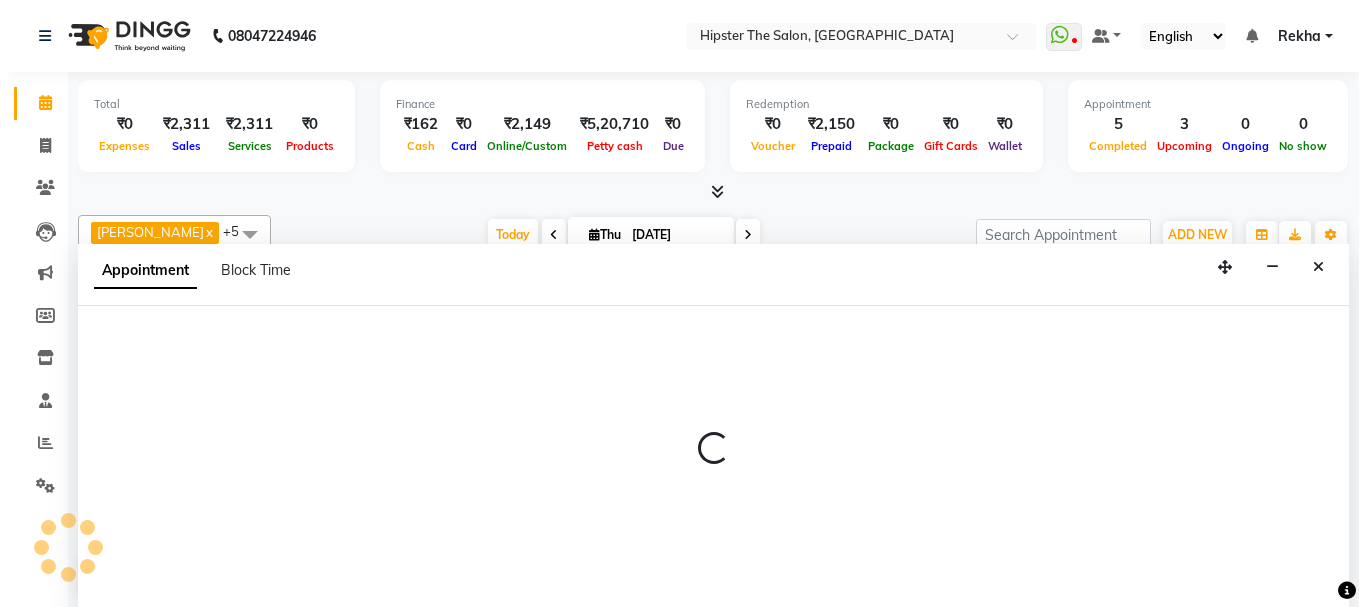scroll, scrollTop: 1, scrollLeft: 0, axis: vertical 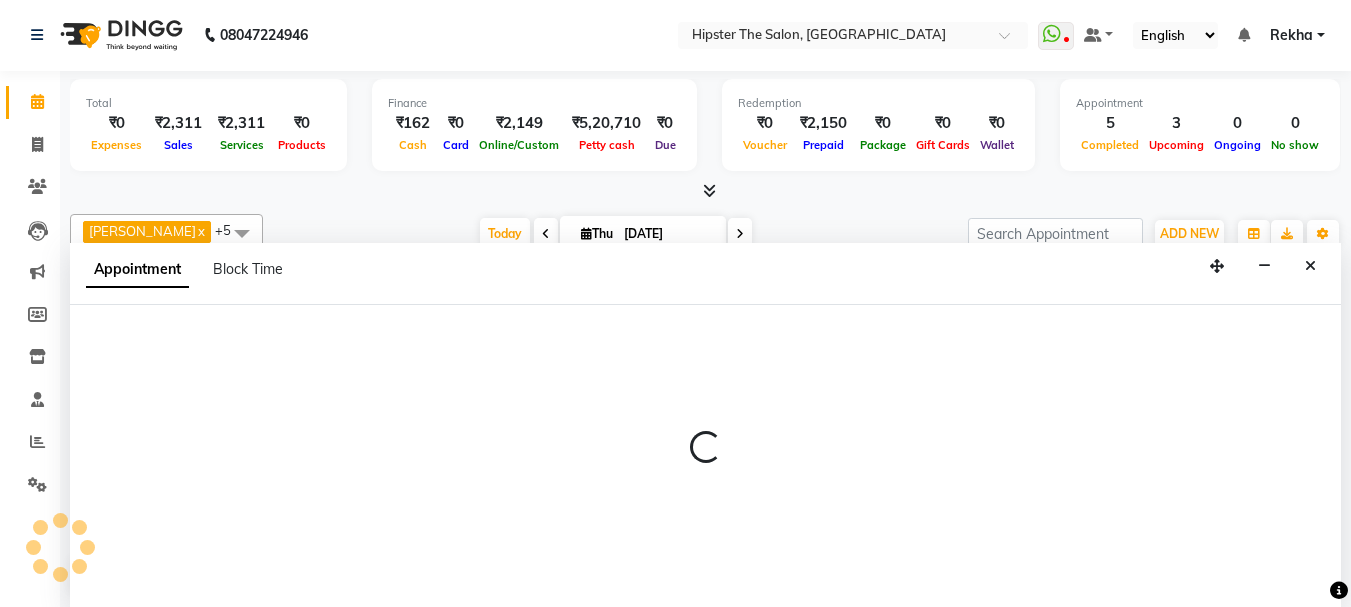 select on "32387" 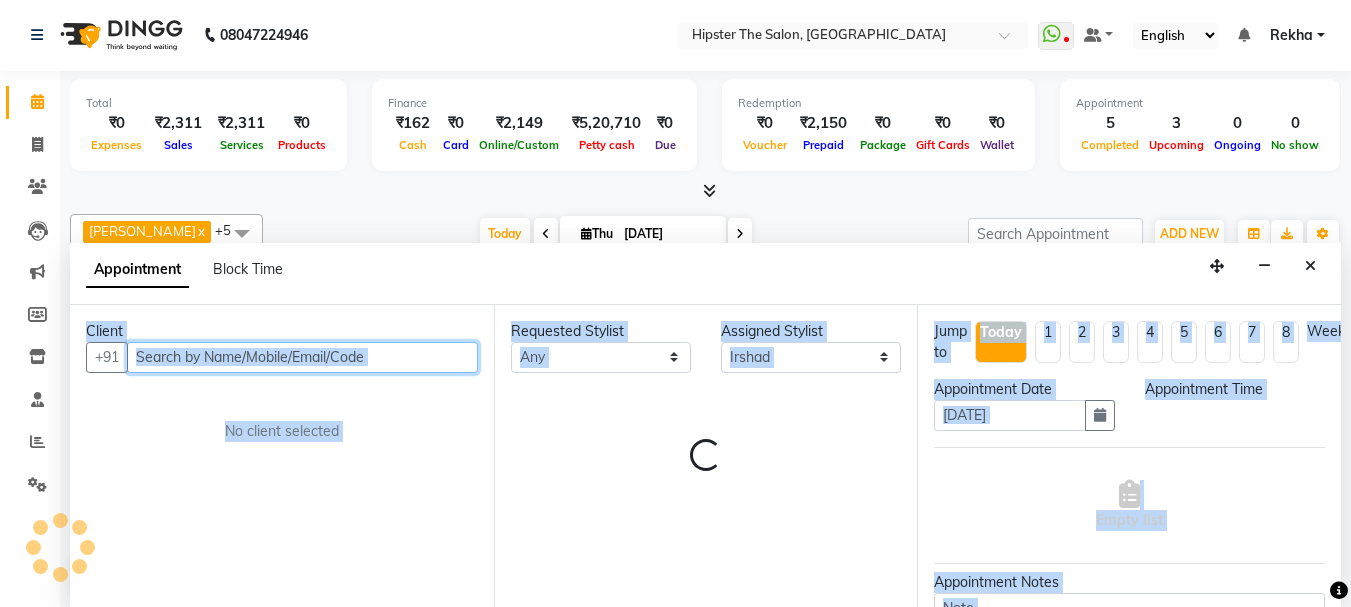 select on "1140" 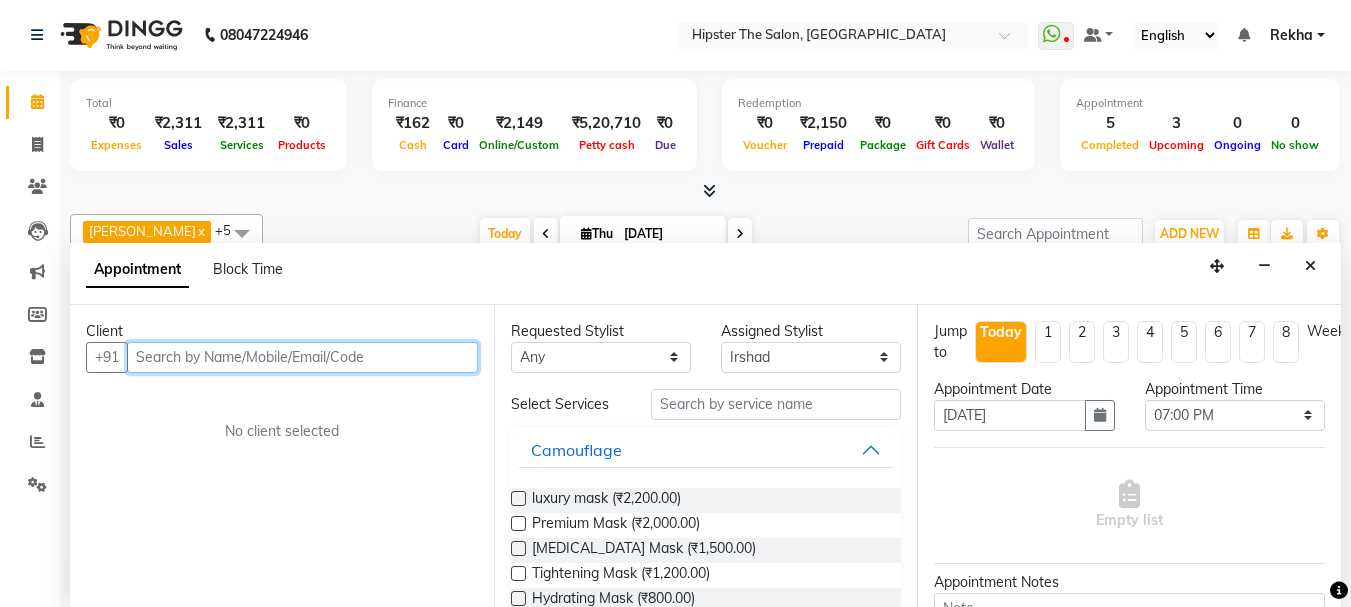 click at bounding box center (302, 357) 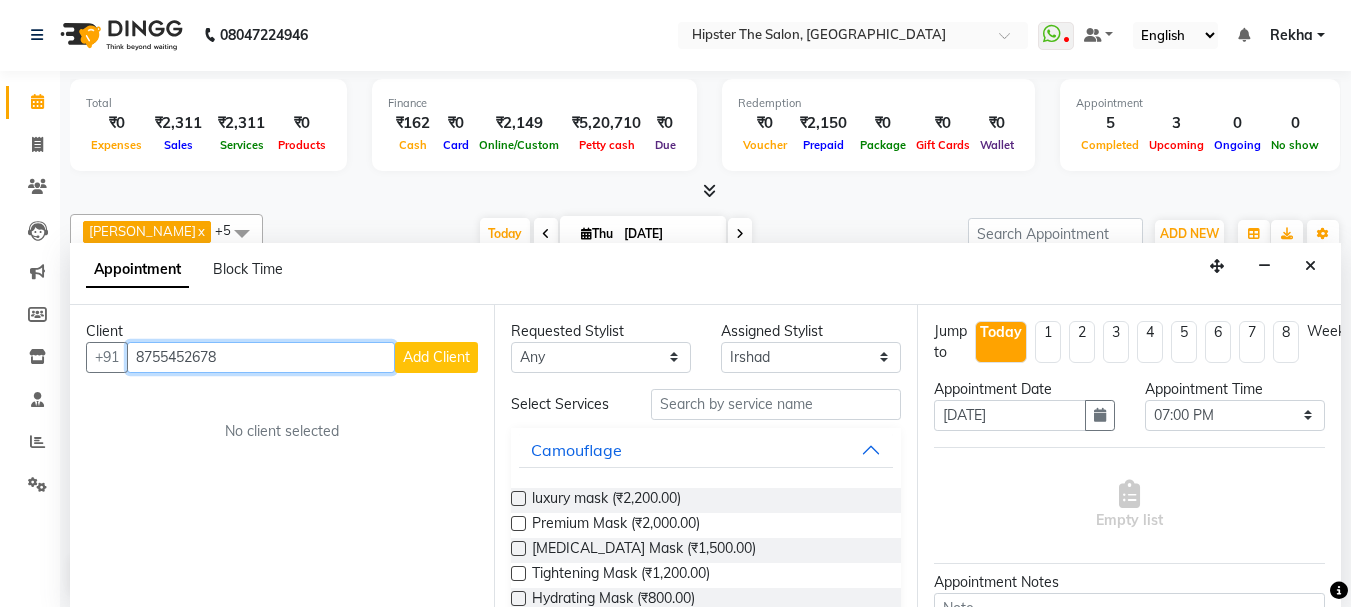 type on "8755452678" 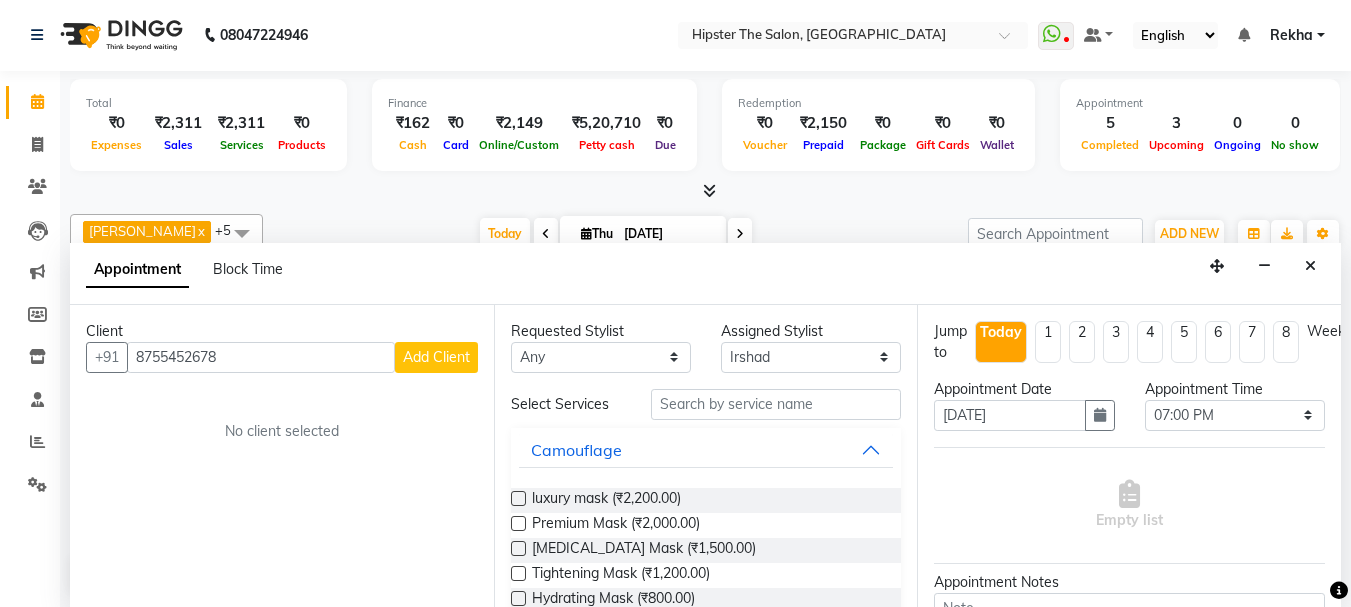 click on "Add Client" at bounding box center [436, 357] 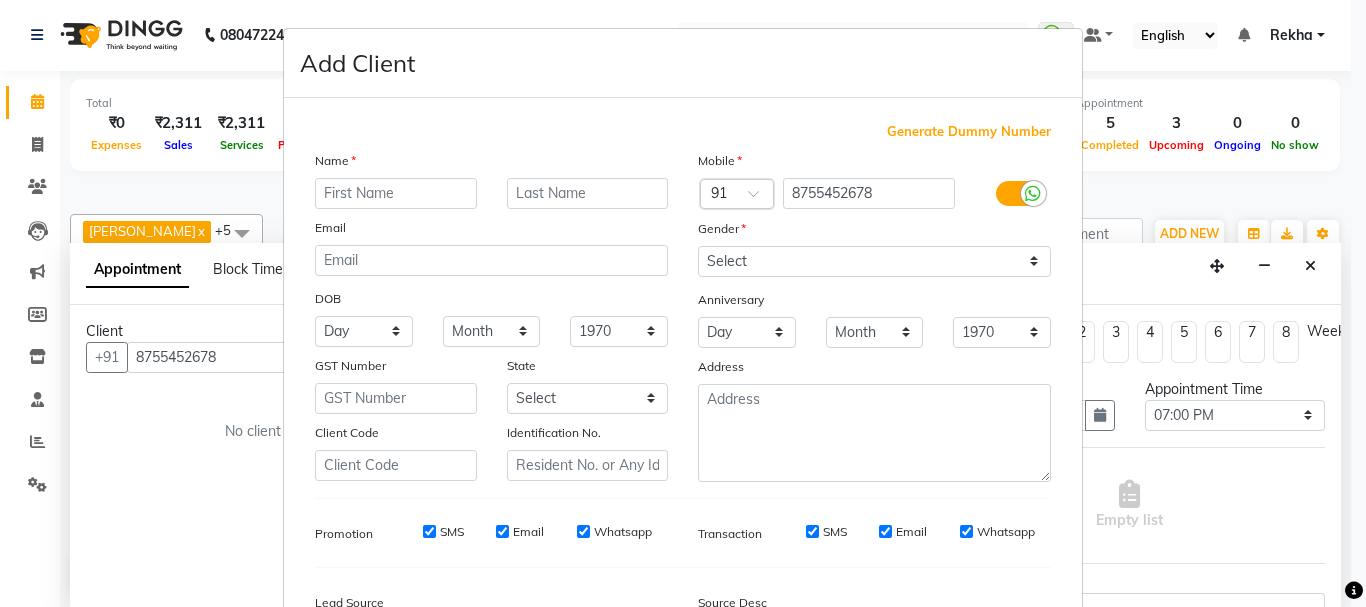 click at bounding box center [396, 193] 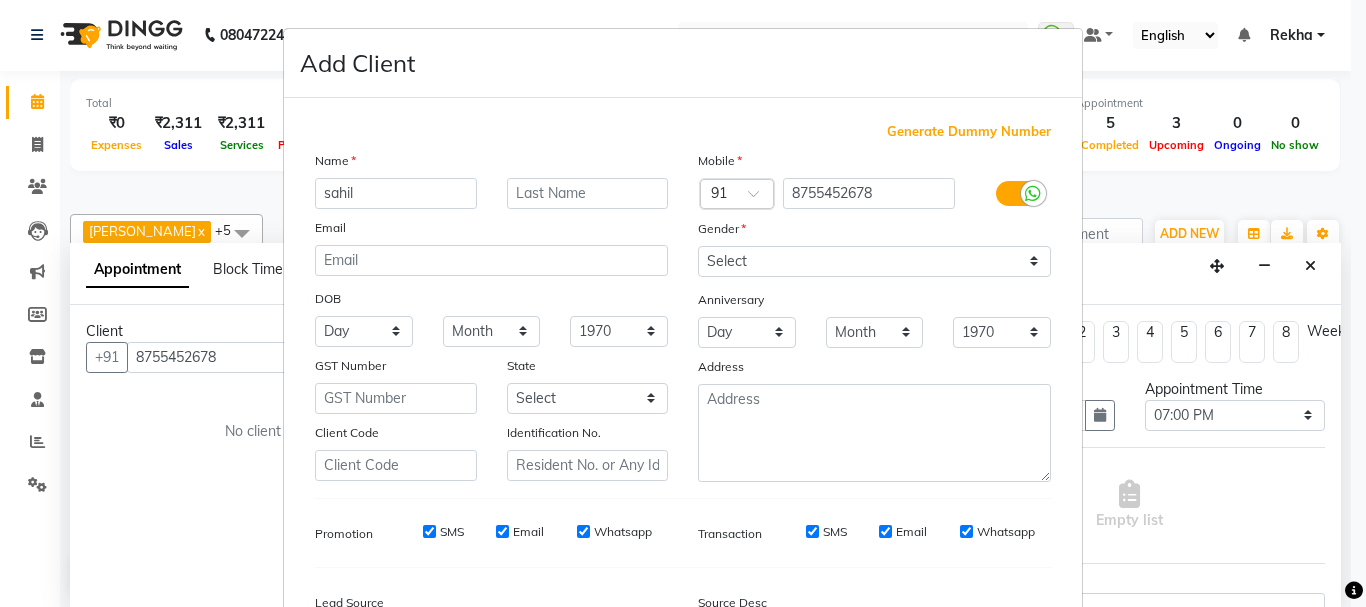 type on "sahil" 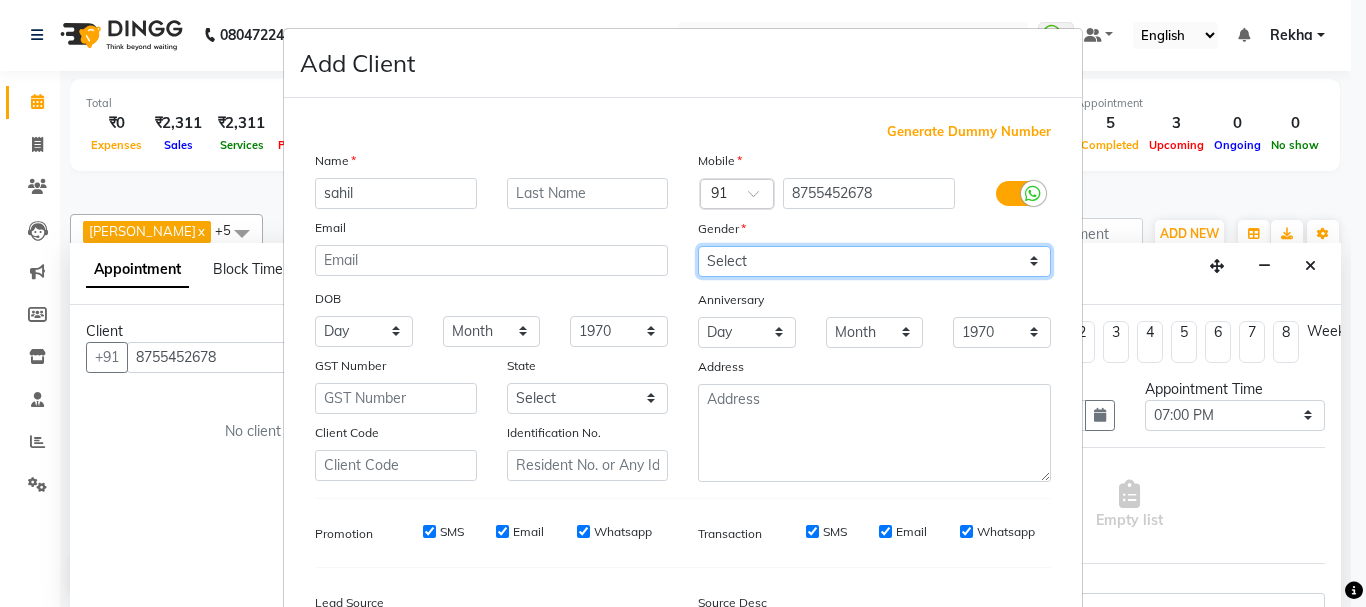 click on "Select Male Female Other Prefer Not To Say" at bounding box center [874, 261] 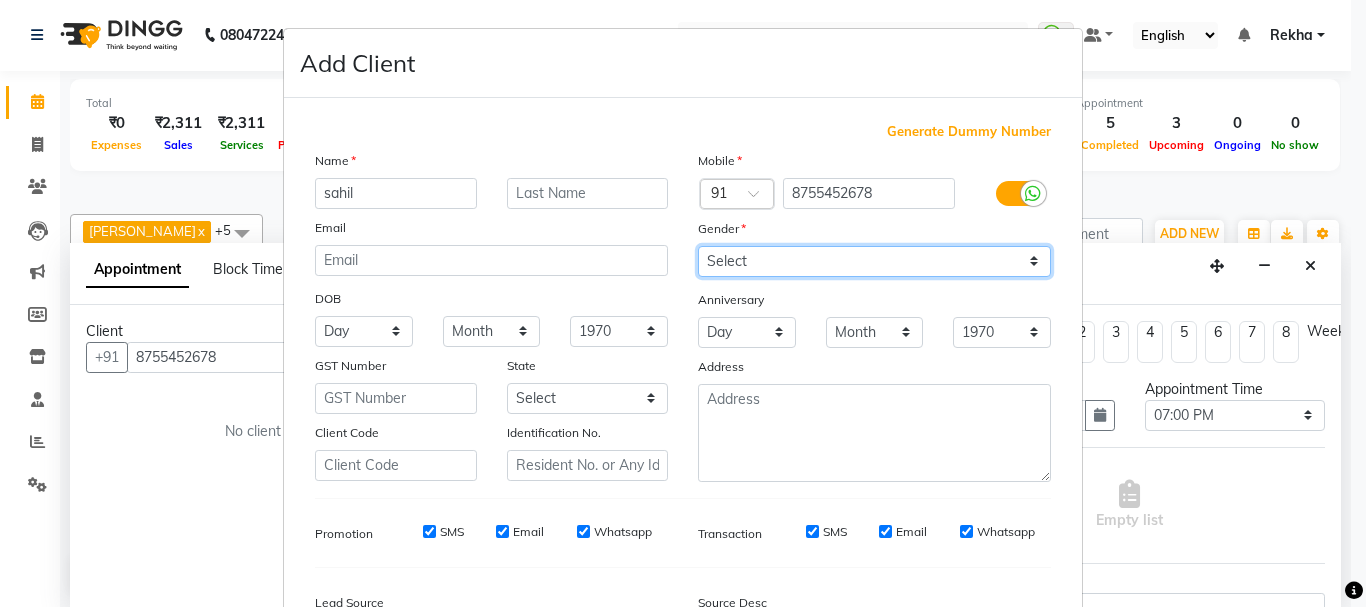 select on "male" 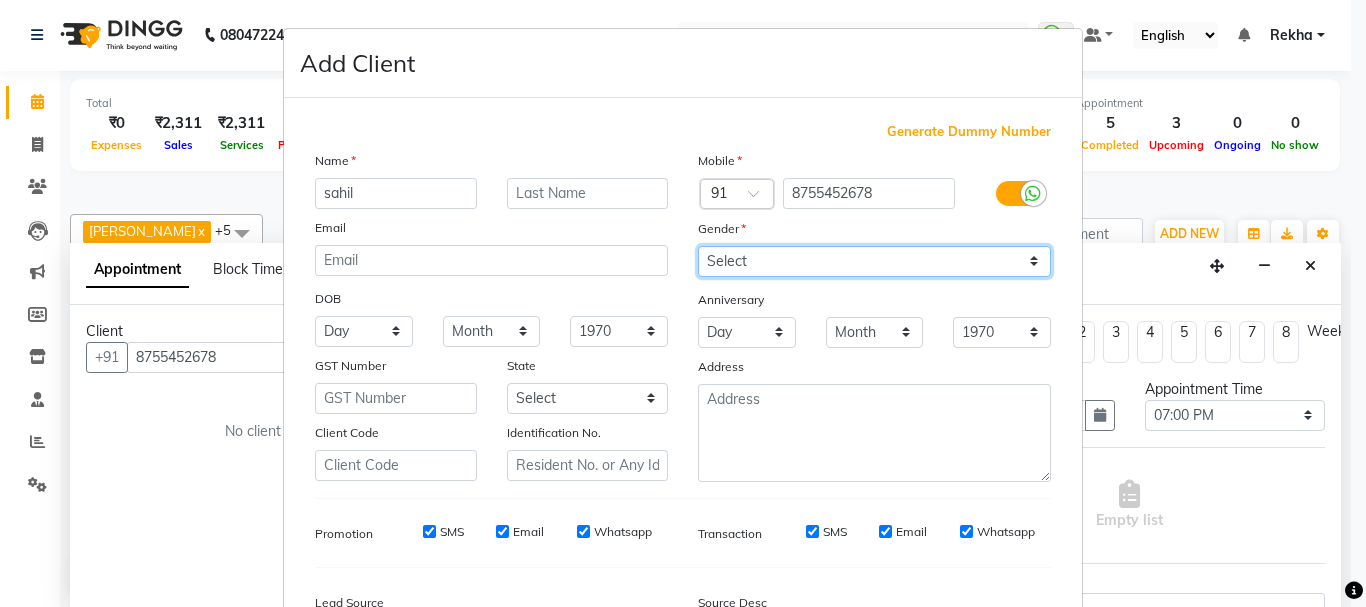 click on "Select Male Female Other Prefer Not To Say" at bounding box center [874, 261] 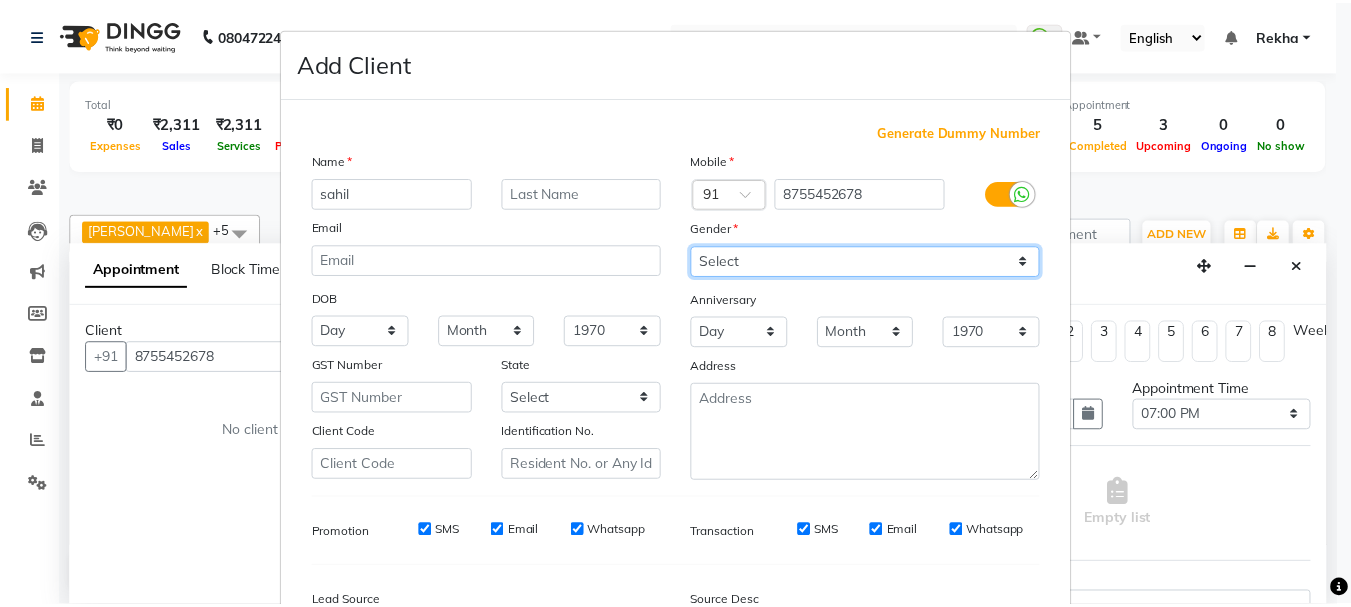 scroll, scrollTop: 242, scrollLeft: 0, axis: vertical 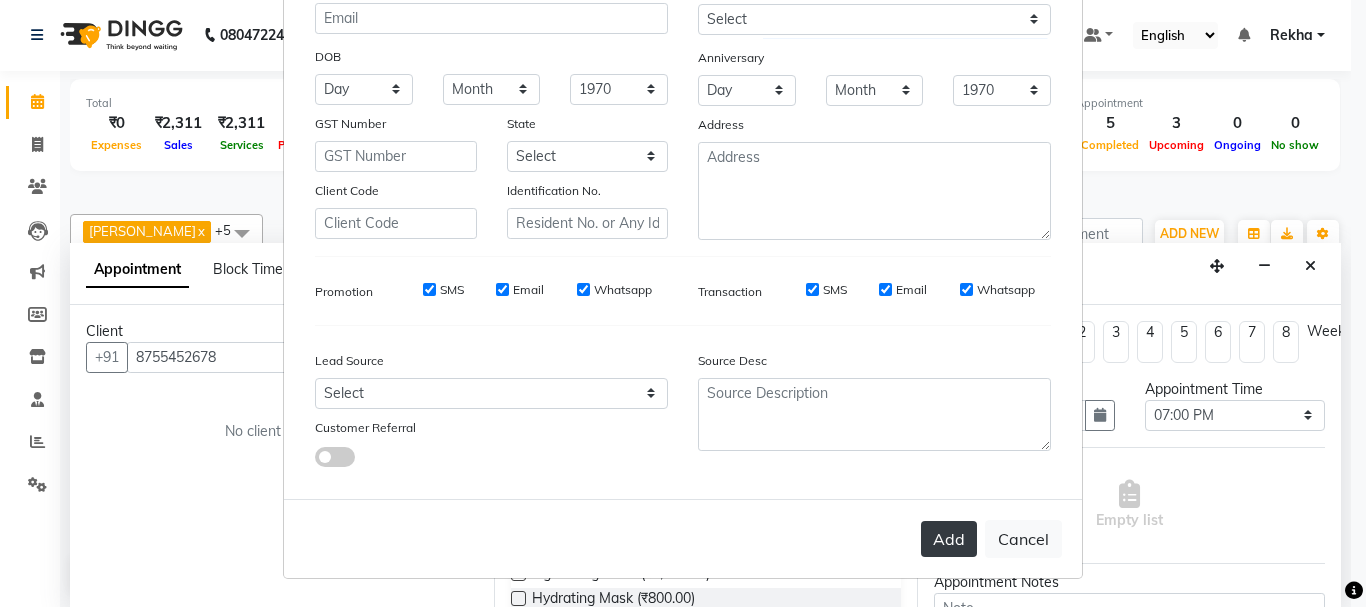 click on "Add" at bounding box center (949, 539) 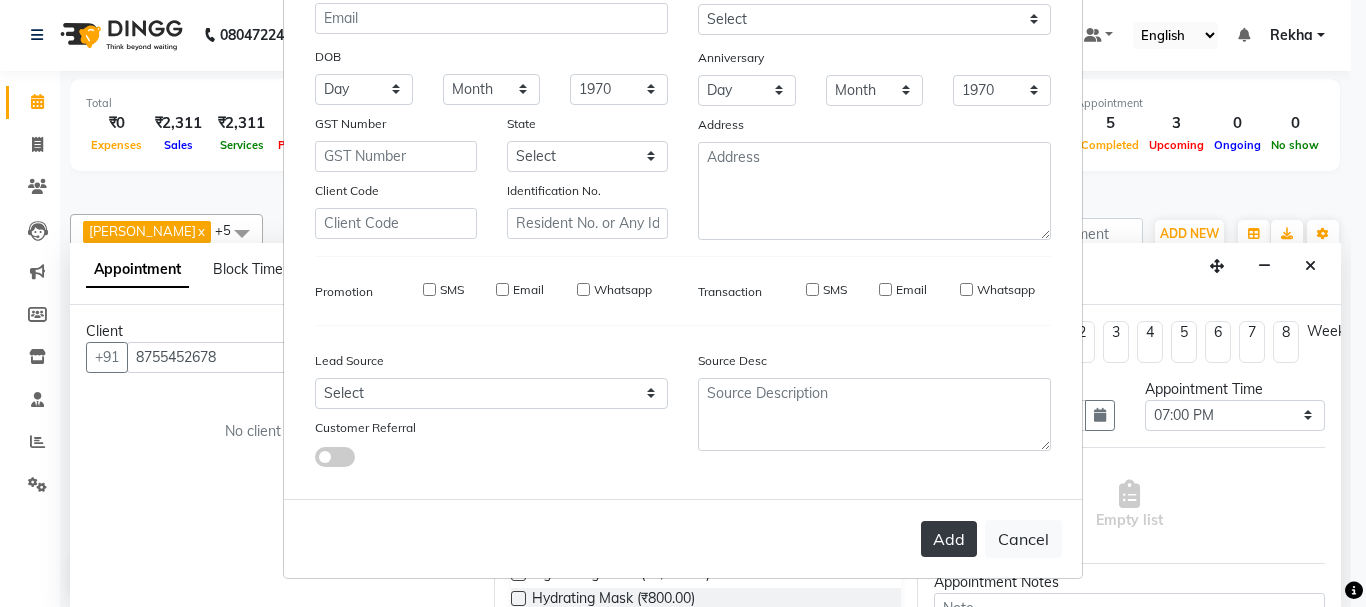 type 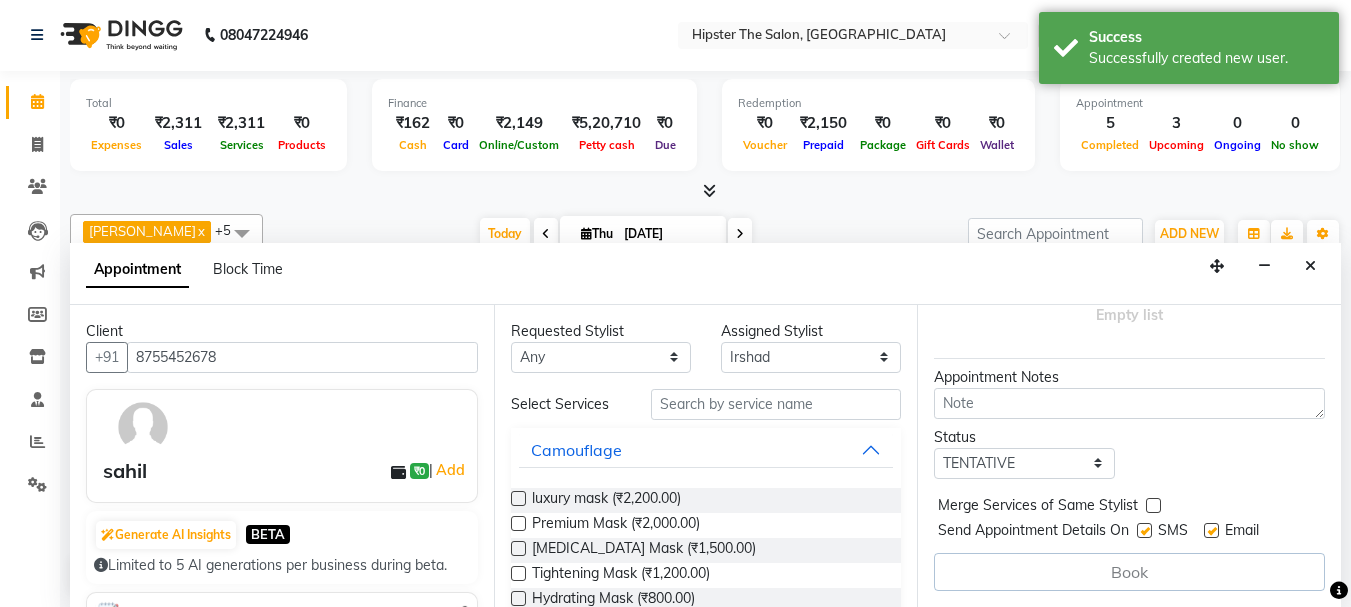 scroll, scrollTop: 220, scrollLeft: 0, axis: vertical 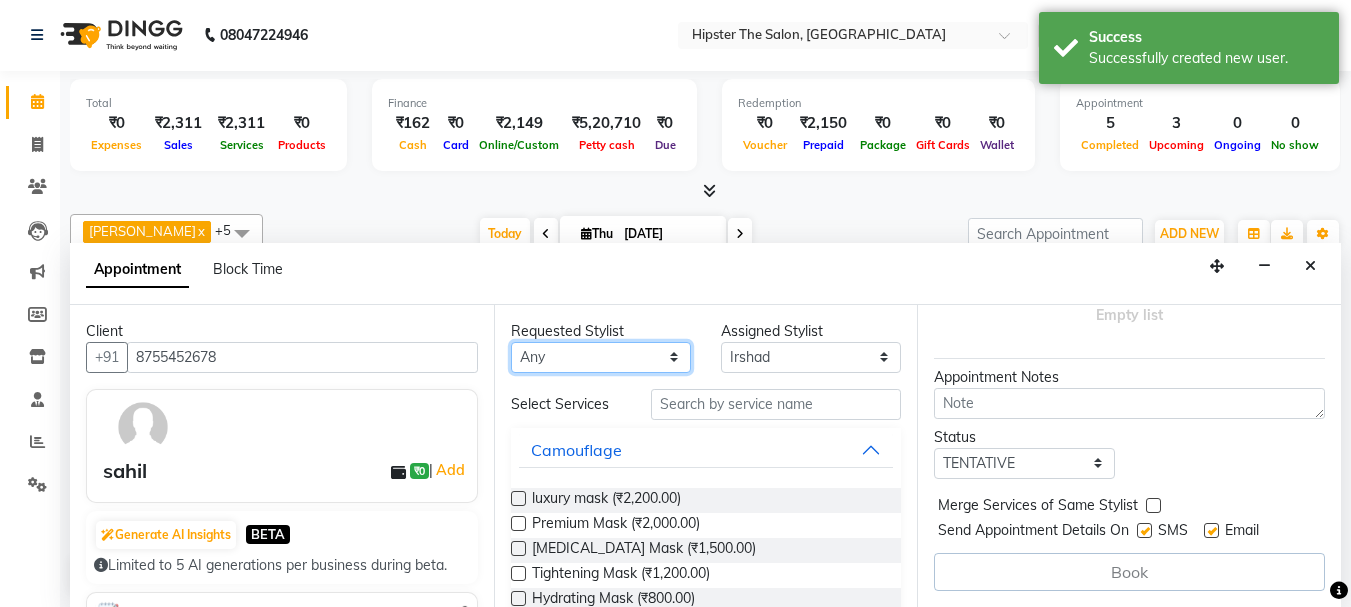 click on "Any Aditya aishu Akansha Anil Anup Ashik Bhavin diya Irshad Lucky meeth minaz  Namrata Neelam poonam Raju Rekha saif Salma salman Saneef sweta  umroy Vaibhav vicky" at bounding box center (601, 357) 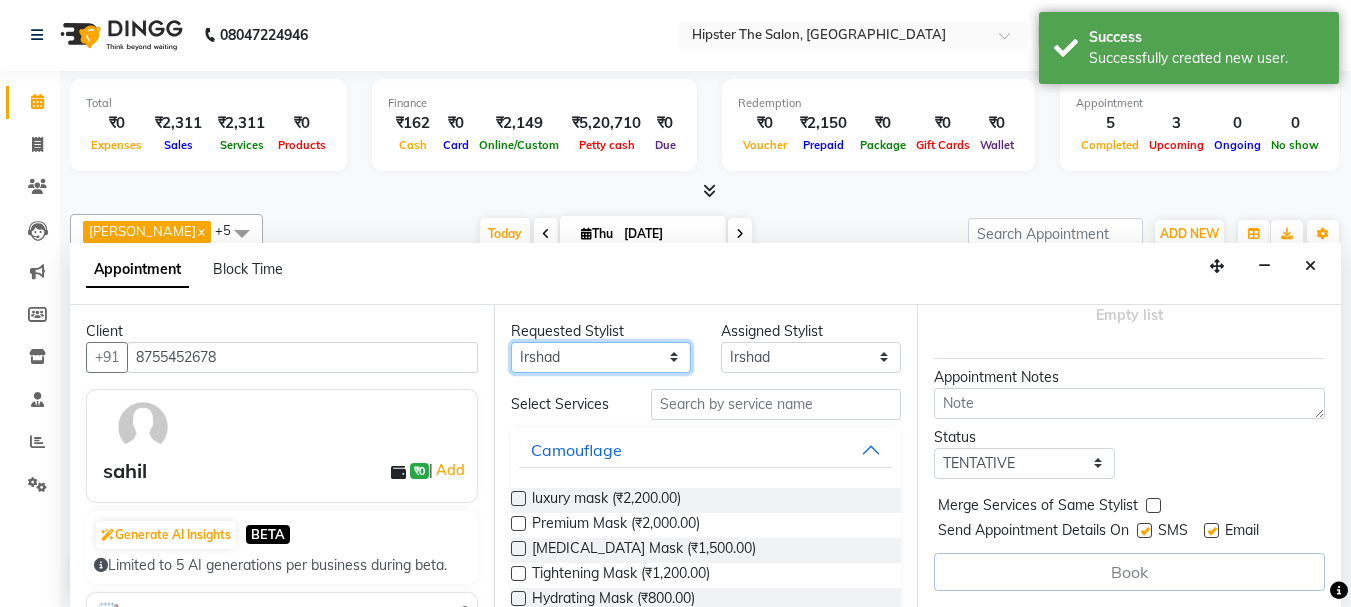 click on "Any Aditya aishu Akansha Anil Anup Ashik Bhavin diya Irshad Lucky meeth minaz  Namrata Neelam poonam Raju Rekha saif Salma salman Saneef sweta  umroy Vaibhav vicky" at bounding box center [601, 357] 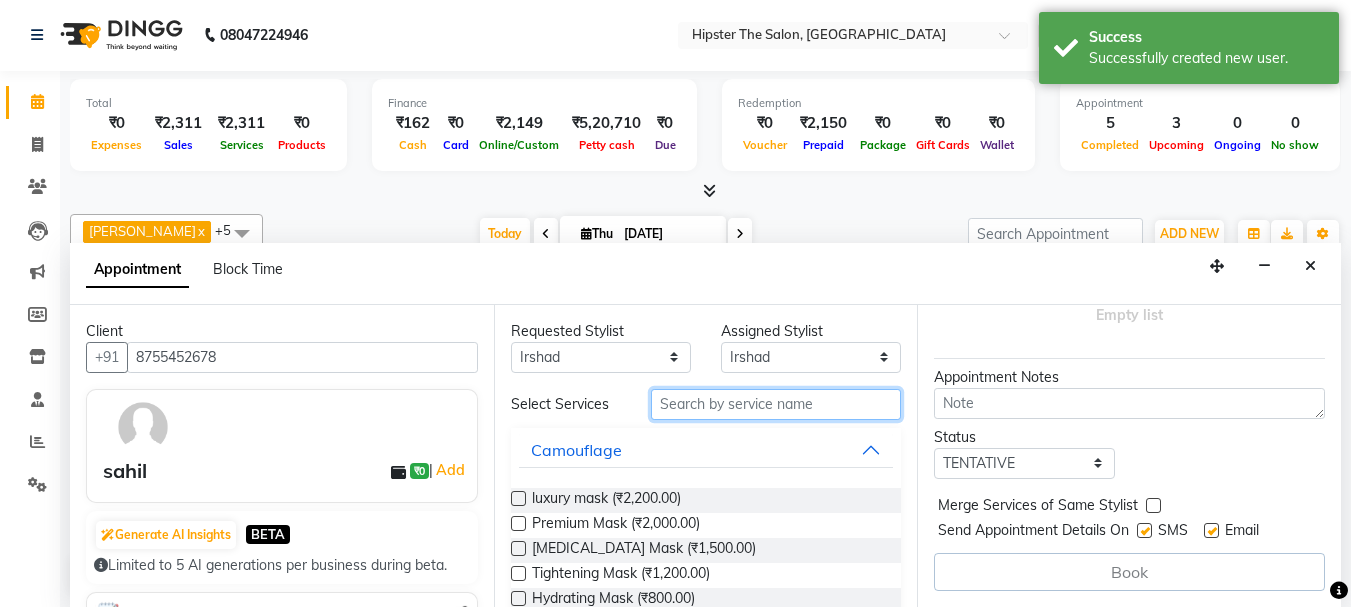 click at bounding box center [776, 404] 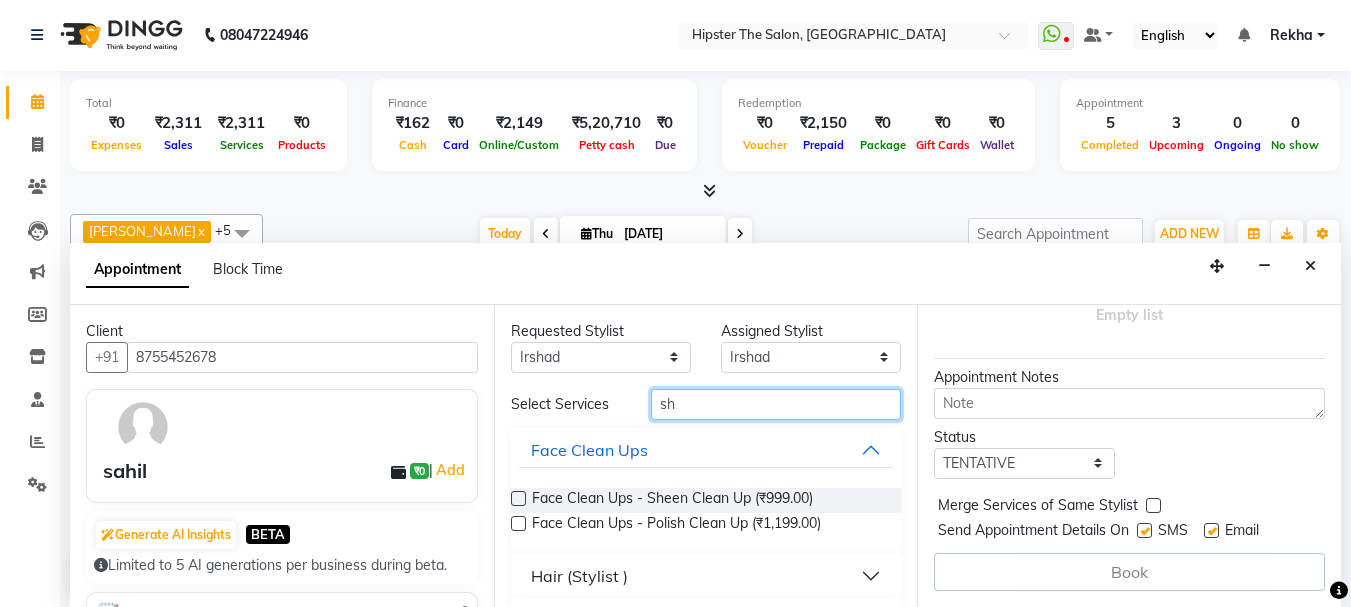 scroll, scrollTop: 271, scrollLeft: 0, axis: vertical 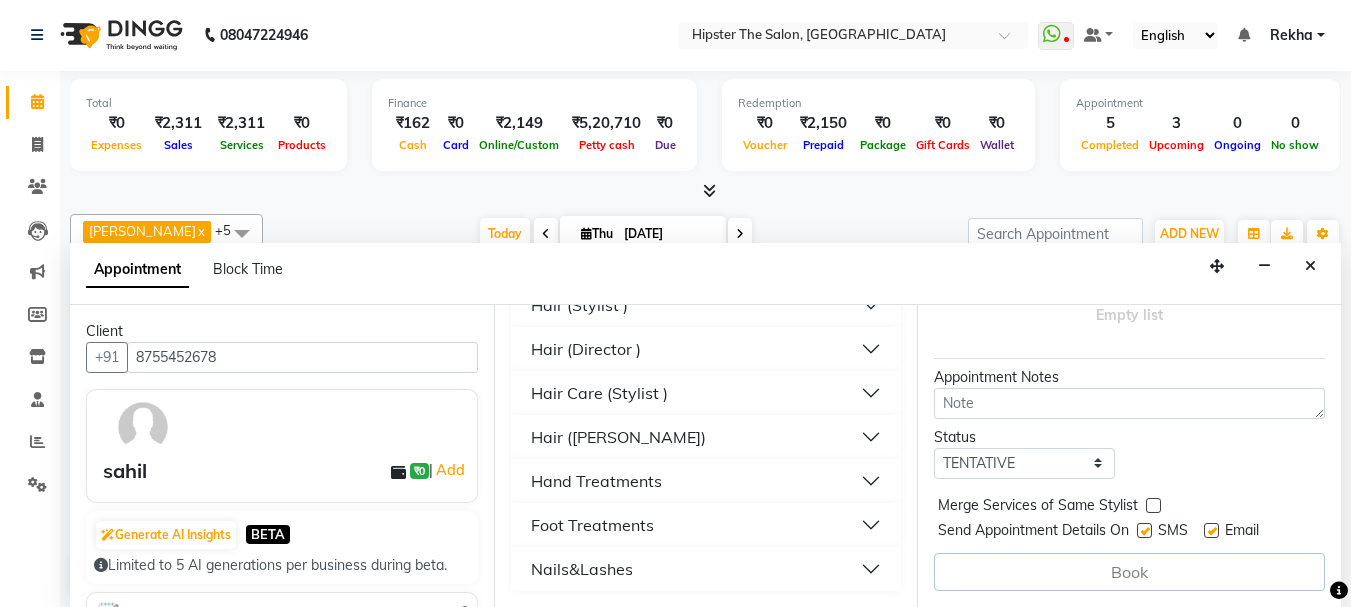 type on "sh" 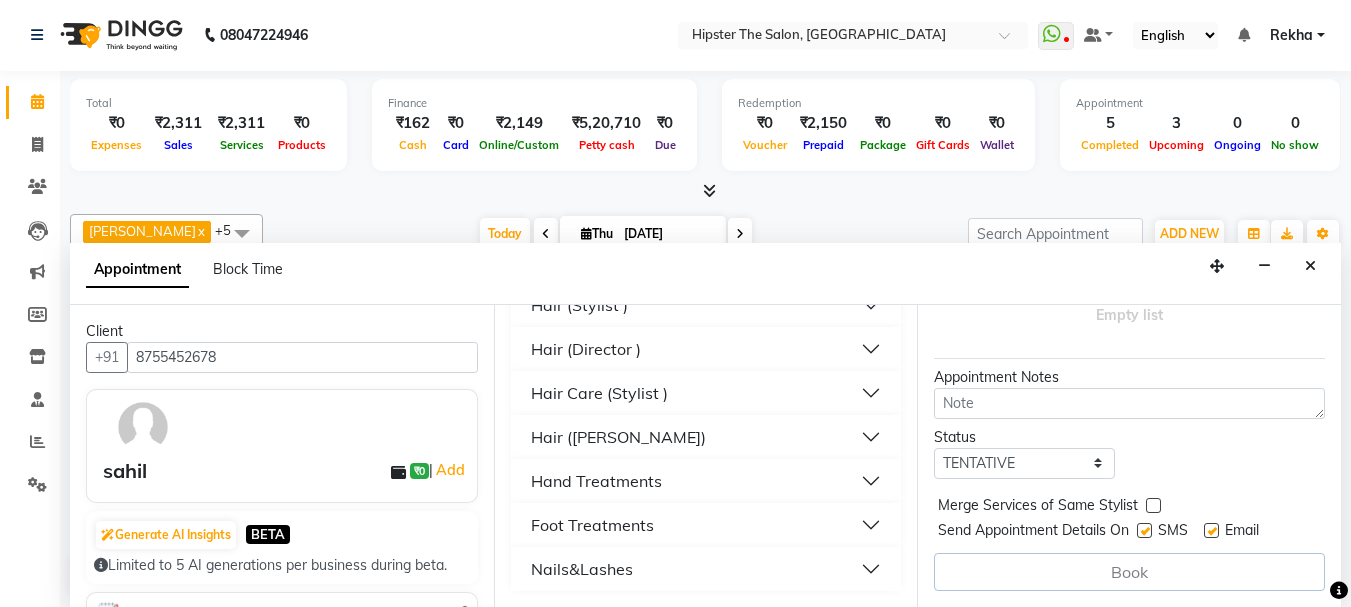 click on "Hair (Barber)" at bounding box center [706, 437] 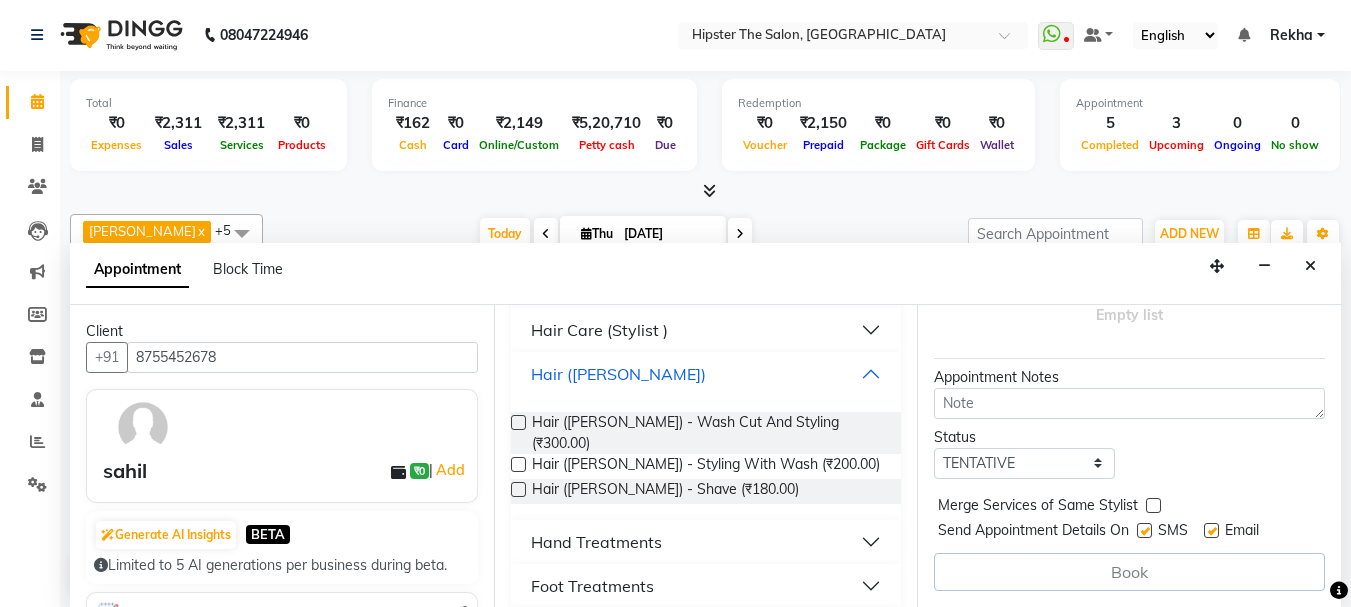 scroll, scrollTop: 378, scrollLeft: 0, axis: vertical 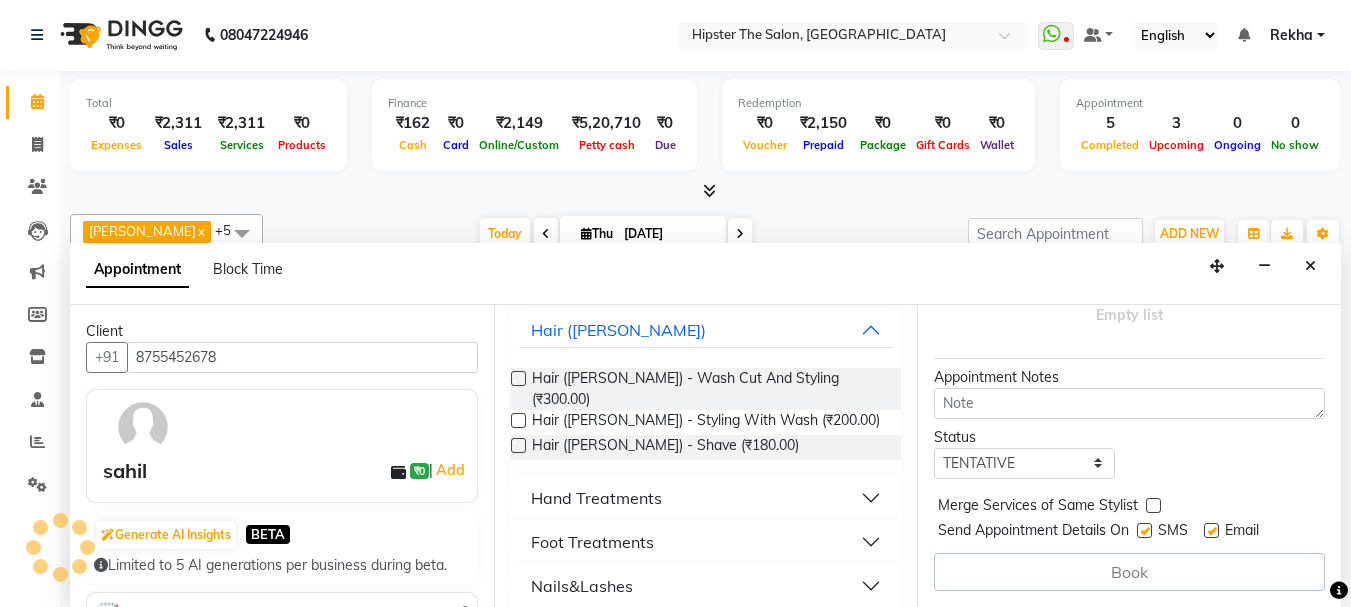 click at bounding box center [518, 445] 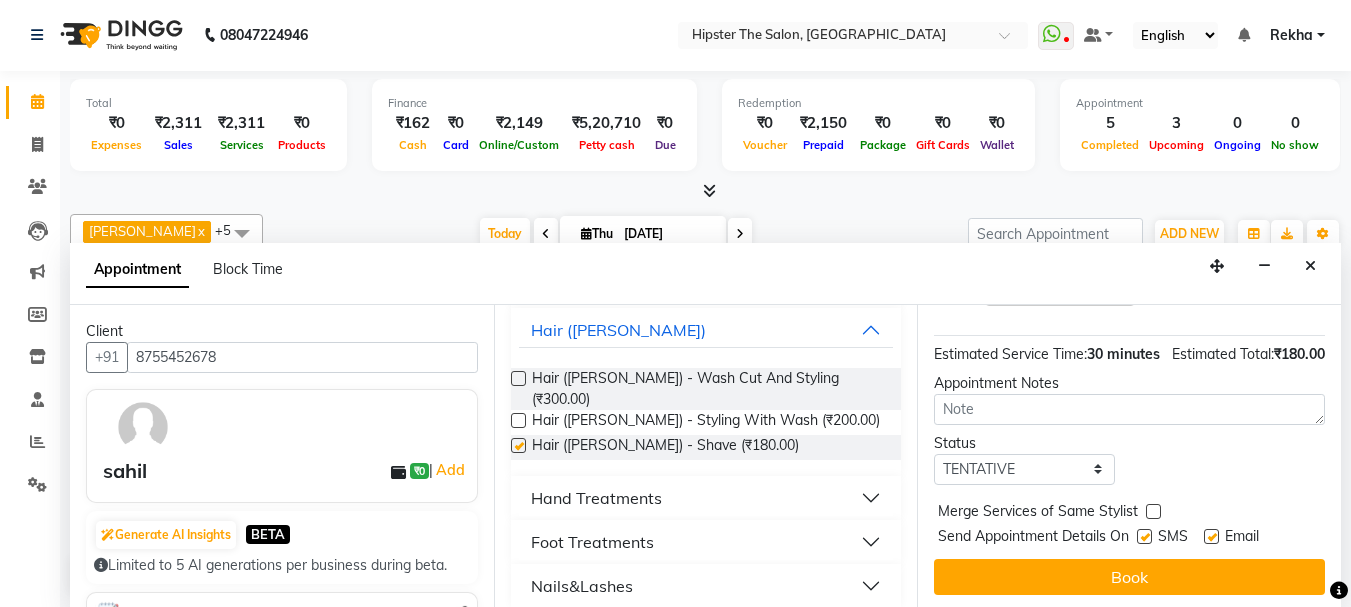 checkbox on "false" 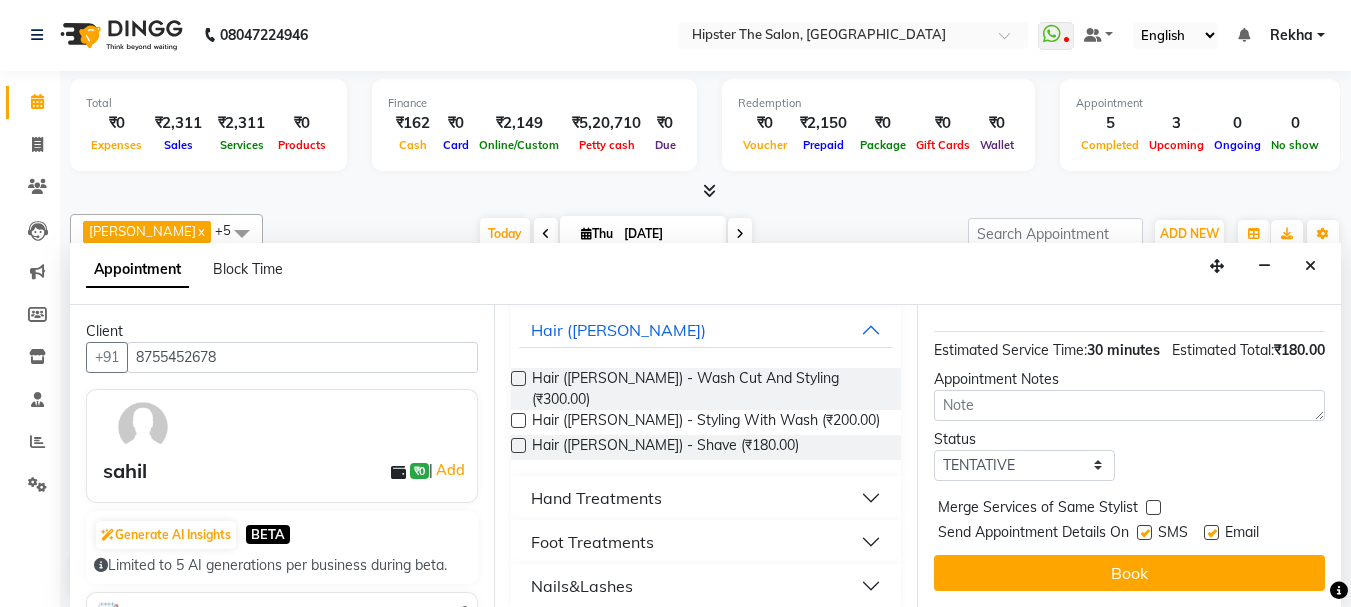 scroll, scrollTop: 260, scrollLeft: 0, axis: vertical 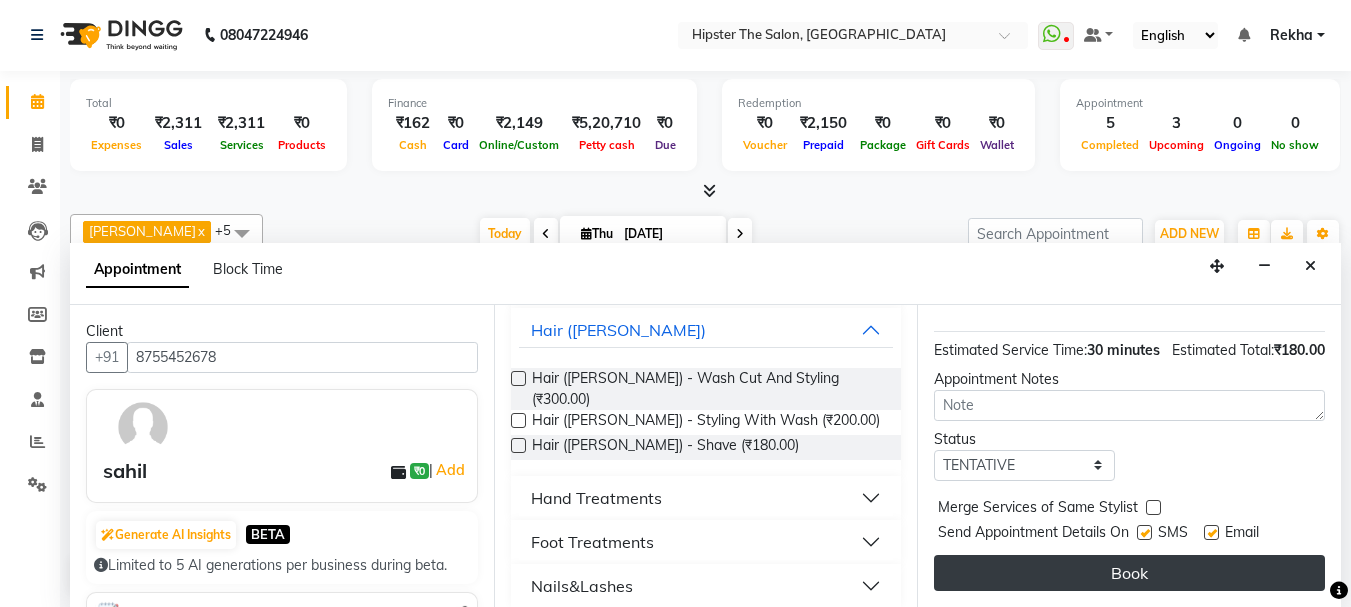 click on "Book" at bounding box center (1129, 573) 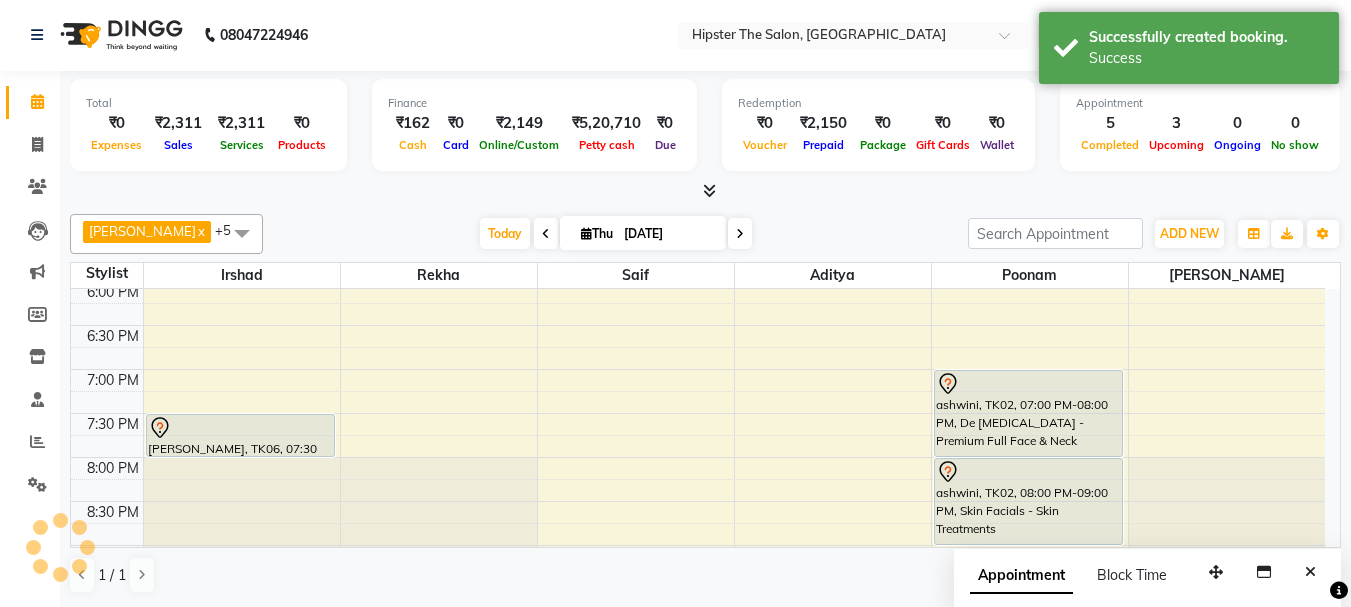scroll, scrollTop: 0, scrollLeft: 0, axis: both 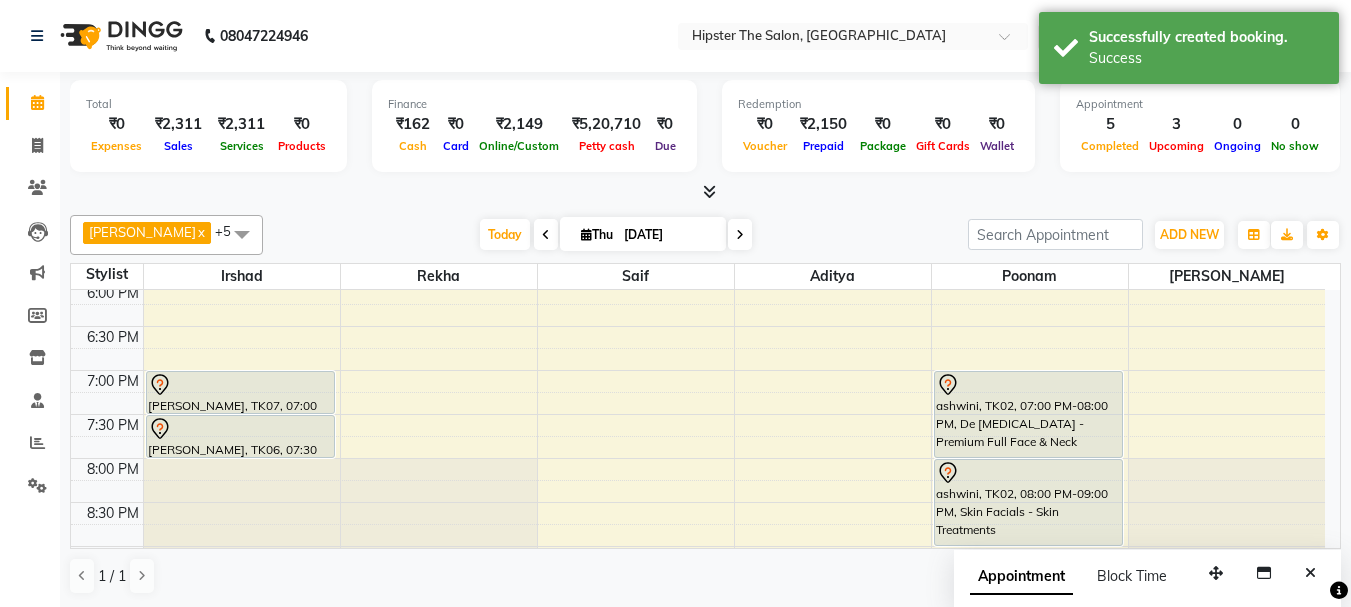 click at bounding box center (705, 192) 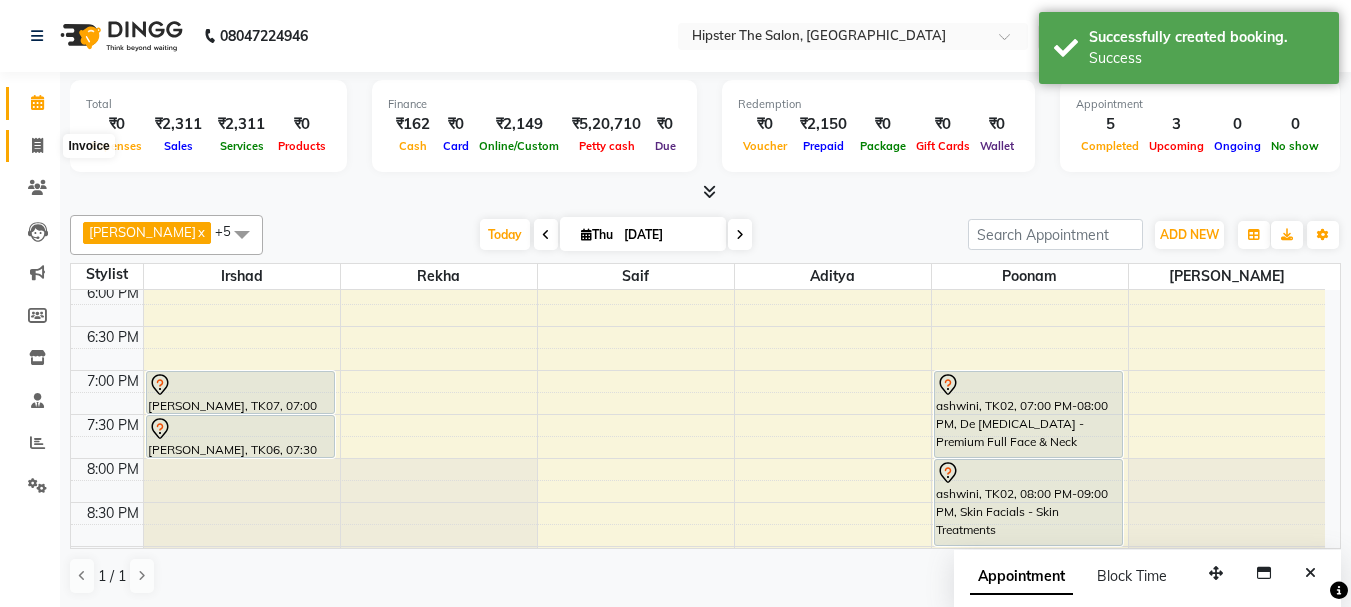 click 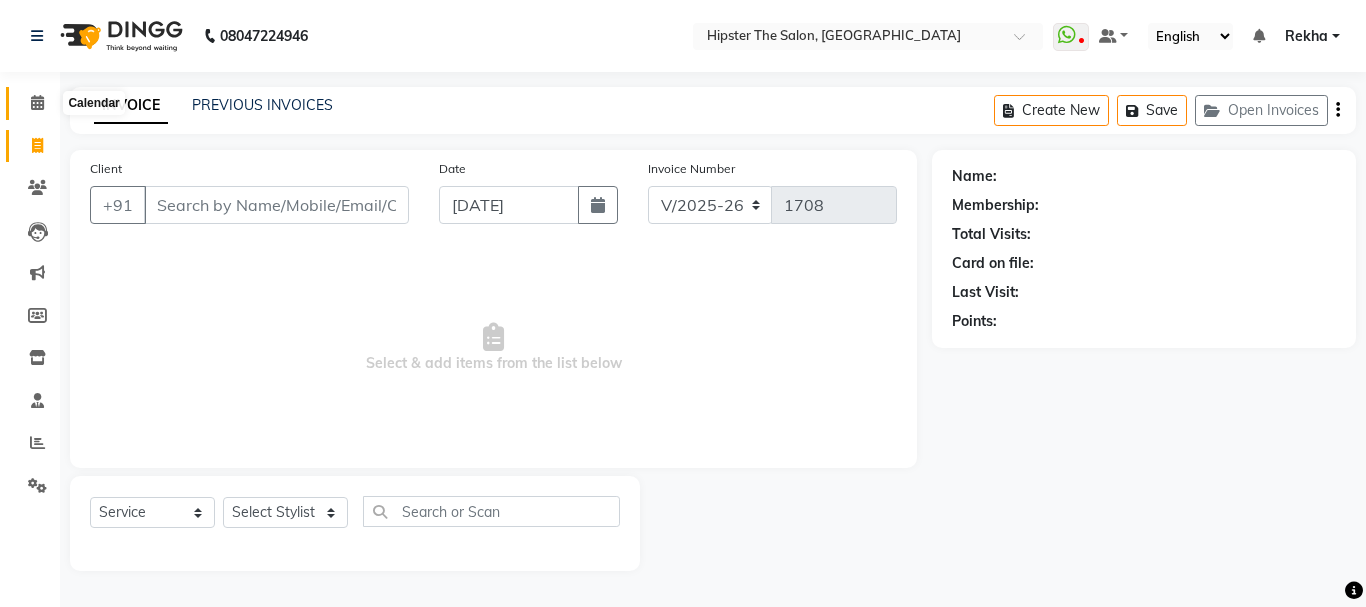 click 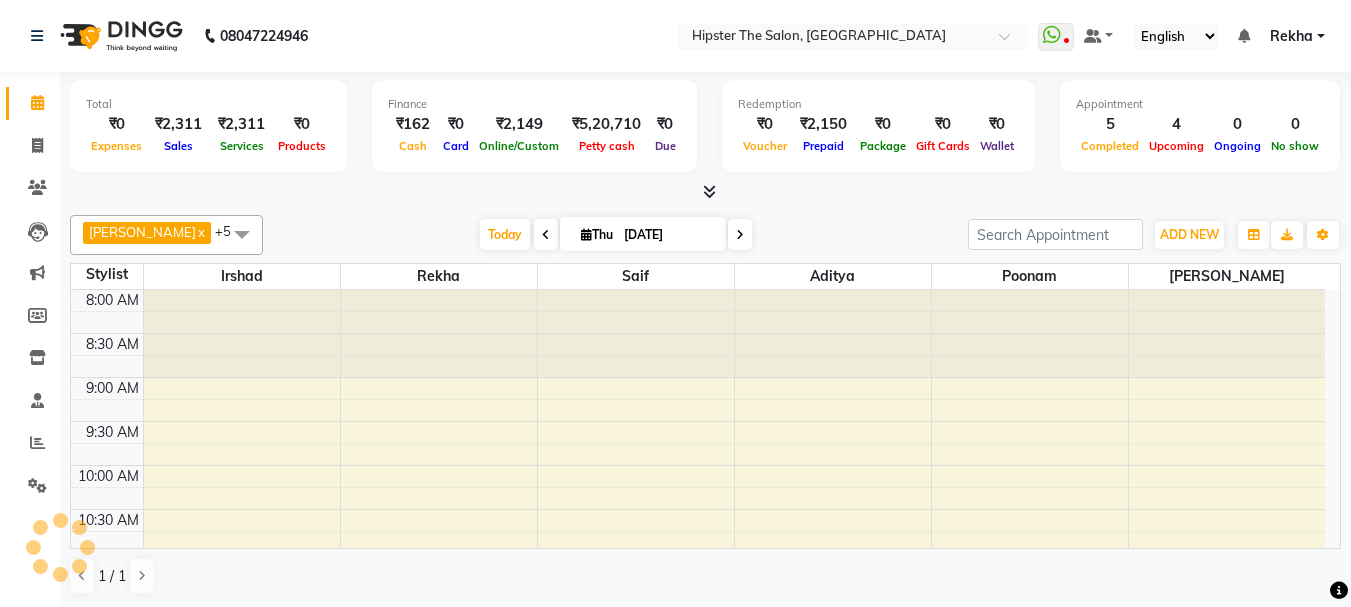 scroll, scrollTop: 0, scrollLeft: 0, axis: both 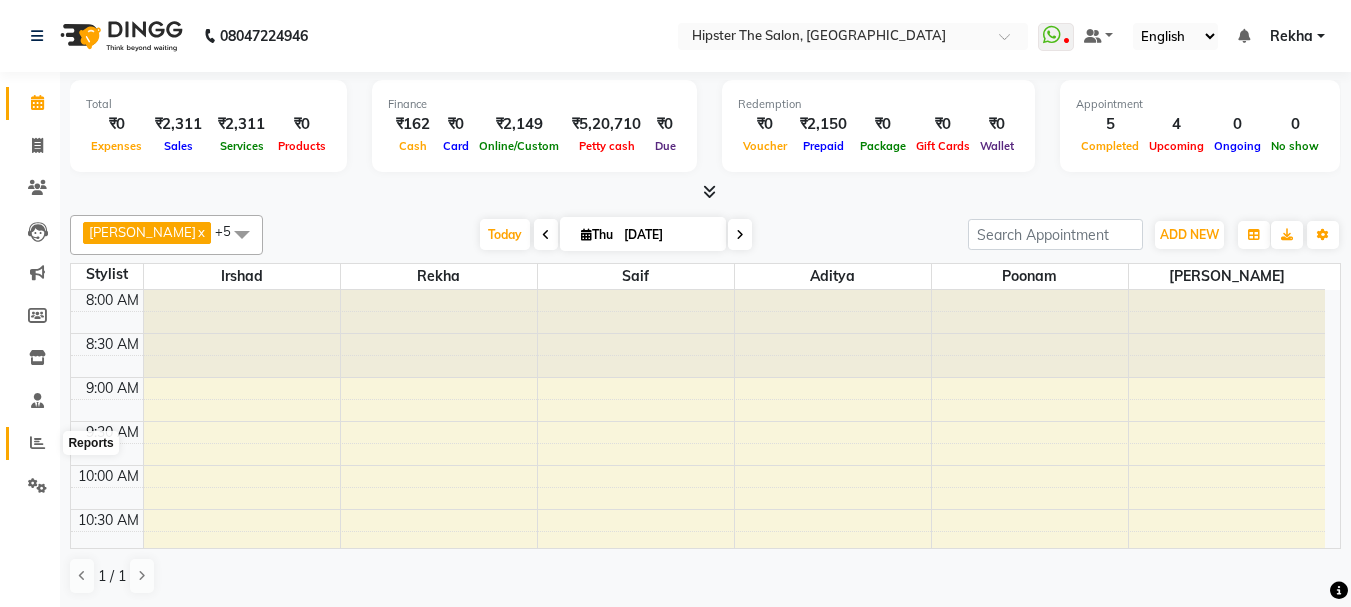 click 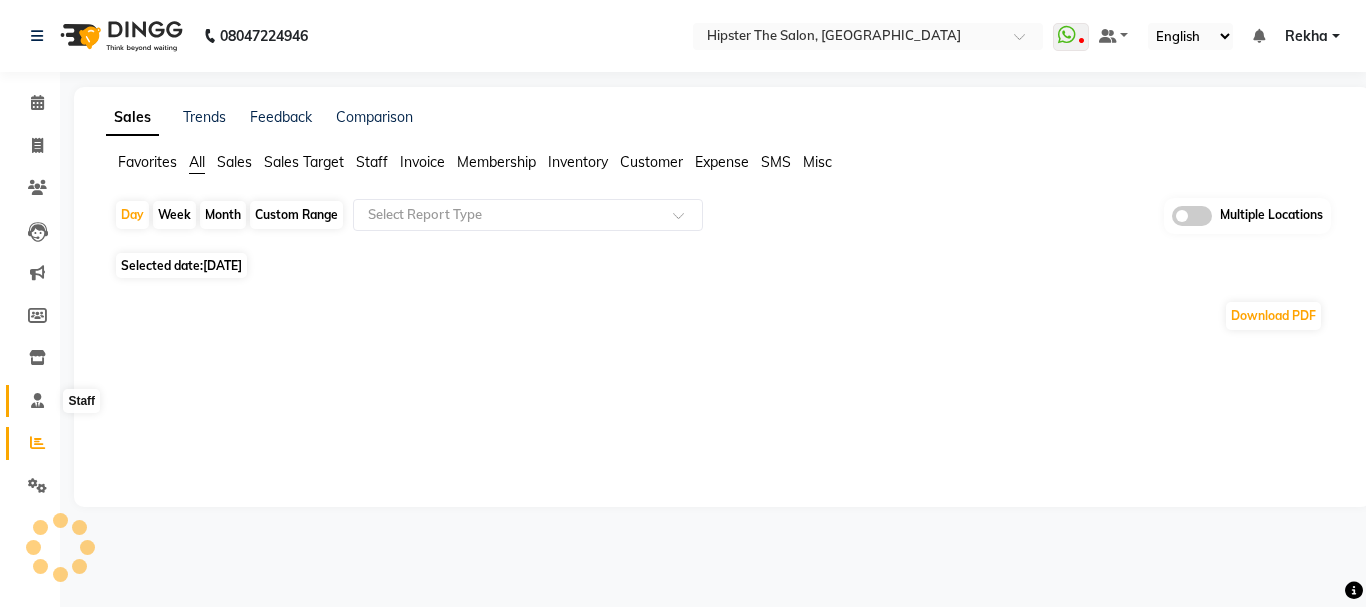 click 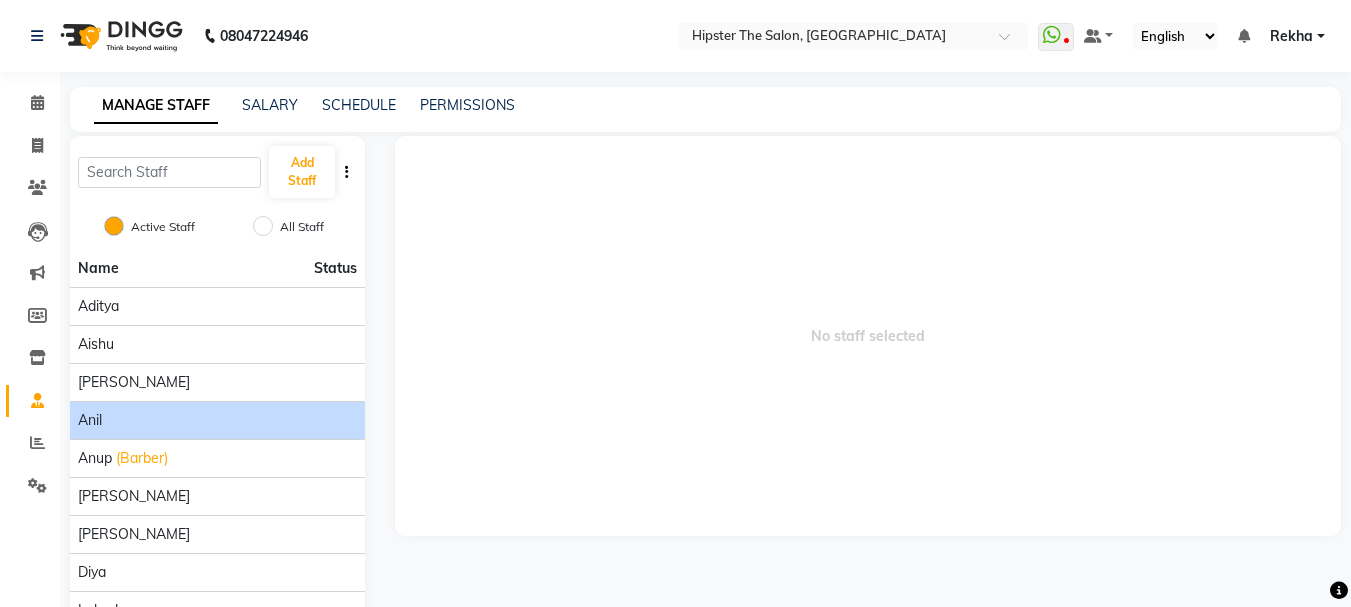 scroll, scrollTop: 149, scrollLeft: 0, axis: vertical 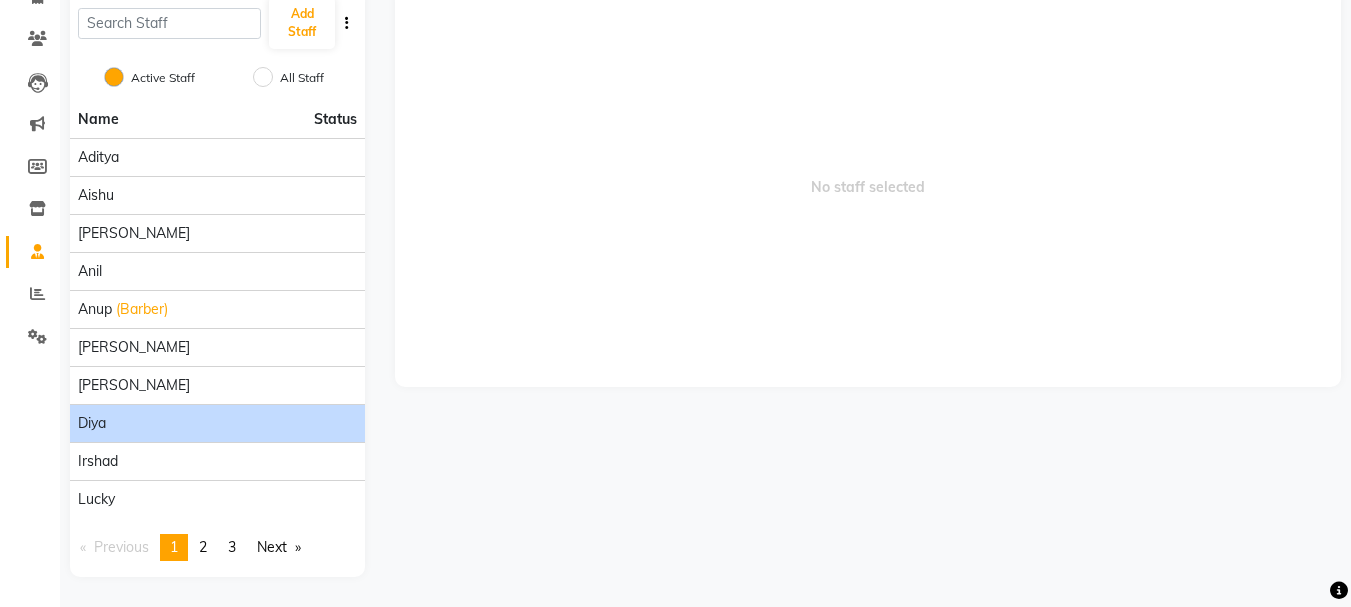 click on "diya" 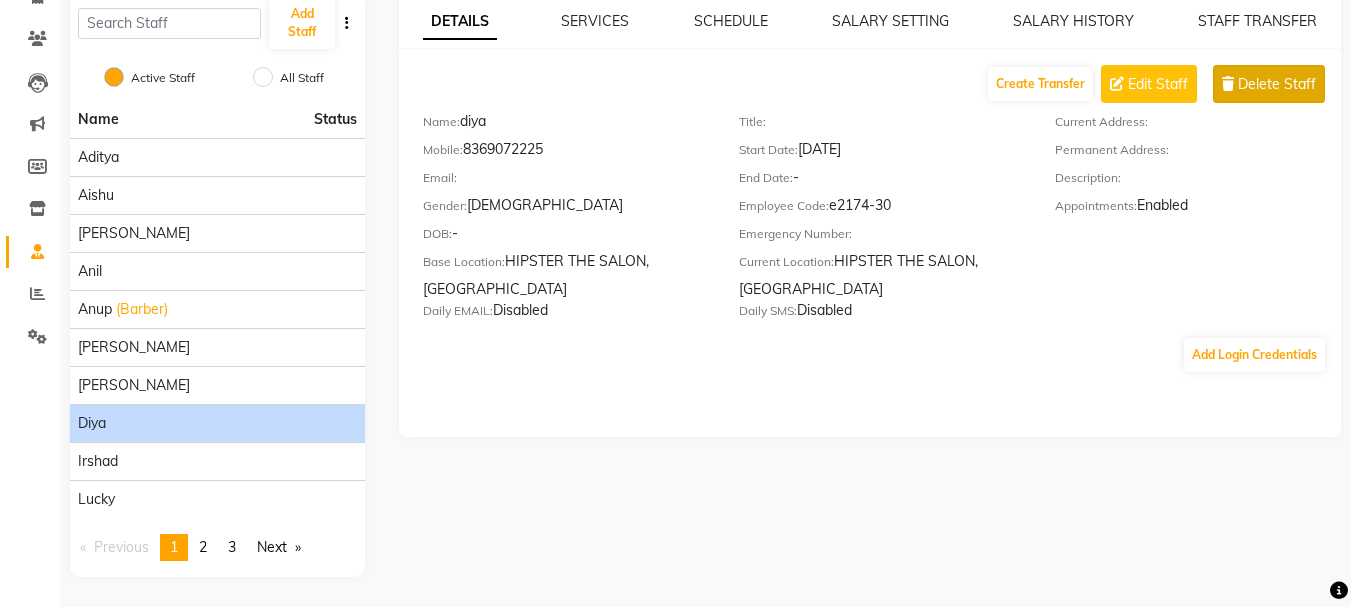 click on "Delete Staff" 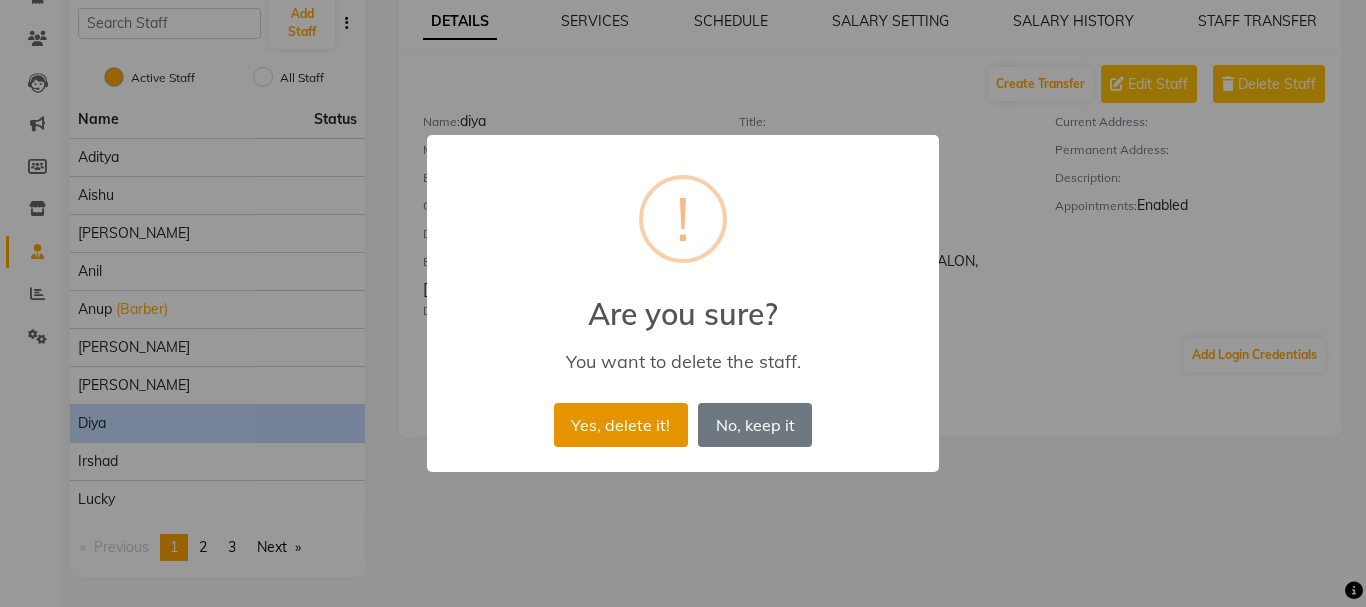 click on "Yes, delete it!" at bounding box center (621, 425) 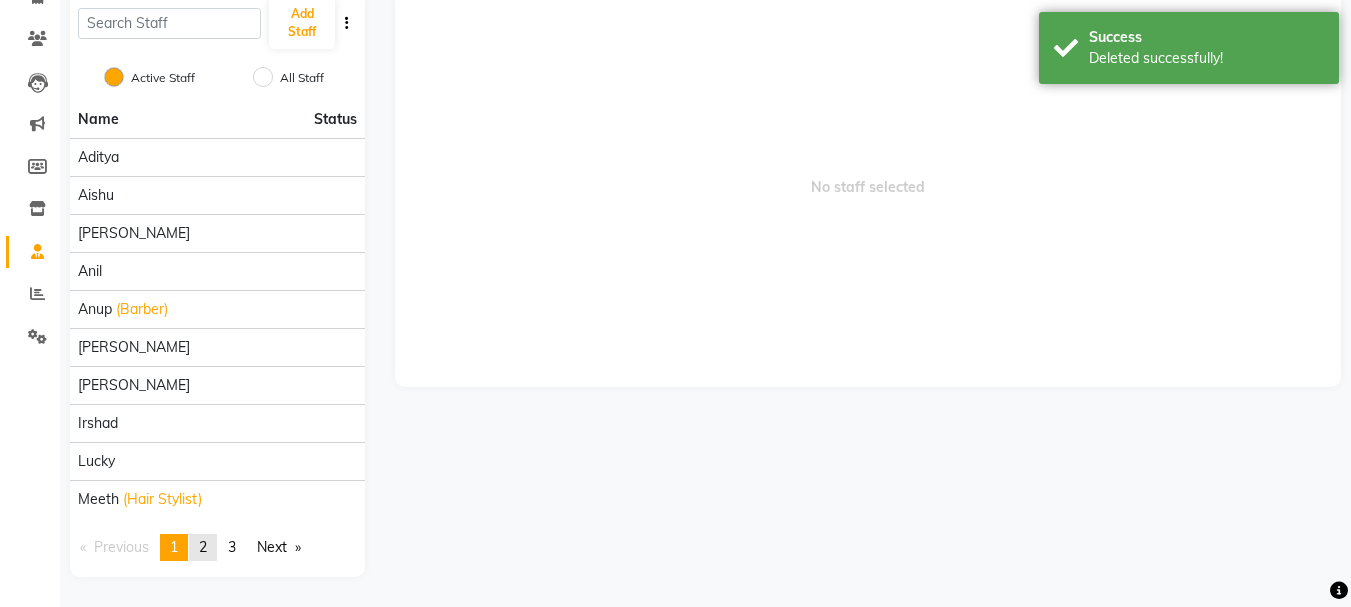 click on "2" at bounding box center [203, 547] 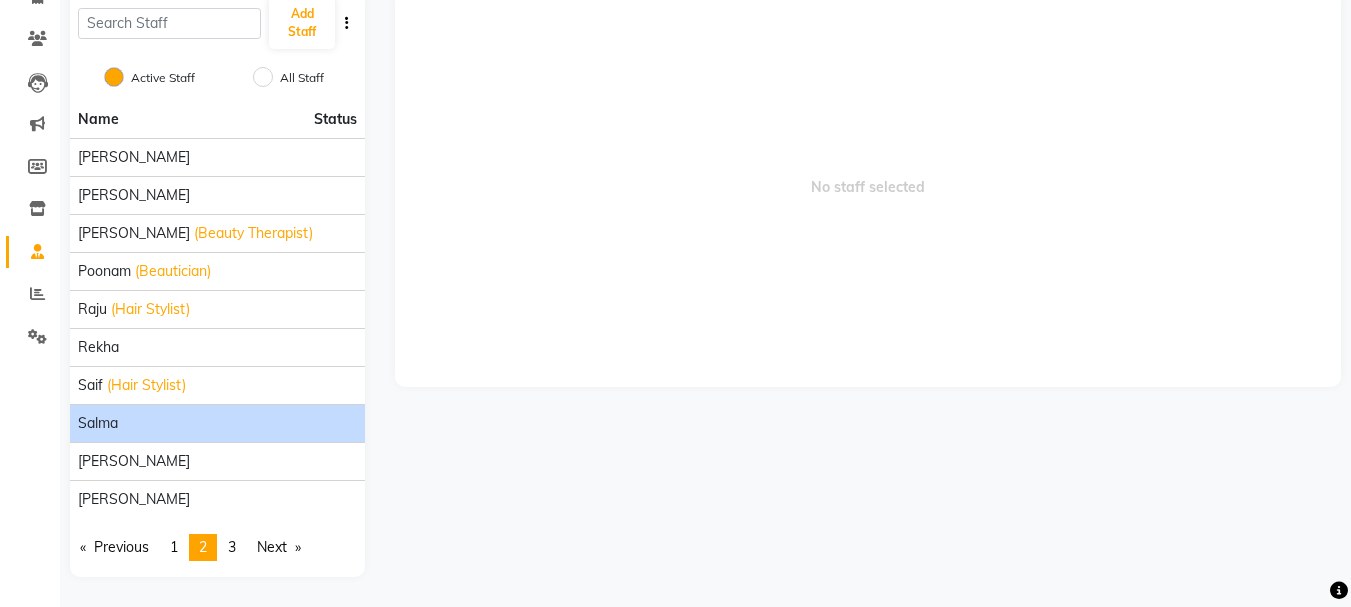 click on "Salma" 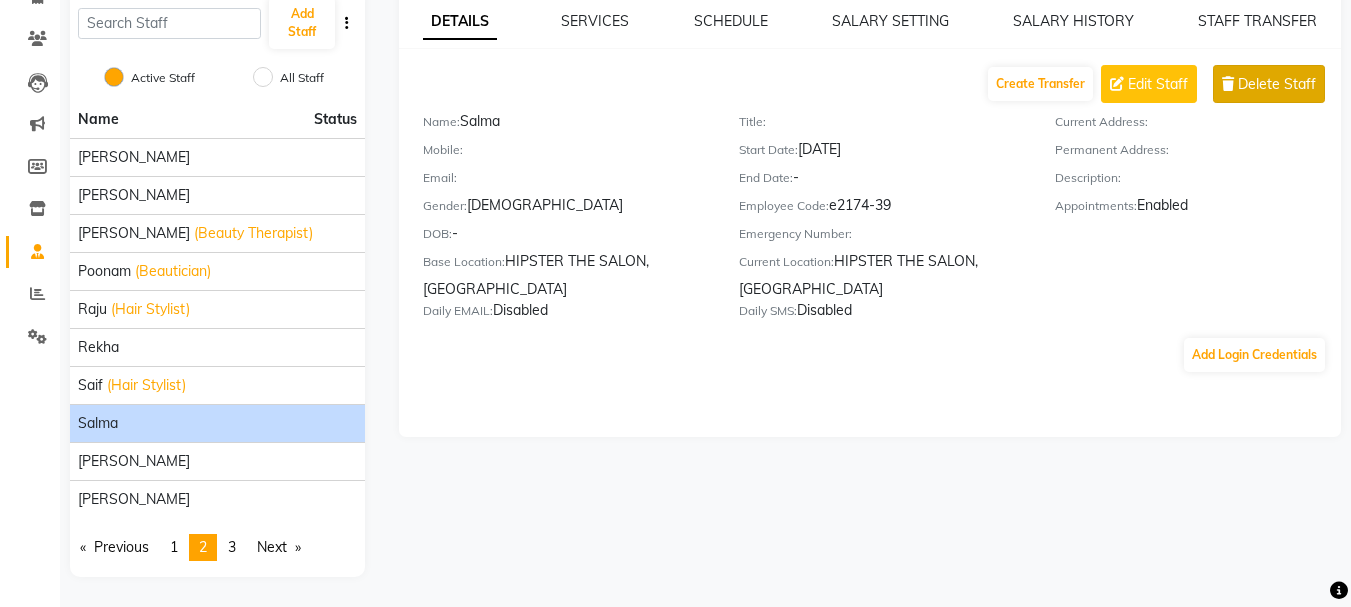 click on "Delete Staff" 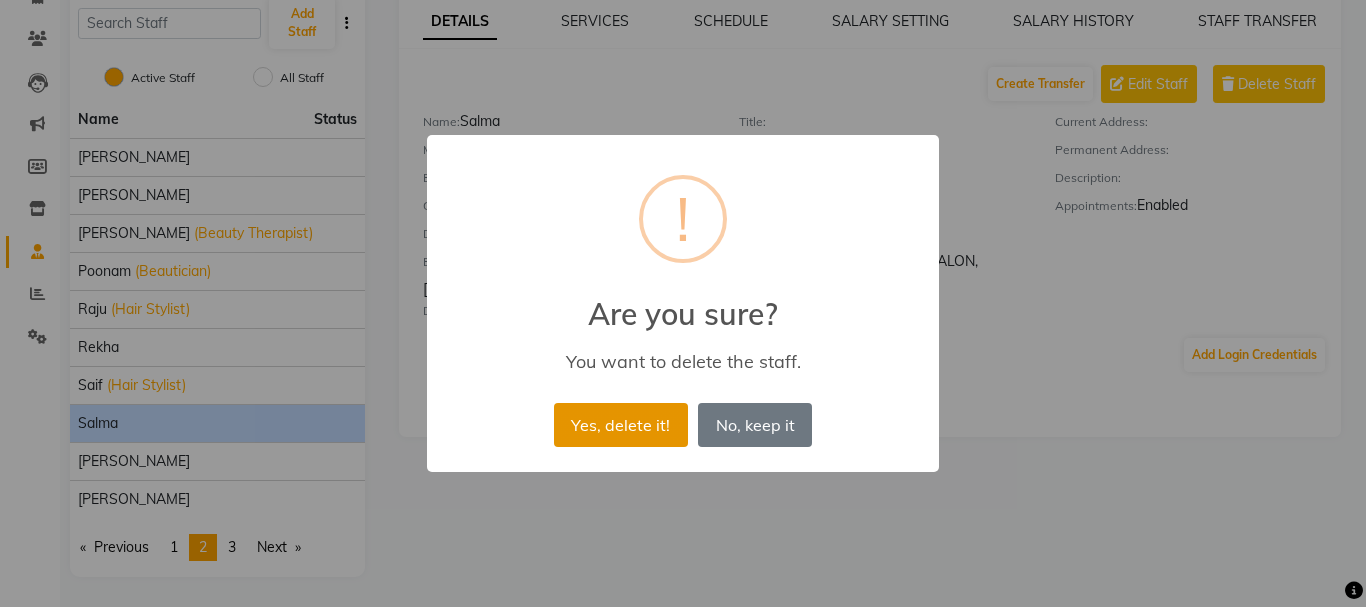 click on "Yes, delete it!" at bounding box center [621, 425] 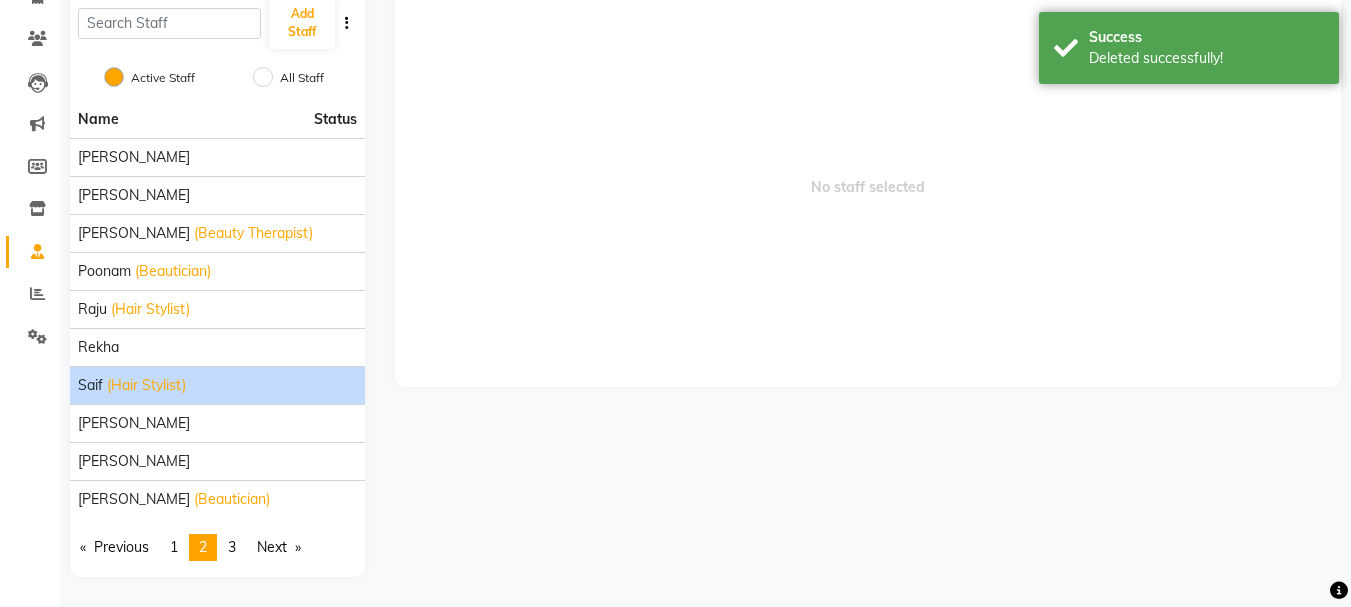 click on "saif (Hair Stylist)" 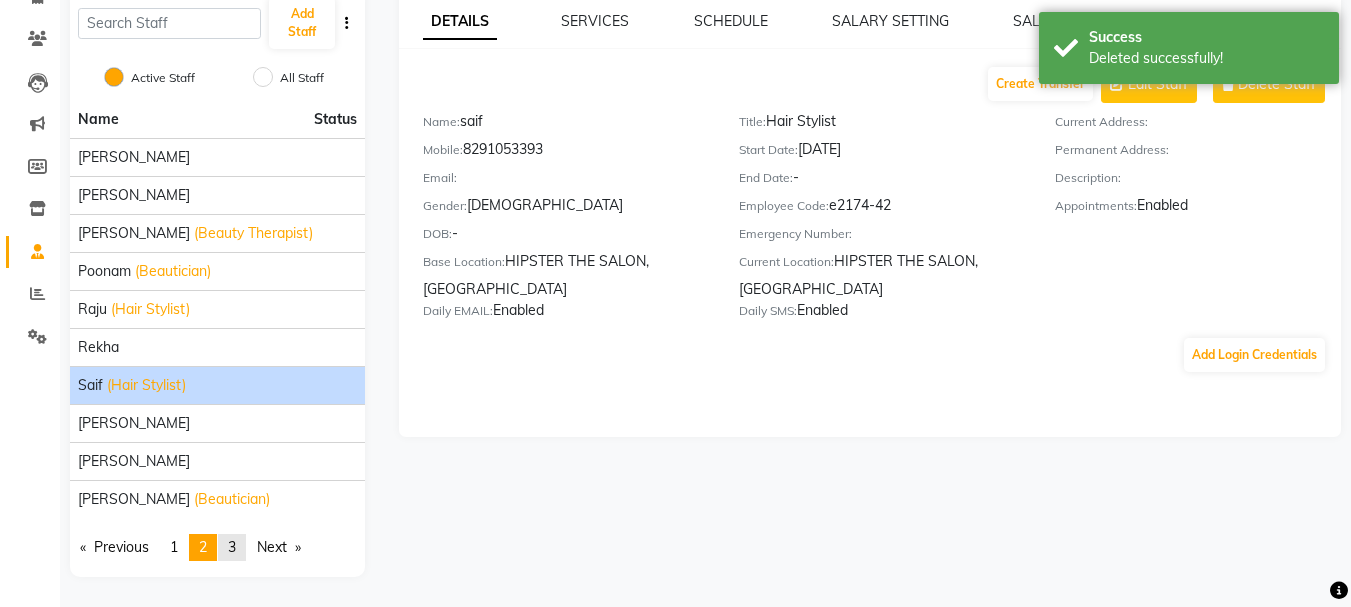 click on "3" at bounding box center (232, 547) 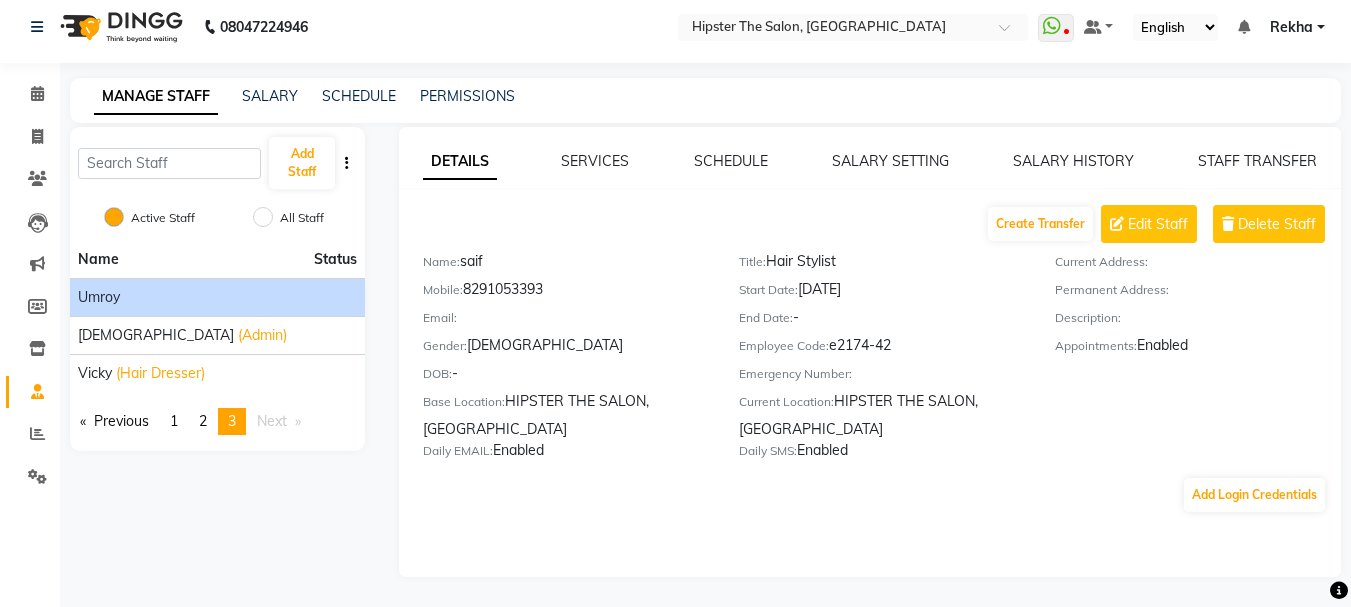 click on "umroy" 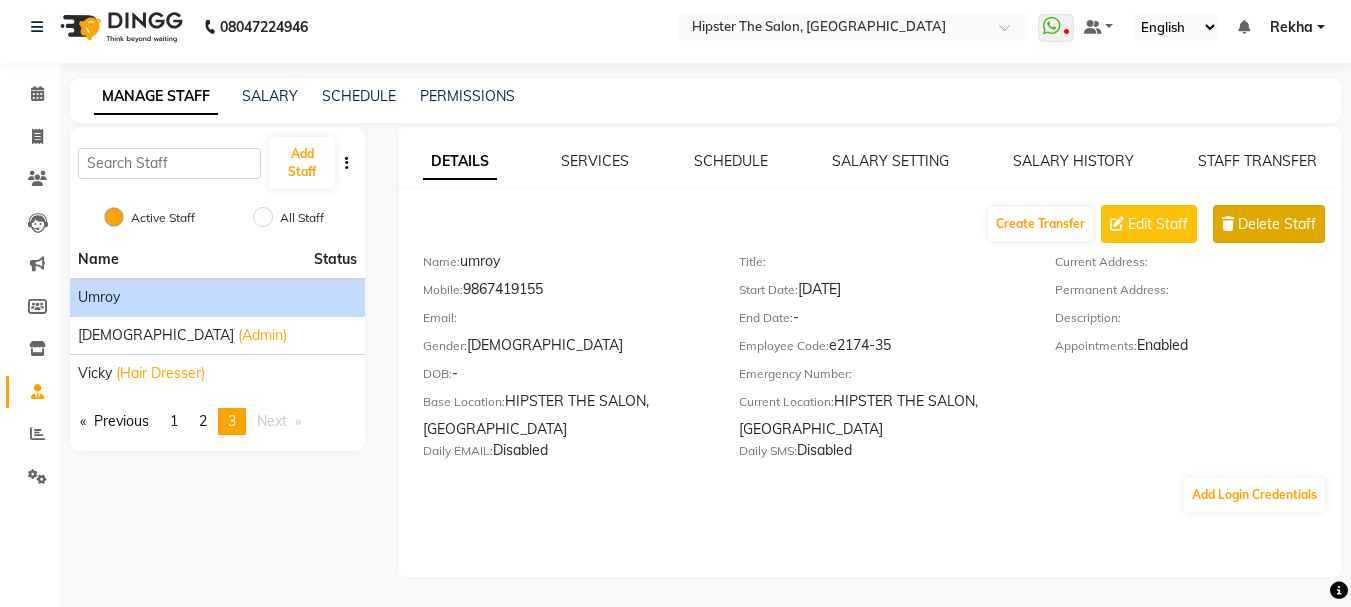 click on "Delete Staff" 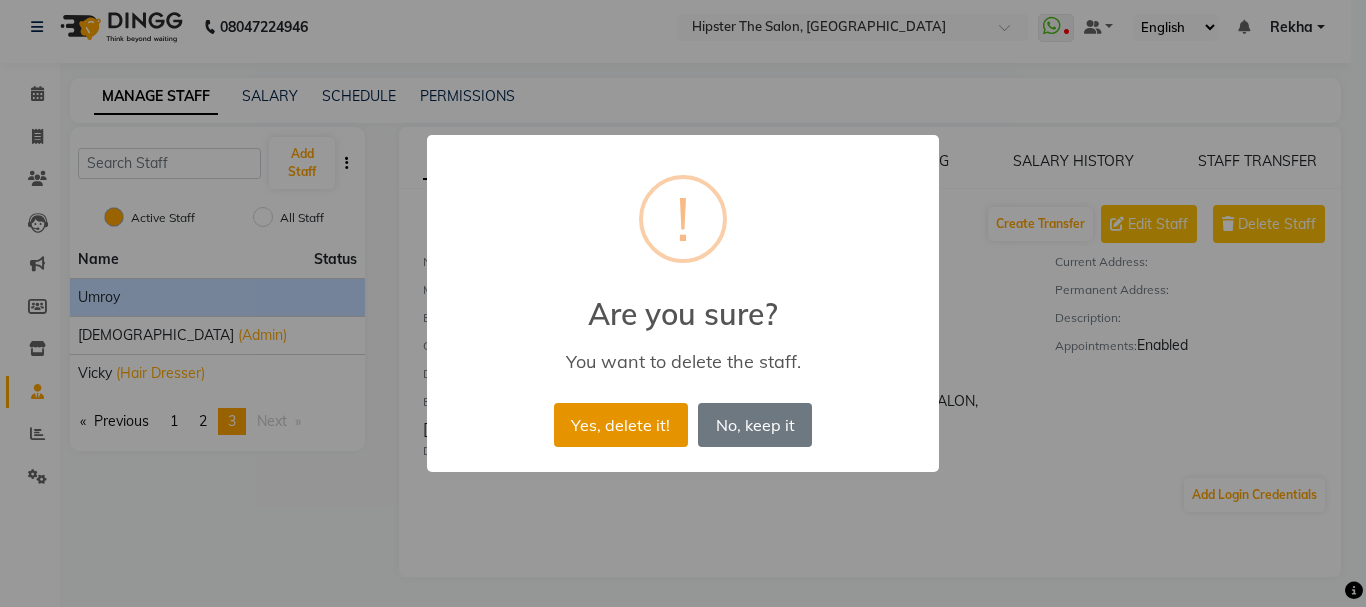 click on "Yes, delete it!" at bounding box center (621, 425) 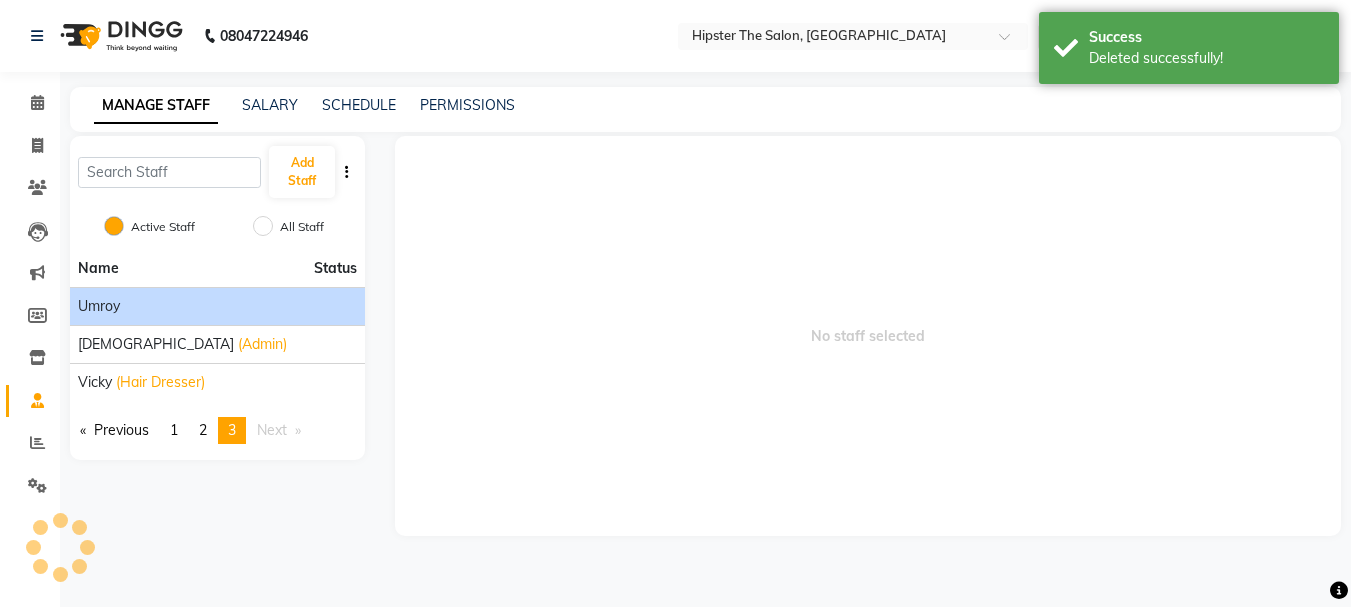 scroll, scrollTop: 0, scrollLeft: 0, axis: both 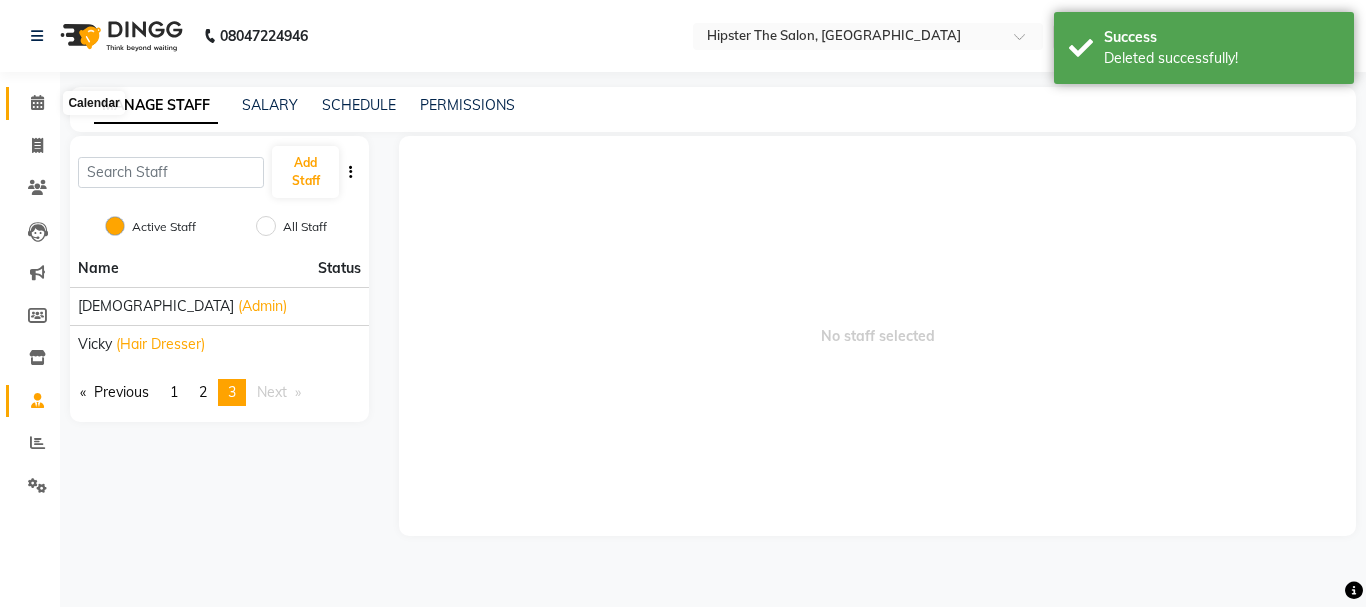 click 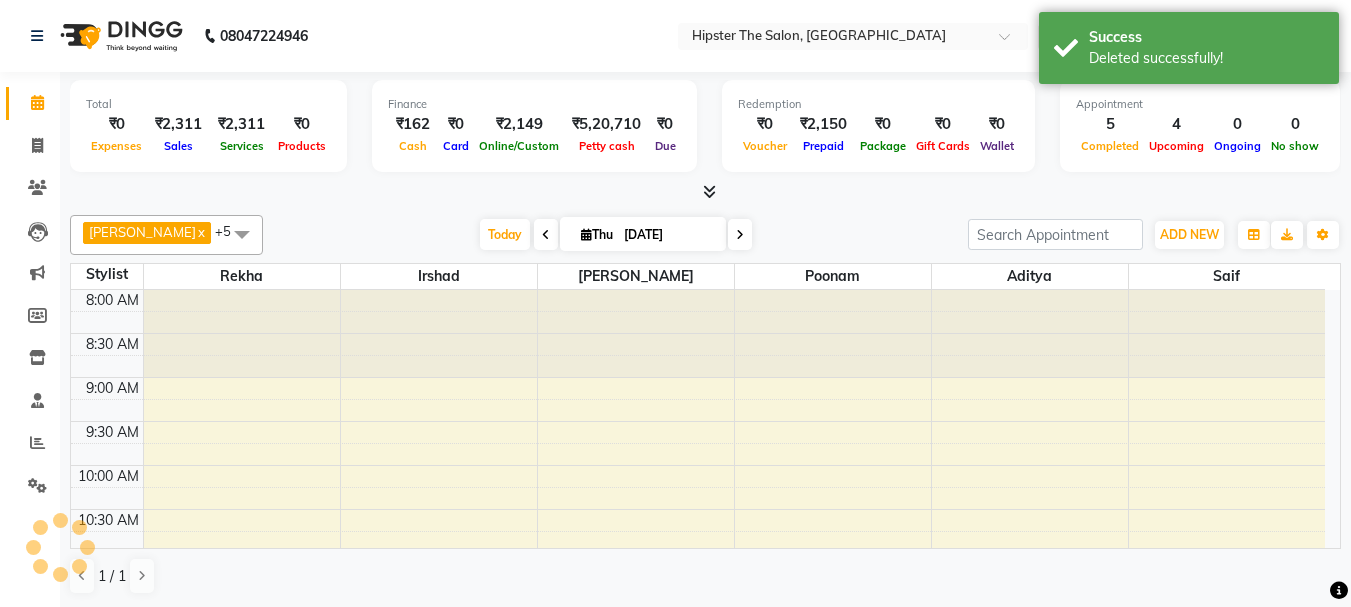 scroll, scrollTop: 0, scrollLeft: 0, axis: both 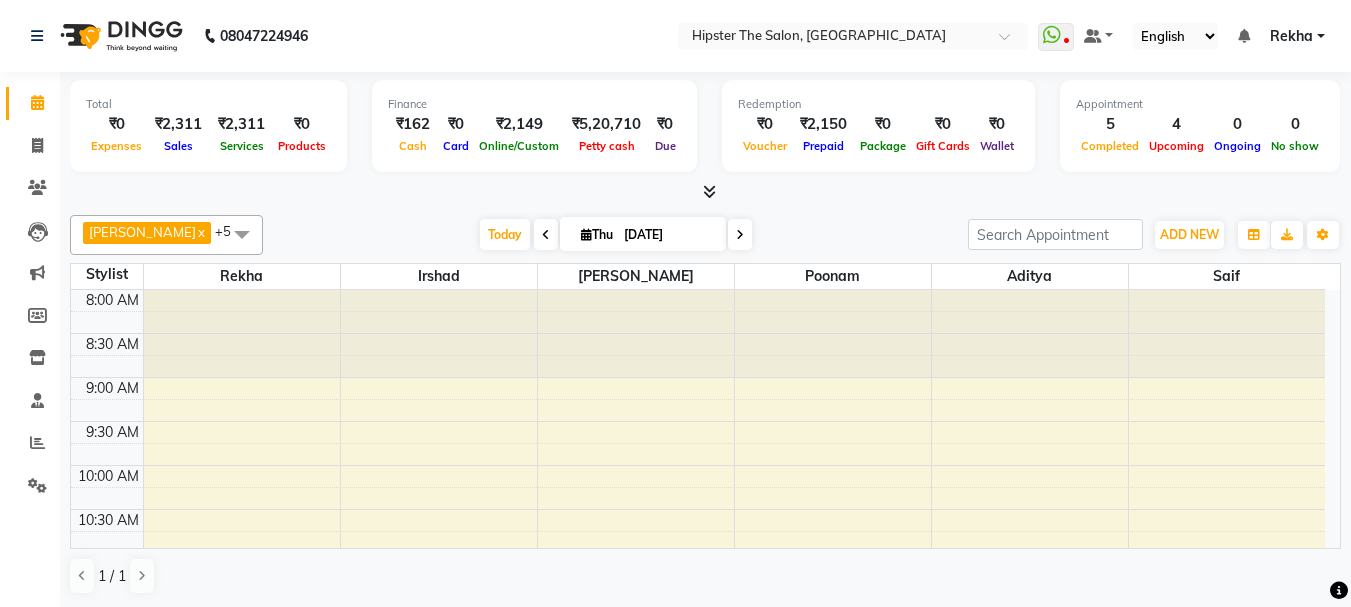 click on "Today  Thu 10-07-2025" at bounding box center (615, 235) 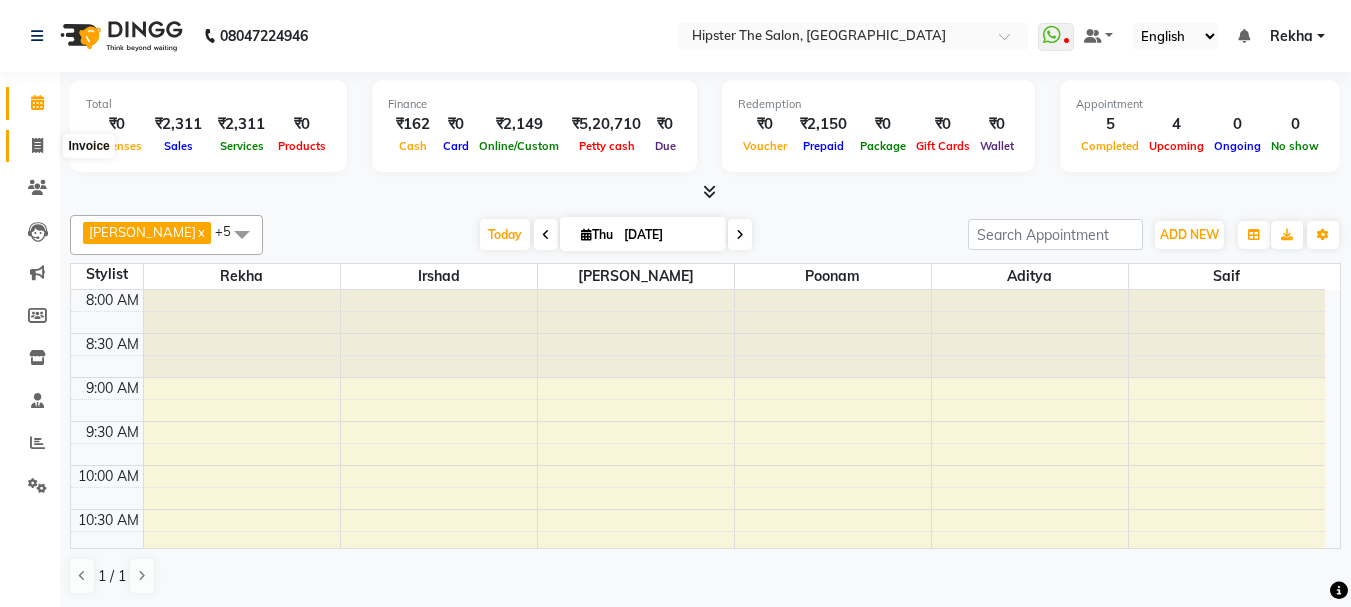 click 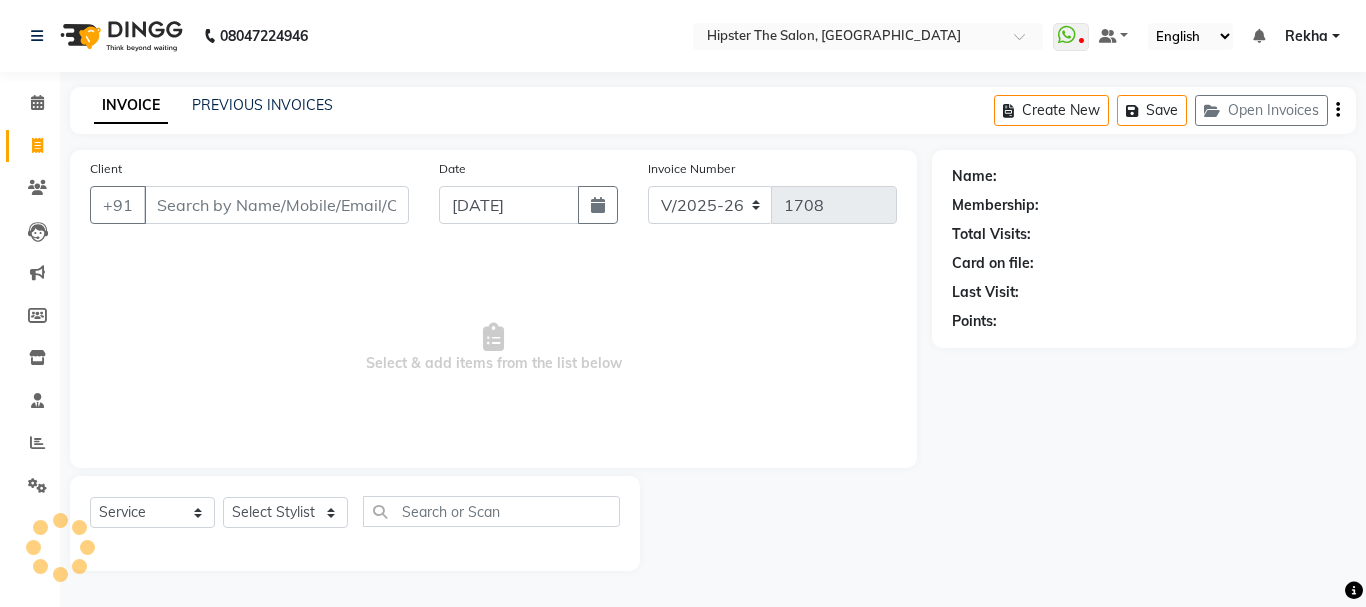 click on "Client" at bounding box center (276, 205) 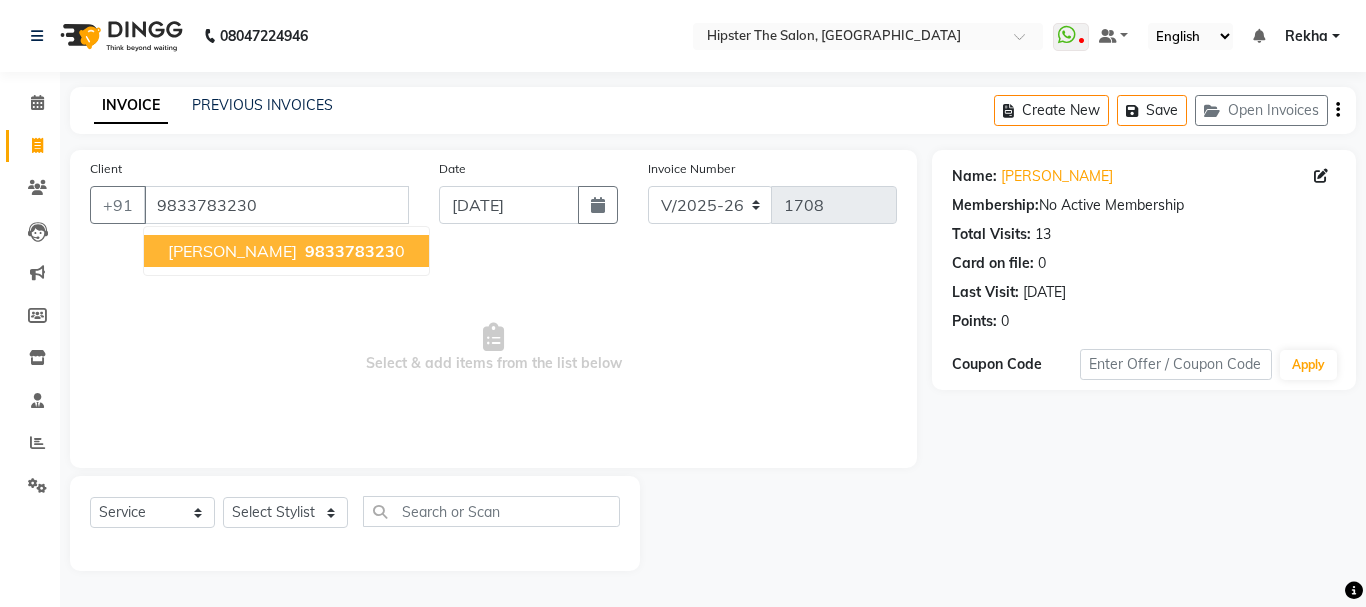 click on "983378323 0" at bounding box center (353, 251) 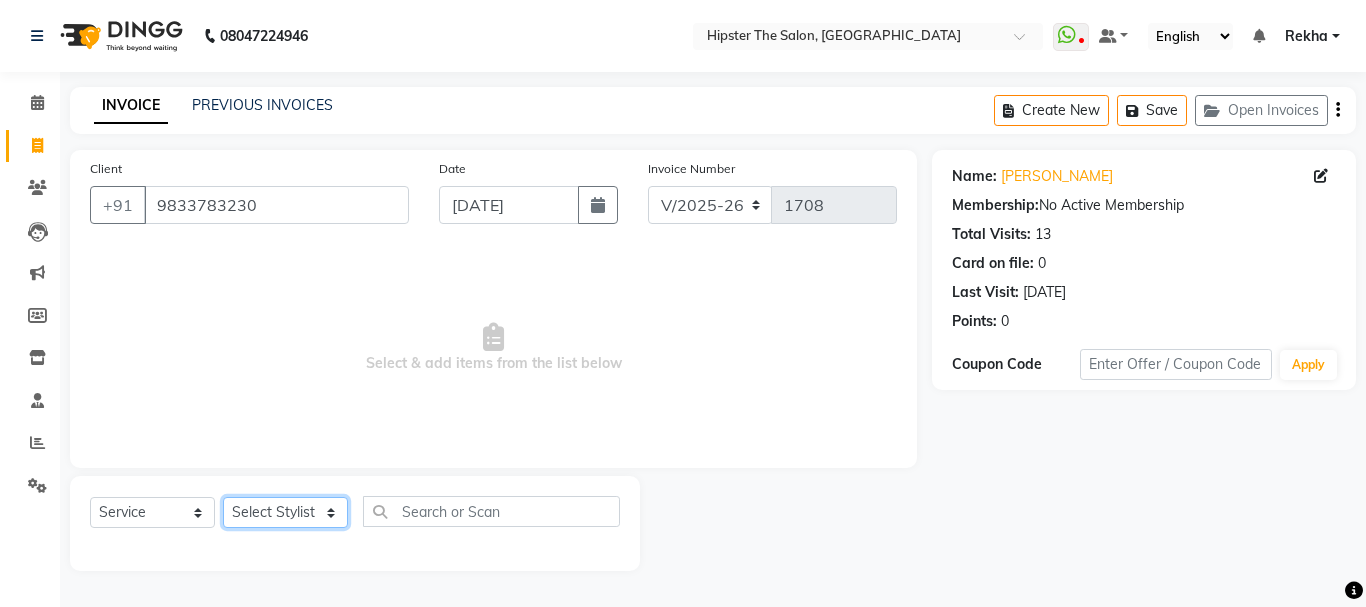 click on "Select Stylist Aditya aishu Akansha Anil Anup Ashik Bhavin Irshad Lucky meeth minaz  Namrata Neelam poonam Raju Rekha saif salman Saneef sweta  Vaibhav vicky" 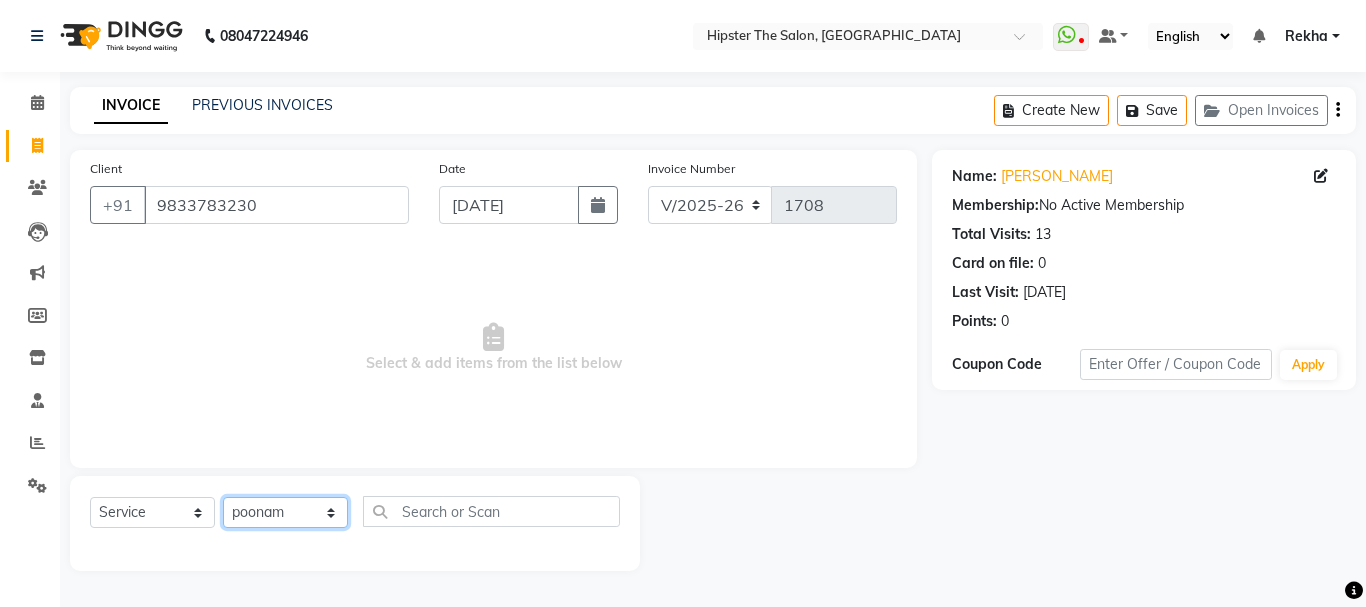 click on "Select Stylist Aditya aishu Akansha Anil Anup Ashik Bhavin Irshad Lucky meeth minaz  Namrata Neelam poonam Raju Rekha saif salman Saneef sweta  Vaibhav vicky" 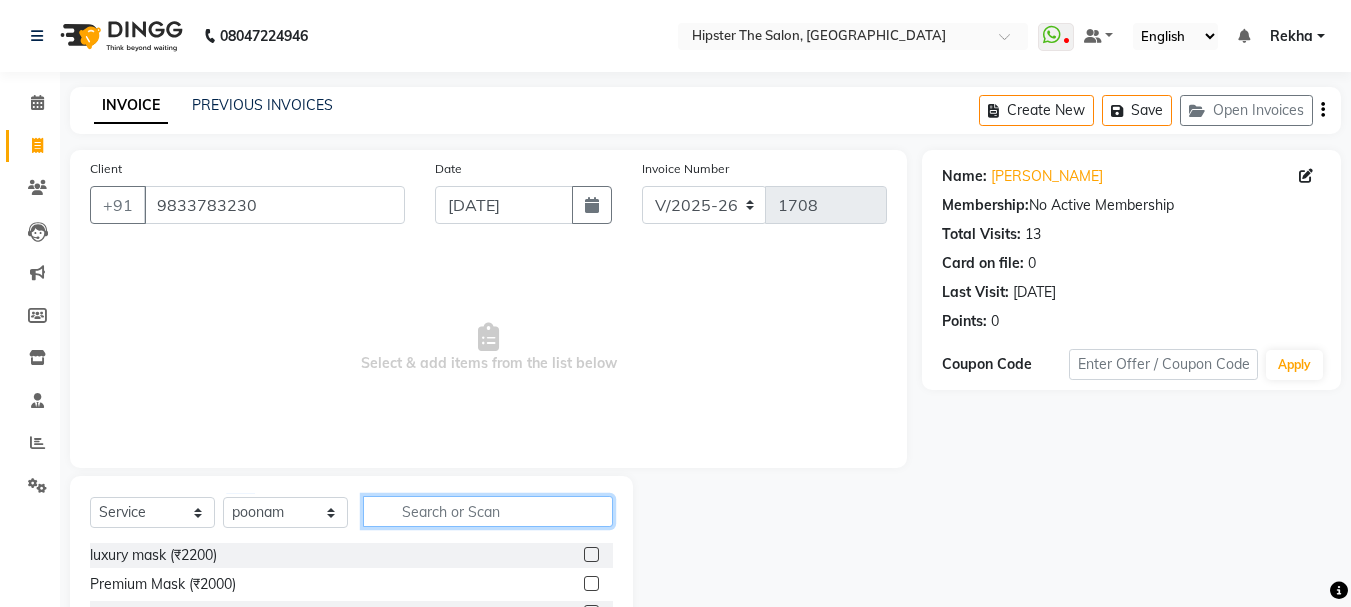 click 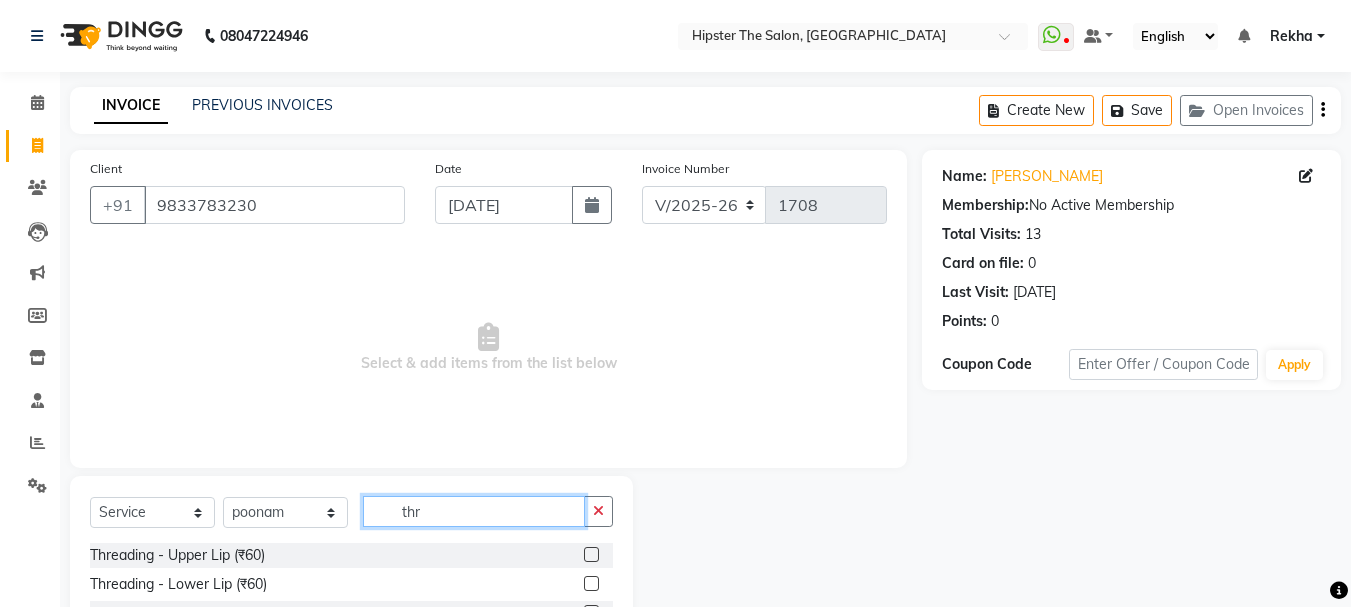 scroll, scrollTop: 194, scrollLeft: 0, axis: vertical 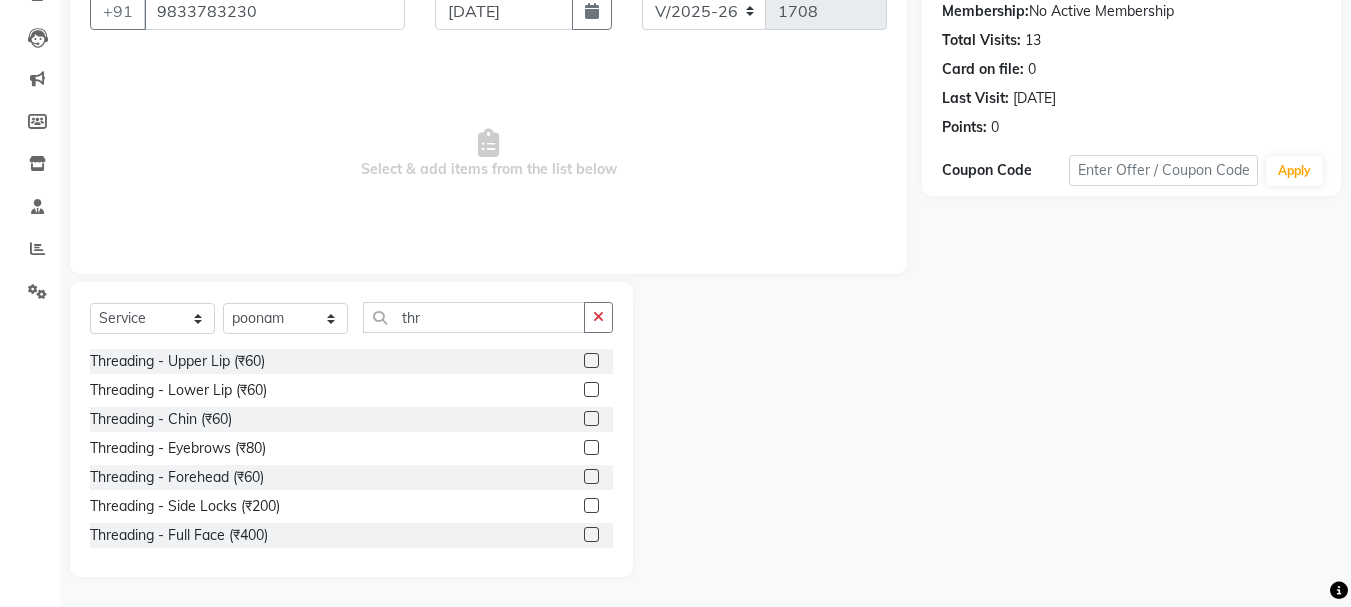 click 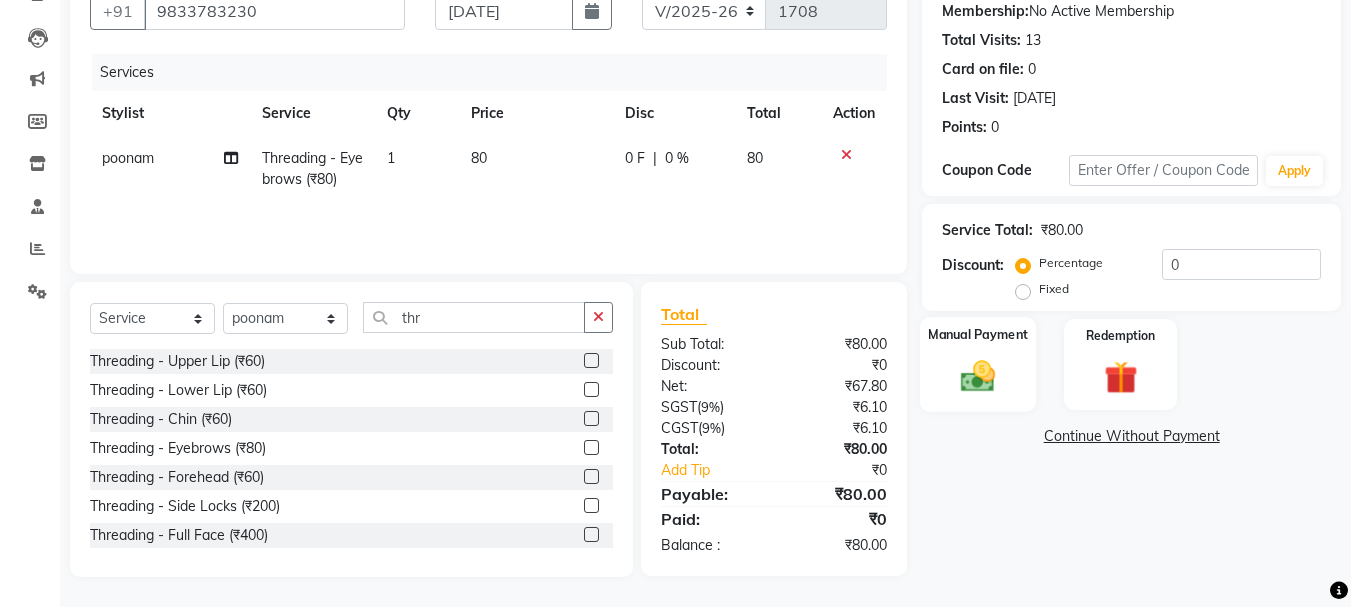 click 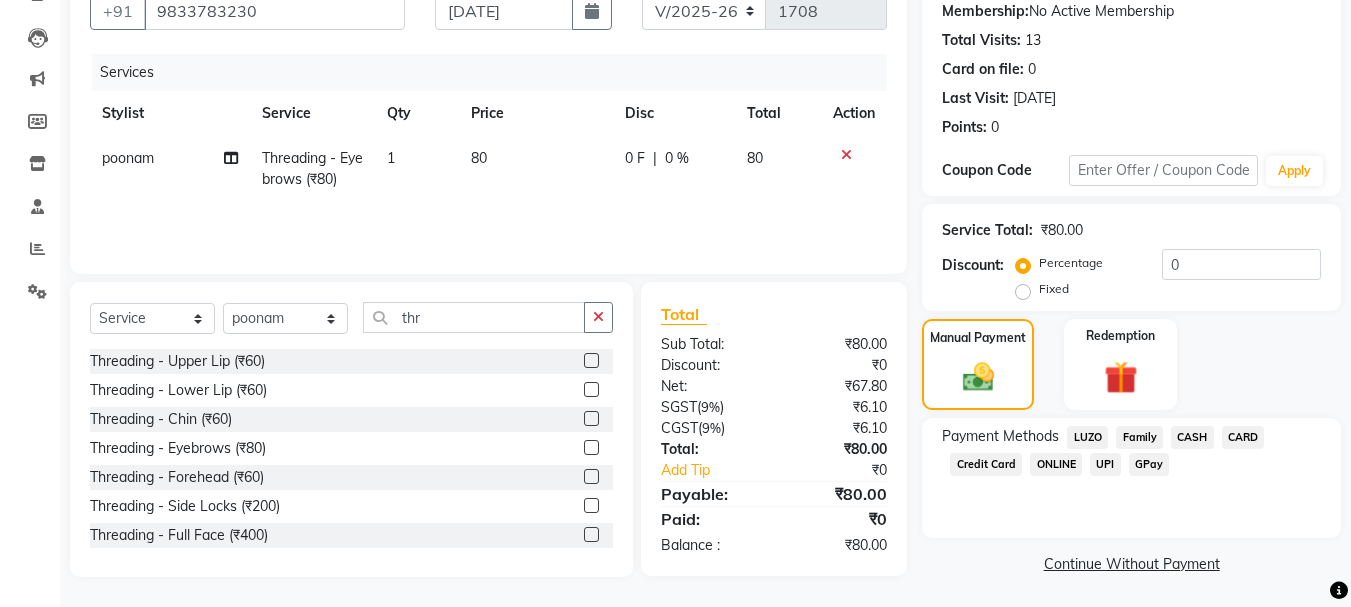 click on "CASH" 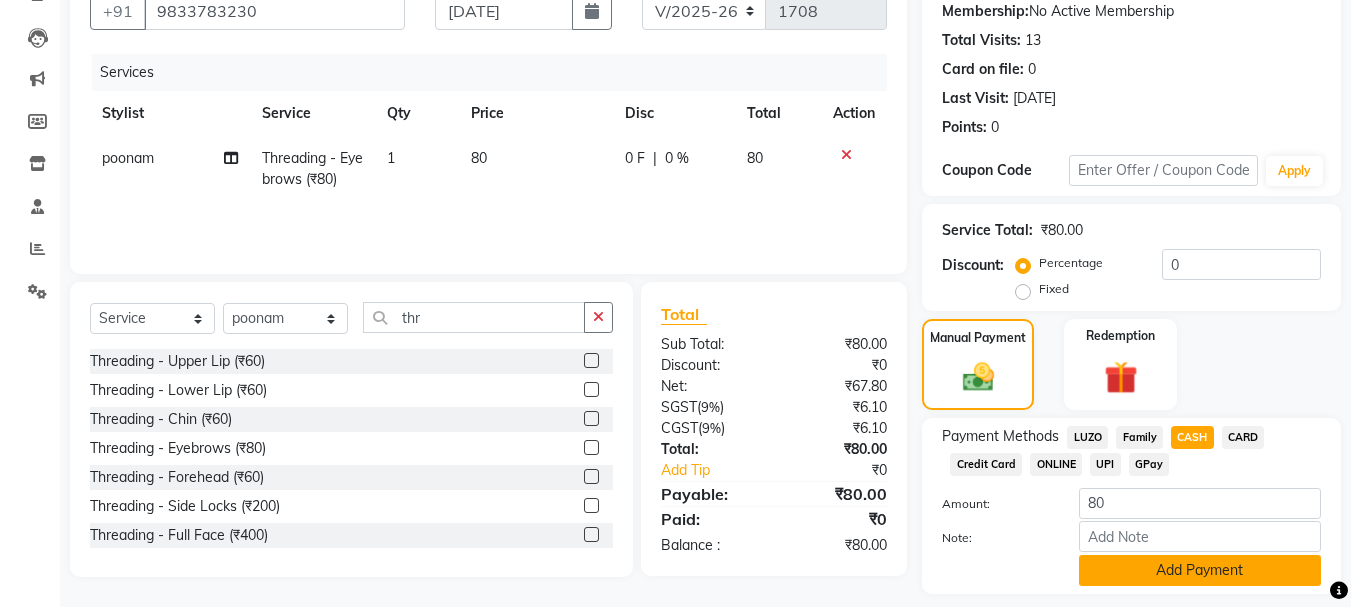 click on "Add Payment" 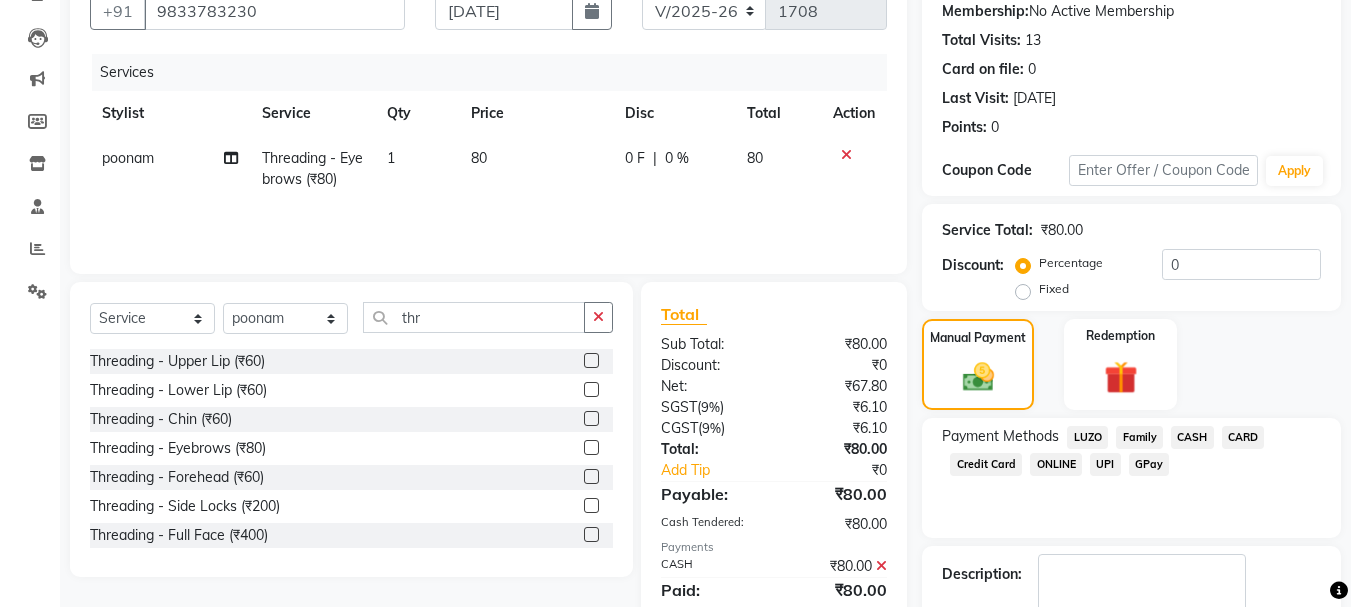 scroll, scrollTop: 309, scrollLeft: 0, axis: vertical 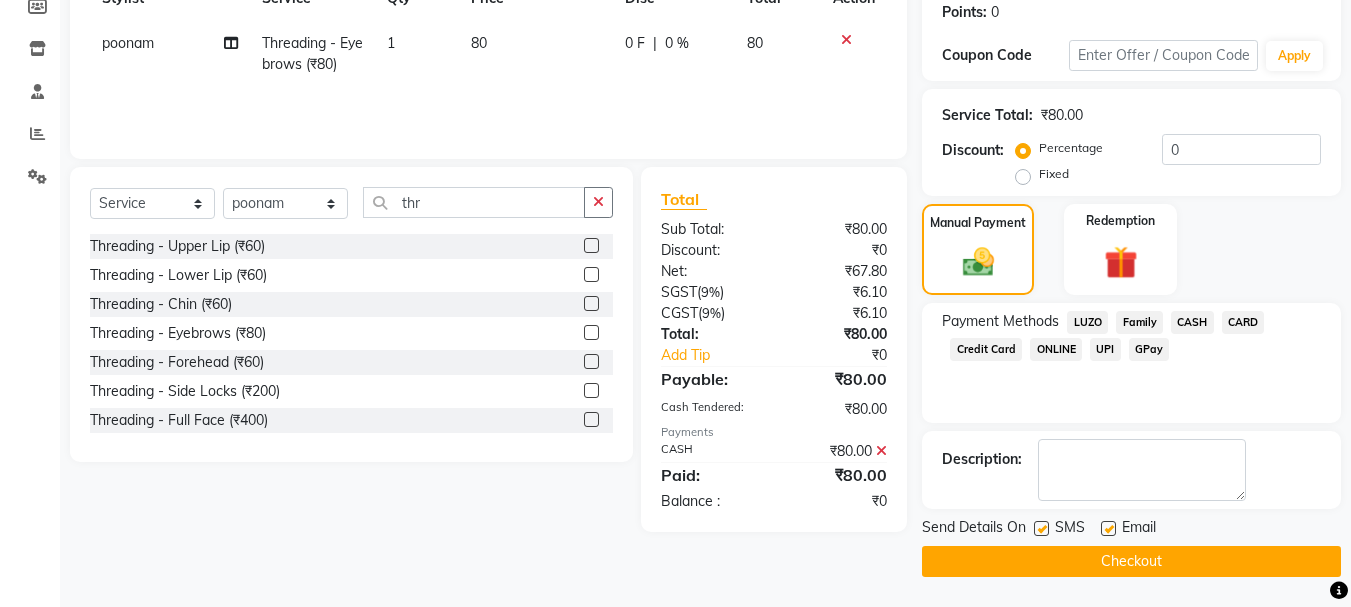 click on "Checkout" 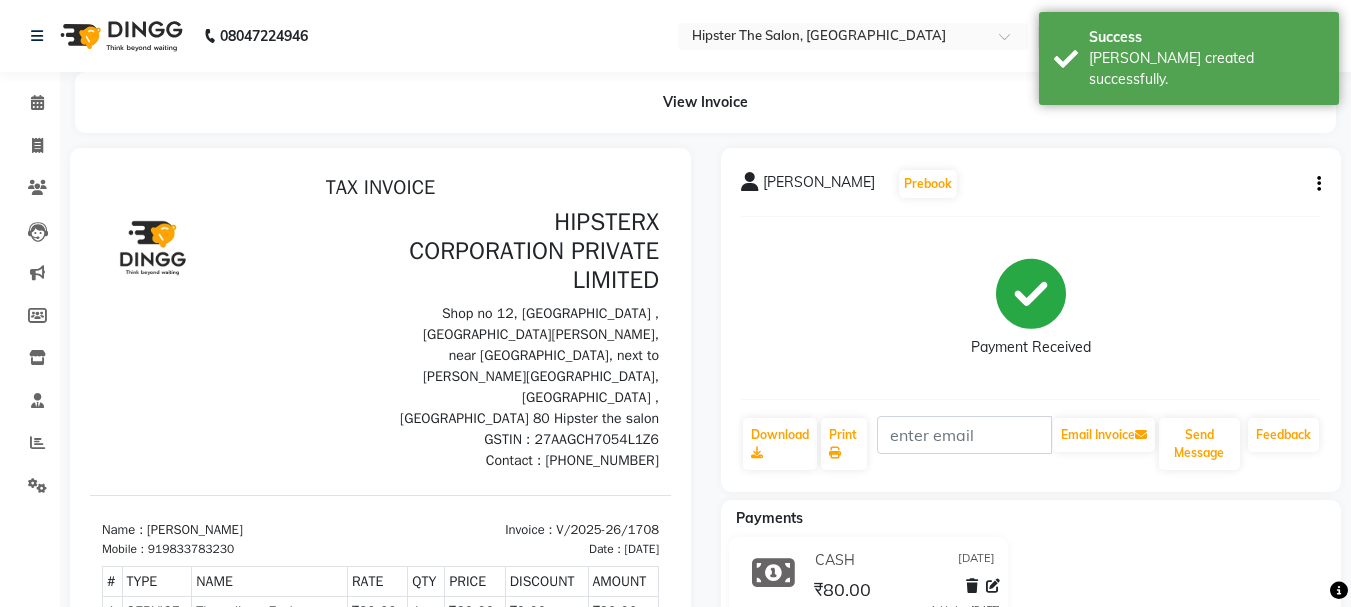 scroll, scrollTop: 0, scrollLeft: 0, axis: both 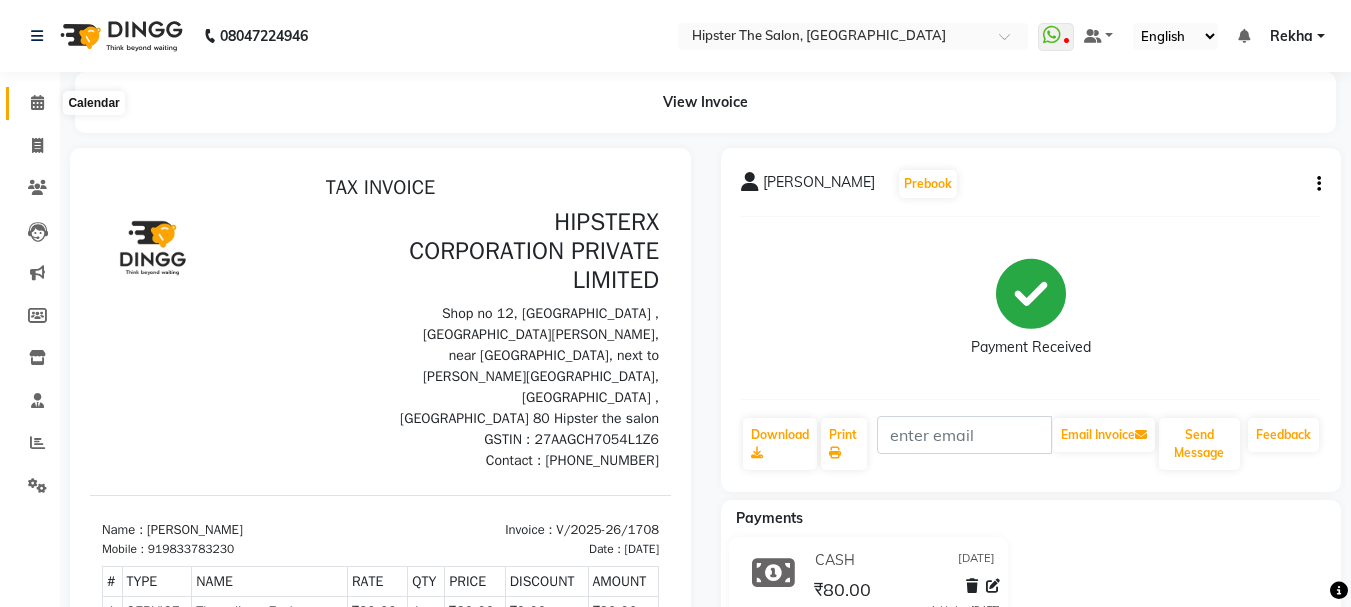 click 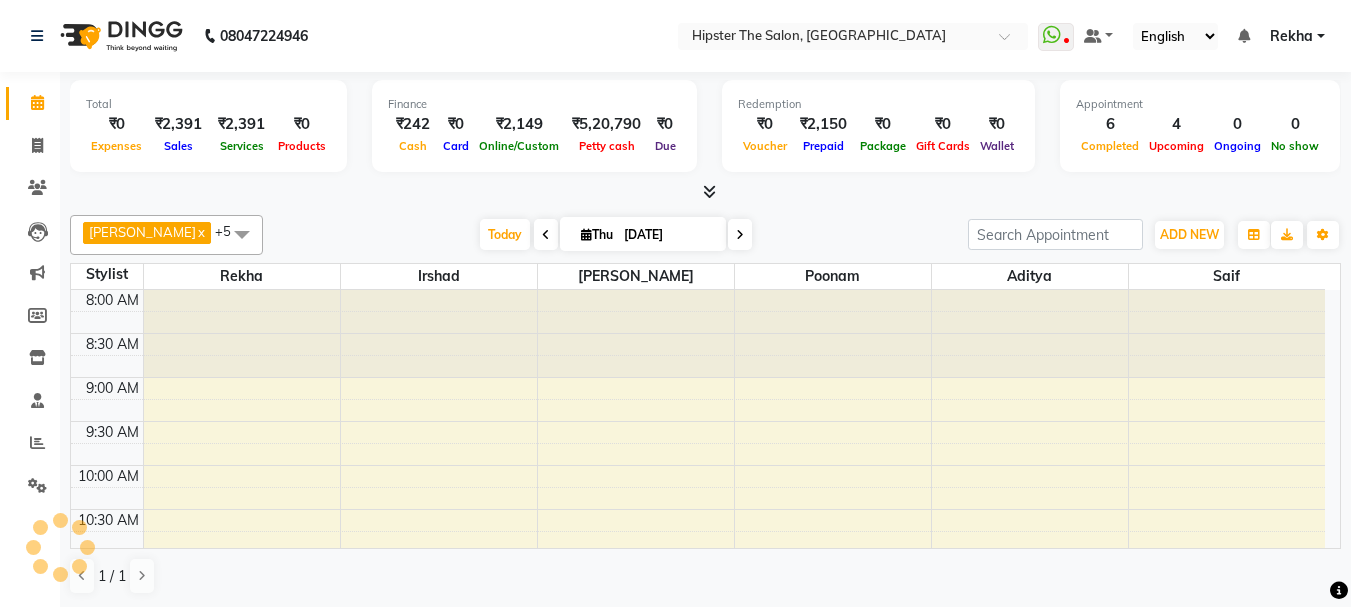 scroll, scrollTop: 0, scrollLeft: 0, axis: both 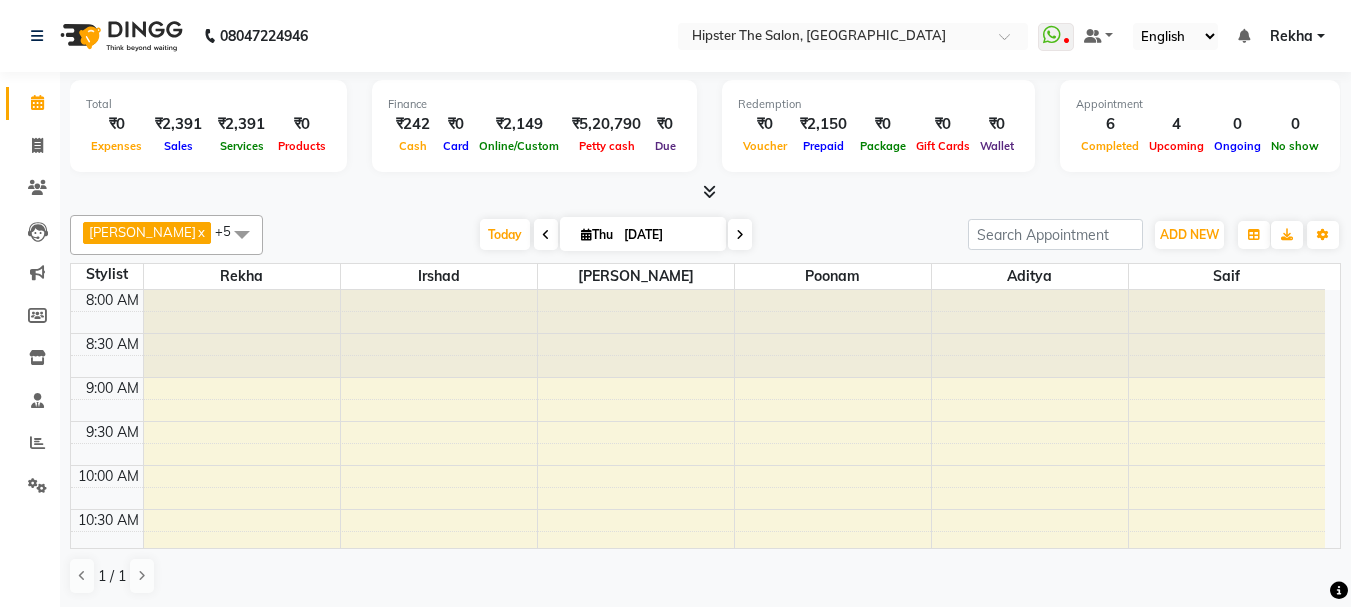 click 